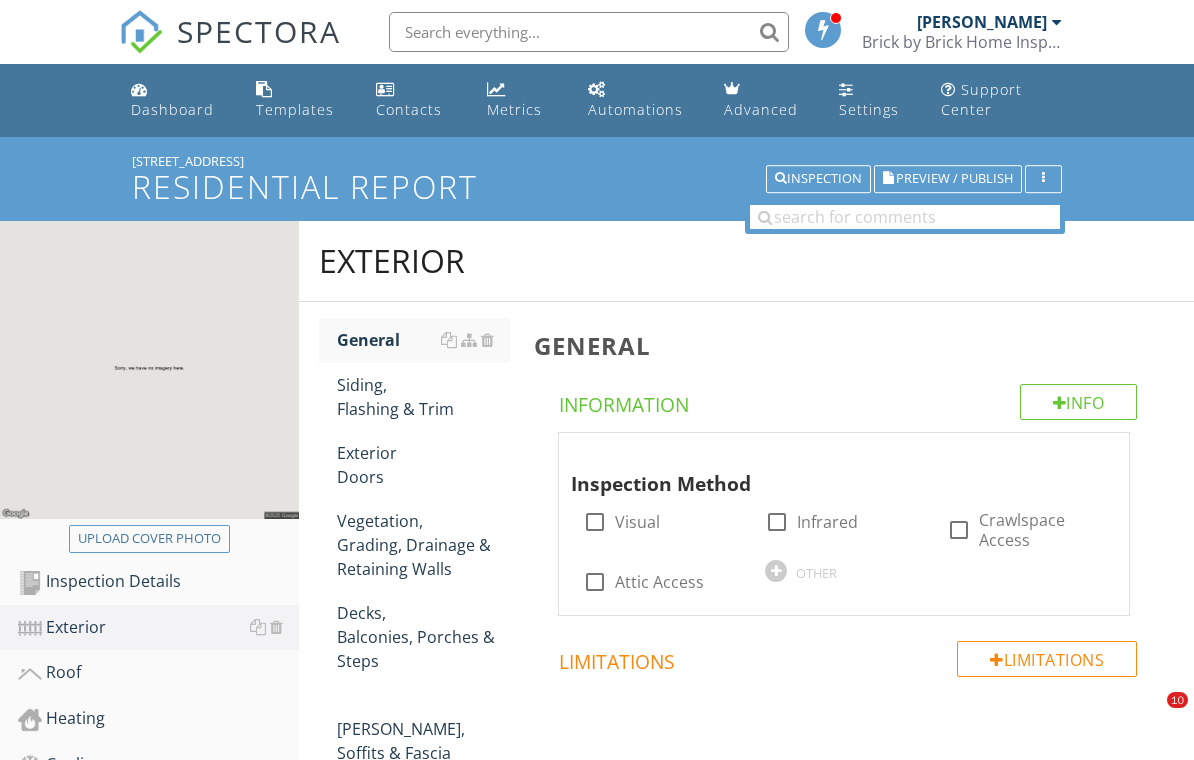 scroll, scrollTop: 143, scrollLeft: 0, axis: vertical 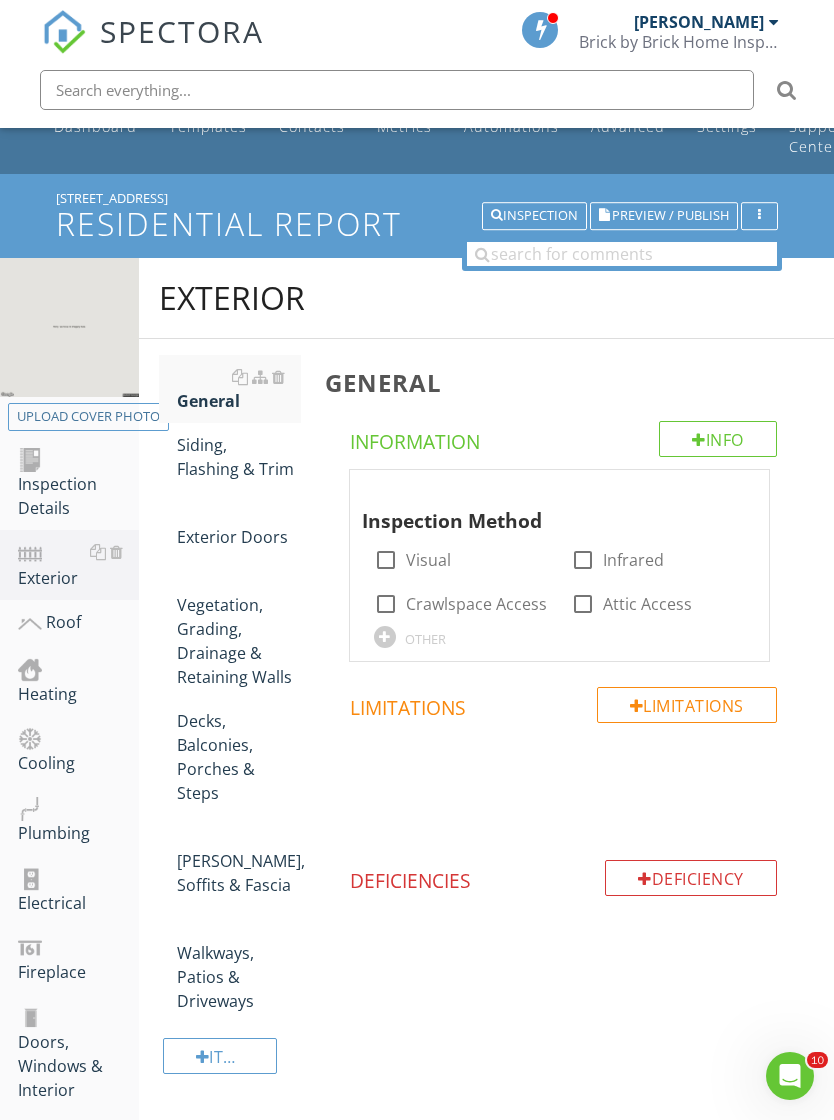 click on "Upload cover photo" at bounding box center [88, 417] 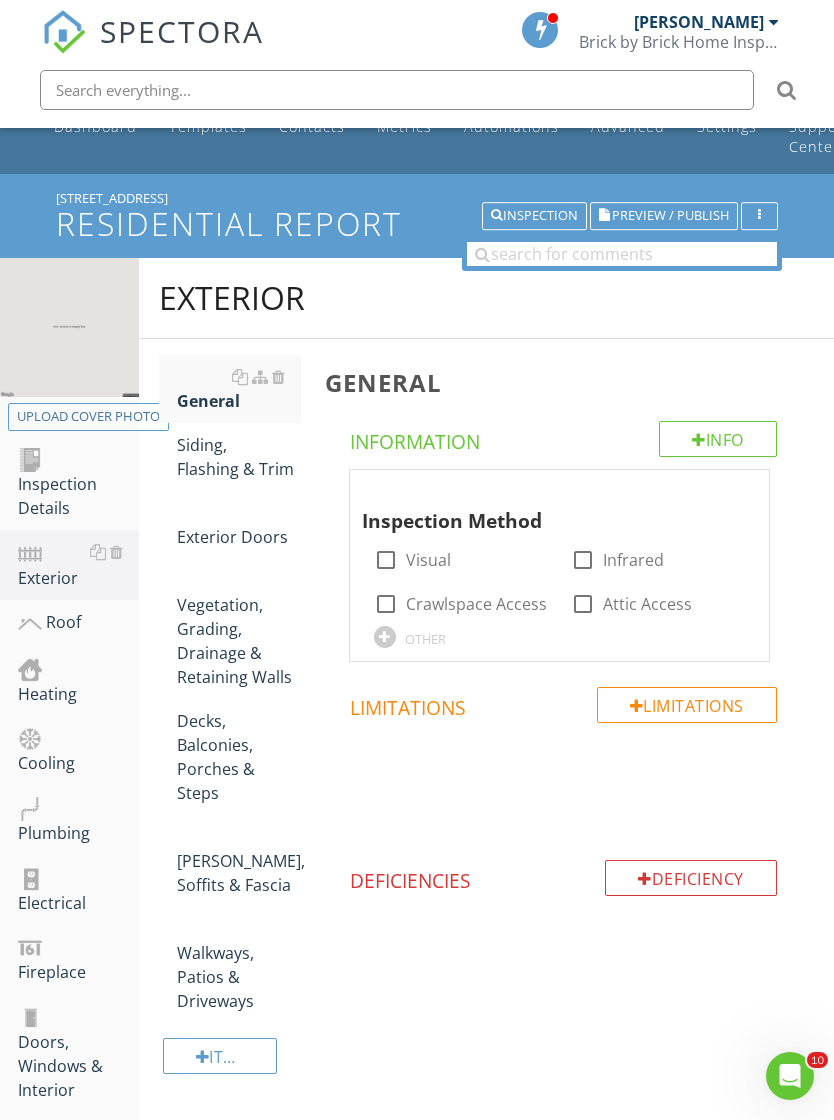 type on "C:\fakepath\IMG_9918.jpeg" 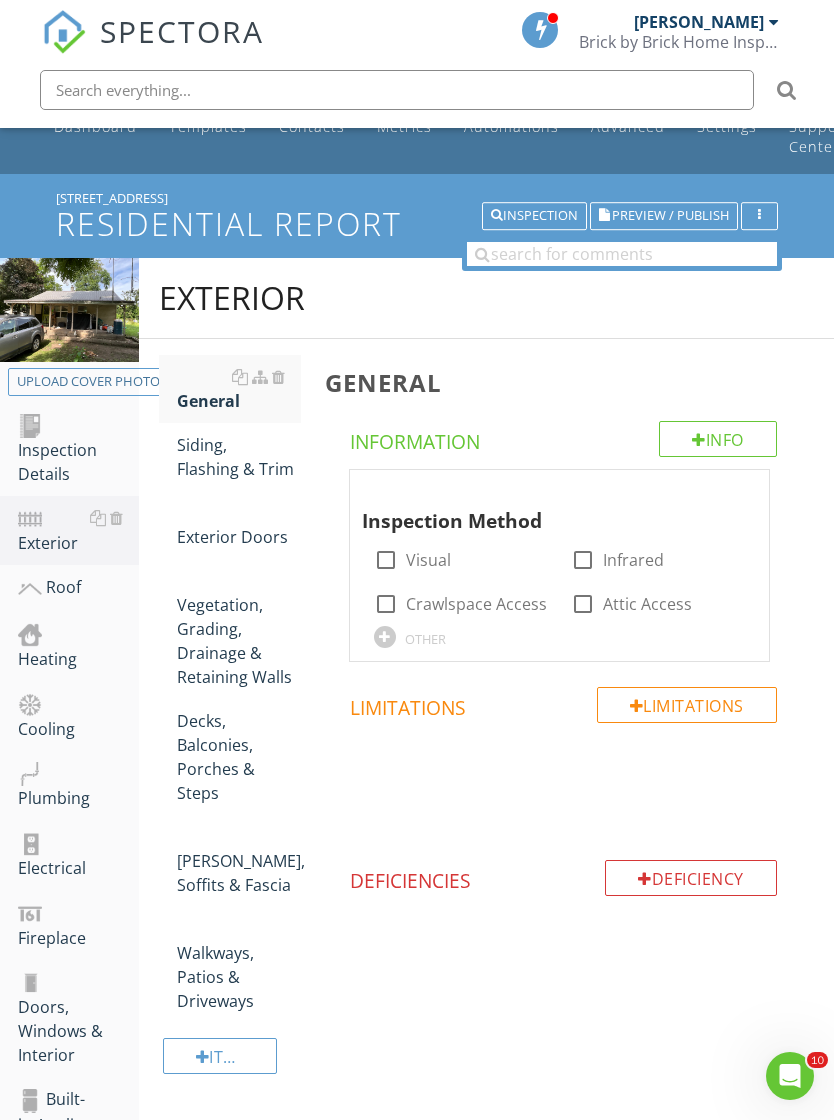 click on "Inspection Details" at bounding box center (78, 449) 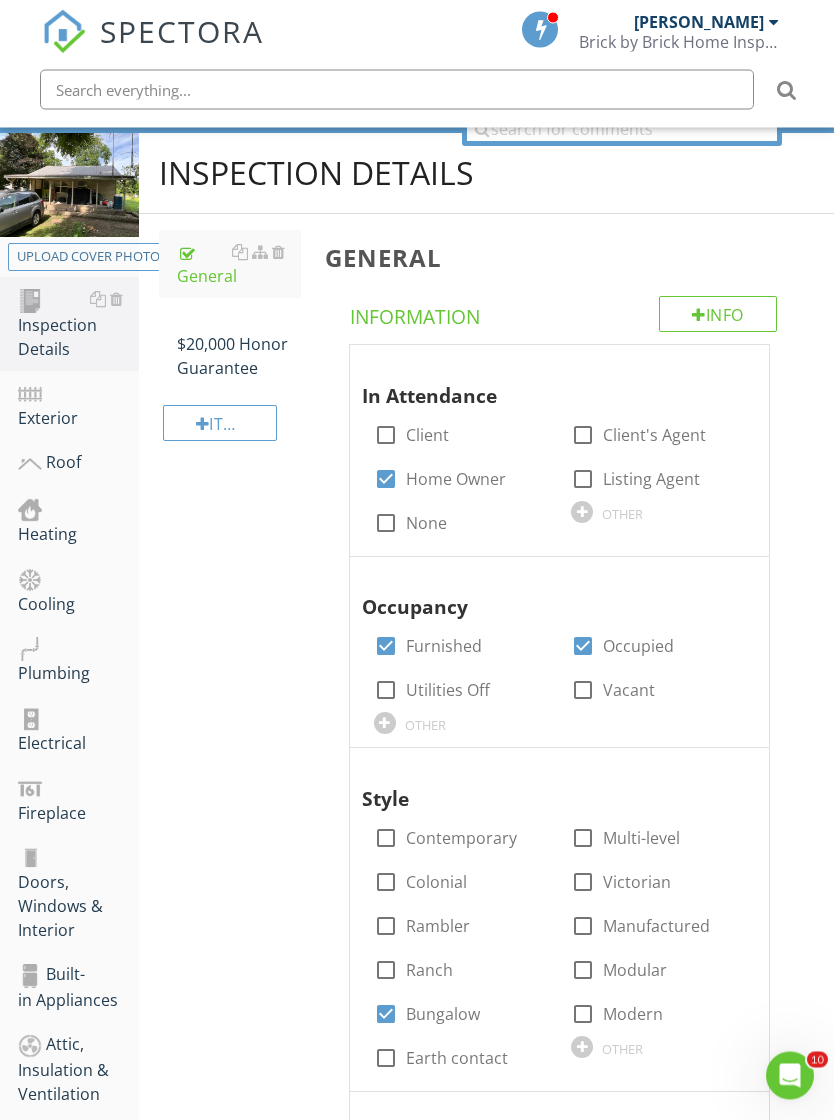 scroll, scrollTop: 265, scrollLeft: 0, axis: vertical 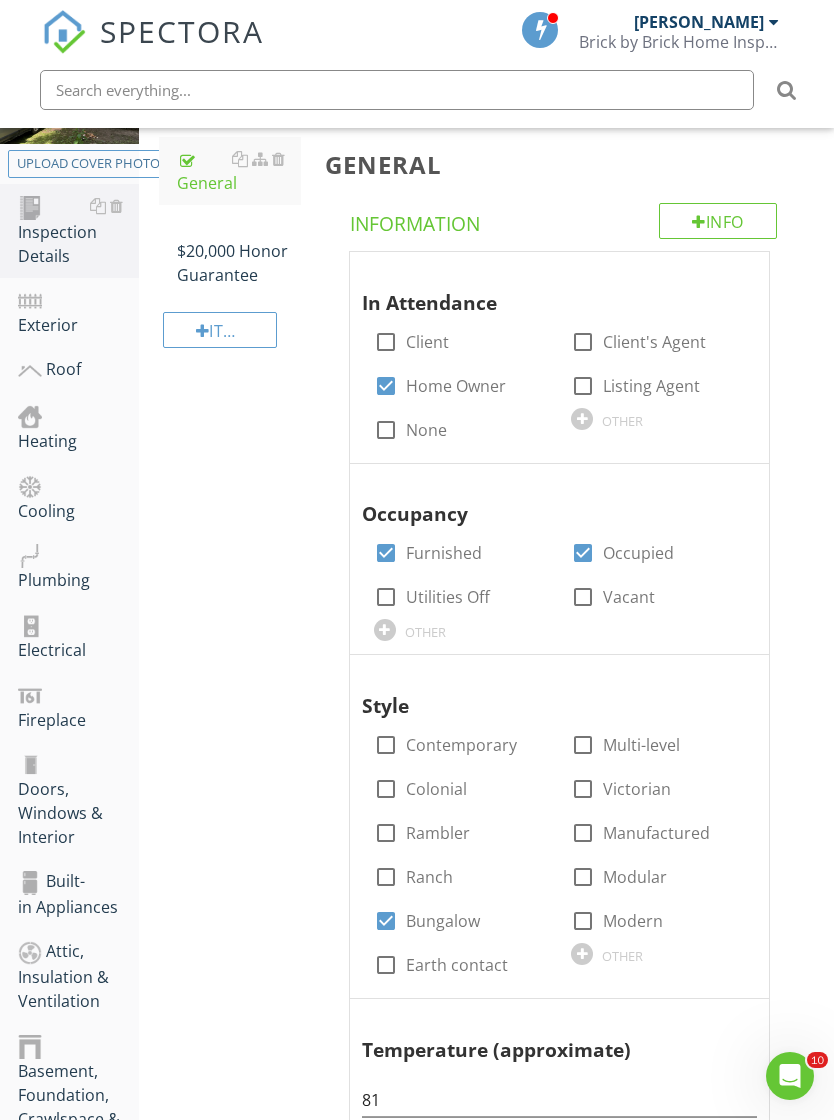 click on "$20,000 Honor Guarantee" at bounding box center [239, 251] 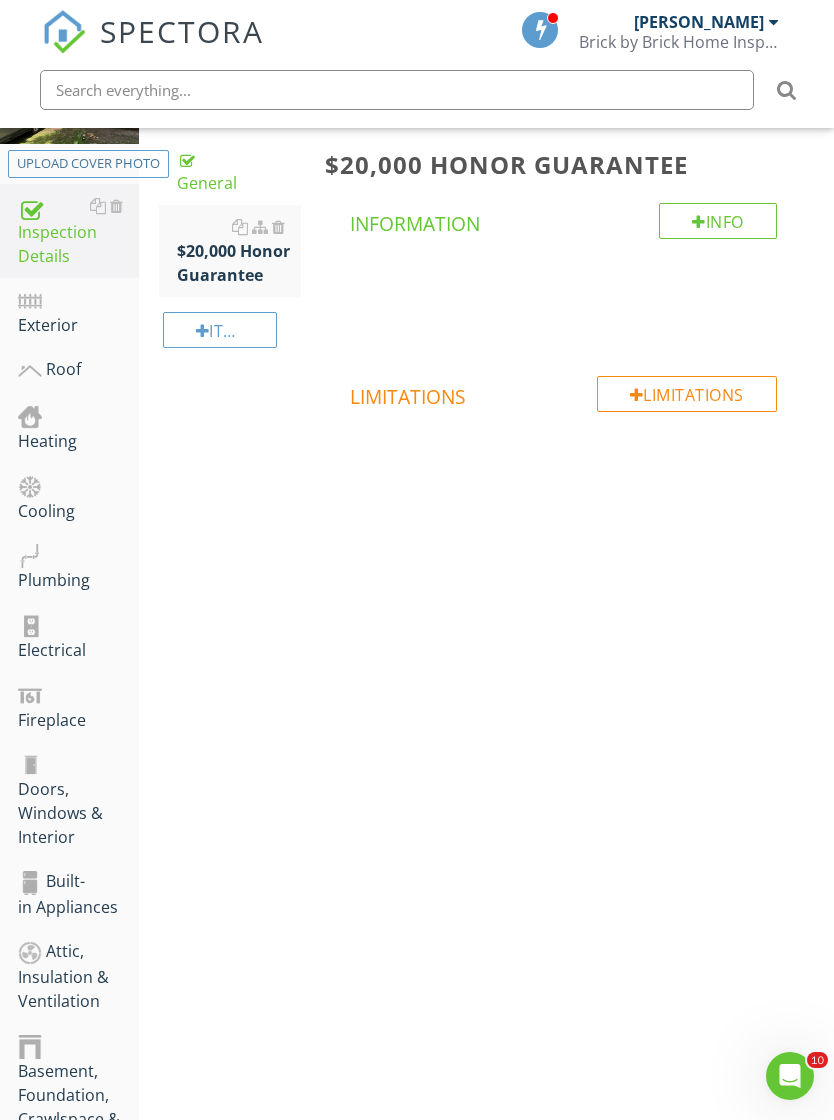click on "Exterior" at bounding box center [78, 313] 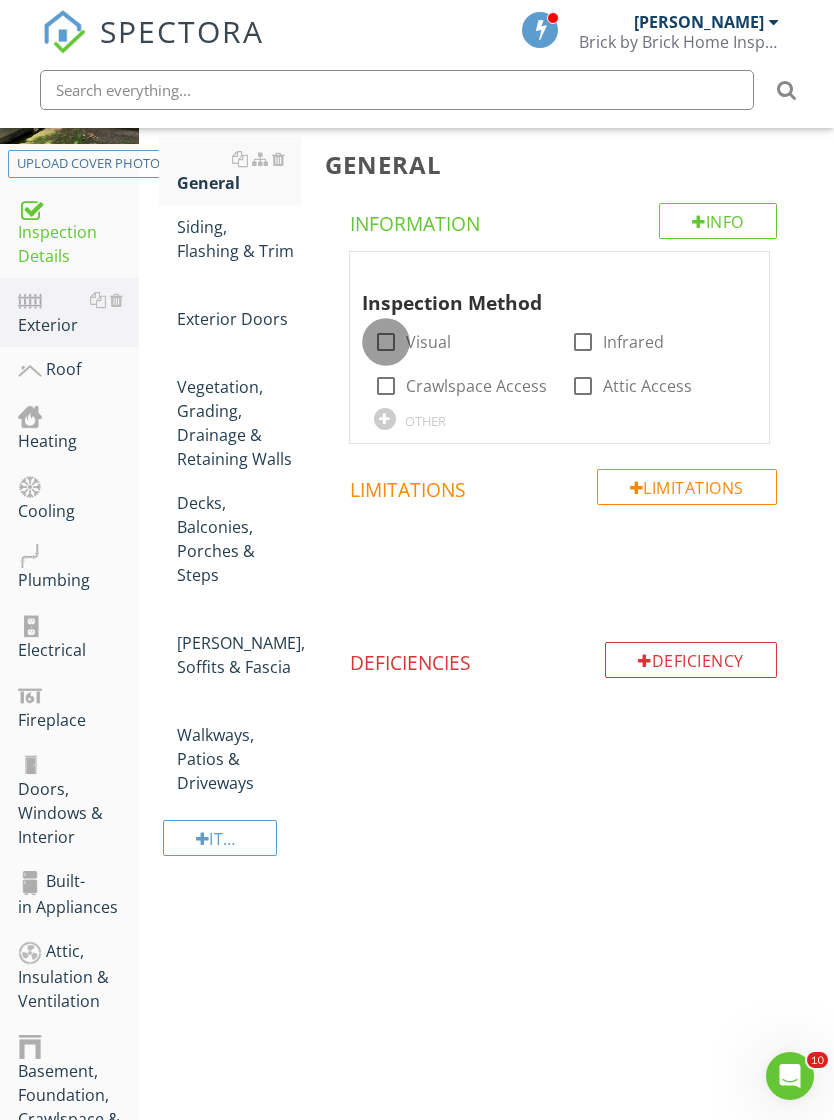 click at bounding box center [386, 342] 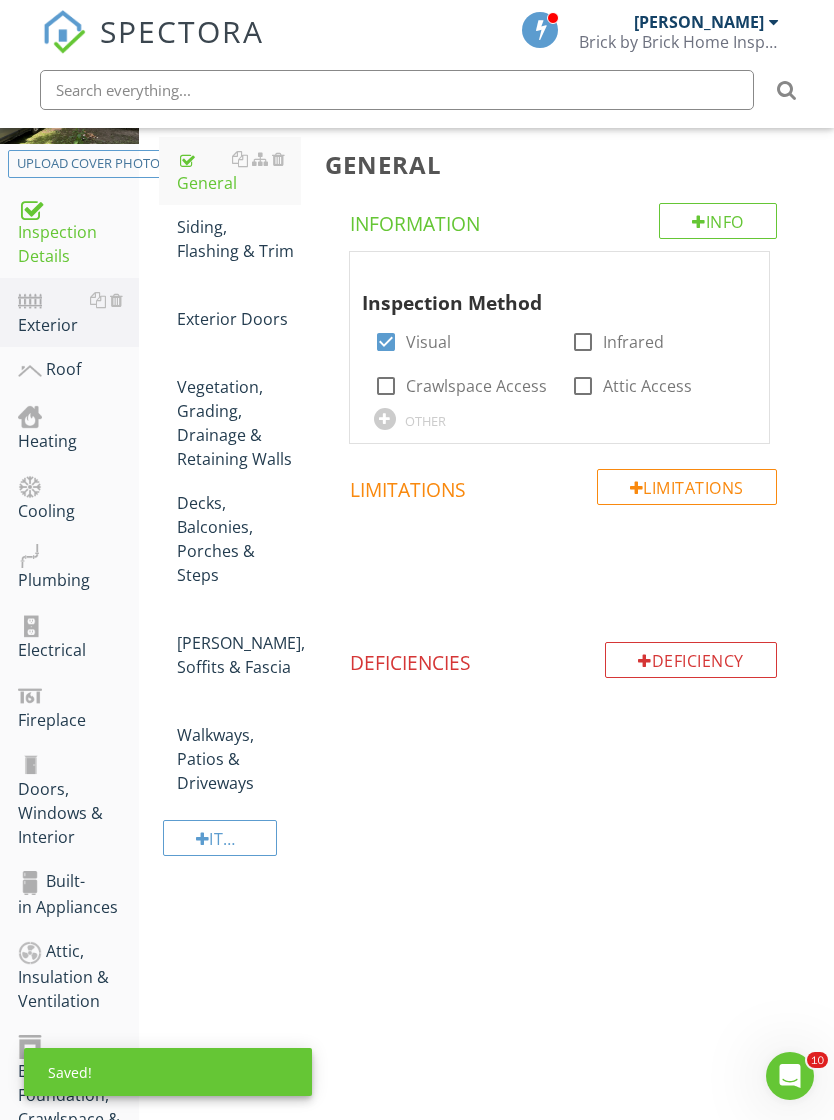click on "Siding, Flashing & Trim" at bounding box center (239, 239) 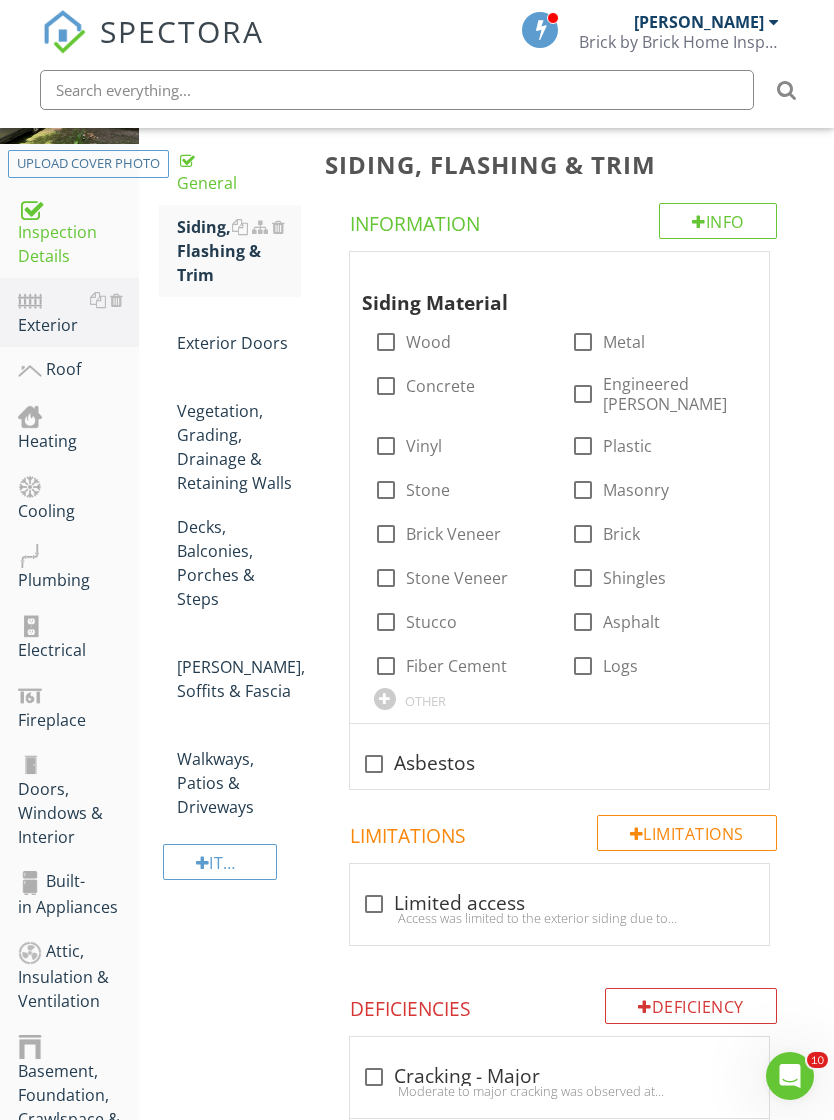 click on "Vinyl" at bounding box center [424, 446] 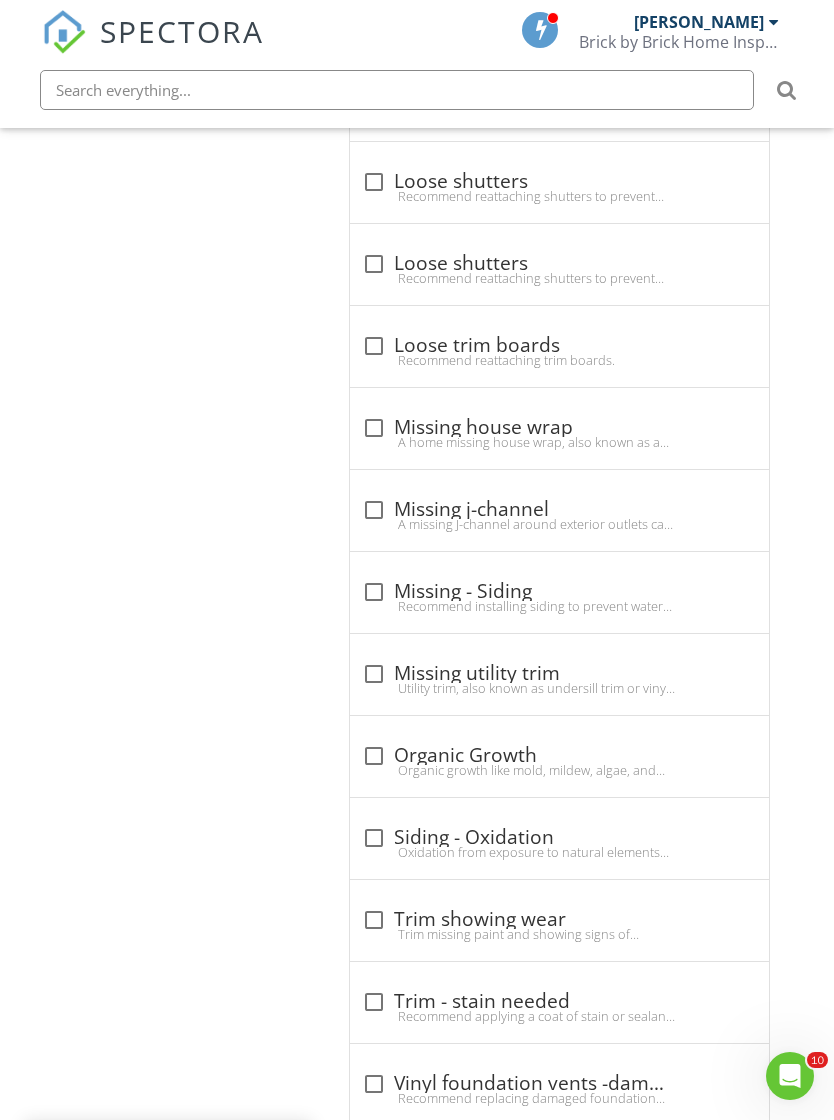 scroll, scrollTop: 2166, scrollLeft: 0, axis: vertical 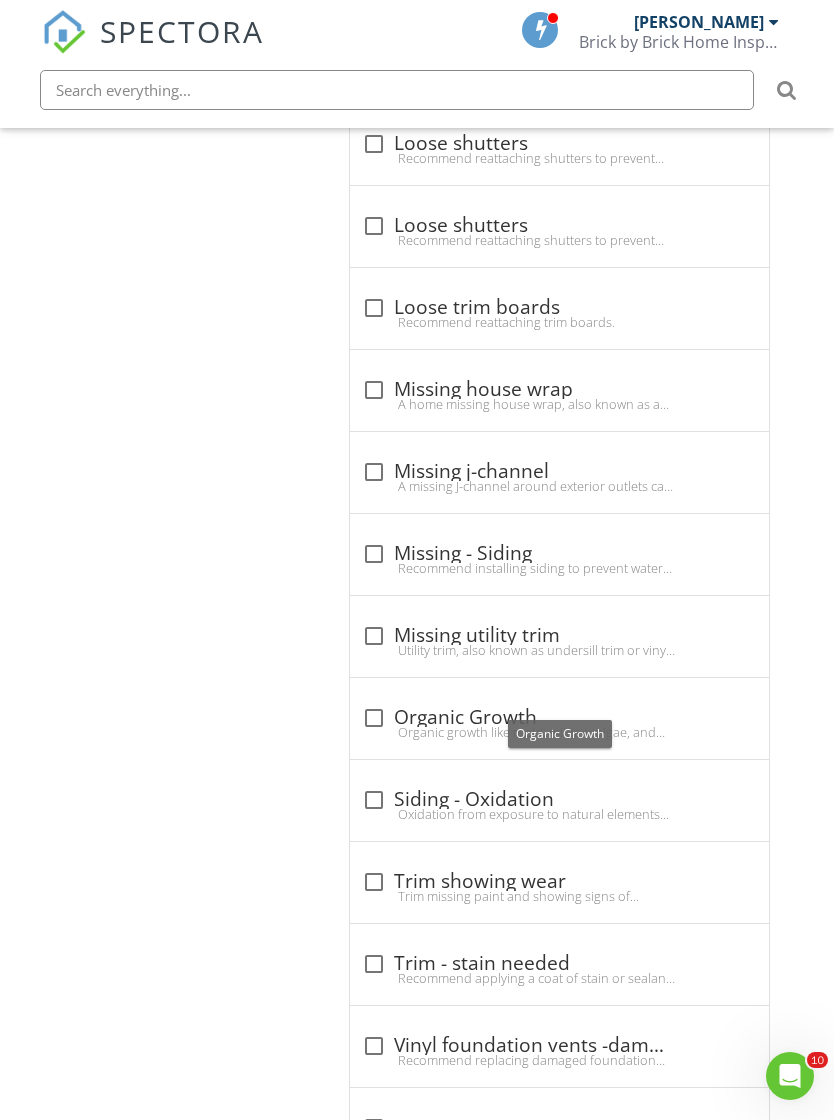 click at bounding box center [374, 718] 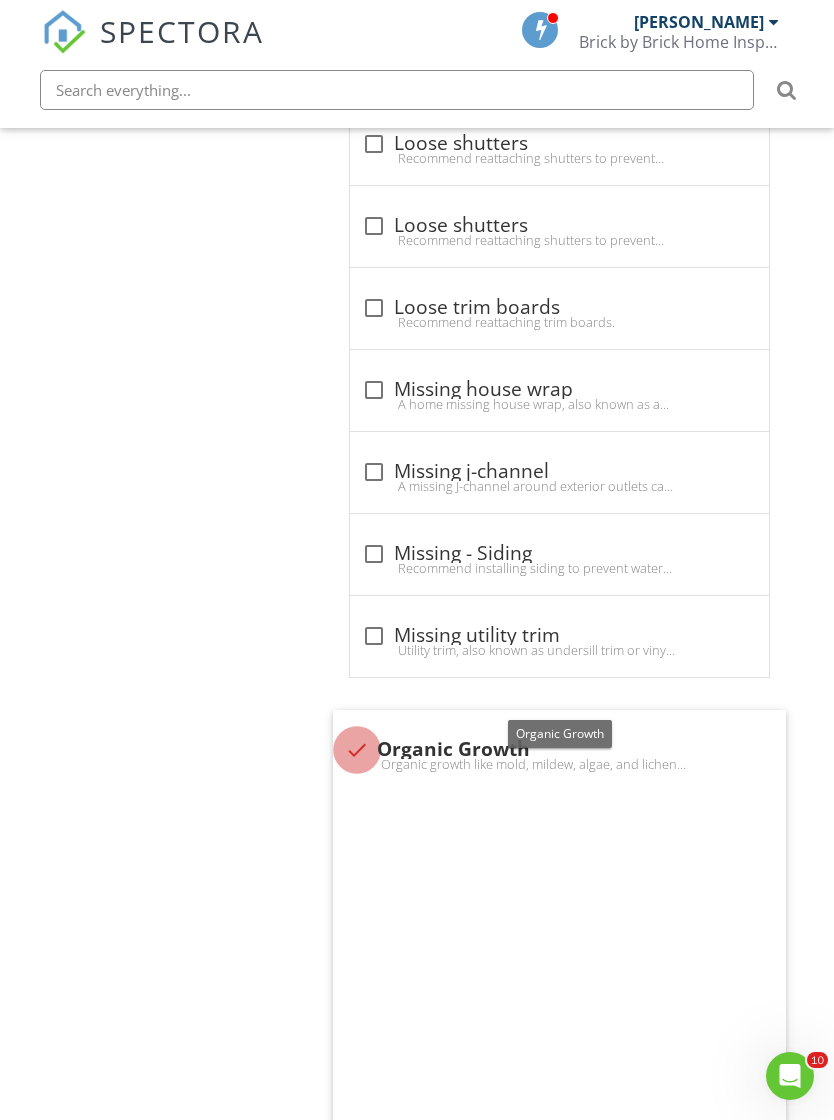 checkbox on "true" 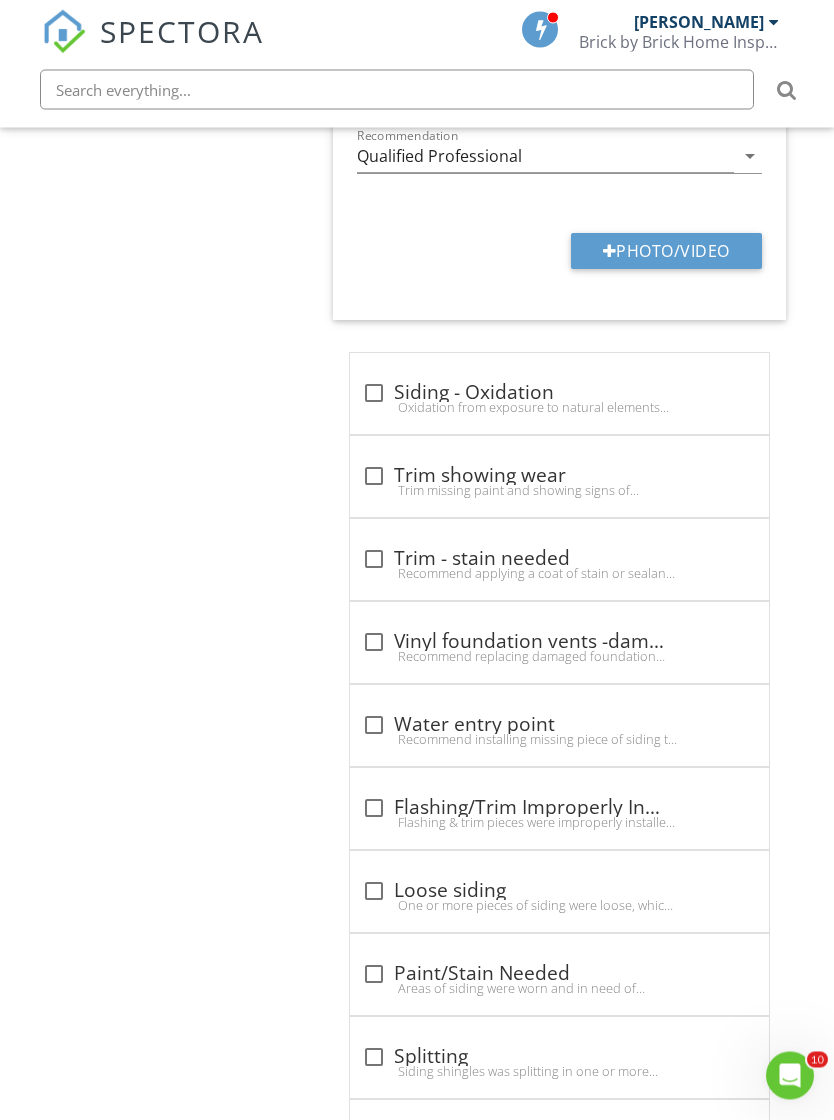 scroll, scrollTop: 3173, scrollLeft: 0, axis: vertical 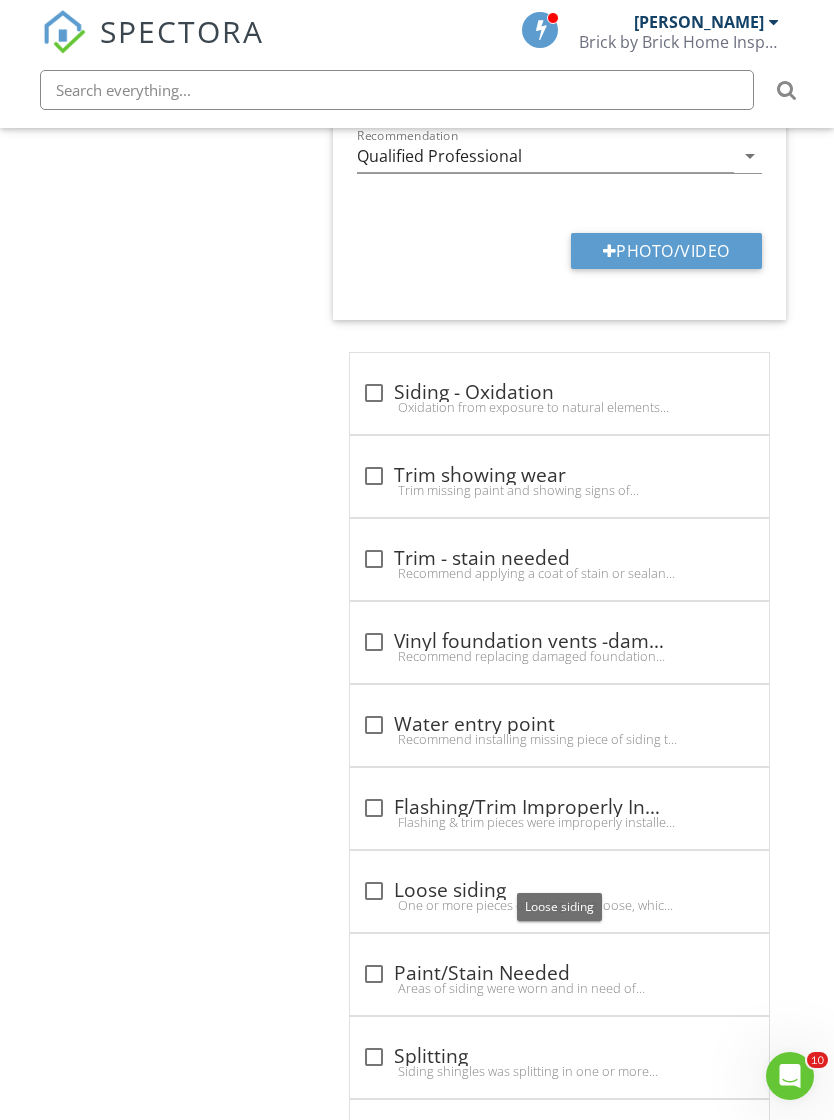 click at bounding box center (374, 891) 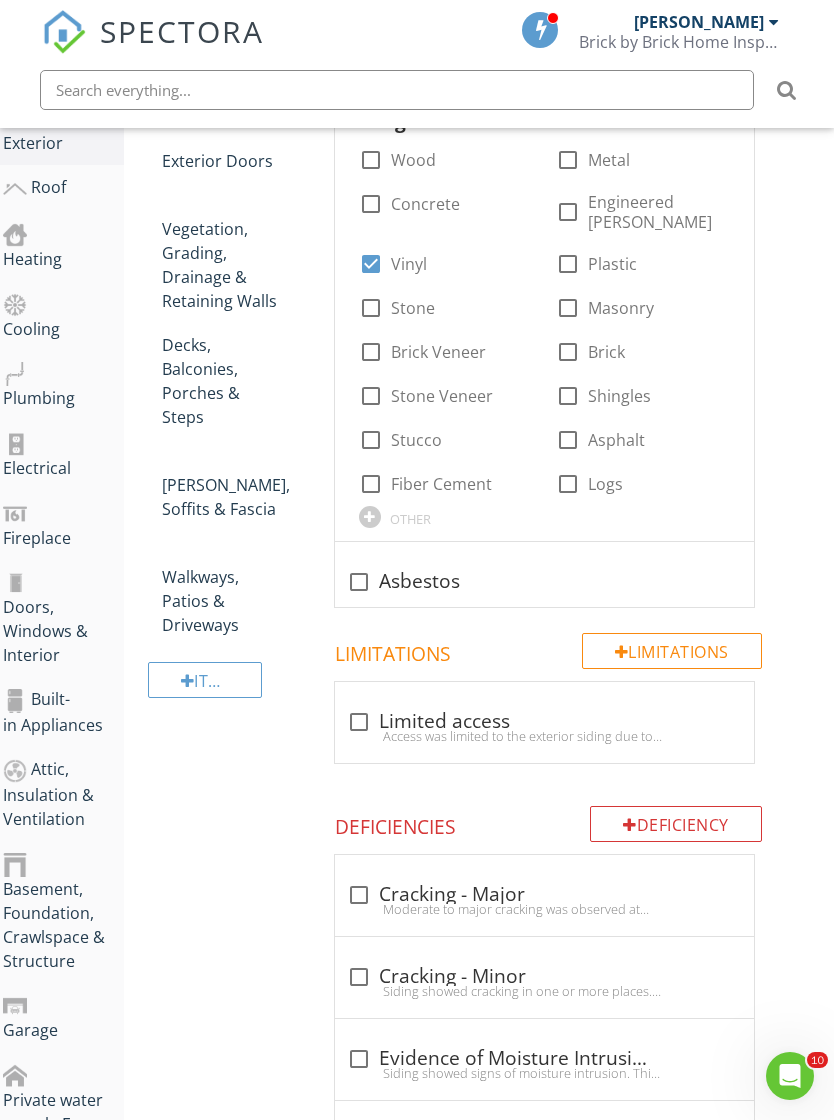 scroll, scrollTop: 445, scrollLeft: 15, axis: both 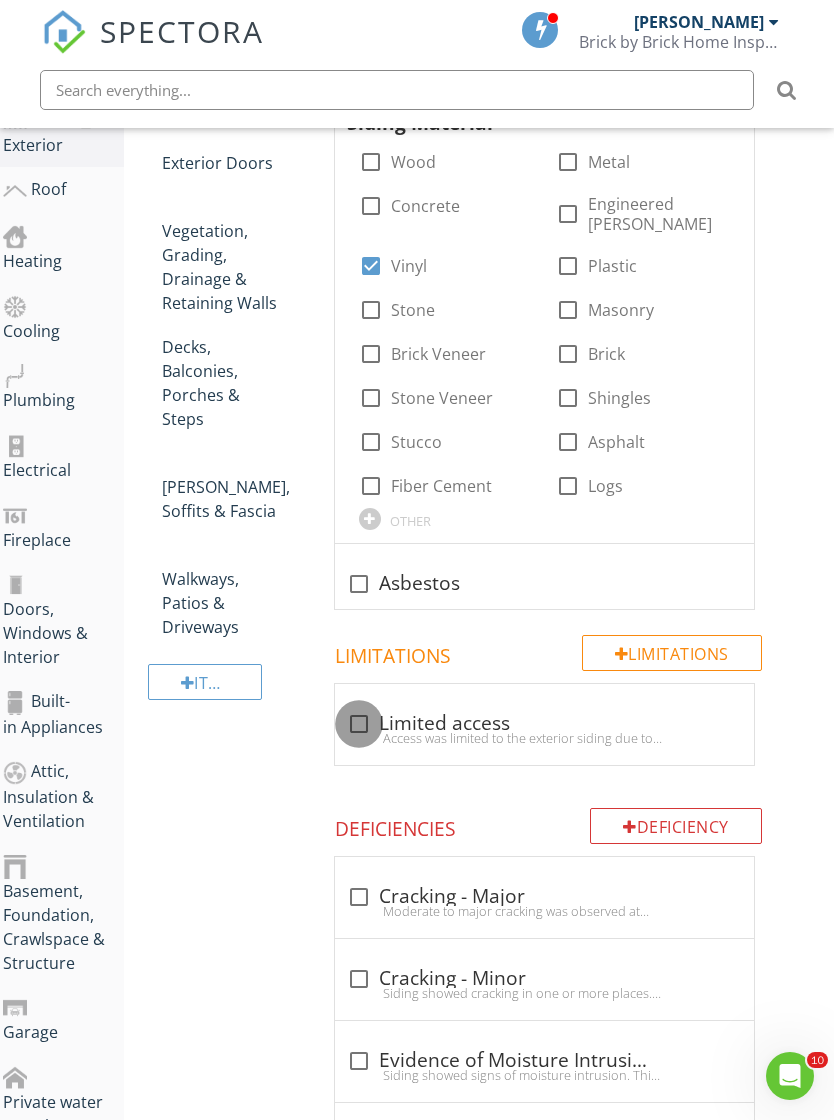 click at bounding box center [359, 724] 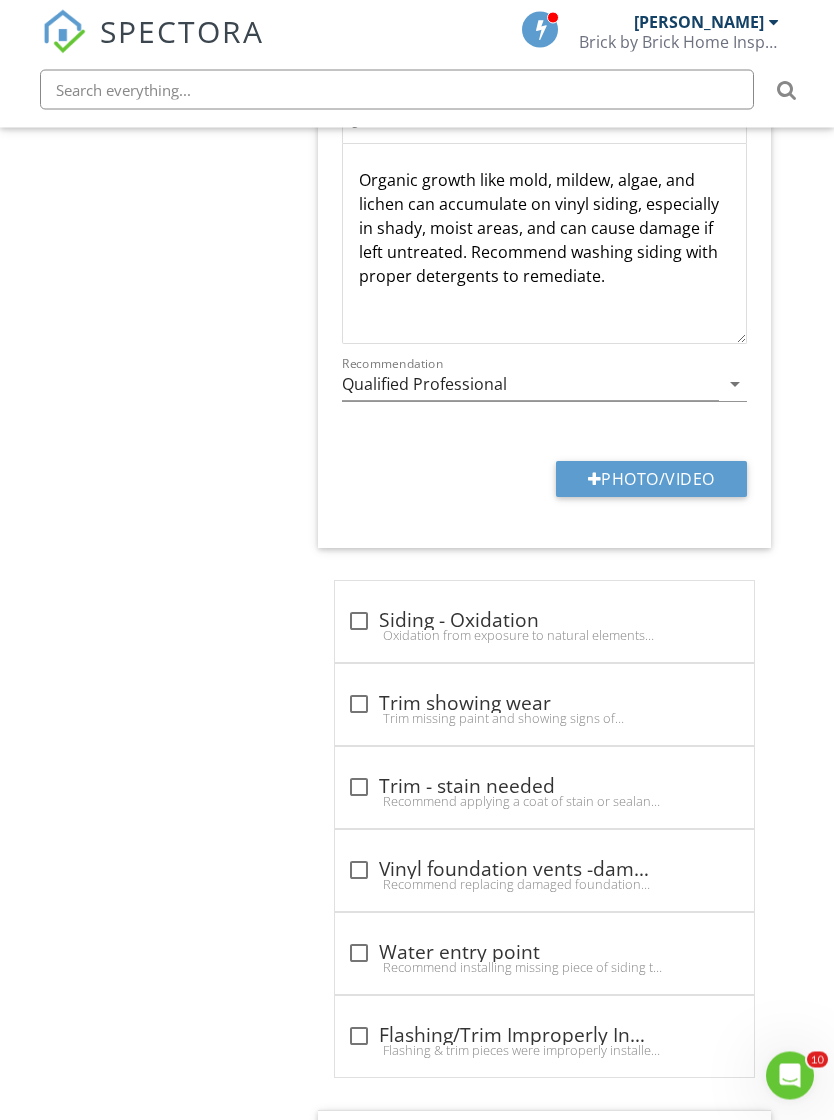 scroll, scrollTop: 3410, scrollLeft: 15, axis: both 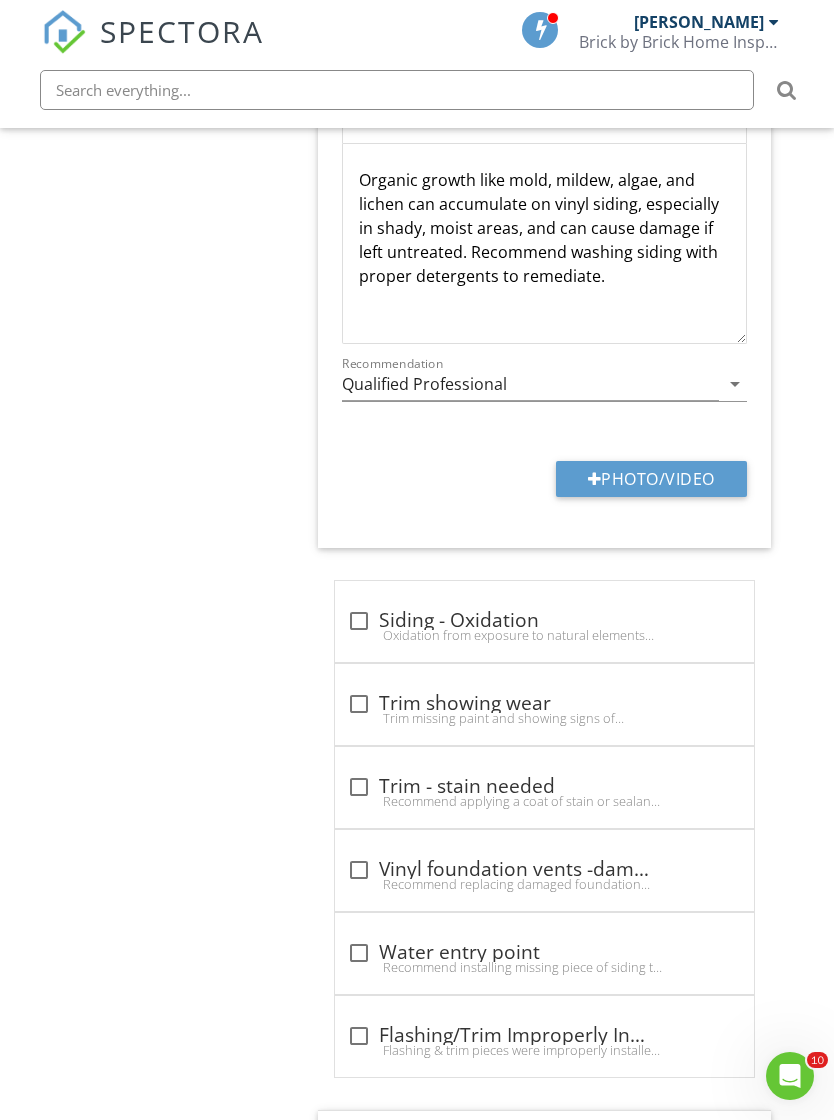click on "Photo/Video" at bounding box center (651, 479) 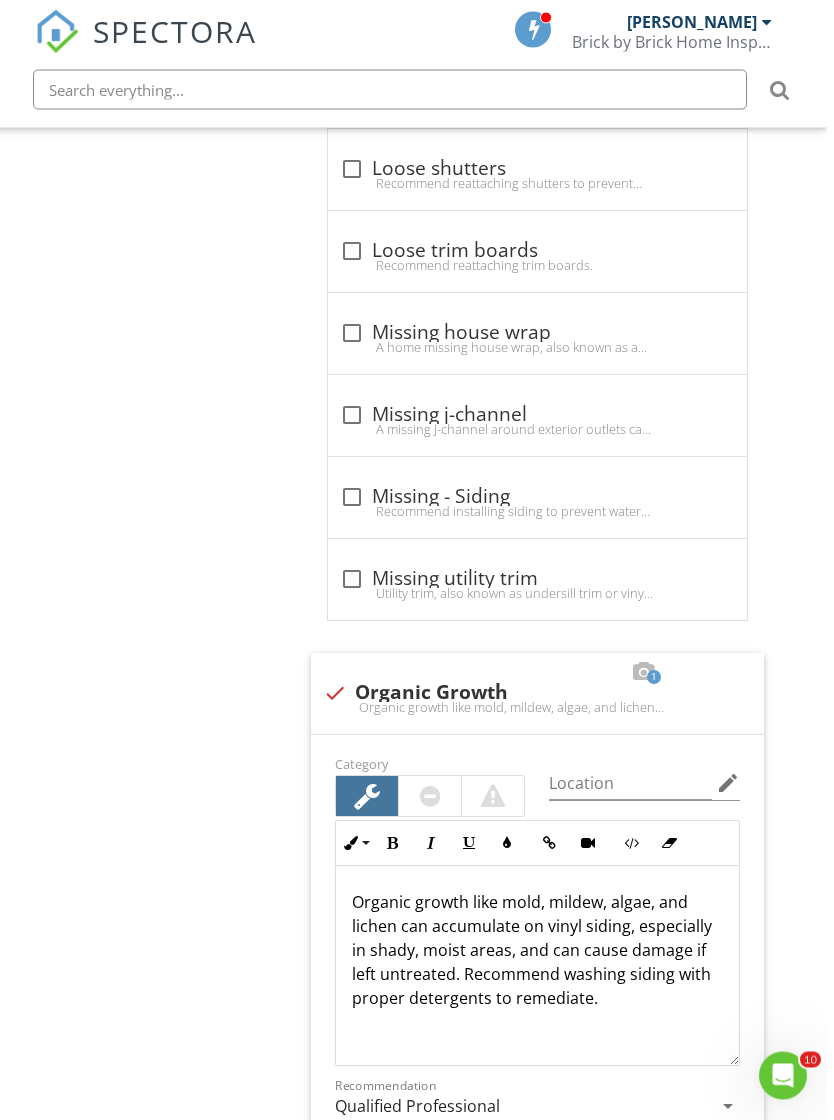 scroll, scrollTop: 2725, scrollLeft: 15, axis: both 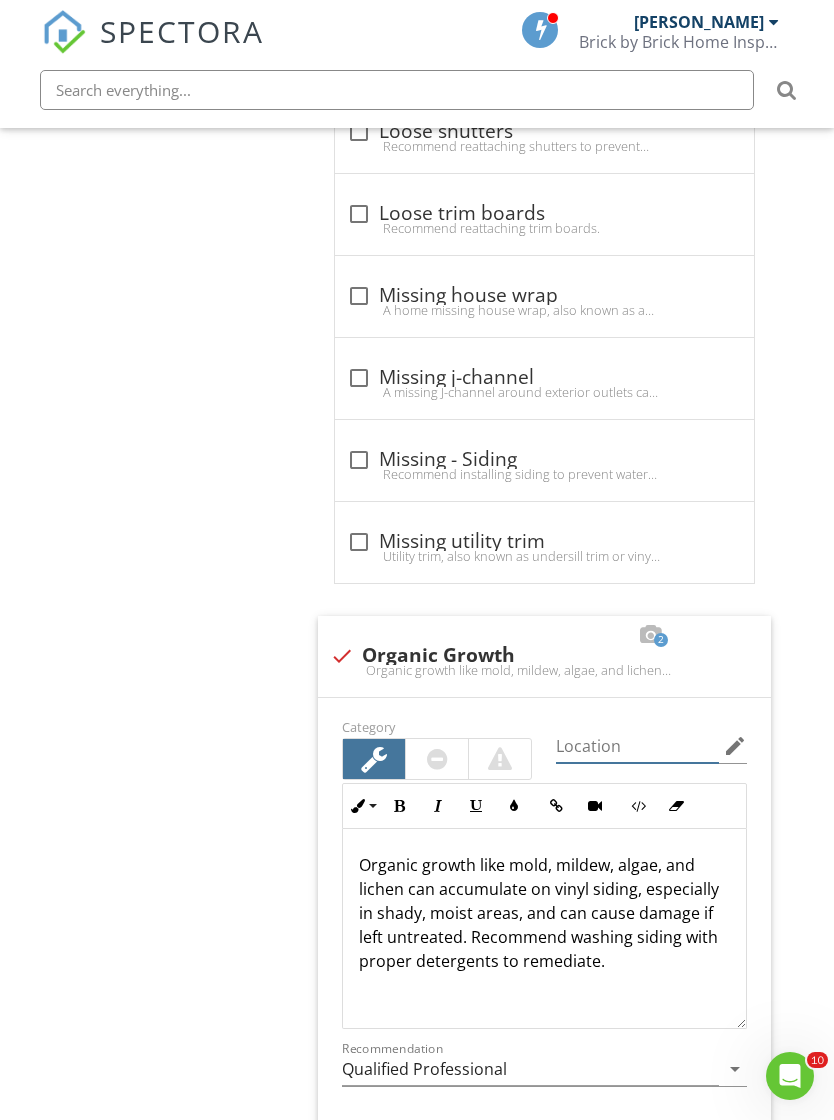 click at bounding box center (637, 746) 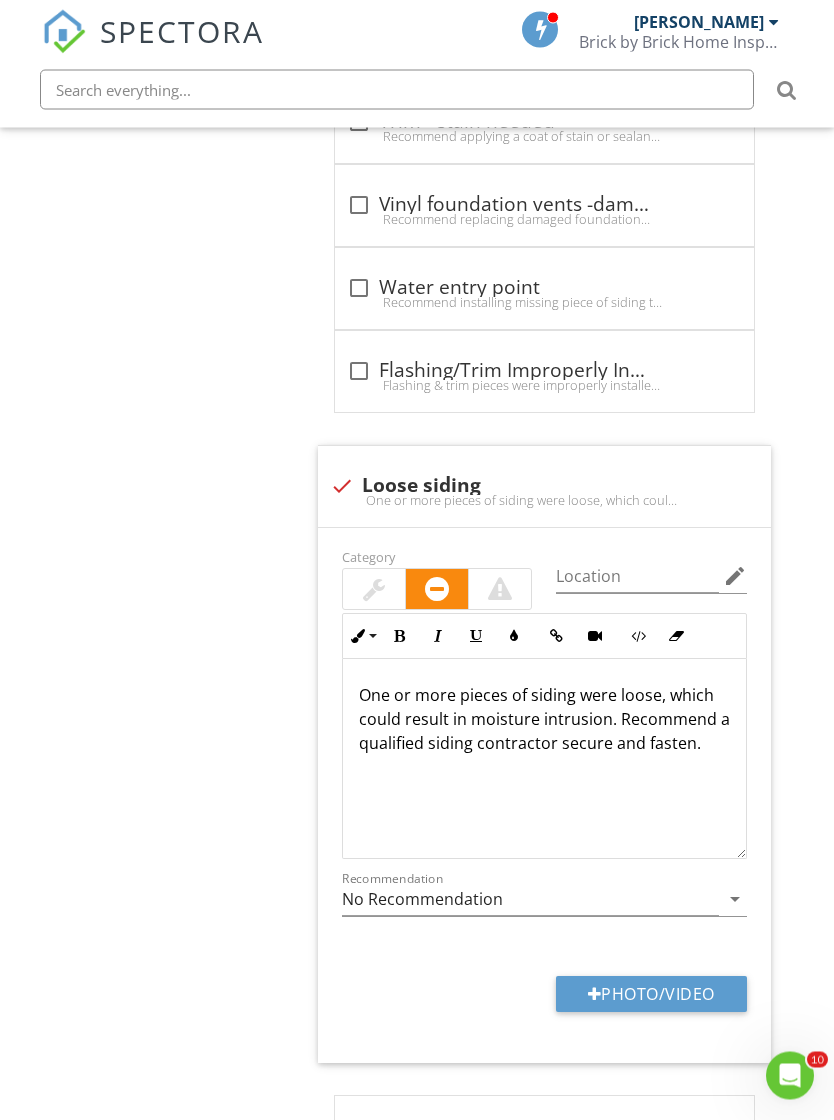 scroll, scrollTop: 4622, scrollLeft: 15, axis: both 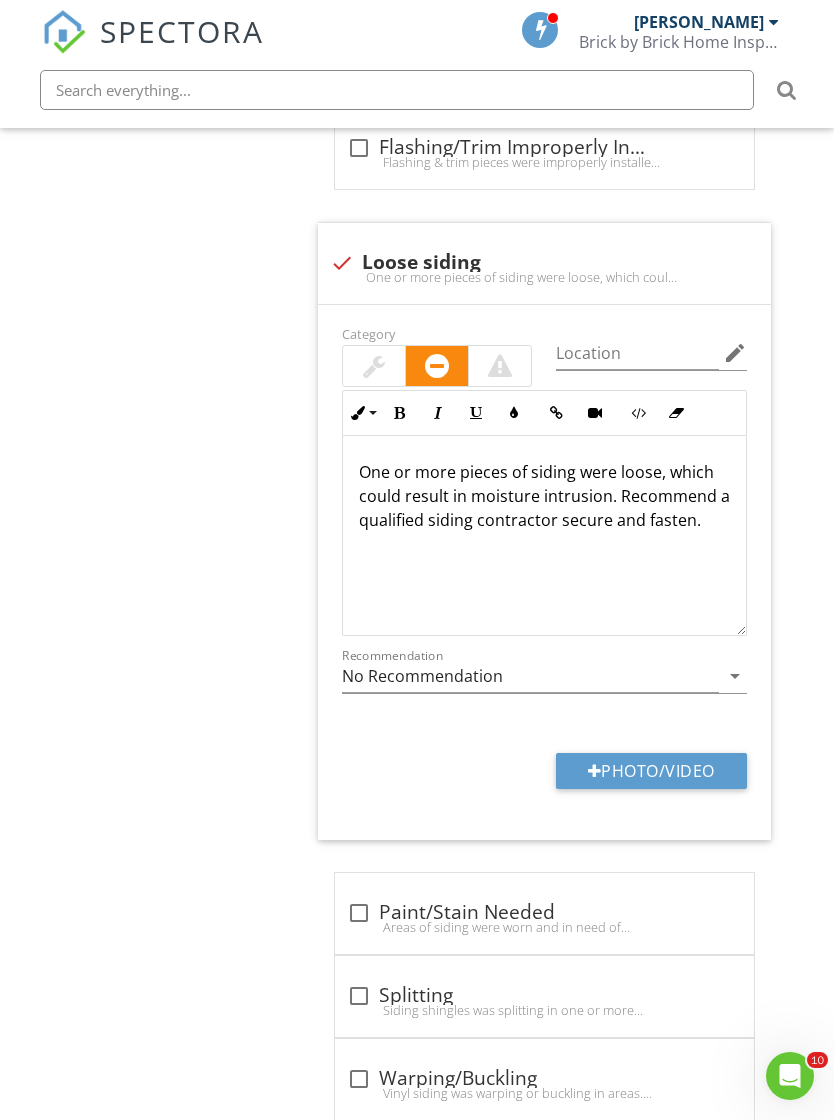 type on "Right side, back of home" 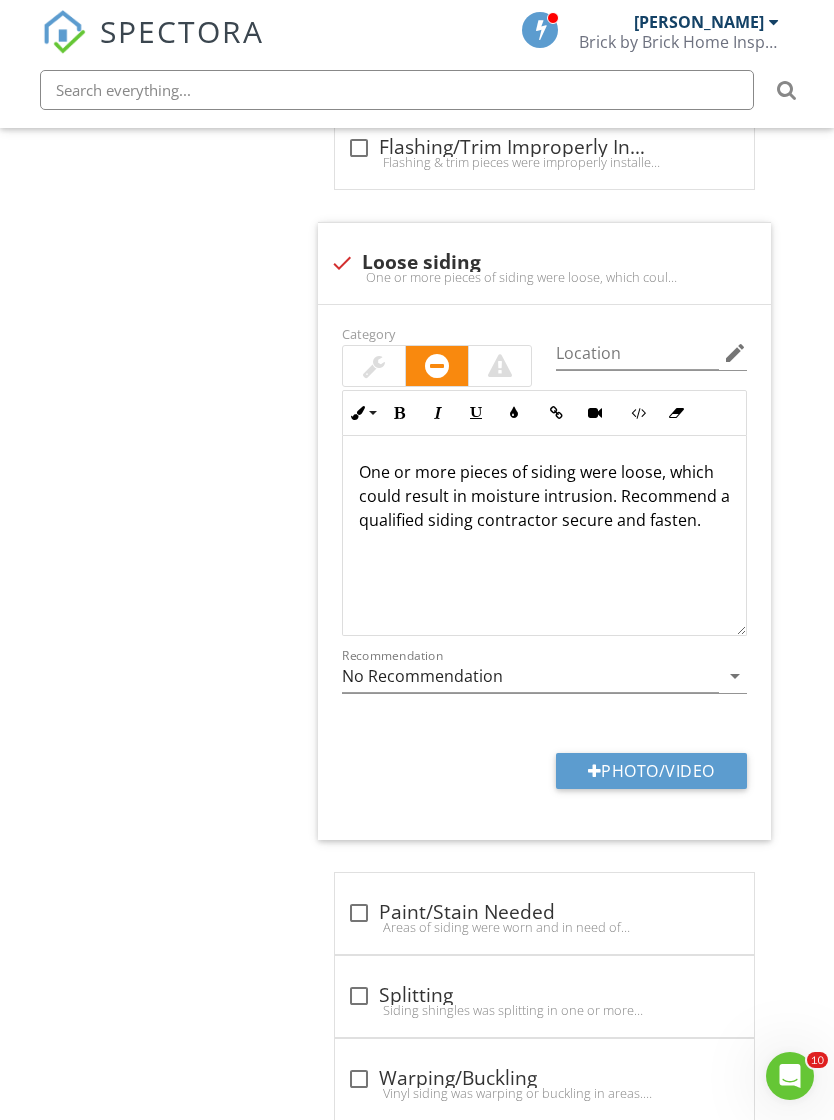 type on "C:\fakepath\IMG_9937.jpeg" 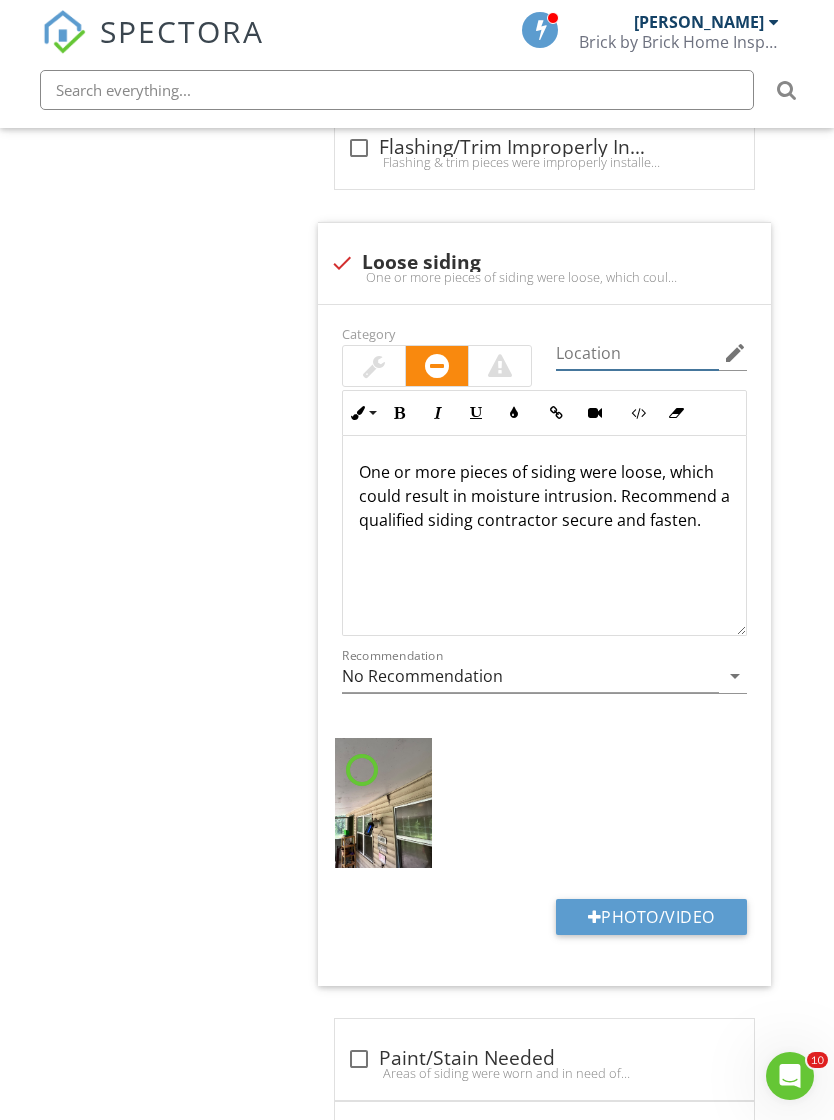 click at bounding box center [637, 353] 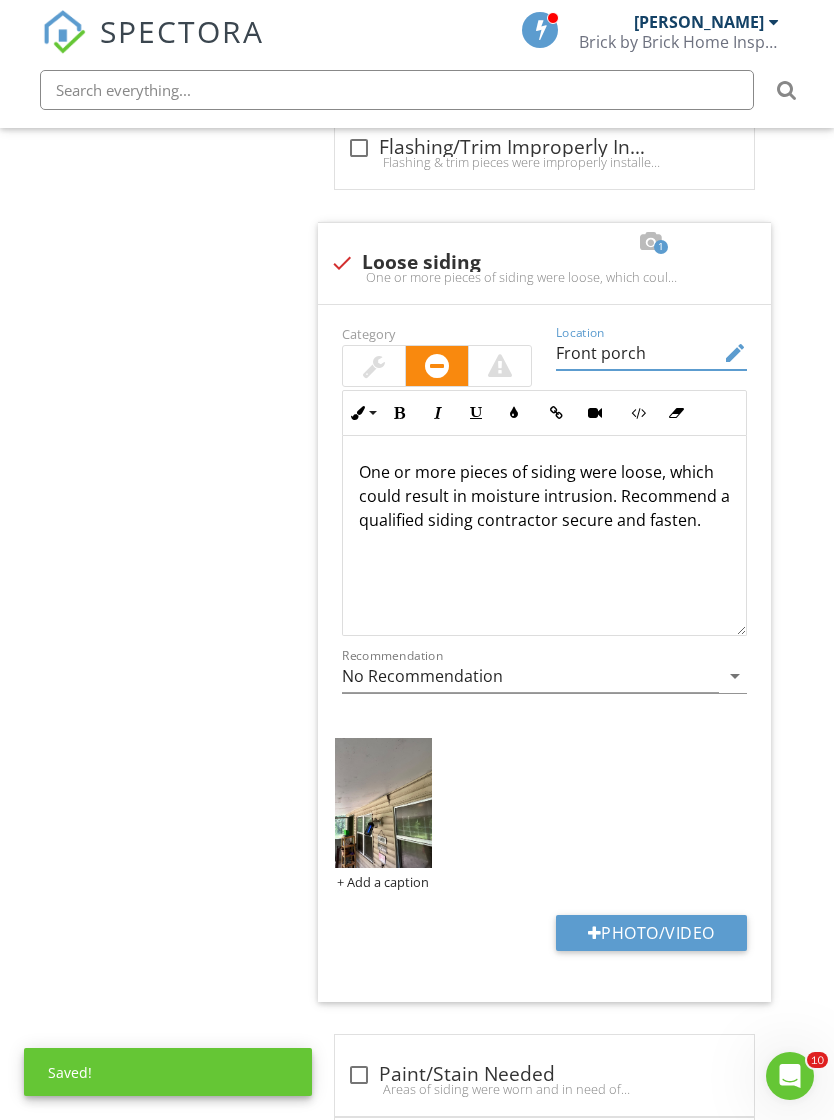 type on "Front porch" 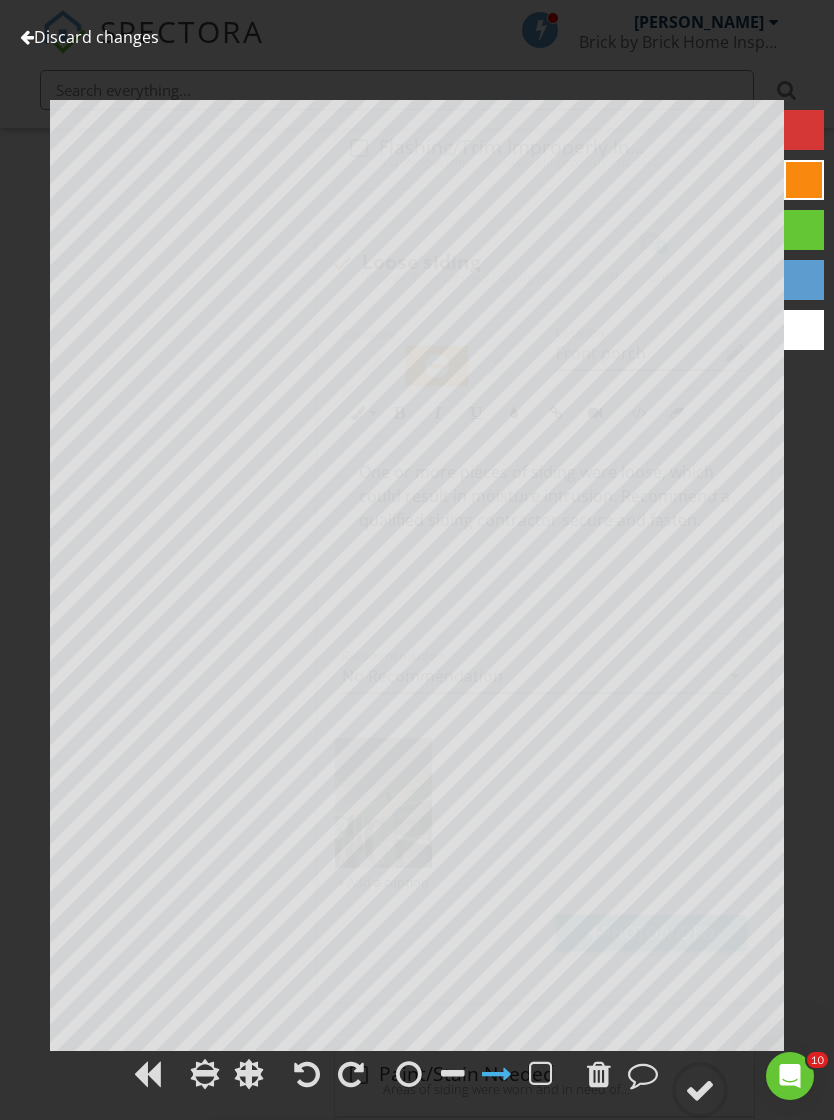 click 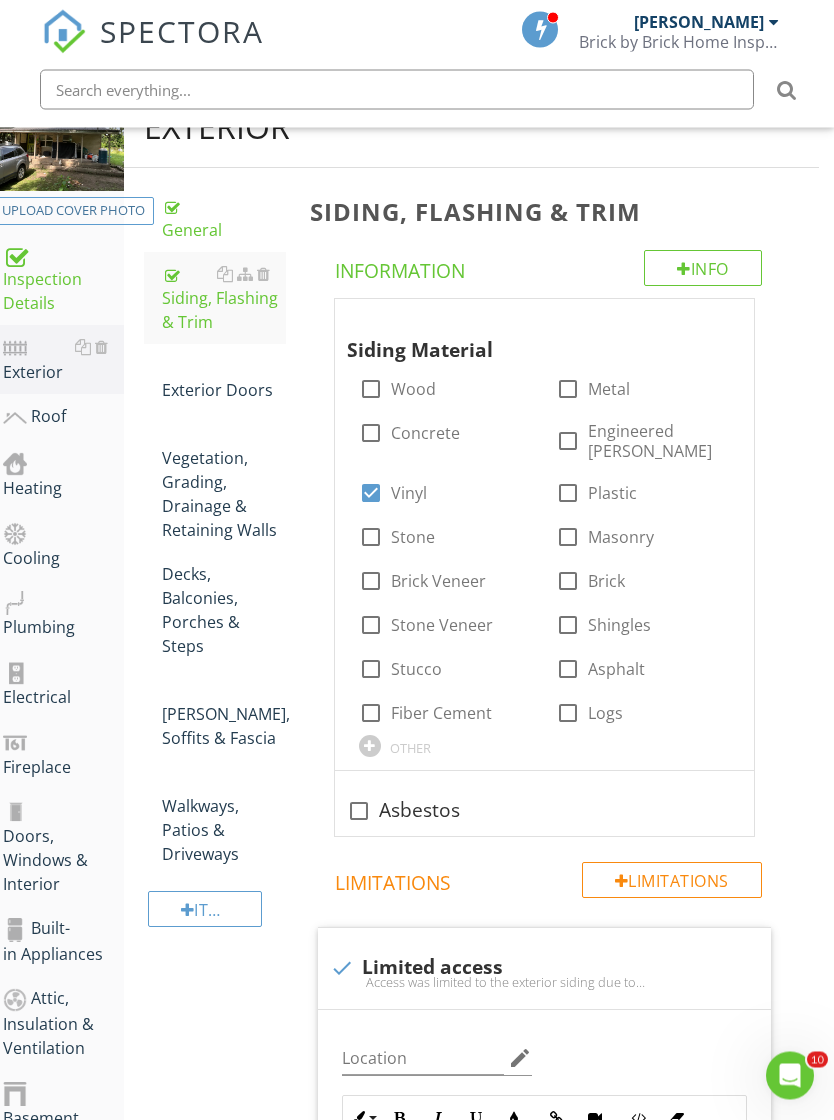 scroll, scrollTop: 218, scrollLeft: 15, axis: both 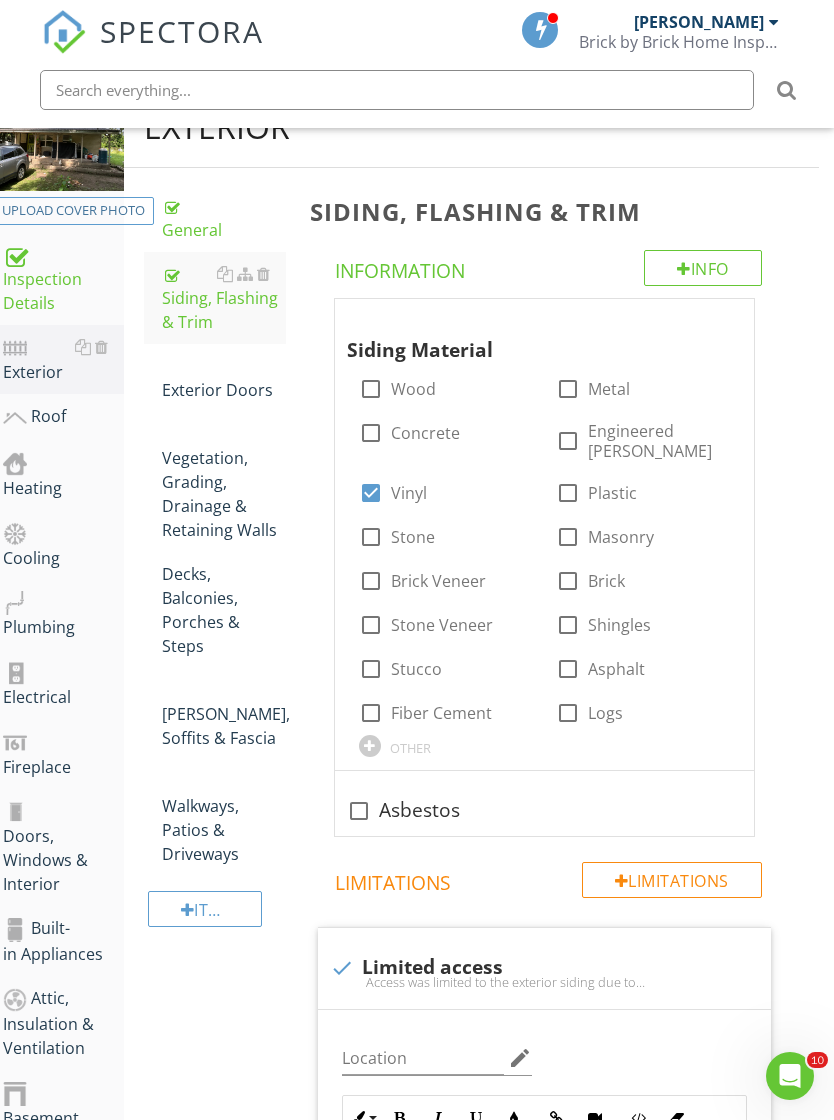click on "Exterior Doors" at bounding box center [224, 378] 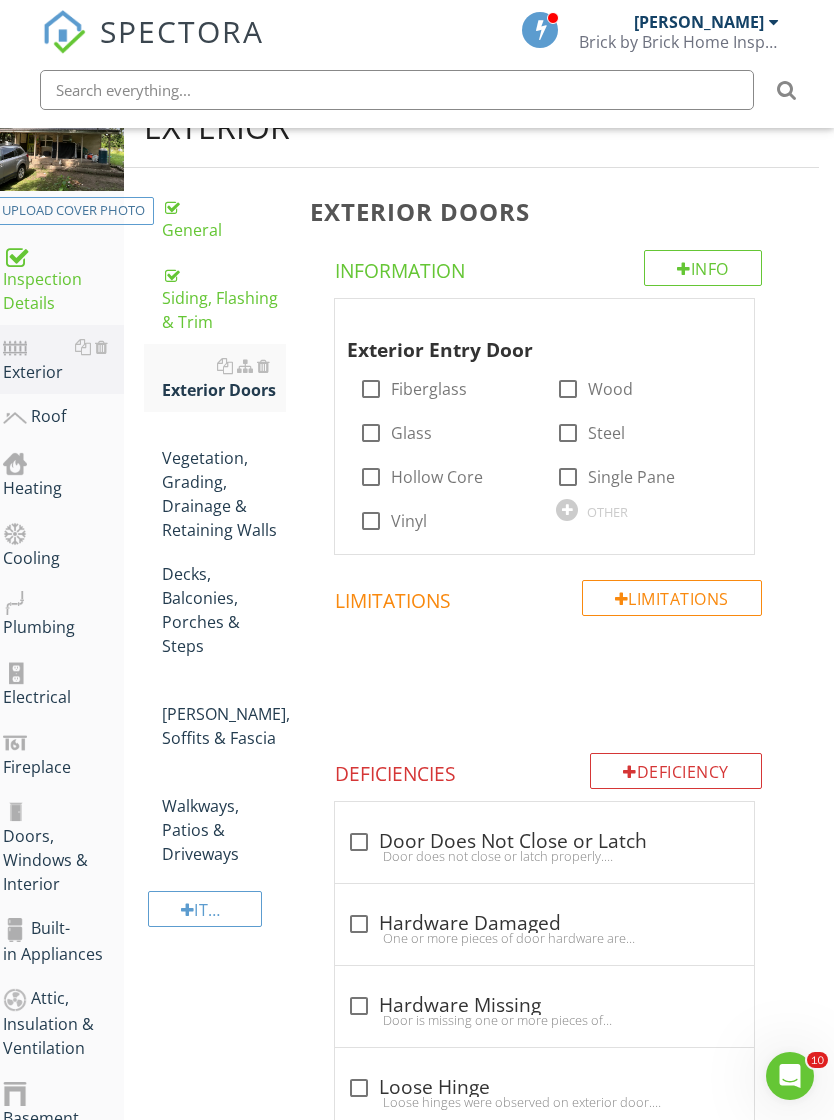 click at bounding box center (568, 389) 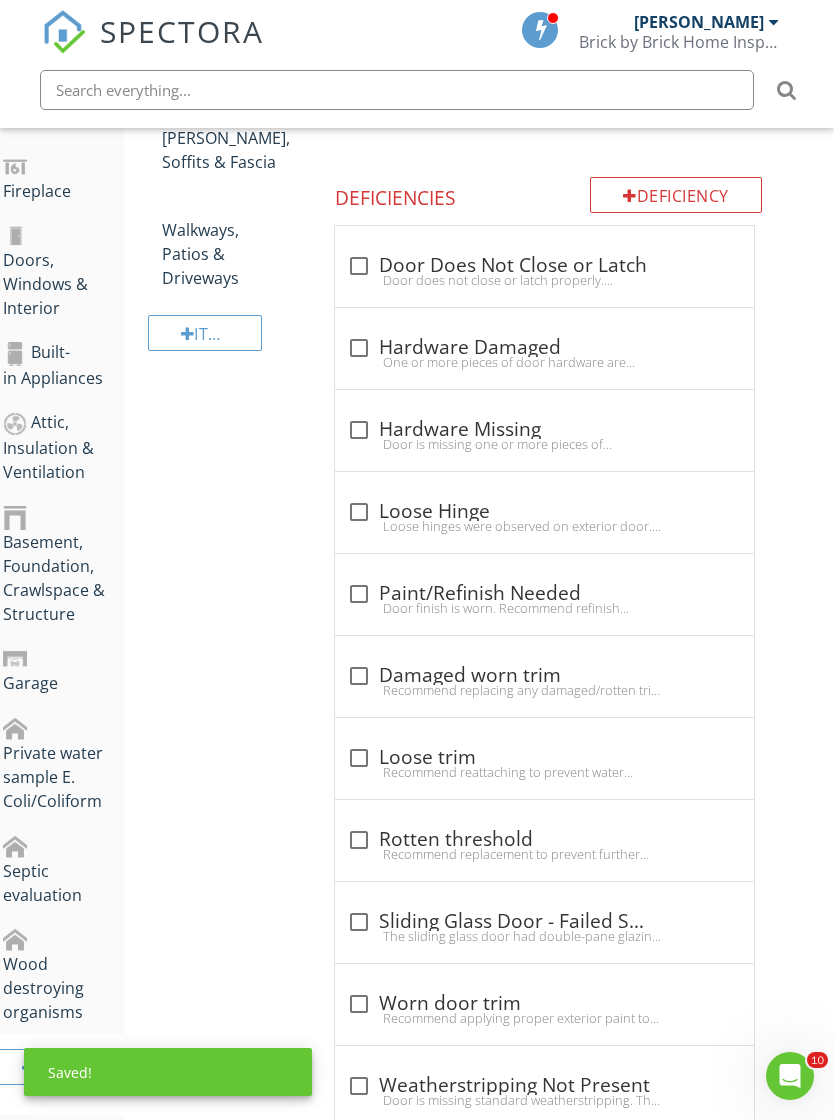 scroll, scrollTop: 817, scrollLeft: 15, axis: both 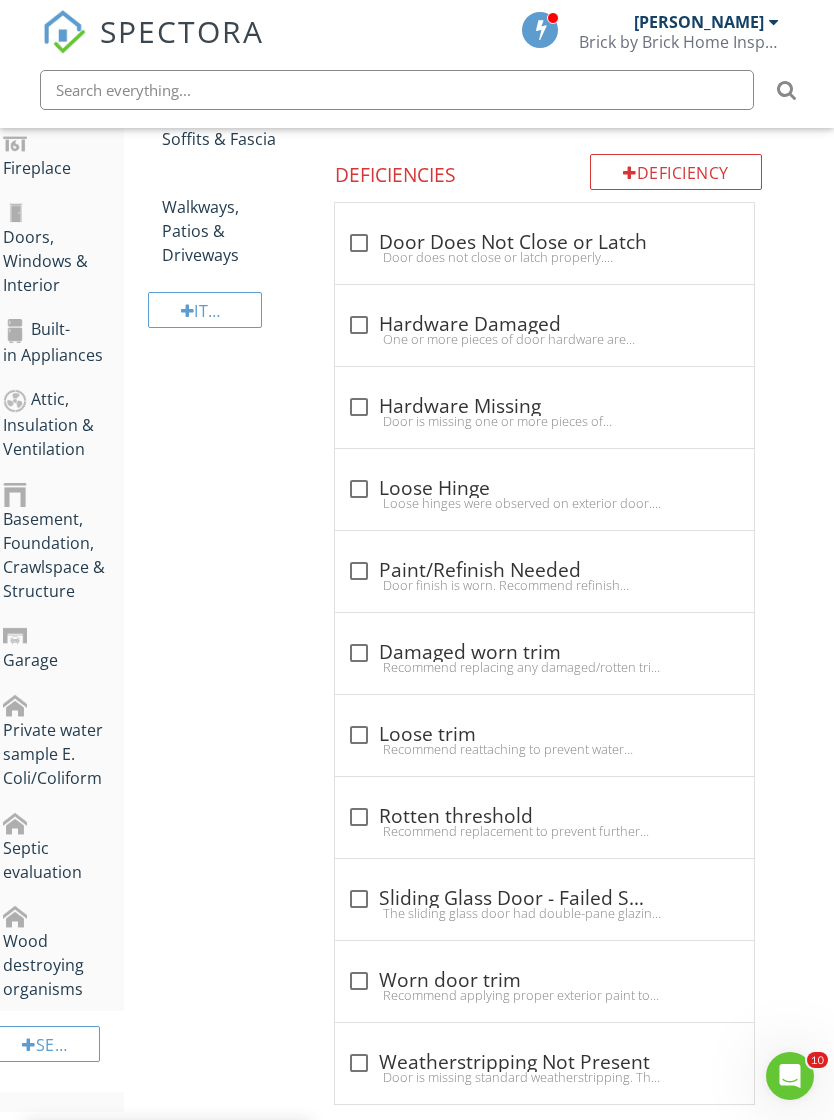 click at bounding box center (359, 571) 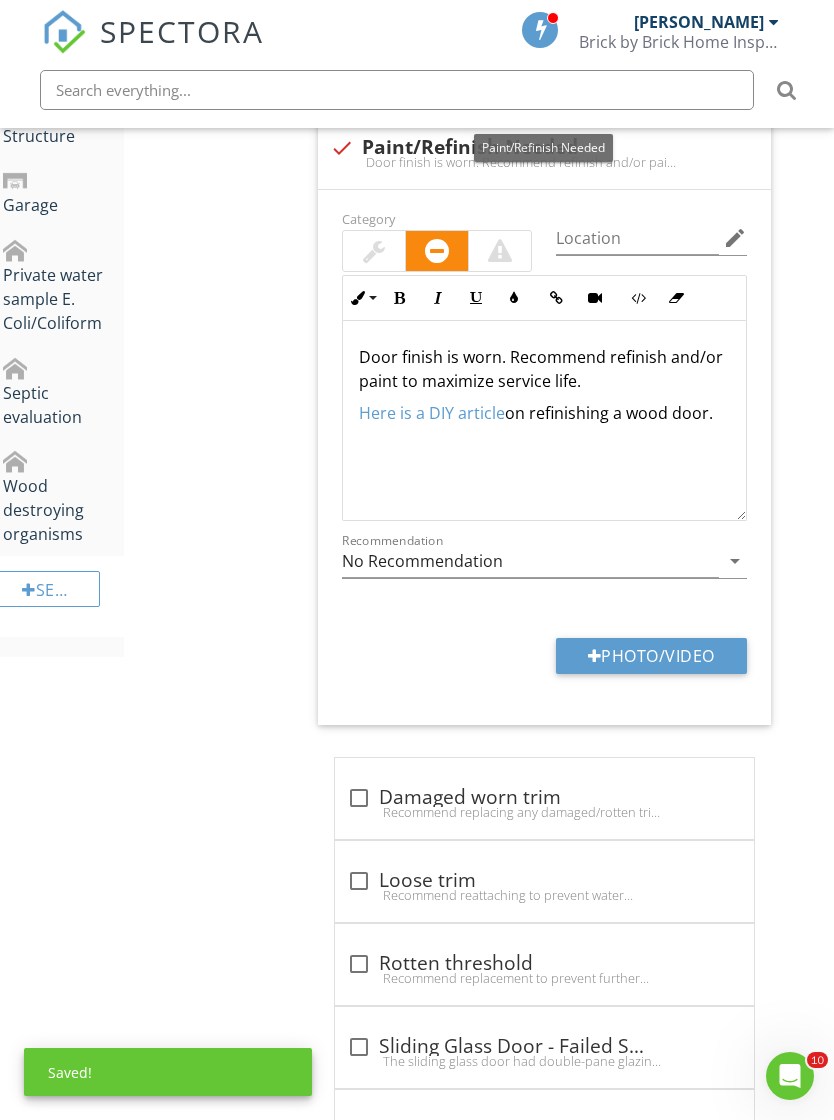 scroll, scrollTop: 1327, scrollLeft: 15, axis: both 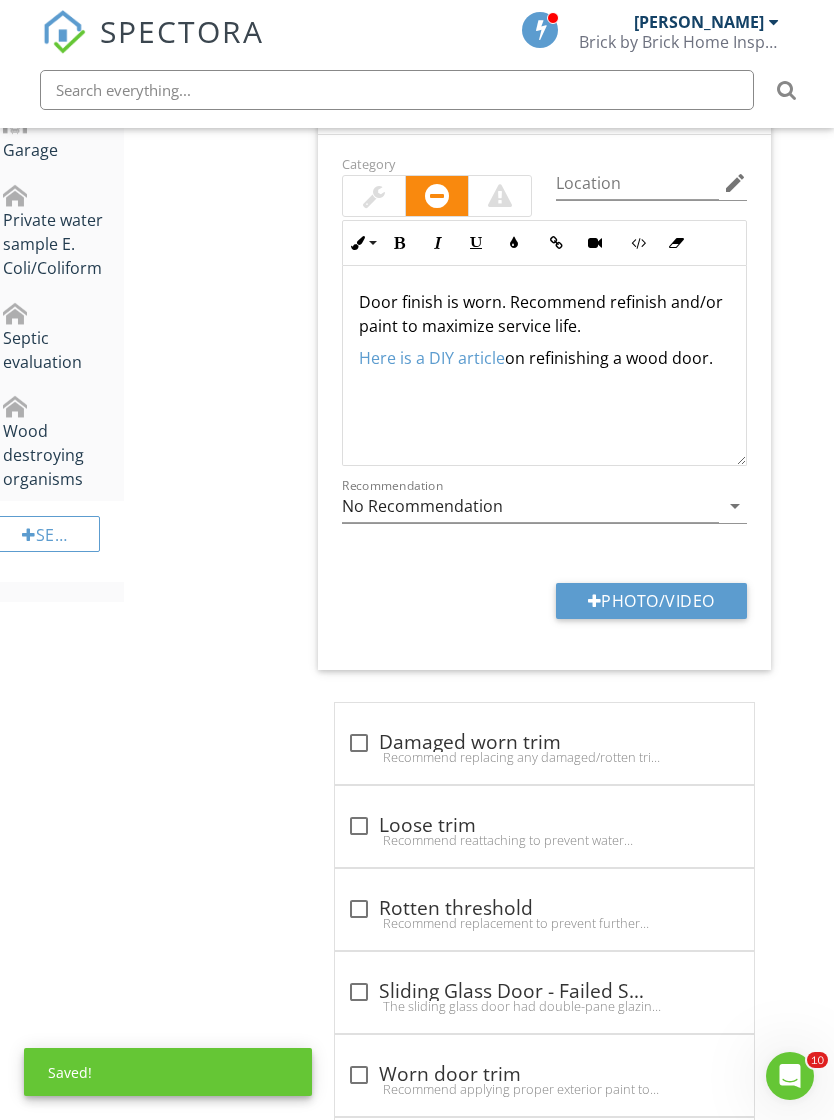 click at bounding box center (359, 743) 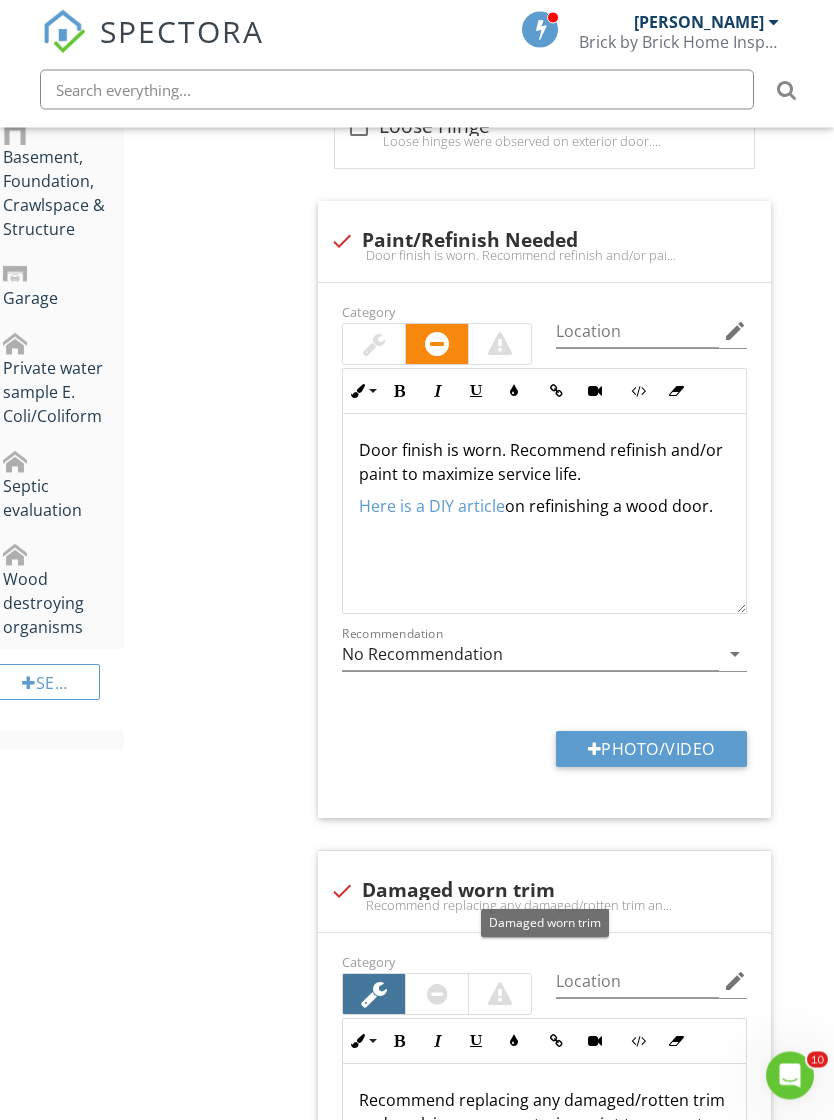 scroll, scrollTop: 1258, scrollLeft: 15, axis: both 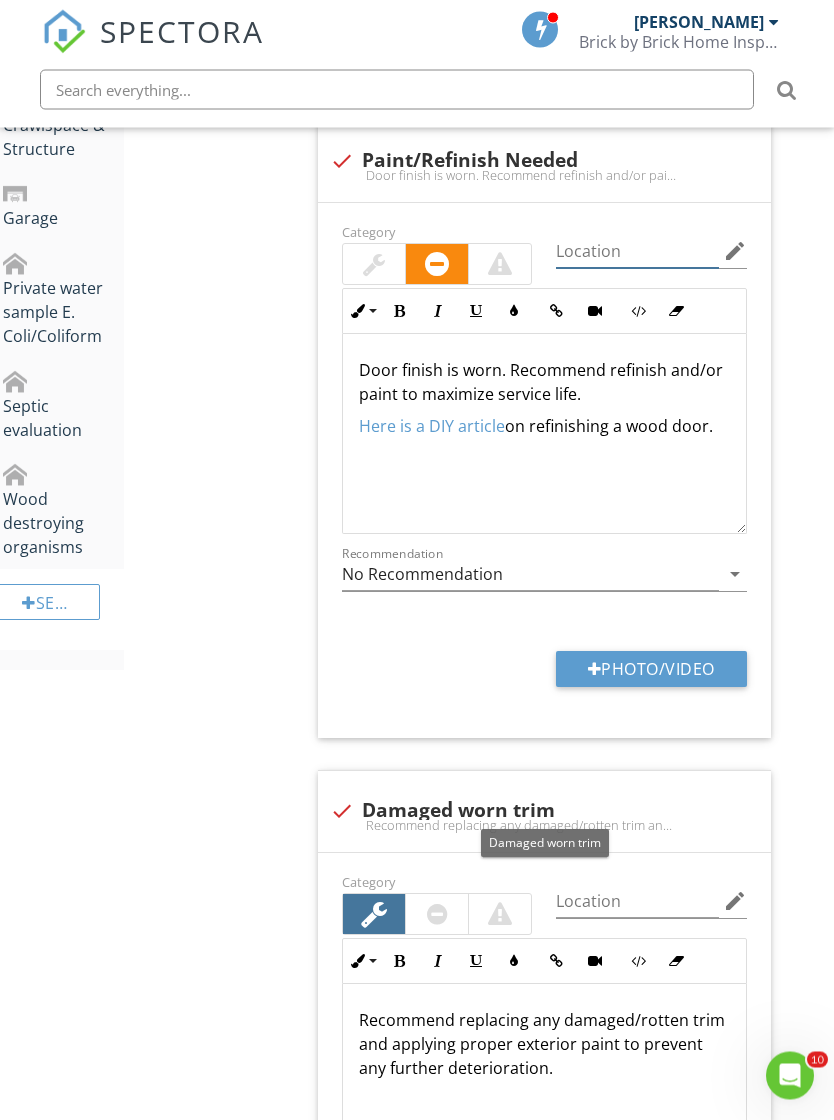 click at bounding box center (637, 252) 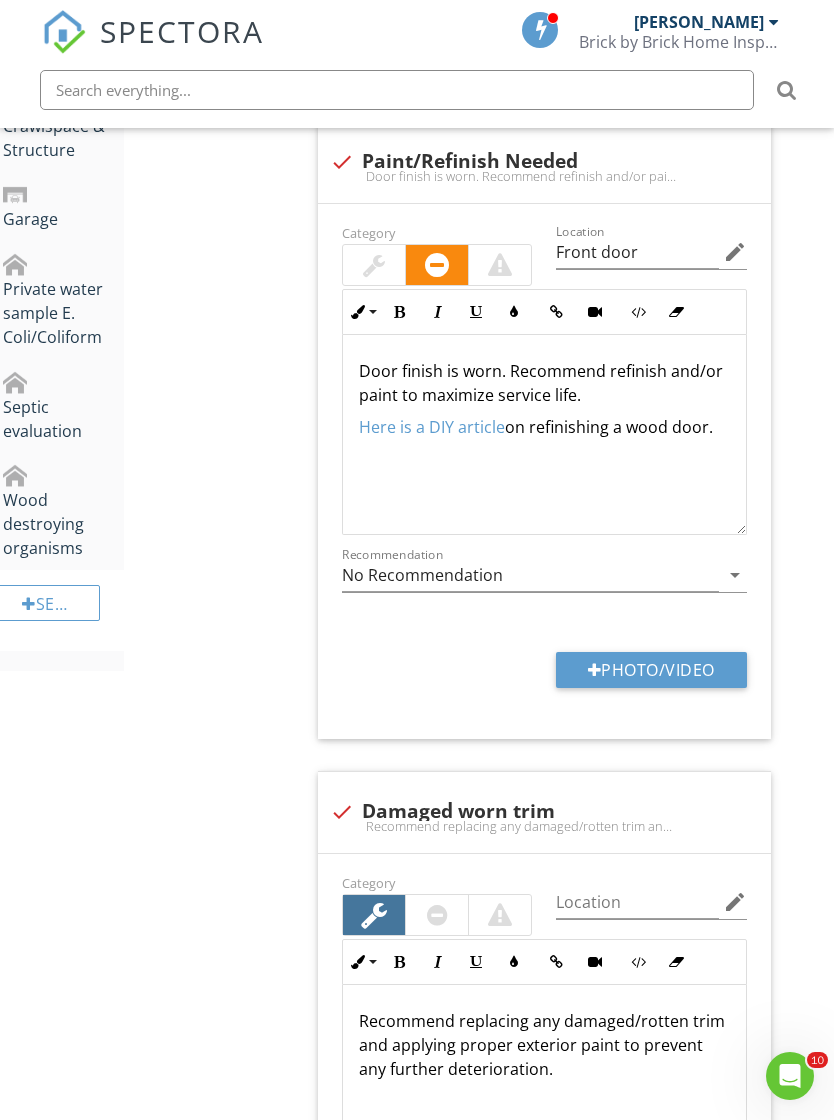 scroll, scrollTop: 1259, scrollLeft: 15, axis: both 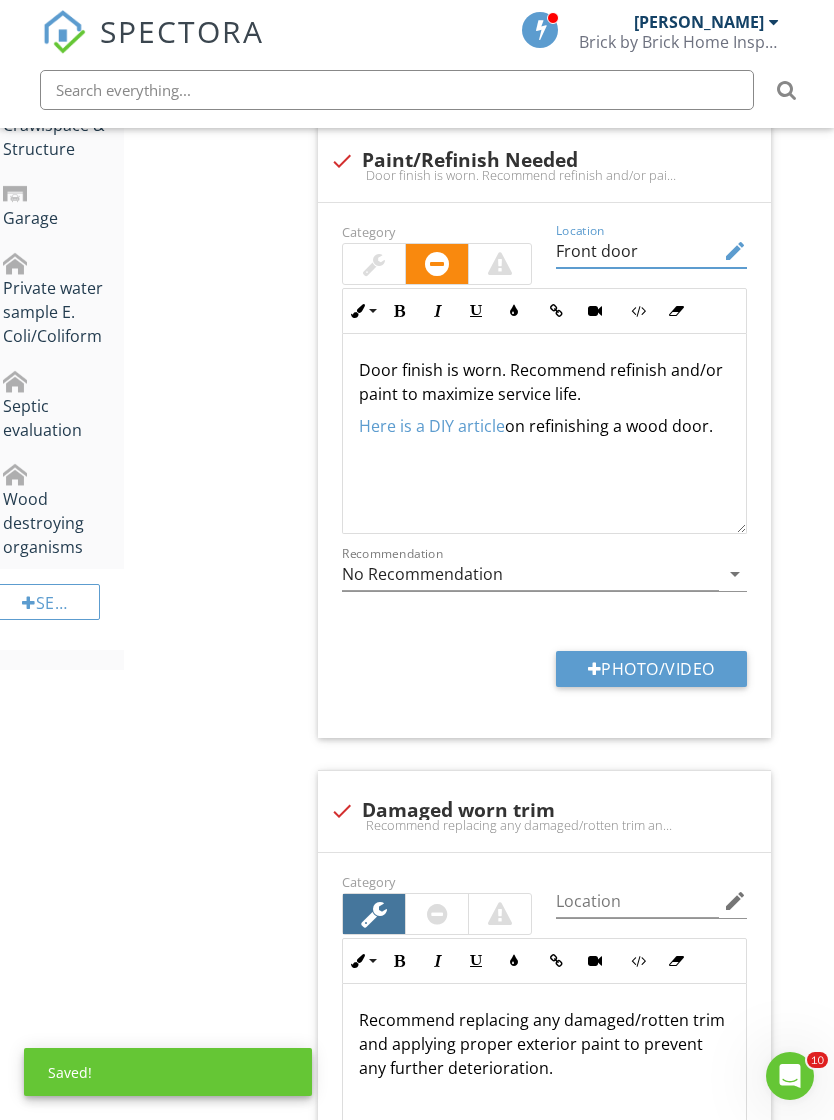 type on "Front door" 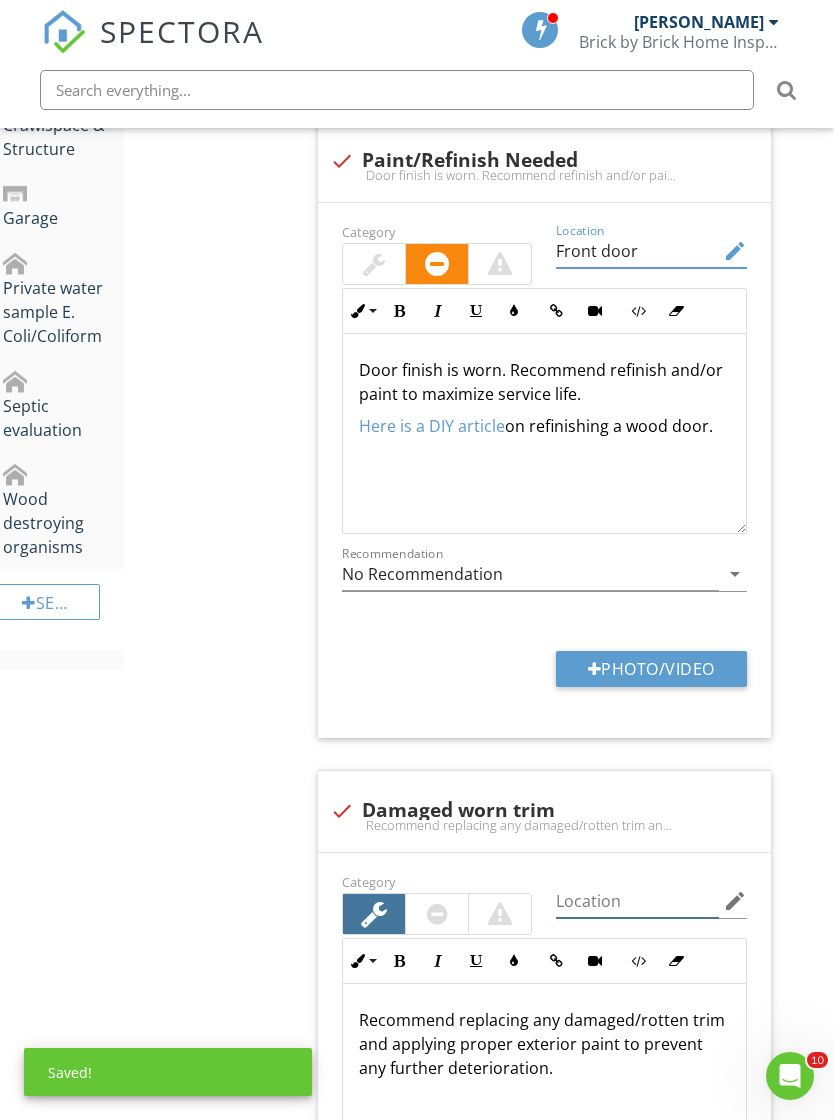 click at bounding box center (637, 901) 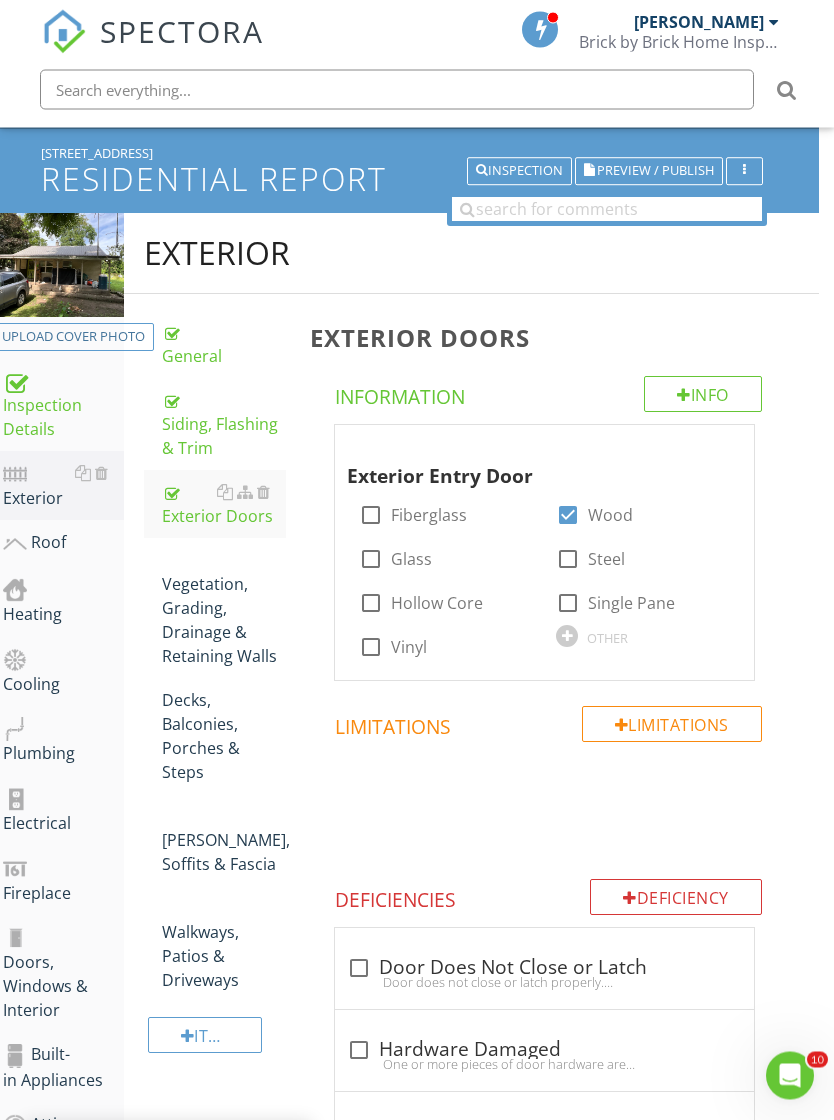 scroll, scrollTop: 92, scrollLeft: 15, axis: both 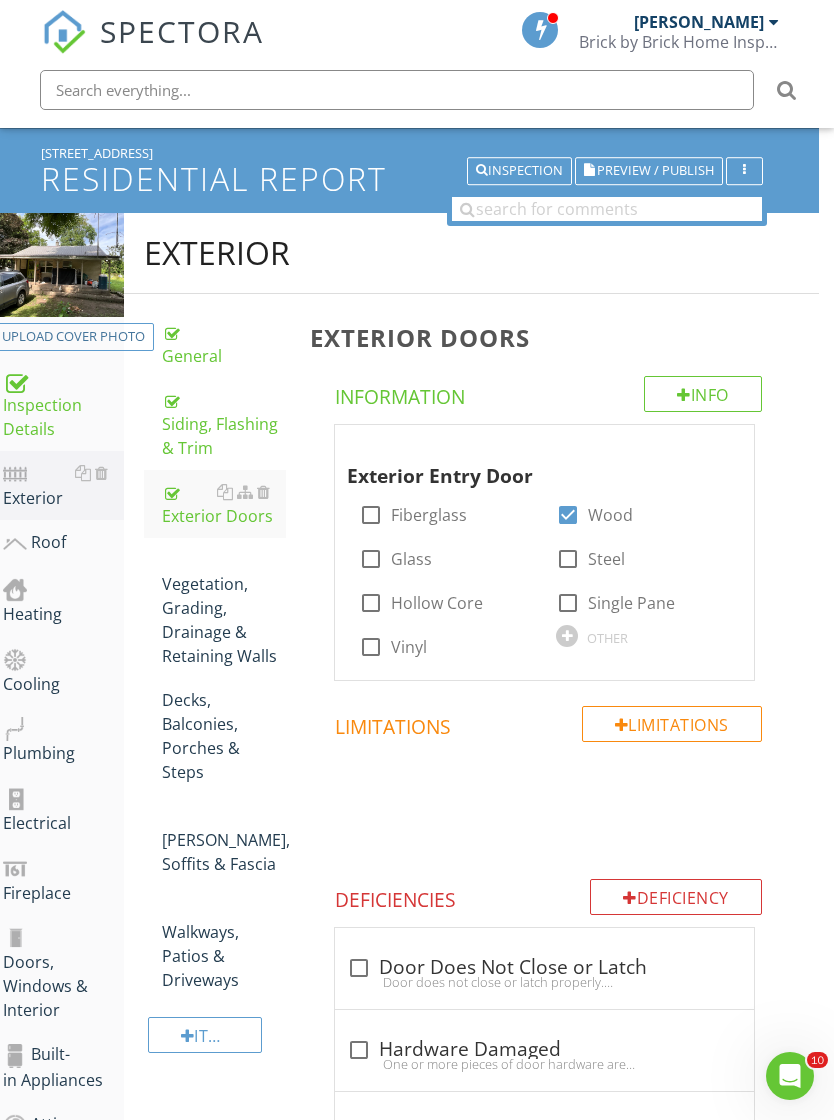 type on "Front door" 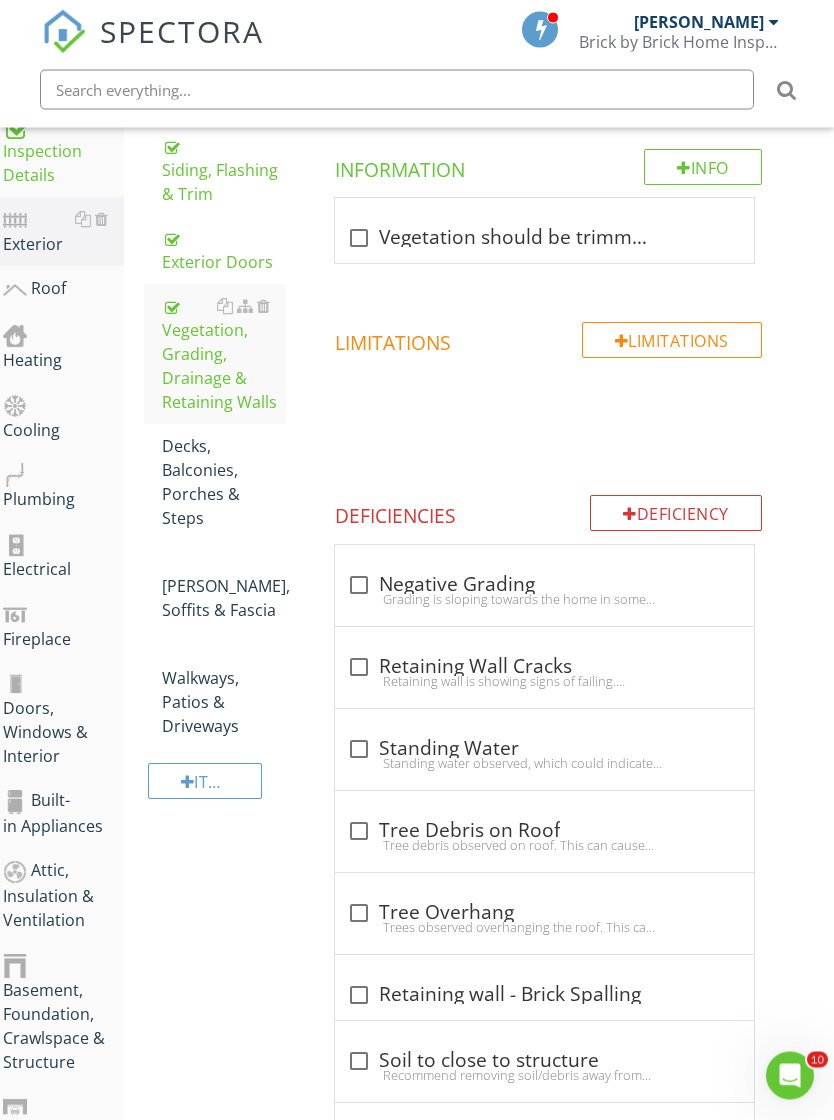 scroll, scrollTop: 346, scrollLeft: 15, axis: both 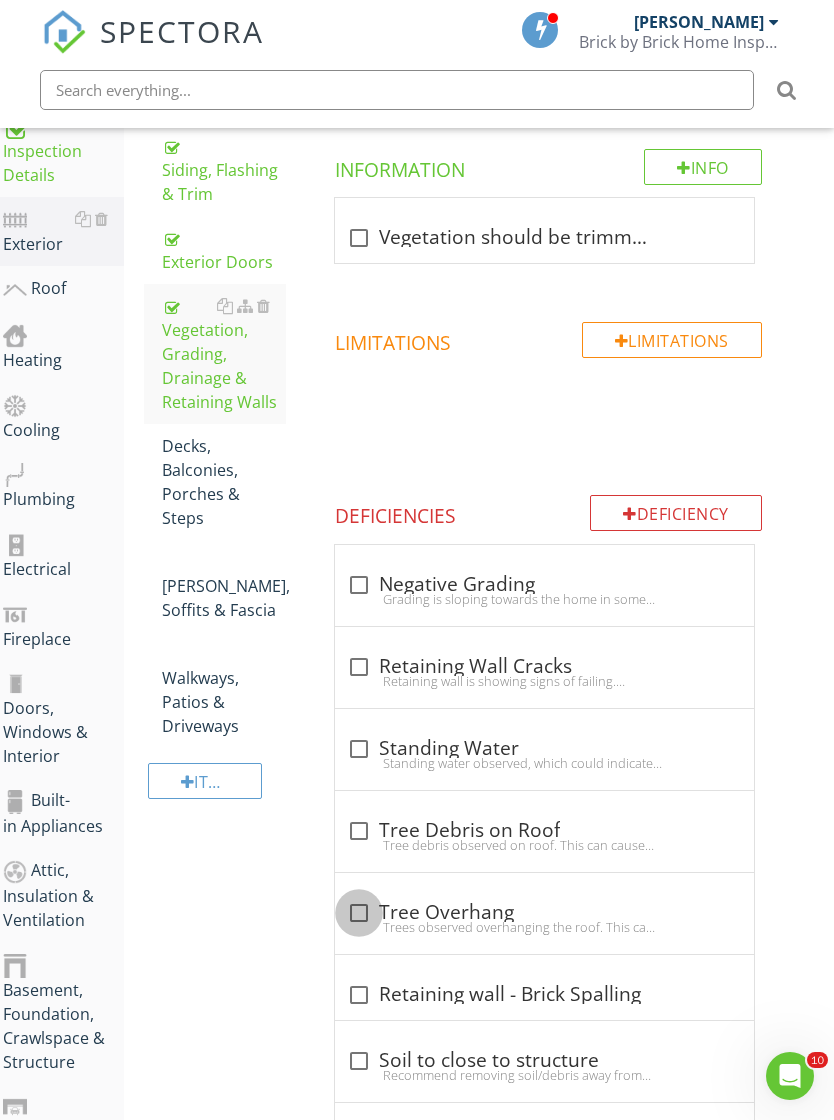 click at bounding box center [359, 913] 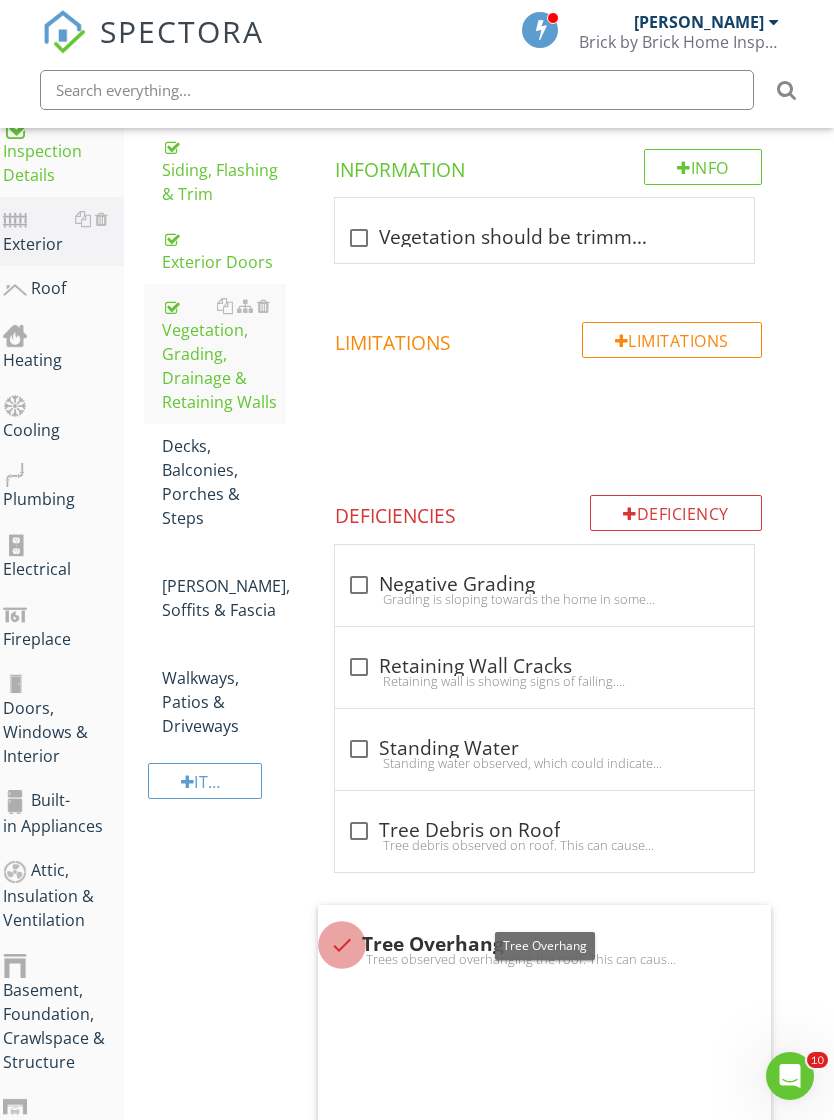 checkbox on "true" 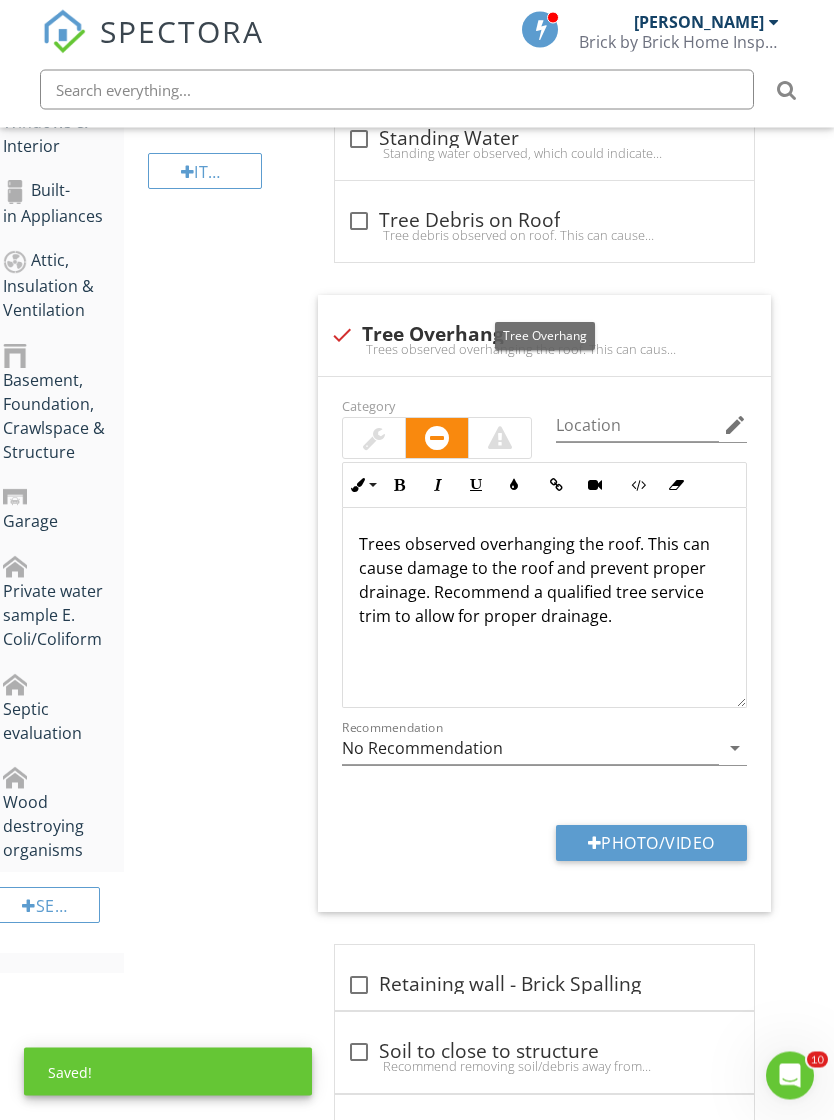 scroll, scrollTop: 1022, scrollLeft: 15, axis: both 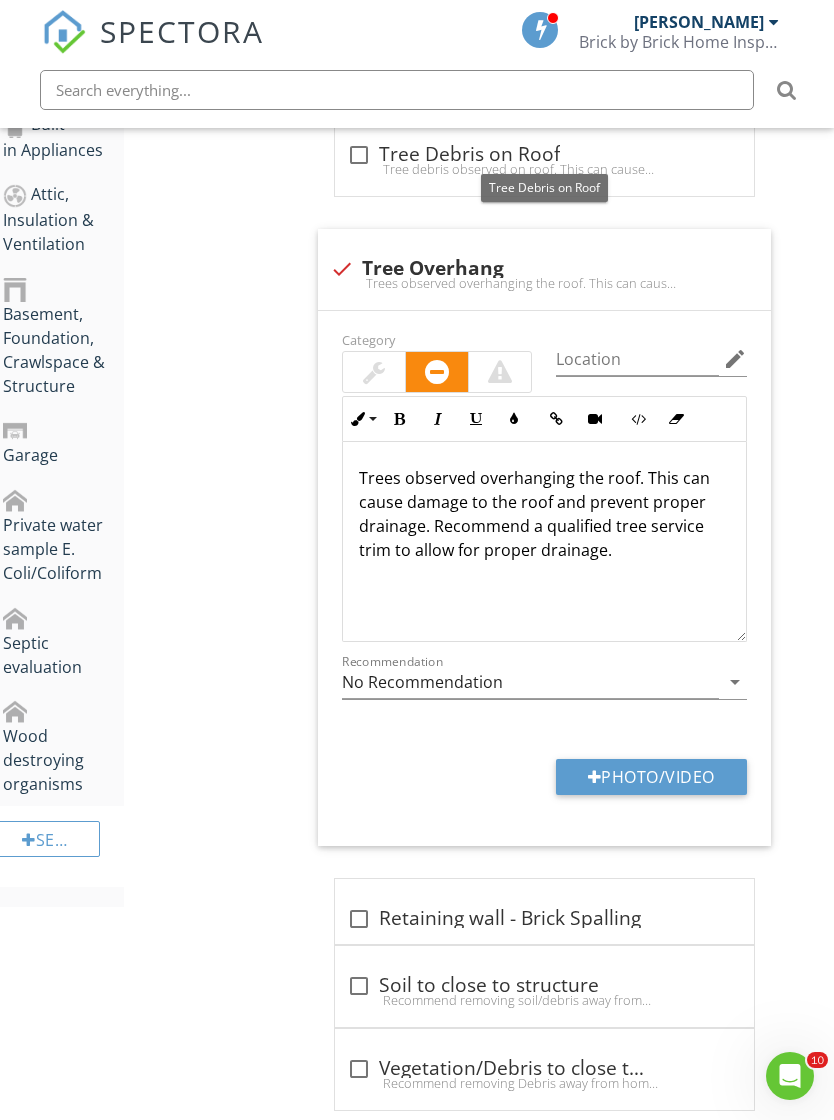 click at bounding box center (359, 155) 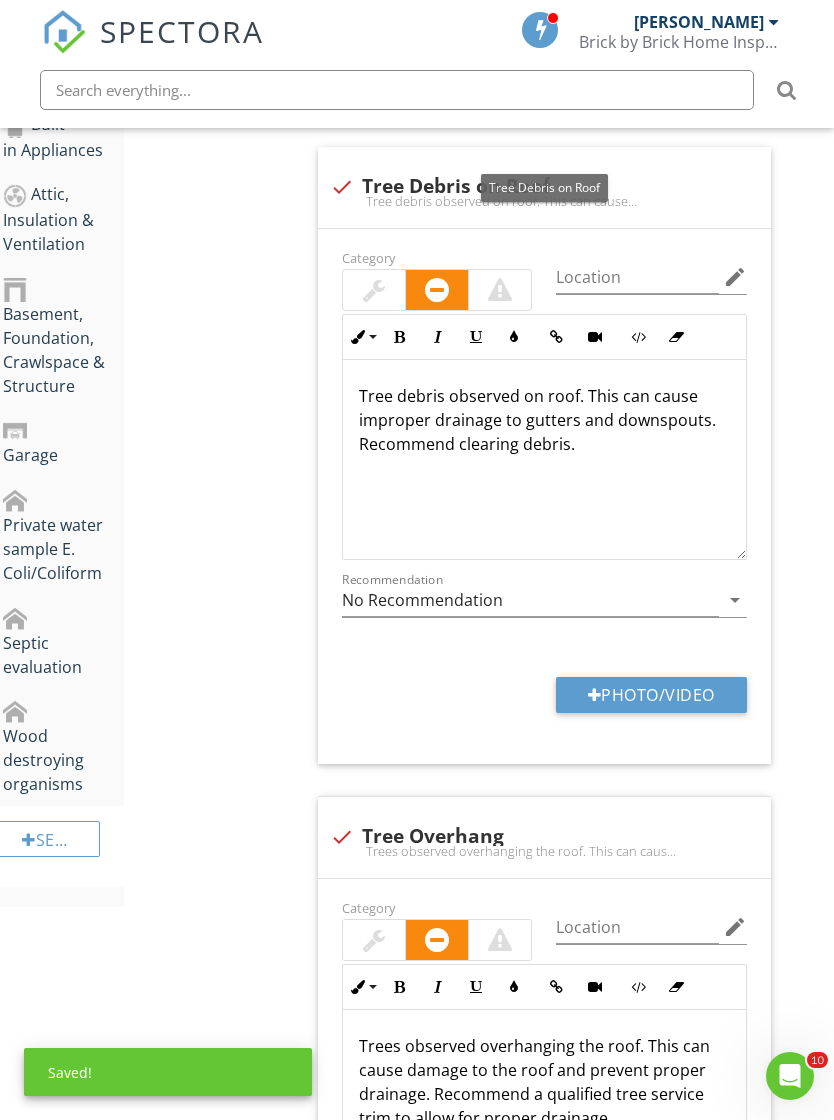 click at bounding box center [374, 290] 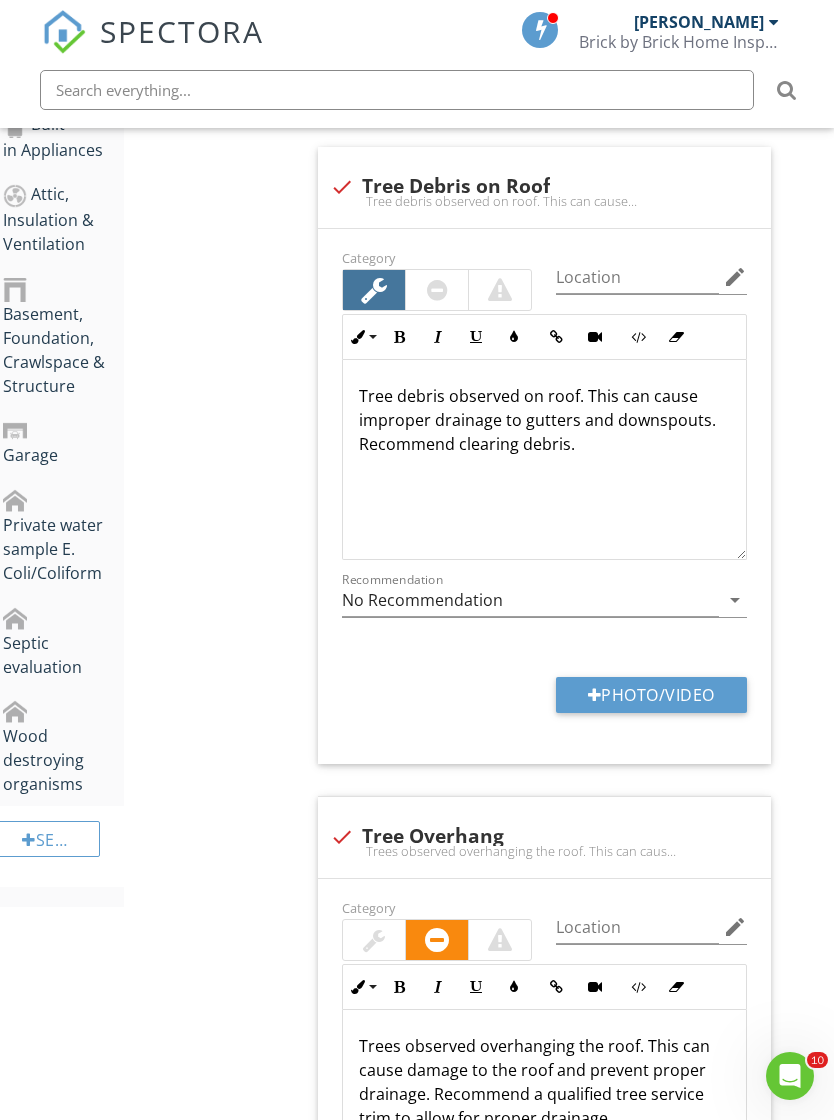 click at bounding box center (374, 940) 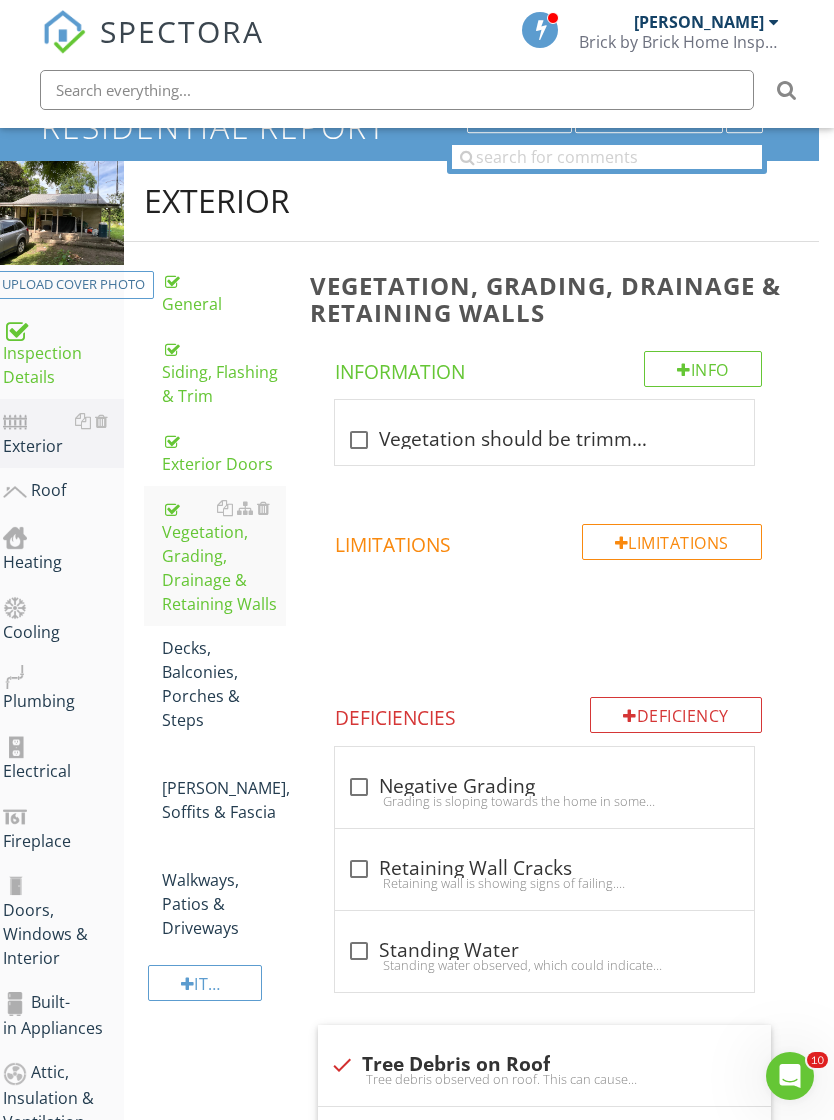 scroll, scrollTop: 0, scrollLeft: 15, axis: horizontal 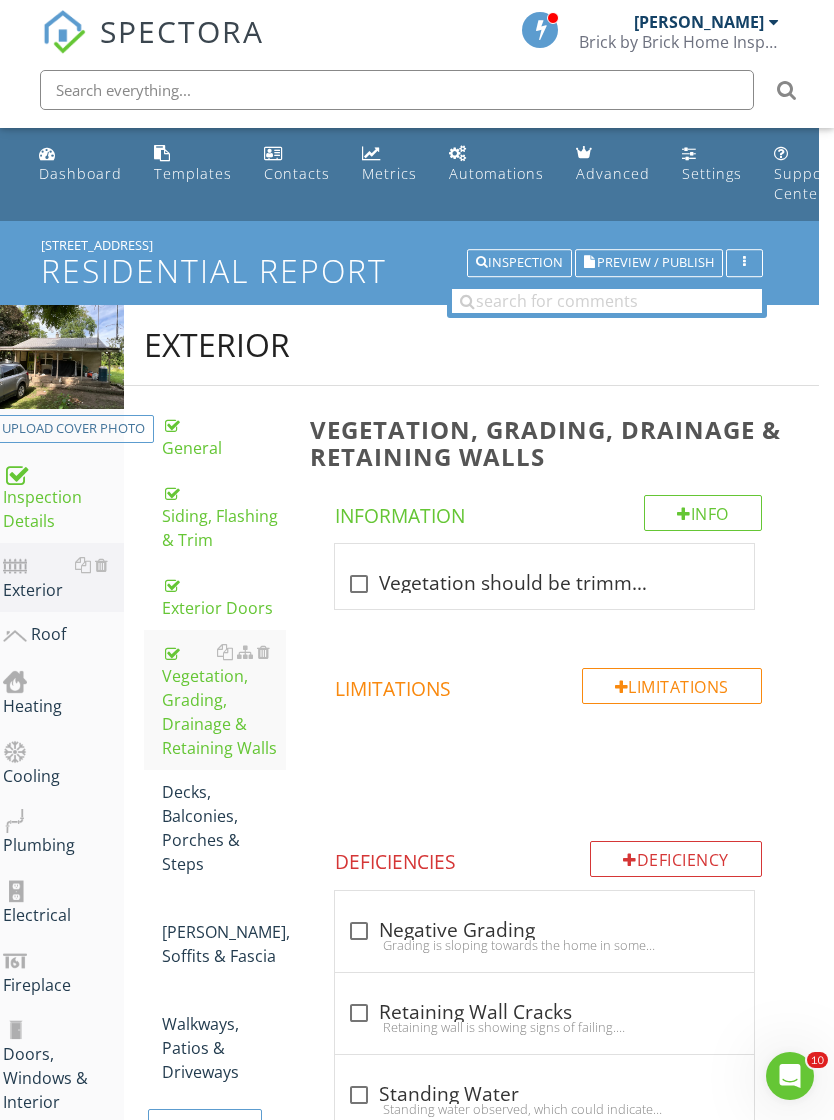 click on "Decks, Balconies, Porches & Steps" at bounding box center (224, 828) 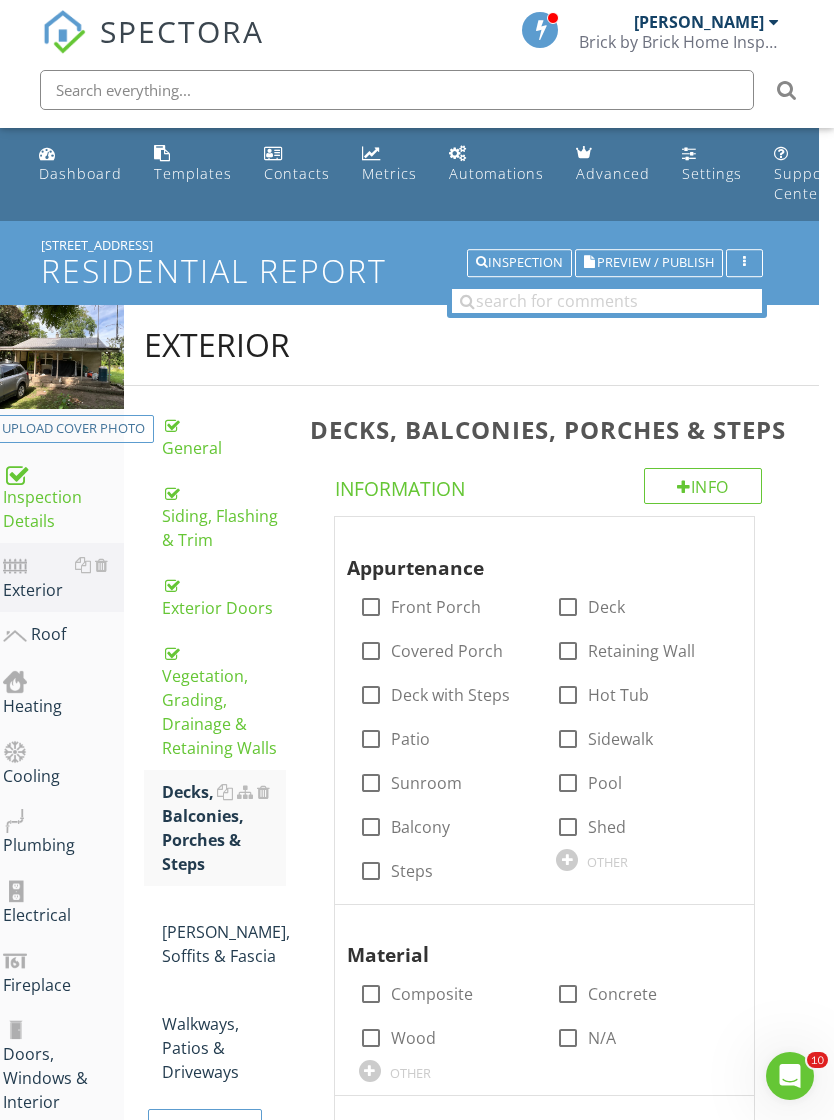 click on "Front Porch" at bounding box center (436, 607) 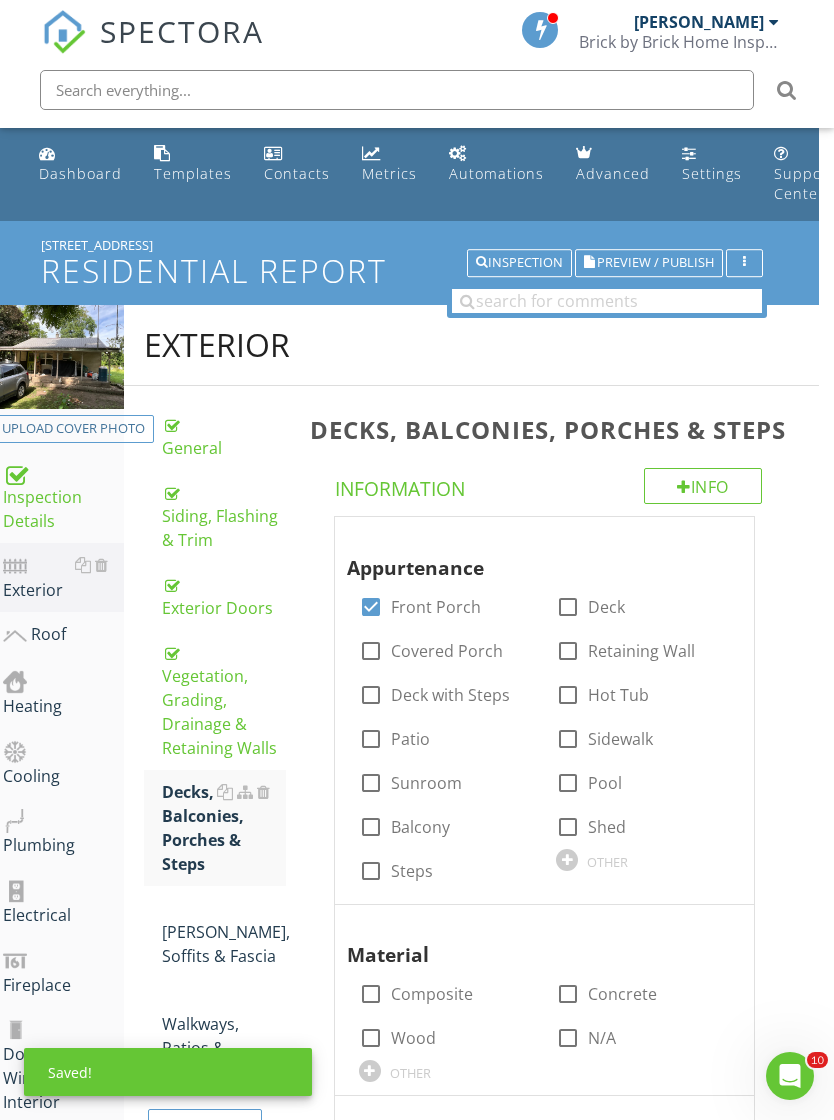 click on "Deck with Steps" at bounding box center [450, 695] 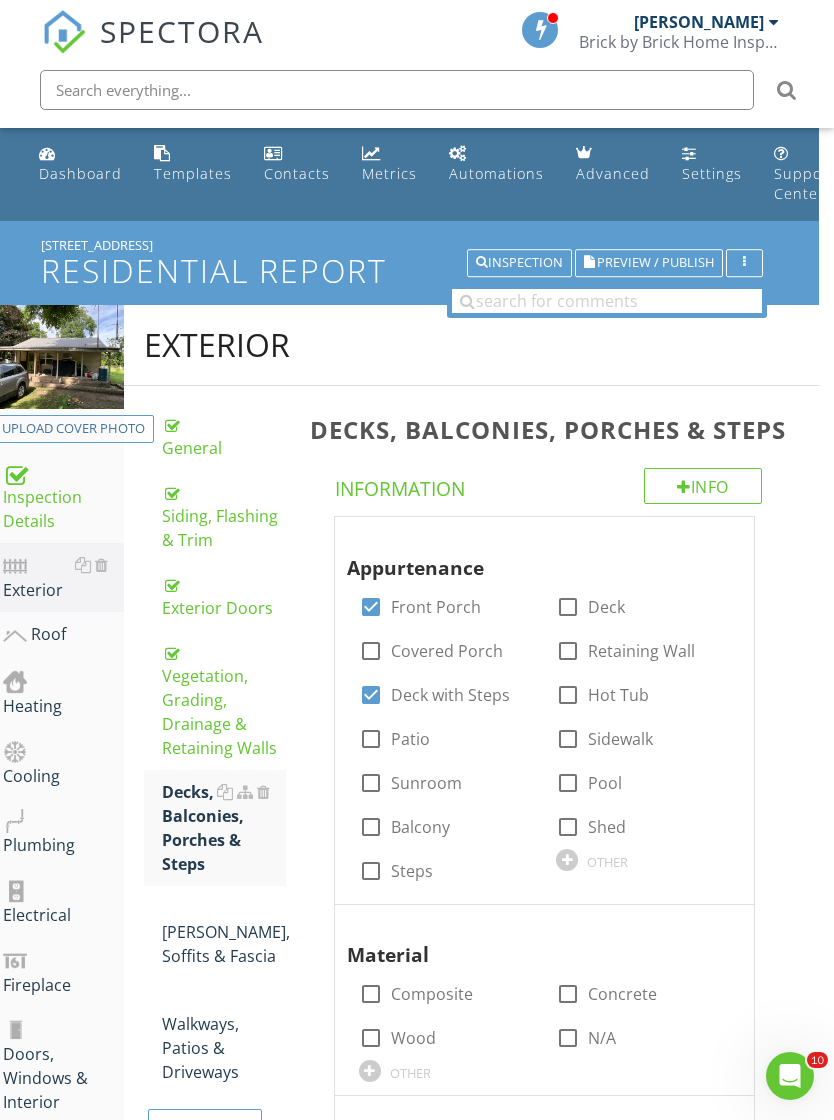 click on "Deck with Steps" at bounding box center (450, 695) 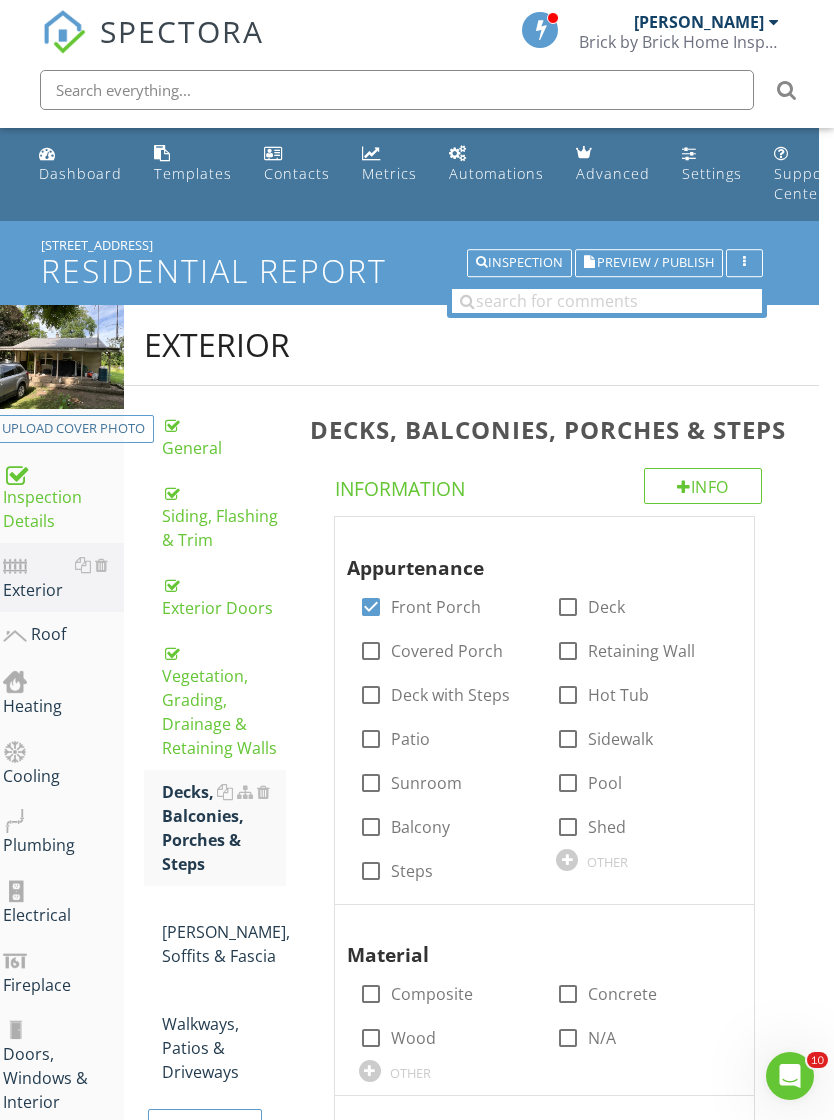 click on "Deck with Steps" at bounding box center [450, 695] 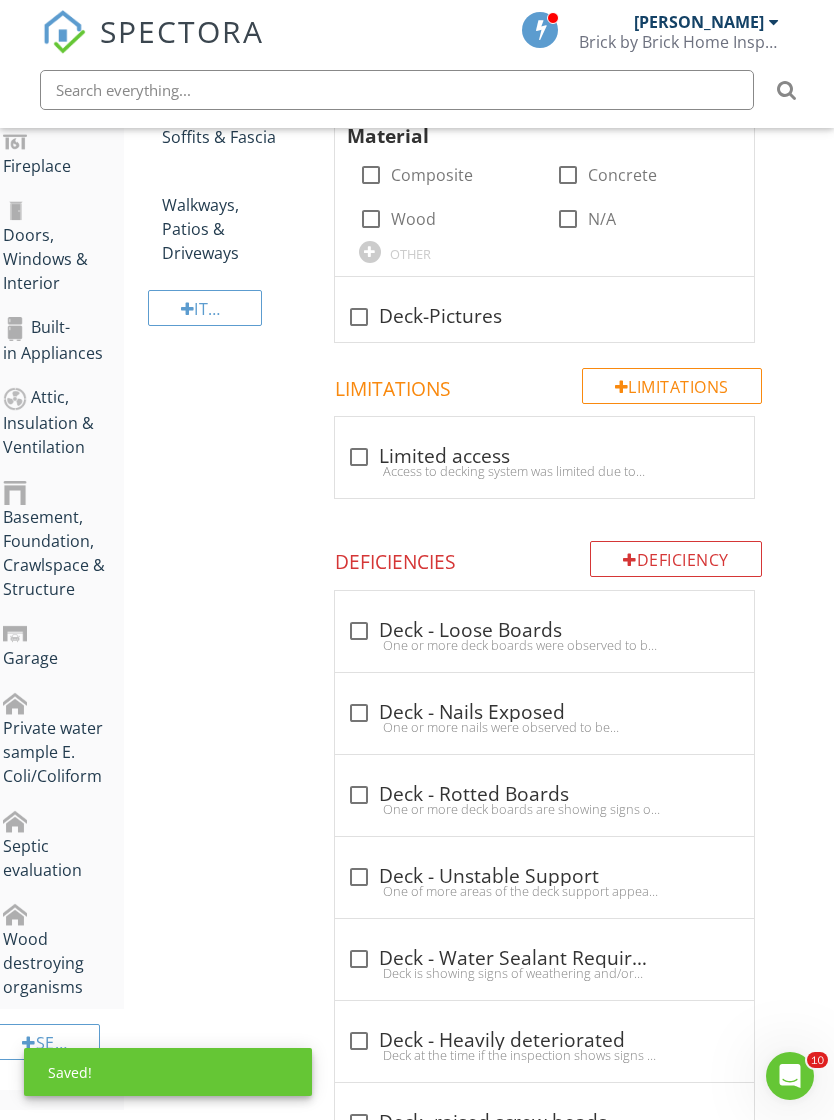 scroll, scrollTop: 926, scrollLeft: 15, axis: both 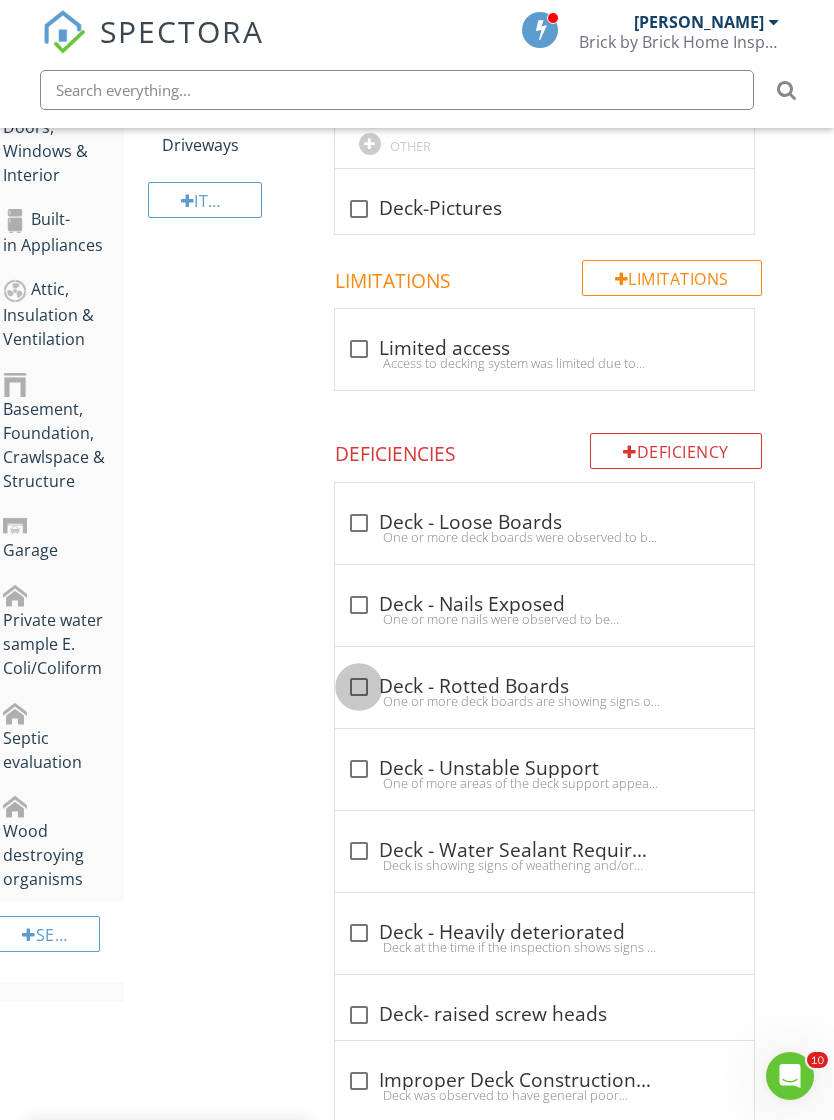 click at bounding box center (359, 687) 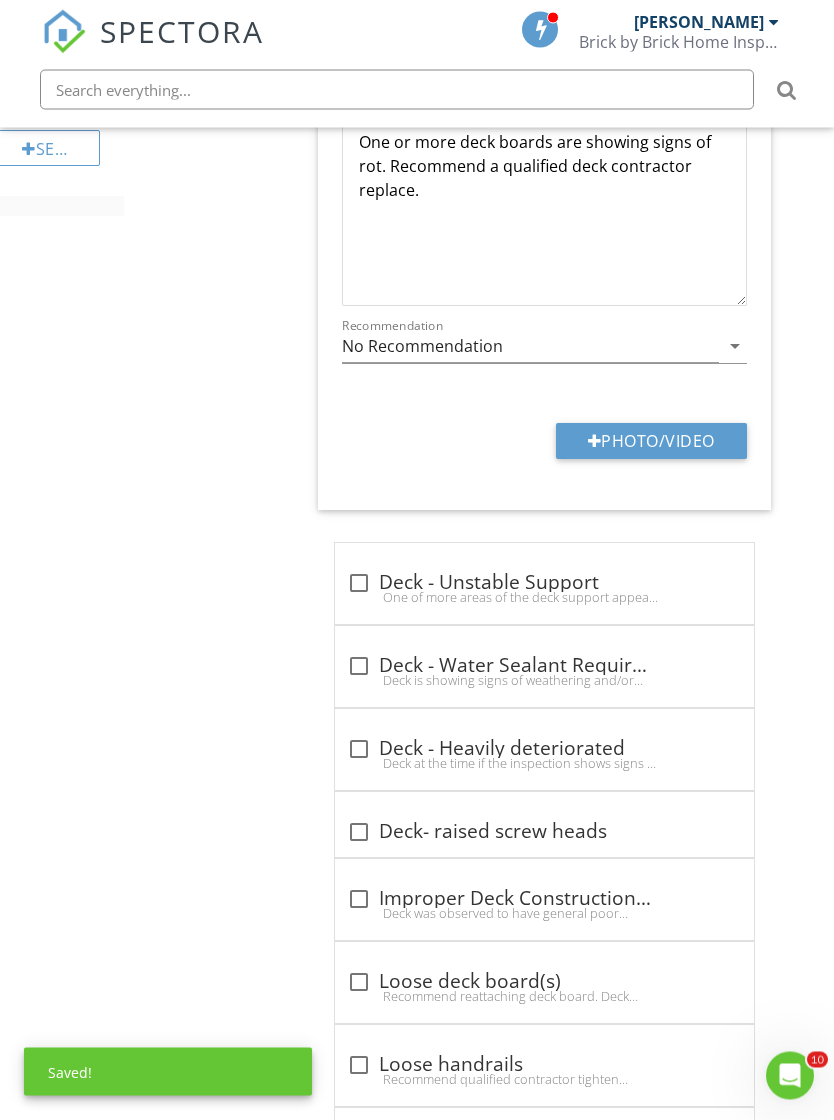 scroll, scrollTop: 1743, scrollLeft: 15, axis: both 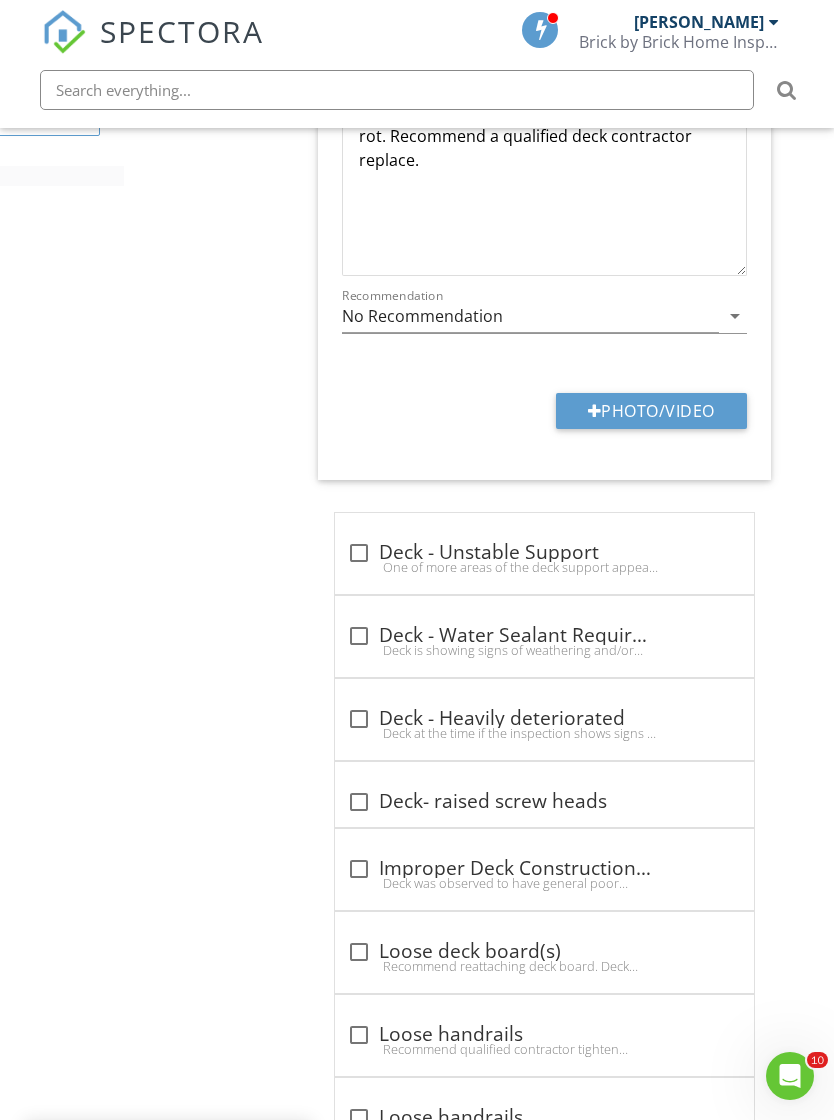 click on "Deck is showing signs of weathering and/or water damage. Recommend water sealant/weatherproofing be applied.
Here is a helpful article on staining  sealing your deck." at bounding box center [544, 650] 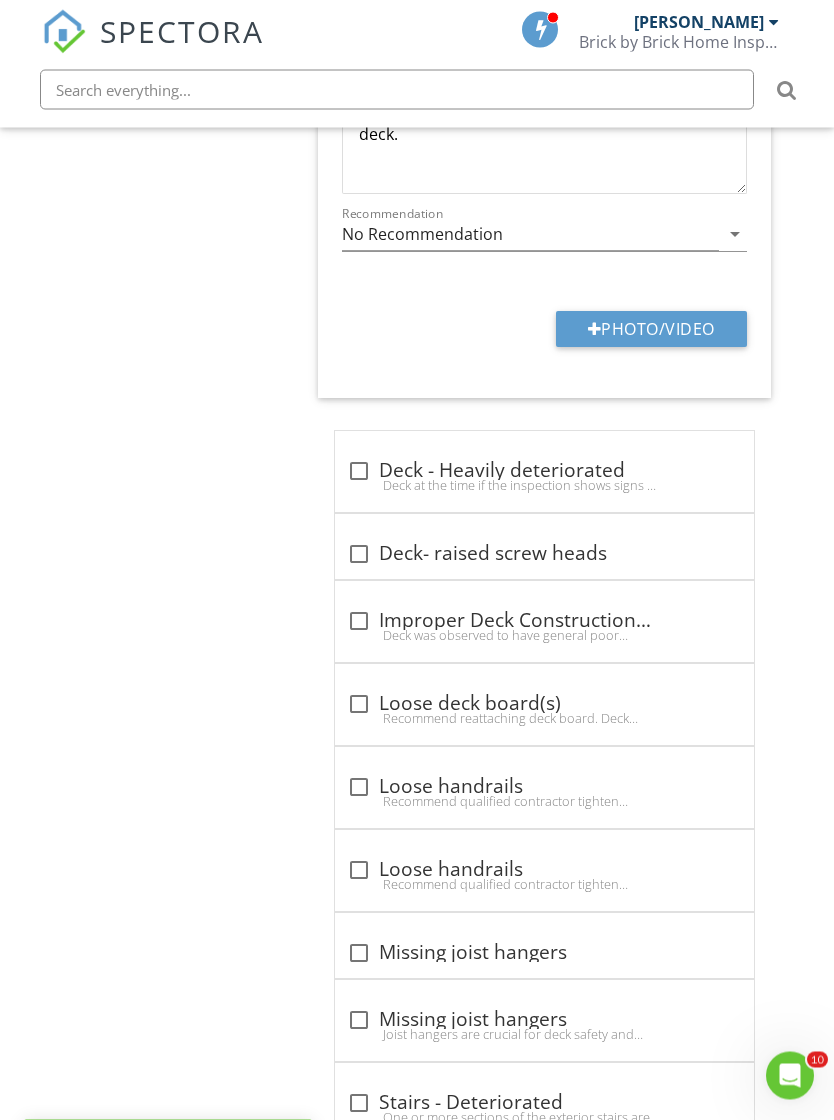 scroll, scrollTop: 2590, scrollLeft: 15, axis: both 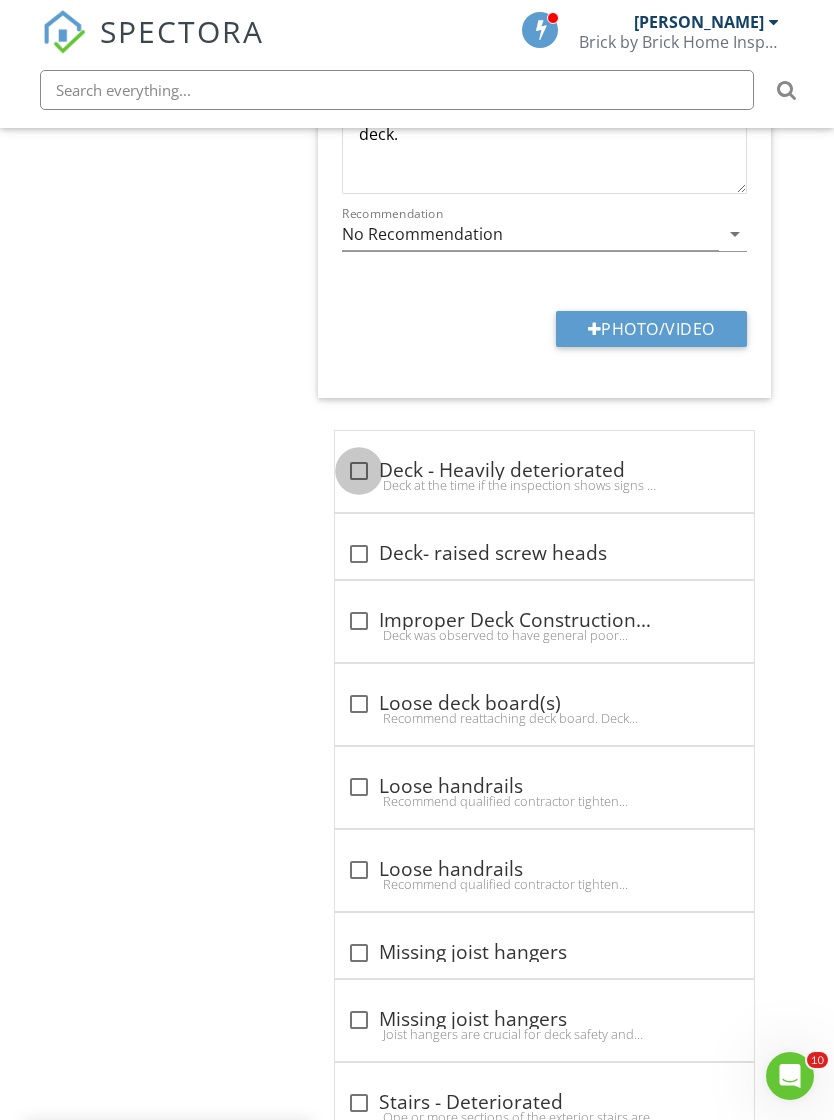 click at bounding box center (359, 471) 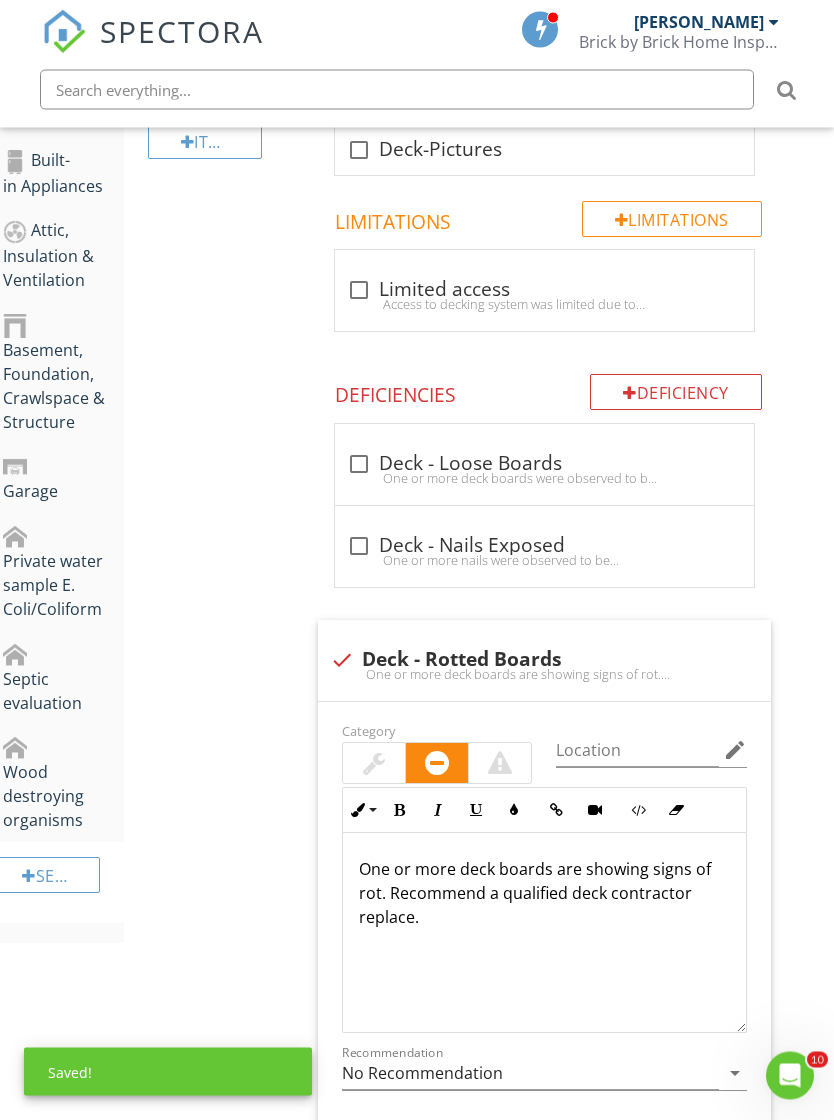 scroll, scrollTop: 834, scrollLeft: 15, axis: both 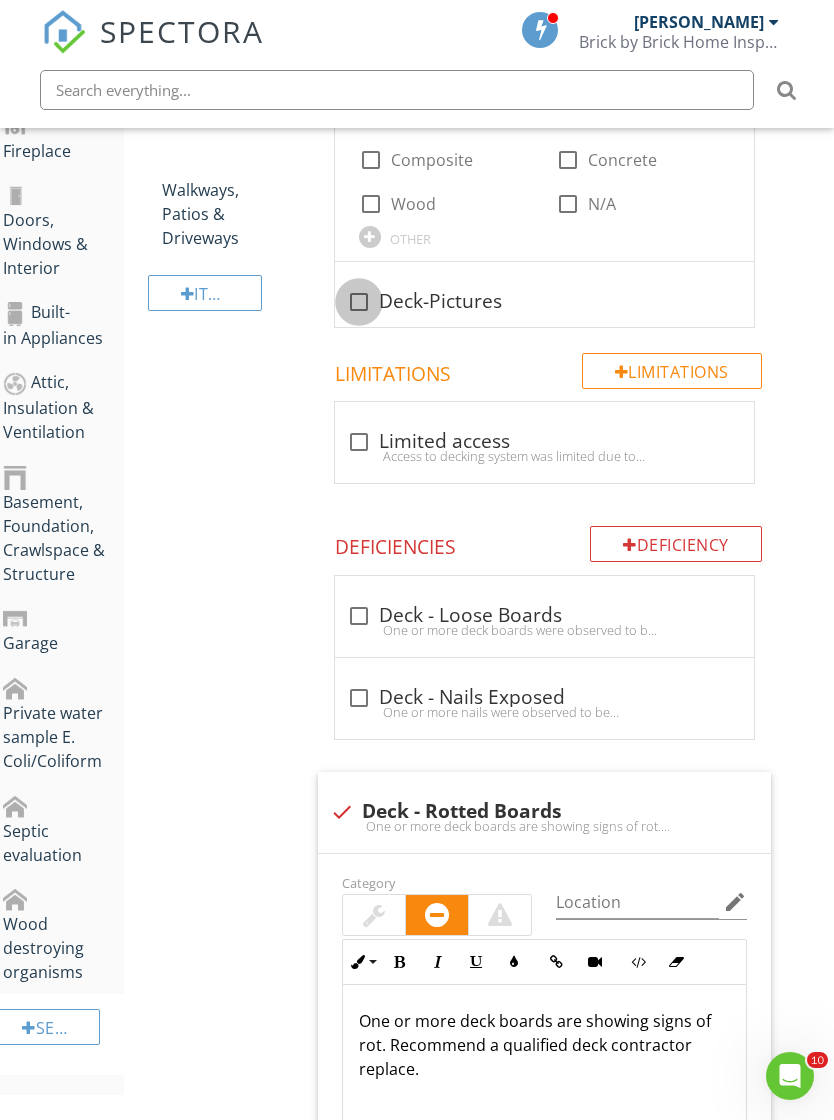 click at bounding box center (359, 302) 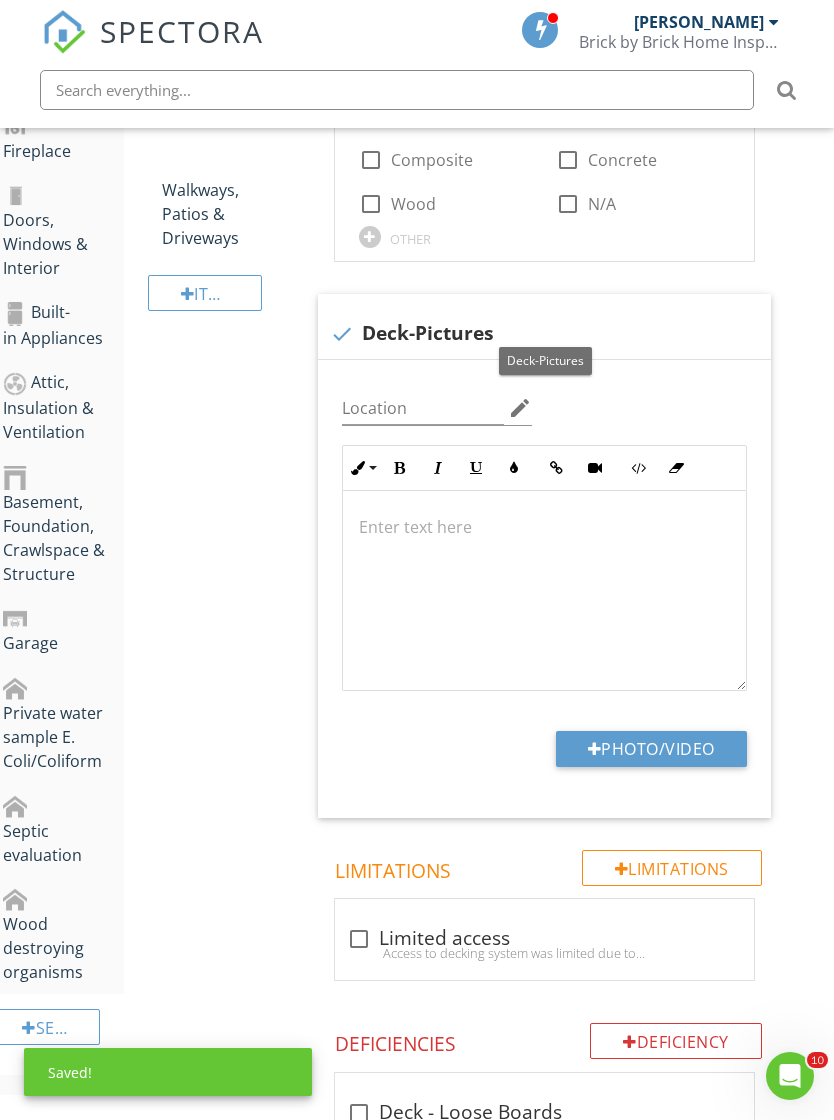 click on "Photo/Video" at bounding box center (651, 749) 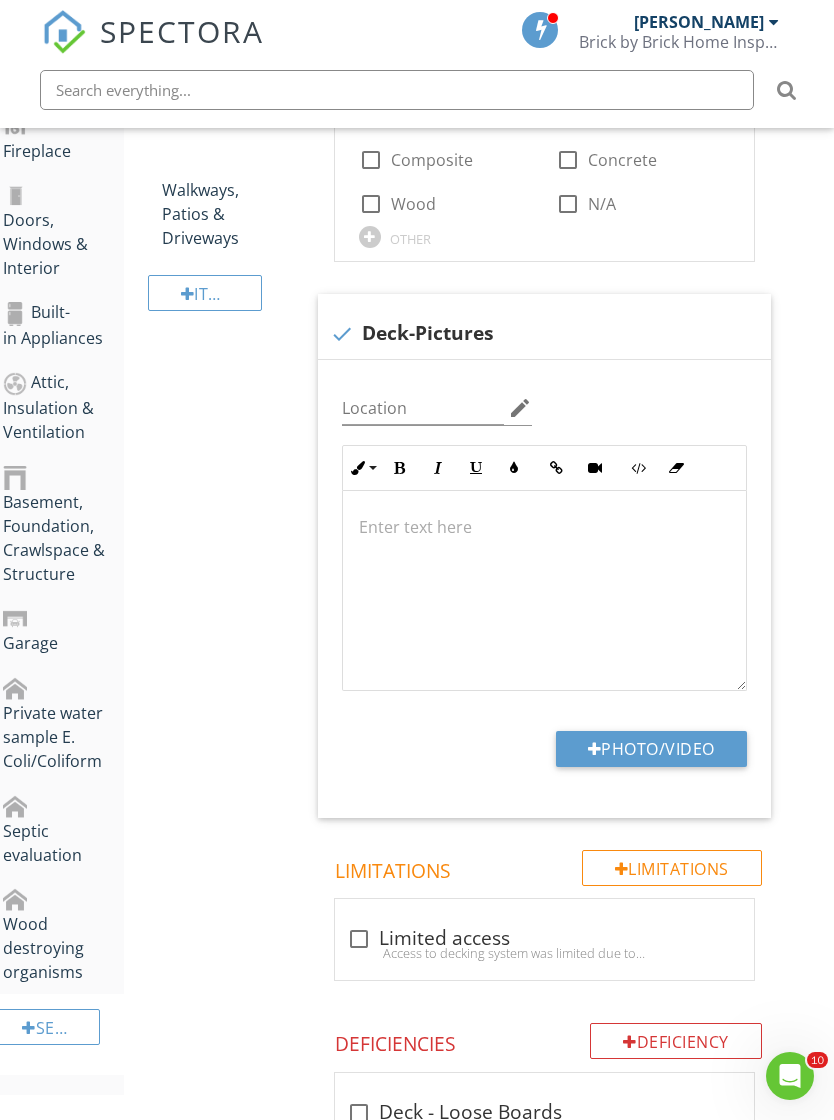 type on "C:\fakepath\IMG_9923.jpeg" 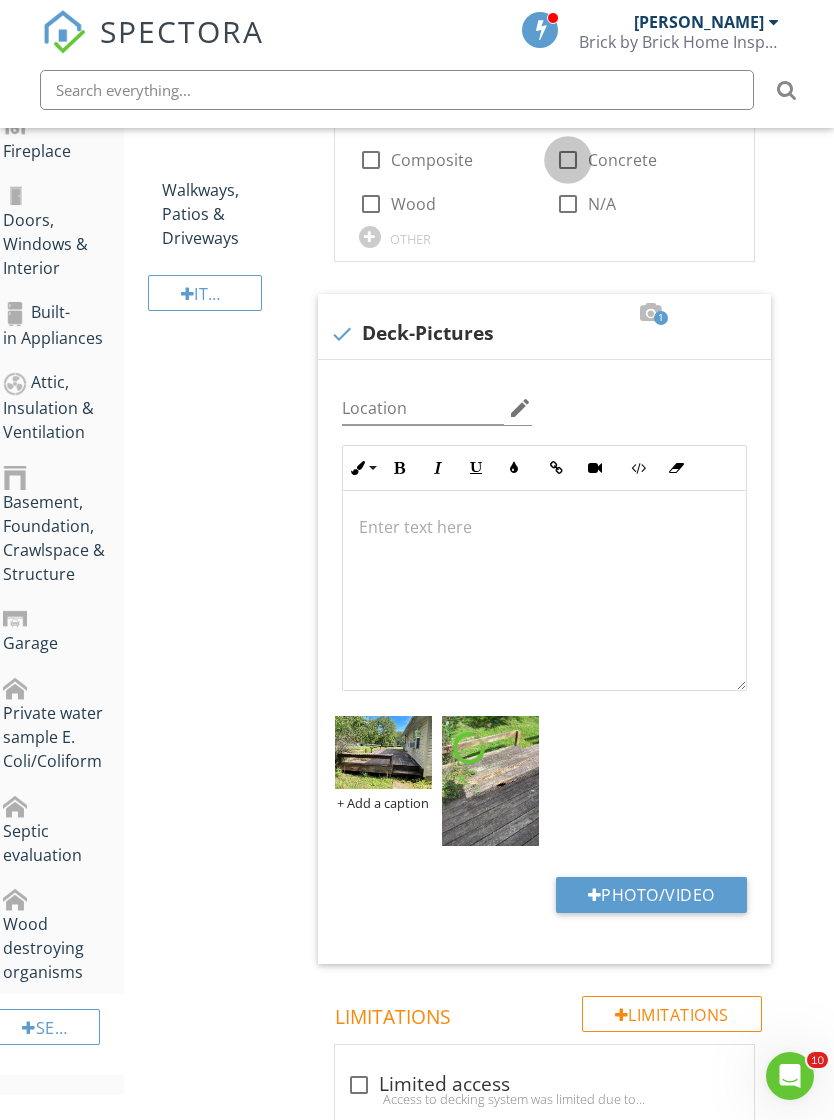 click at bounding box center [568, 160] 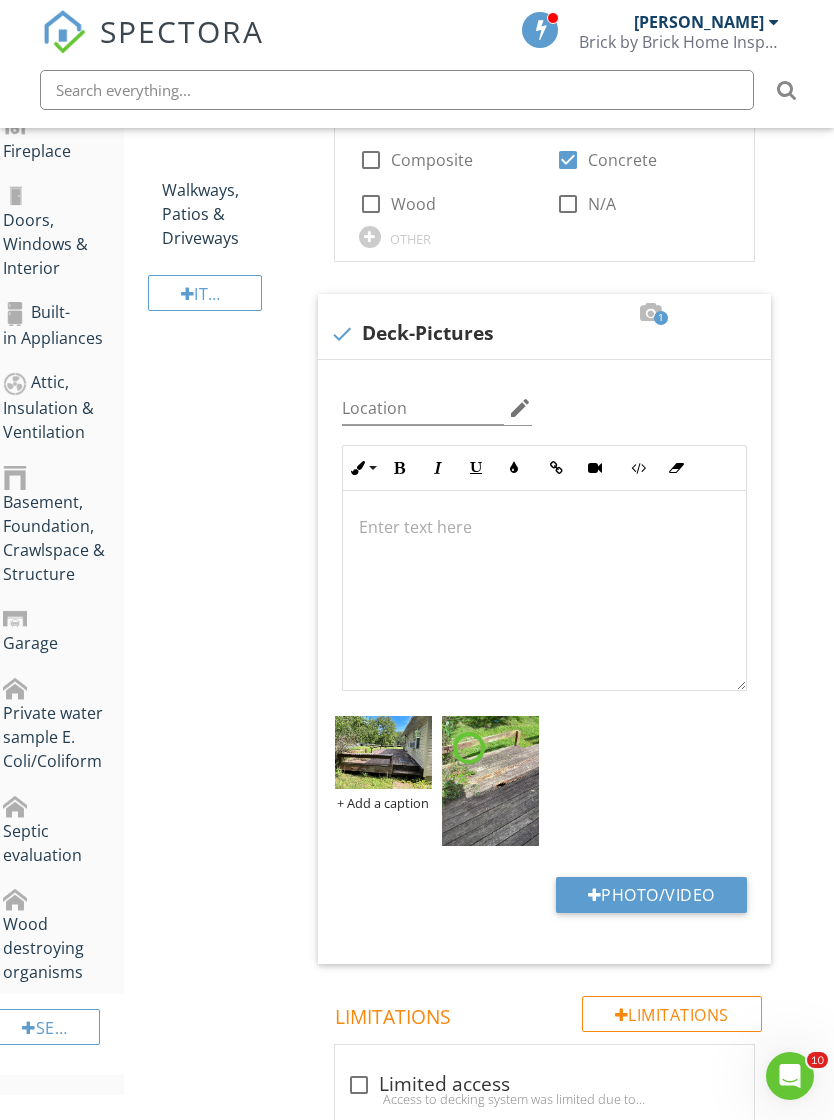 click on "Wood" at bounding box center [413, 204] 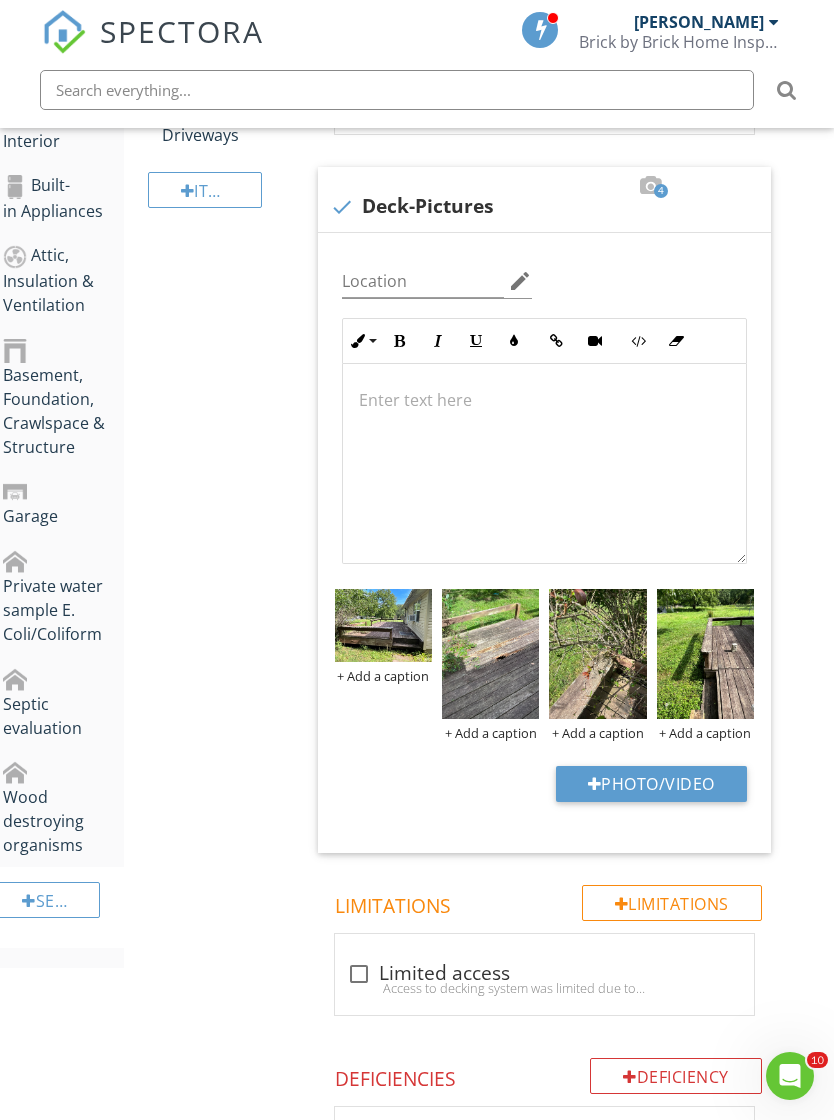 scroll, scrollTop: 951, scrollLeft: 15, axis: both 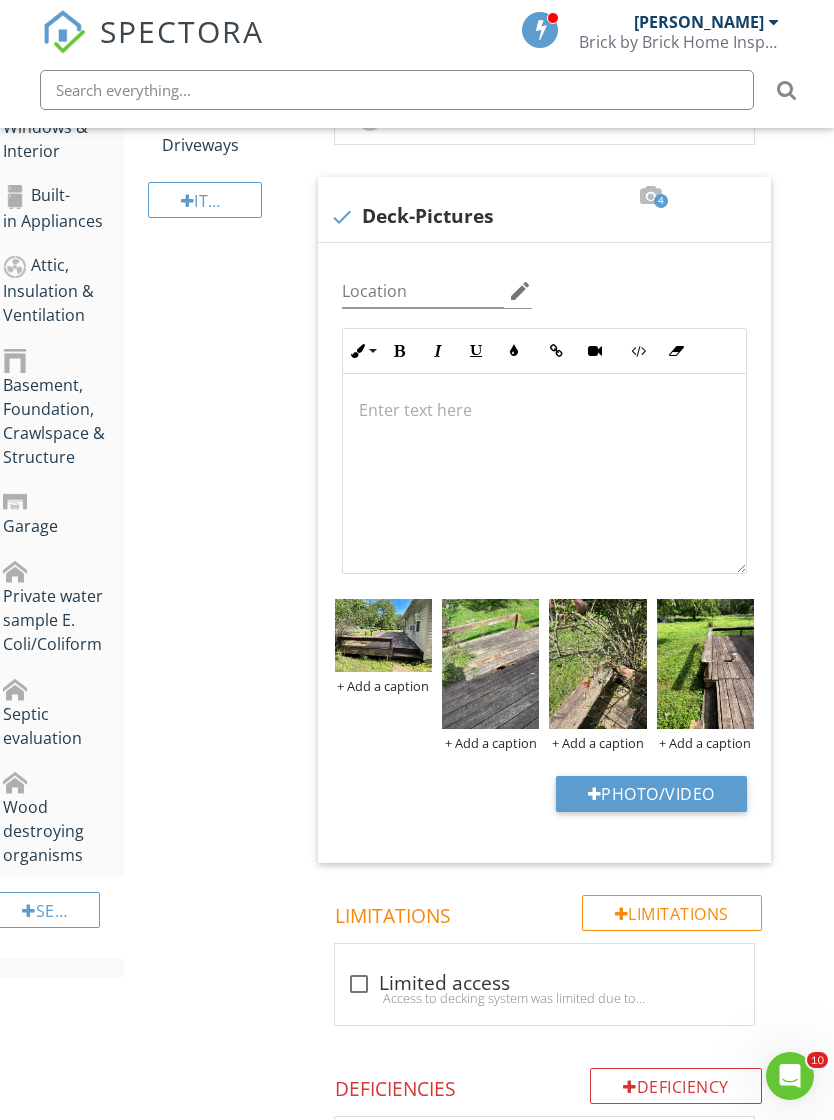 click at bounding box center [490, 664] 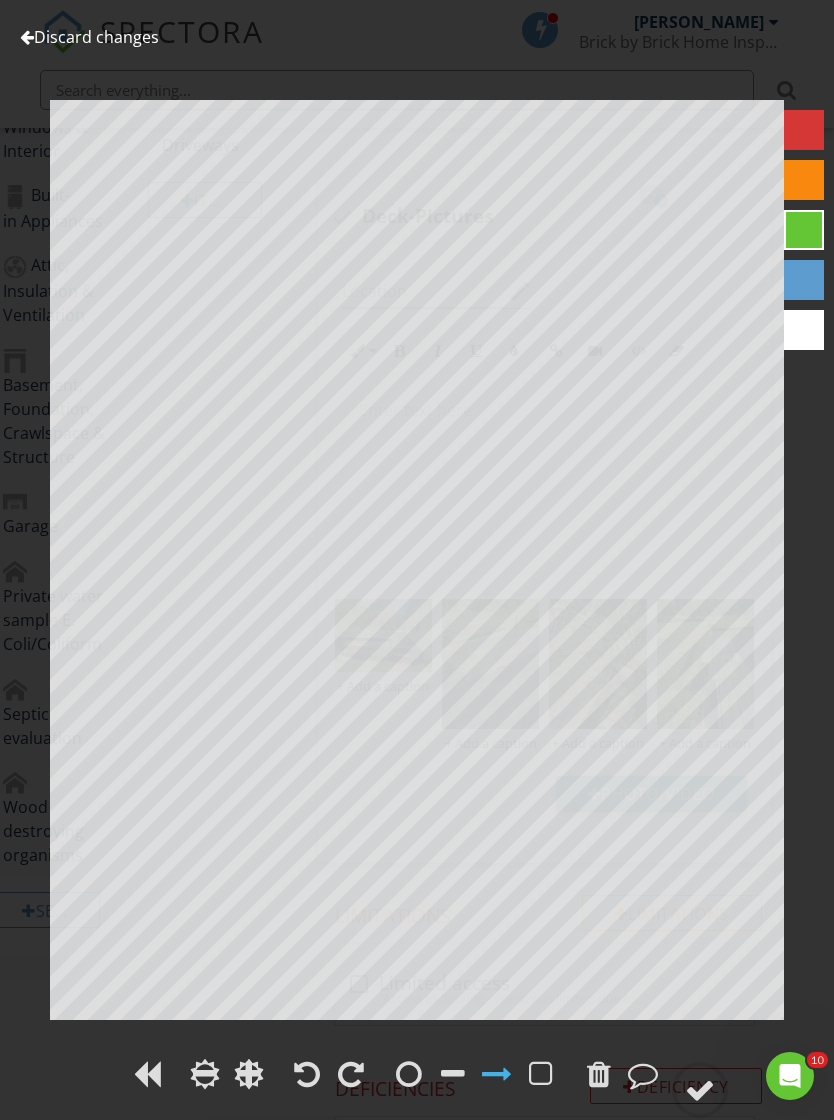 click at bounding box center [700, 1090] 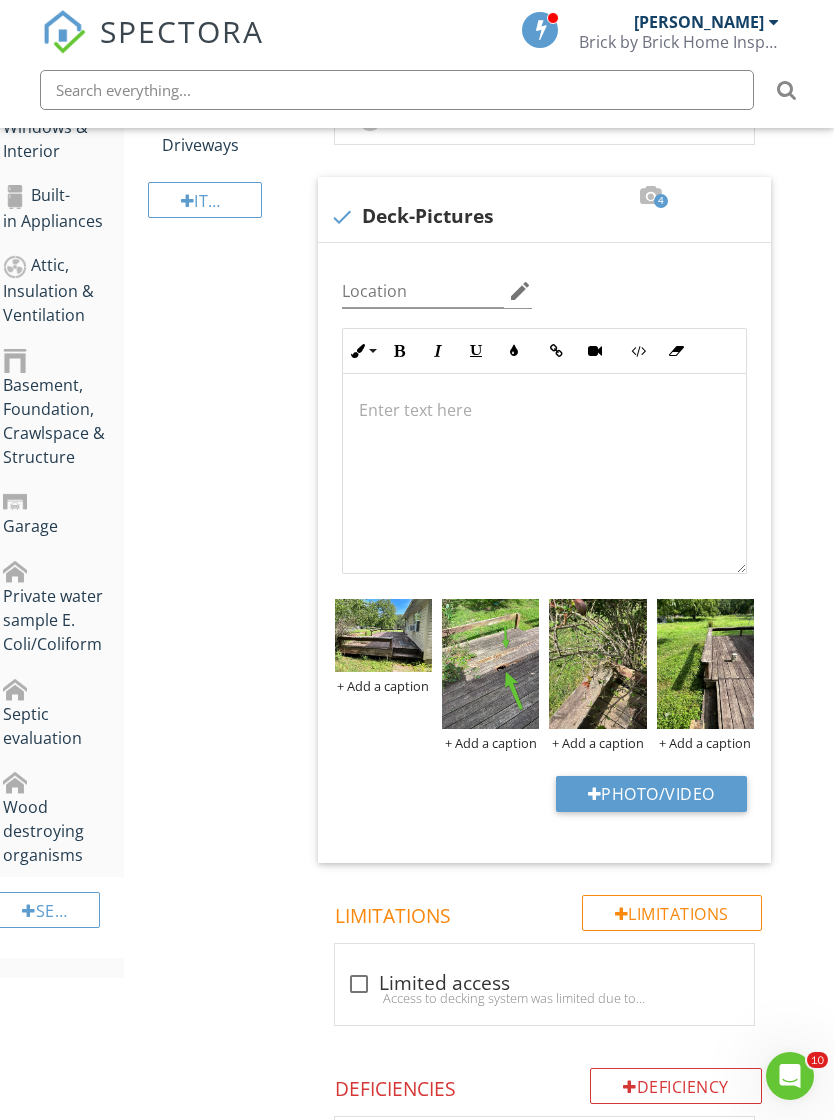 click at bounding box center [383, 635] 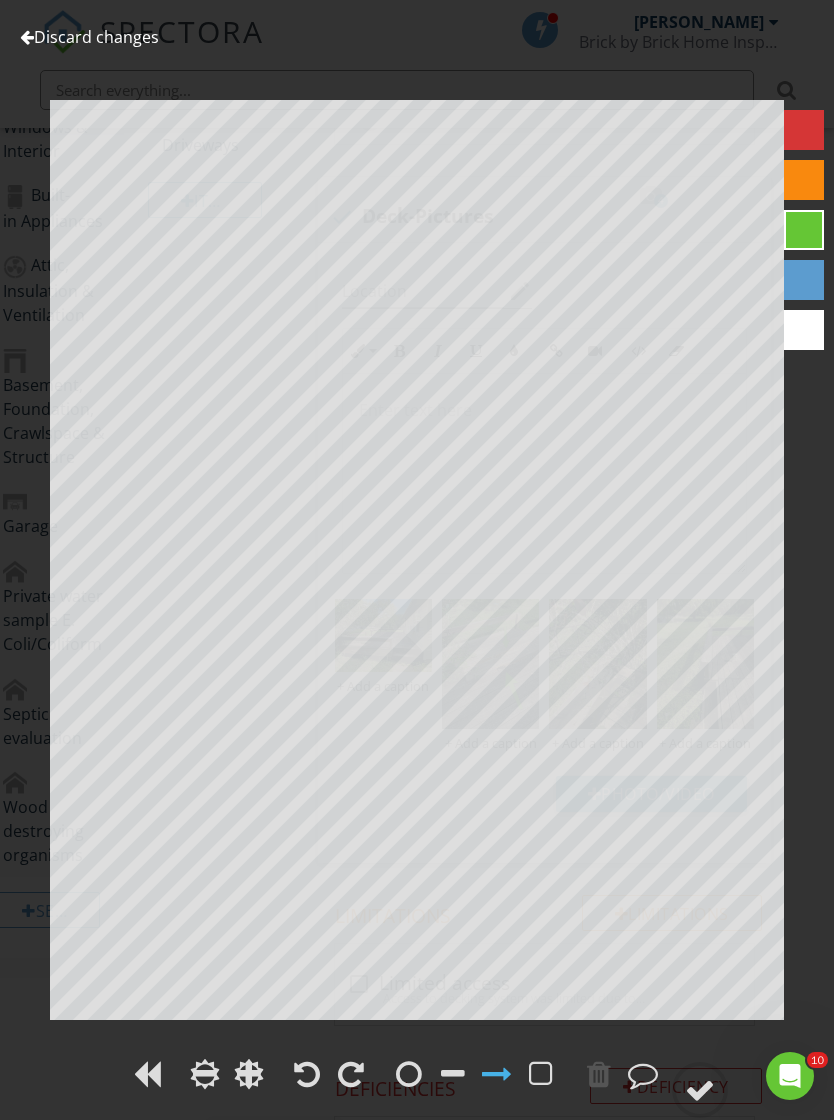 click on "Discard changes" at bounding box center (89, 37) 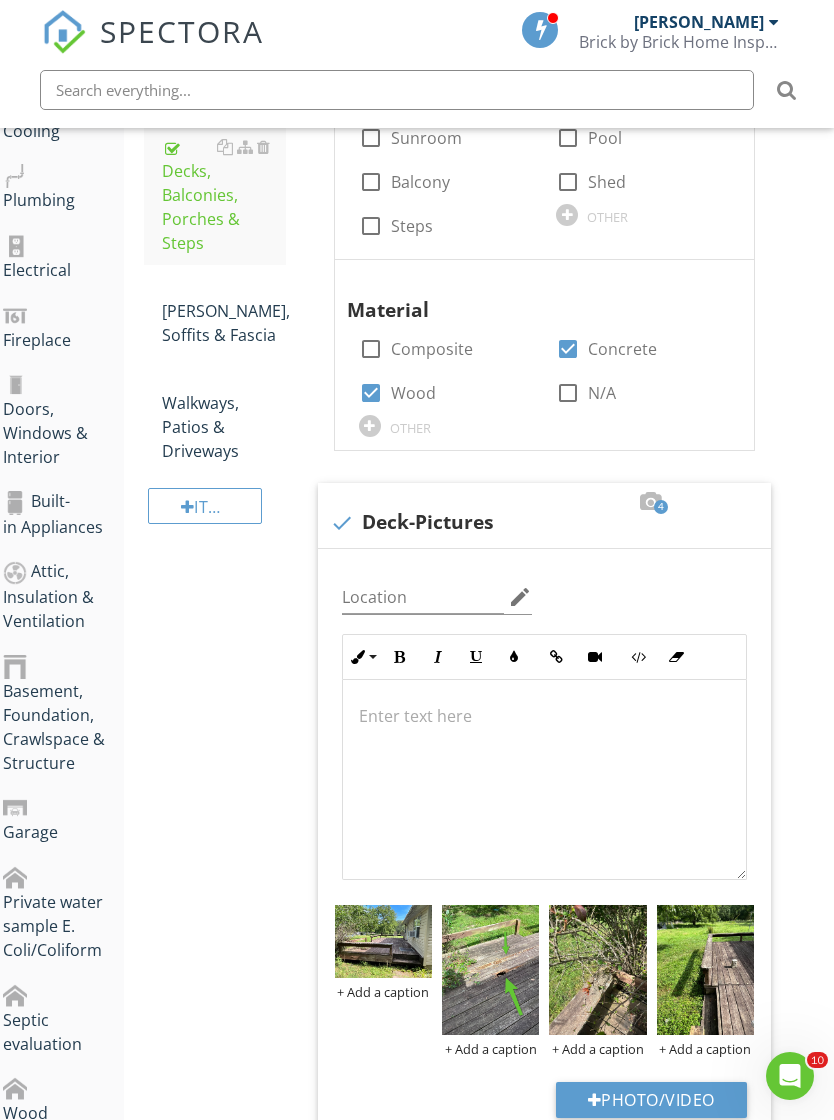 scroll, scrollTop: 256, scrollLeft: 15, axis: both 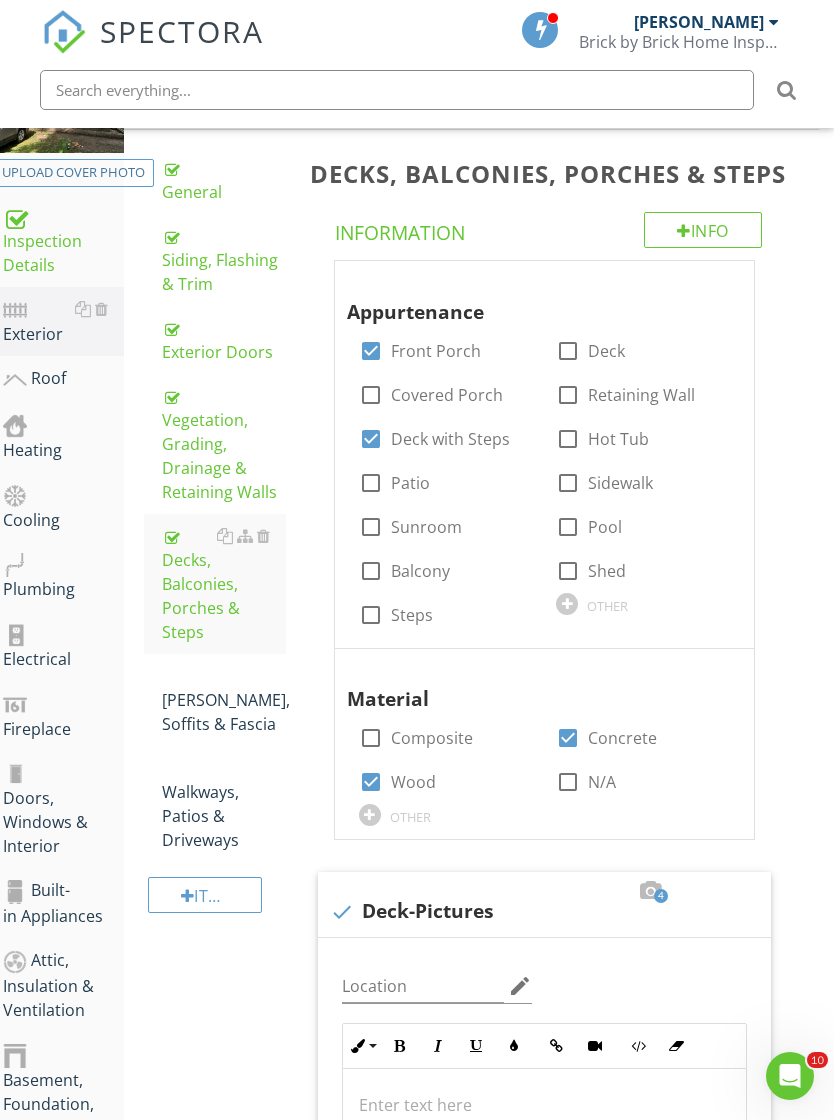 click at bounding box center (225, 676) 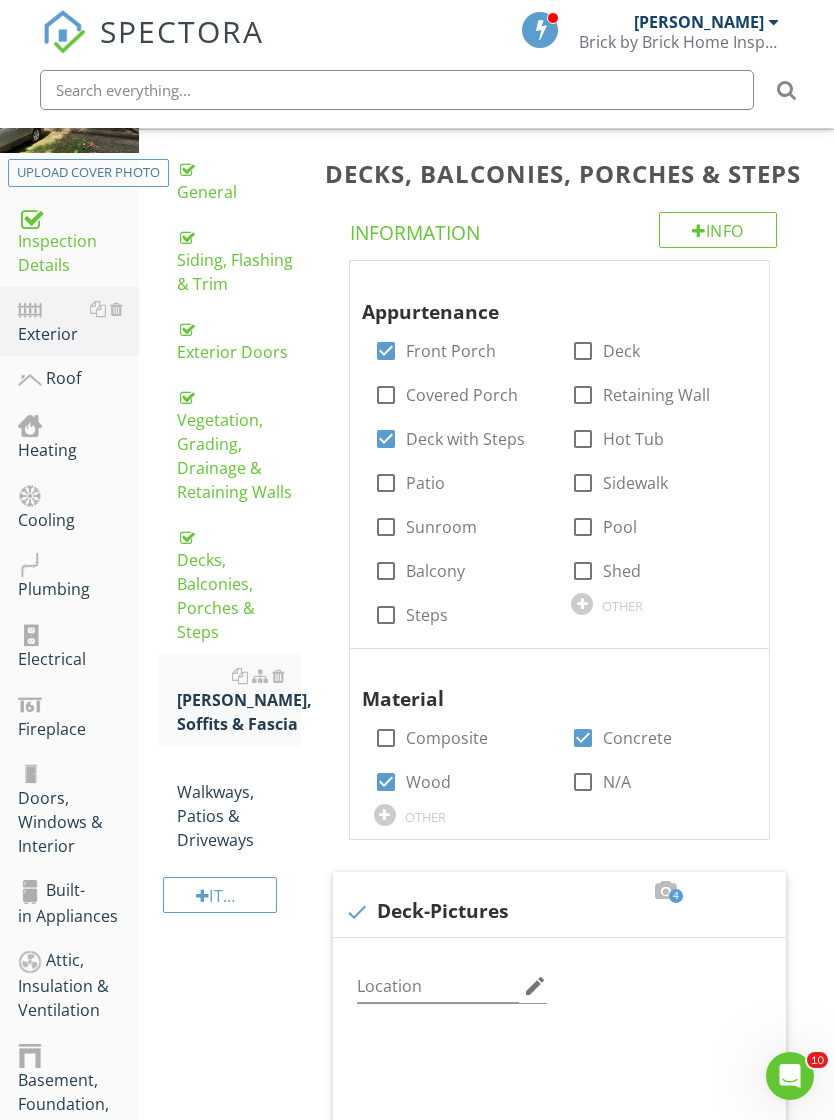 scroll, scrollTop: 256, scrollLeft: 0, axis: vertical 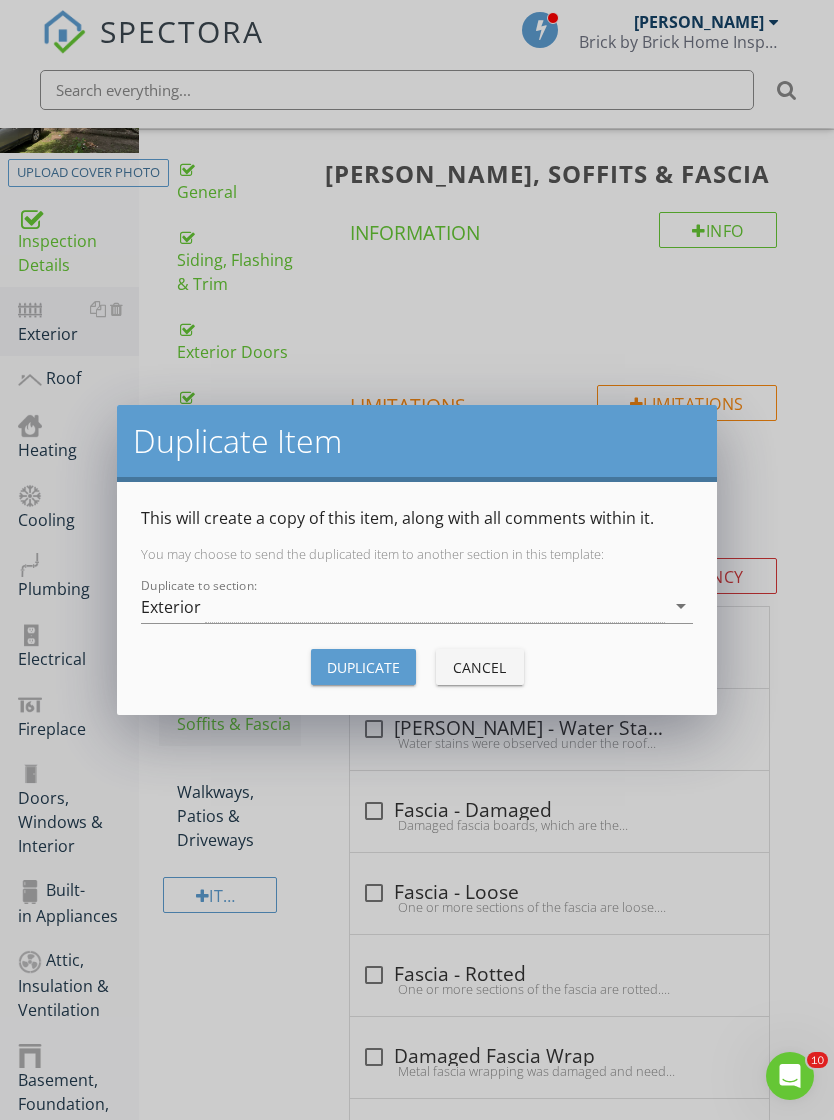 click on "Cancel" at bounding box center (480, 667) 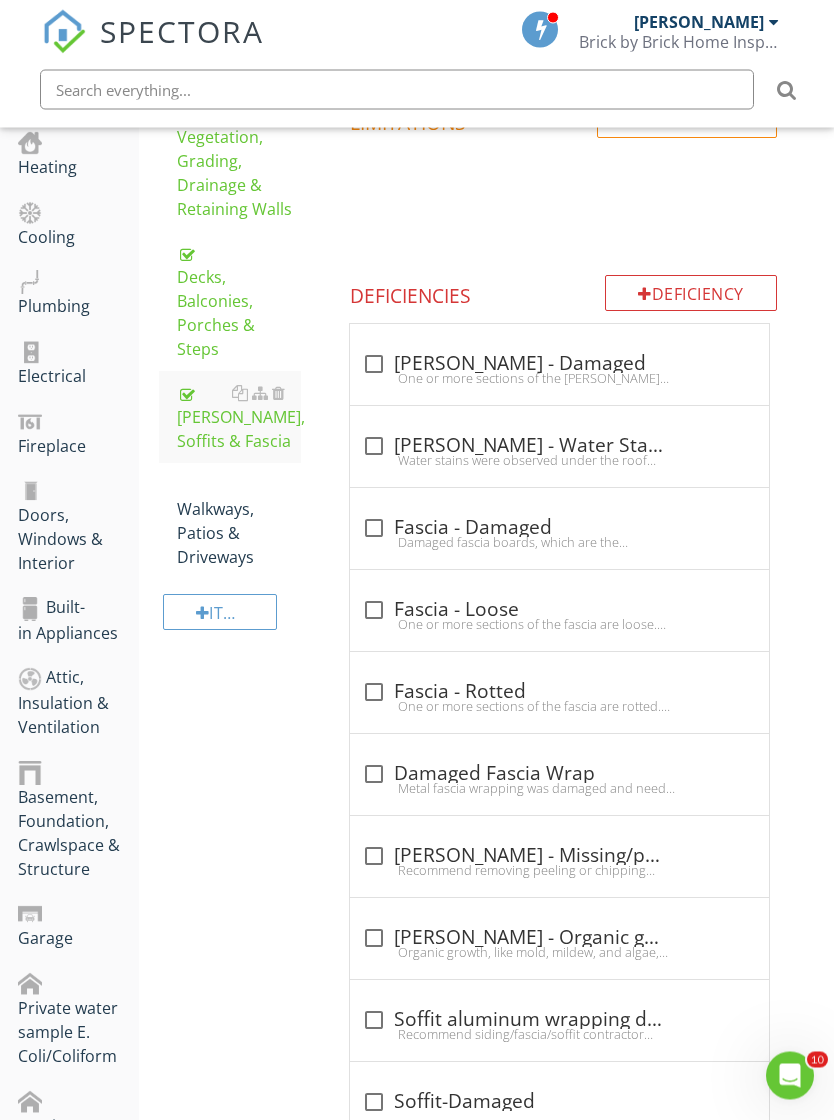 scroll, scrollTop: 607, scrollLeft: 0, axis: vertical 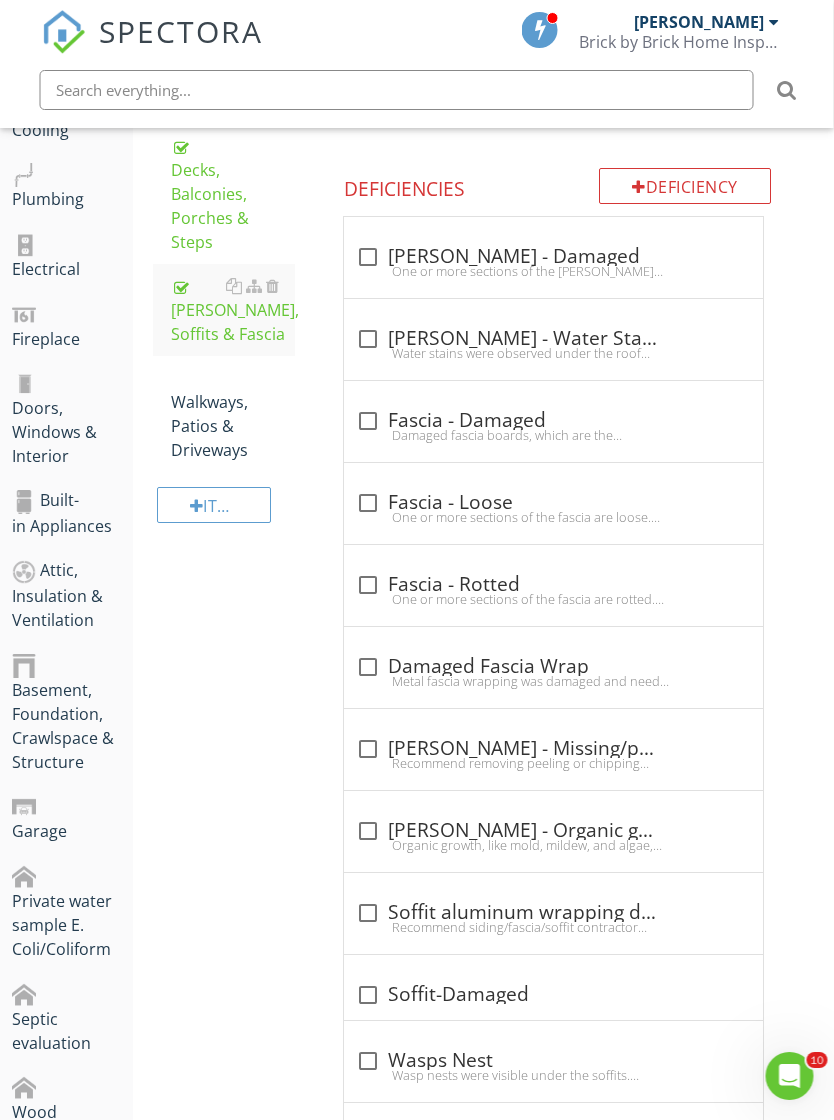 click at bounding box center (369, 831) 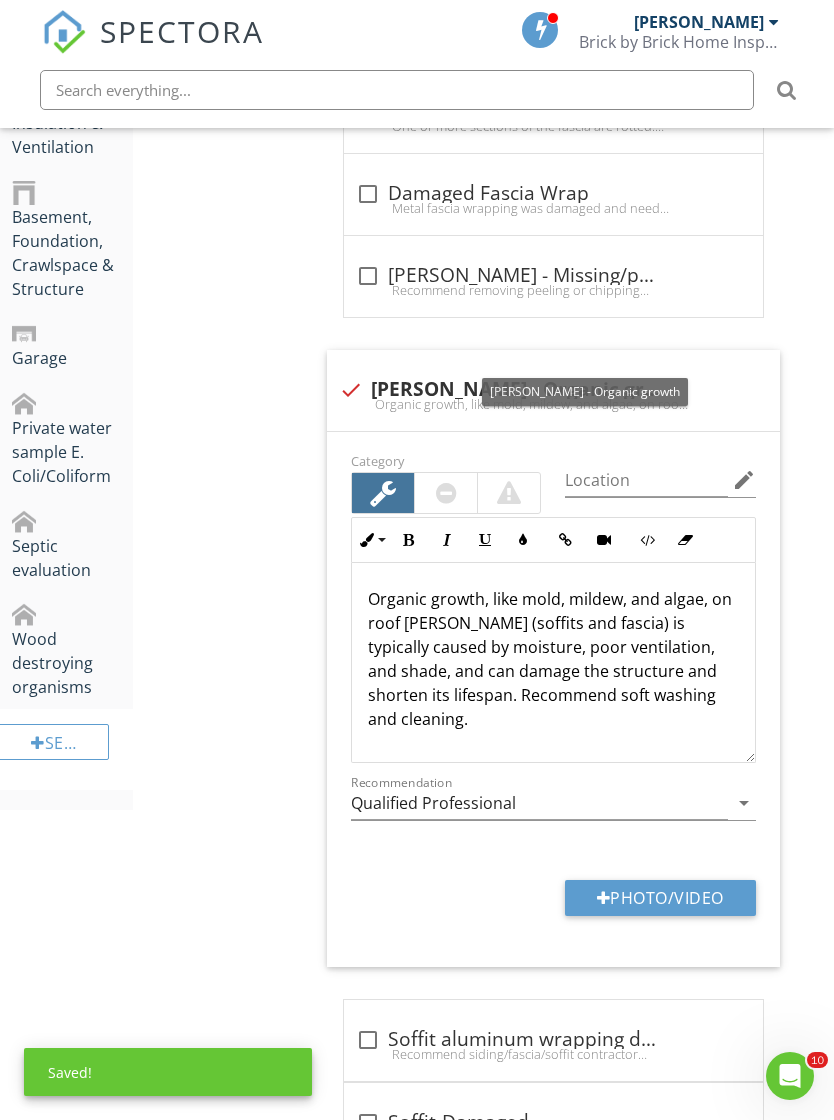 scroll, scrollTop: 1121, scrollLeft: 6, axis: both 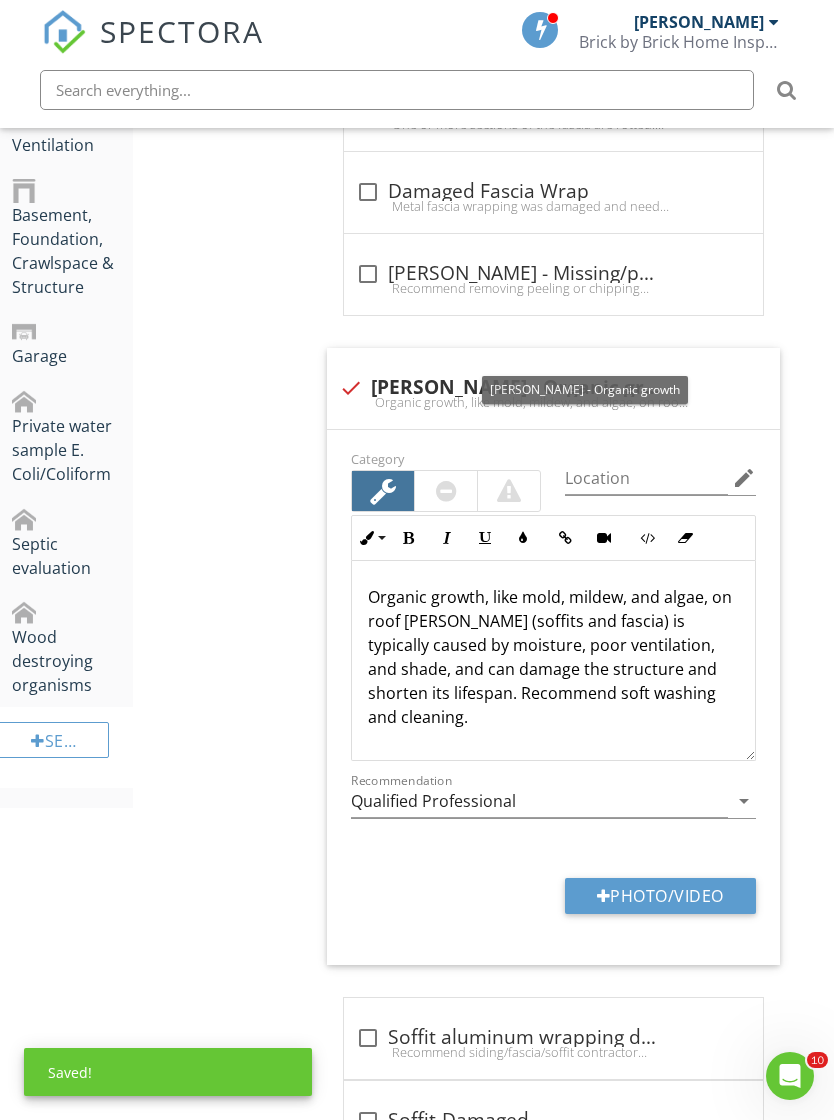 click on "Photo/Video" at bounding box center [660, 896] 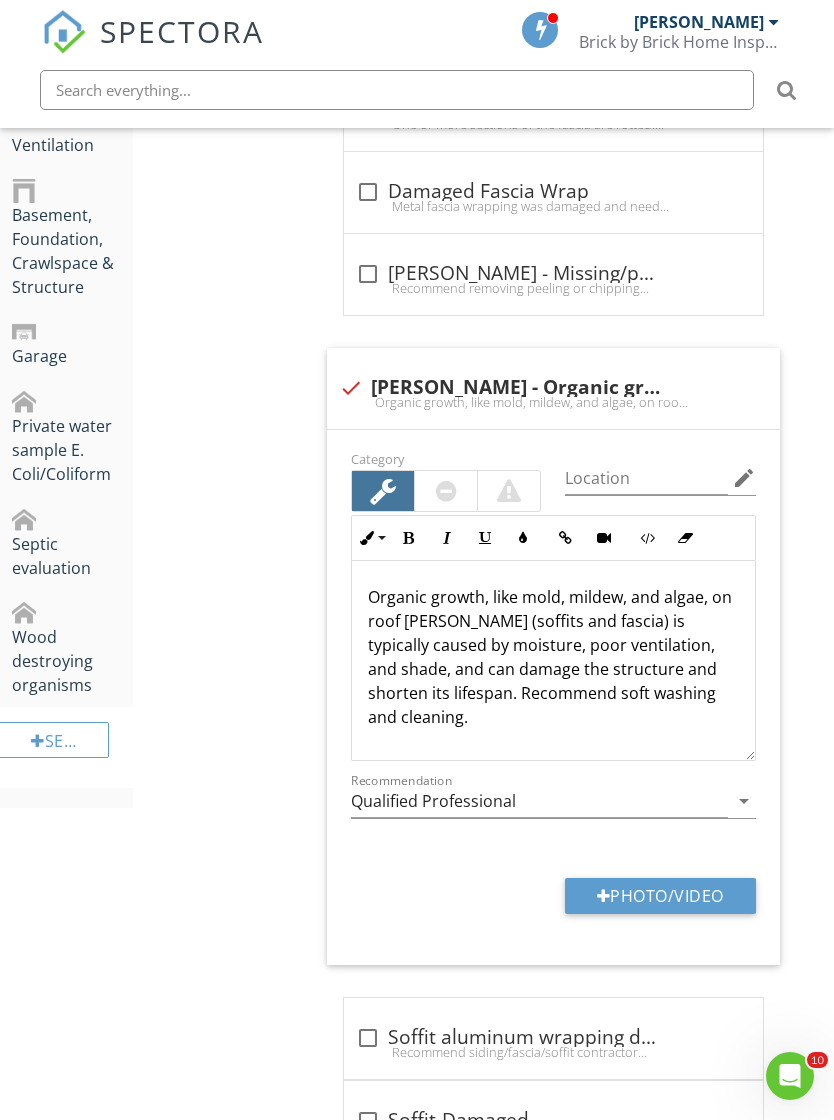 type on "C:\fakepath\IMG_9924.jpeg" 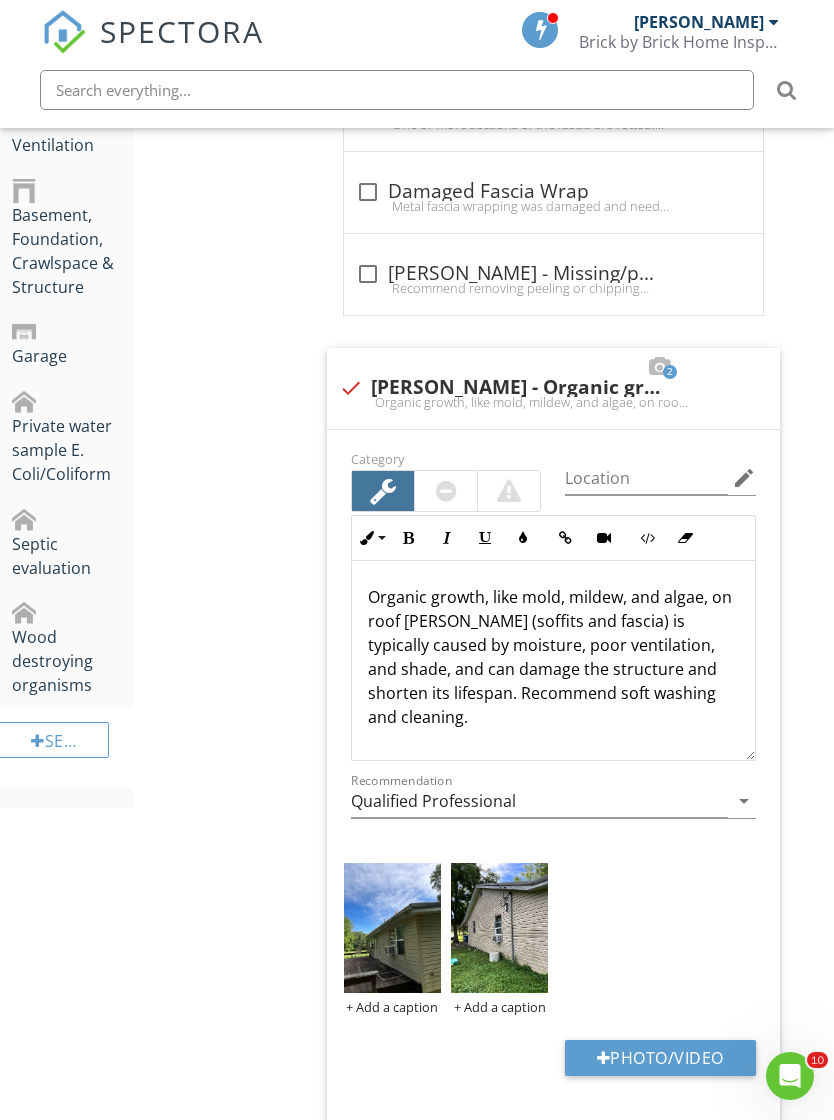 click at bounding box center (392, 928) 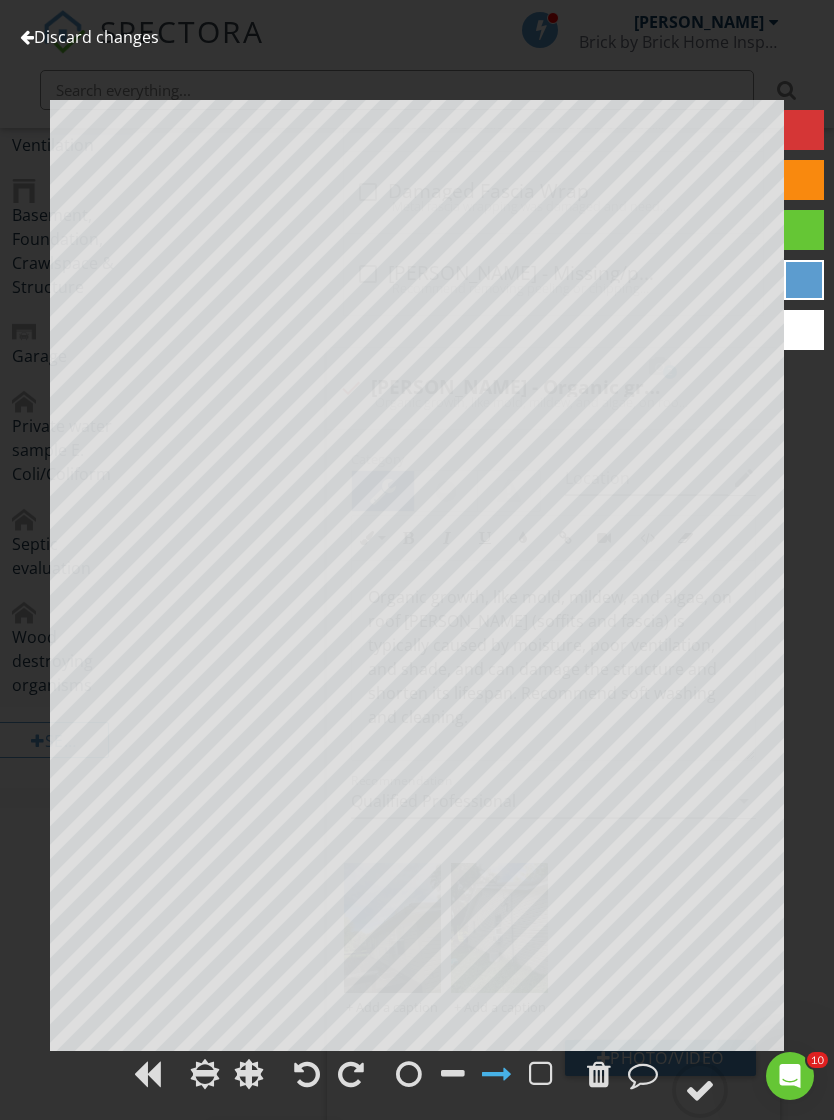 click at bounding box center (700, 1090) 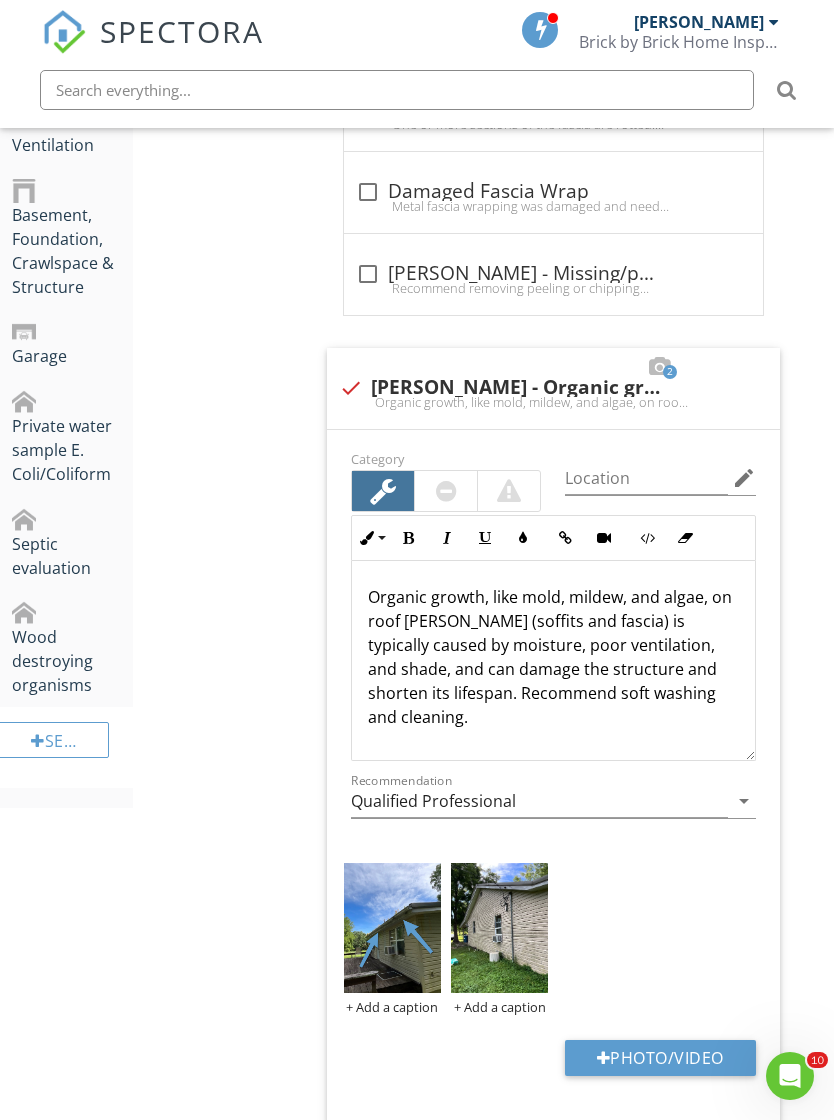 click at bounding box center [499, 928] 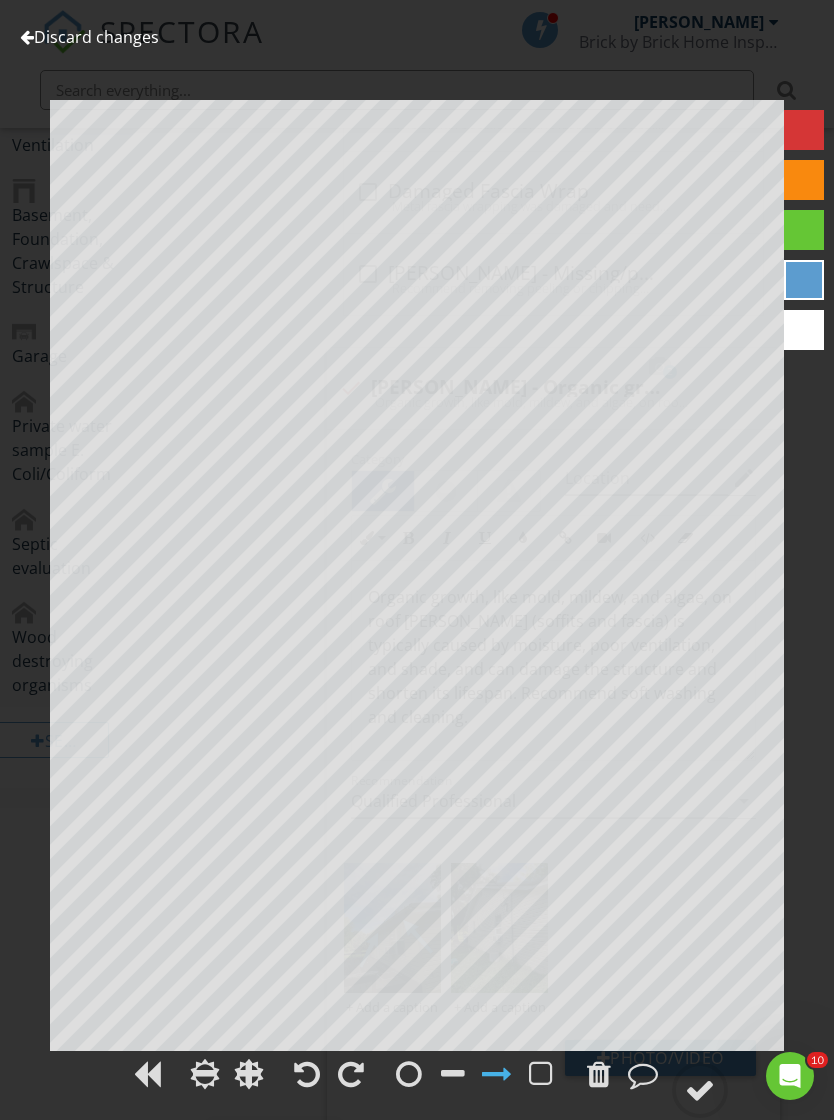 click at bounding box center (700, 1090) 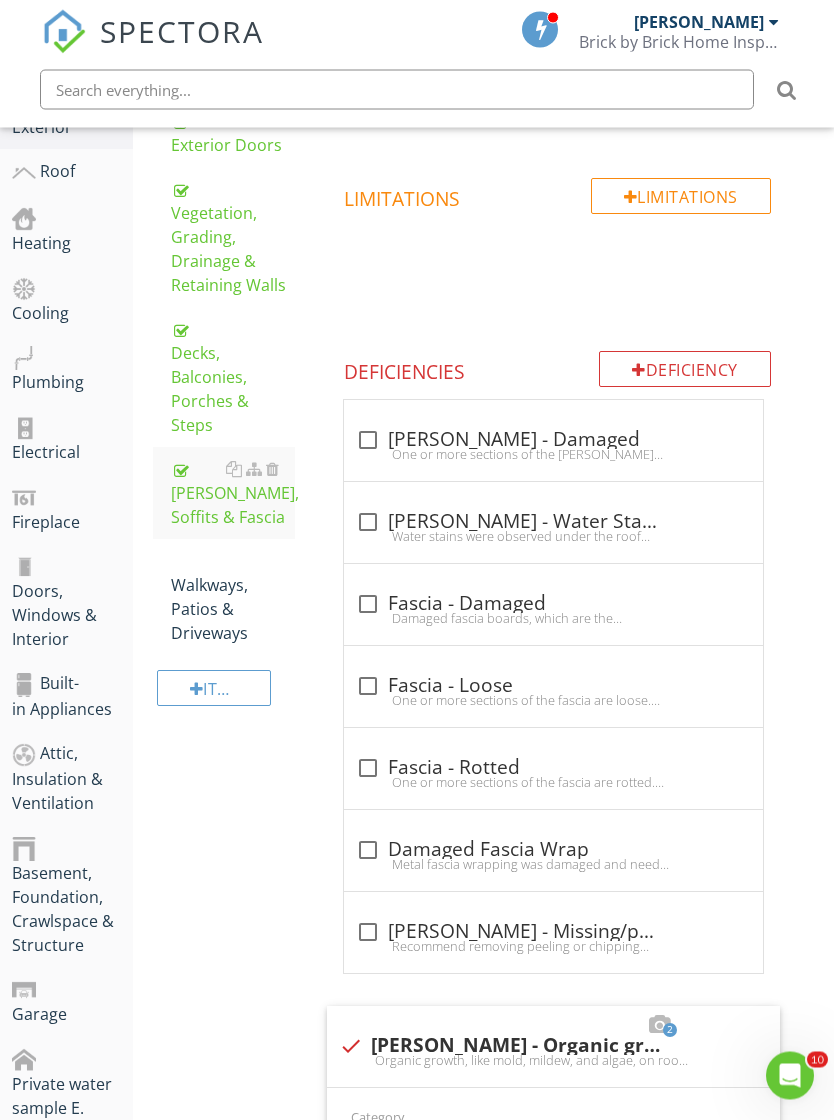 scroll, scrollTop: 463, scrollLeft: 6, axis: both 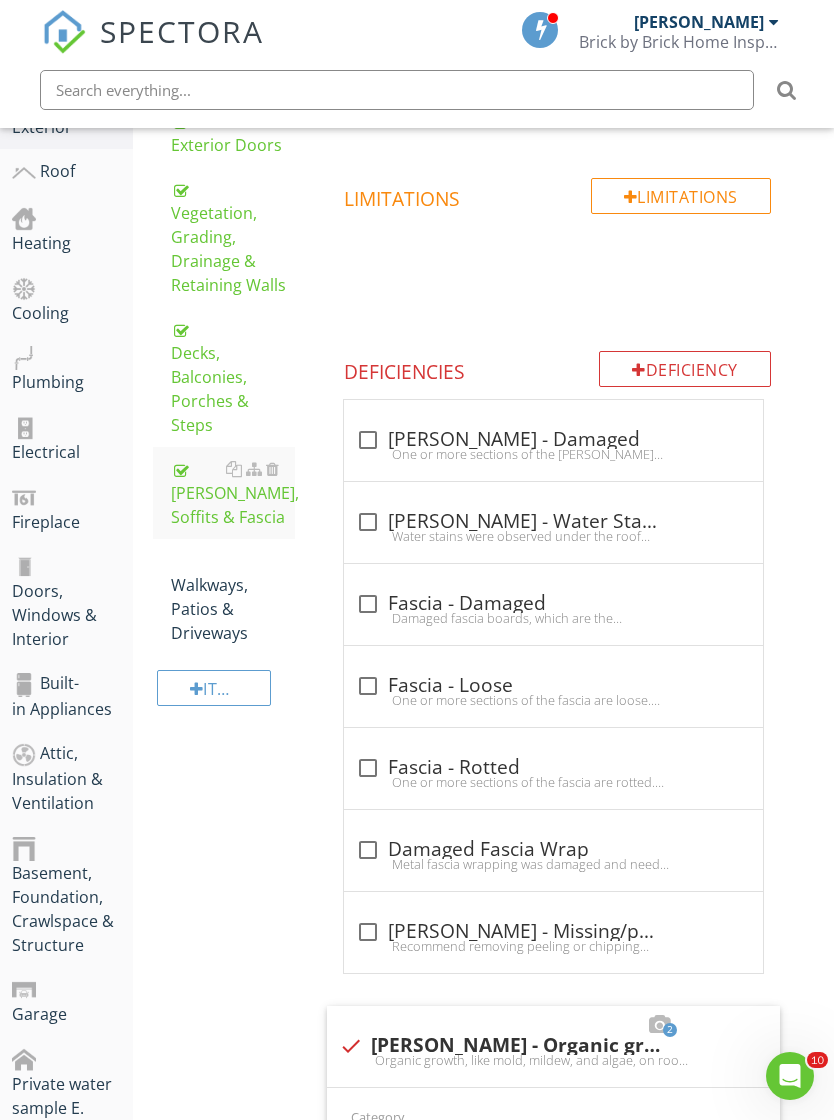 click on "Walkways, Patios & Driveways" at bounding box center [233, 597] 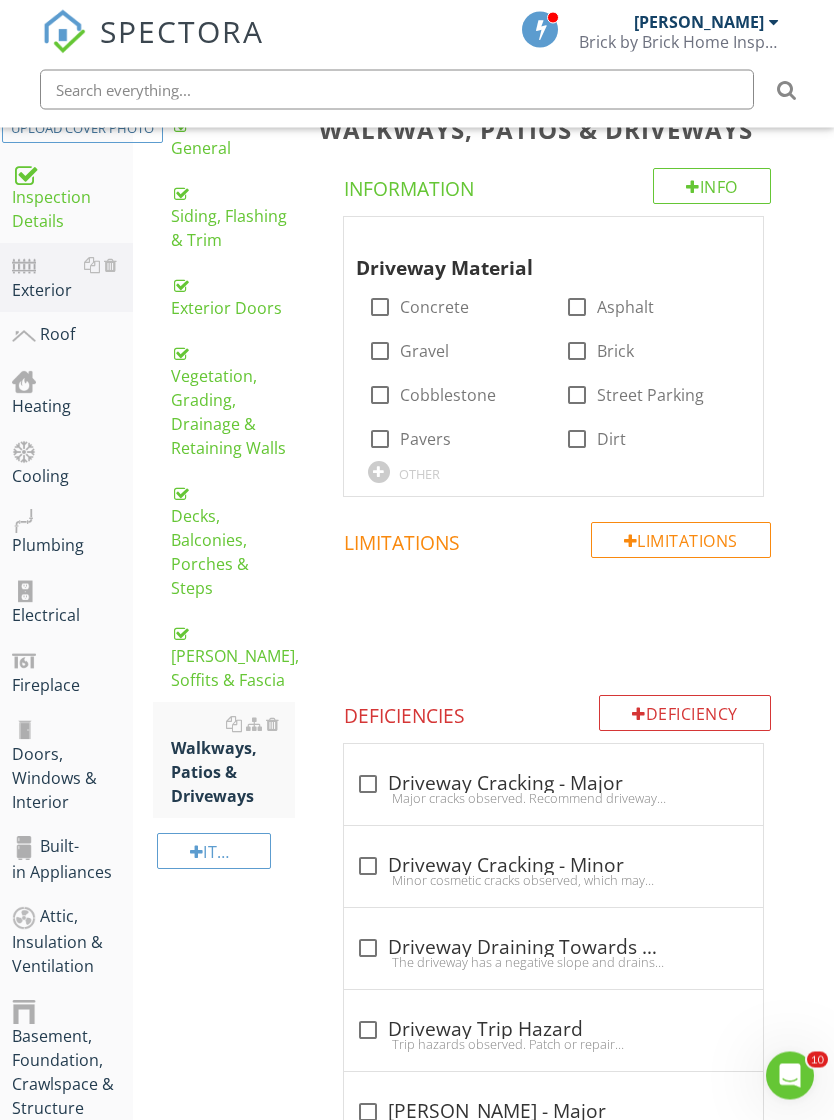 scroll, scrollTop: 300, scrollLeft: 6, axis: both 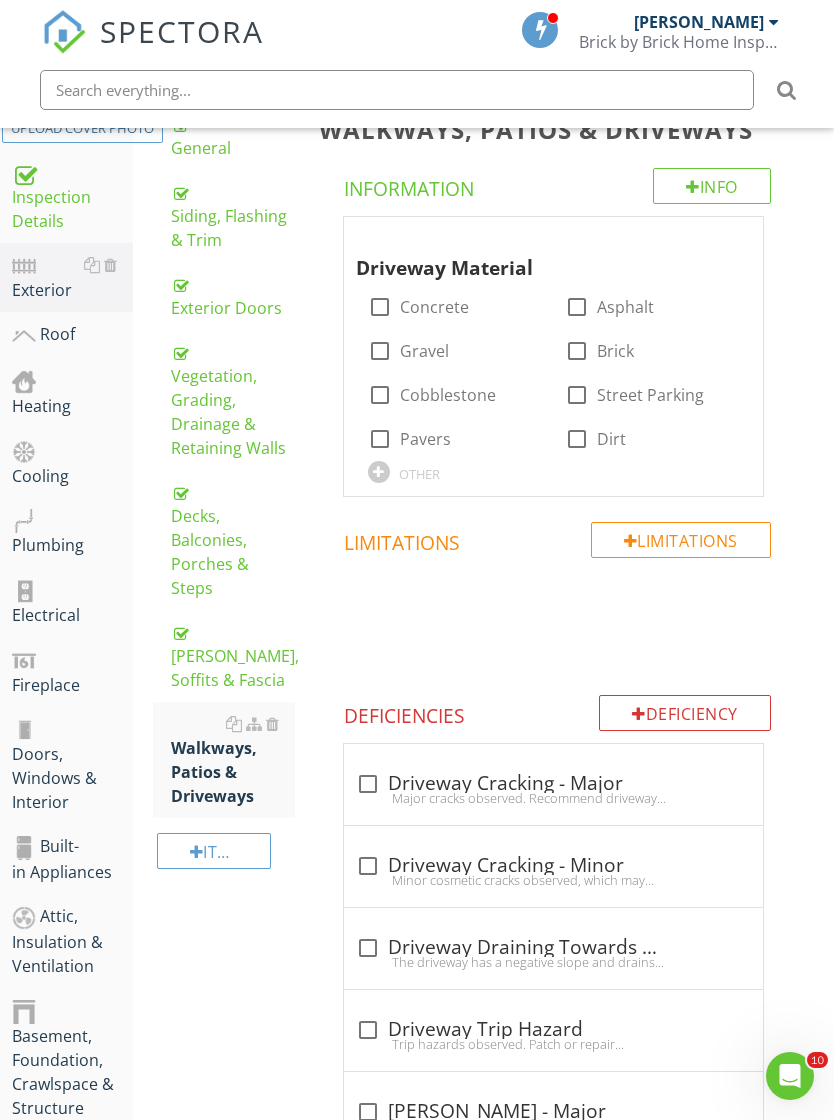 click on "Concrete" at bounding box center [434, 307] 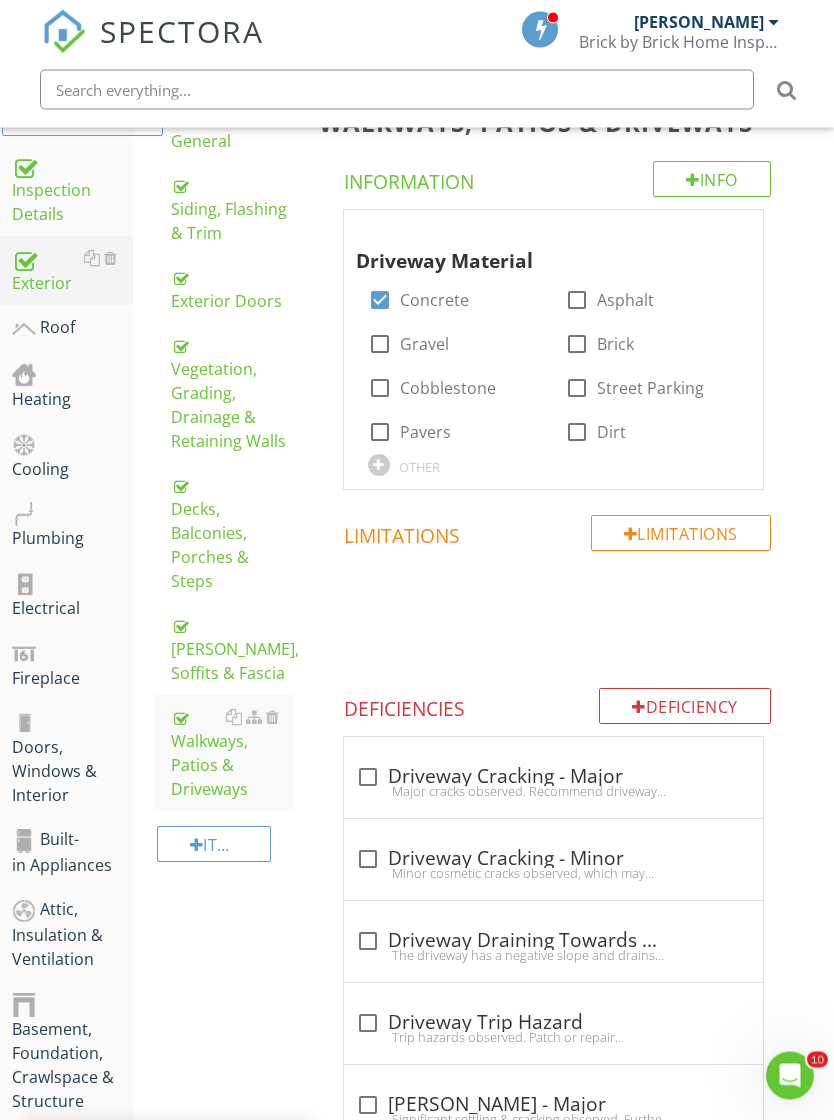 scroll, scrollTop: 307, scrollLeft: 6, axis: both 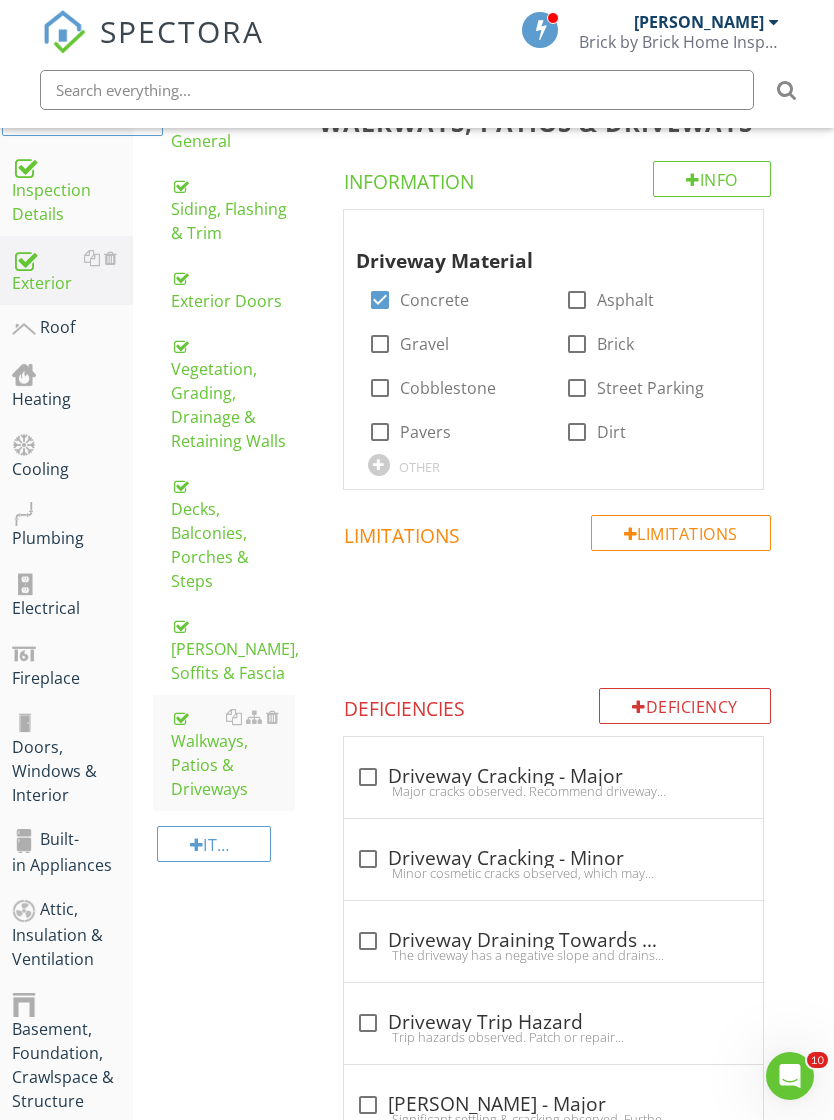 click on "Roof" at bounding box center [72, 328] 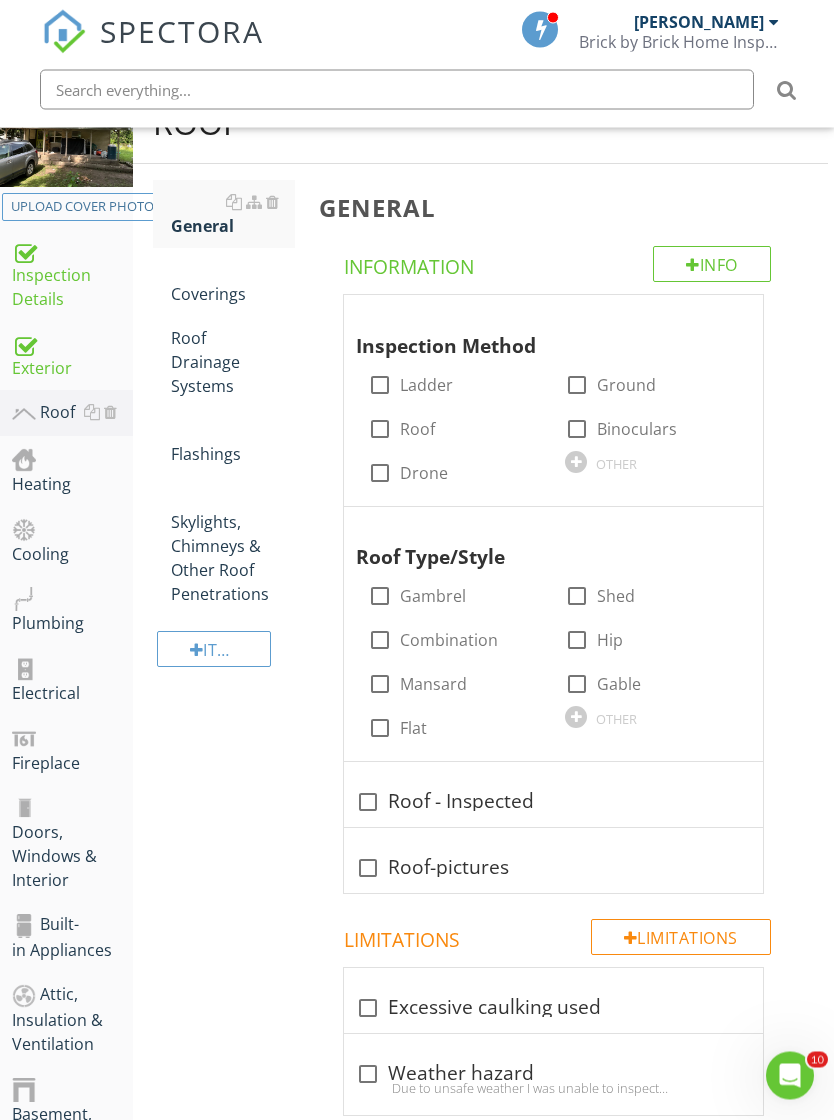 scroll, scrollTop: 130, scrollLeft: 6, axis: both 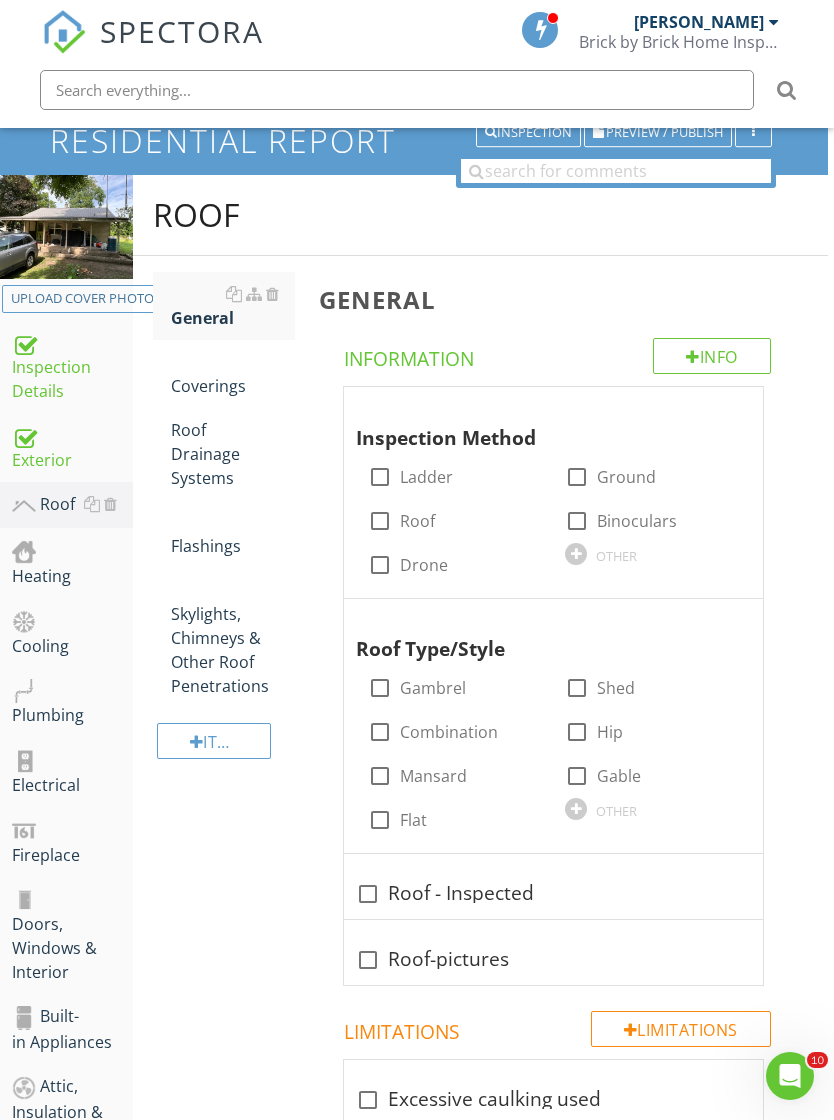 click on "Ground" at bounding box center [626, 477] 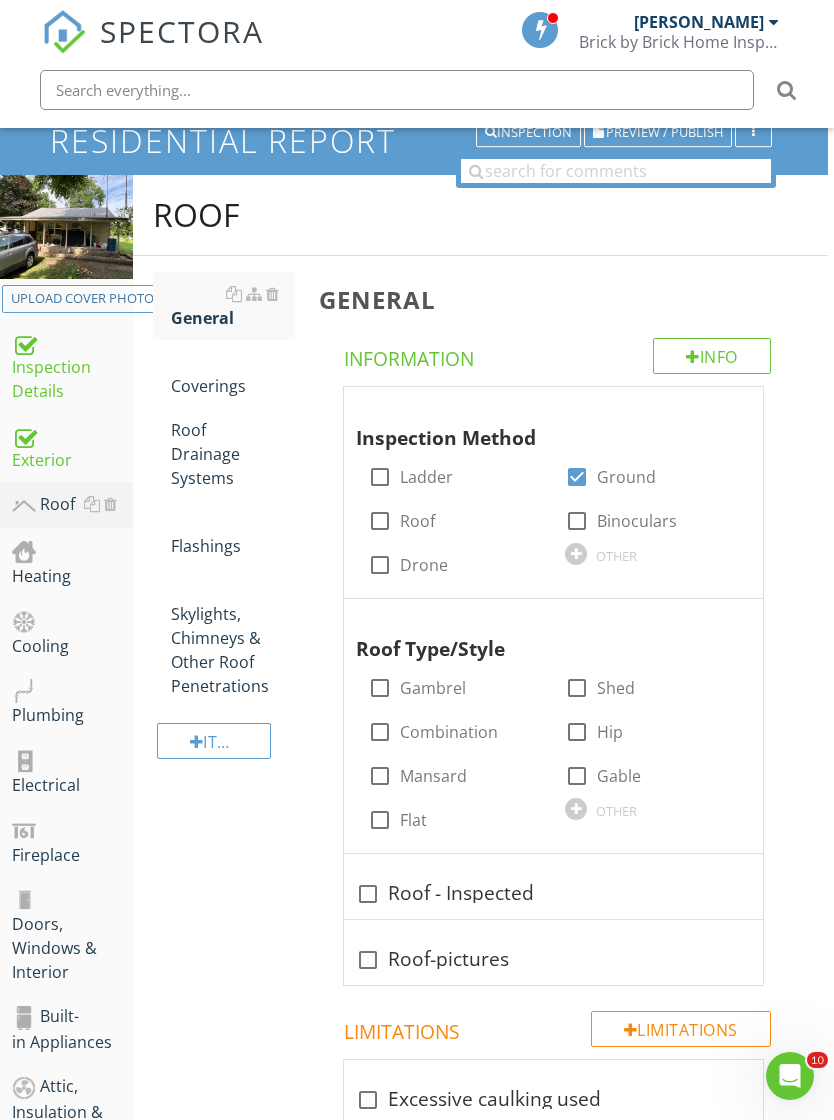 click on "Drone" at bounding box center (424, 565) 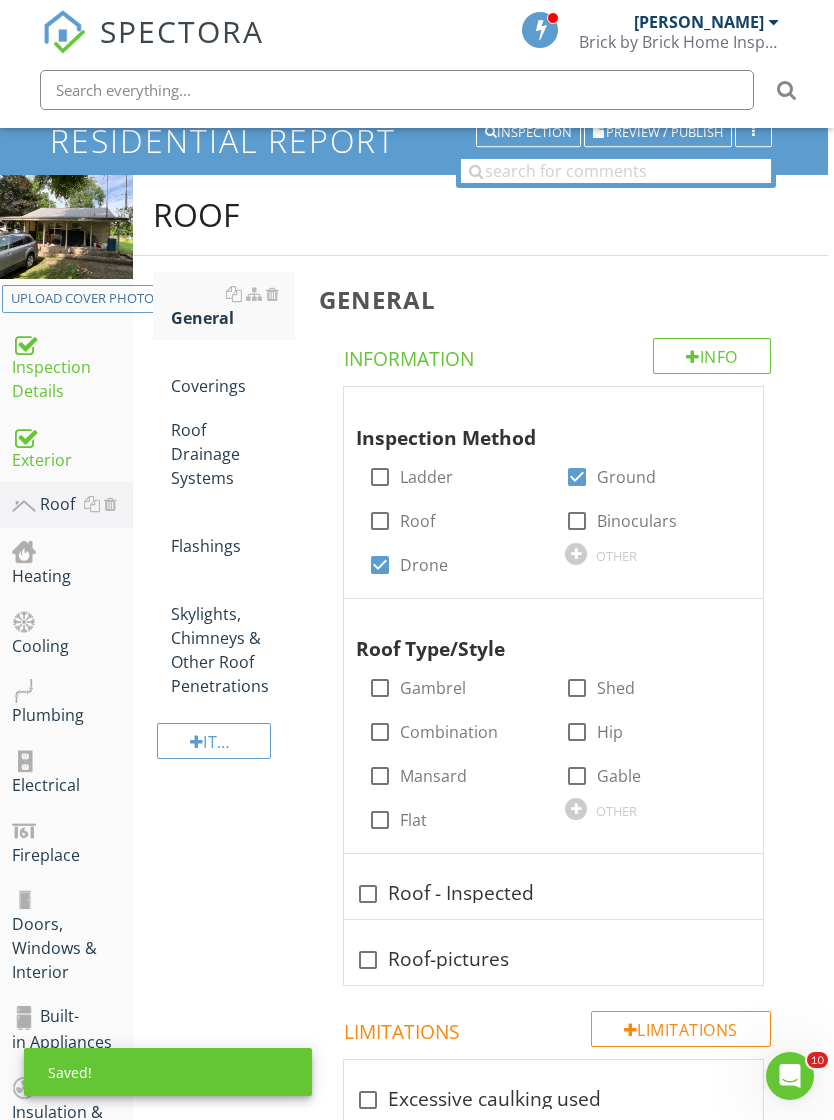 click at bounding box center (577, 776) 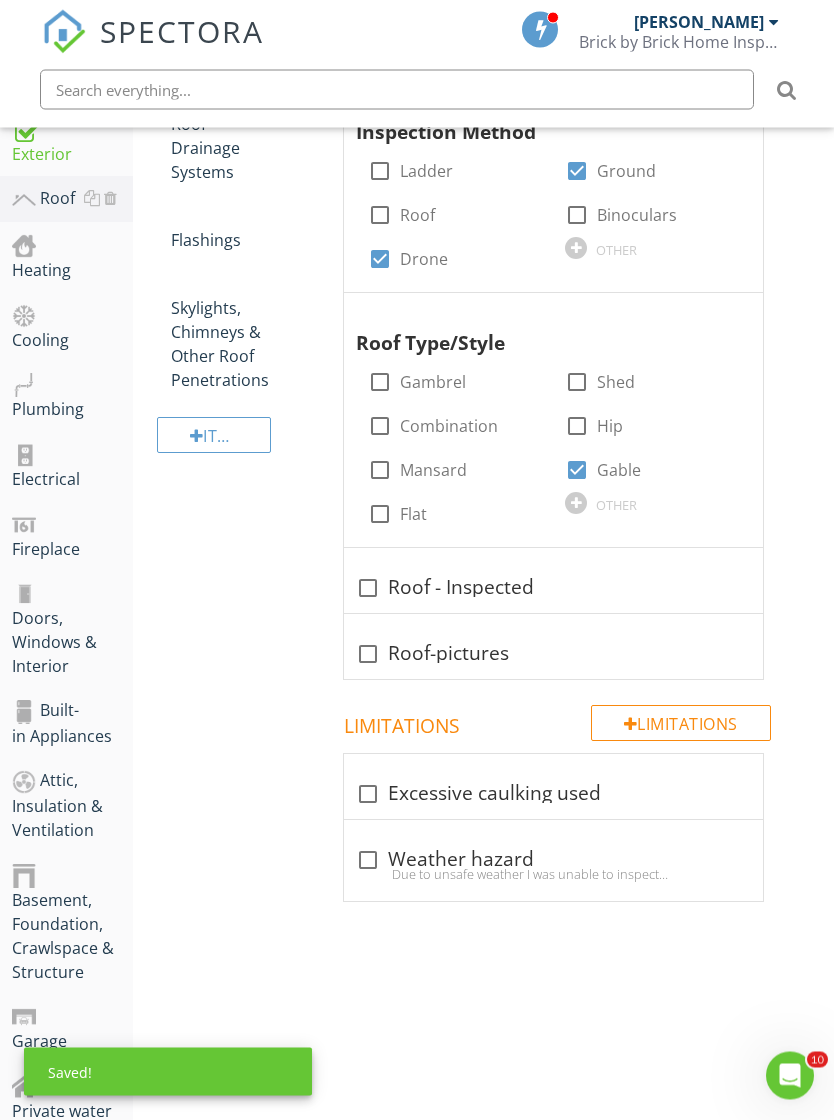 scroll, scrollTop: 443, scrollLeft: 6, axis: both 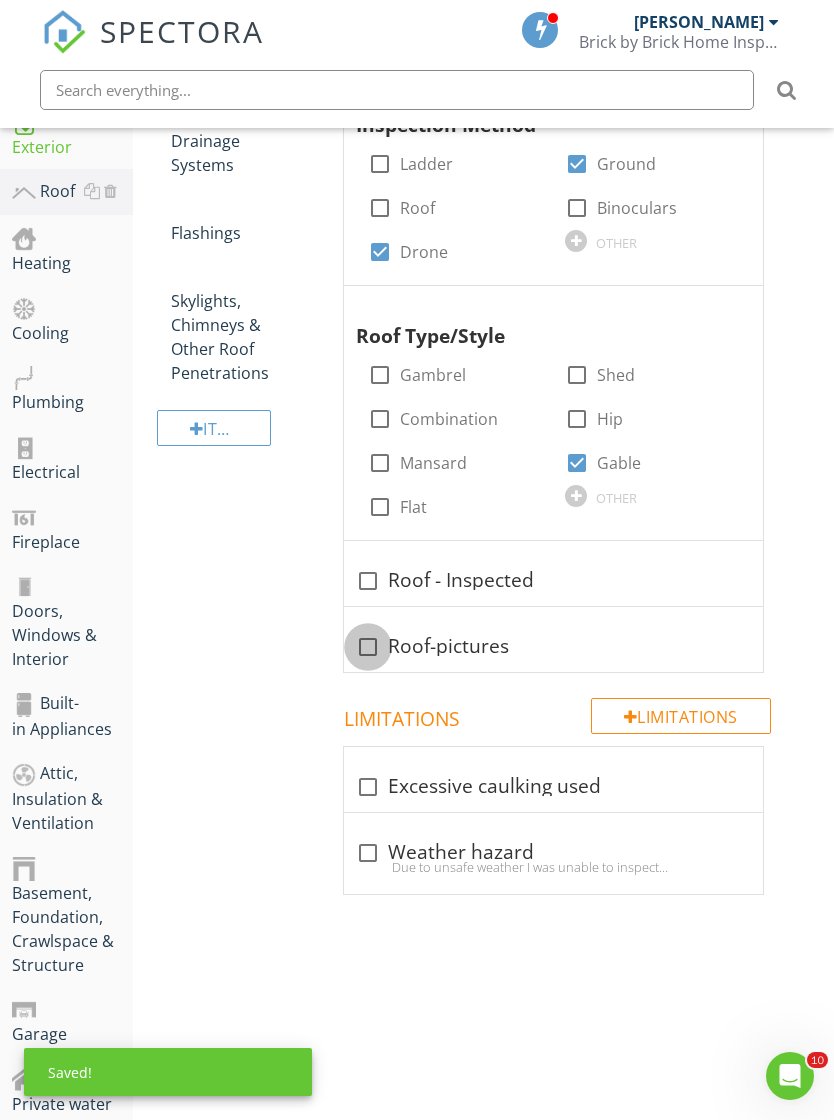 click at bounding box center (368, 647) 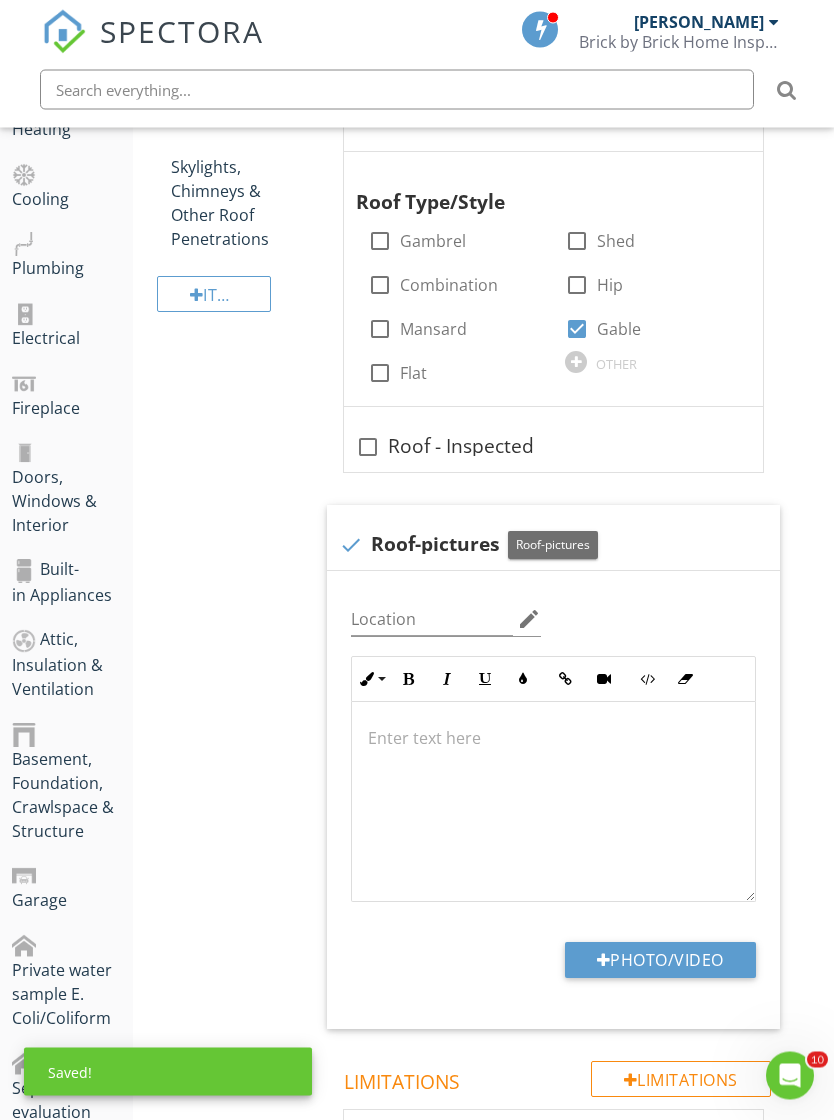 scroll, scrollTop: 754, scrollLeft: 6, axis: both 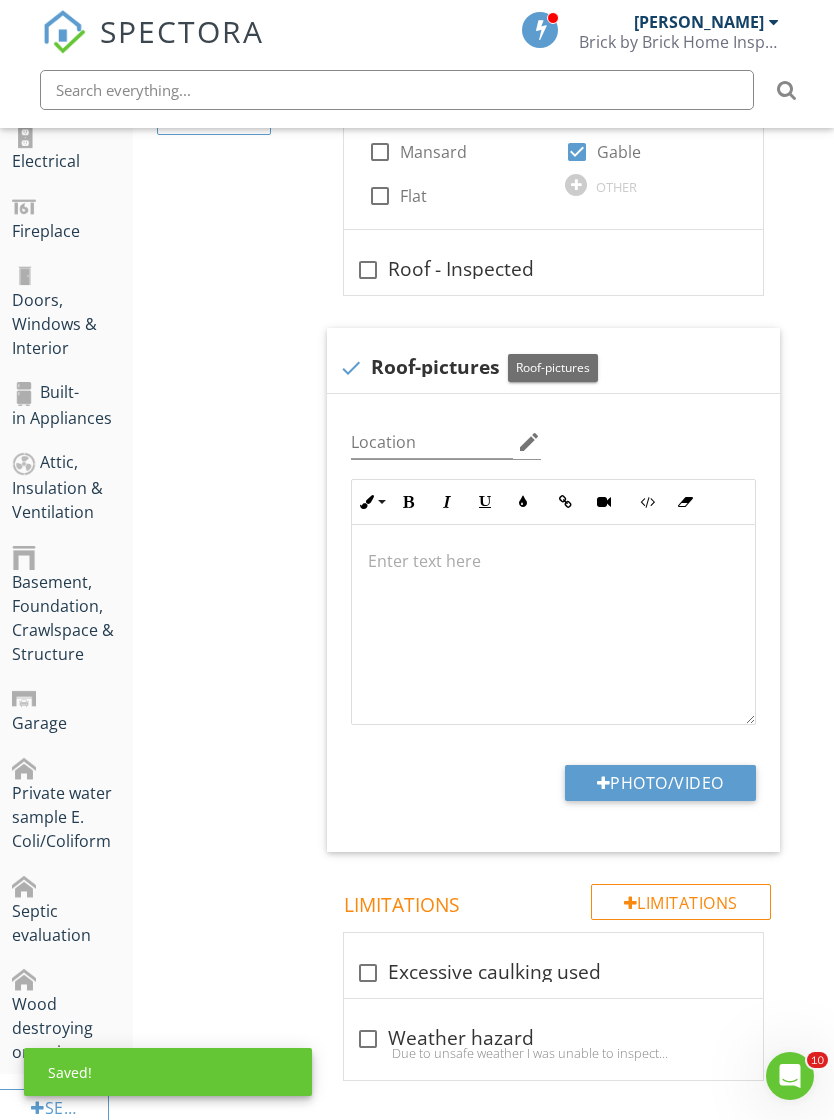 click on "Photo/Video" at bounding box center (660, 783) 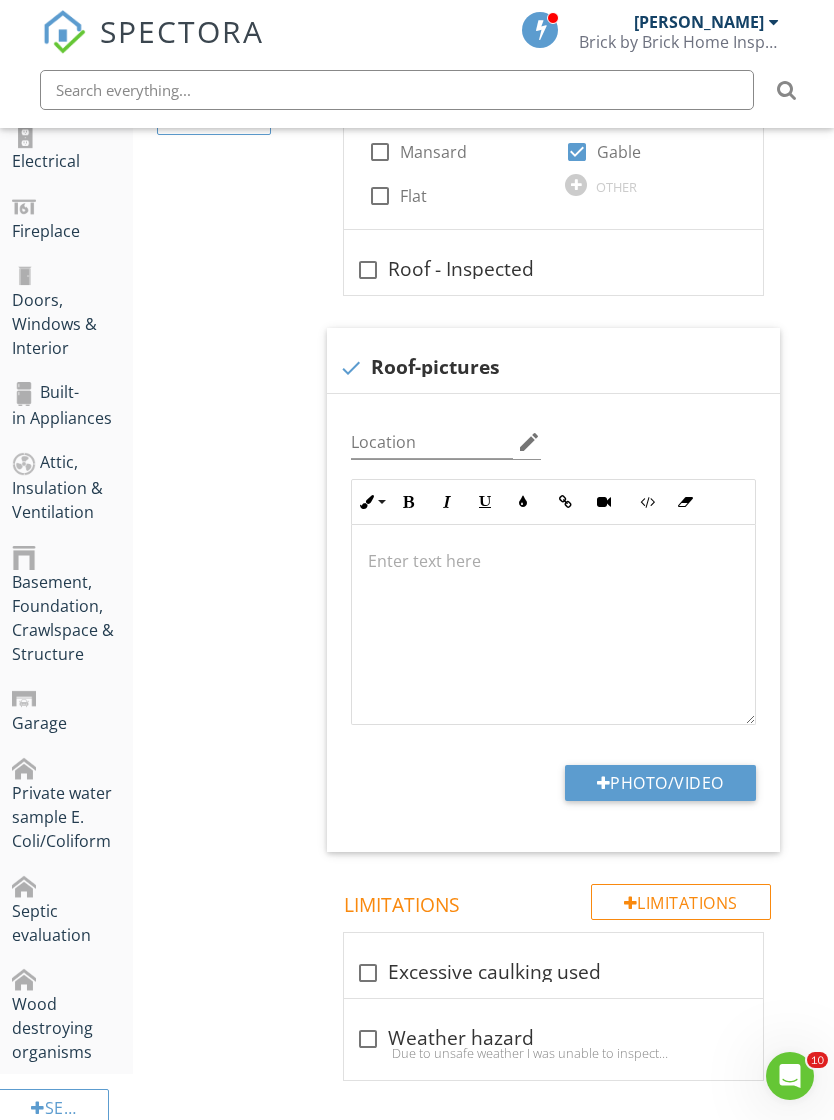 type on "C:\fakepath\2025-07-10-09-57-26-343.png" 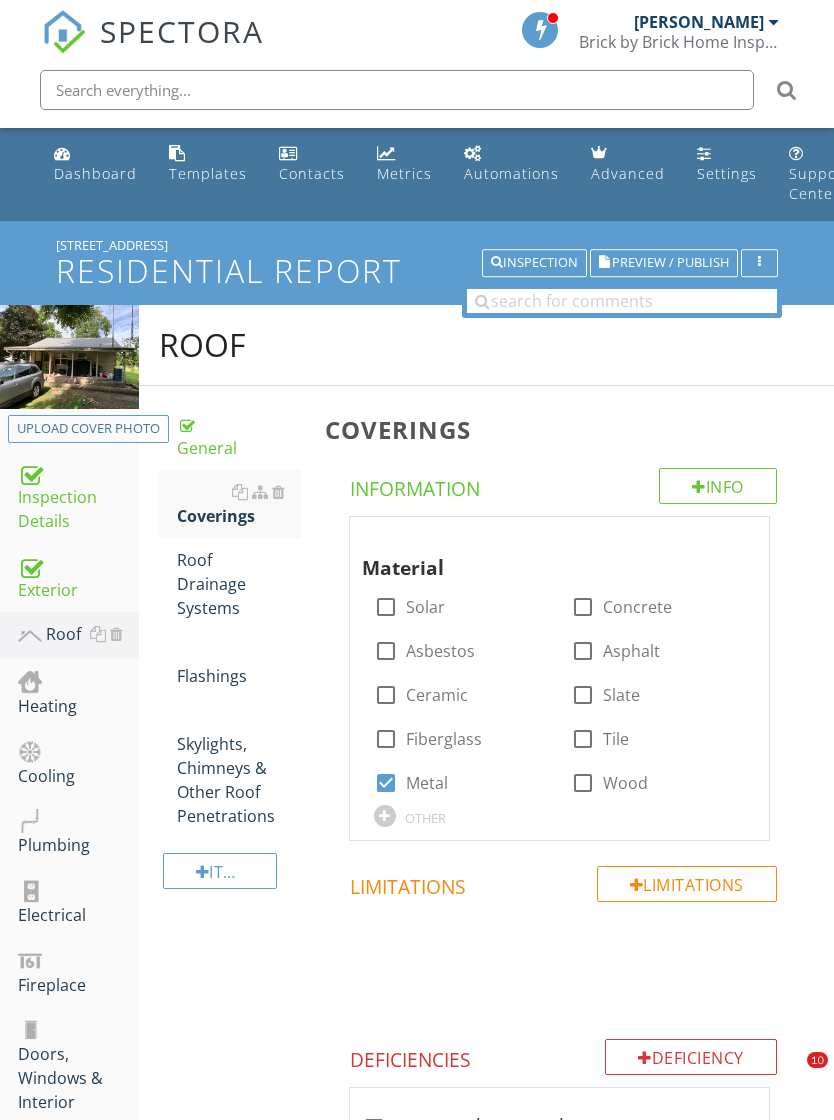scroll, scrollTop: 0, scrollLeft: 6, axis: horizontal 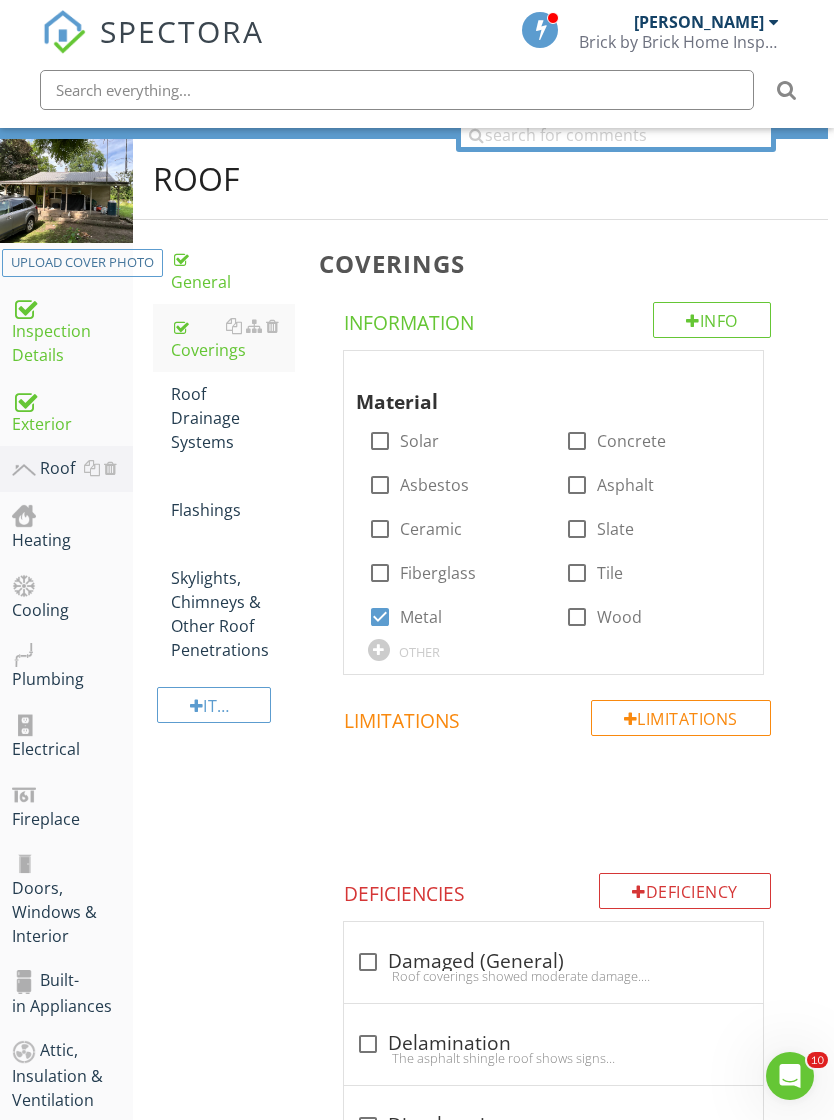 click on "Roof Drainage Systems" at bounding box center (233, 418) 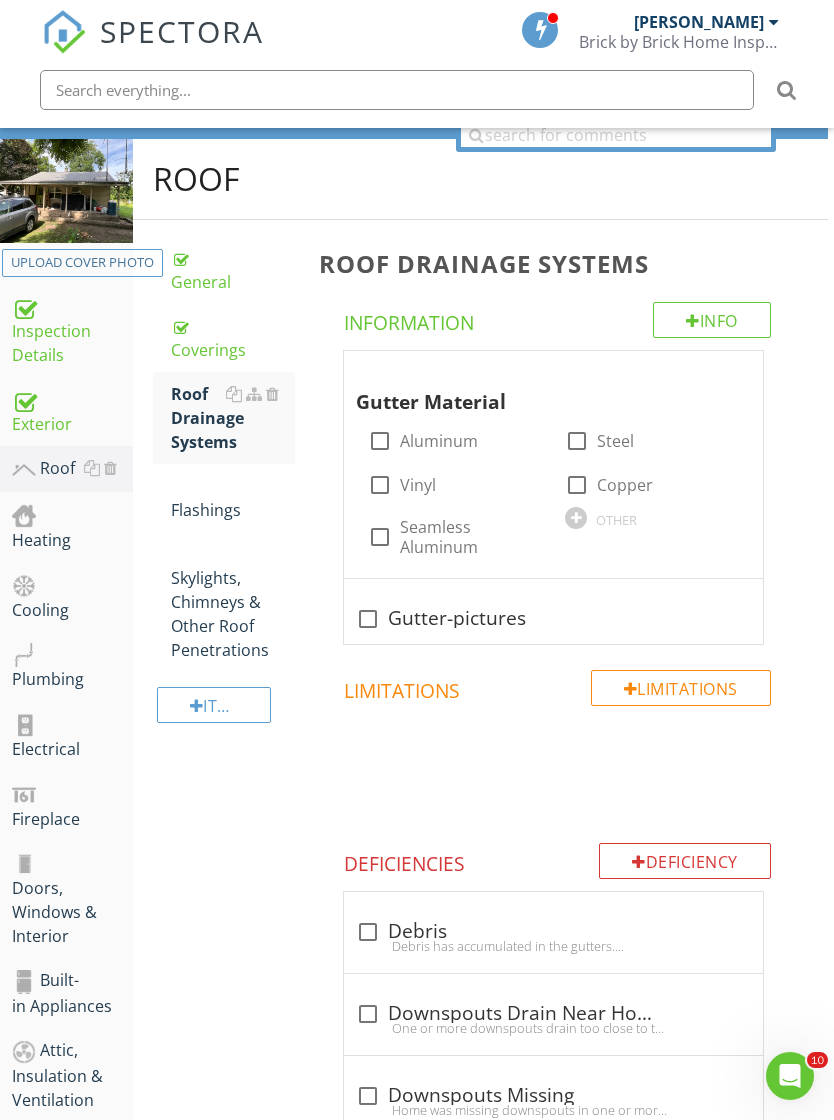 click on "Aluminum" at bounding box center (439, 441) 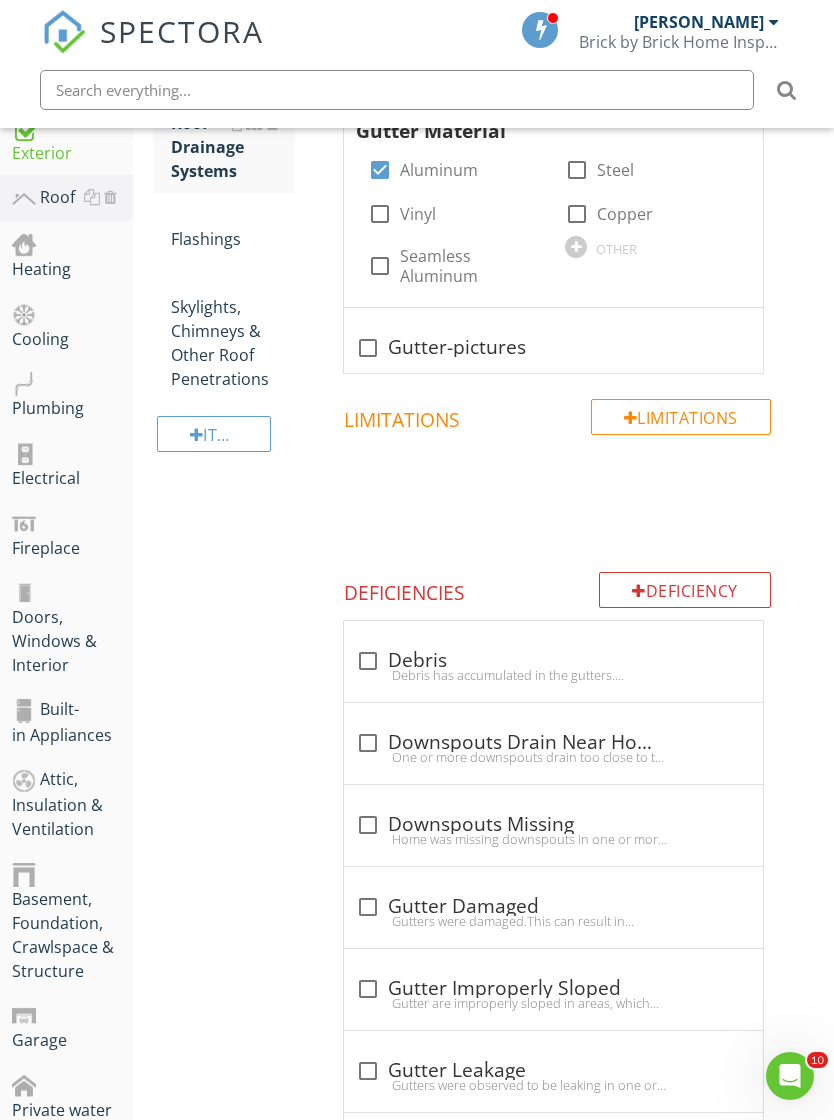 scroll, scrollTop: 454, scrollLeft: 6, axis: both 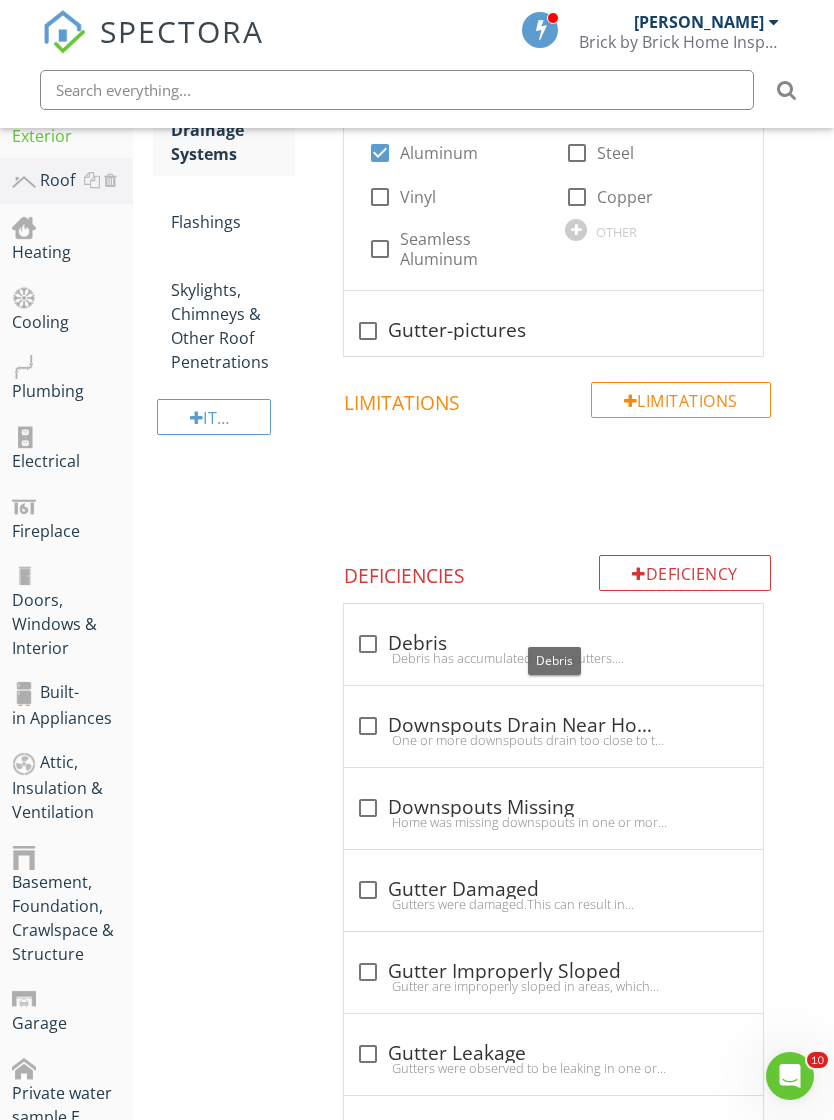 click at bounding box center (368, 644) 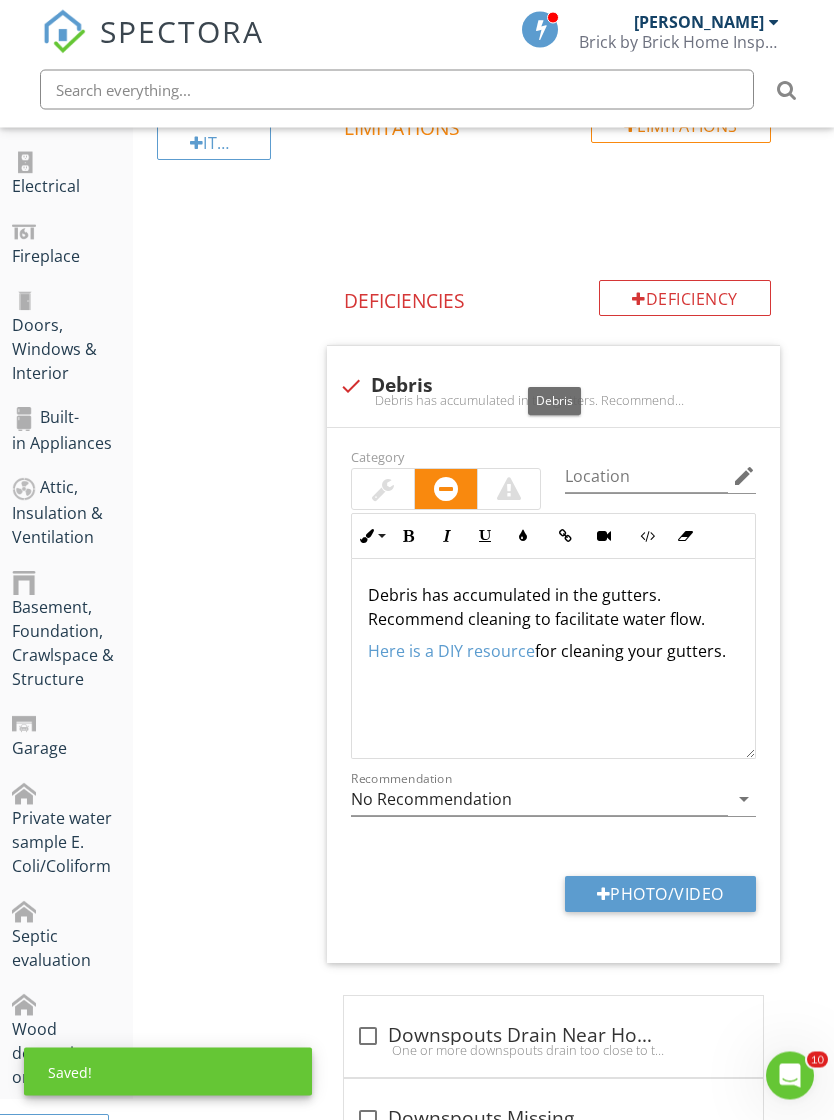 scroll, scrollTop: 729, scrollLeft: 6, axis: both 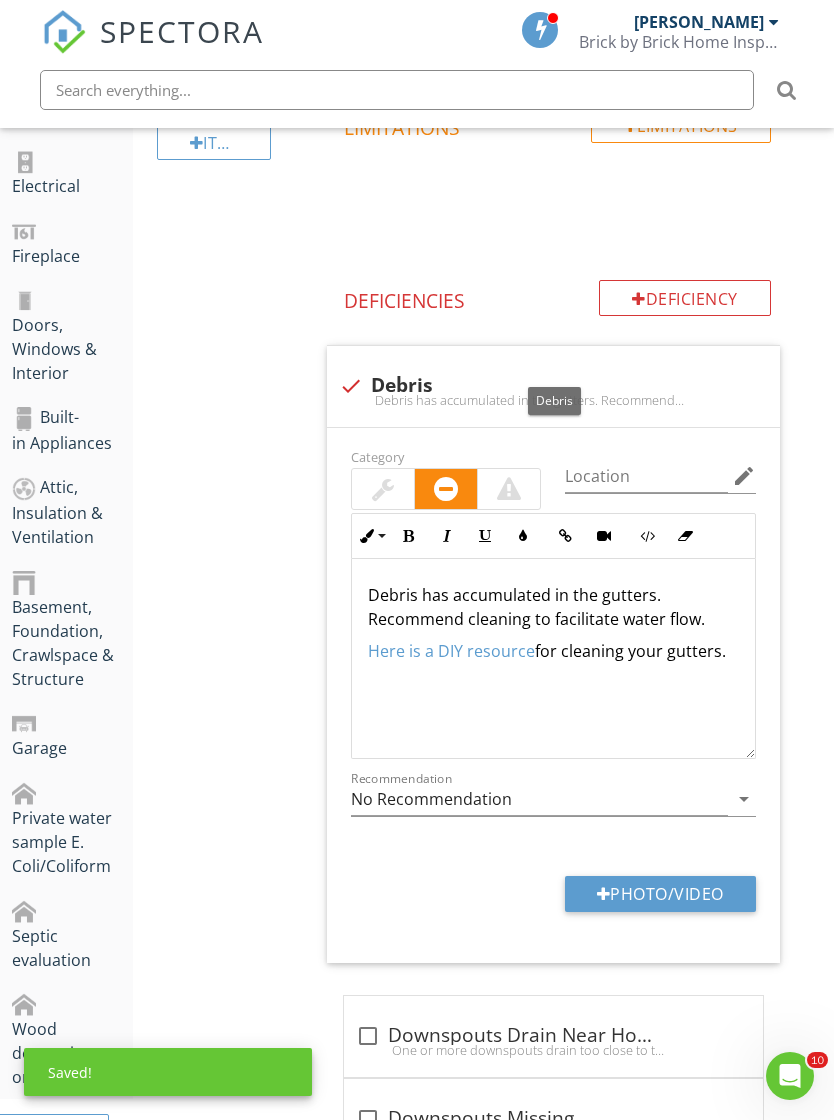 click on "Photo/Video" at bounding box center [660, 894] 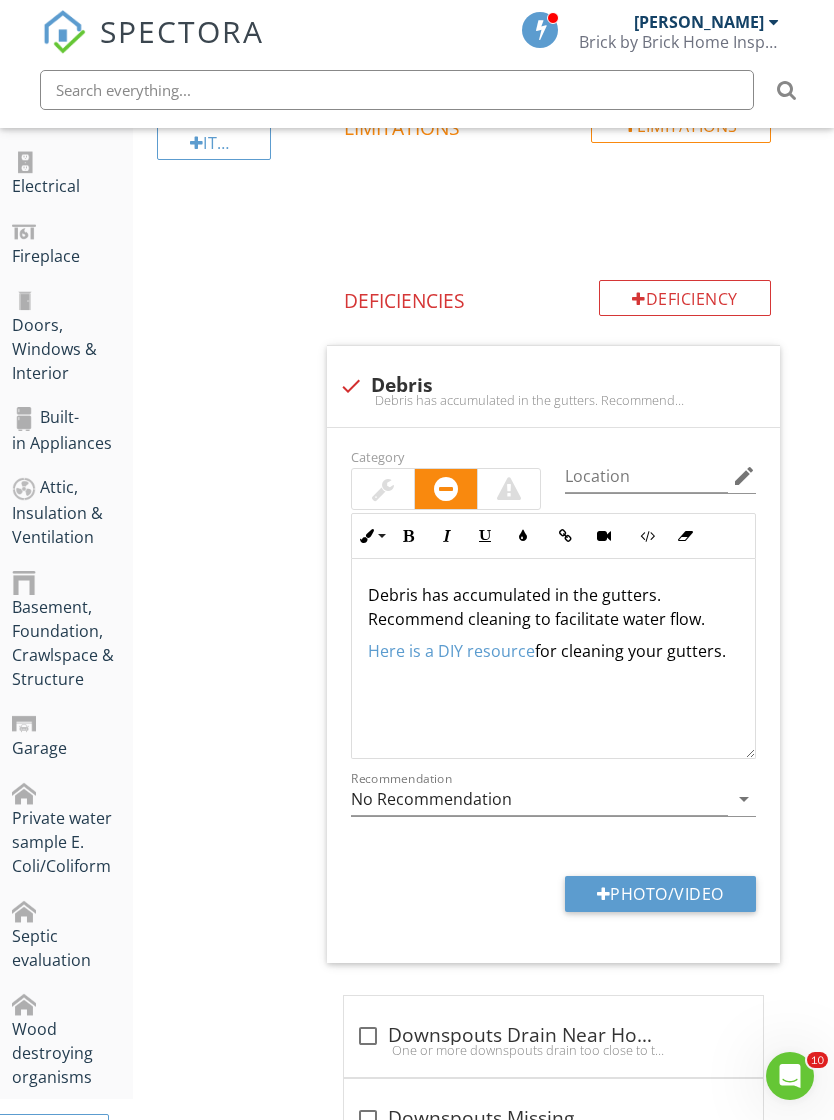 type on "C:\fakepath\IMG_9925.jpeg" 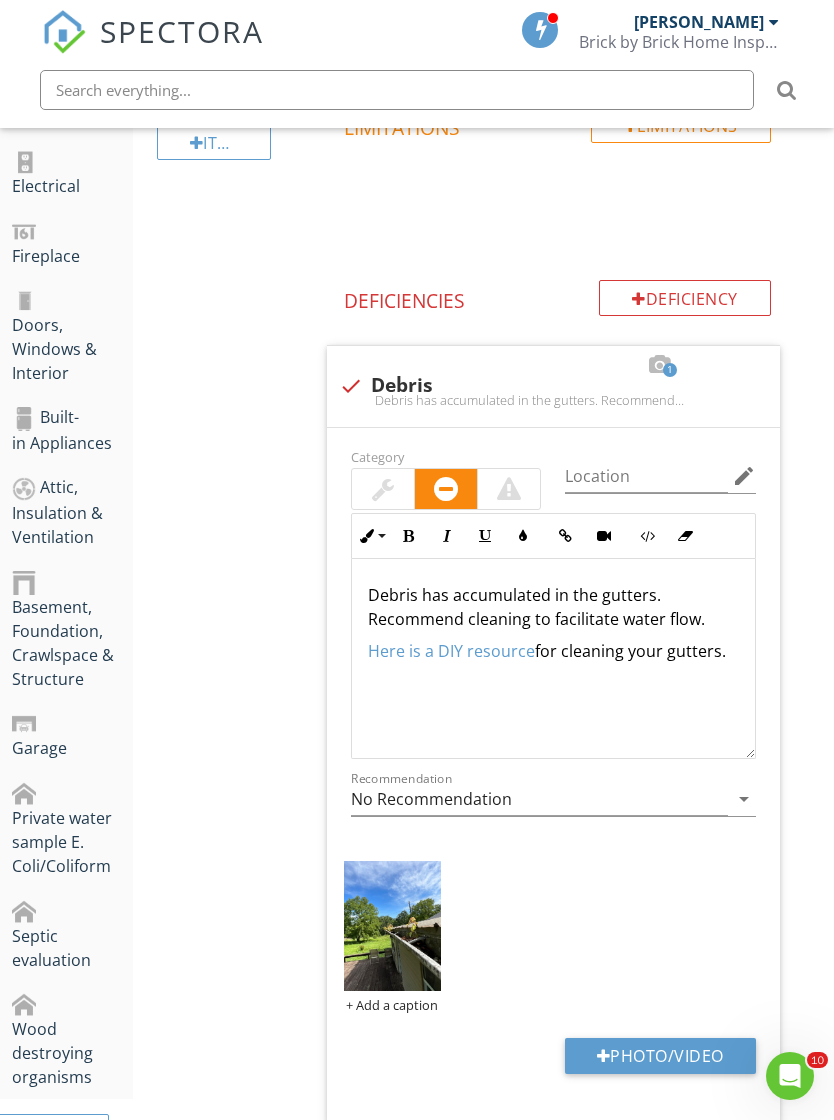 click on "Debris has accumulated in the gutters. Recommend cleaning to facilitate water flow." at bounding box center (553, 607) 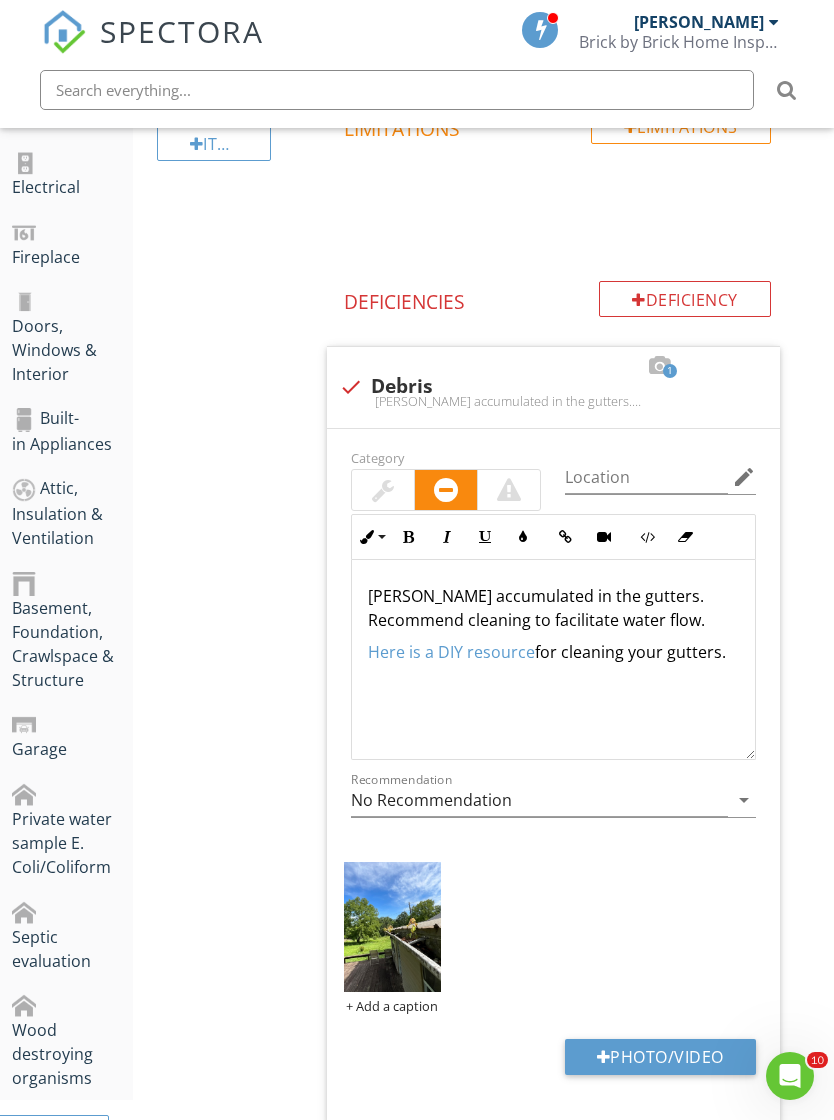 type 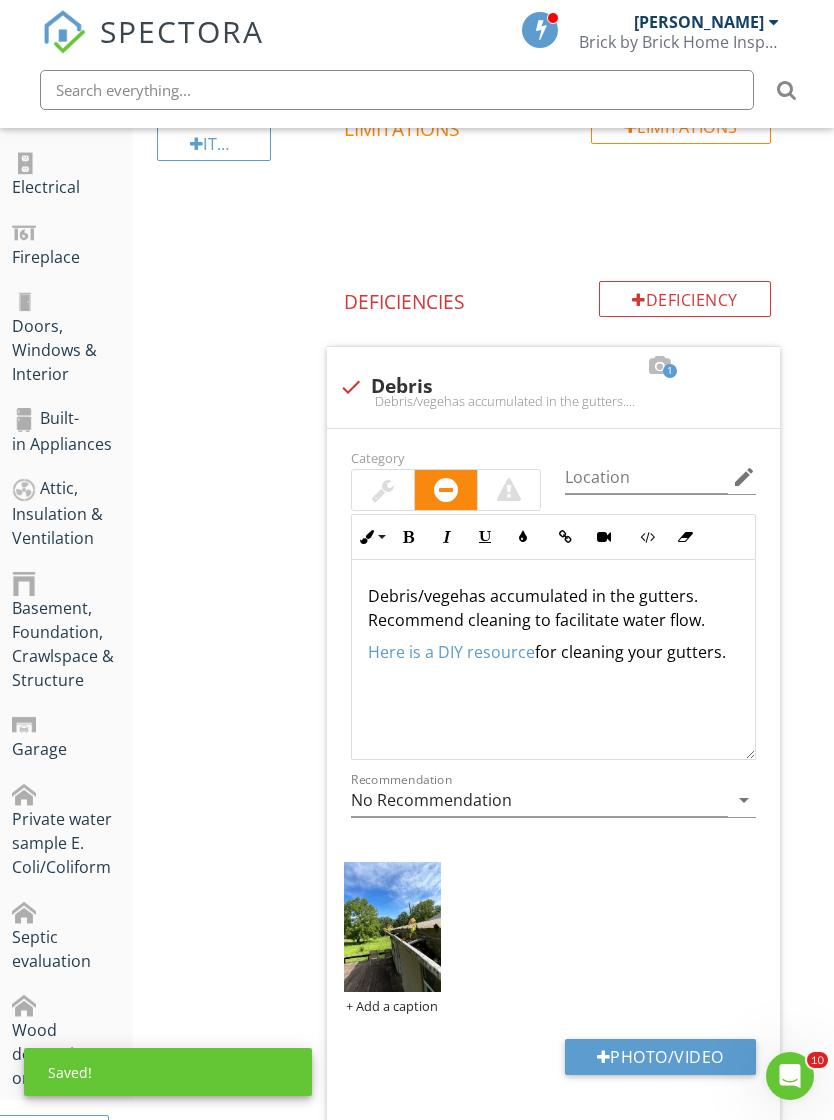type on "<p>Debris/vegetation has accumulated in the gutters. Recommend cleaning to facilitate water flow.</p><p><a fr-original-style="" href="http://www.lowes.com/projects/repair-and-maintain/gutter-cleaning-and-repair/project" style="color: rgb(92, 156, 207);">Here is a DIY resource</a> for cleaning your gutters.&nbsp;</p>" 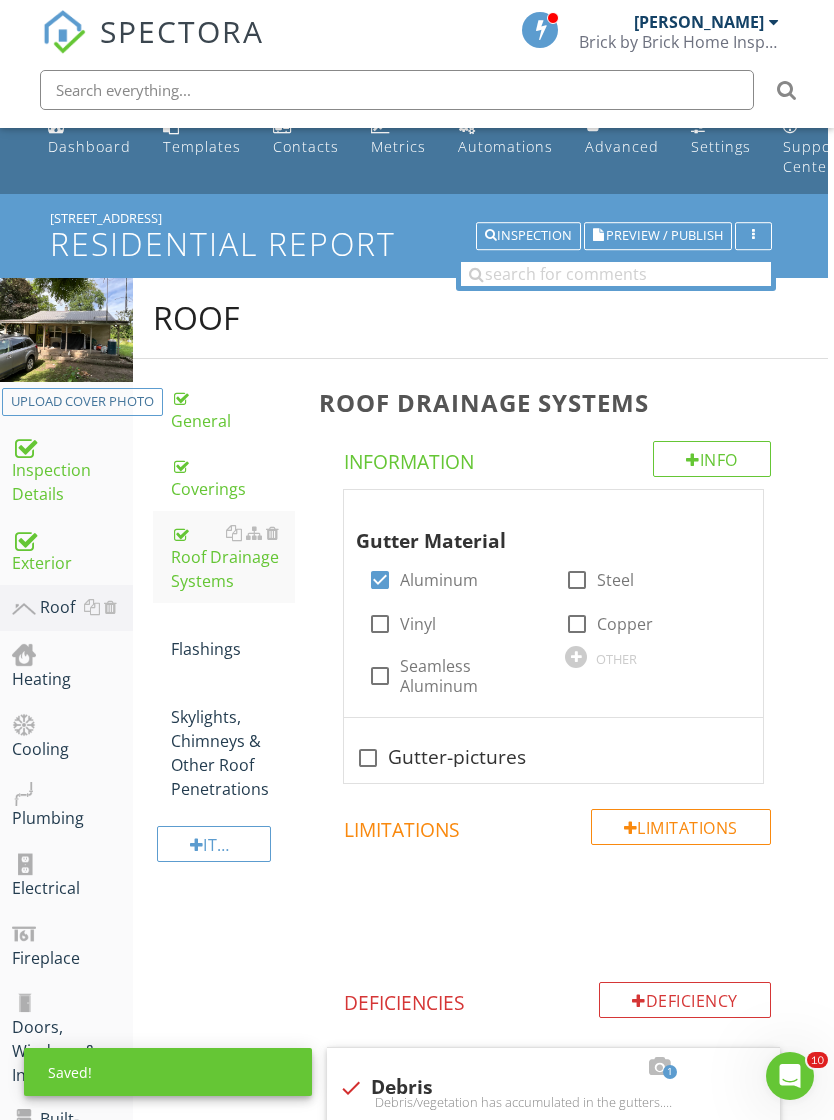 scroll, scrollTop: 0, scrollLeft: 6, axis: horizontal 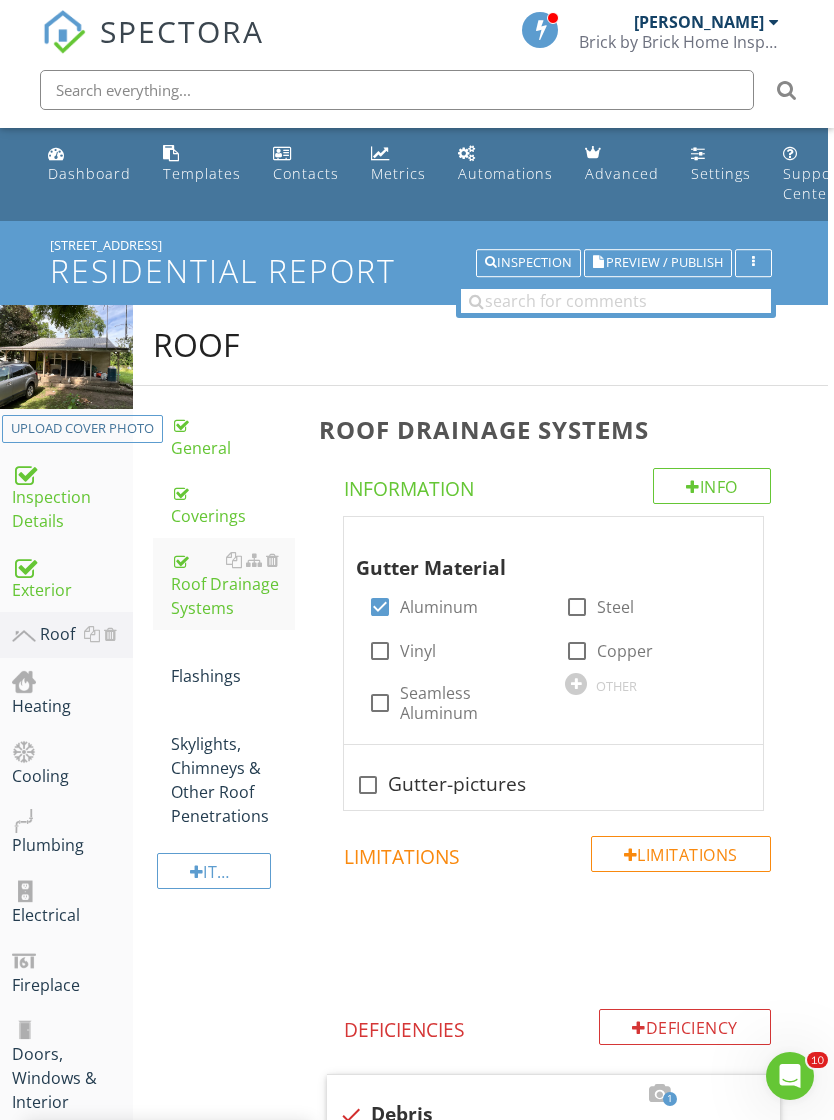 click on "Flashings" at bounding box center [233, 664] 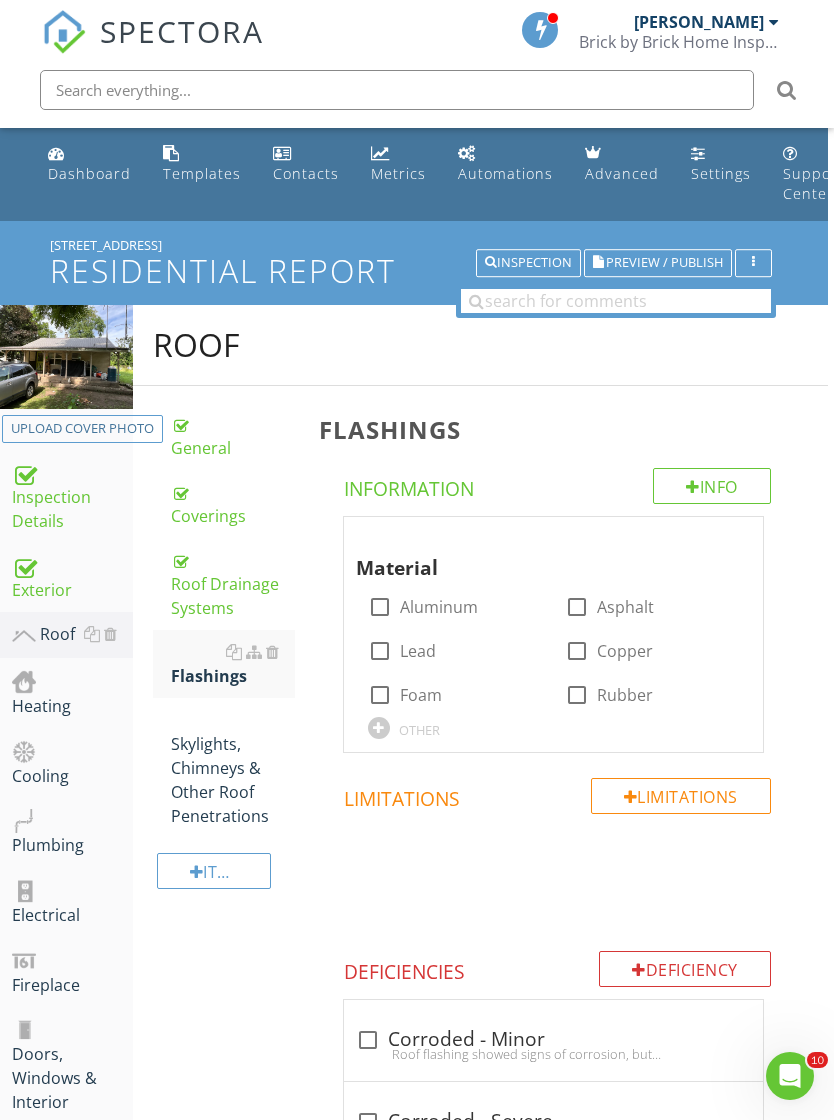 click on "Aluminum" at bounding box center (439, 607) 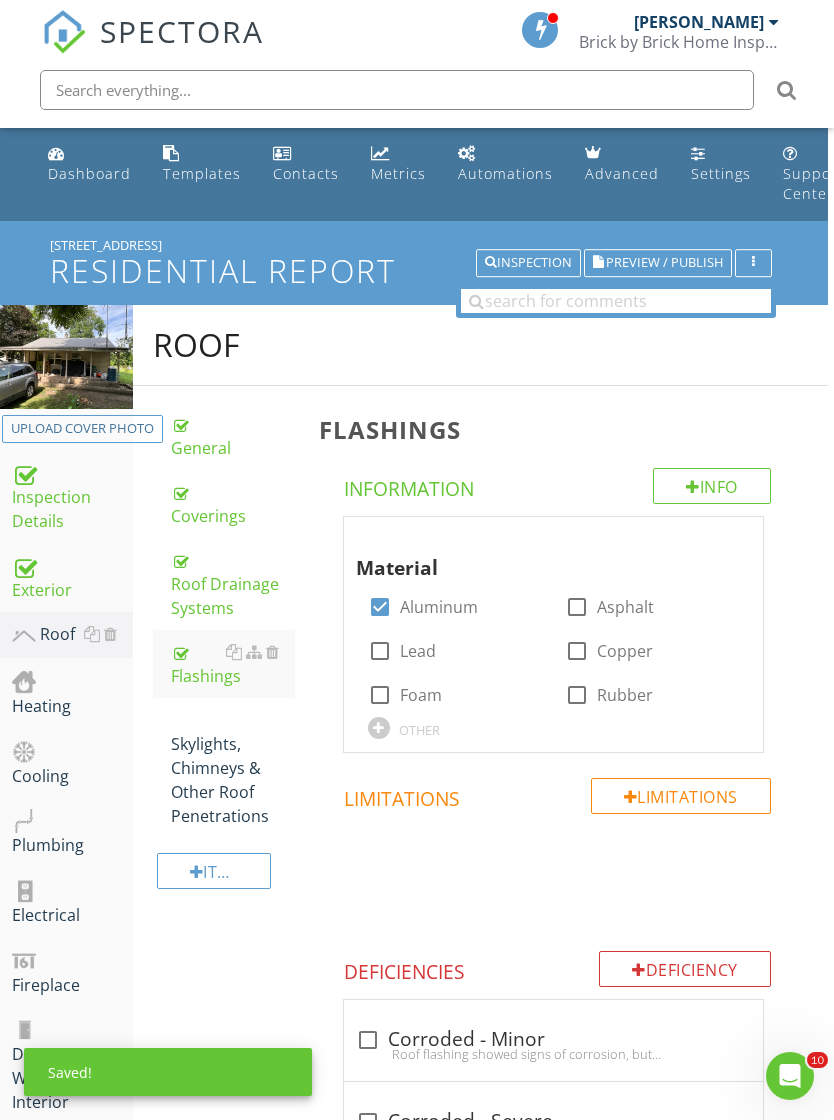 click on "Skylights, Chimneys & Other Roof Penetrations" at bounding box center (233, 768) 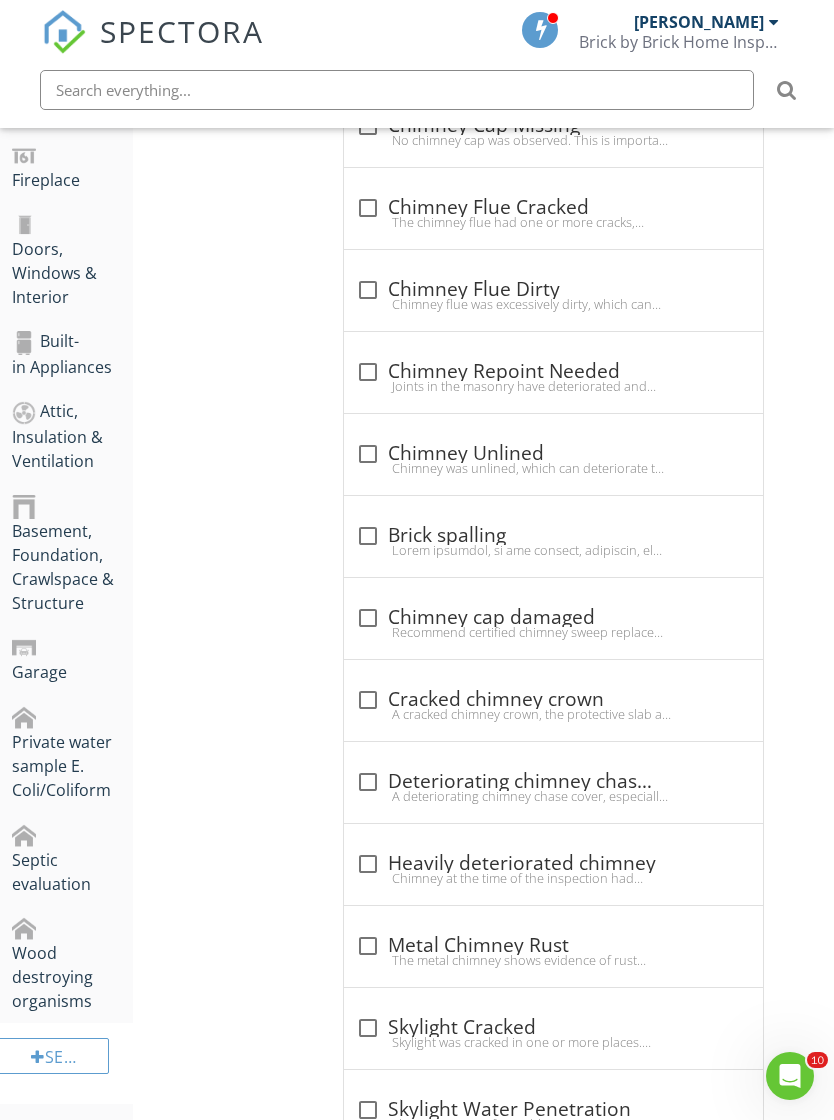 scroll, scrollTop: 853, scrollLeft: 6, axis: both 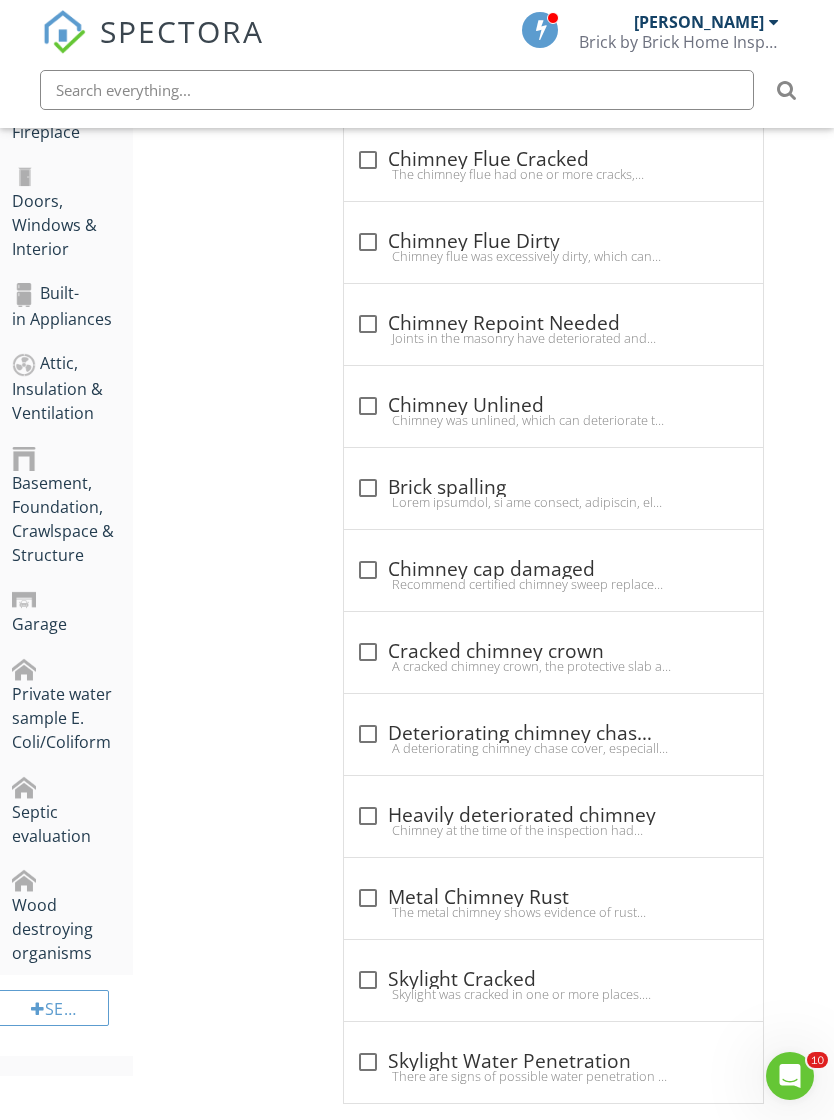 click at bounding box center (368, 734) 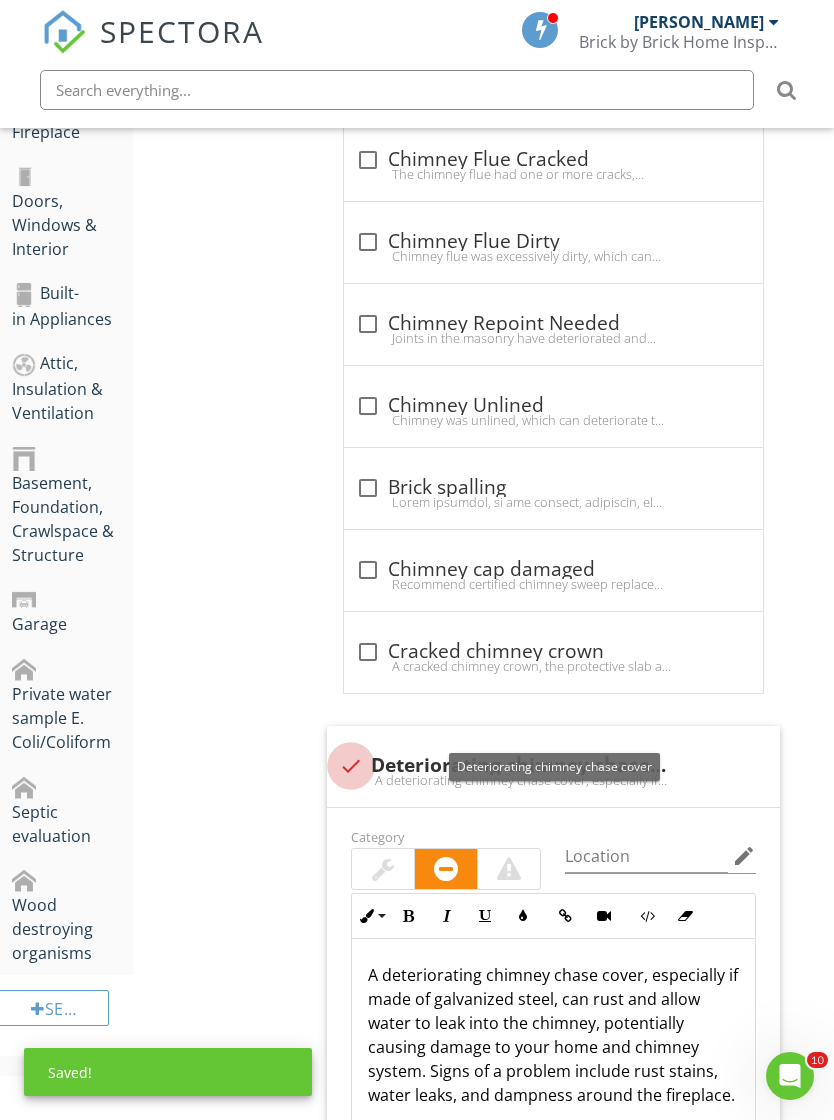 click at bounding box center [351, 766] 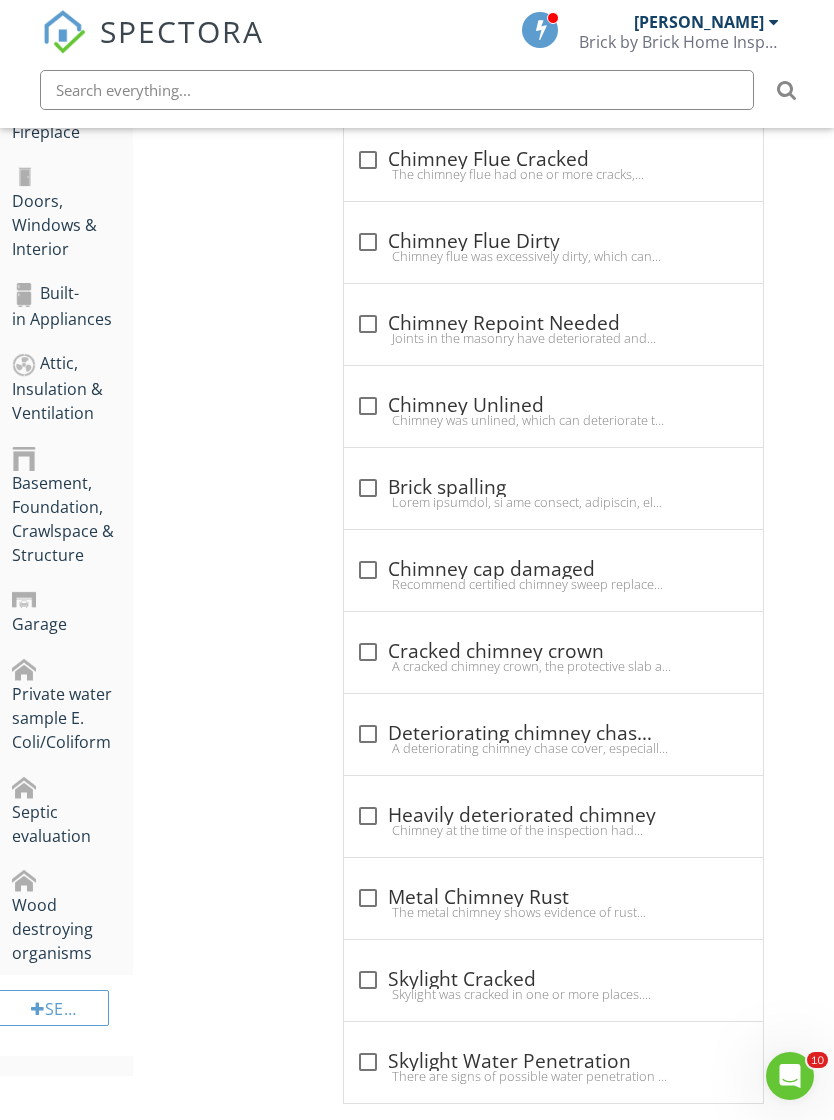 click on "Chimney at the time of the inspection had several cracks and broken masonry blocks. Recommend a certified mason or chimney sweep evaluate for safety." at bounding box center [553, 830] 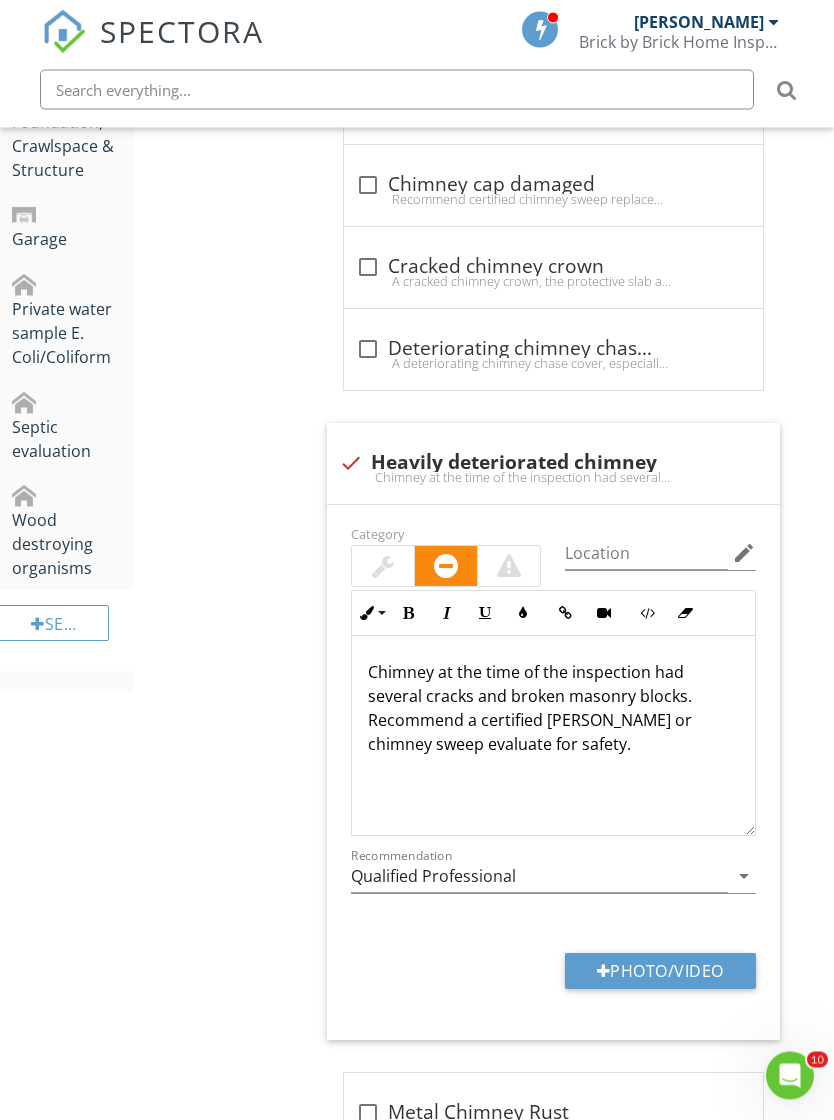 scroll, scrollTop: 1238, scrollLeft: 6, axis: both 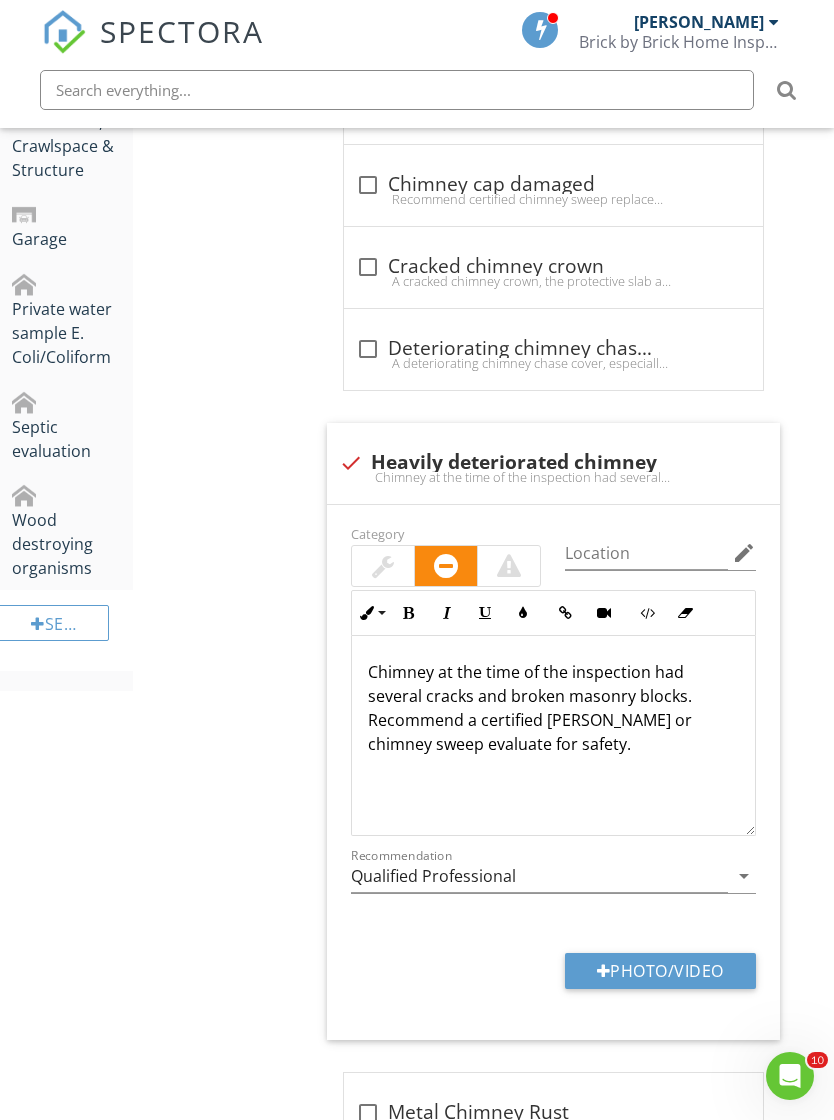 click on "Photo/Video" at bounding box center (660, 971) 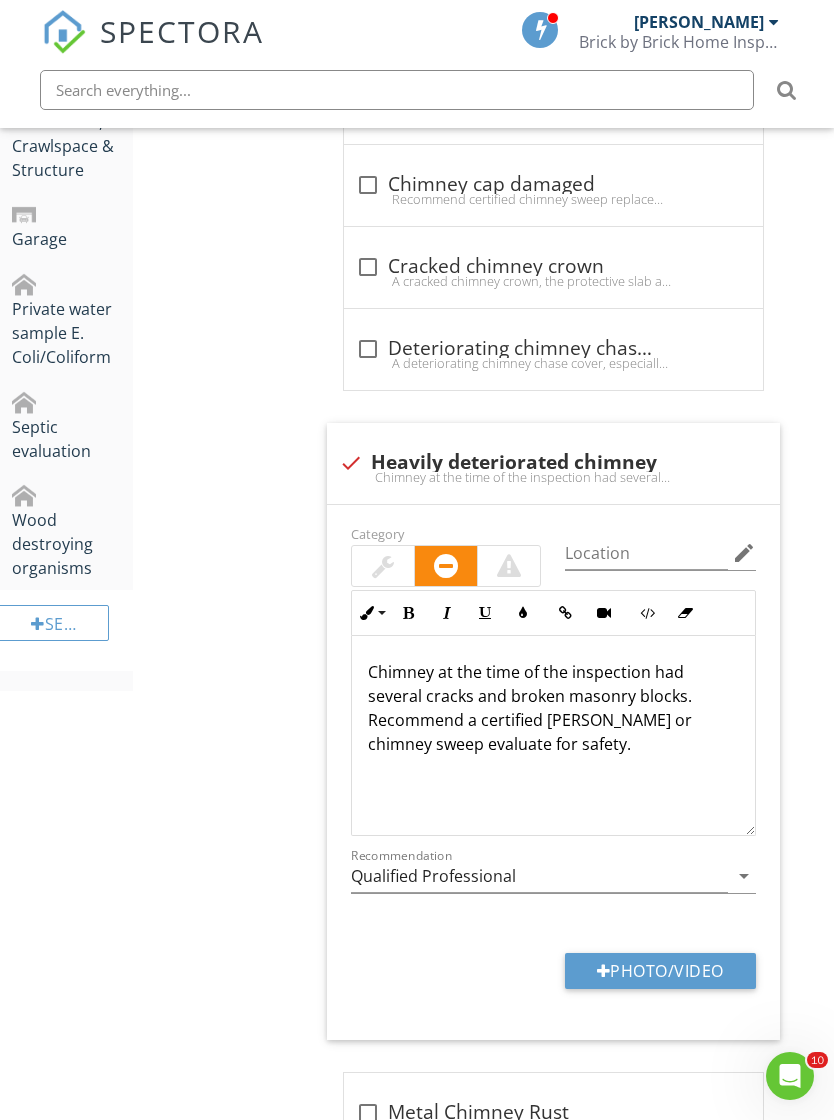 type on "C:\fakepath\2025-07-10-09-57-42-862.jpeg" 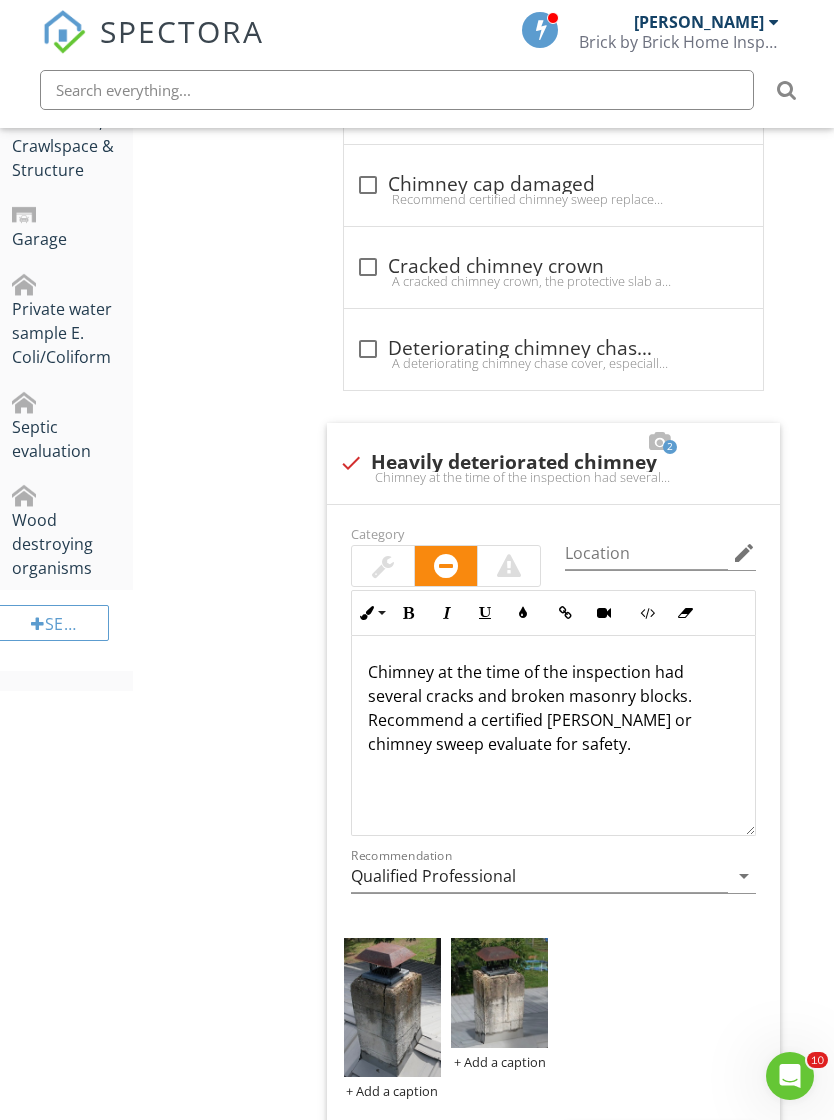 click at bounding box center (499, 993) 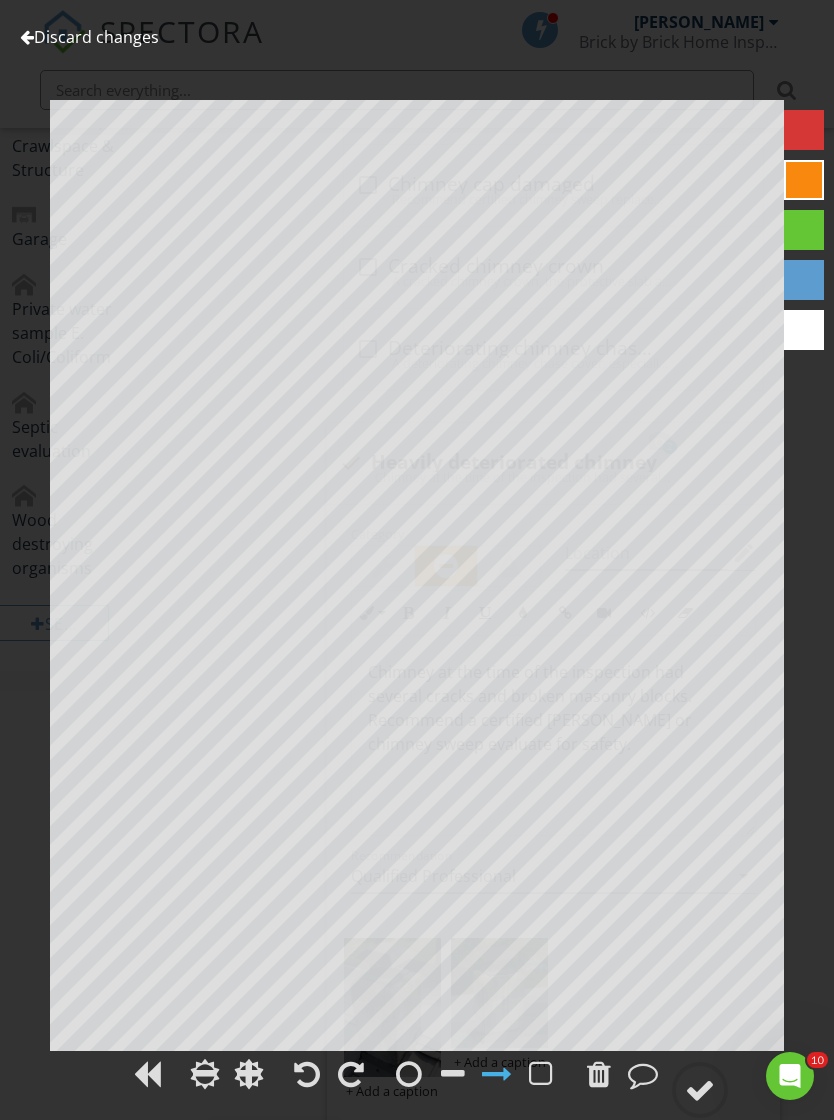 click at bounding box center [700, 1090] 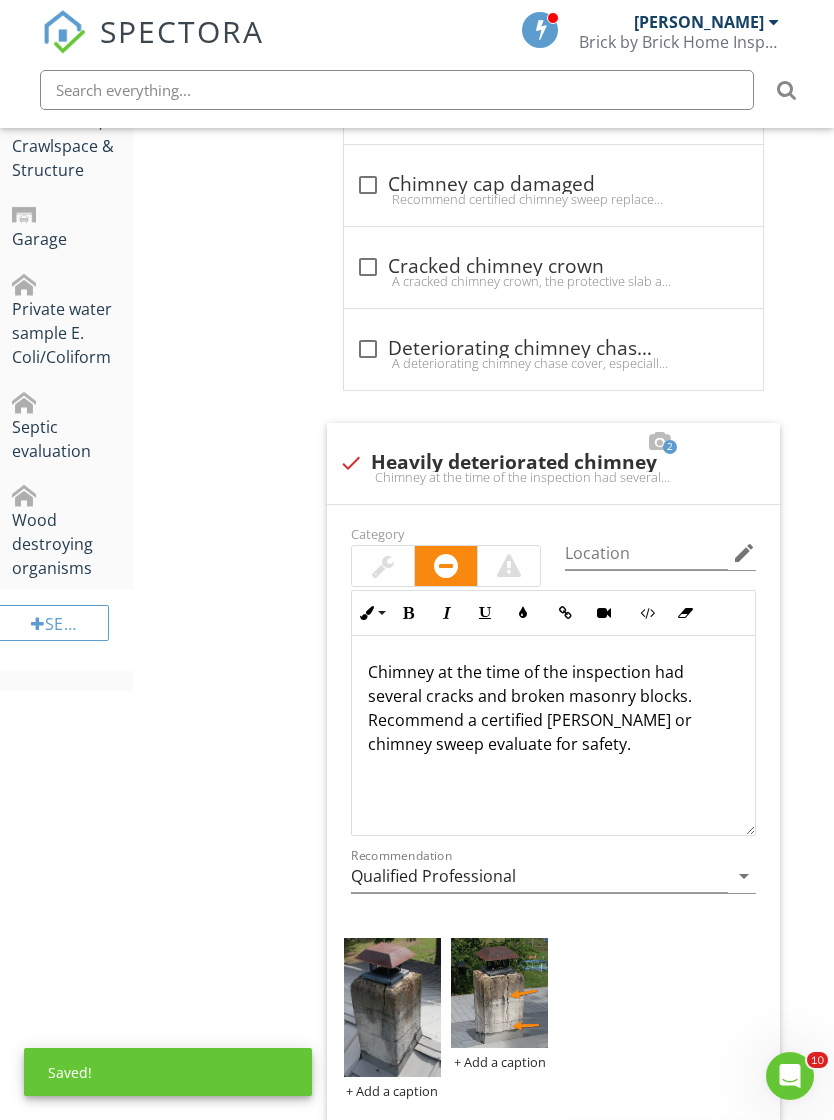 click at bounding box center [392, 1007] 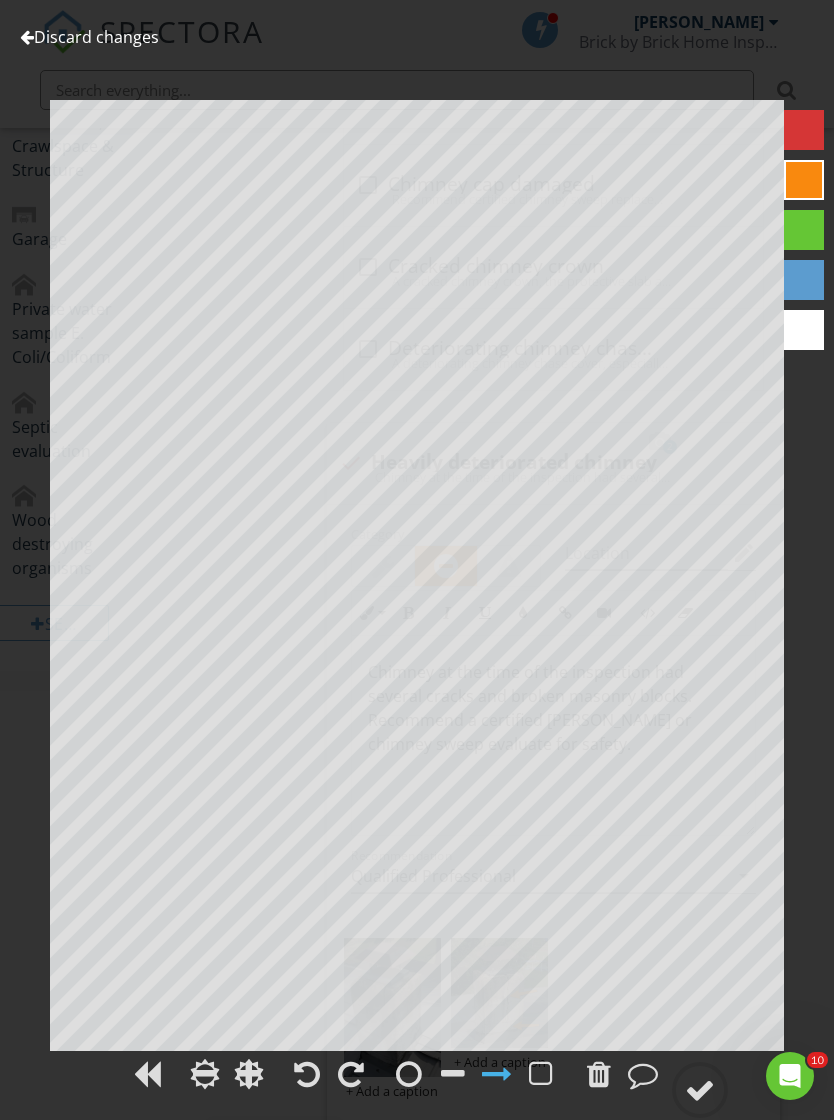 click at bounding box center [700, 1090] 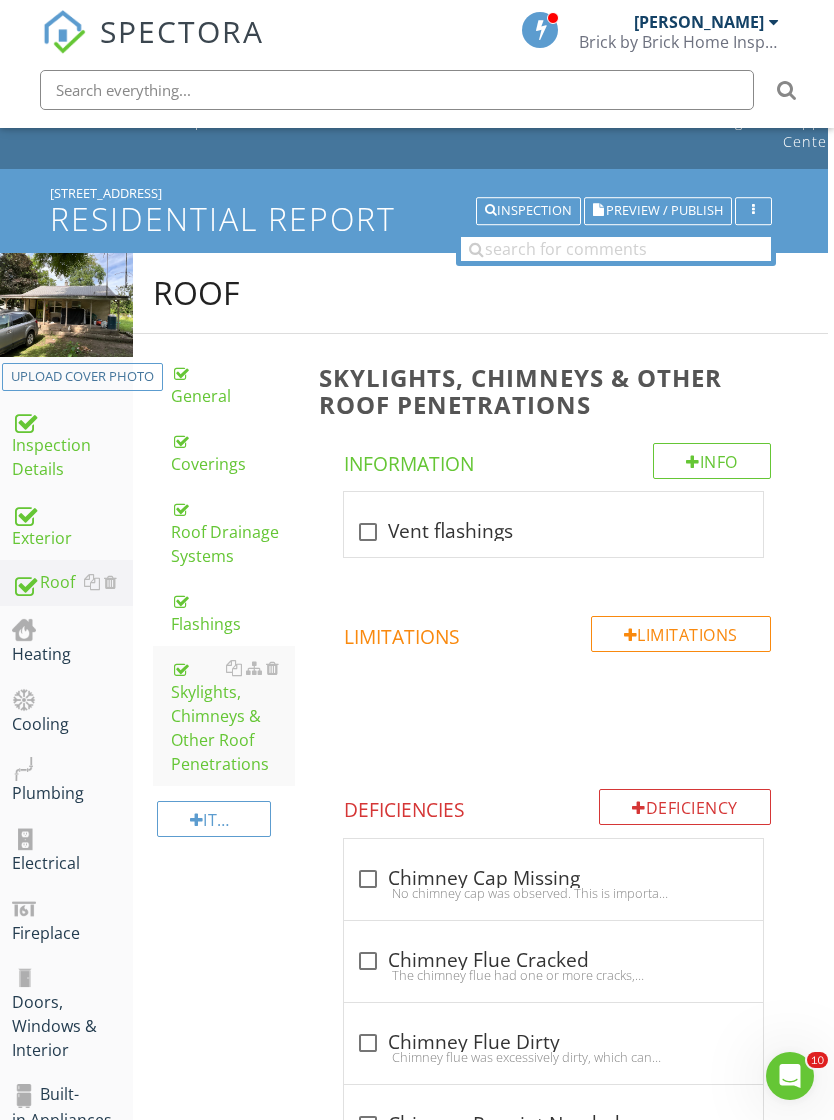 scroll, scrollTop: 0, scrollLeft: 6, axis: horizontal 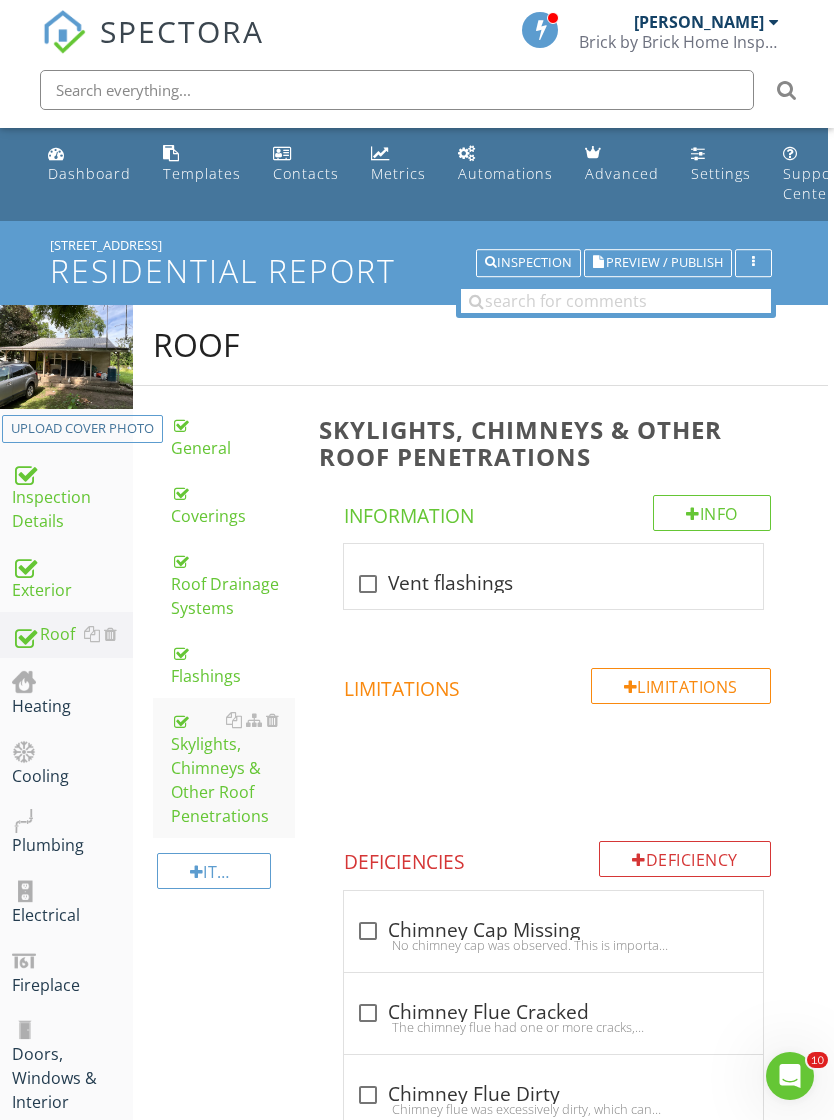 click on "Heating" at bounding box center (72, 693) 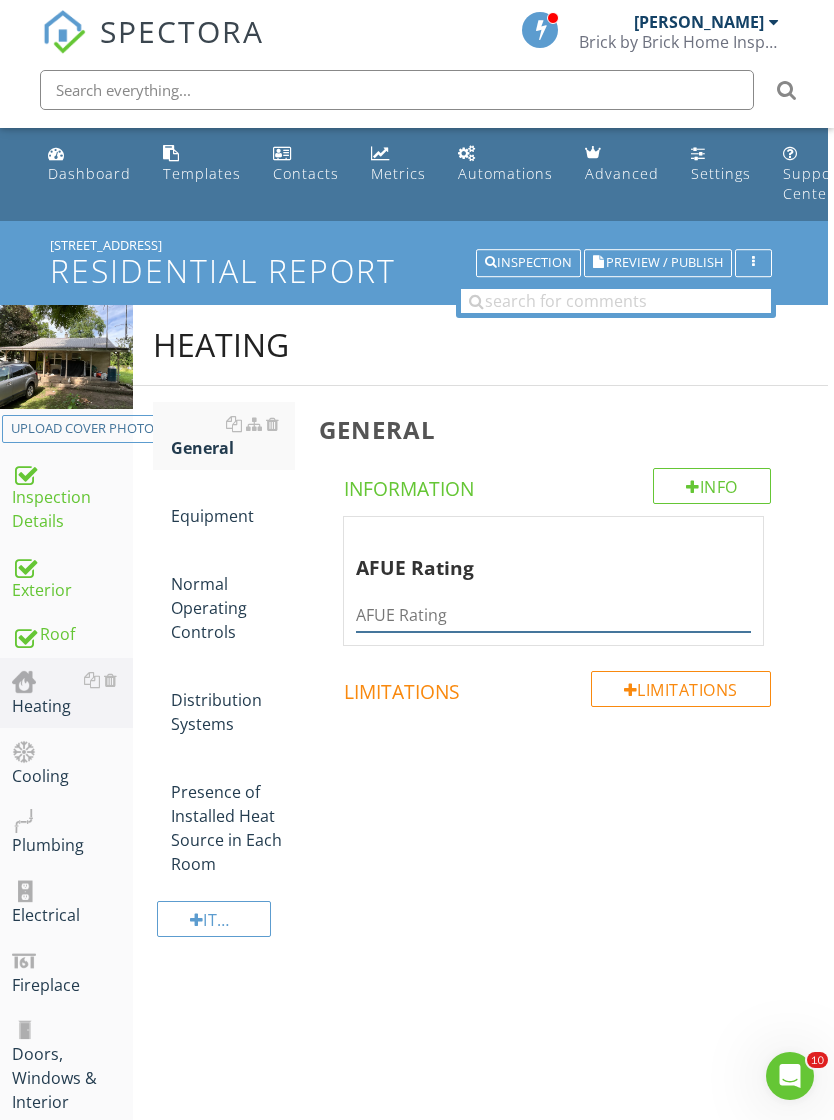 click at bounding box center [553, 615] 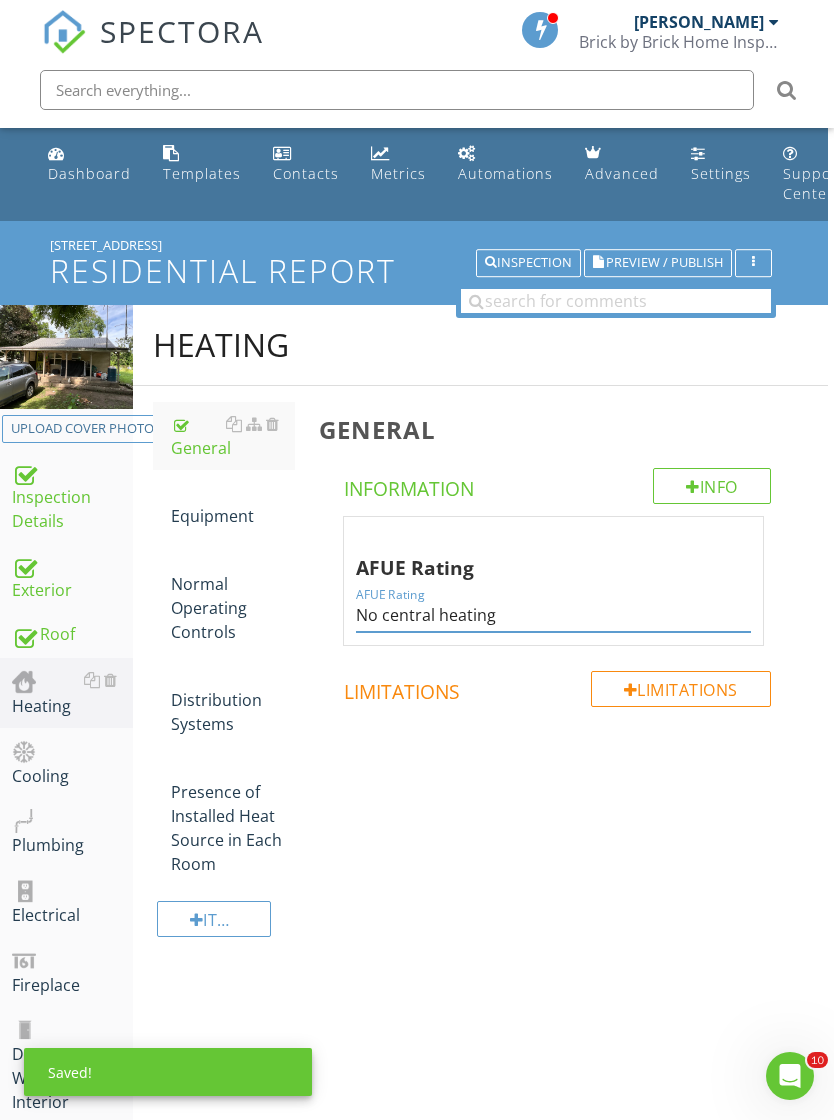 type on "No central heating" 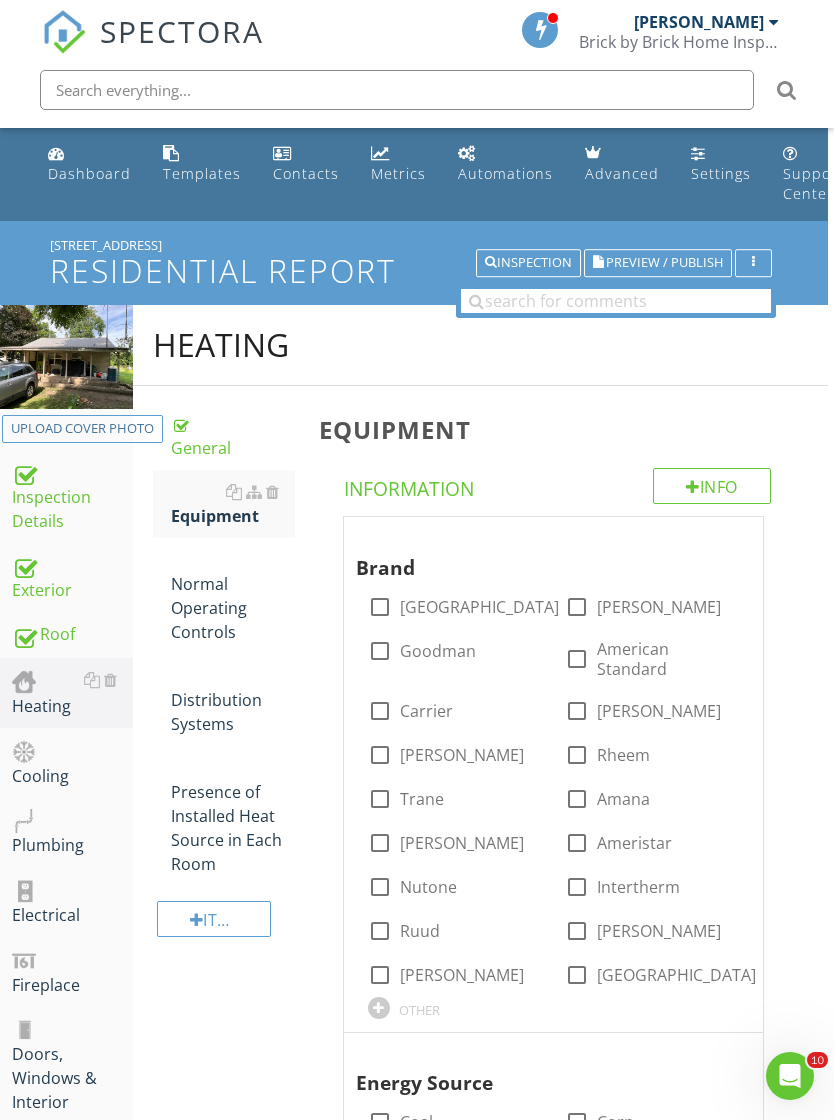 click on "OTHER" at bounding box center [419, 1010] 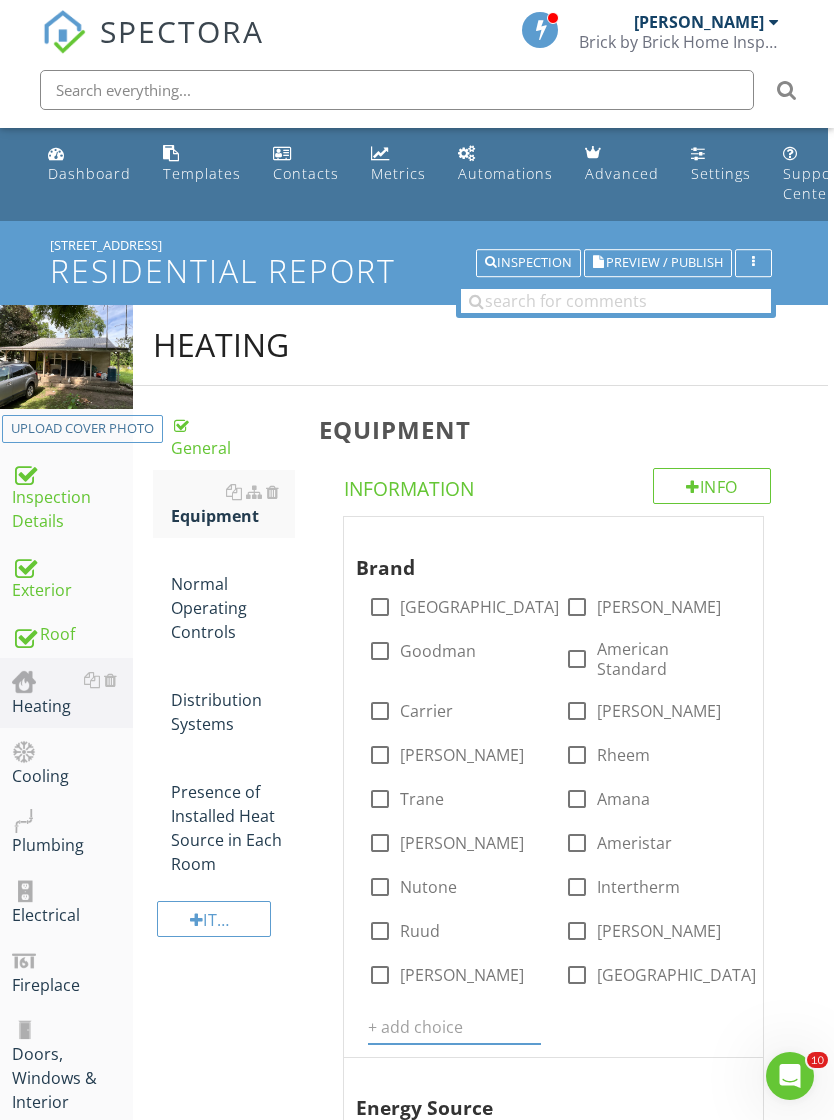 click at bounding box center (455, 1027) 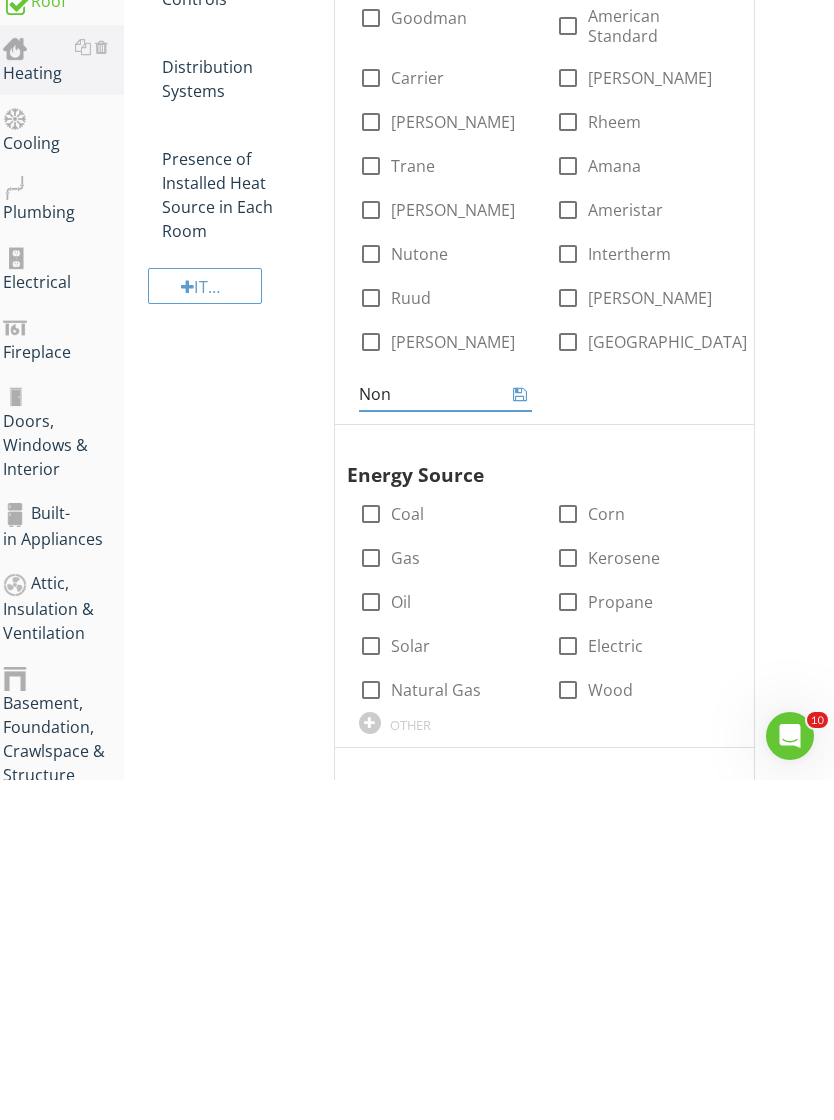 type on "None" 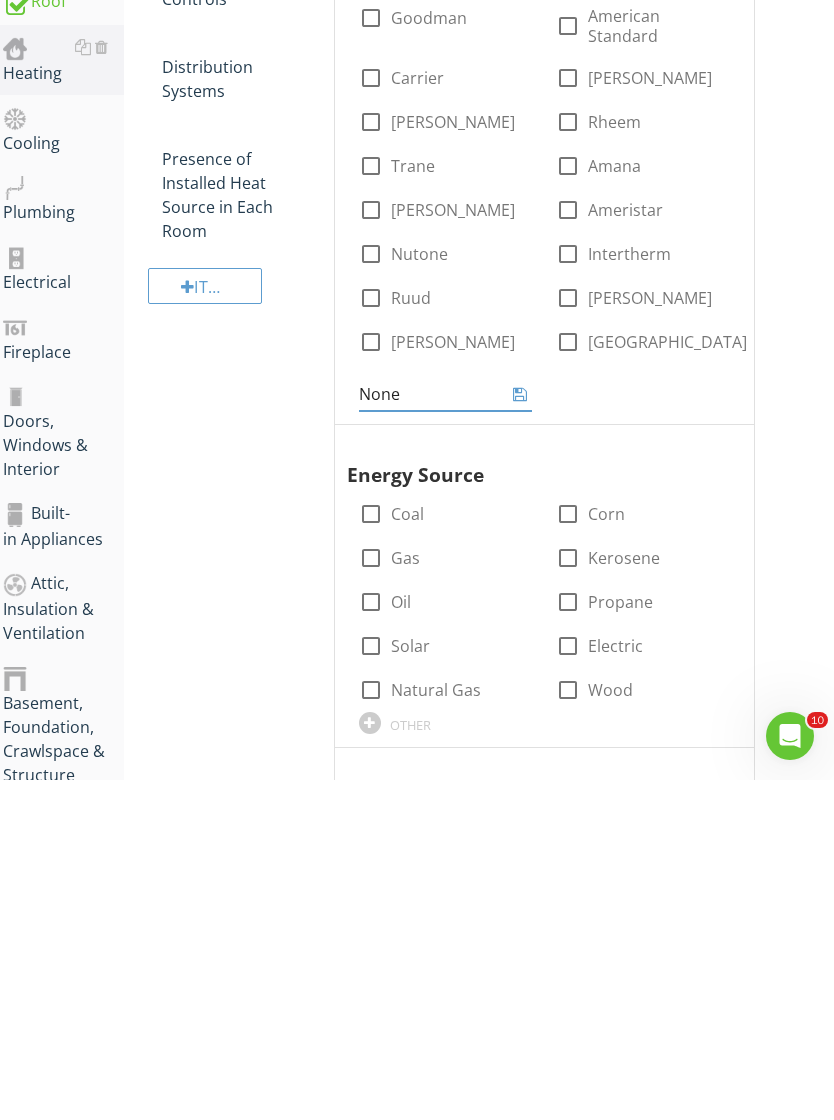 click on "Equipment
Info
Information
Brand
check_box_outline_blank York   check_box_outline_blank Payne   check_box_outline_blank Goodman   check_box_outline_blank American Standard   check_box_outline_blank Carrier   check_box_outline_blank Lennox   check_box_outline_blank Bryant   check_box_outline_blank Rheem   check_box_outline_blank Trane   check_box_outline_blank Amana   check_box_outline_blank Coleman   check_box_outline_blank Ameristar   check_box_outline_blank Nutone   check_box_outline_blank Intertherm   check_box_outline_blank Ruud   check_box_outline_blank Gibson   check_box_outline_blank Heil   check_box_outline_blank Concord     None     OTHER
Energy Source
check_box_outline_blank Coal   check_box_outline_blank Corn   check_box_outline_blank Gas   check_box_outline_blank Kerosene   Oil   Propane" at bounding box center [558, 1565] 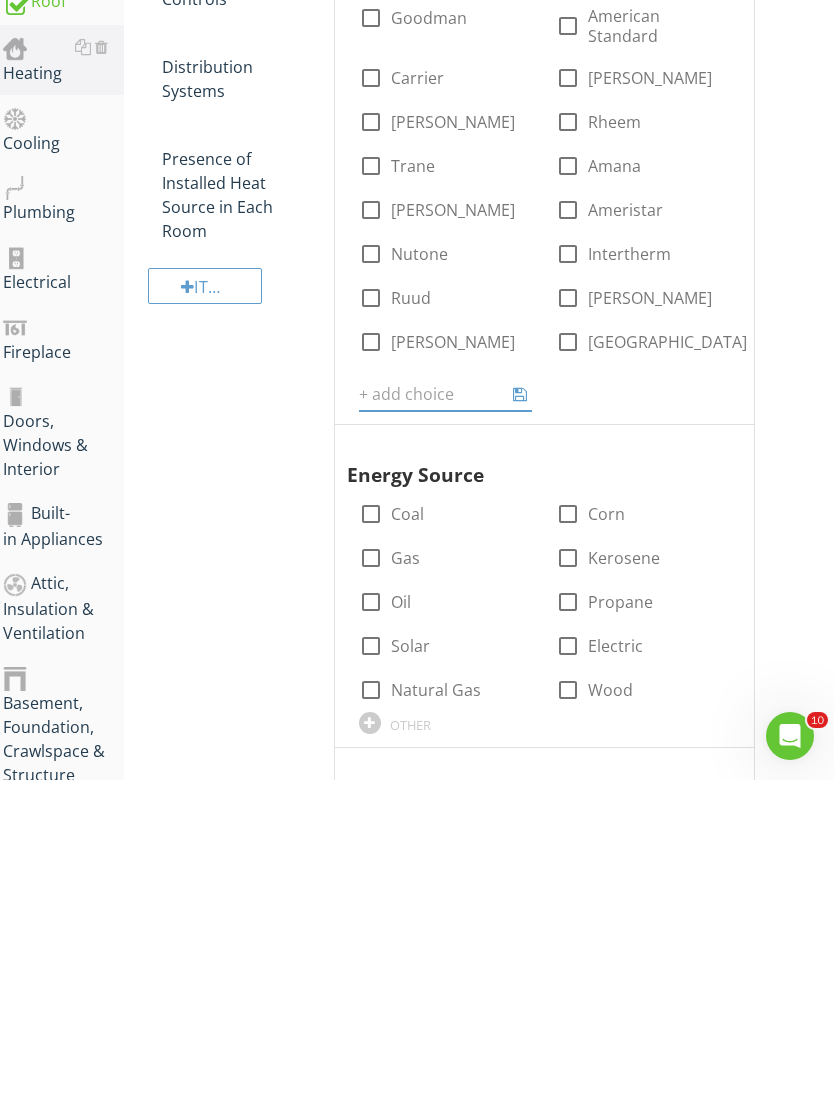 scroll, scrollTop: 634, scrollLeft: 15, axis: both 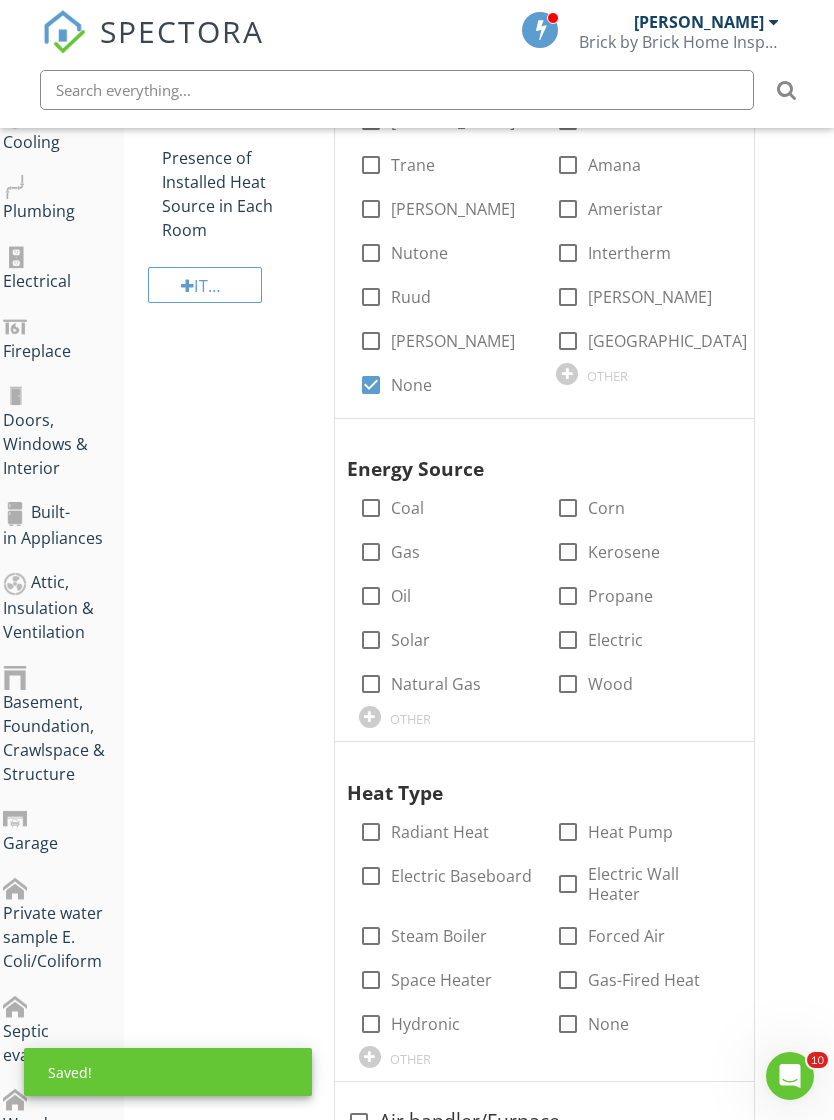 click on "OTHER" at bounding box center [410, 719] 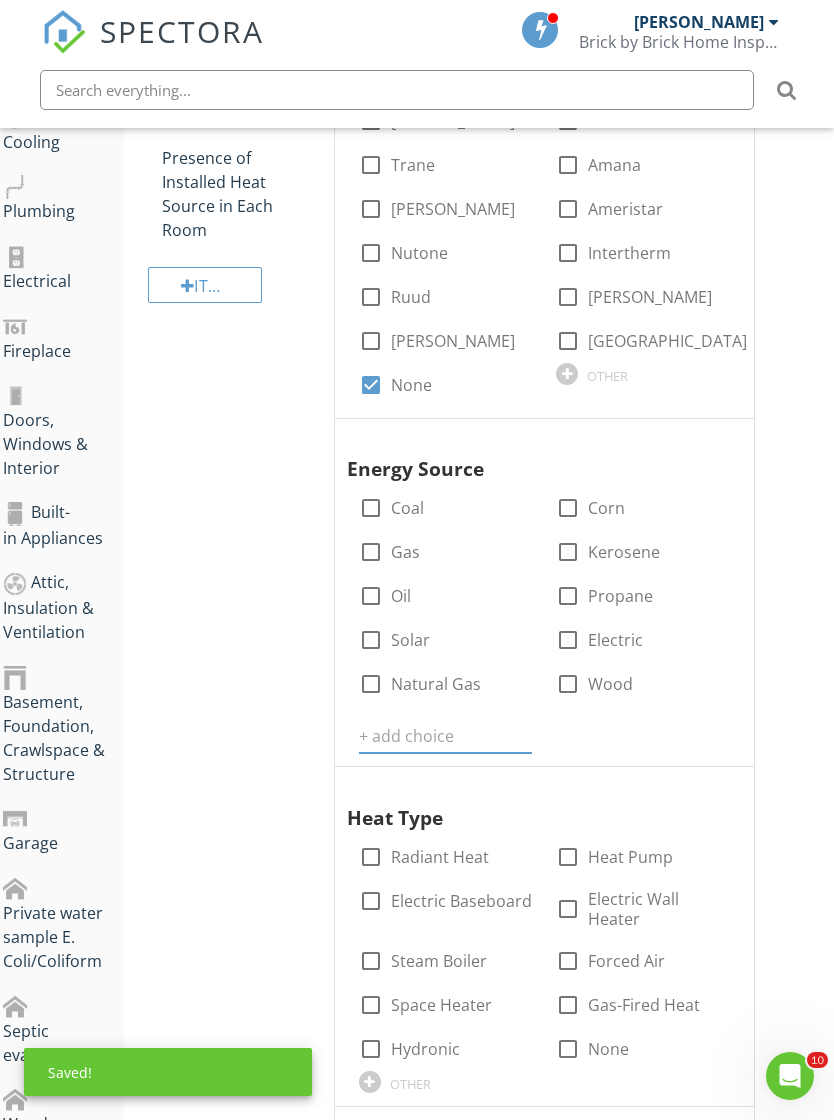 click at bounding box center (446, 736) 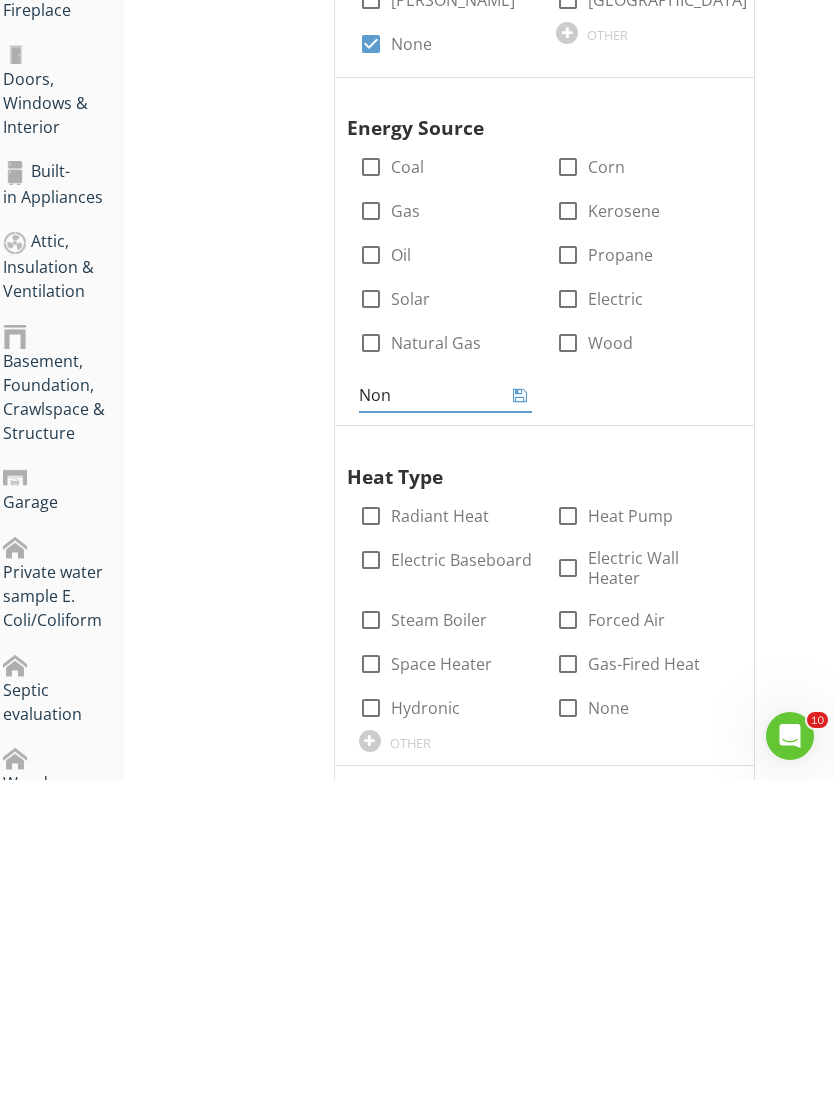 type on "None" 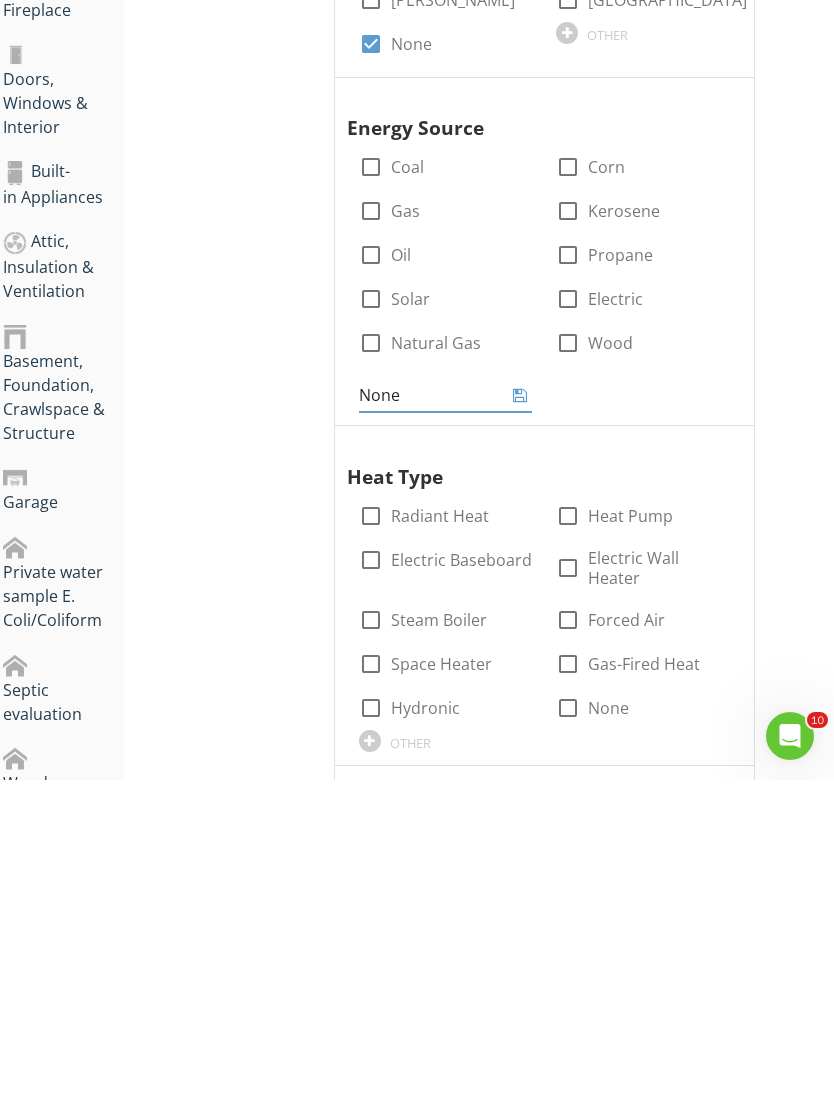 click on "Equipment
Info
Information
Brand
check_box_outline_blank York   check_box_outline_blank Payne   check_box_outline_blank Goodman   check_box_outline_blank American Standard   check_box_outline_blank Carrier   check_box_outline_blank Lennox   check_box_outline_blank Bryant   check_box_outline_blank Rheem   check_box_outline_blank Trane   check_box_outline_blank Amana   check_box_outline_blank Coleman   check_box_outline_blank Ameristar   check_box_outline_blank Nutone   check_box_outline_blank Intertherm   check_box_outline_blank Ruud   check_box_outline_blank Gibson   check_box_outline_blank Heil   check_box_outline_blank Concord   check_box None         OTHER
Energy Source
check_box_outline_blank Coal   check_box_outline_blank Corn   check_box_outline_blank Gas   check_box_outline_blank Kerosene   Oil" at bounding box center (558, 1233) 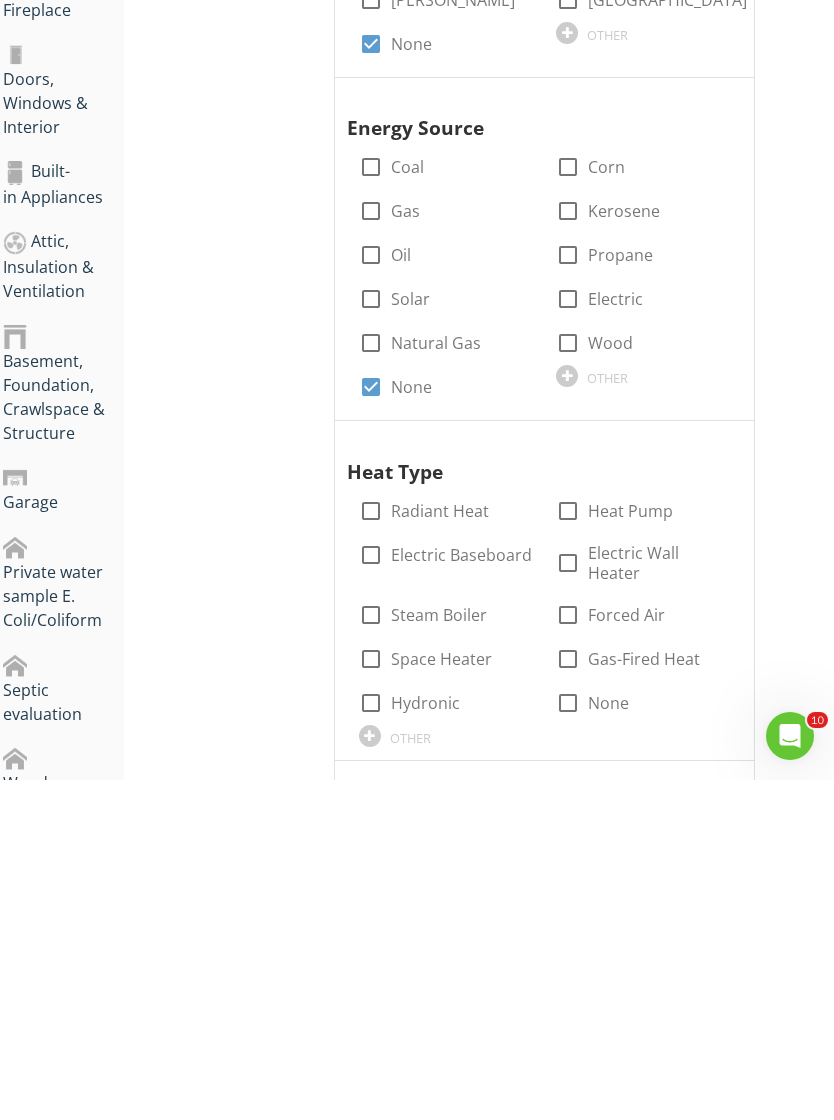 scroll, scrollTop: 976, scrollLeft: 15, axis: both 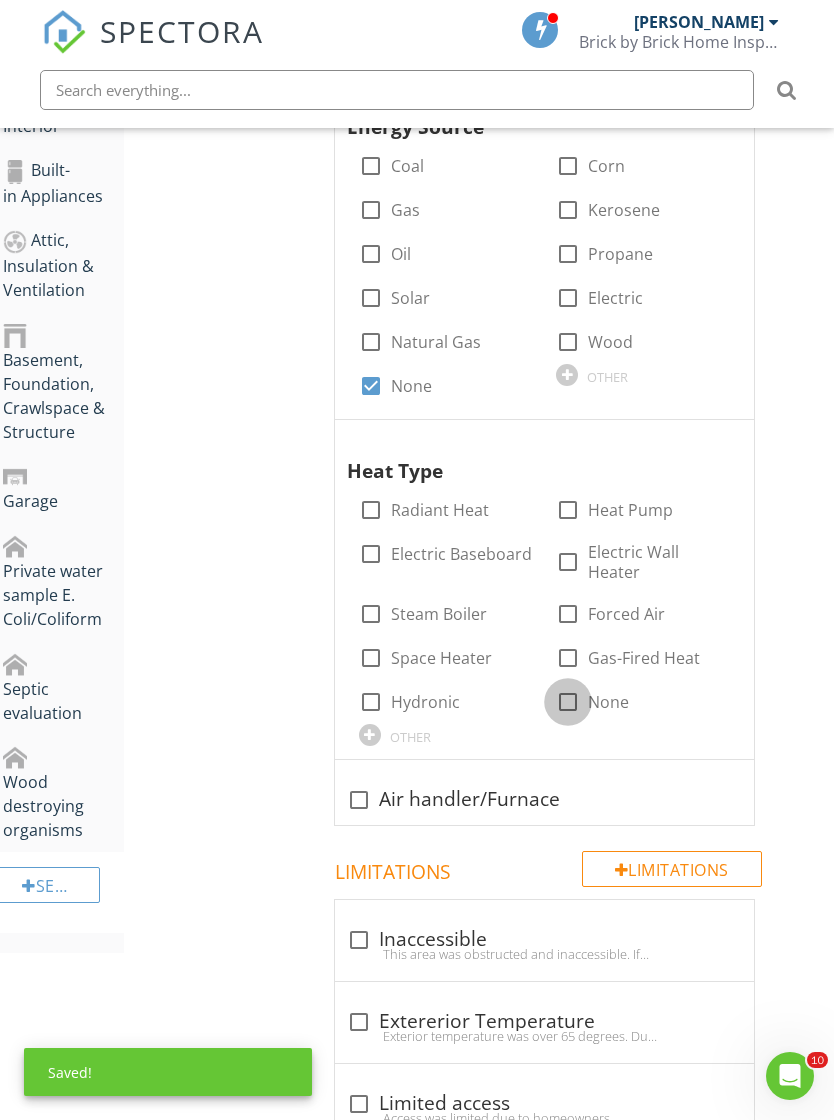 click at bounding box center [568, 702] 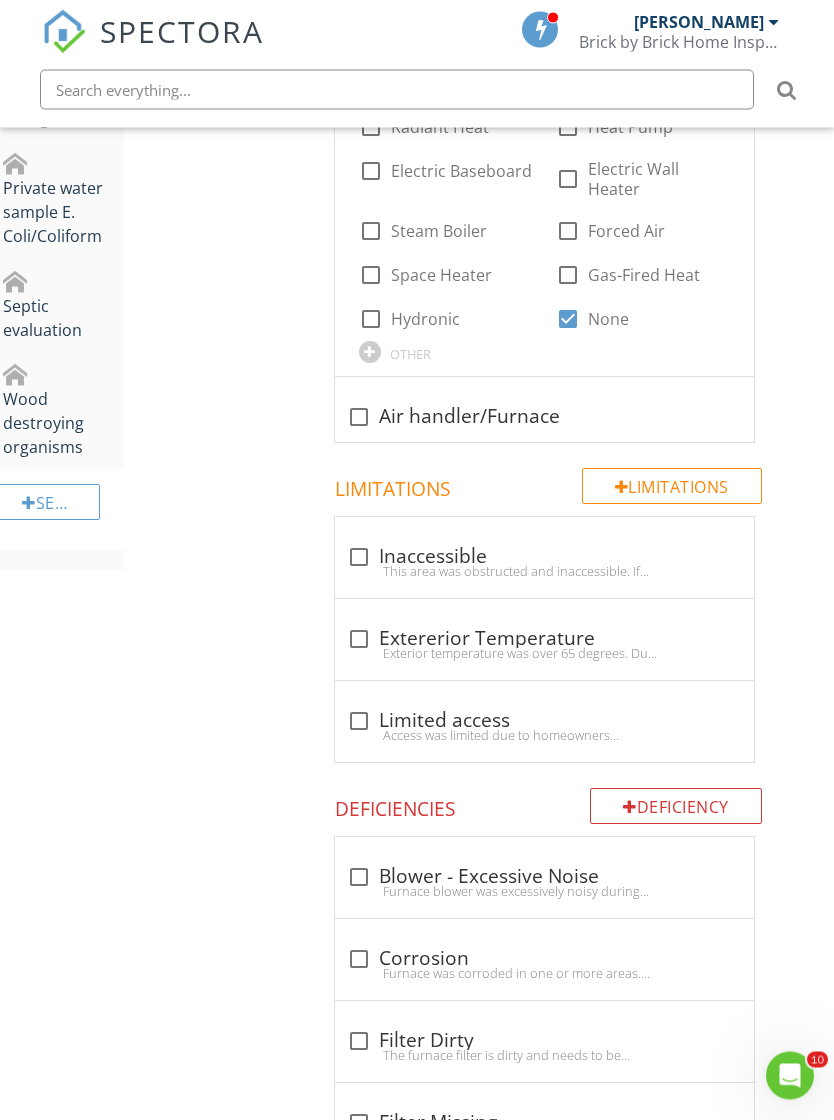 scroll, scrollTop: 1430, scrollLeft: 15, axis: both 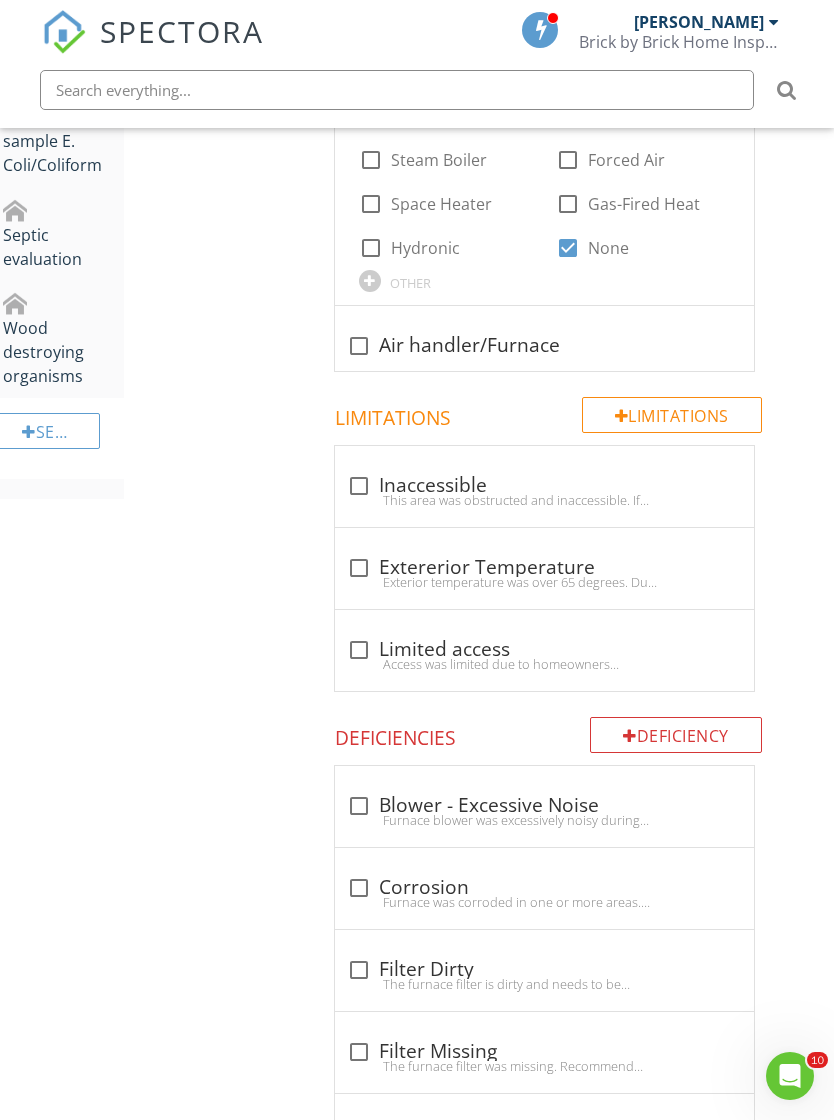 click on "Limitations" at bounding box center [672, 415] 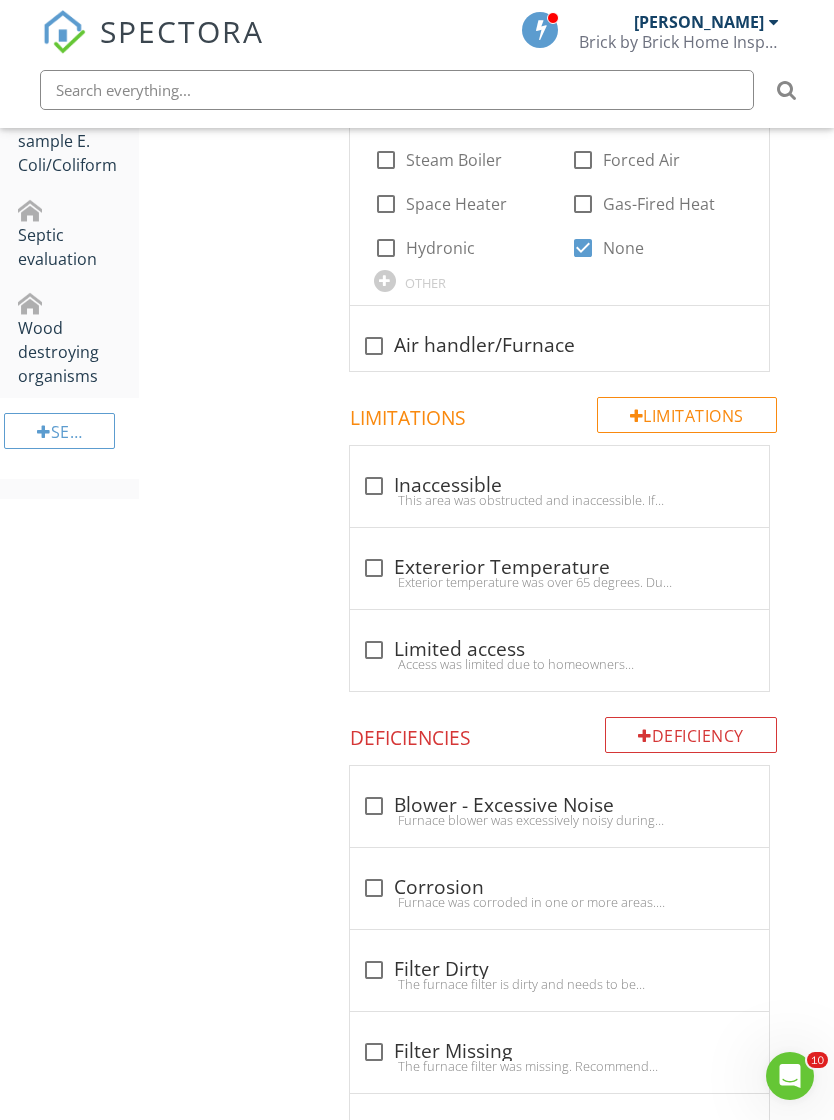 scroll, scrollTop: 1430, scrollLeft: 0, axis: vertical 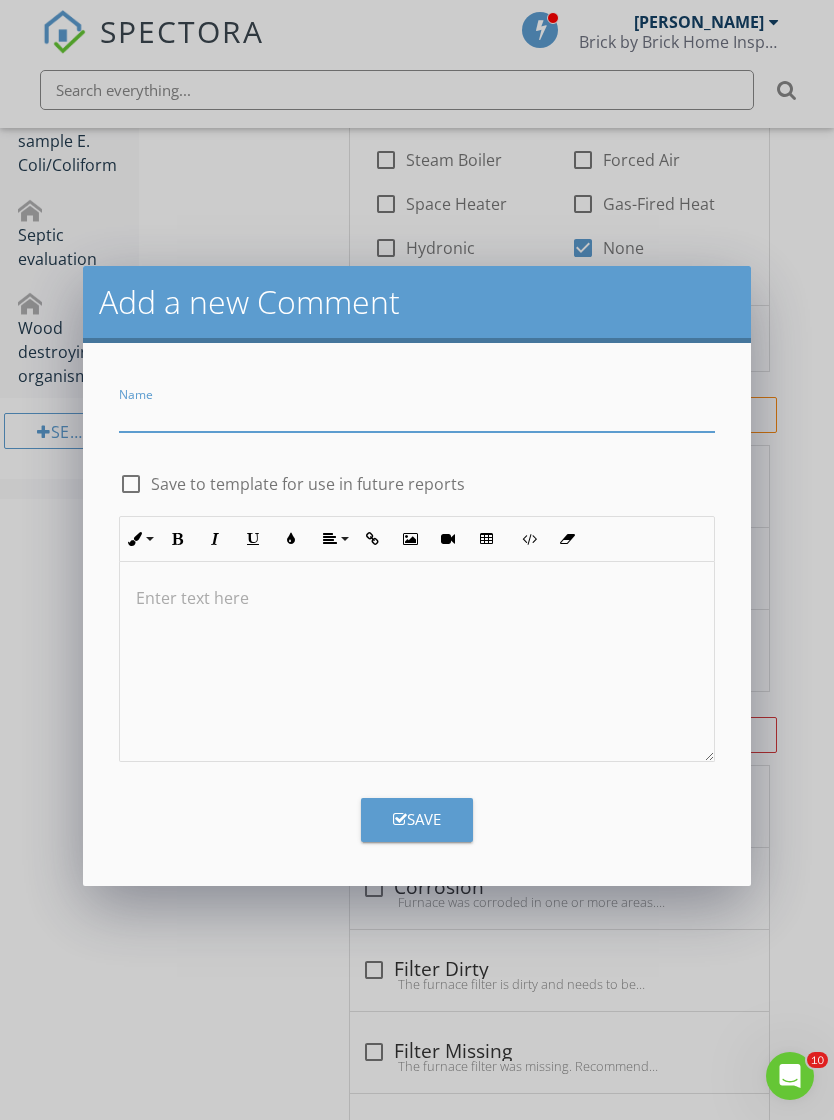 click at bounding box center (416, 415) 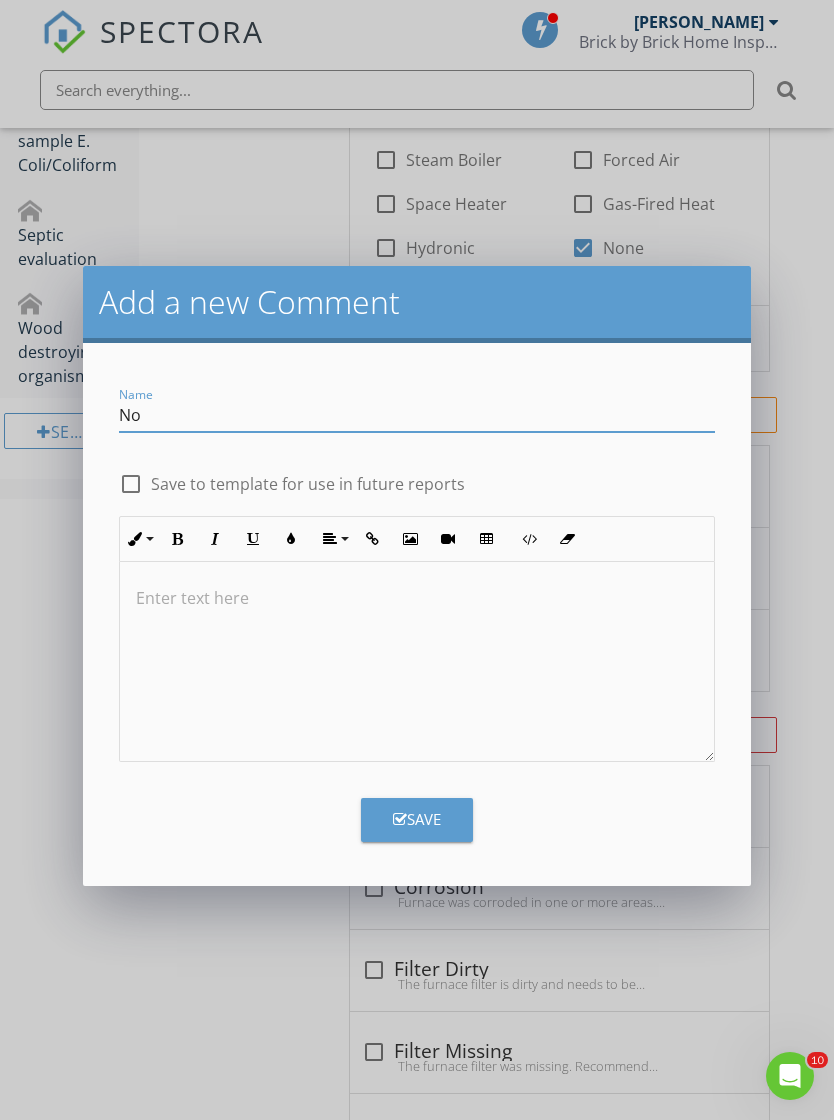 type on "N" 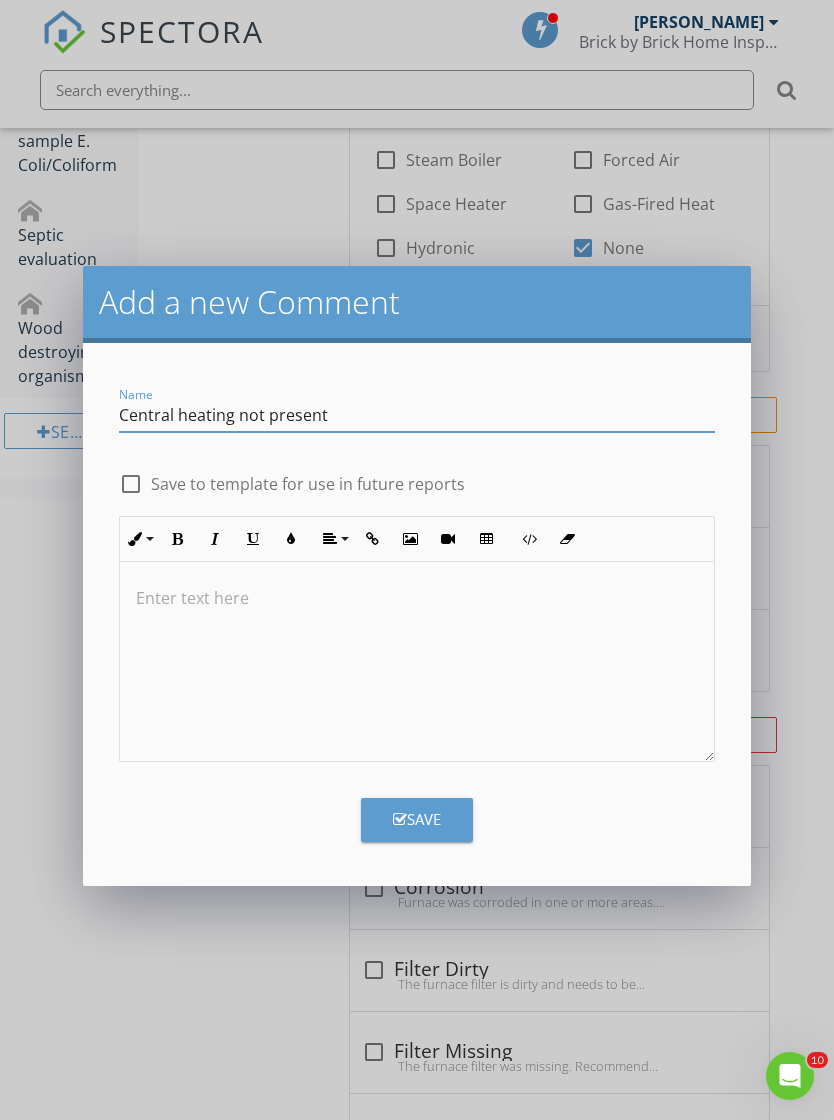 type on "Central heating not present" 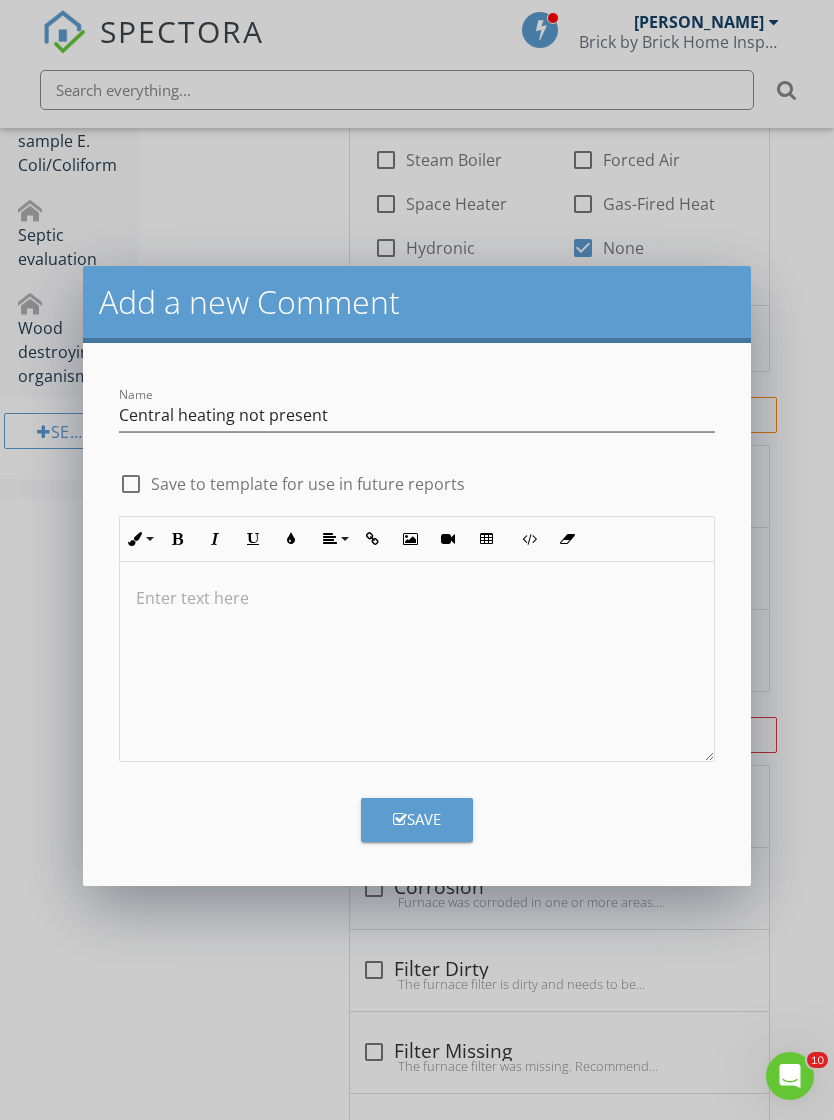 type 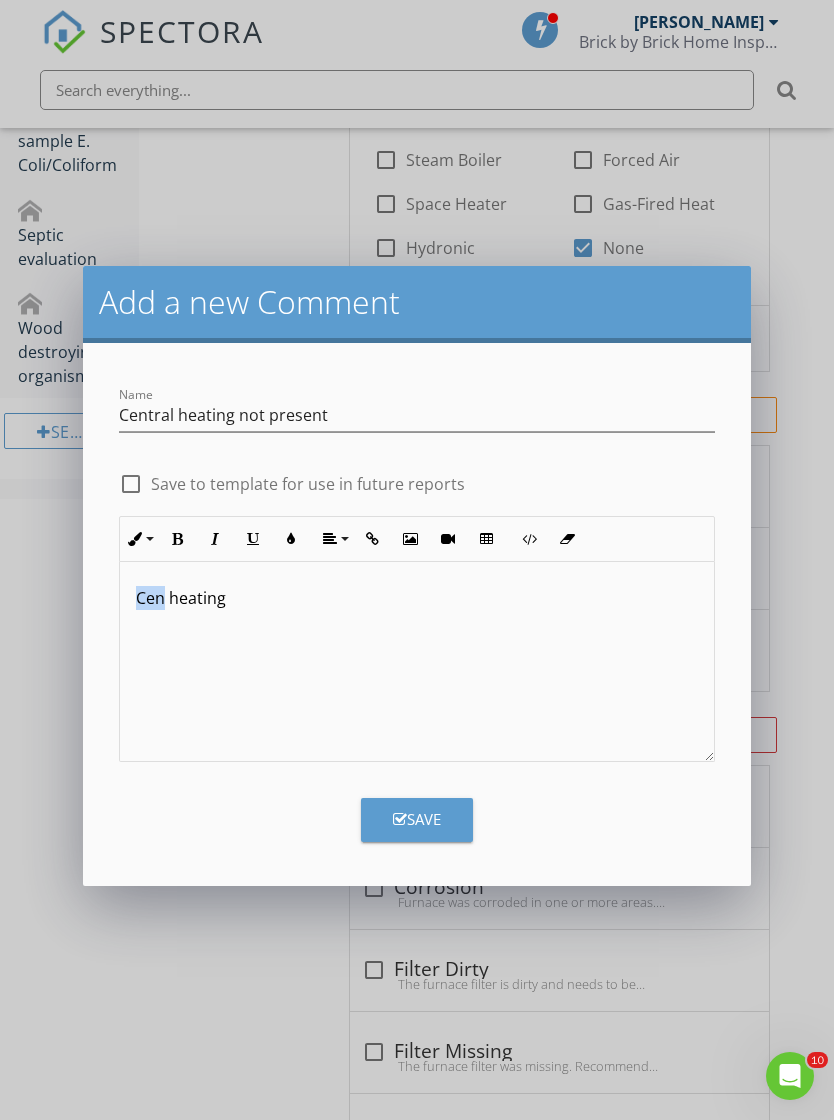 click on "Cen heating" at bounding box center (416, 598) 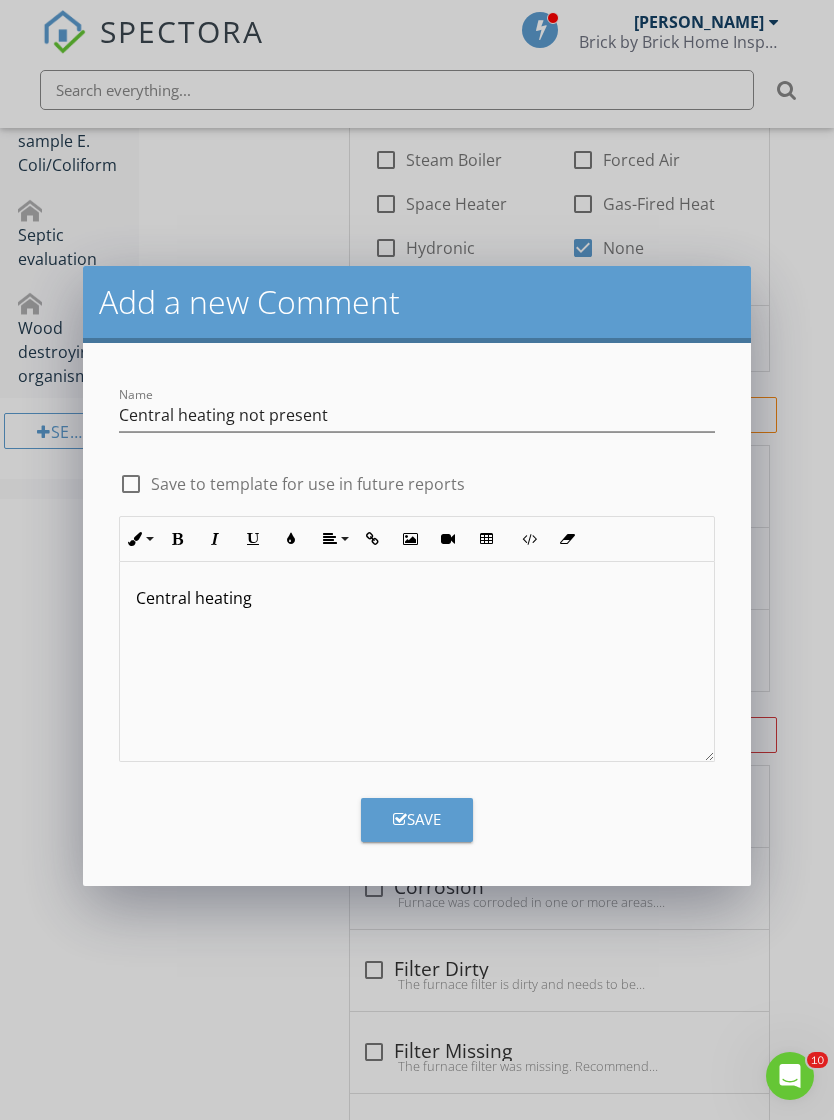 click on "Central heating" at bounding box center [416, 662] 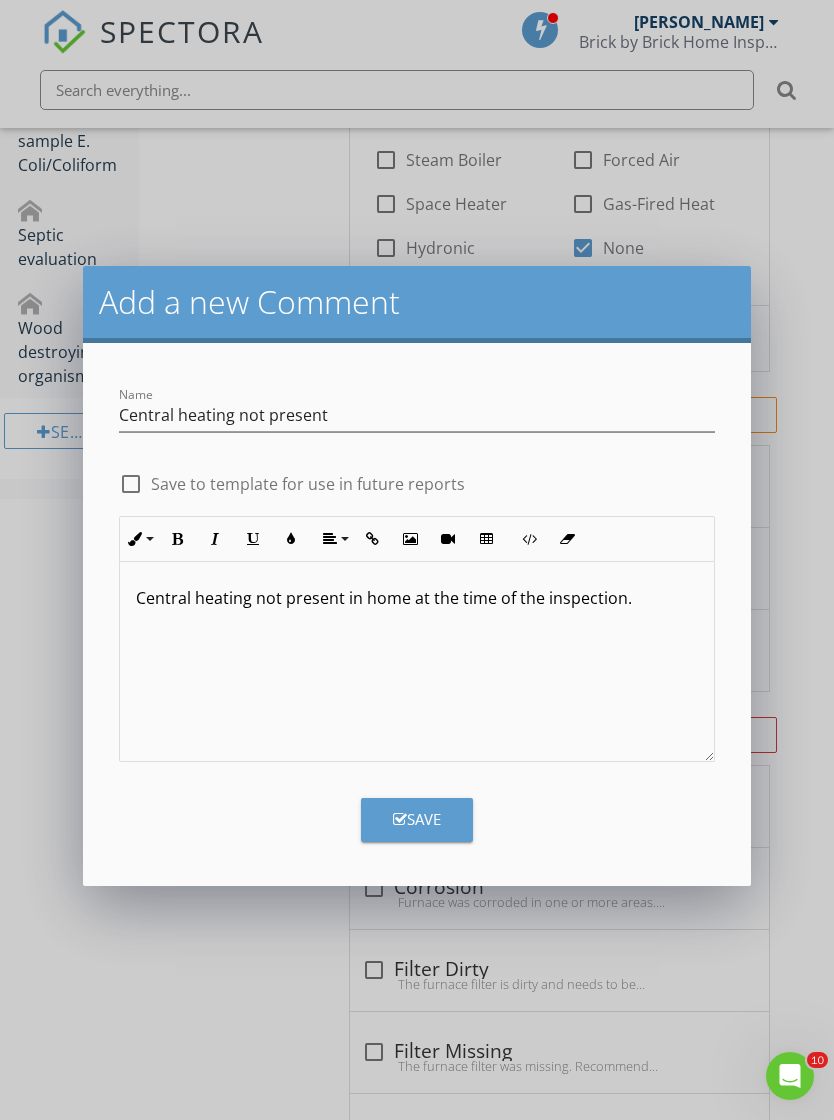 click on "Save" at bounding box center [417, 820] 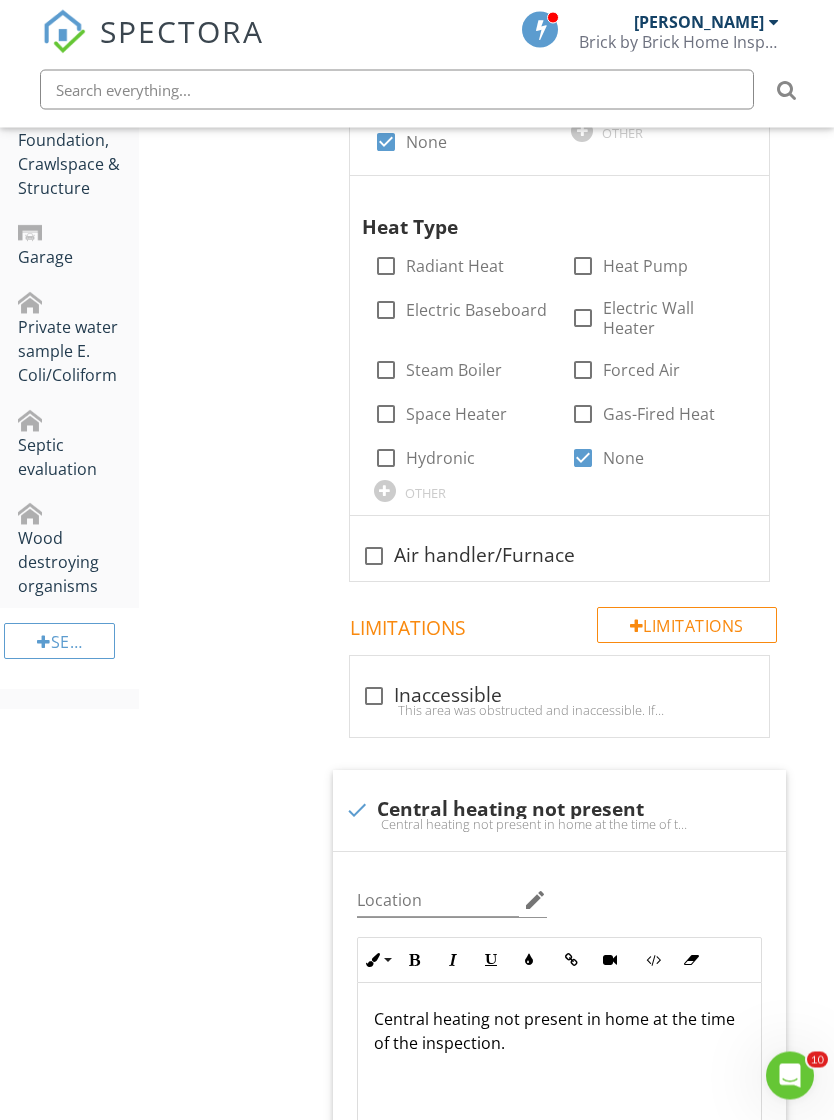 scroll, scrollTop: 1324, scrollLeft: 0, axis: vertical 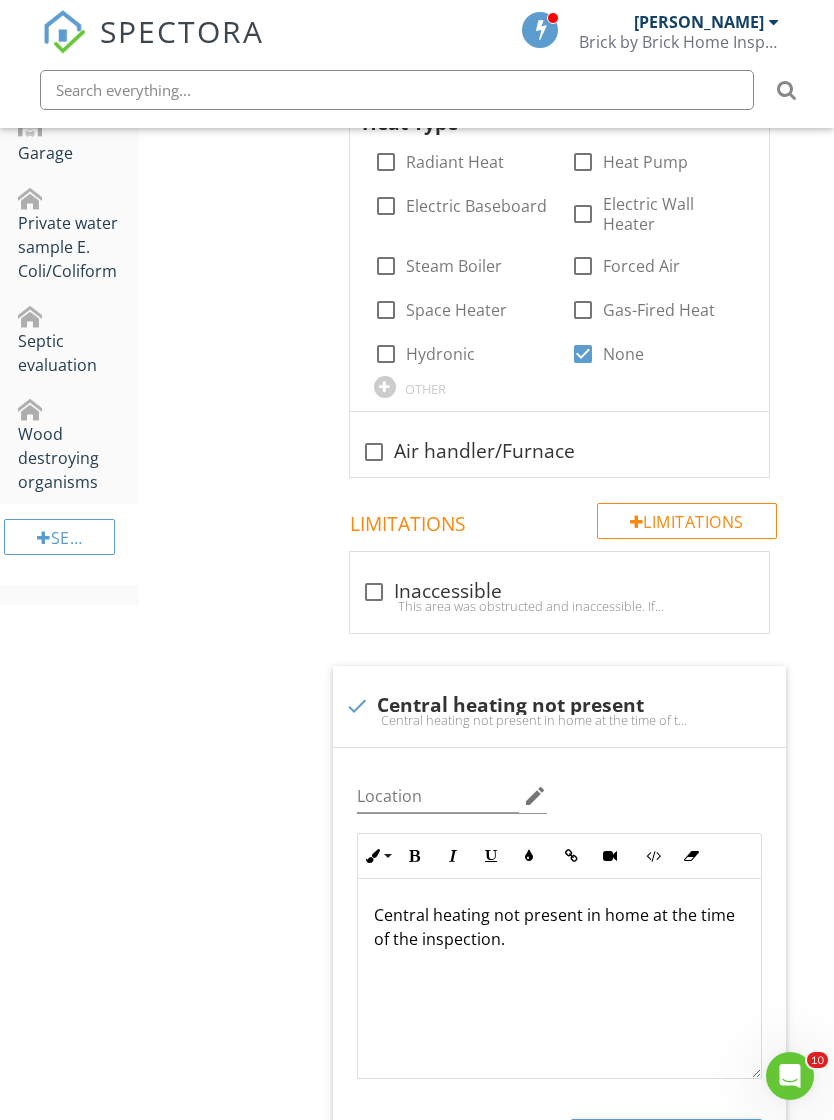 click on "Central heating not present in home at the time of the inspection." at bounding box center [559, 927] 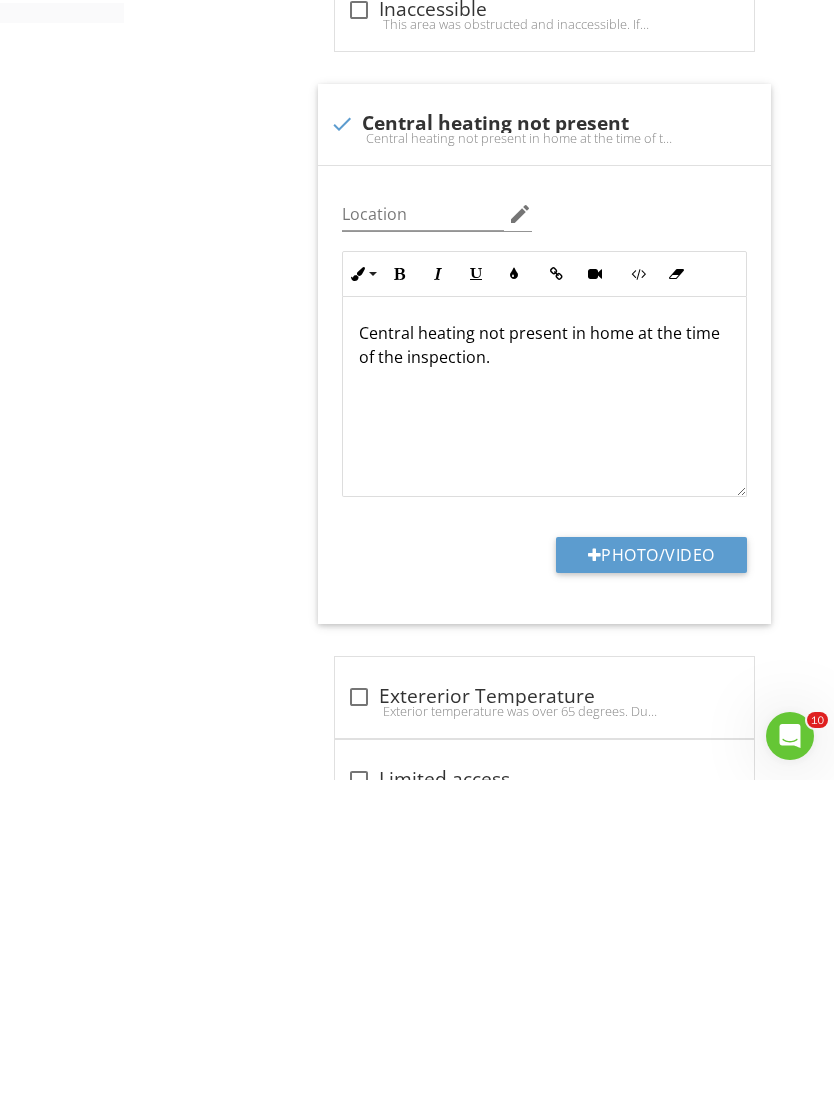 type 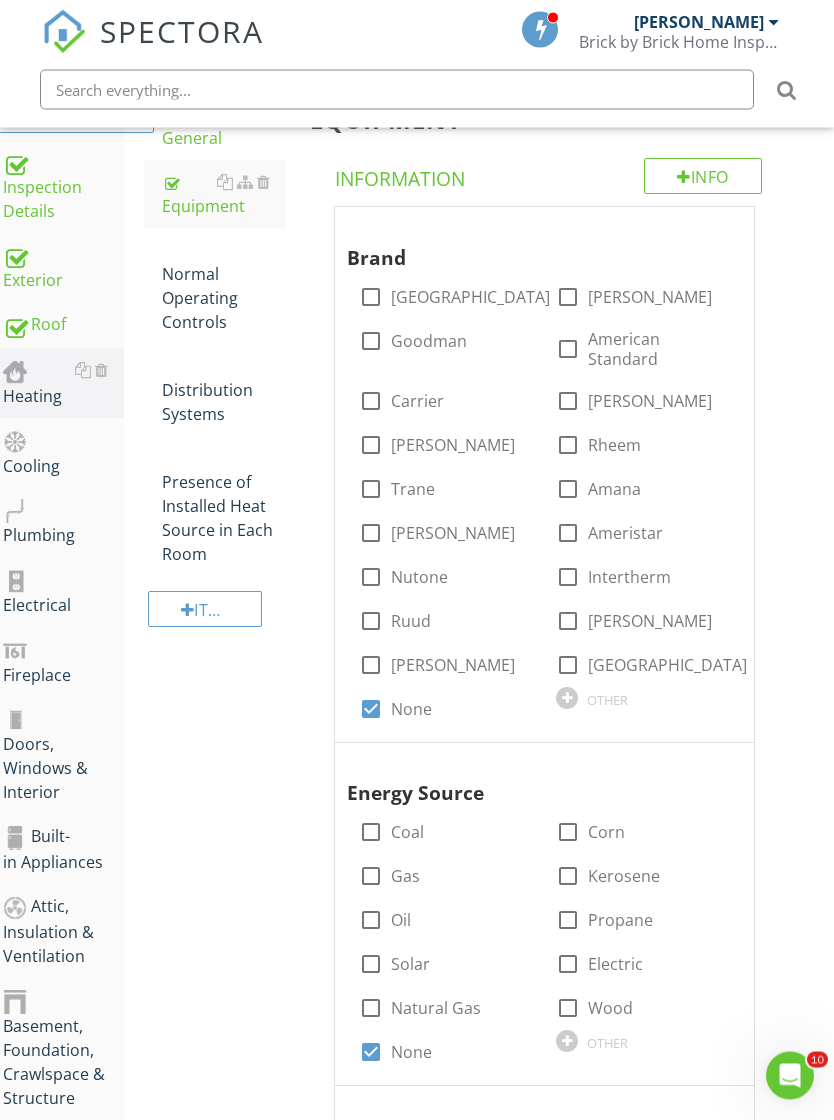 scroll, scrollTop: 0, scrollLeft: 15, axis: horizontal 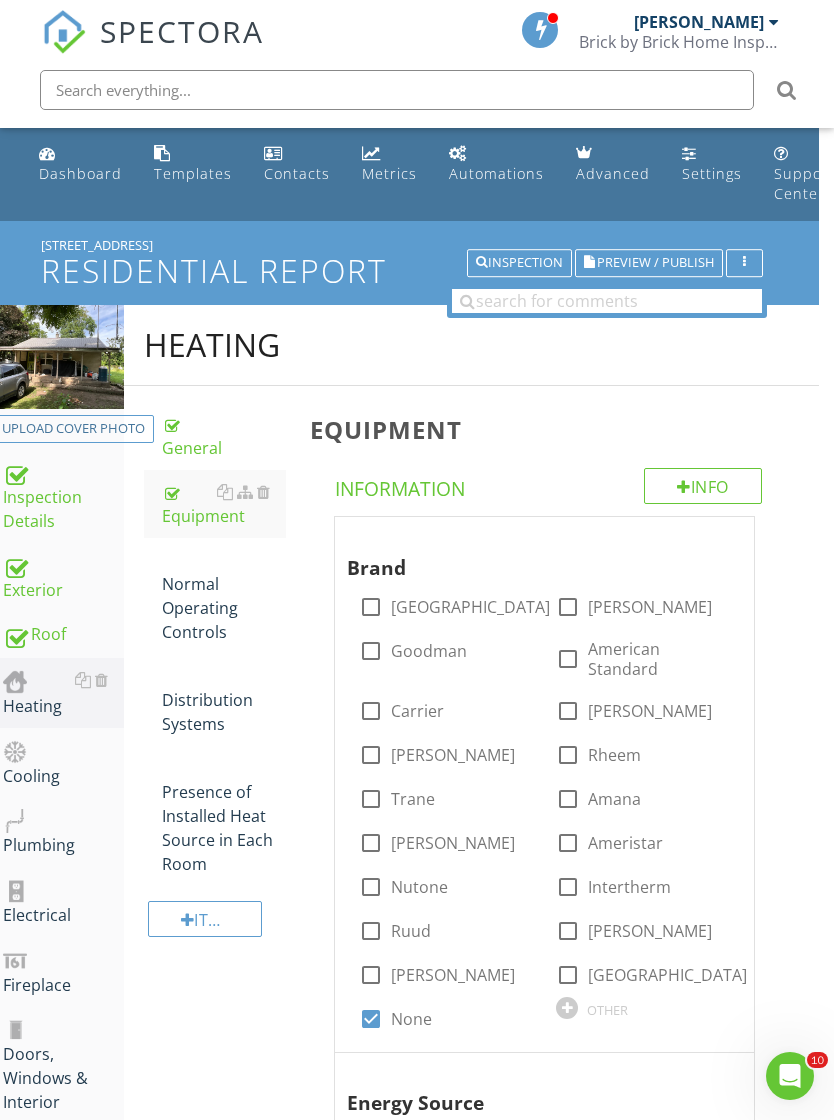 click on "Normal Operating Controls" at bounding box center (224, 596) 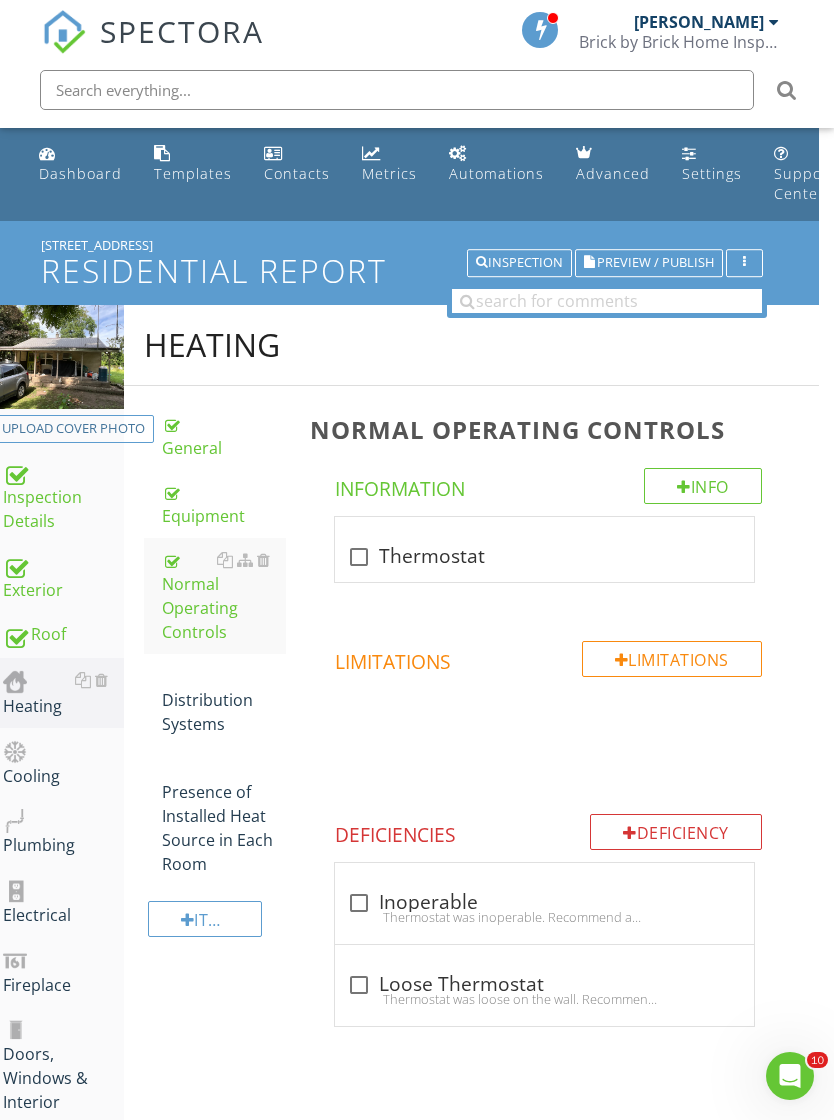 click on "Distribution Systems" at bounding box center [224, 700] 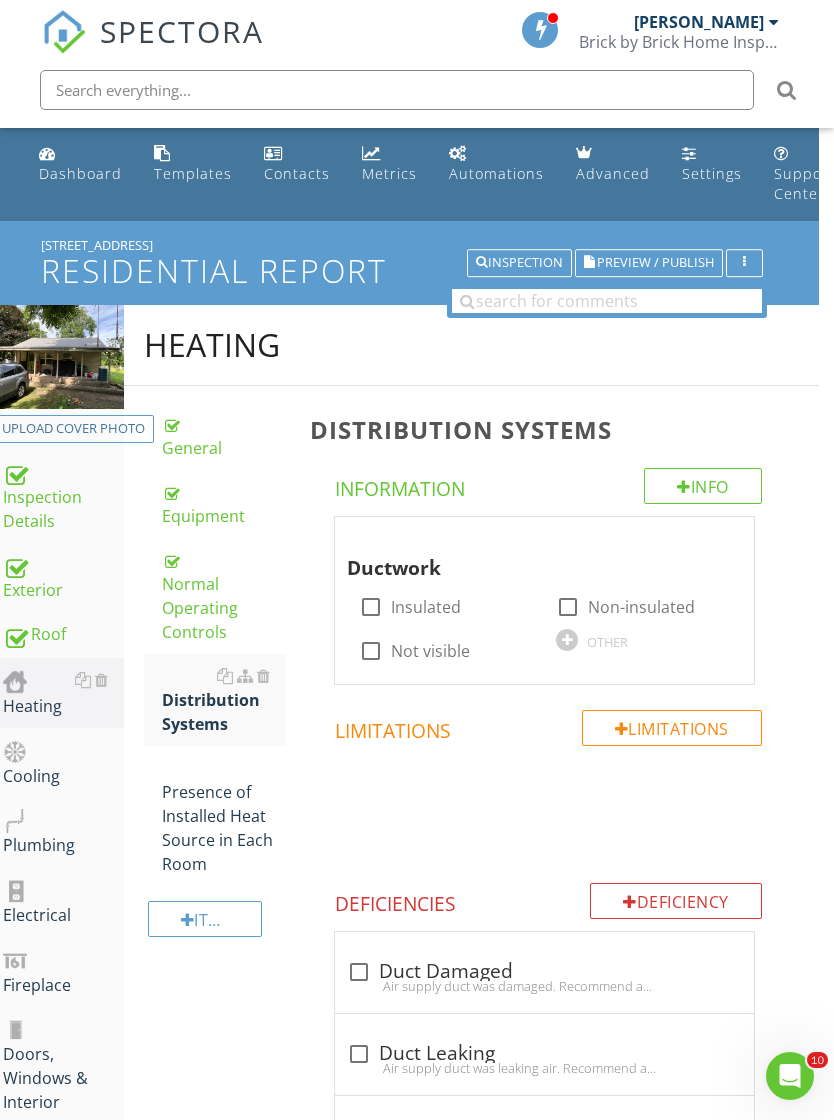 click on "OTHER" at bounding box center [607, 642] 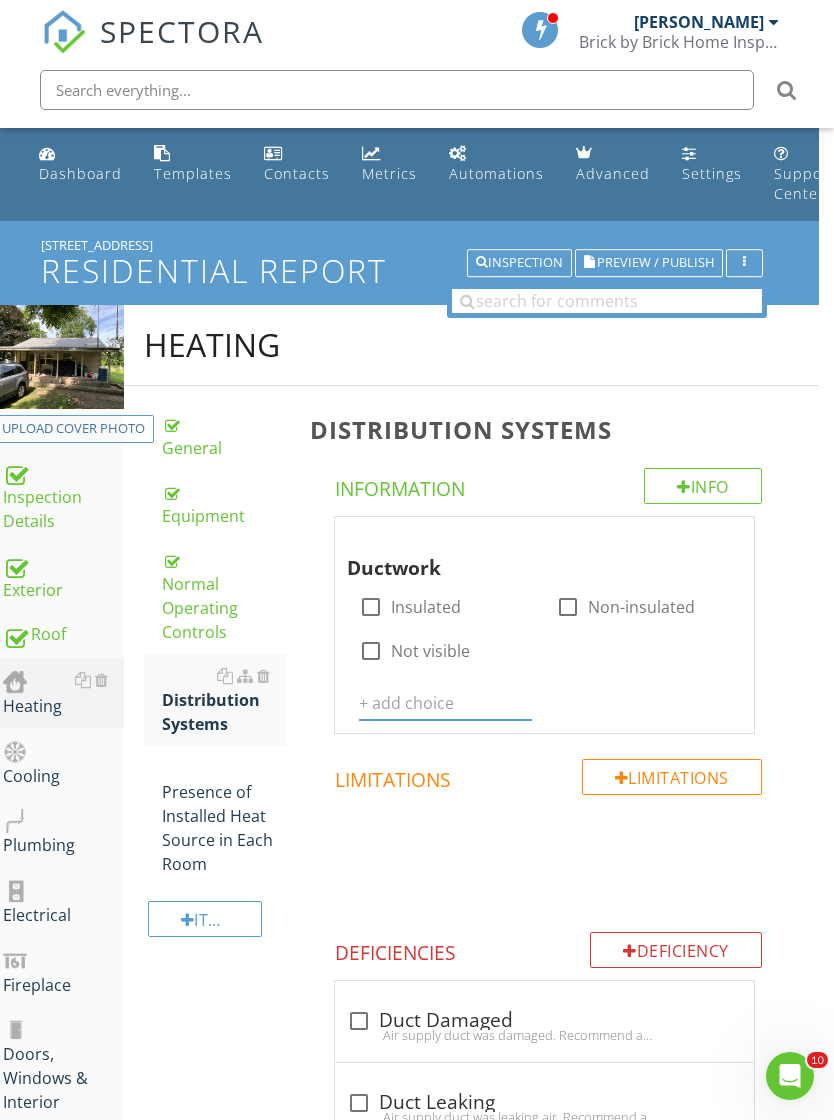 click at bounding box center [446, 703] 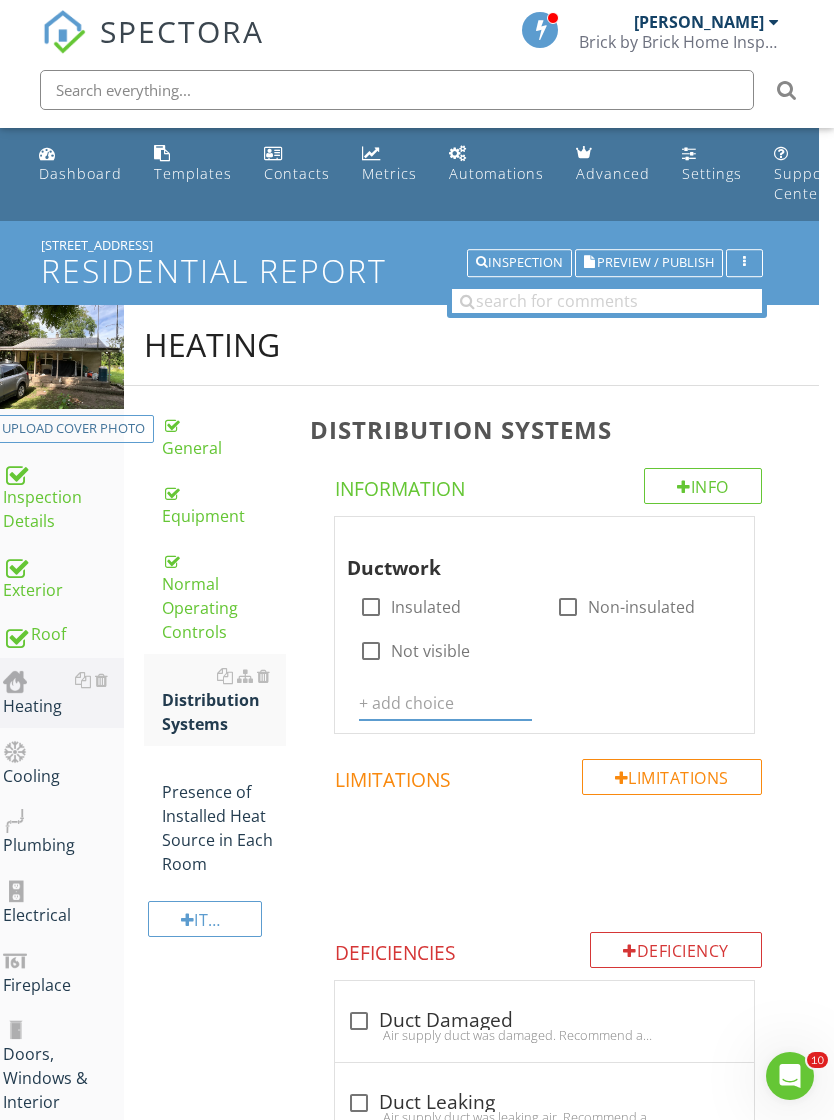 click on "Non-insulated" at bounding box center (641, 607) 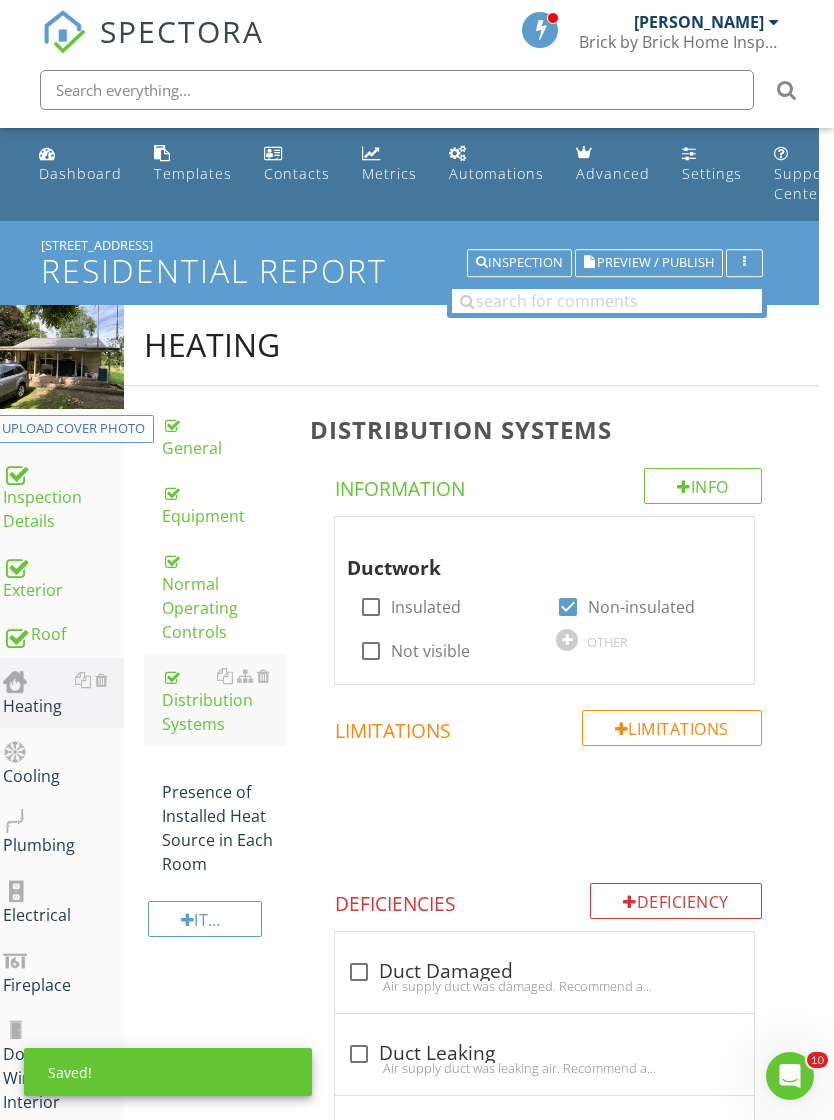 click on "Presence of Installed Heat Source in Each Room" at bounding box center [224, 816] 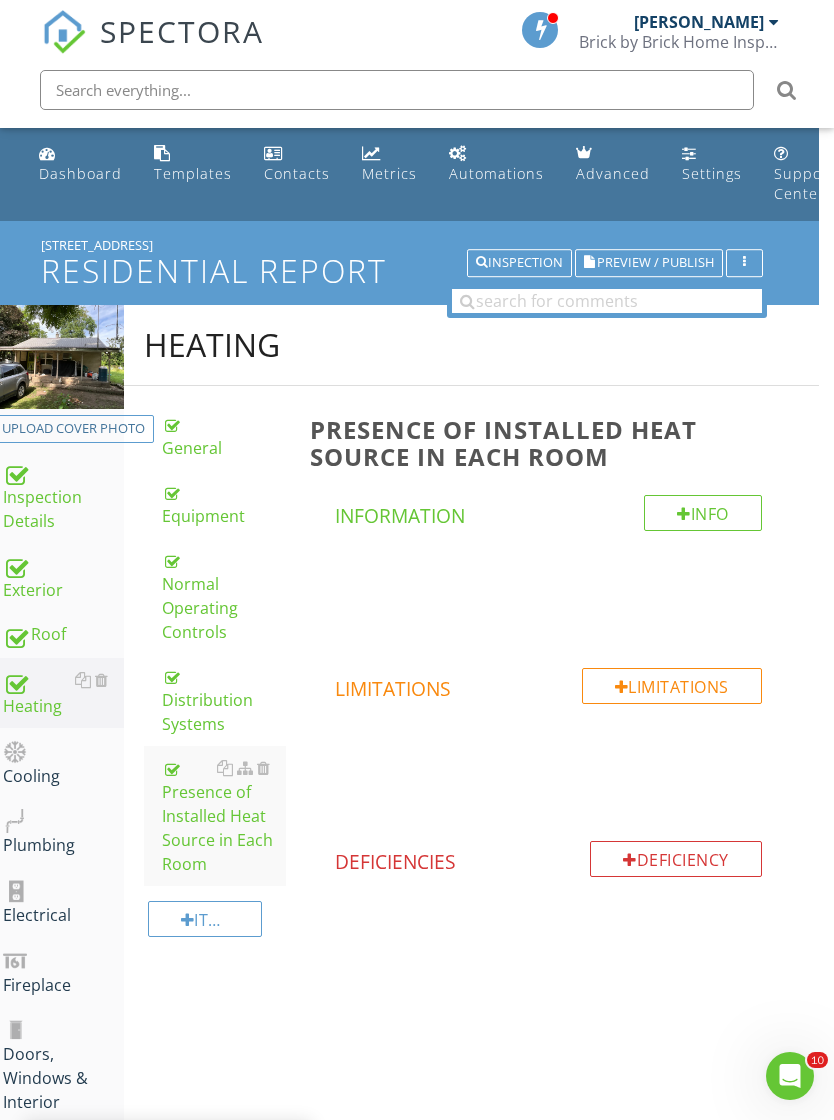click on "Cooling" at bounding box center [63, 763] 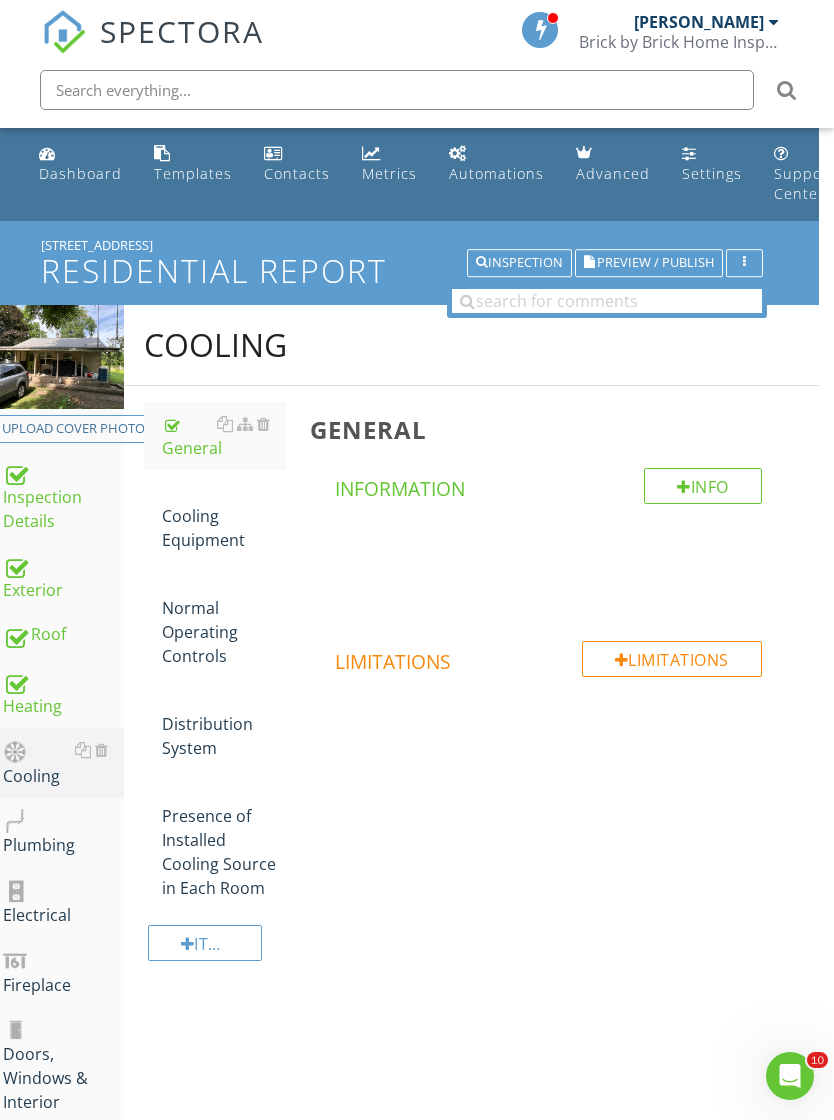 click on "Cooling Equipment" at bounding box center [224, 516] 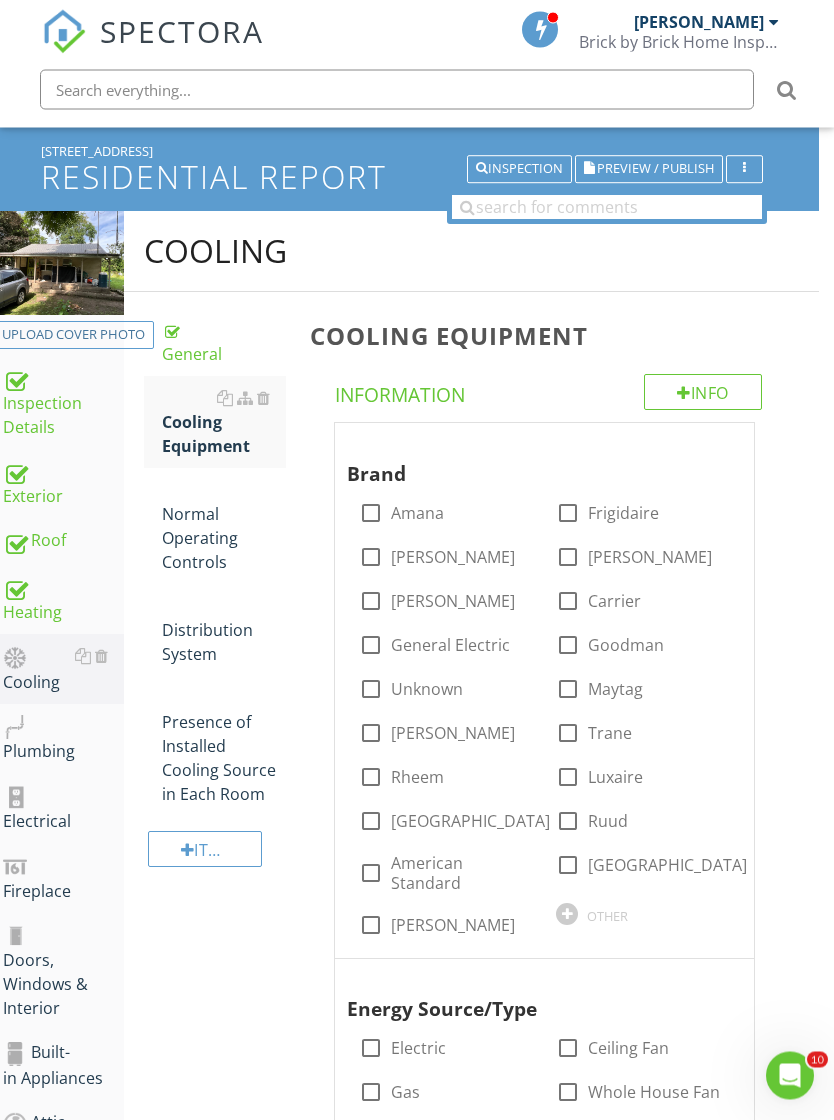 scroll, scrollTop: 123, scrollLeft: 15, axis: both 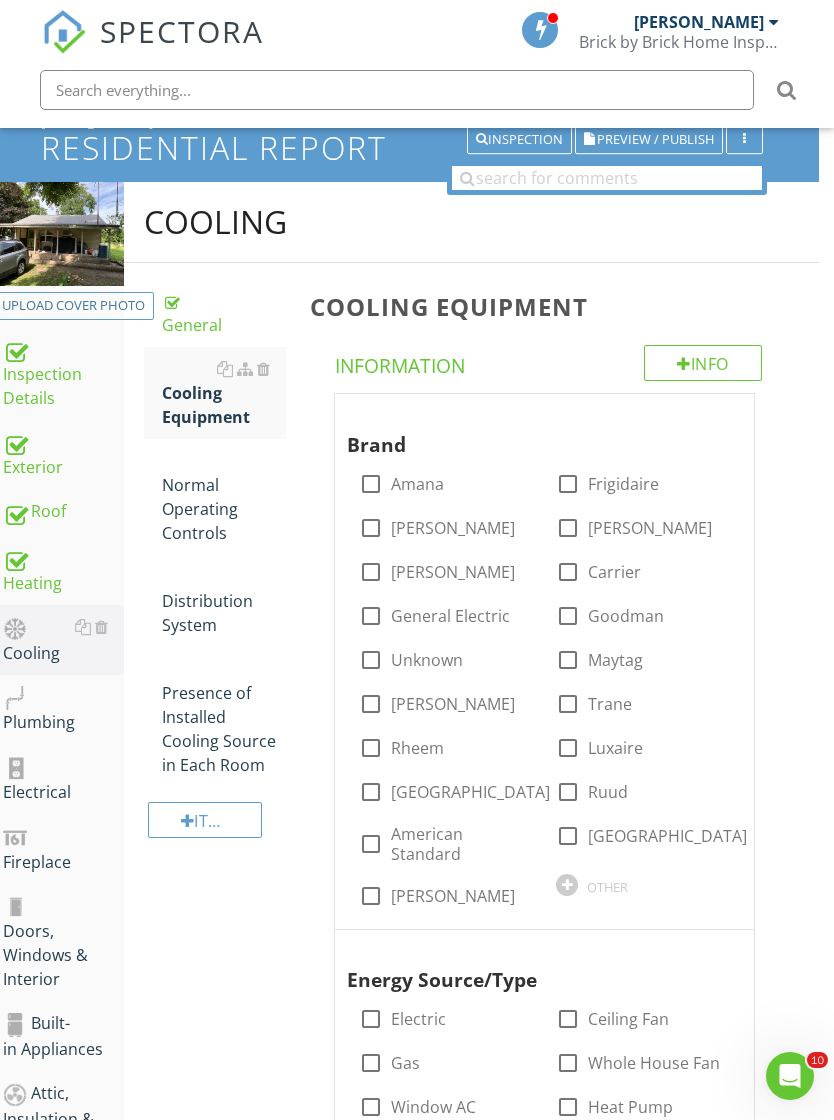 click on "OTHER" at bounding box center [607, 887] 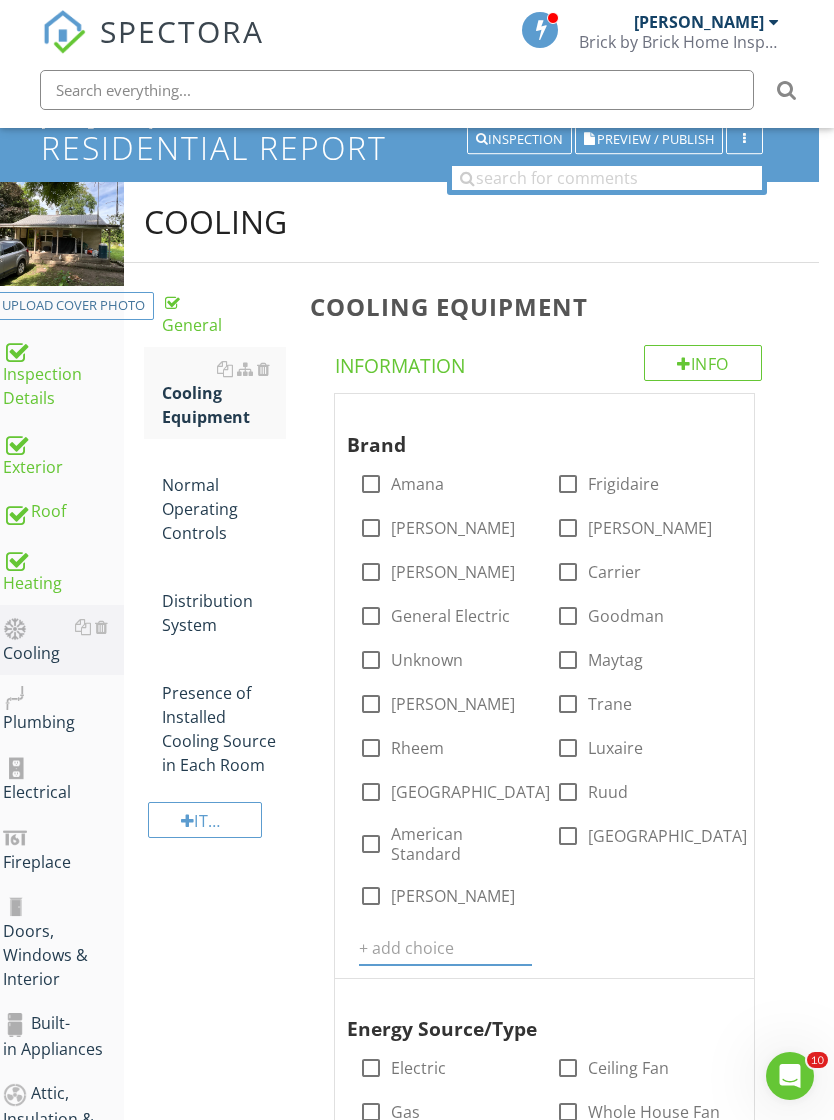 click at bounding box center (446, 948) 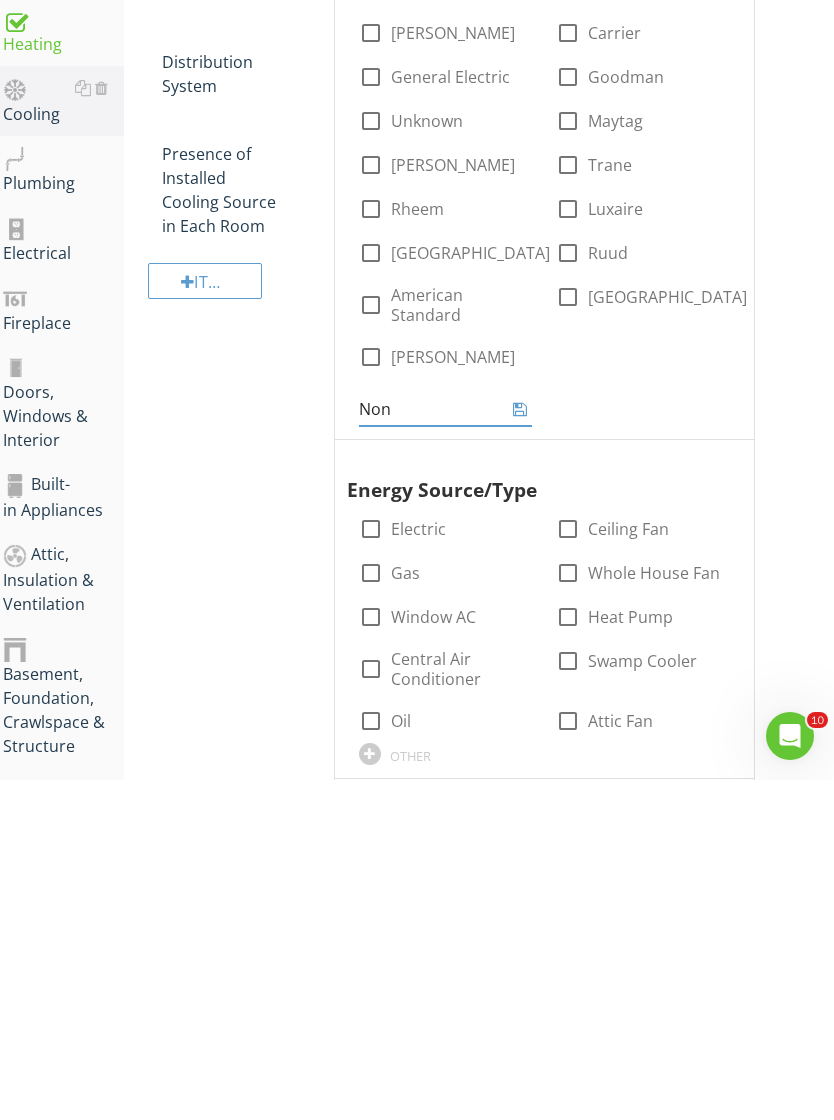 type on "None" 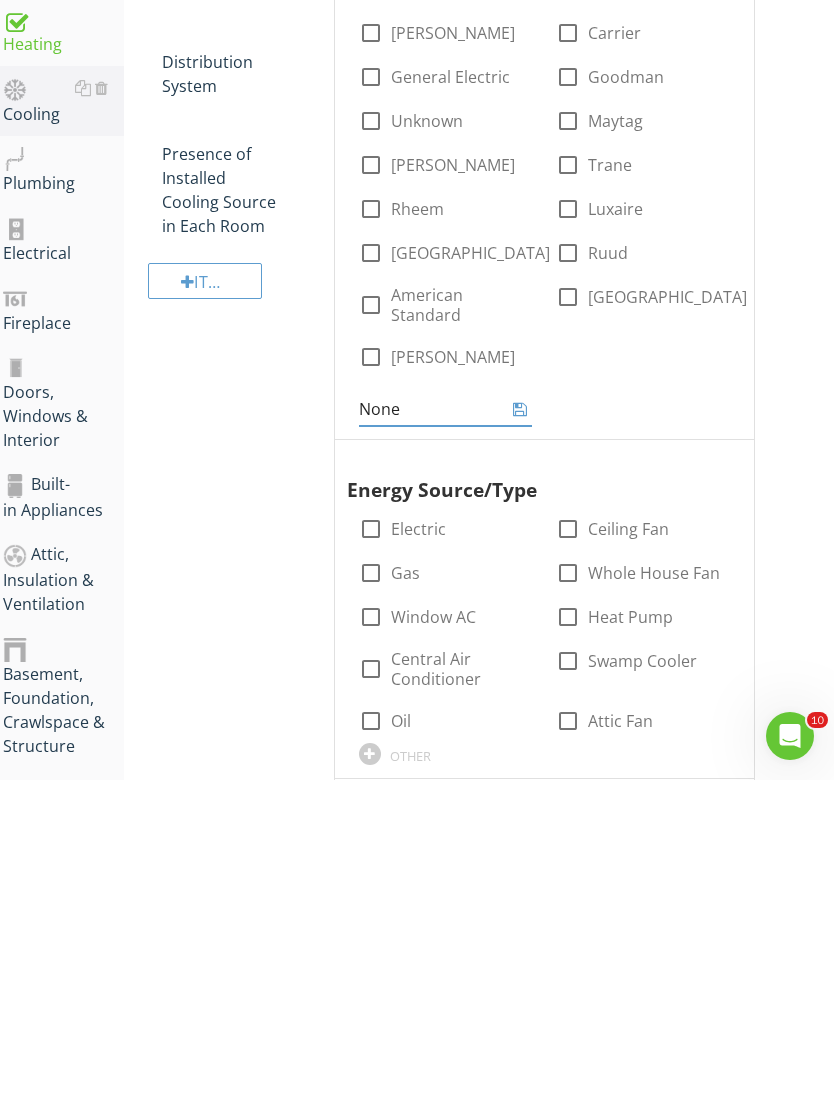click on "Cooling Equipment
Info
Information
Brand
check_box_outline_blank Amana   check_box_outline_blank Frigidaire   check_box_outline_blank Coleman   check_box_outline_blank Armstrong   check_box_outline_blank Bryant   check_box_outline_blank Carrier   check_box_outline_blank General Electric   check_box_outline_blank Goodman   check_box_outline_blank Unknown   check_box_outline_blank Maytag   check_box_outline_blank Lennox   check_box_outline_blank Trane   check_box_outline_blank Rheem   check_box_outline_blank Luxaire   check_box_outline_blank York   check_box_outline_blank Ruud   check_box_outline_blank American Standard   check_box_outline_blank Concord   check_box_outline_blank Payne     None     OTHER
Energy Source/Type
check_box_outline_blank Electric   check_box_outline_blank Ceiling Fan   Gas" at bounding box center [558, 1850] 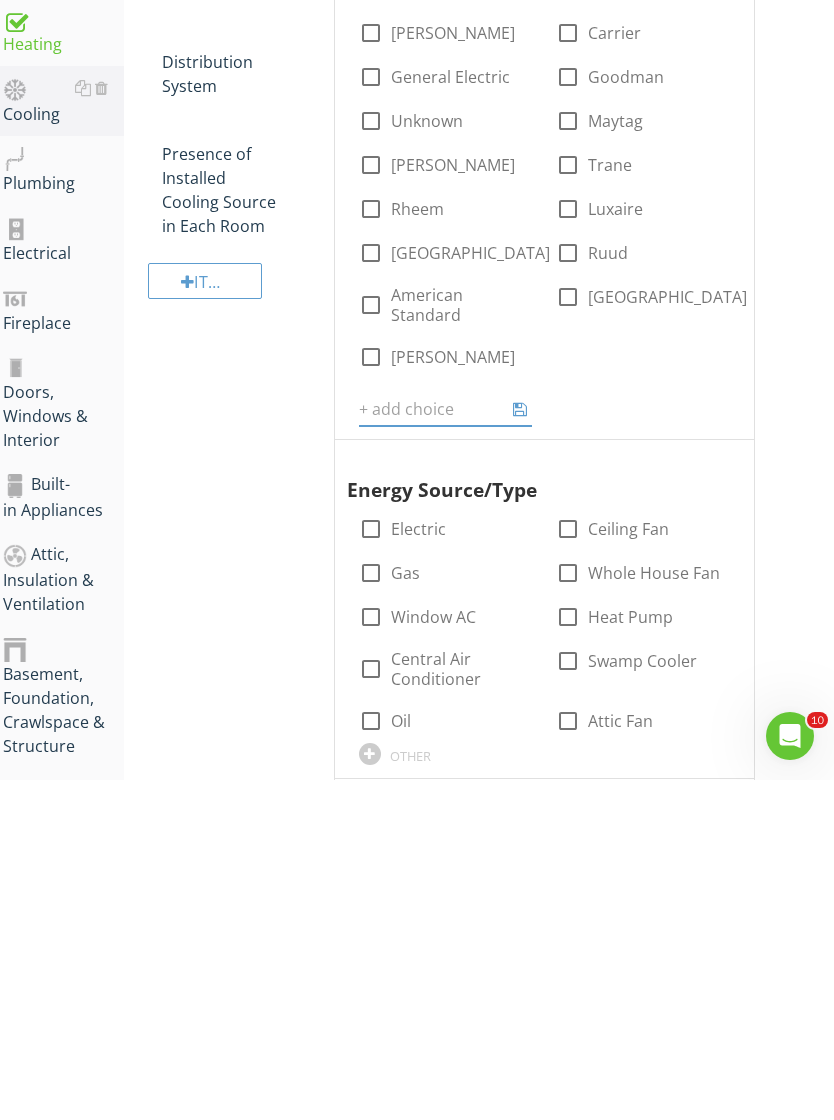 scroll, scrollTop: 662, scrollLeft: 15, axis: both 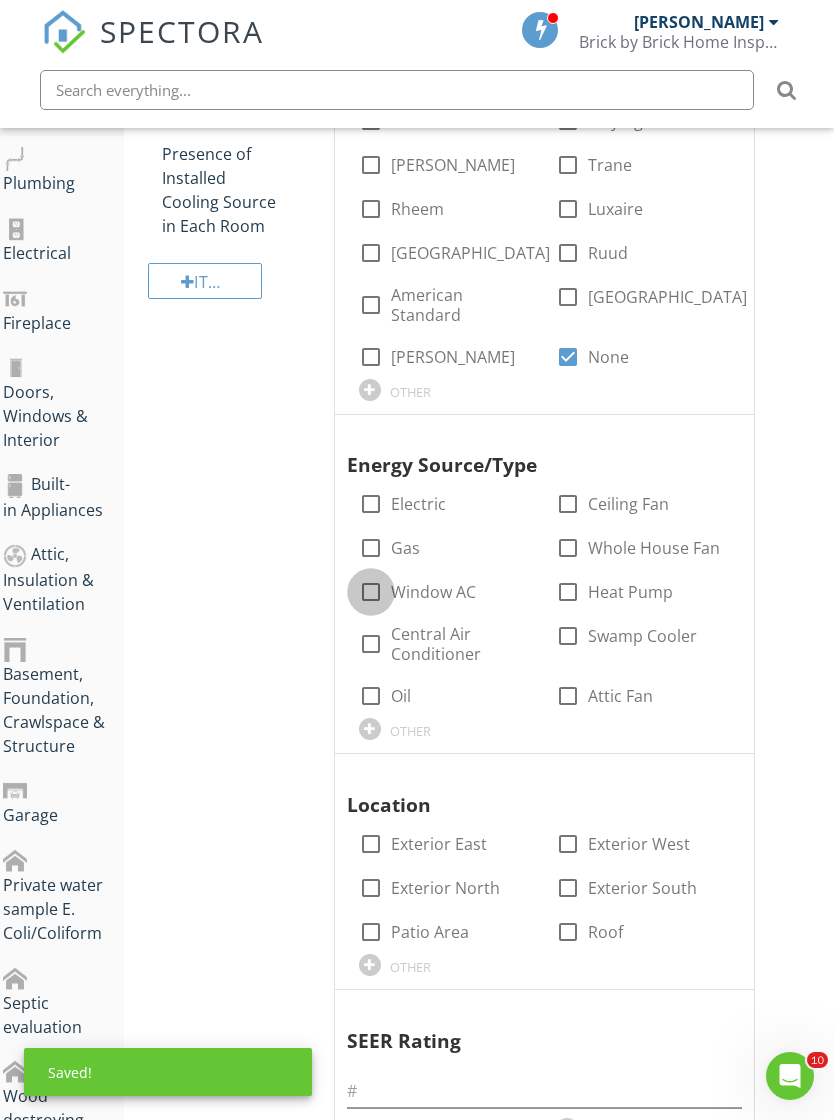 click at bounding box center (371, 592) 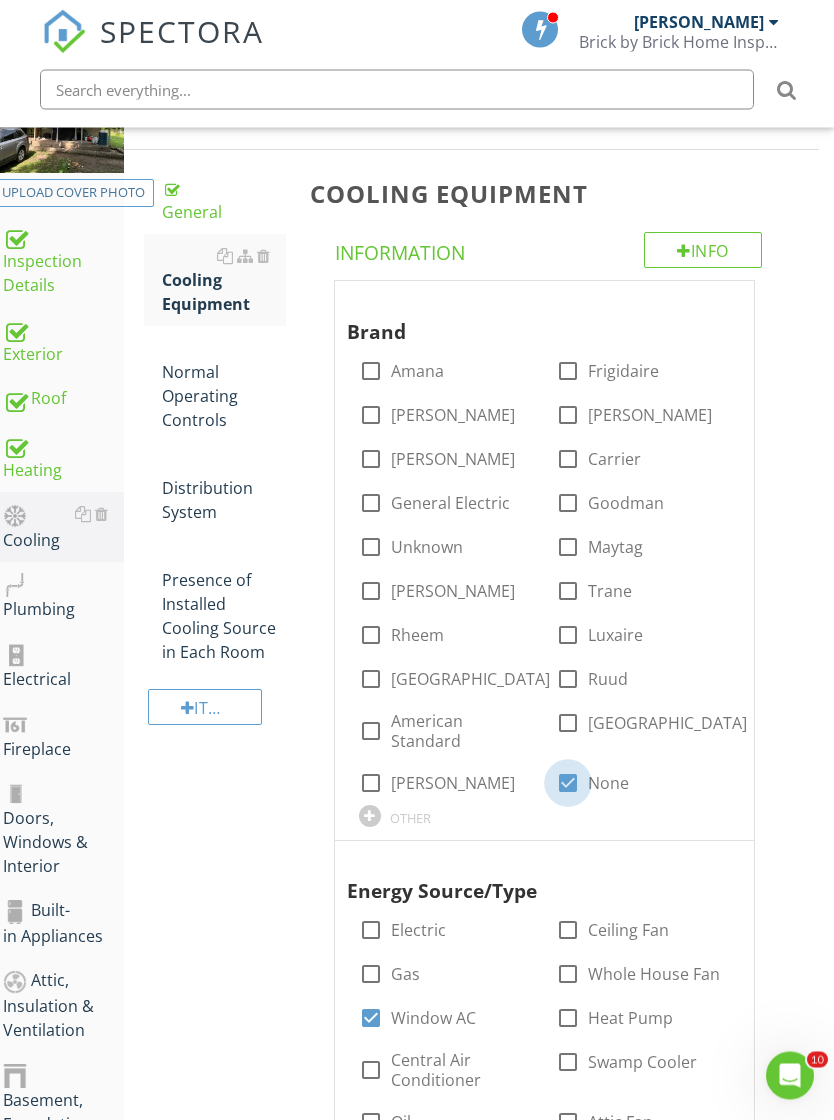 scroll, scrollTop: 236, scrollLeft: 15, axis: both 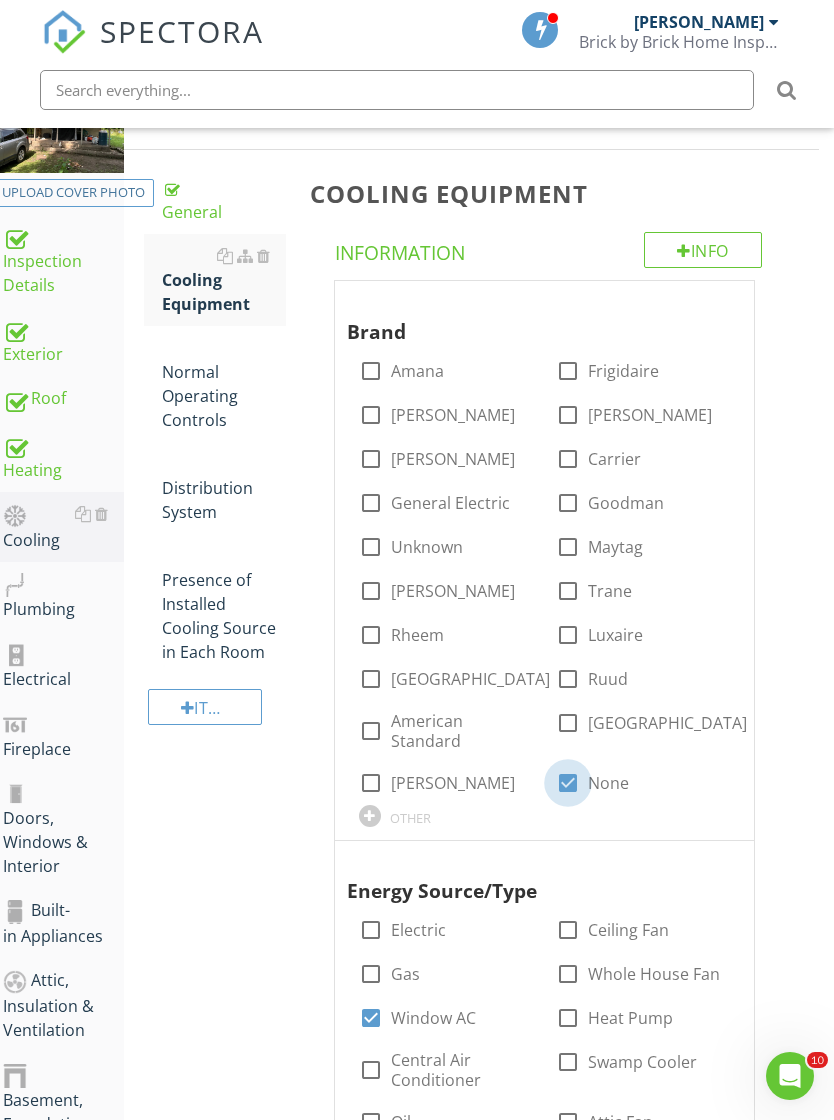 click at bounding box center (568, 783) 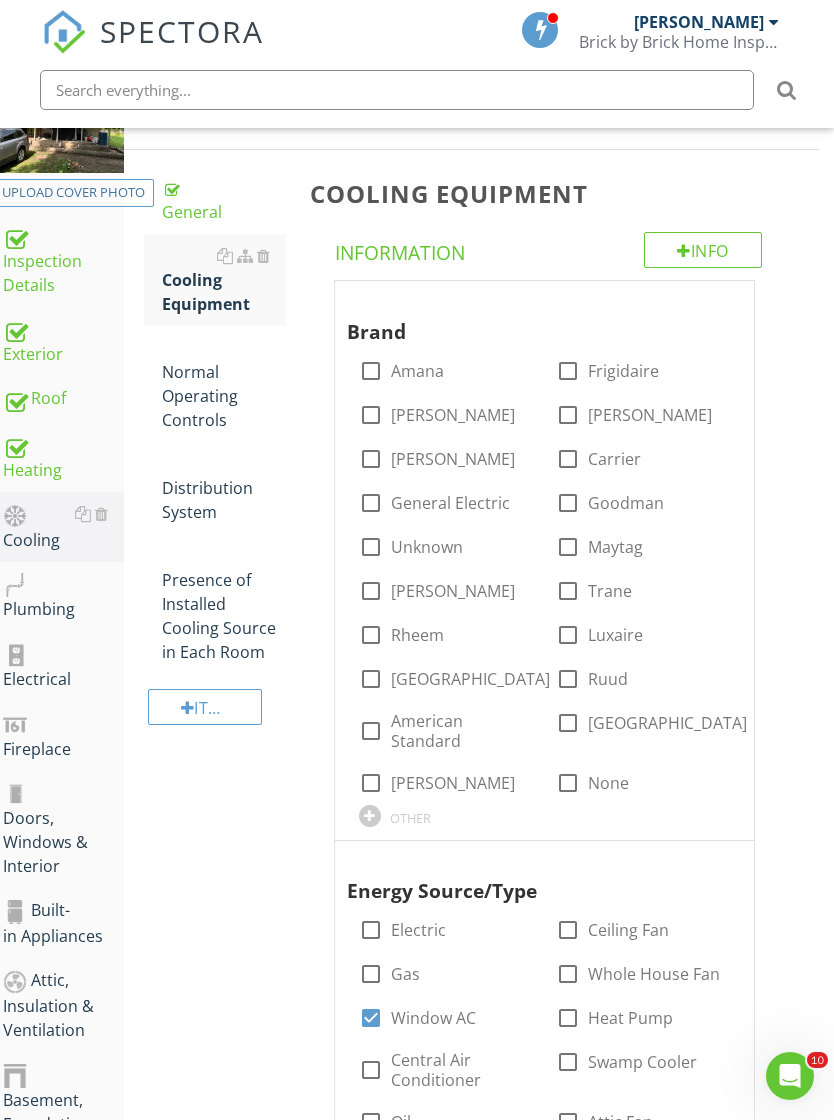 click at bounding box center [371, 547] 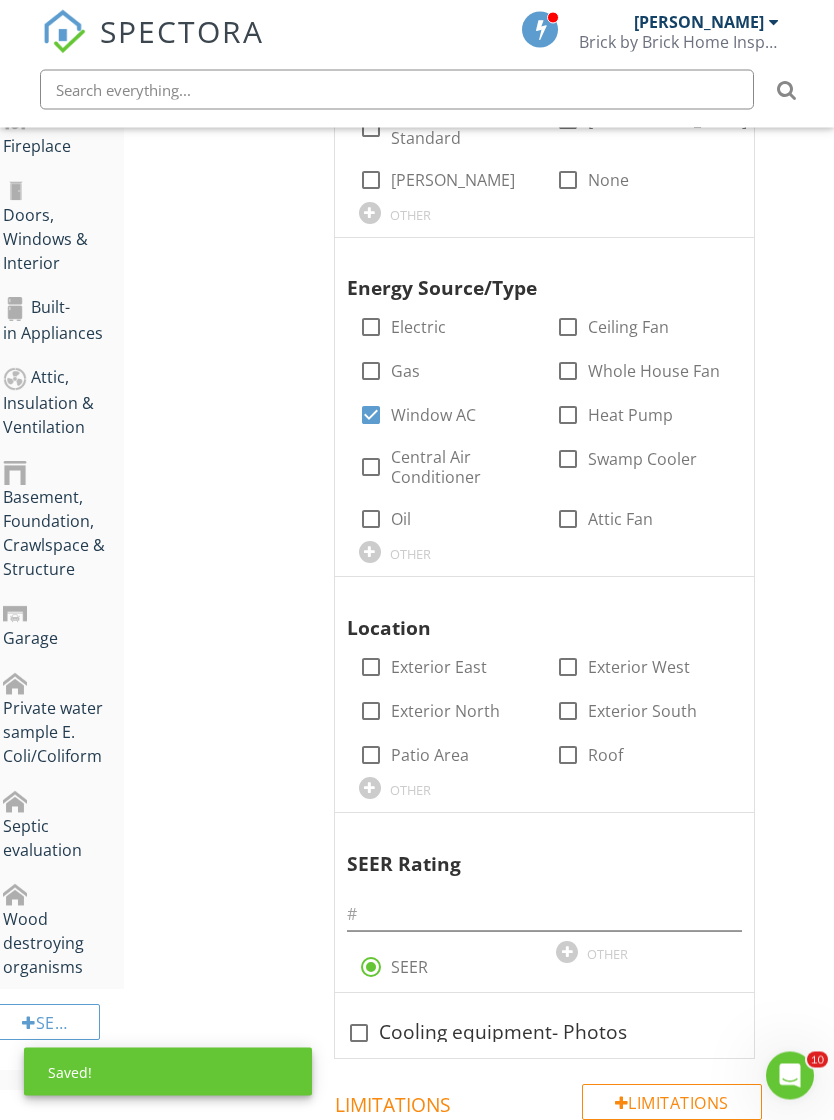 scroll, scrollTop: 839, scrollLeft: 15, axis: both 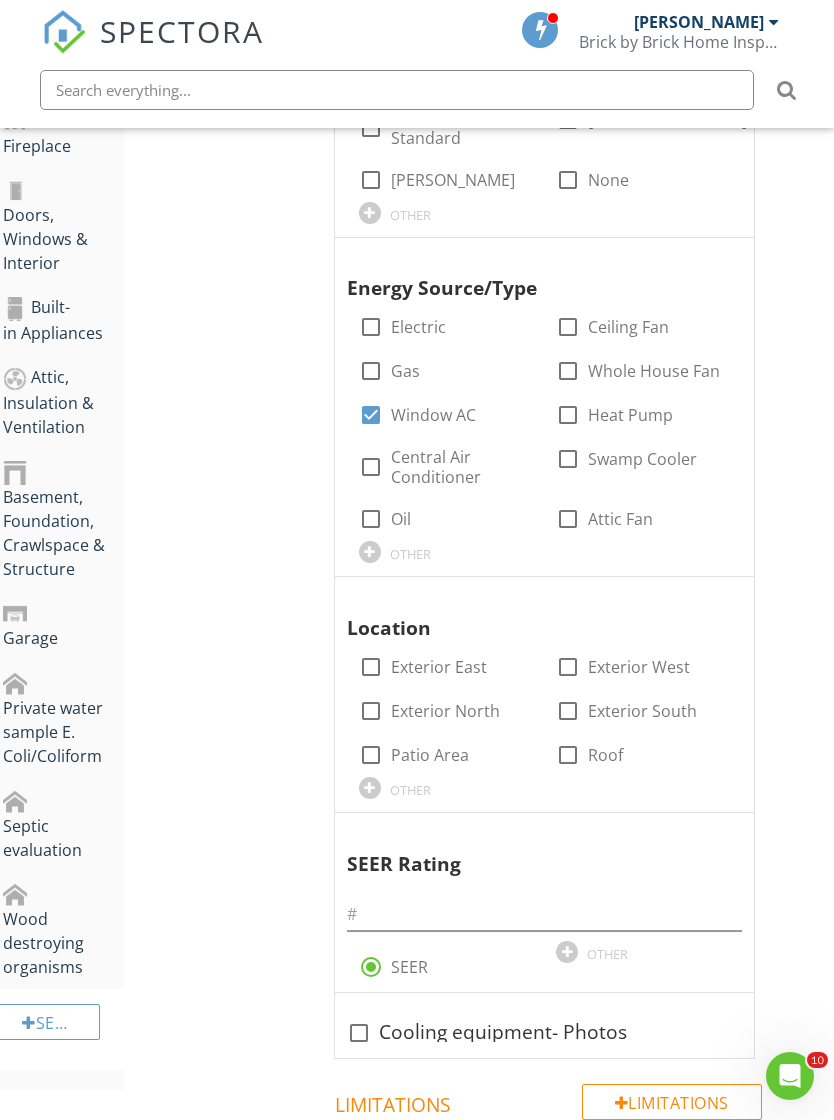 click at bounding box center [371, 711] 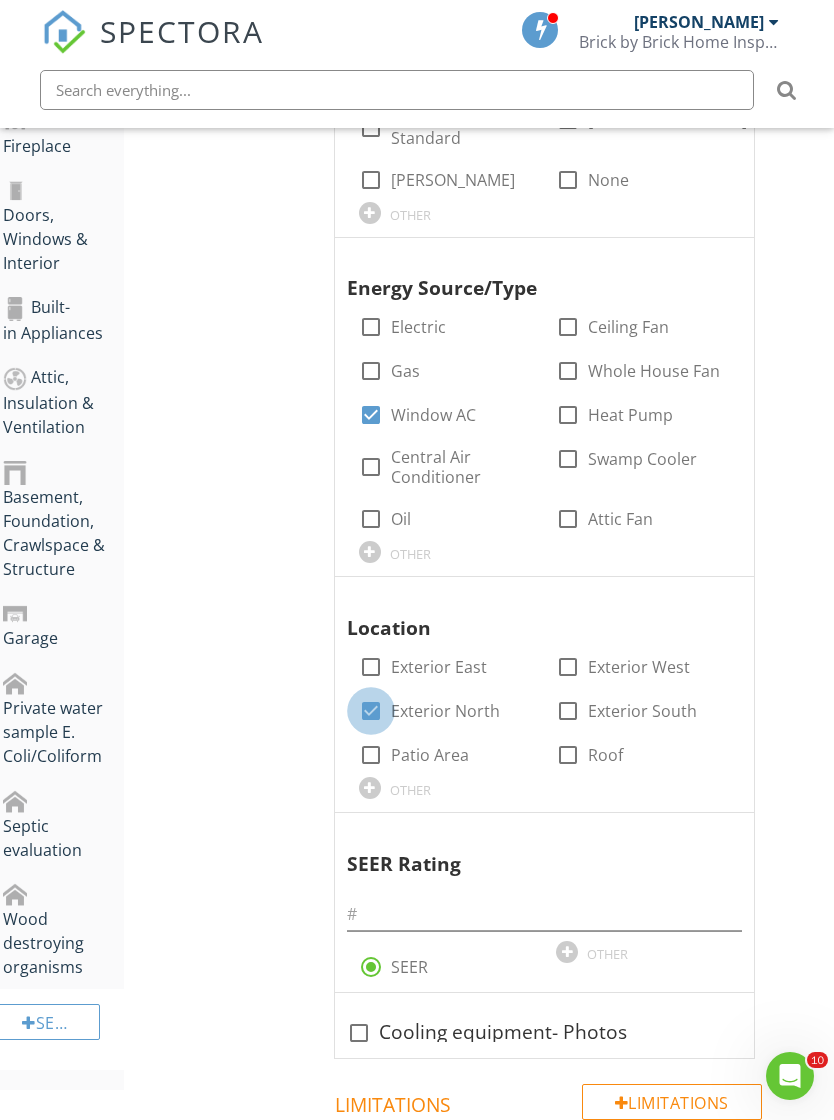 checkbox on "true" 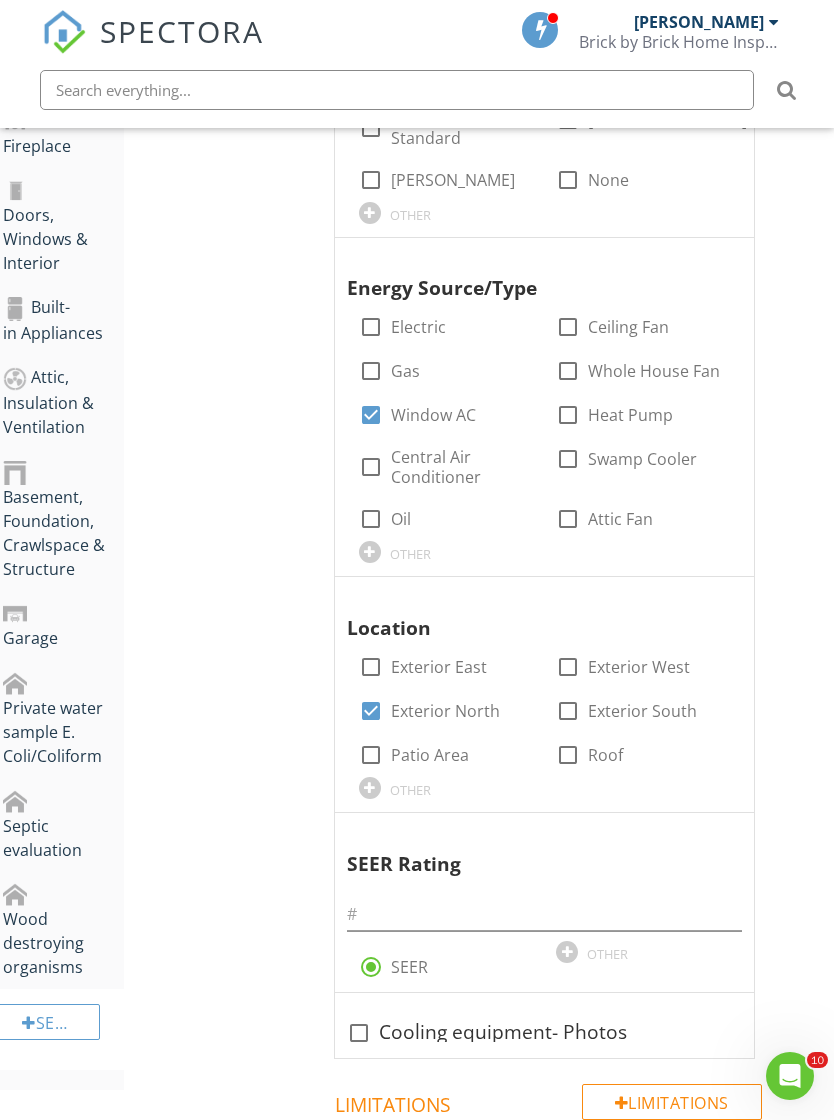 click on "Exterior East" at bounding box center [439, 667] 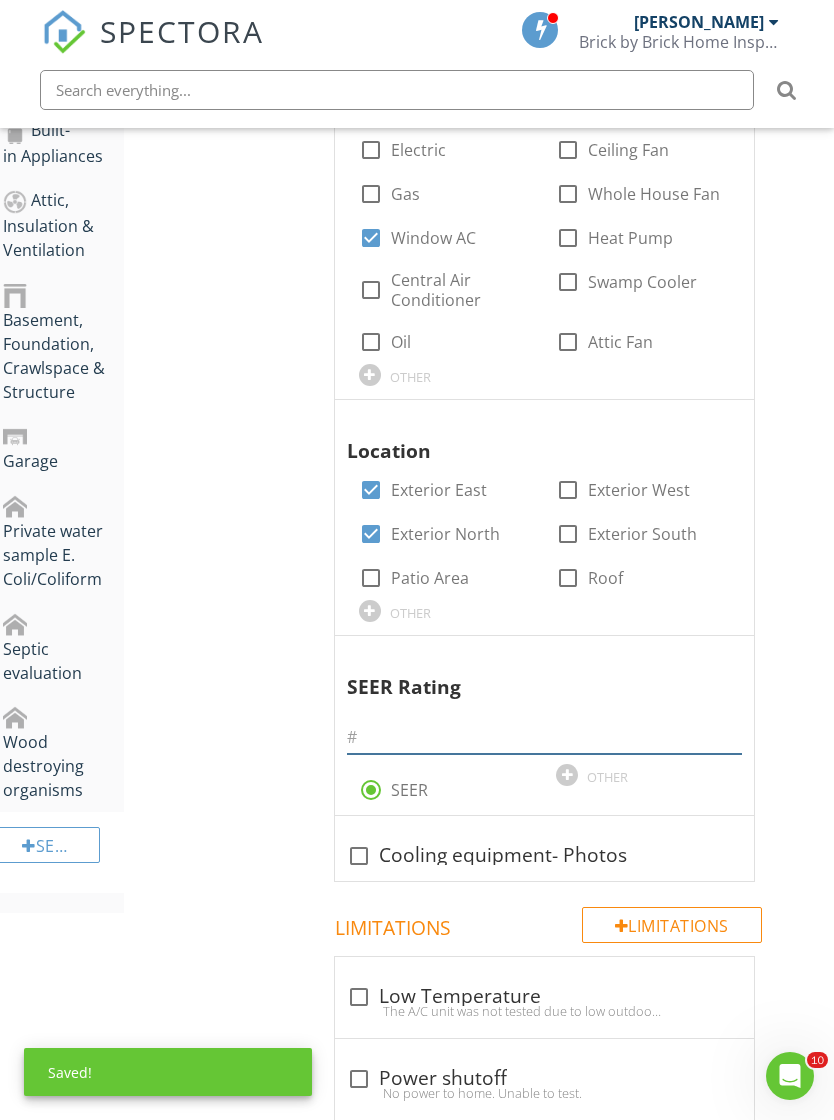 click at bounding box center (544, 737) 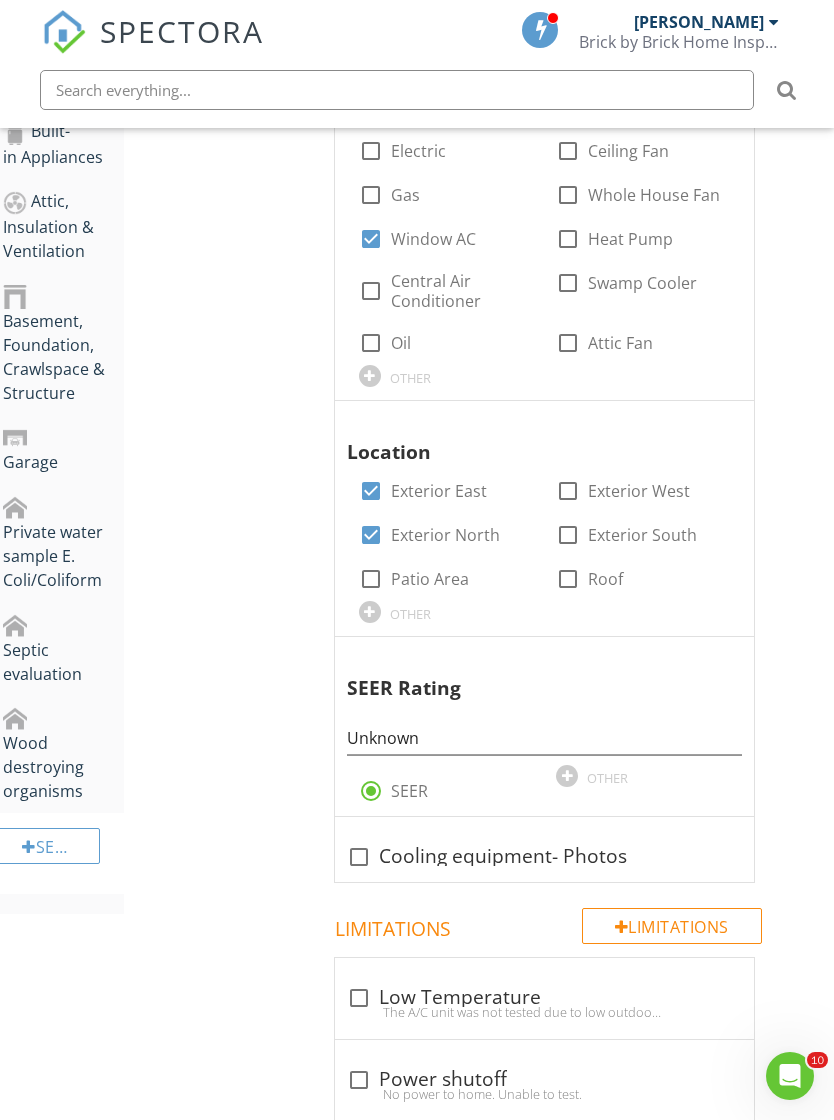 scroll, scrollTop: 1016, scrollLeft: 15, axis: both 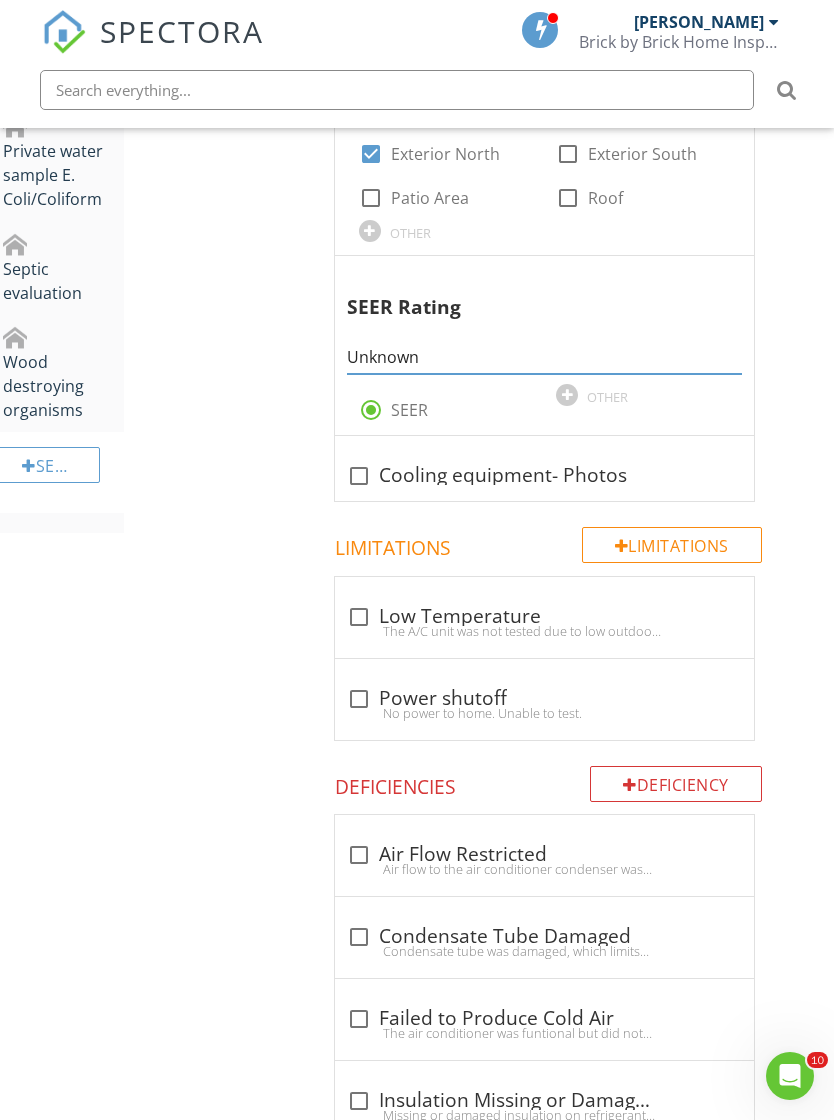 type on "Unknown" 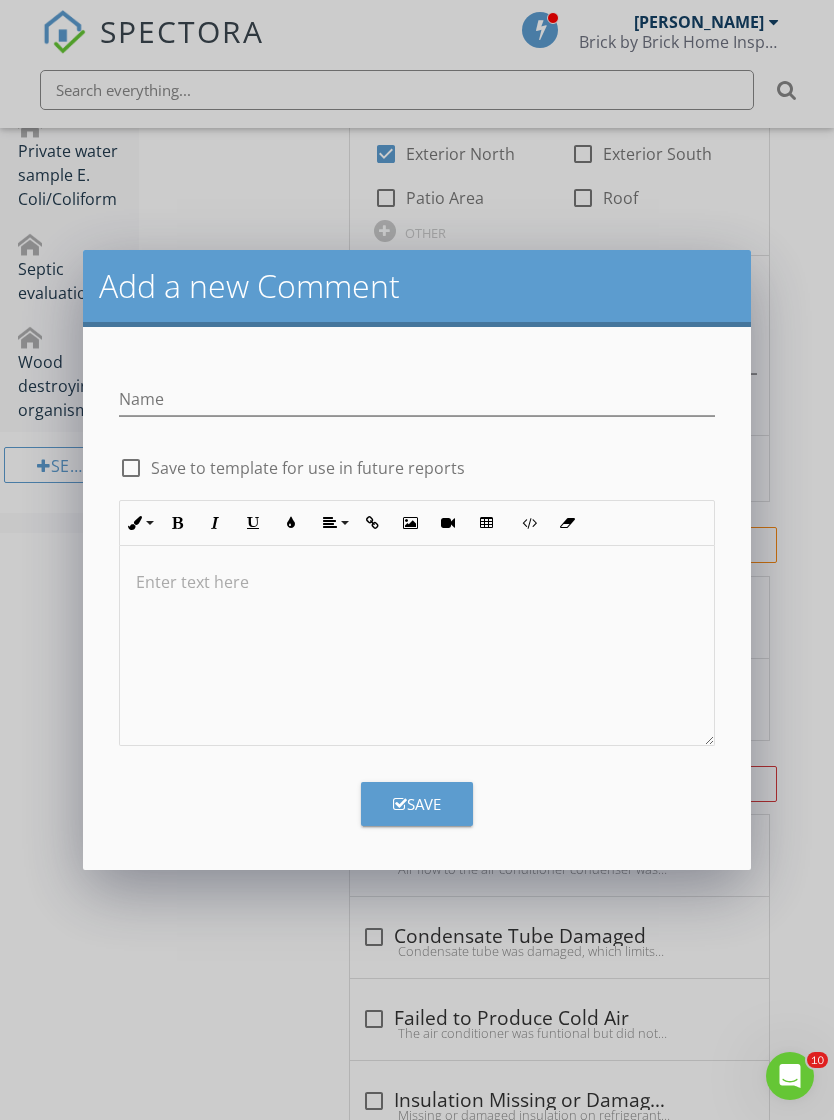scroll, scrollTop: 1396, scrollLeft: 0, axis: vertical 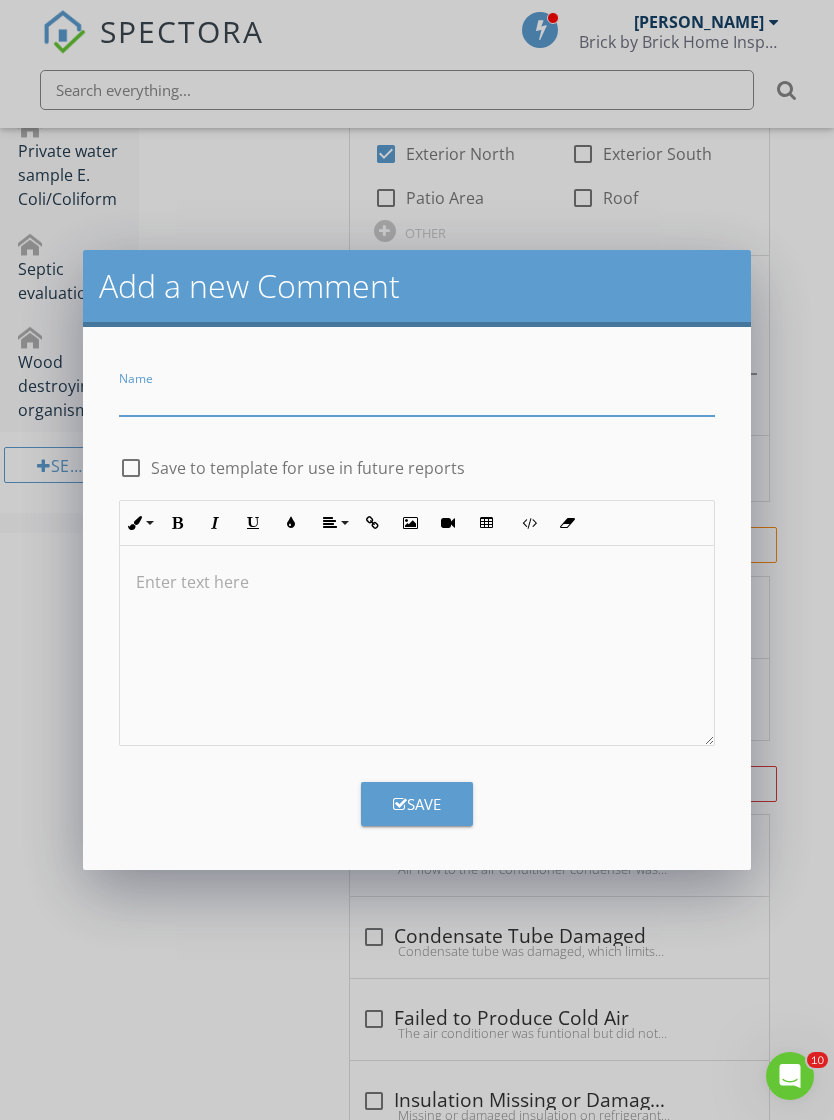 click at bounding box center [416, 399] 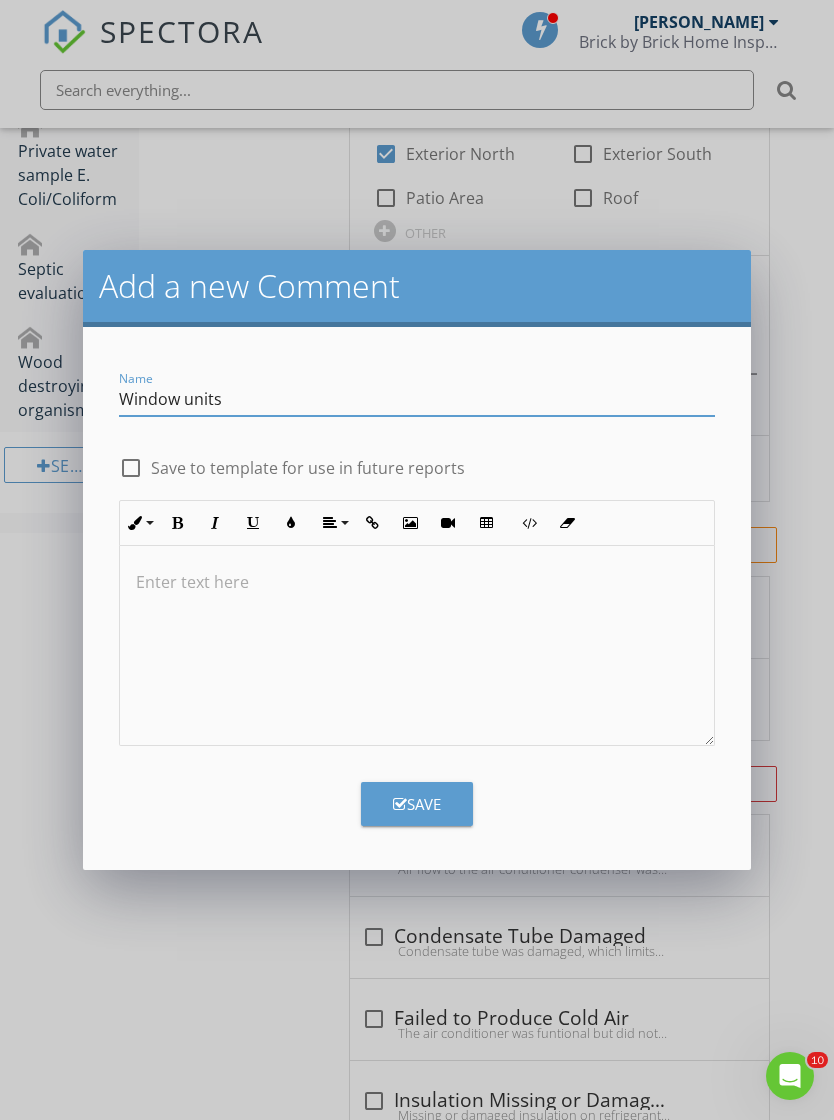 type on "Window units" 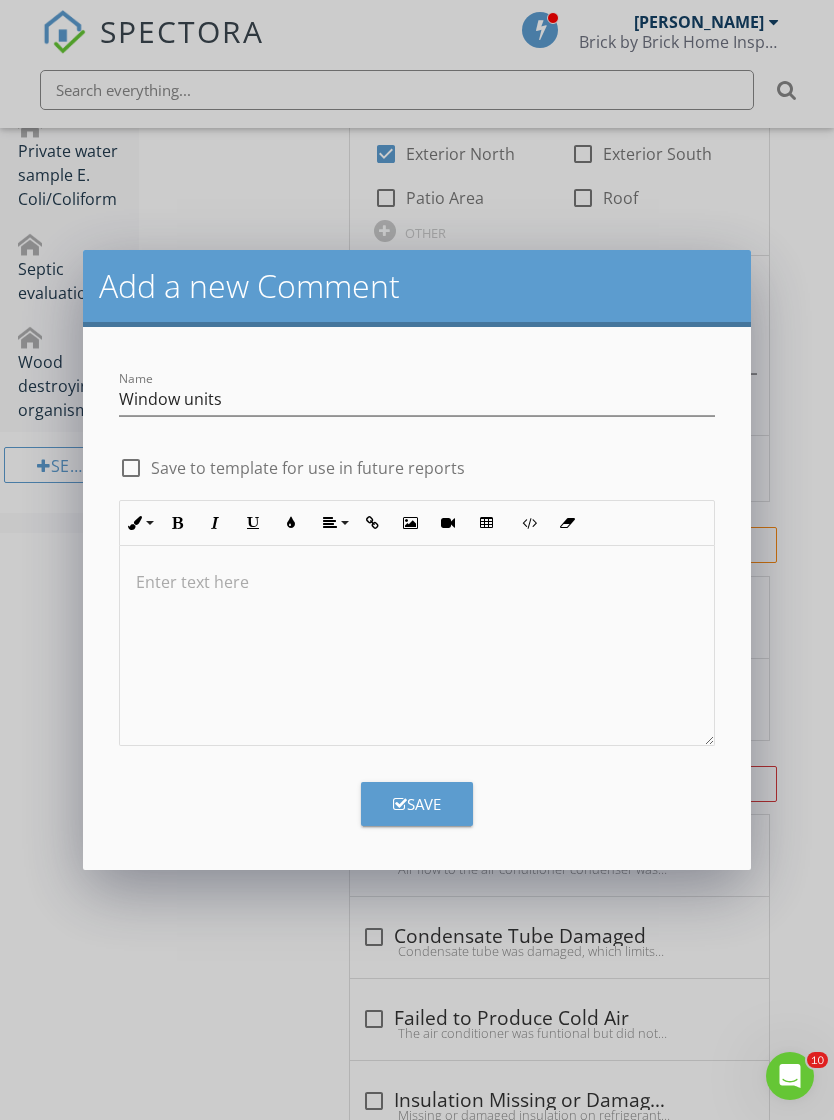 type 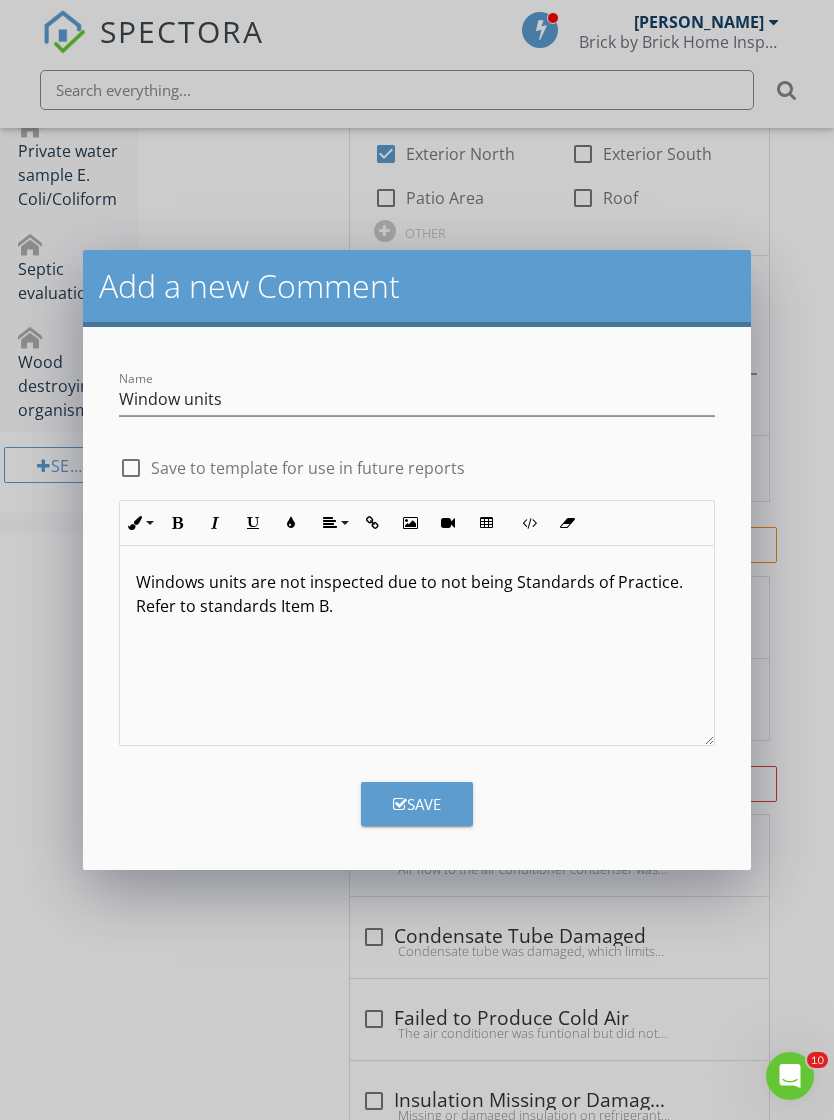 click on "Save" at bounding box center [417, 804] 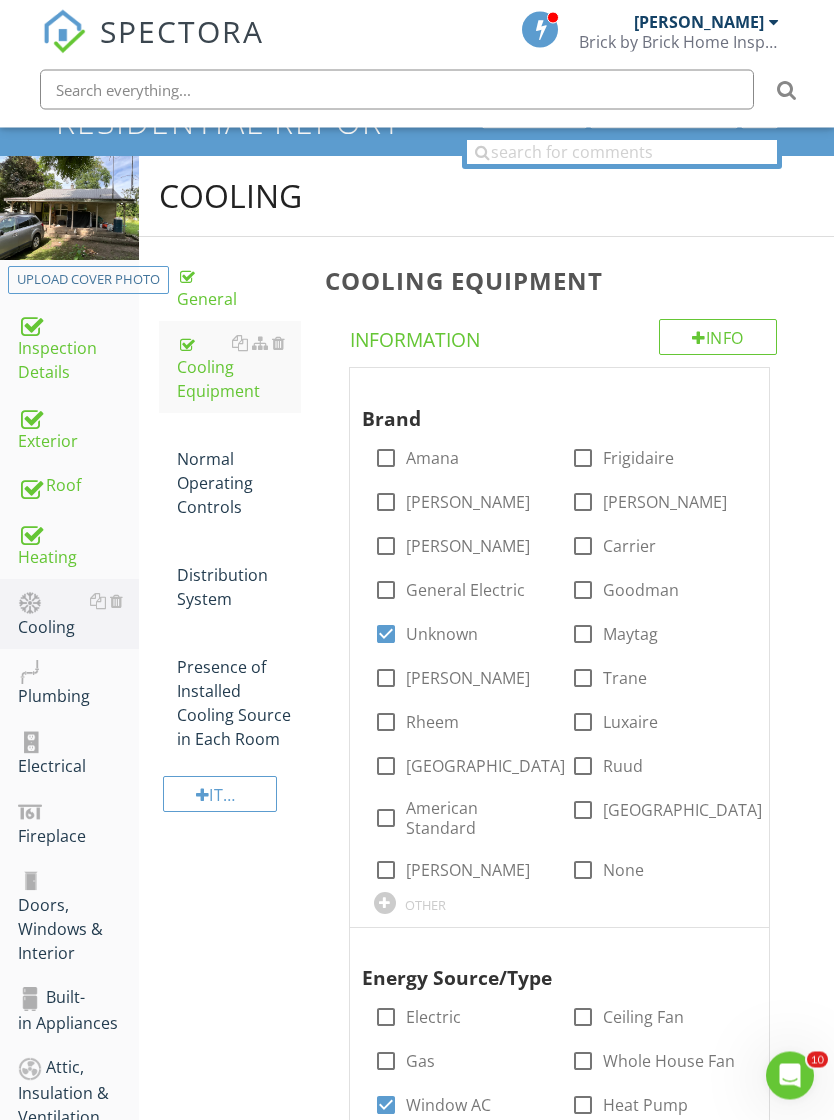 scroll, scrollTop: 149, scrollLeft: 0, axis: vertical 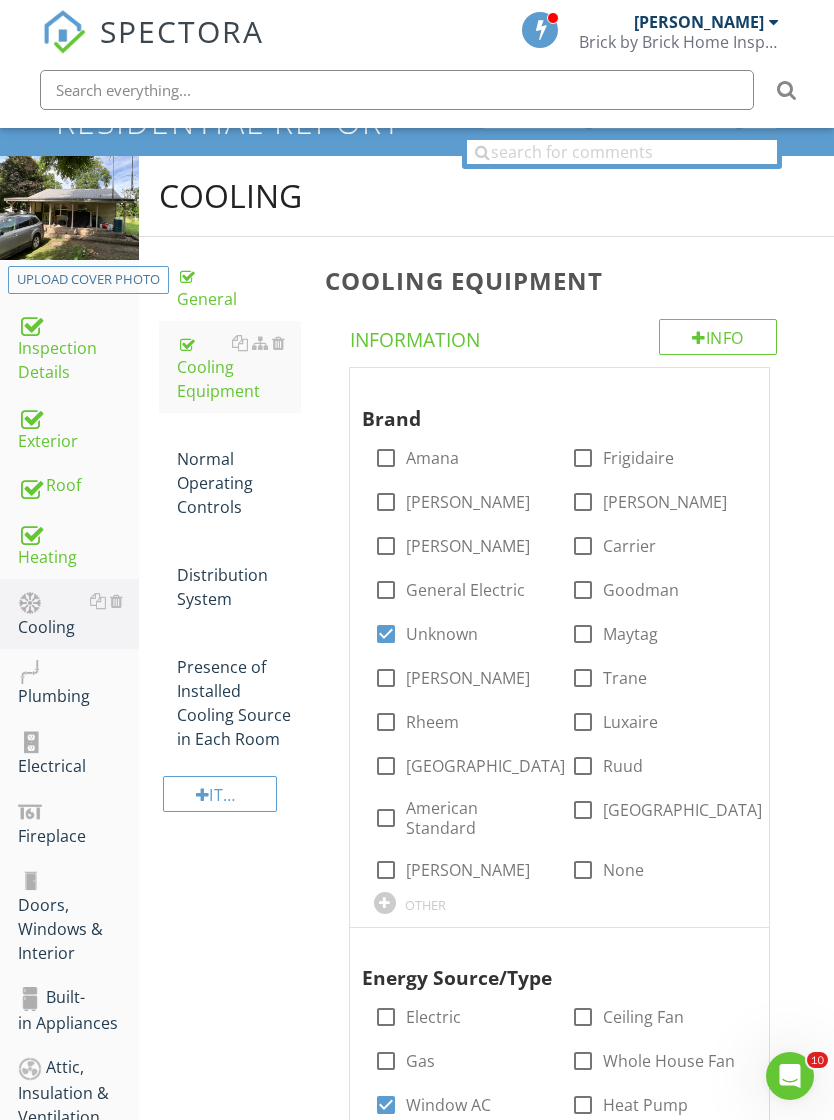click on "Normal Operating Controls" at bounding box center [239, 471] 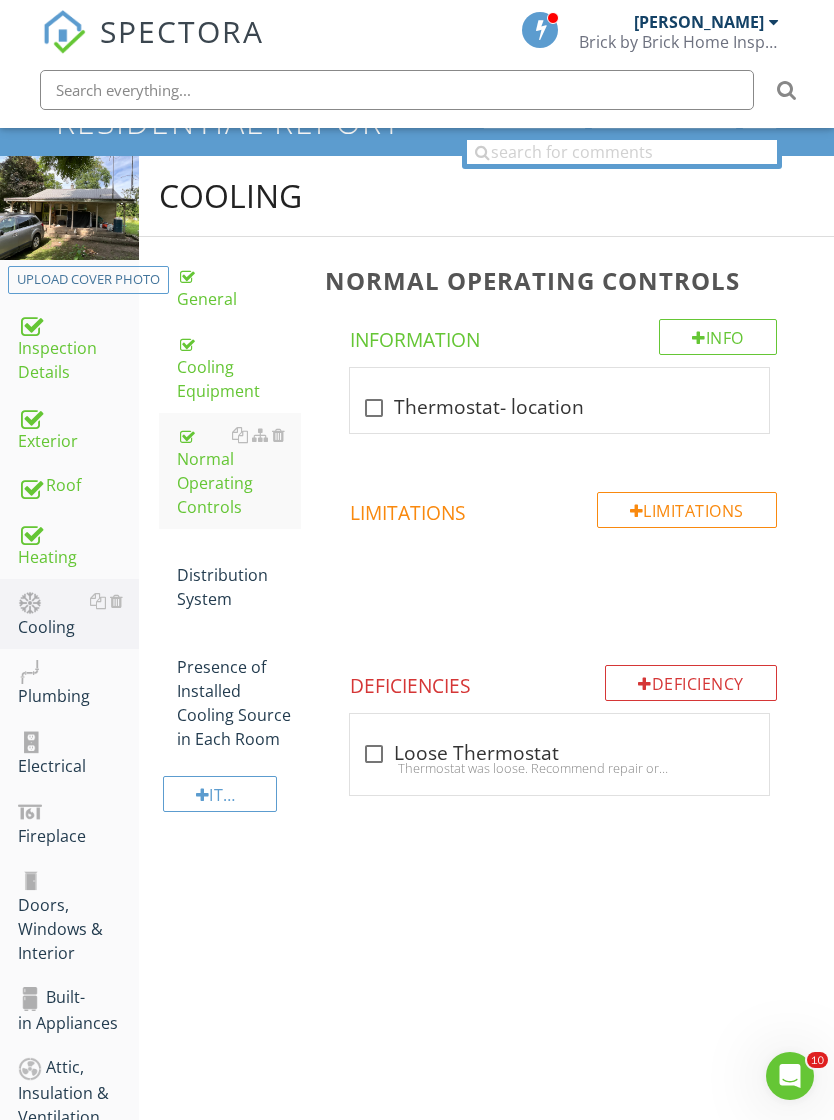 click on "Distribution System" at bounding box center [239, 575] 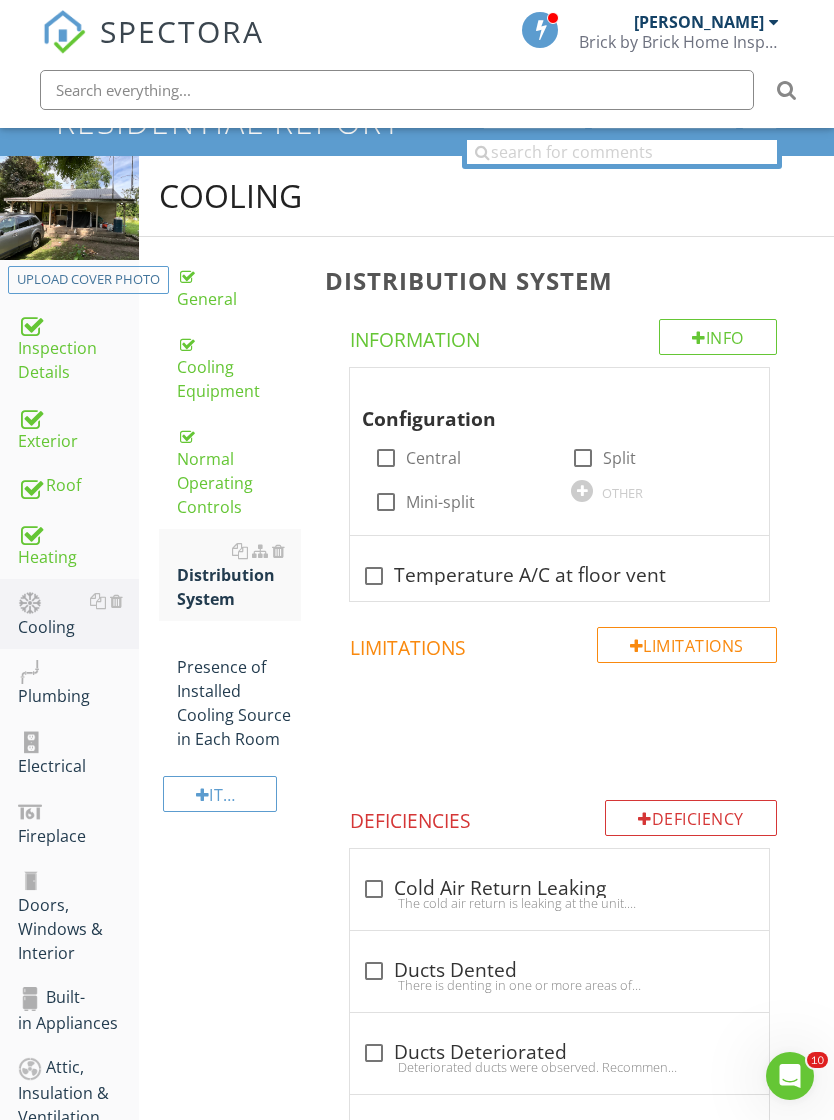 click on "OTHER" at bounding box center [622, 493] 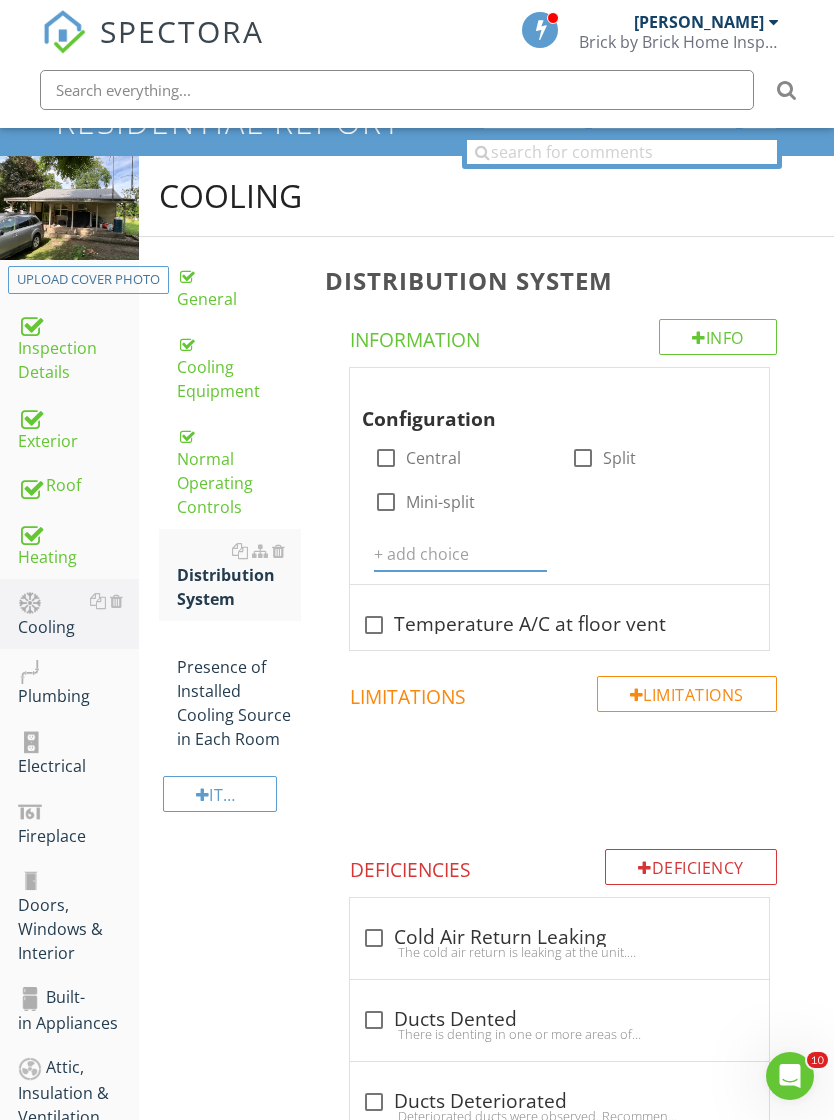 click at bounding box center (461, 554) 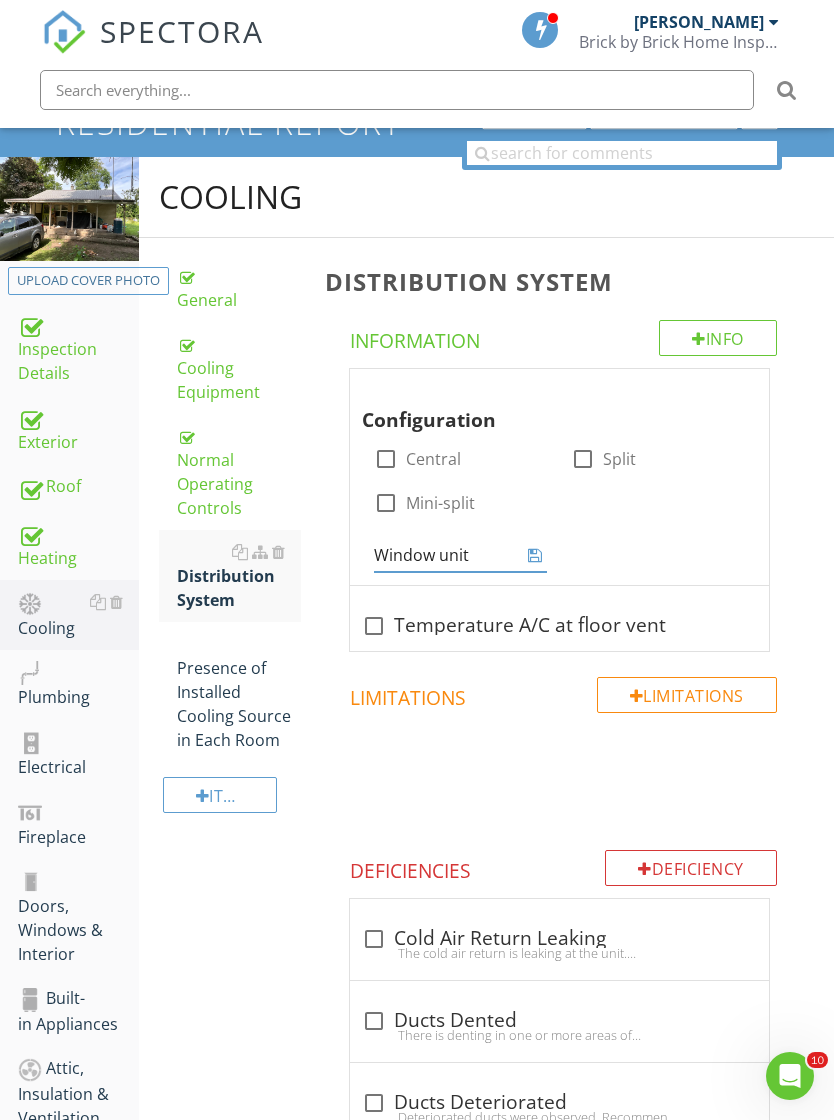 type on "Window units" 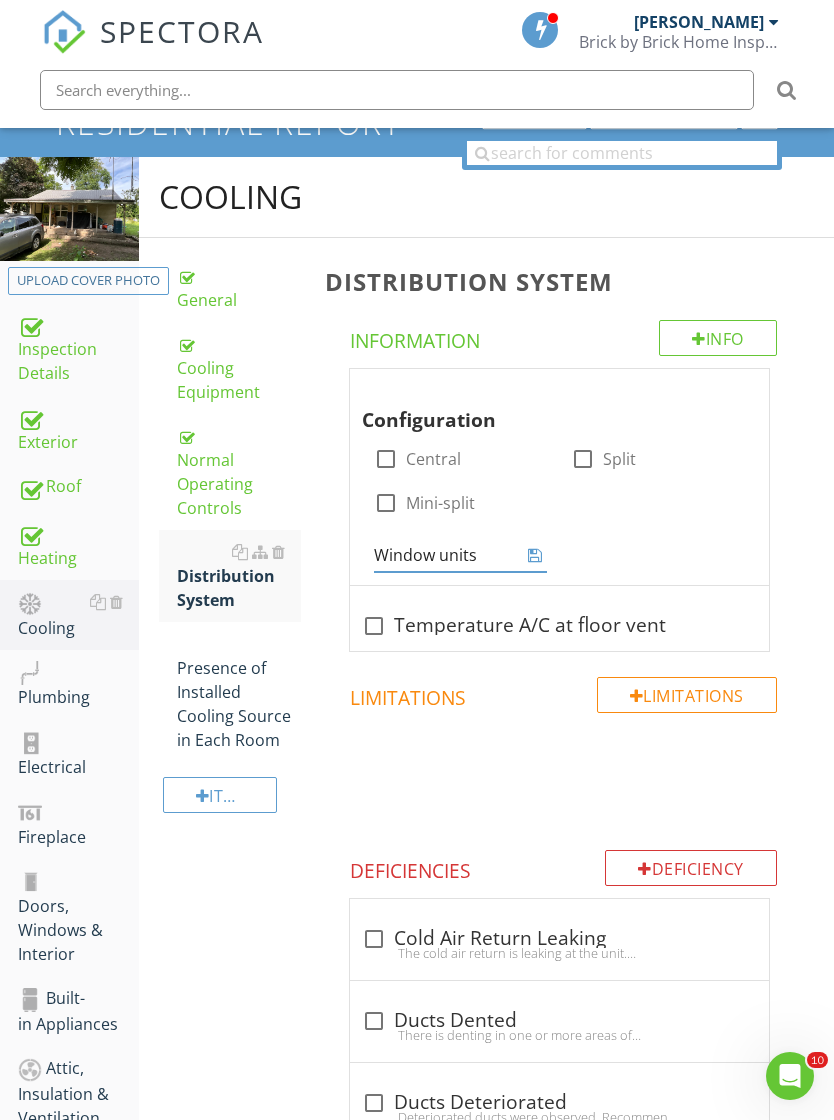 click on "Presence of Installed Cooling Source in Each Room" at bounding box center (239, 692) 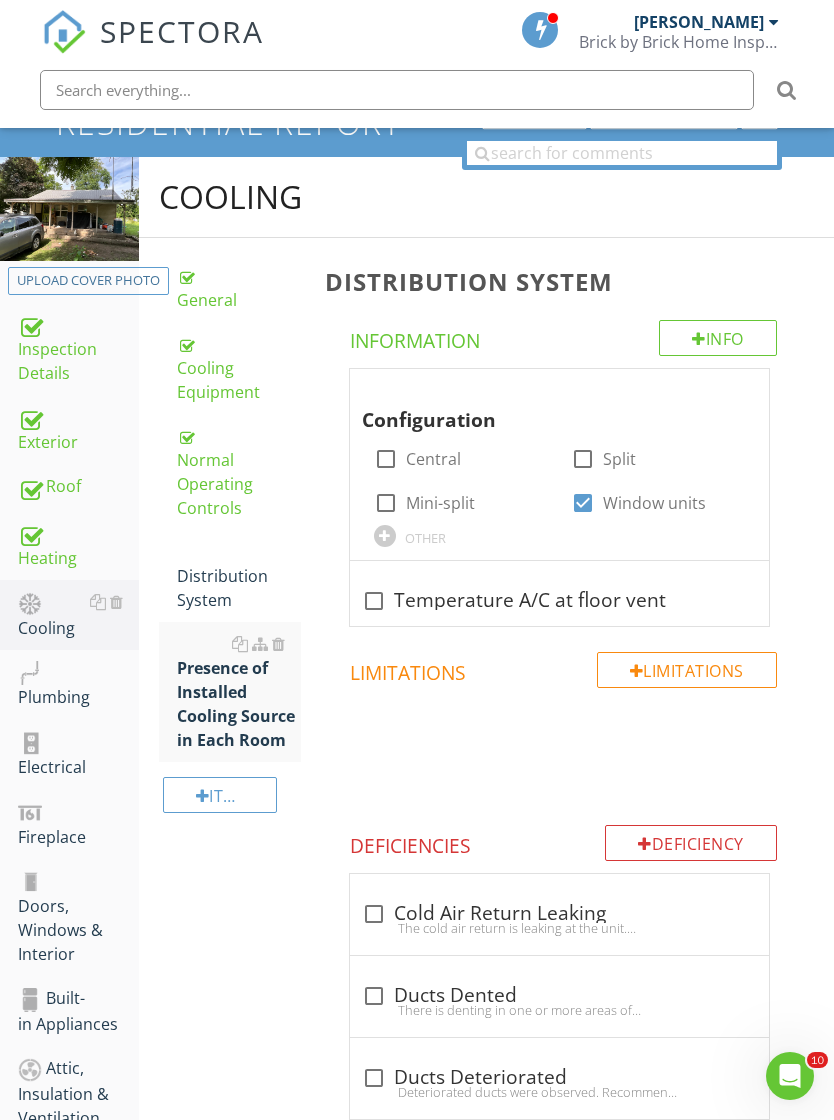 scroll, scrollTop: 149, scrollLeft: 0, axis: vertical 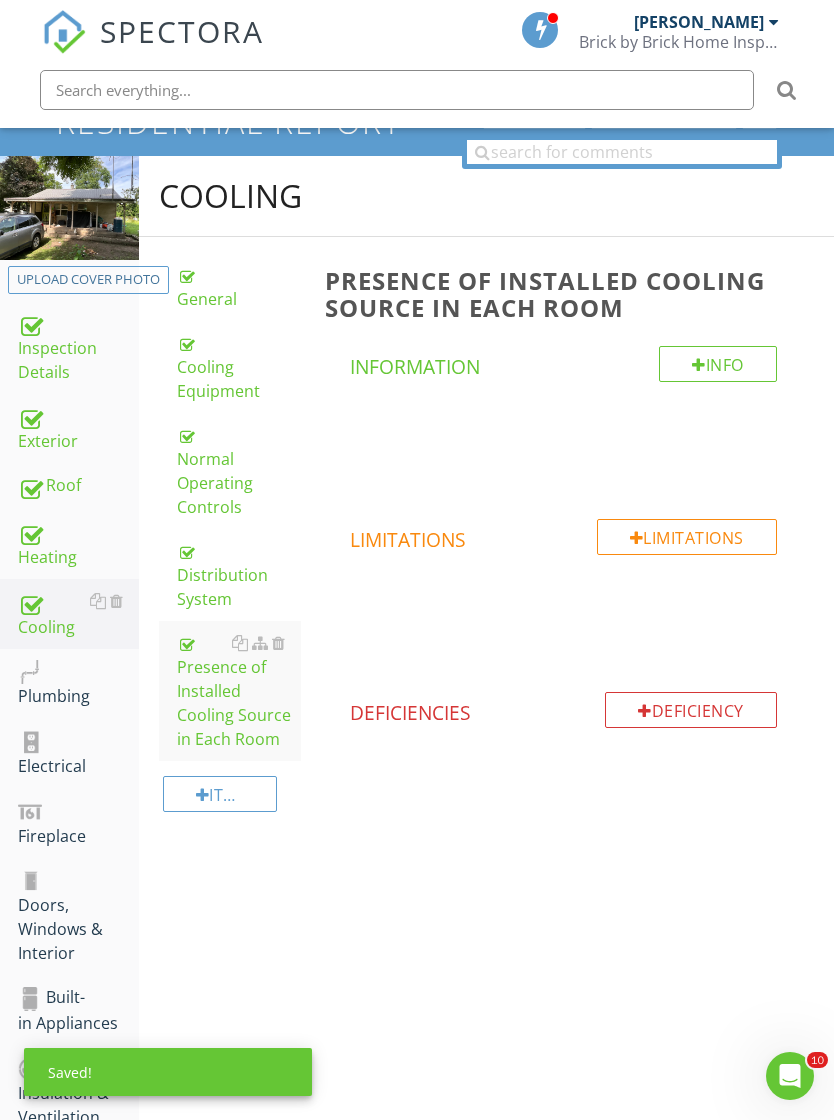 click on "Distribution System" at bounding box center [239, 575] 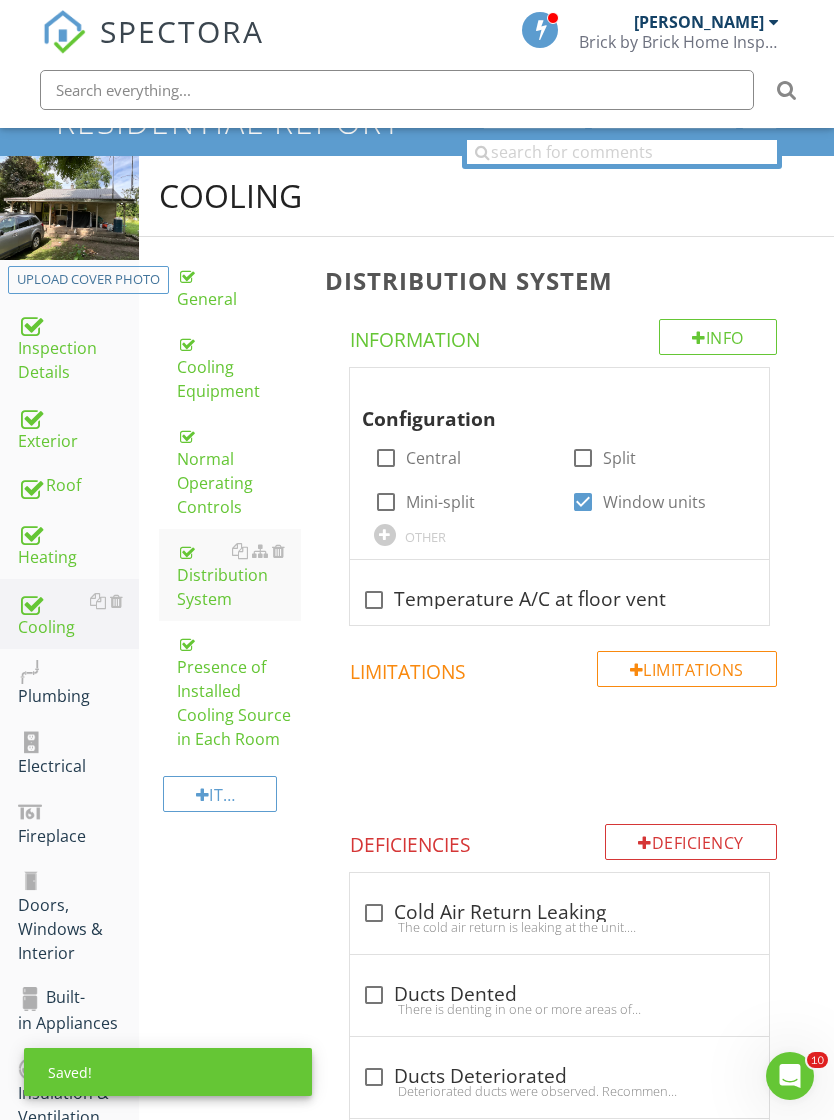 click on "Plumbing" at bounding box center (78, 684) 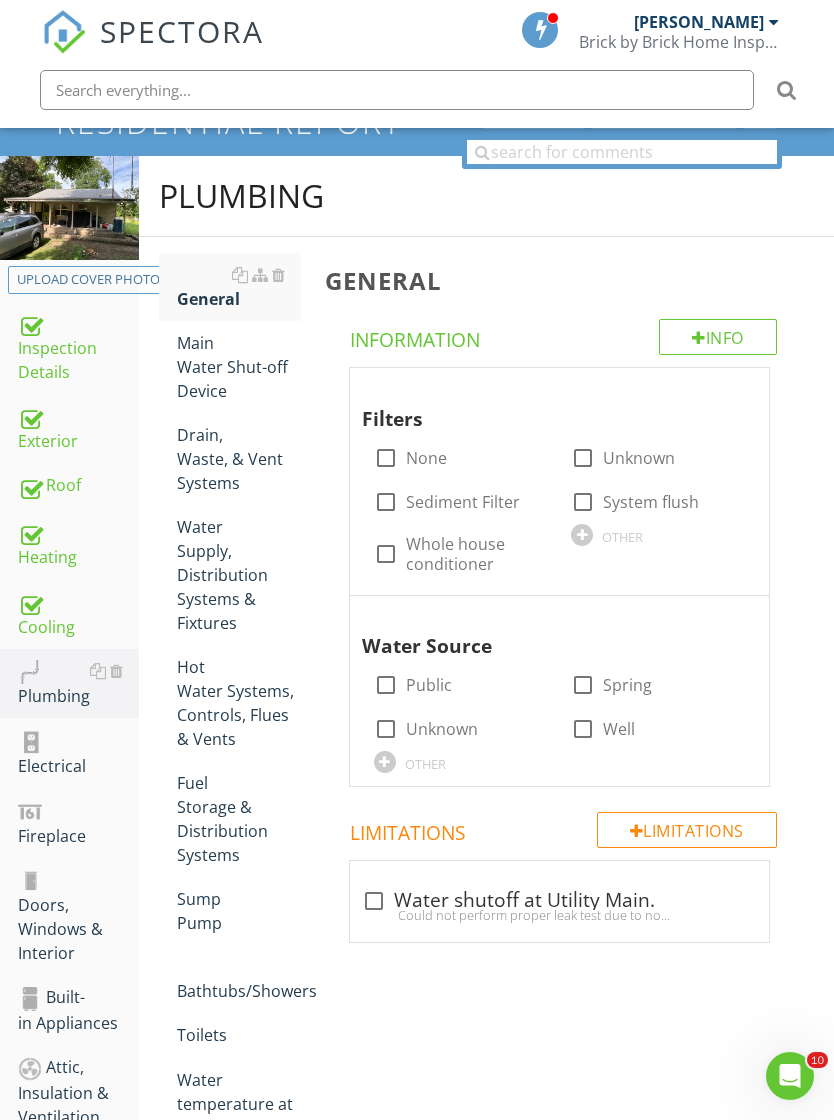 click on "Sediment Filter" at bounding box center (463, 502) 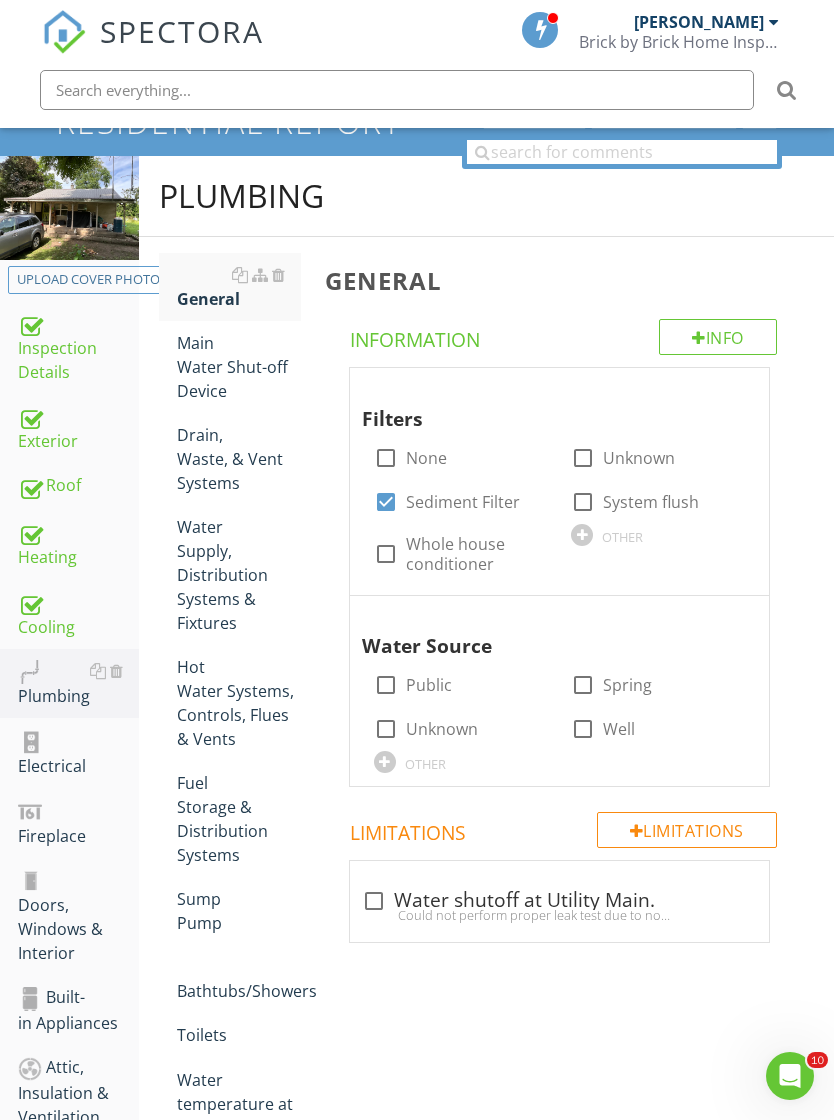 click on "Well" at bounding box center (619, 729) 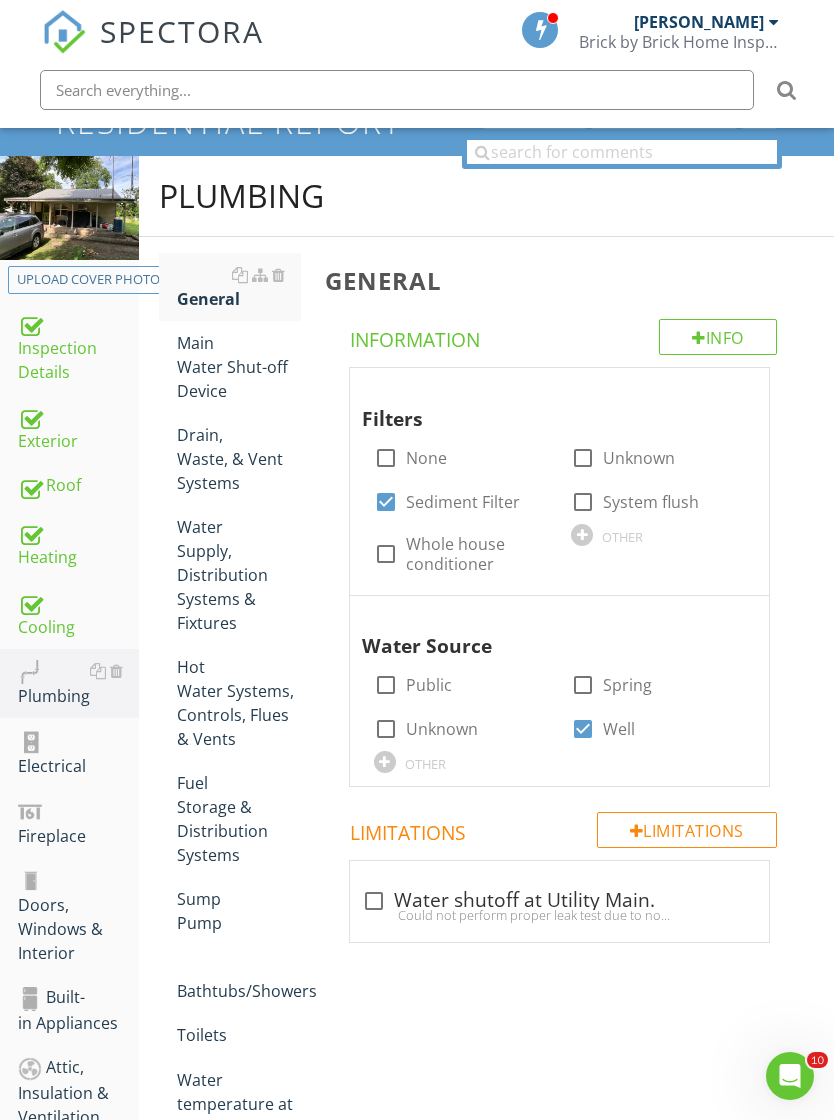 click on "Main Water Shut-off Device" at bounding box center [239, 367] 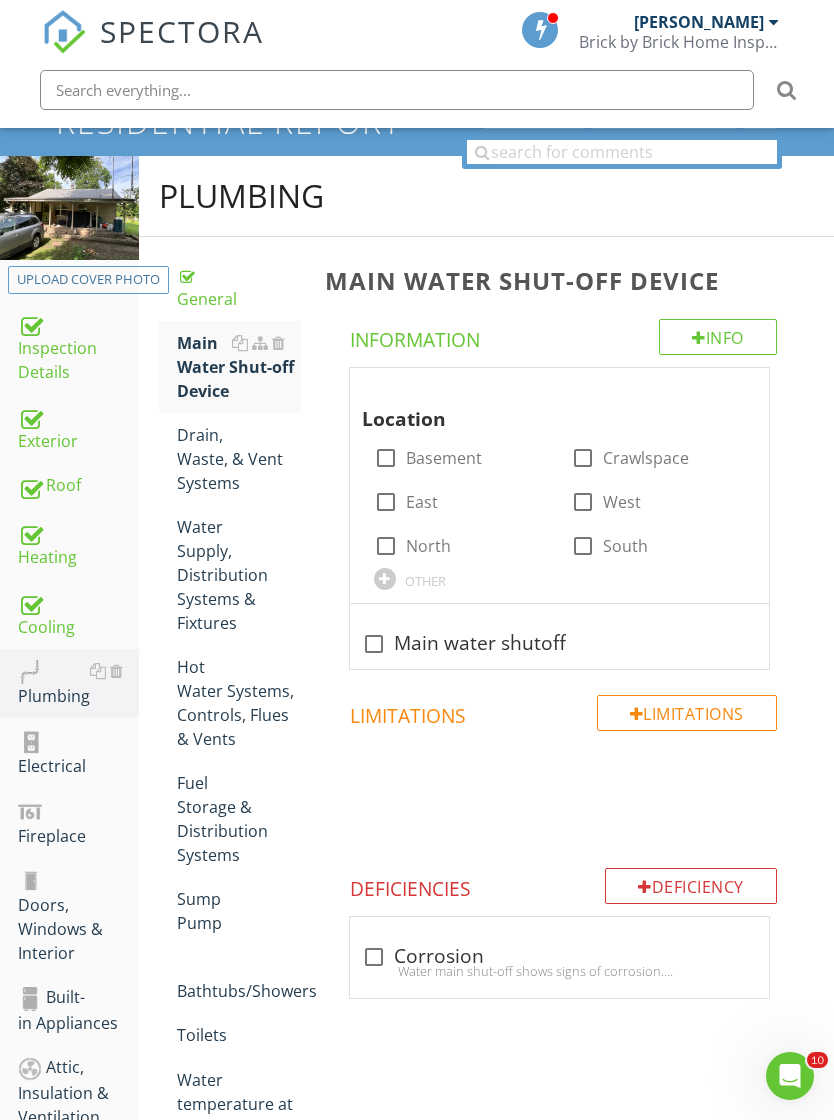 click on "Basement" at bounding box center [444, 458] 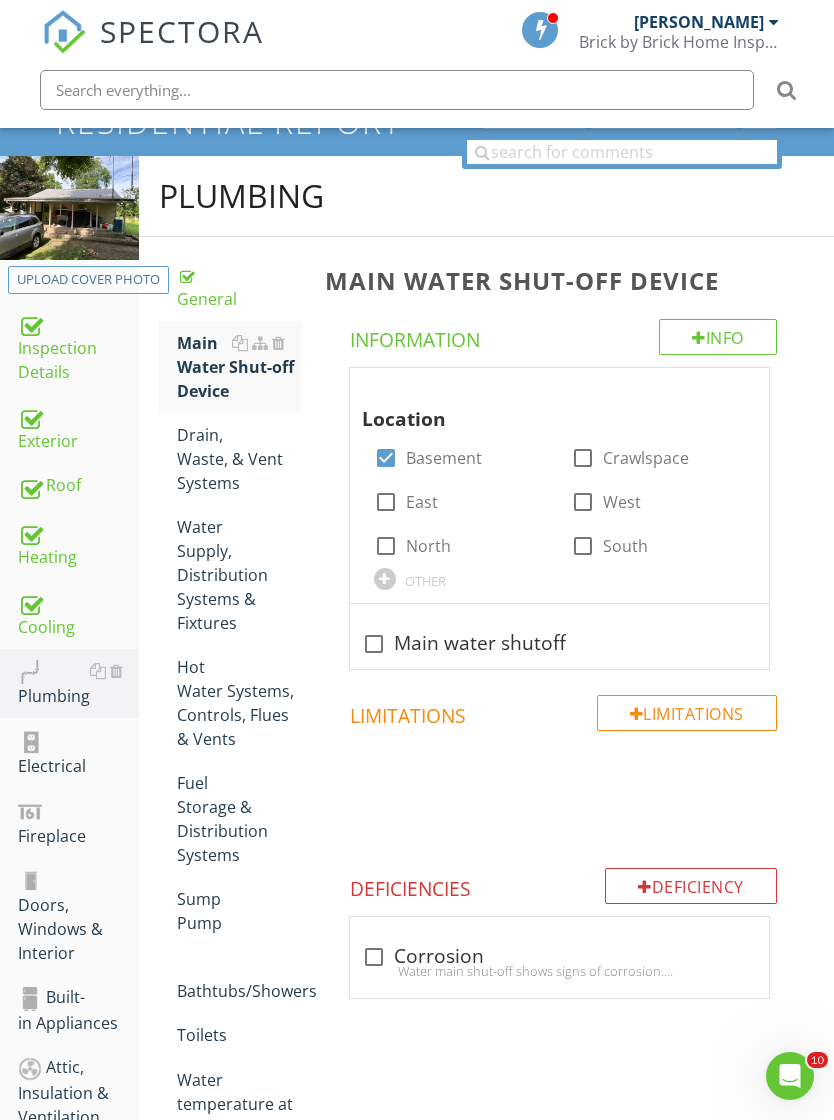 click at bounding box center (374, 644) 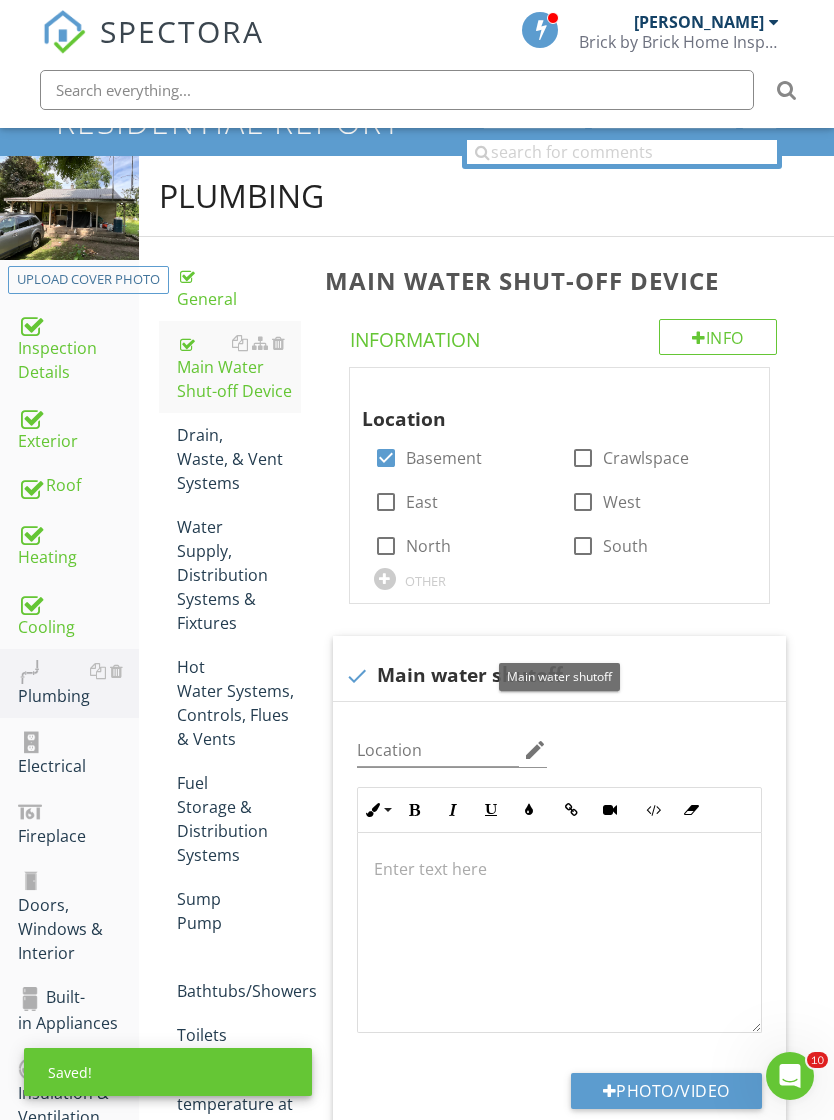 click on "Photo/Video" at bounding box center (666, 1091) 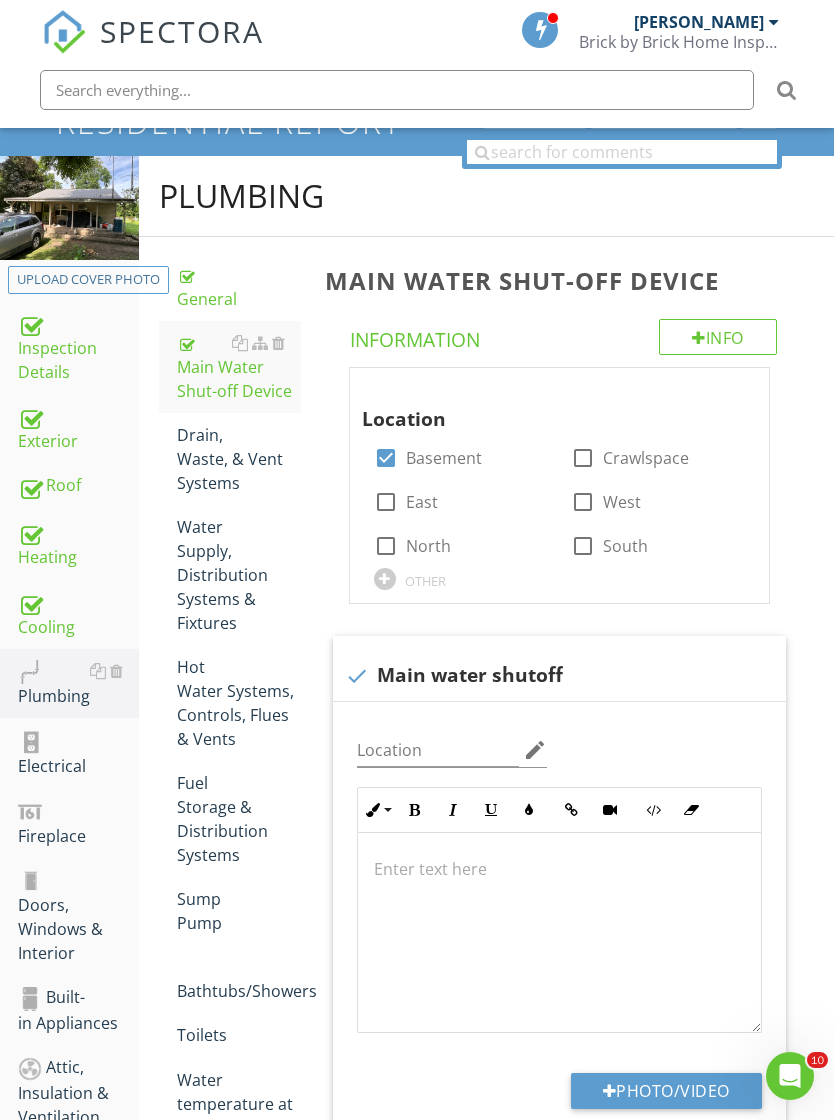 type on "C:\fakepath\IMG_9990.jpeg" 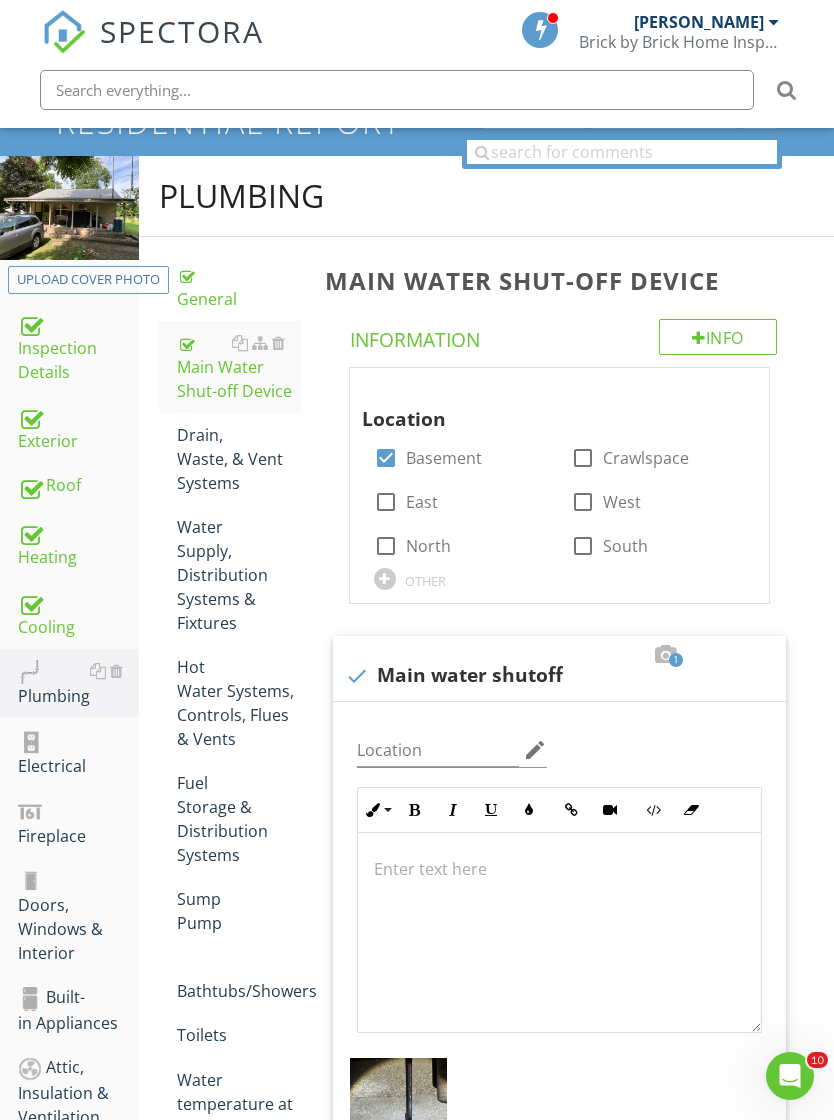click on "Drain, Waste, & Vent Systems" at bounding box center [239, 459] 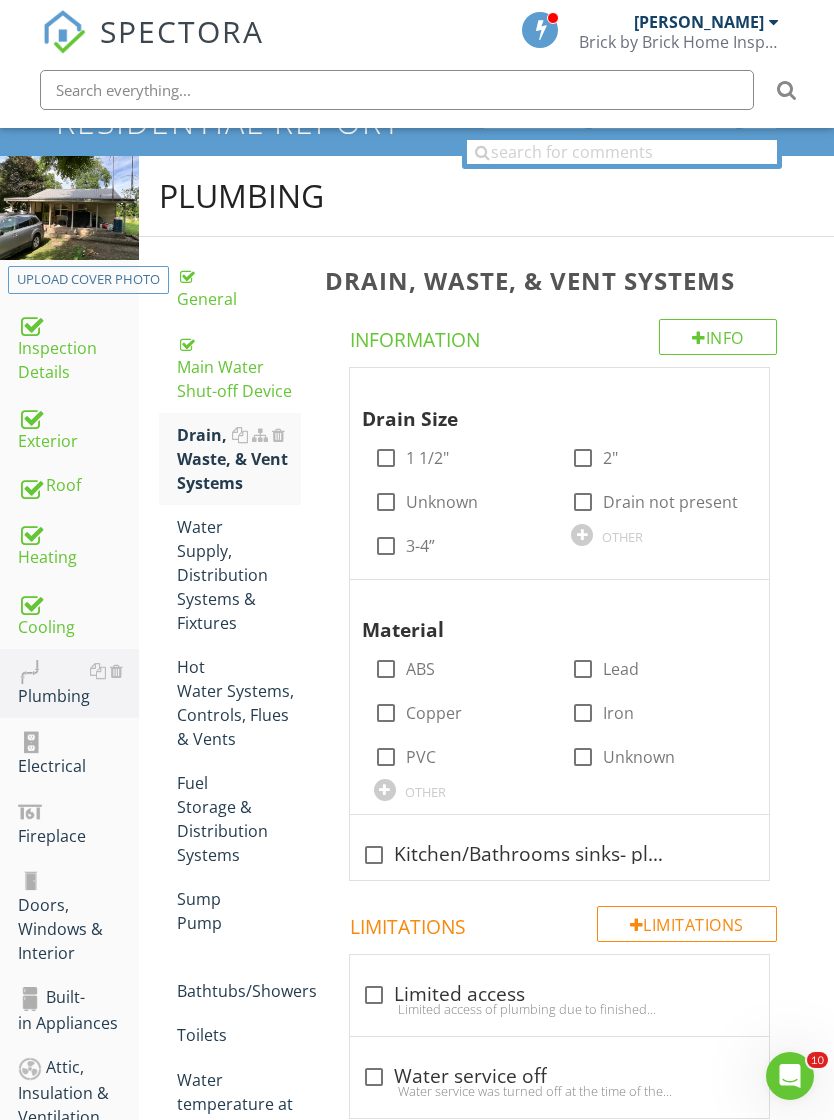 click on "Unknown" at bounding box center (442, 502) 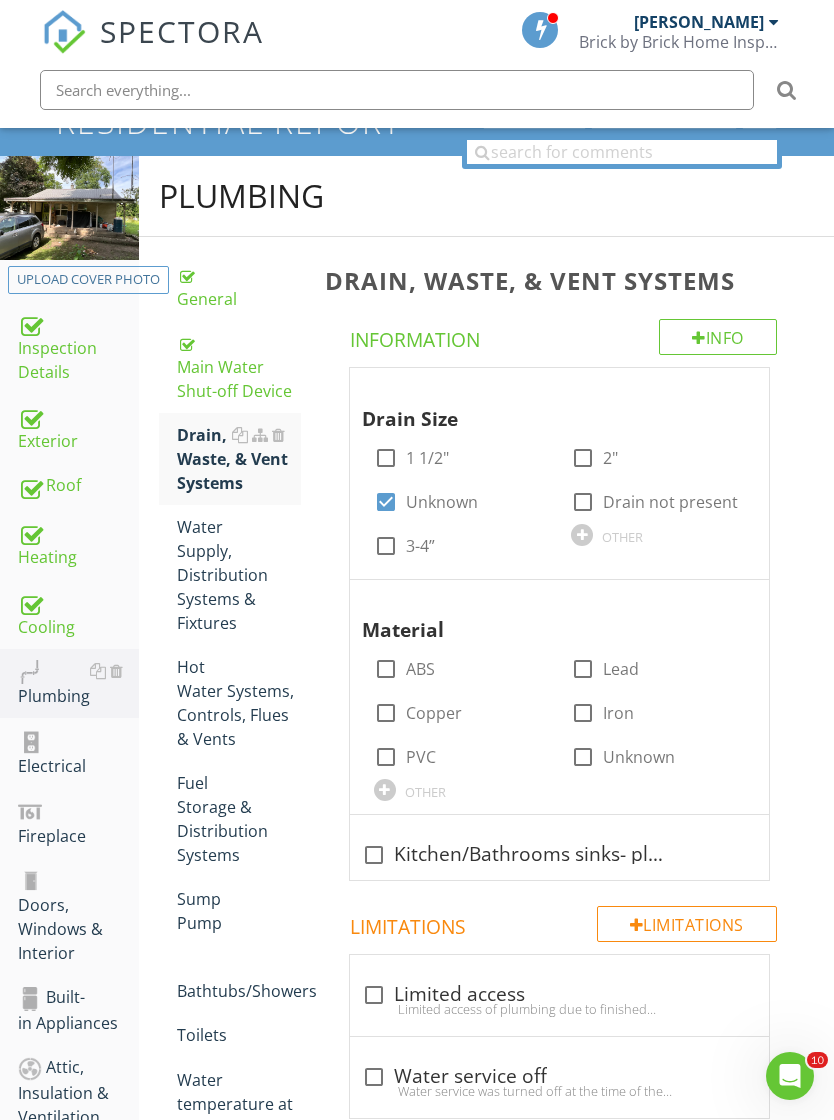 click on "1 1/2"" at bounding box center (427, 458) 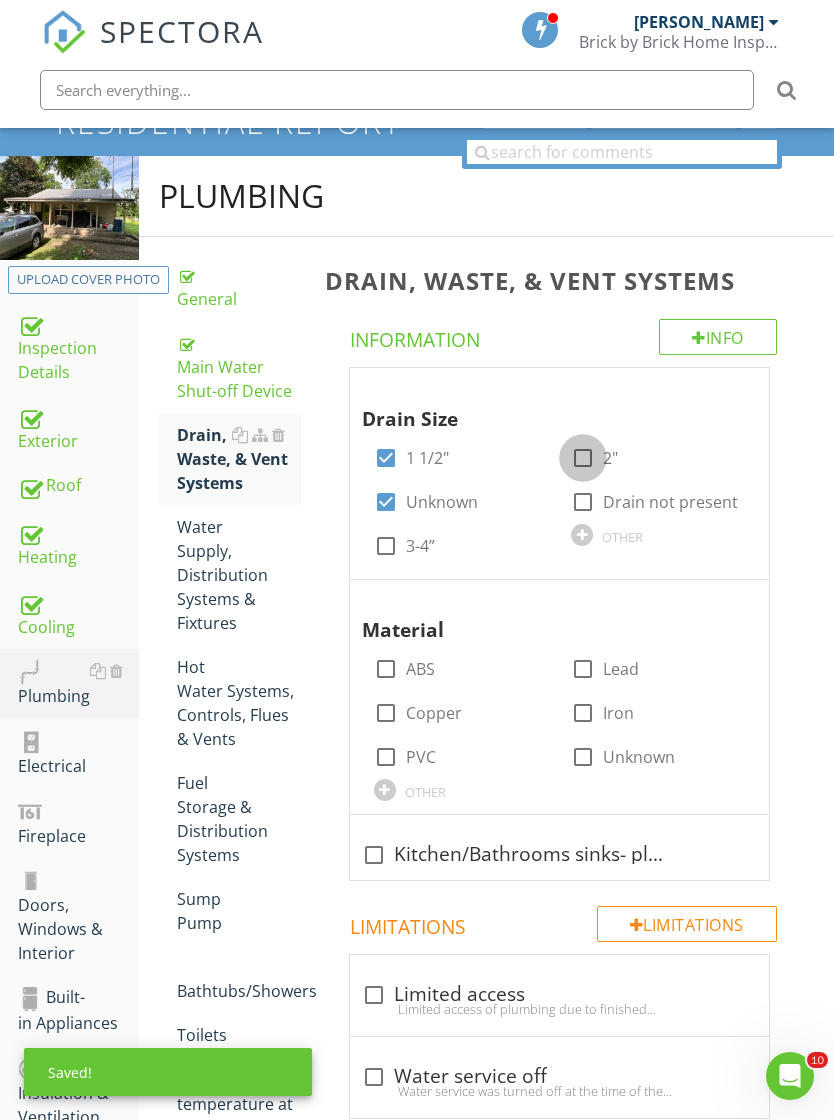 click at bounding box center (583, 458) 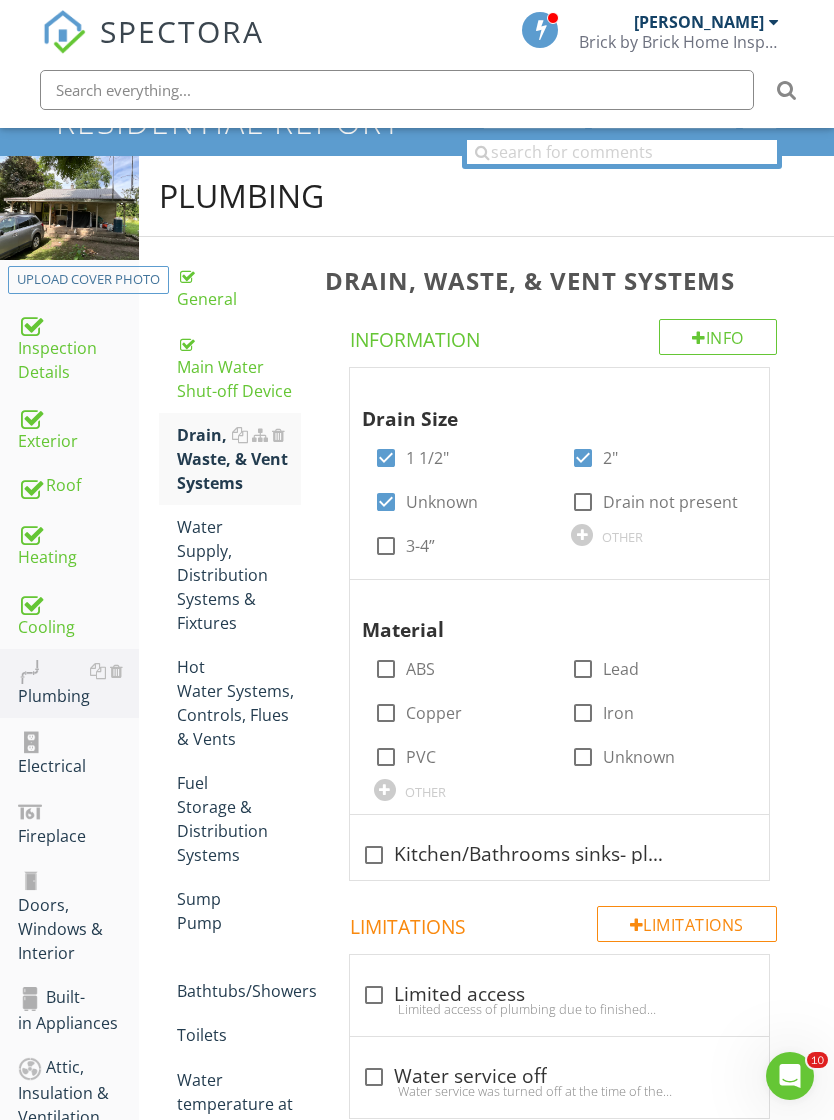 click at bounding box center (386, 757) 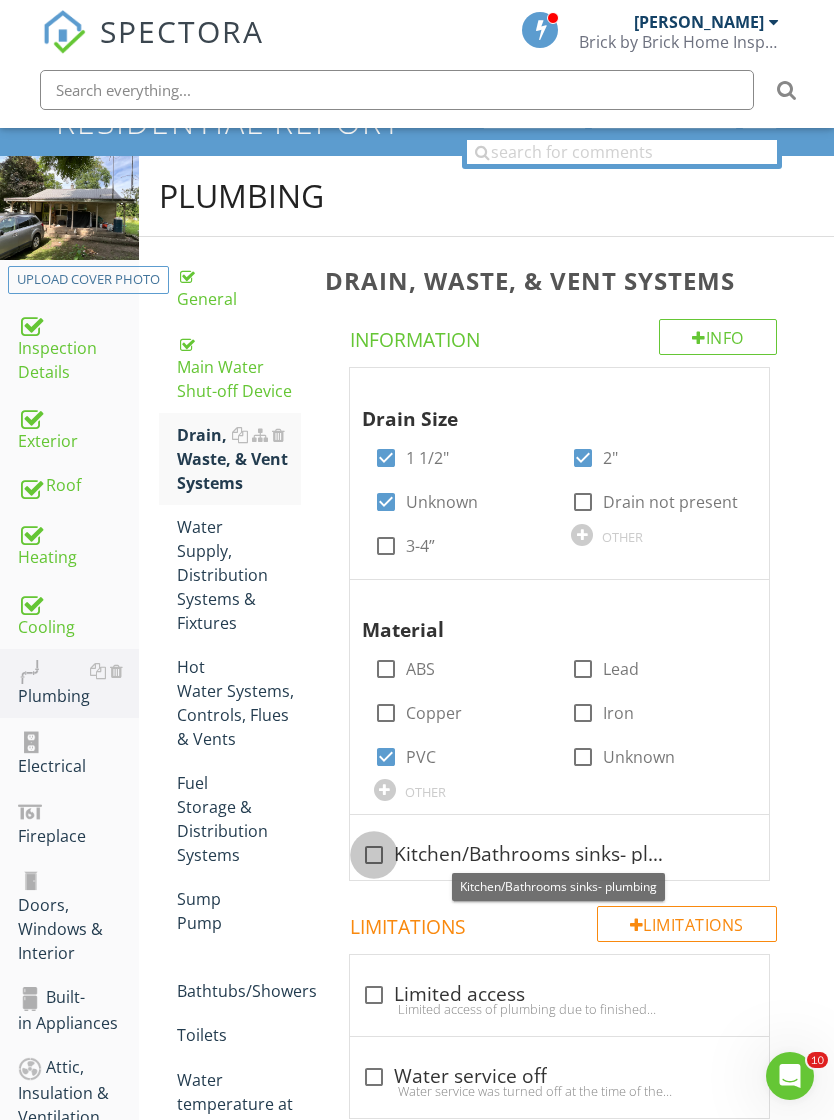click at bounding box center (374, 855) 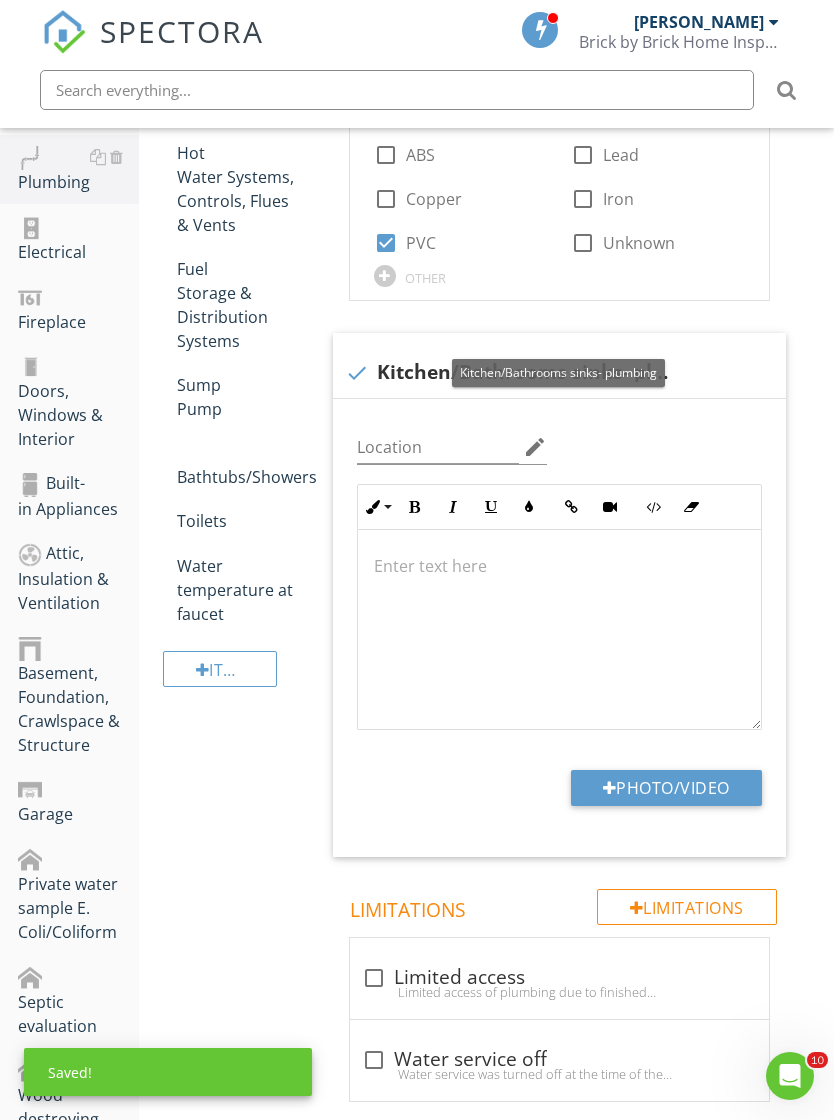scroll, scrollTop: 760, scrollLeft: 0, axis: vertical 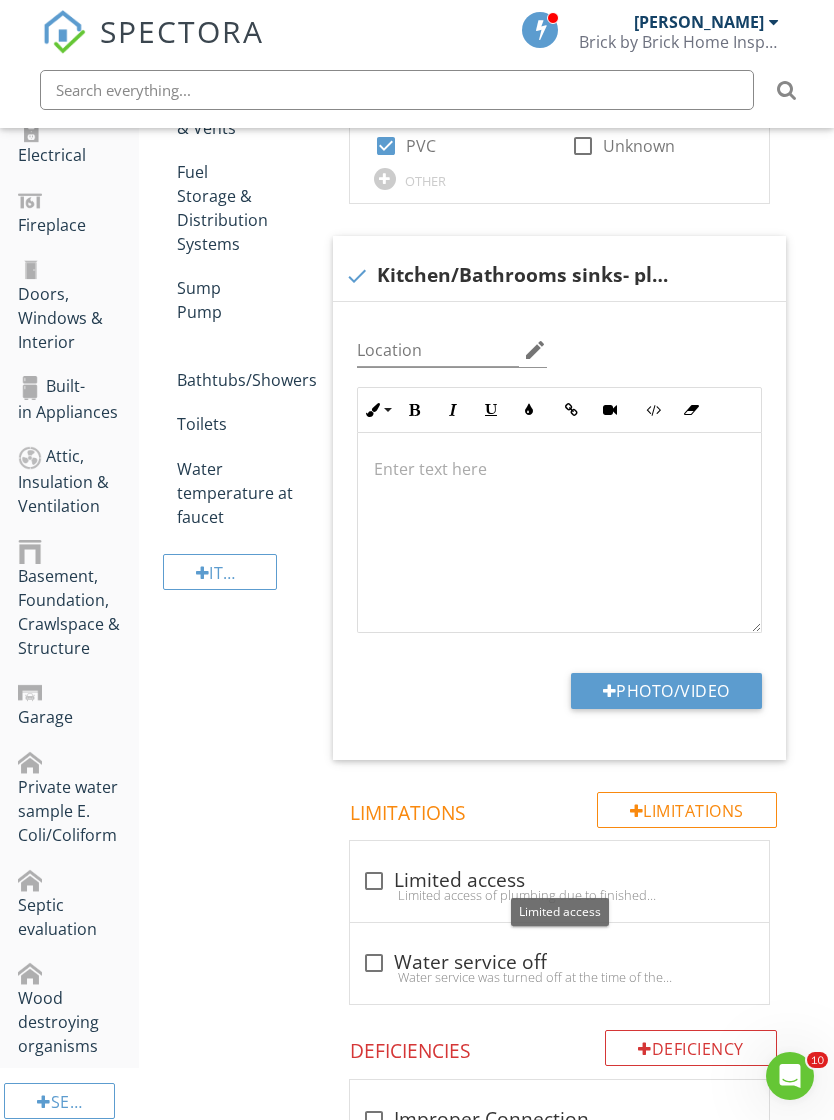 click on "Limitations" at bounding box center (687, 810) 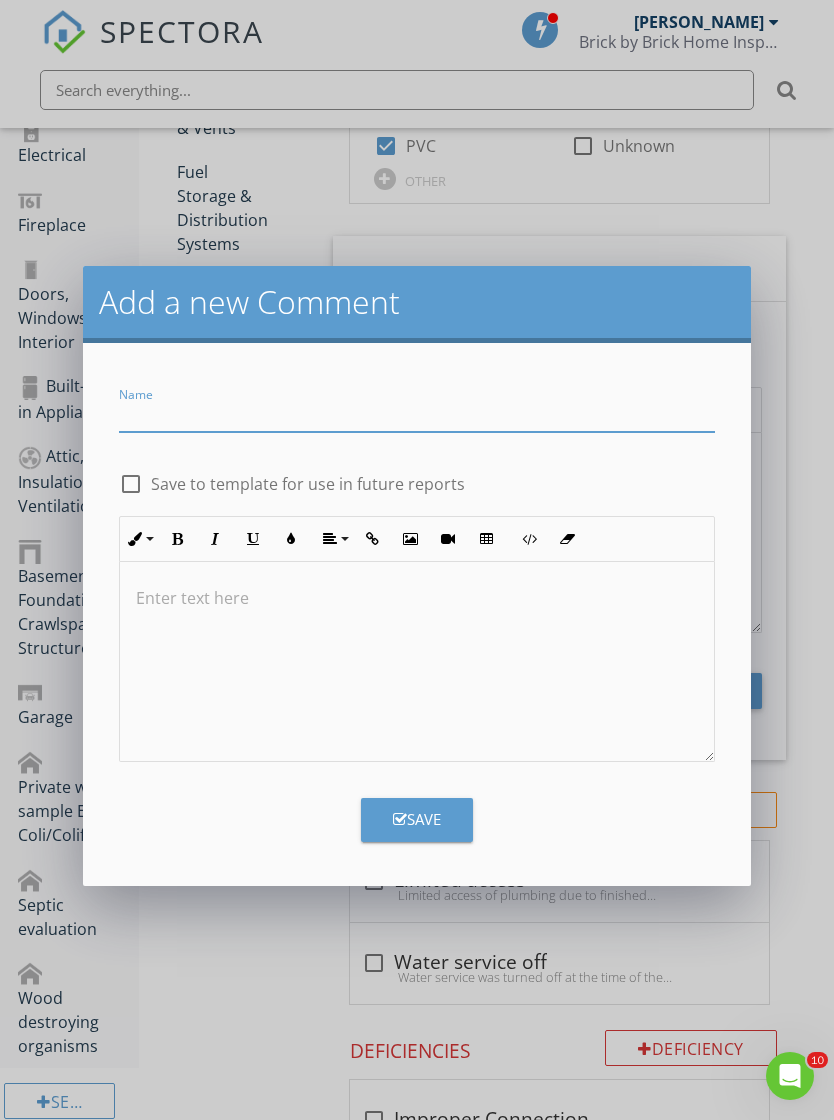 click at bounding box center (416, 415) 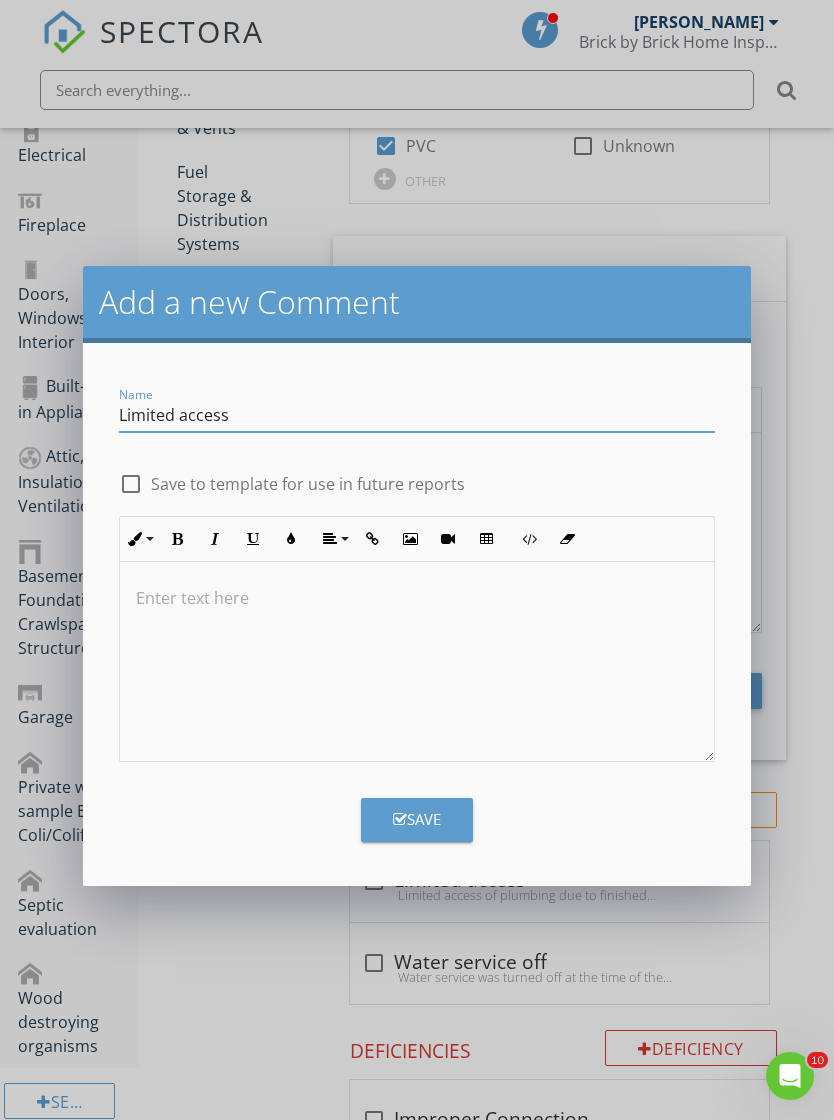 type on "Limited access" 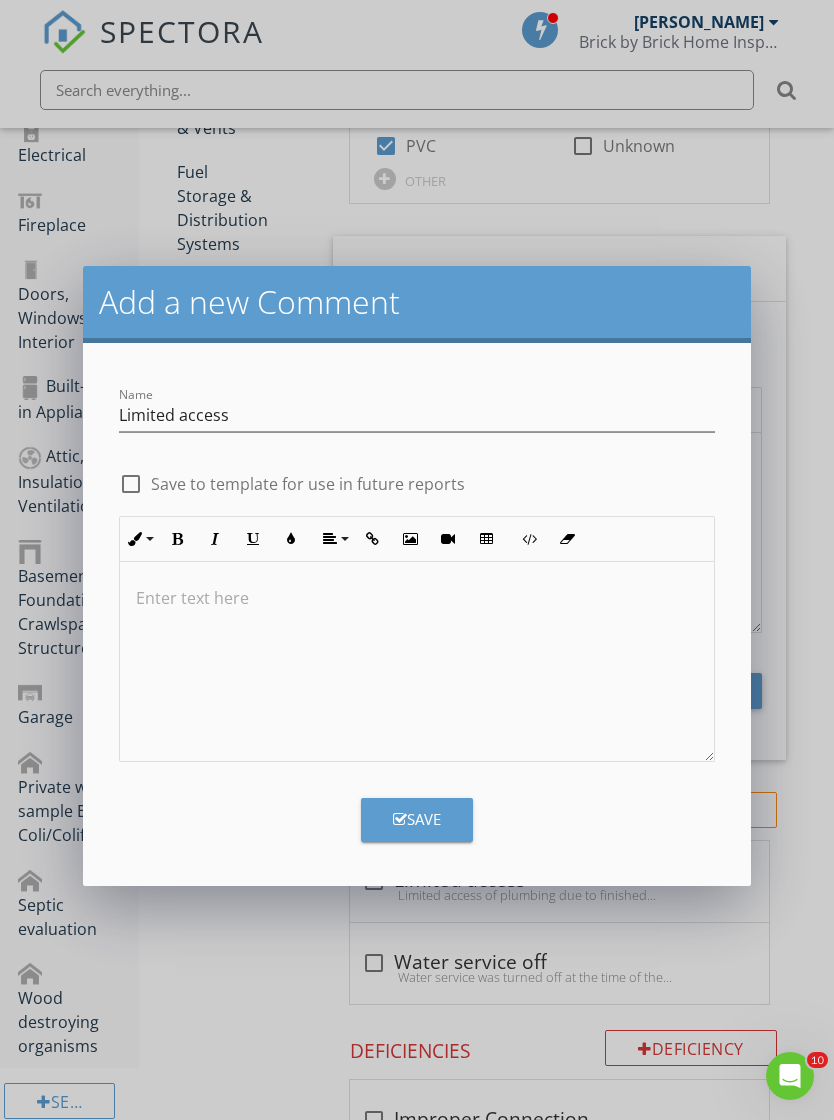 type 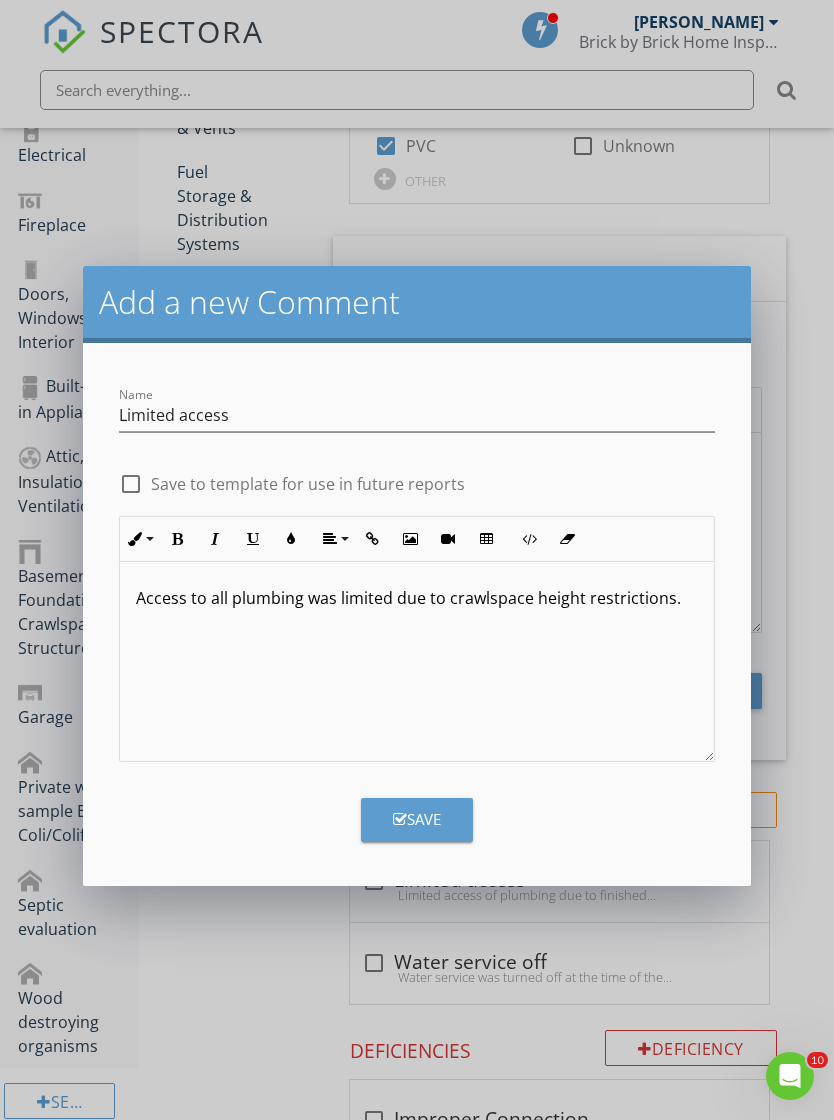 click on "Save" at bounding box center (417, 820) 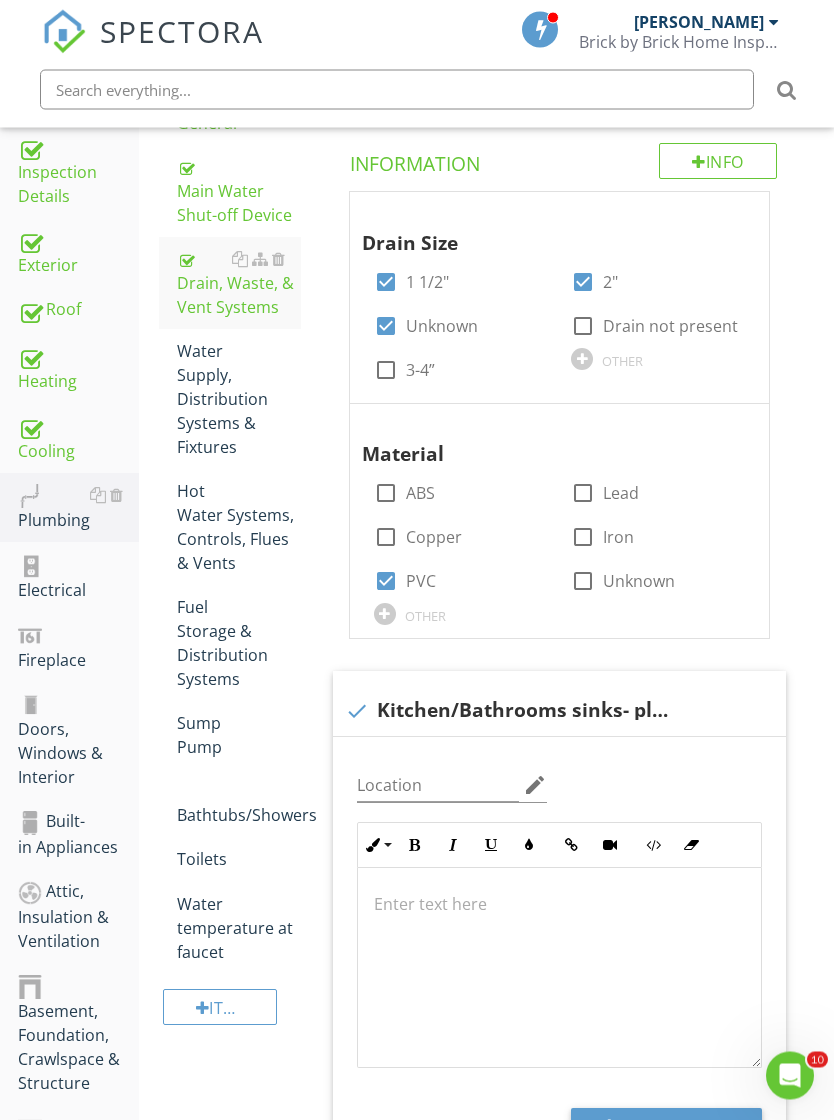 scroll, scrollTop: 325, scrollLeft: 0, axis: vertical 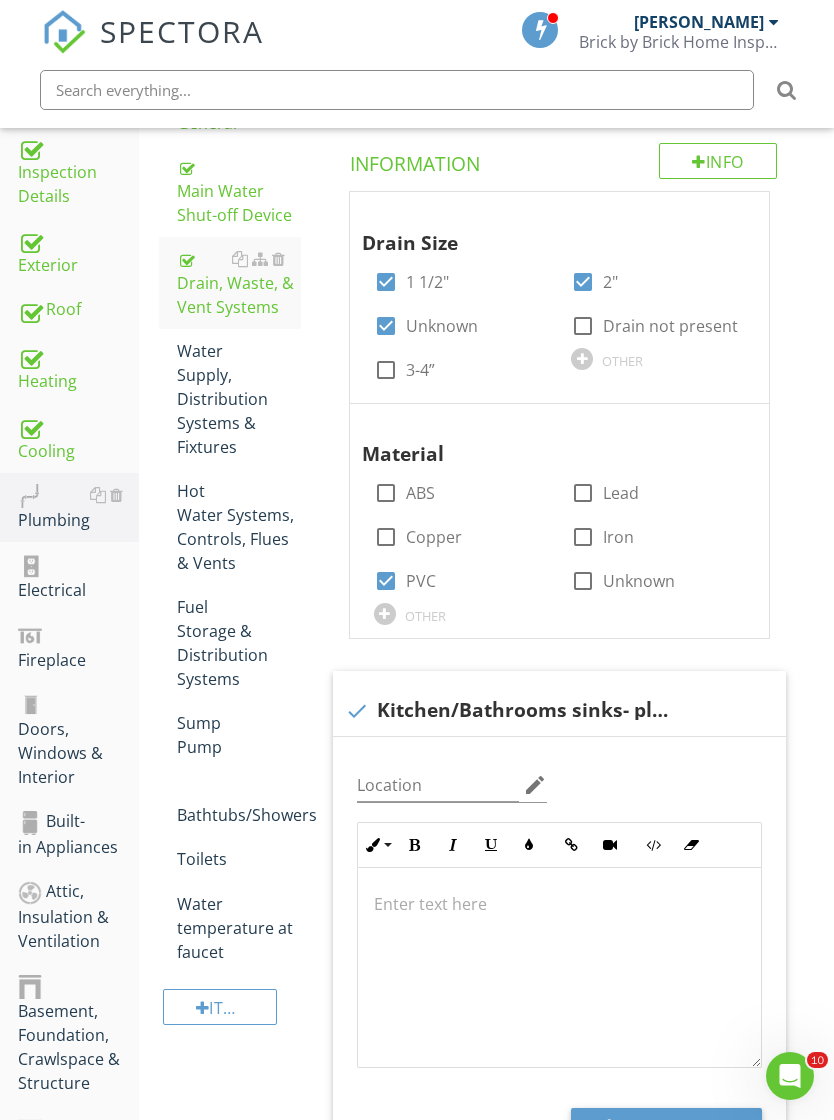 click on "Water Supply, Distribution Systems & Fixtures" at bounding box center (239, 399) 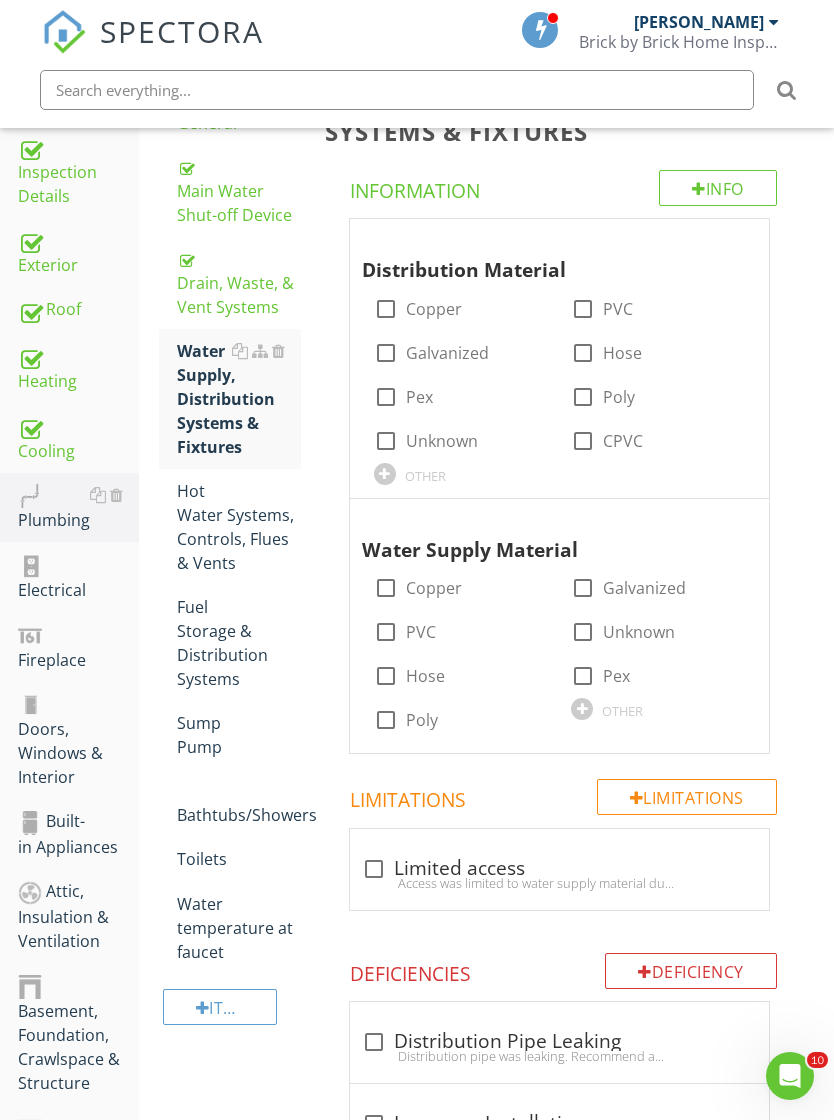 click on "Copper" at bounding box center (434, 309) 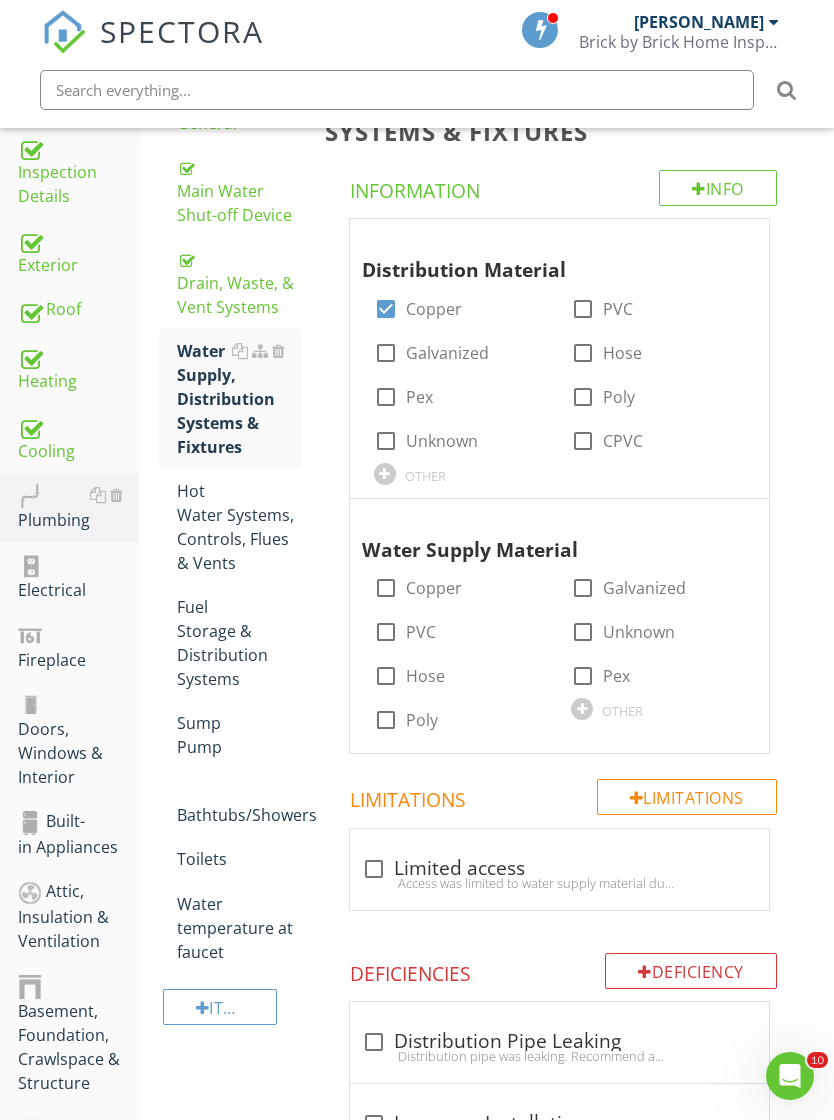click on "Copper" at bounding box center (434, 588) 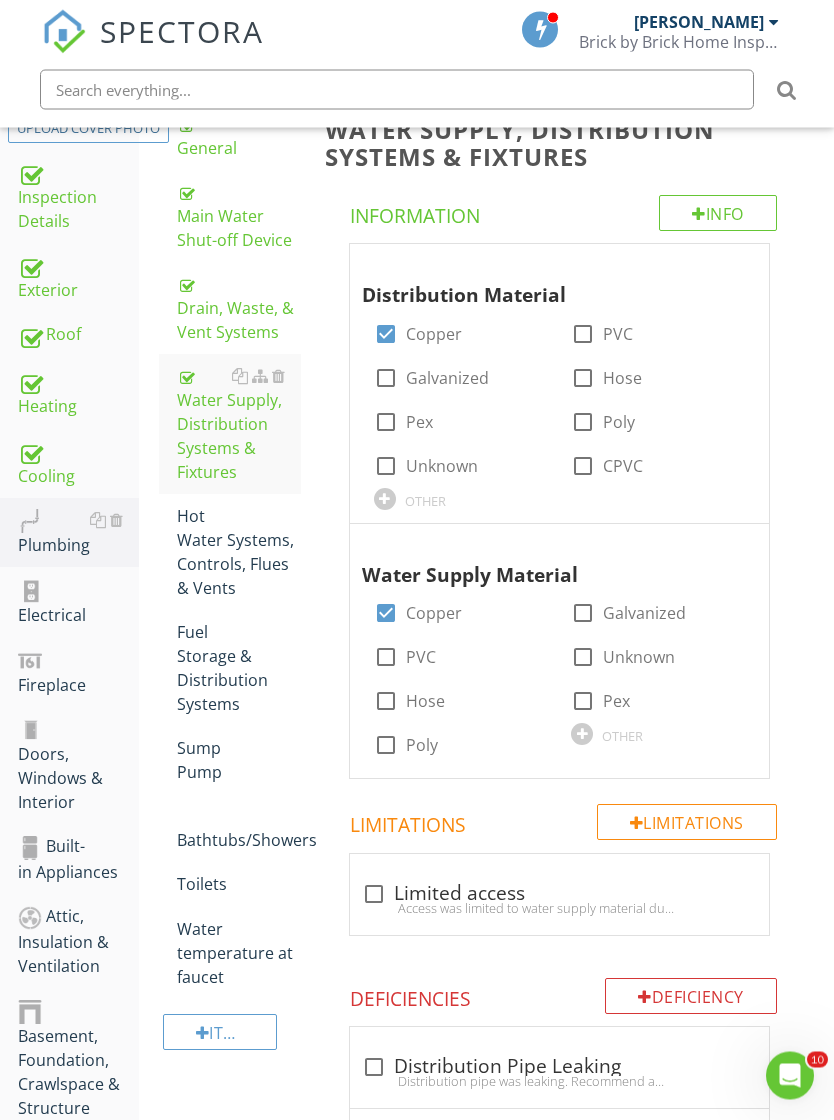 scroll, scrollTop: 187, scrollLeft: 0, axis: vertical 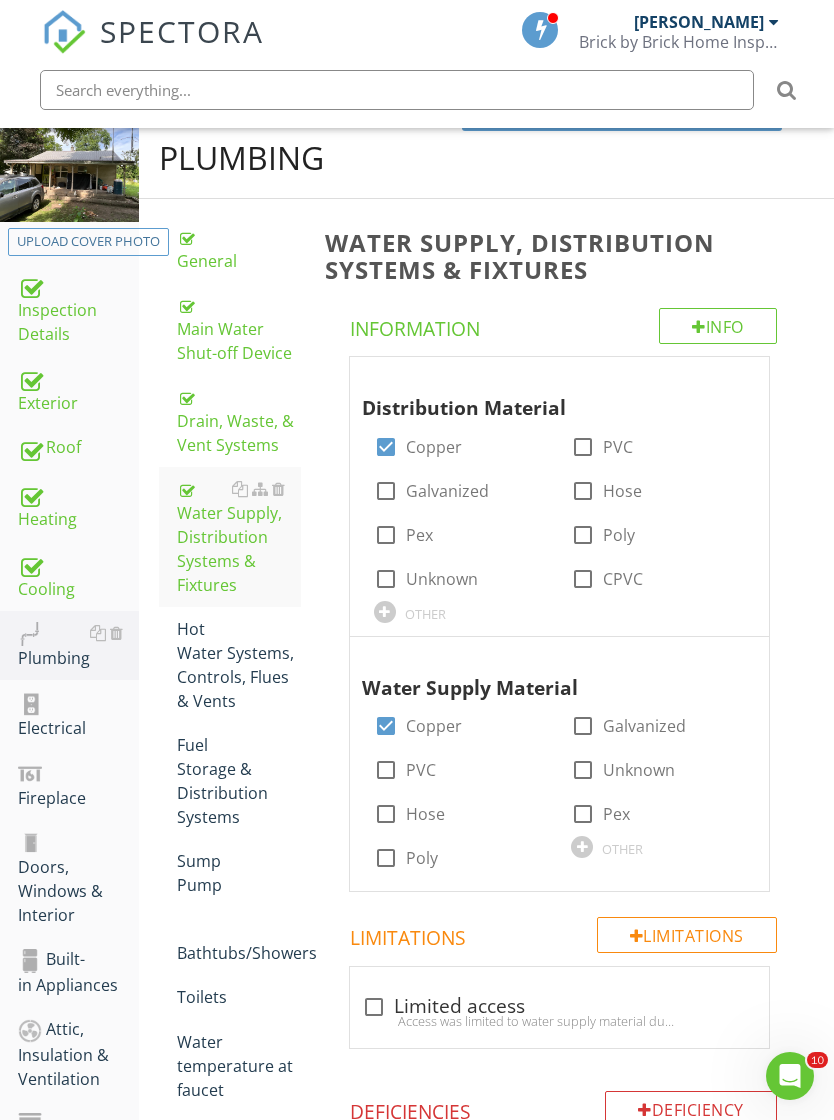 click at bounding box center (583, 814) 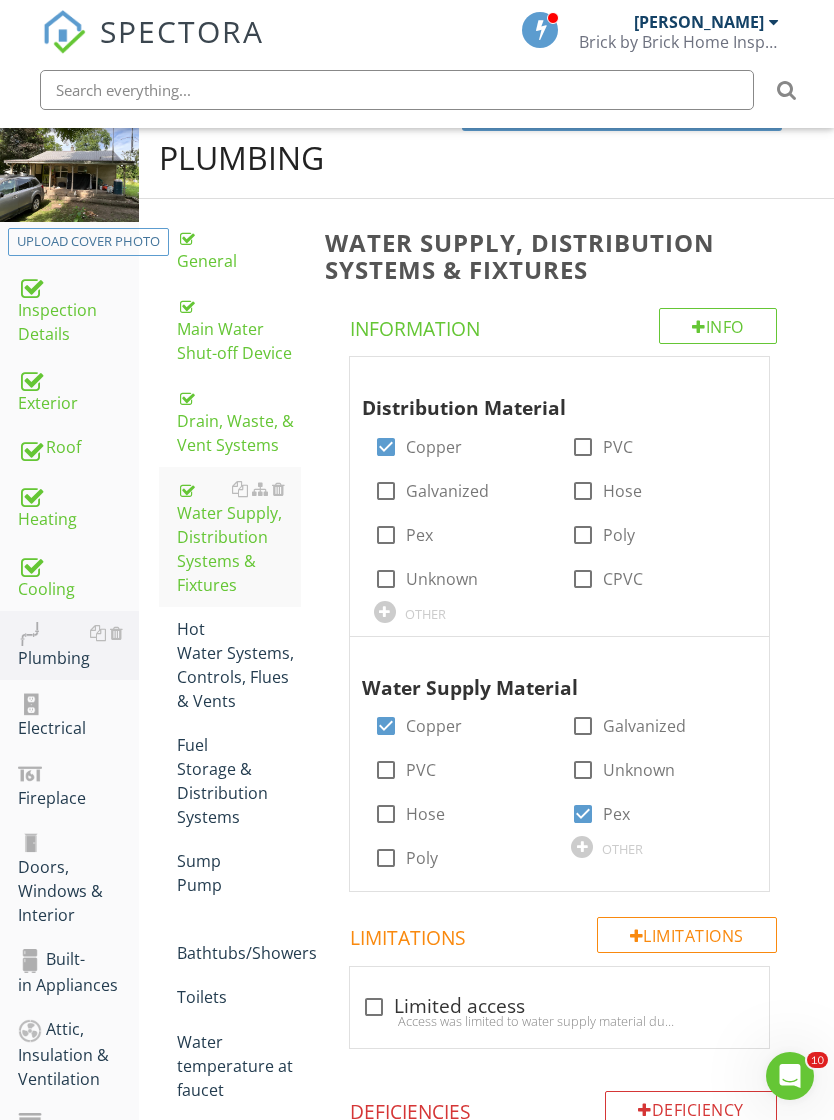 click on "Hot Water Systems, Controls, Flues & Vents" at bounding box center (239, 665) 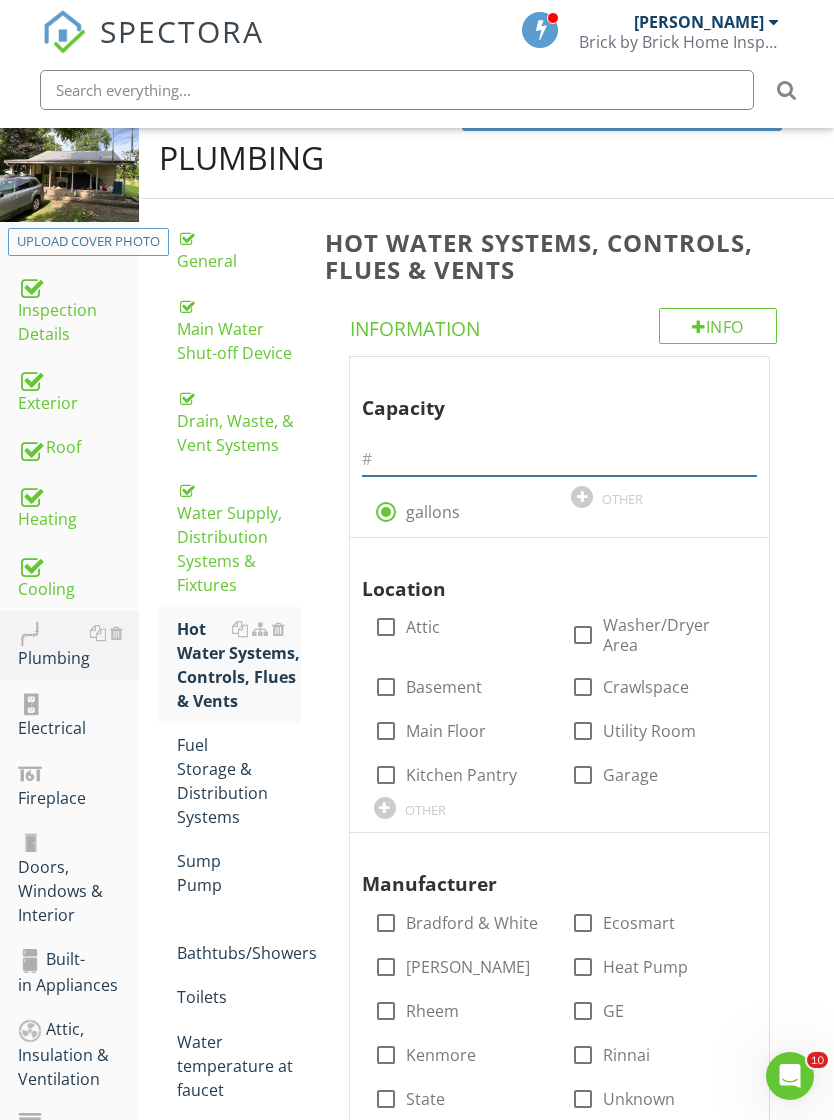 click at bounding box center (559, 459) 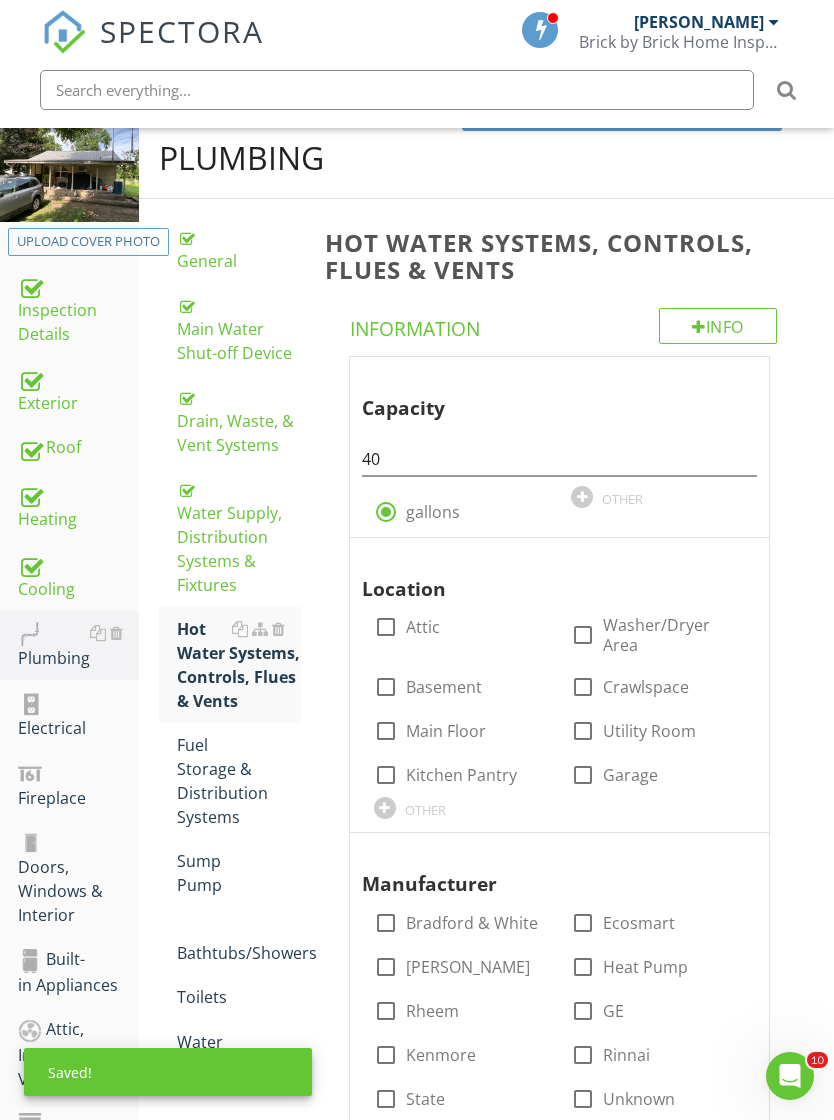 scroll, scrollTop: 194, scrollLeft: 0, axis: vertical 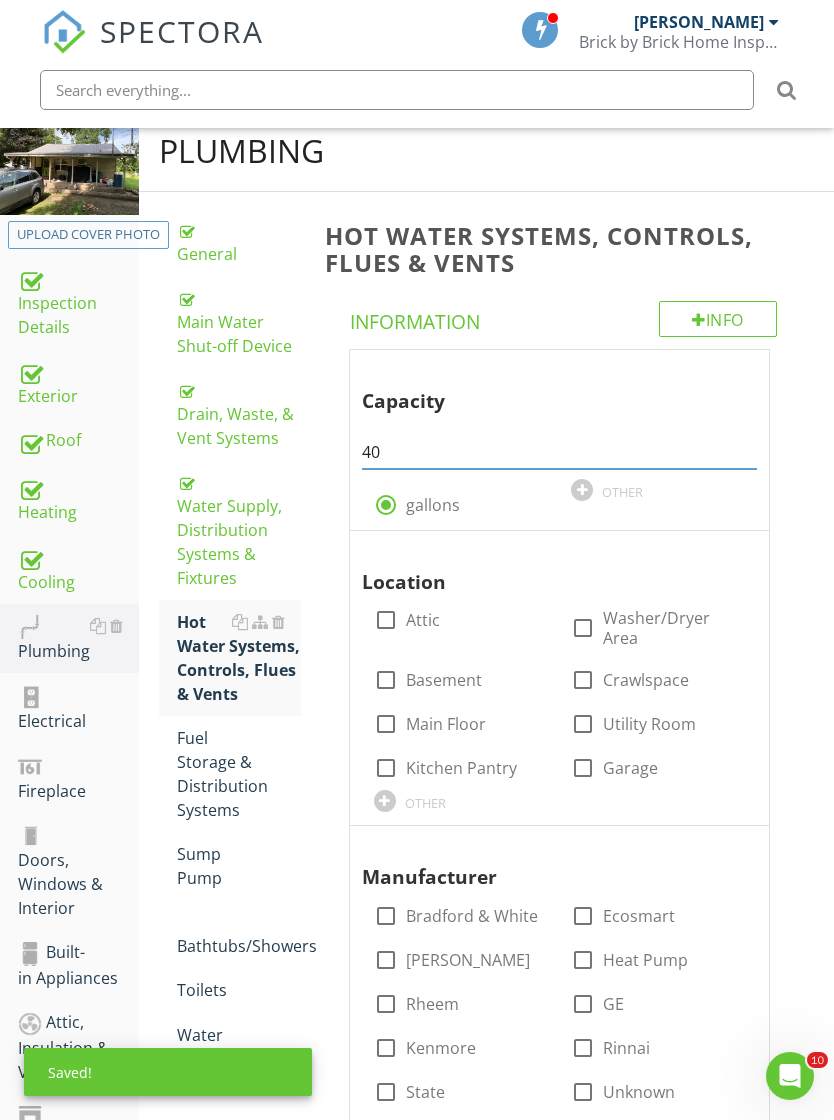 type on "40" 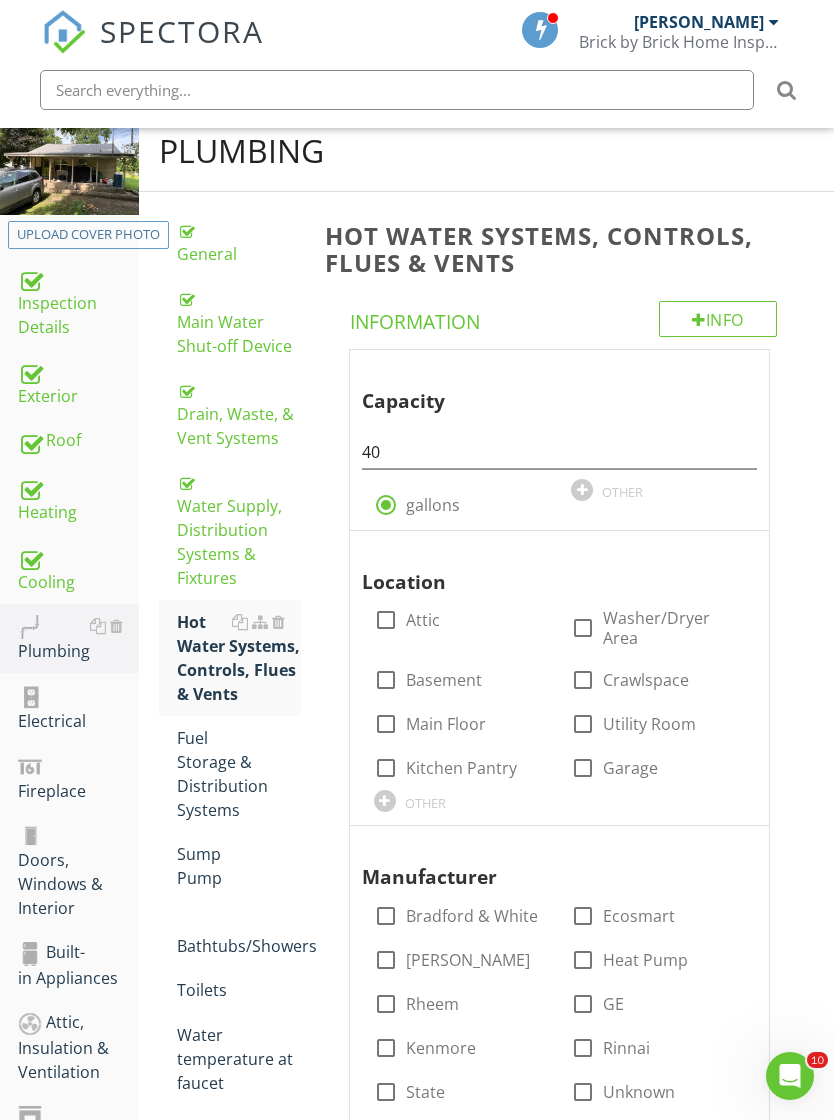 click on "Kitchen Pantry" at bounding box center (461, 768) 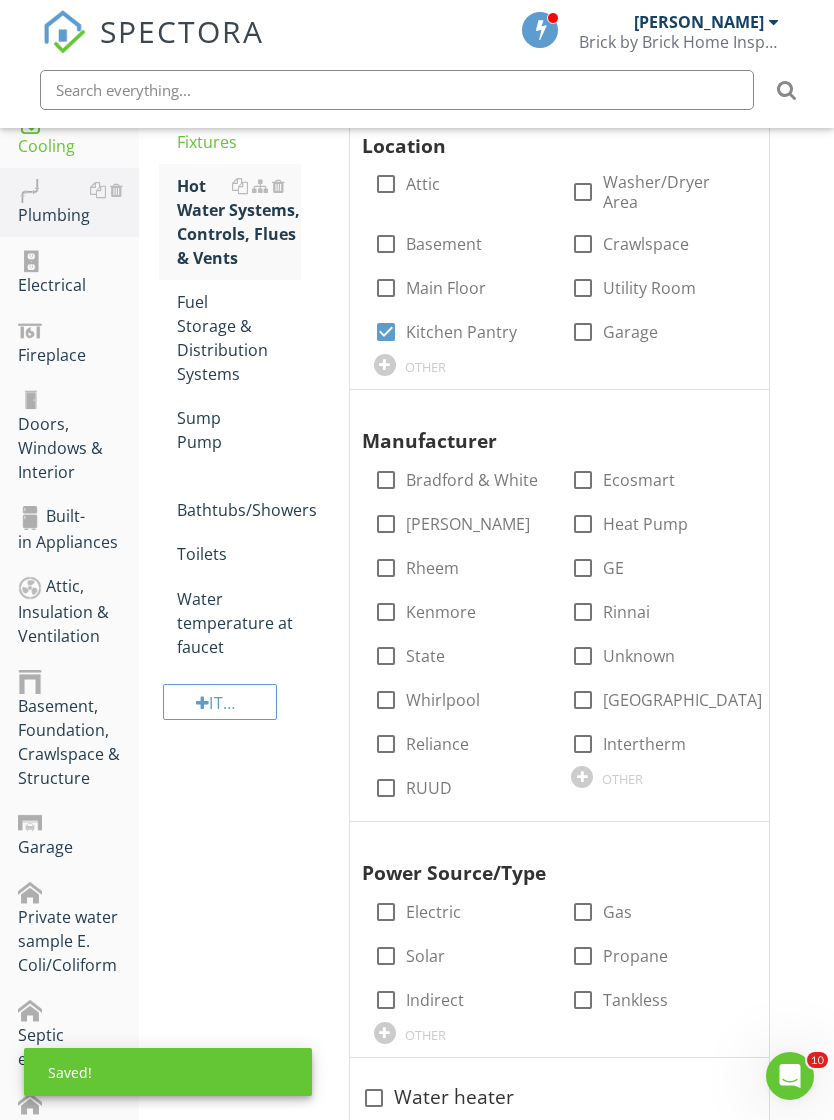 scroll, scrollTop: 672, scrollLeft: 0, axis: vertical 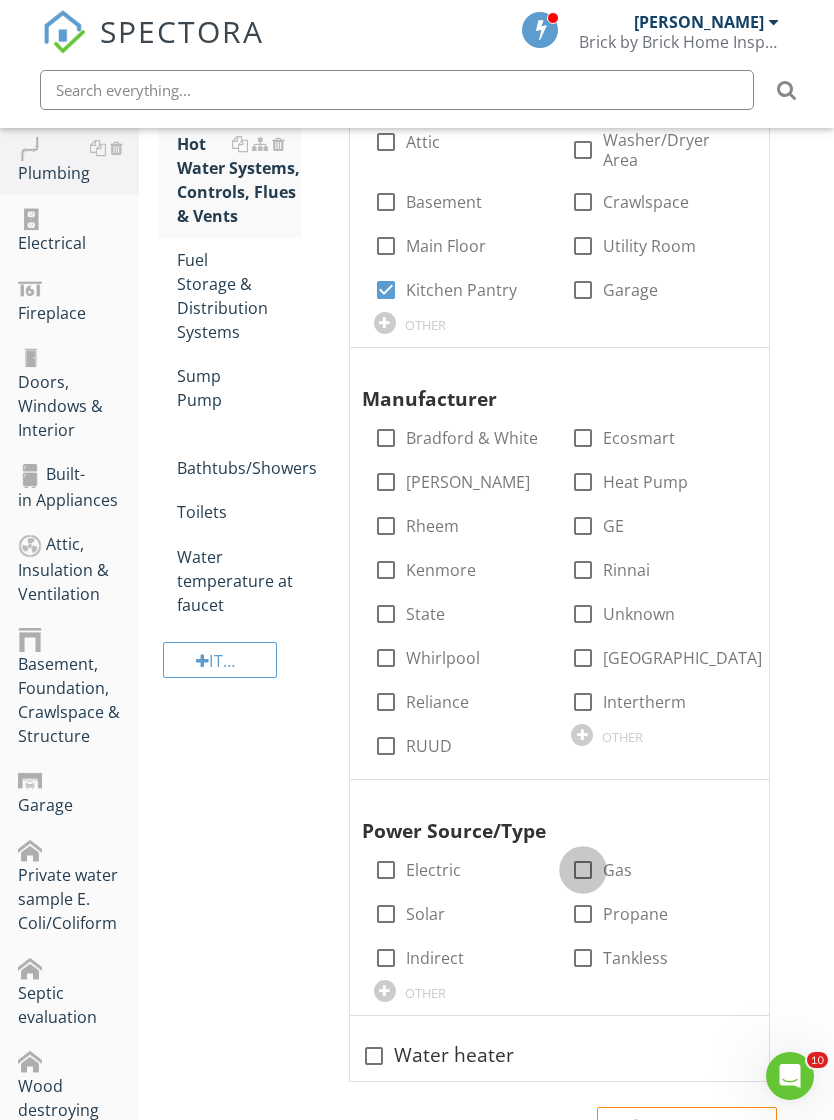 click at bounding box center (583, 870) 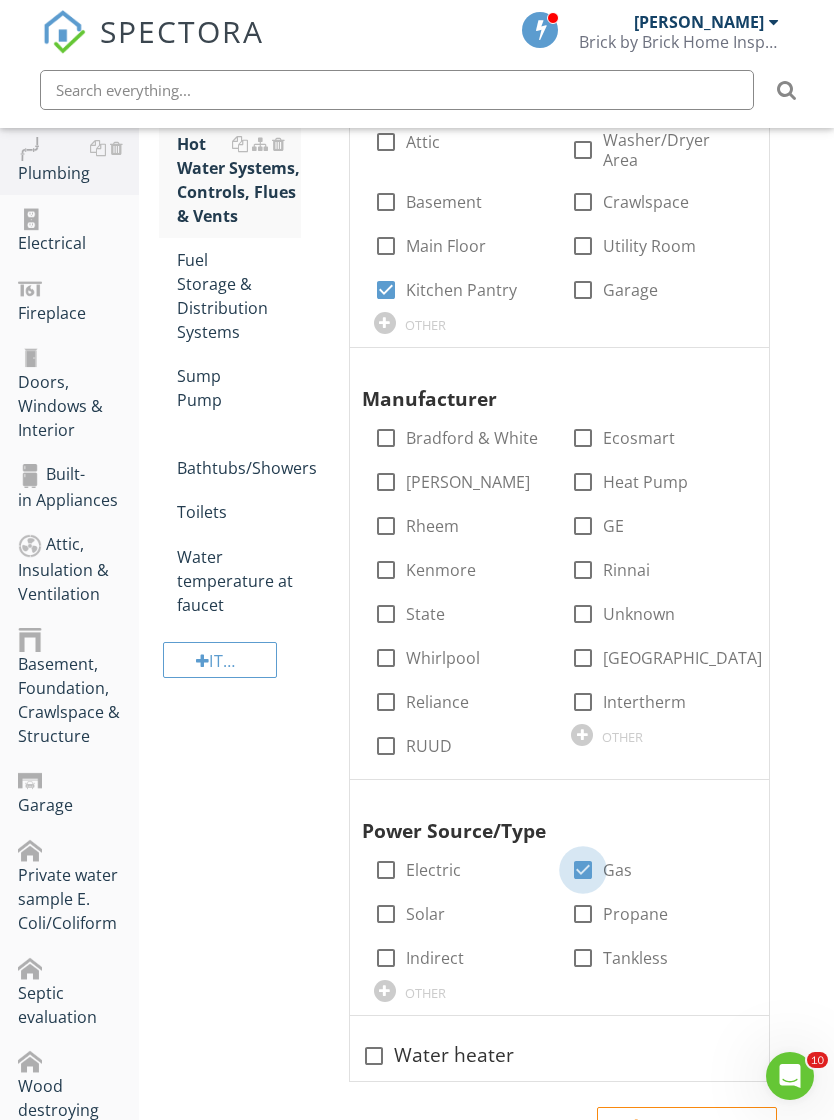click at bounding box center (583, 870) 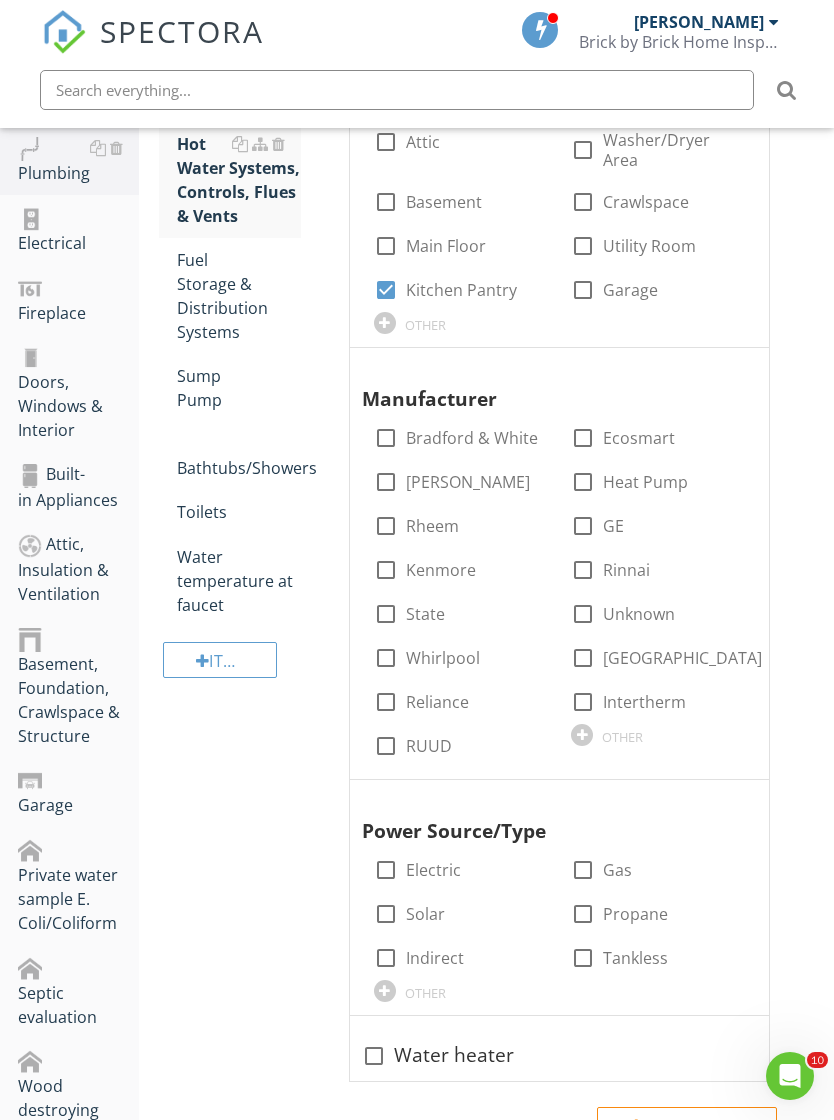 click on "Propane" at bounding box center [635, 914] 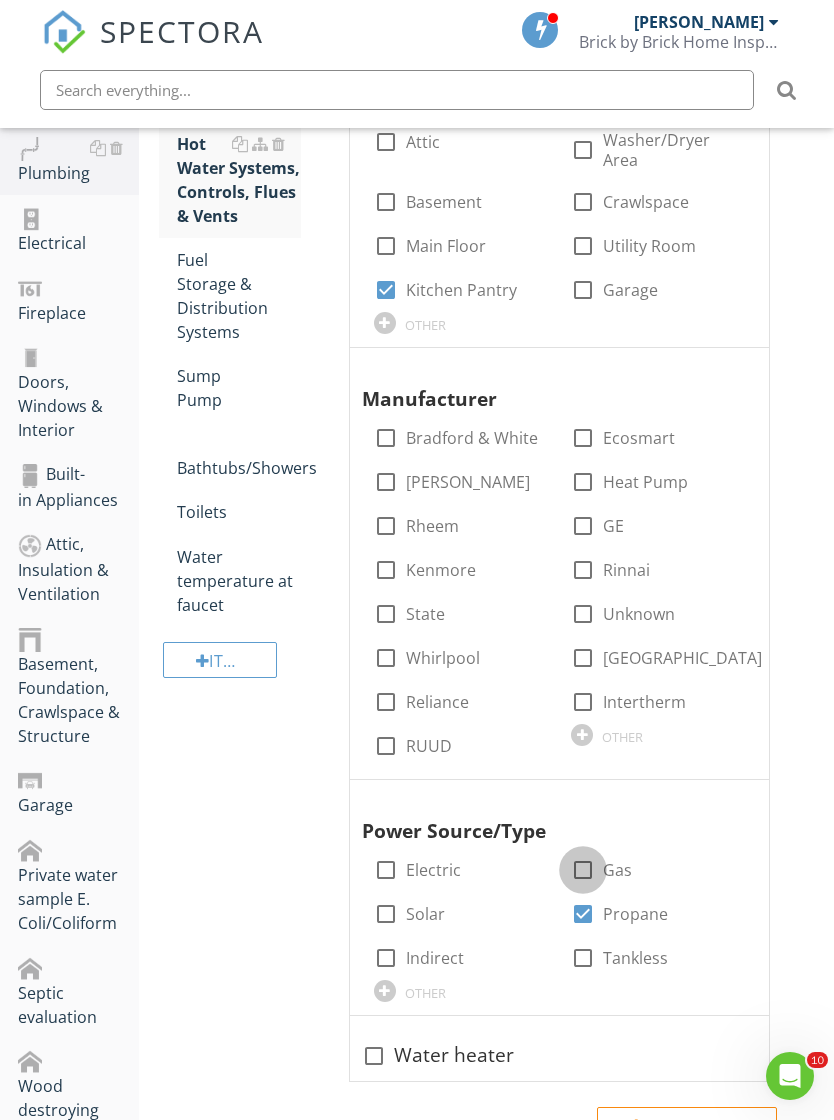 click at bounding box center [583, 870] 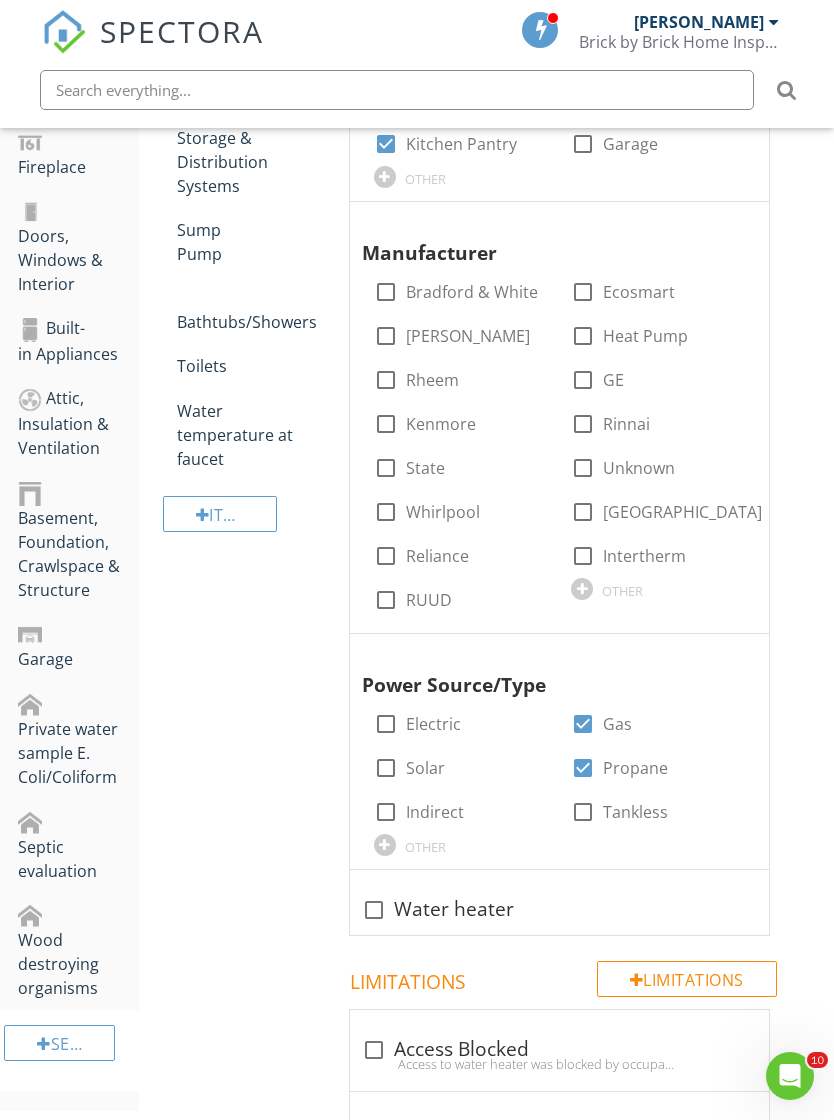 scroll, scrollTop: 889, scrollLeft: 0, axis: vertical 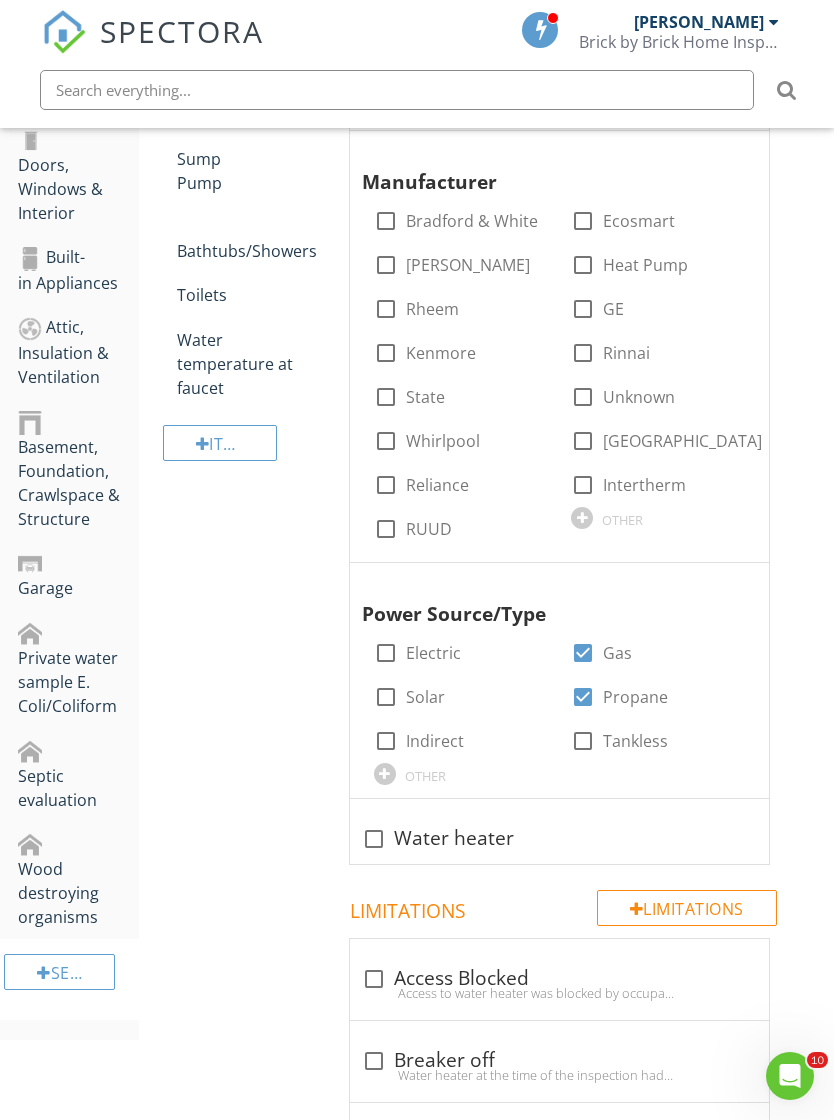 click at bounding box center (374, 839) 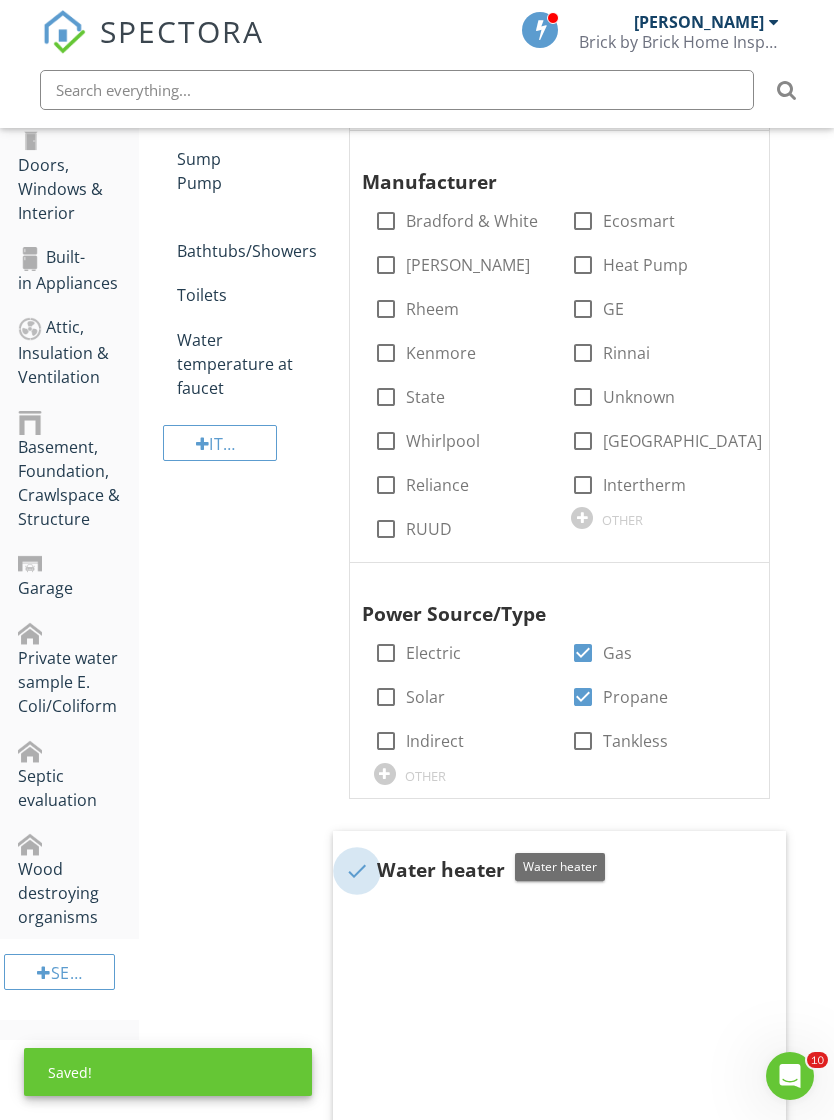 checkbox on "true" 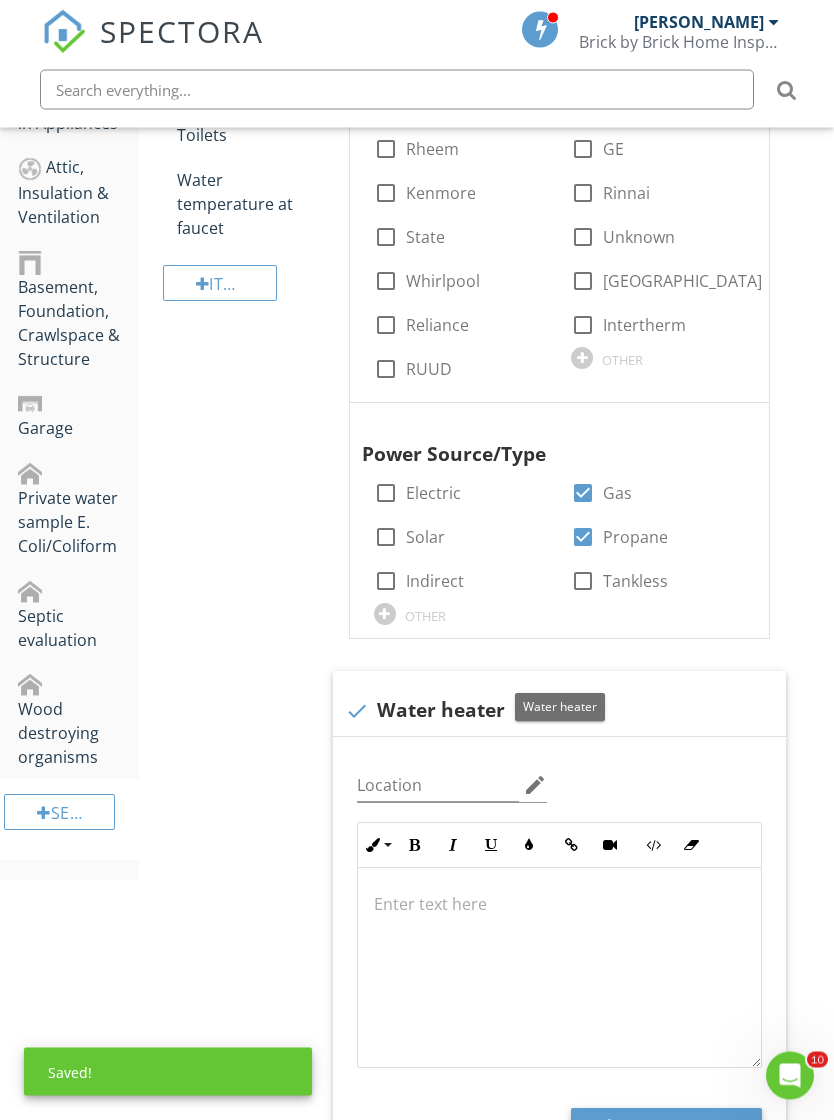 scroll, scrollTop: 1131, scrollLeft: 0, axis: vertical 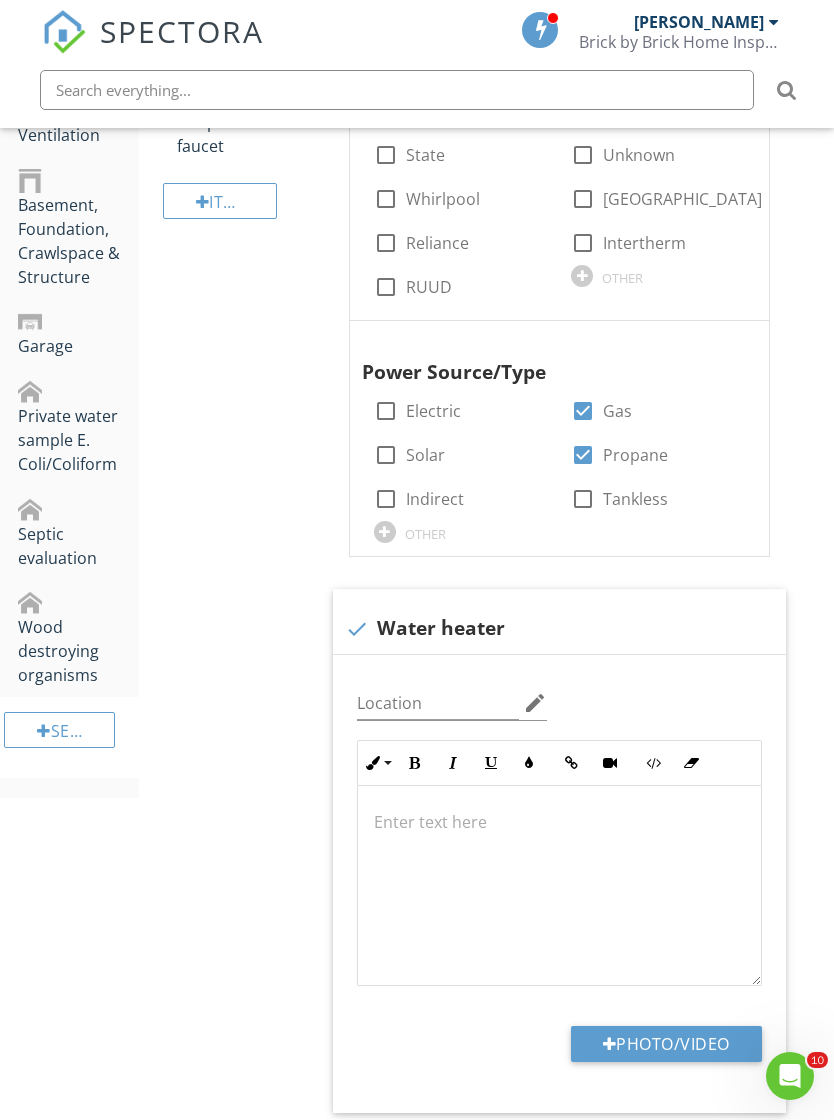 click on "Photo/Video" at bounding box center [666, 1044] 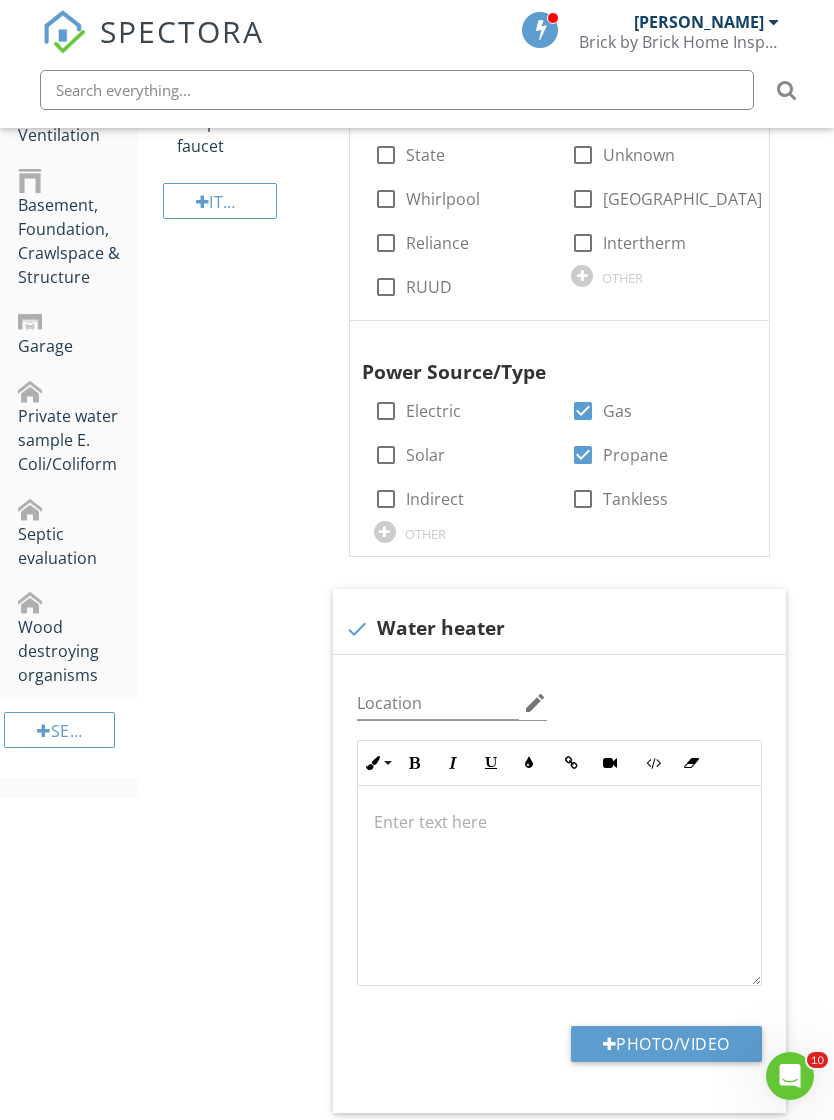 type on "C:\fakepath\IMG_9950.jpeg" 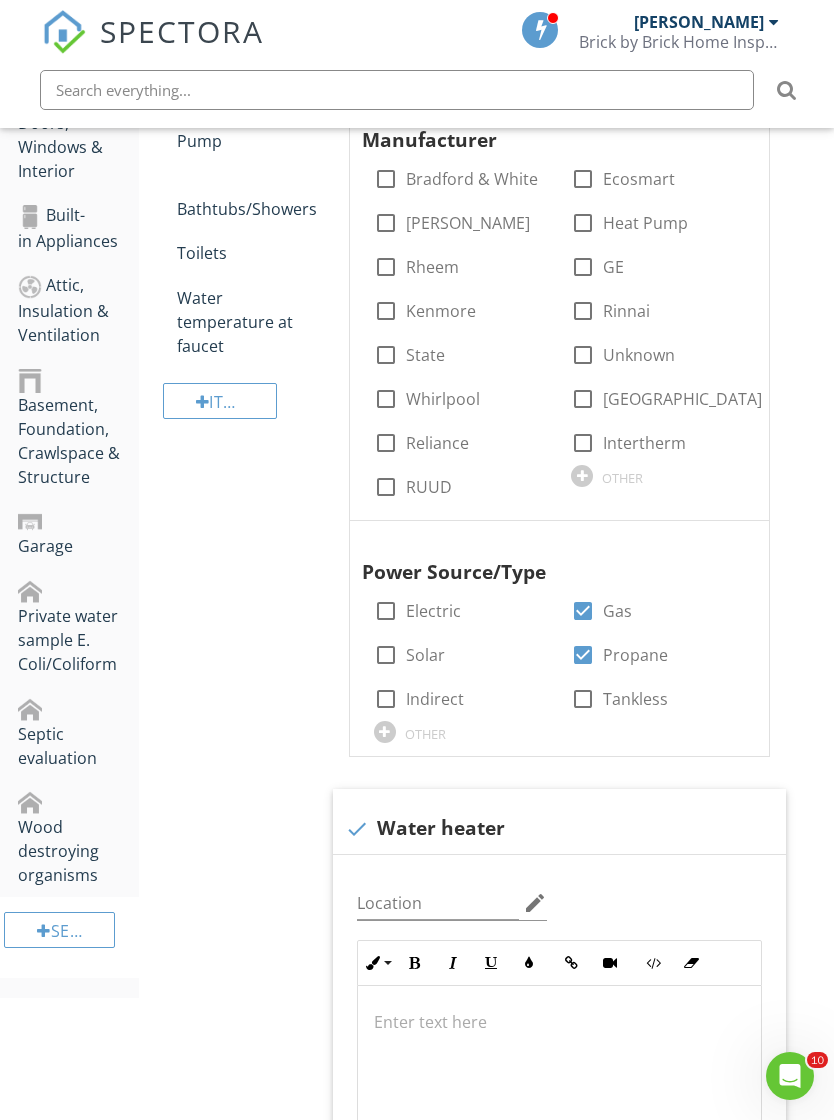 scroll, scrollTop: 479, scrollLeft: 0, axis: vertical 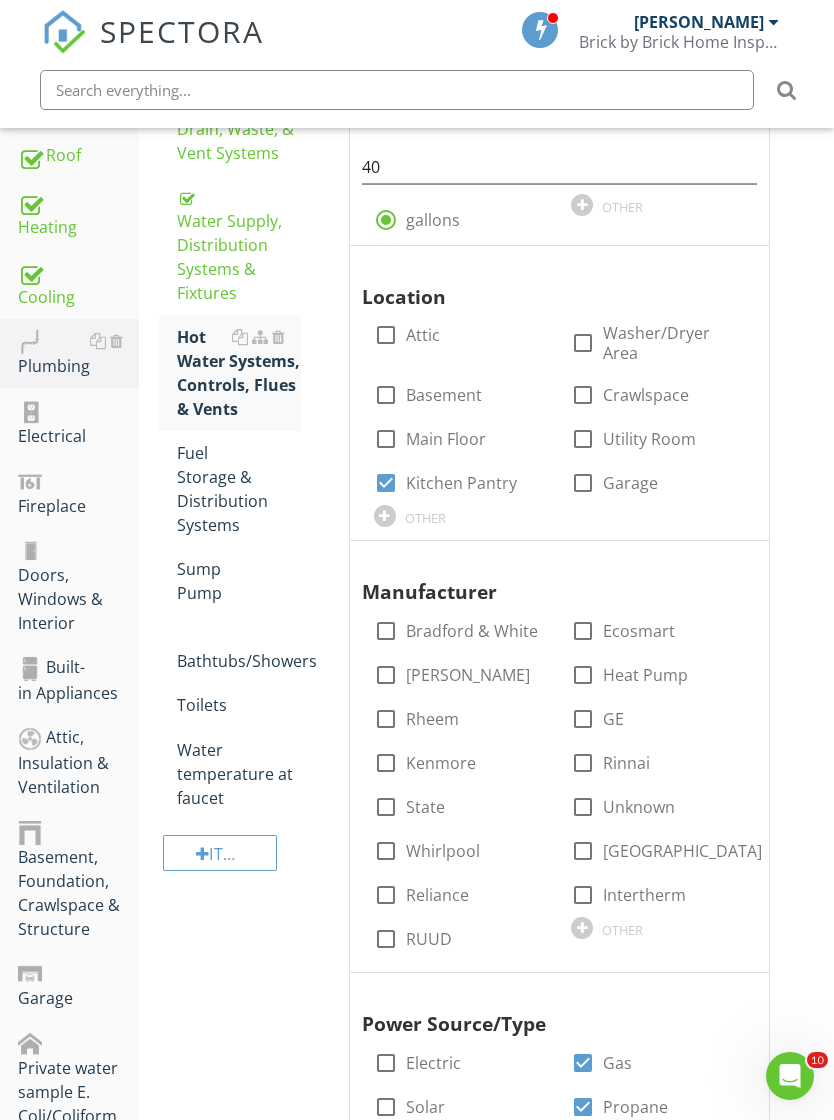 click on "OTHER" at bounding box center (622, 930) 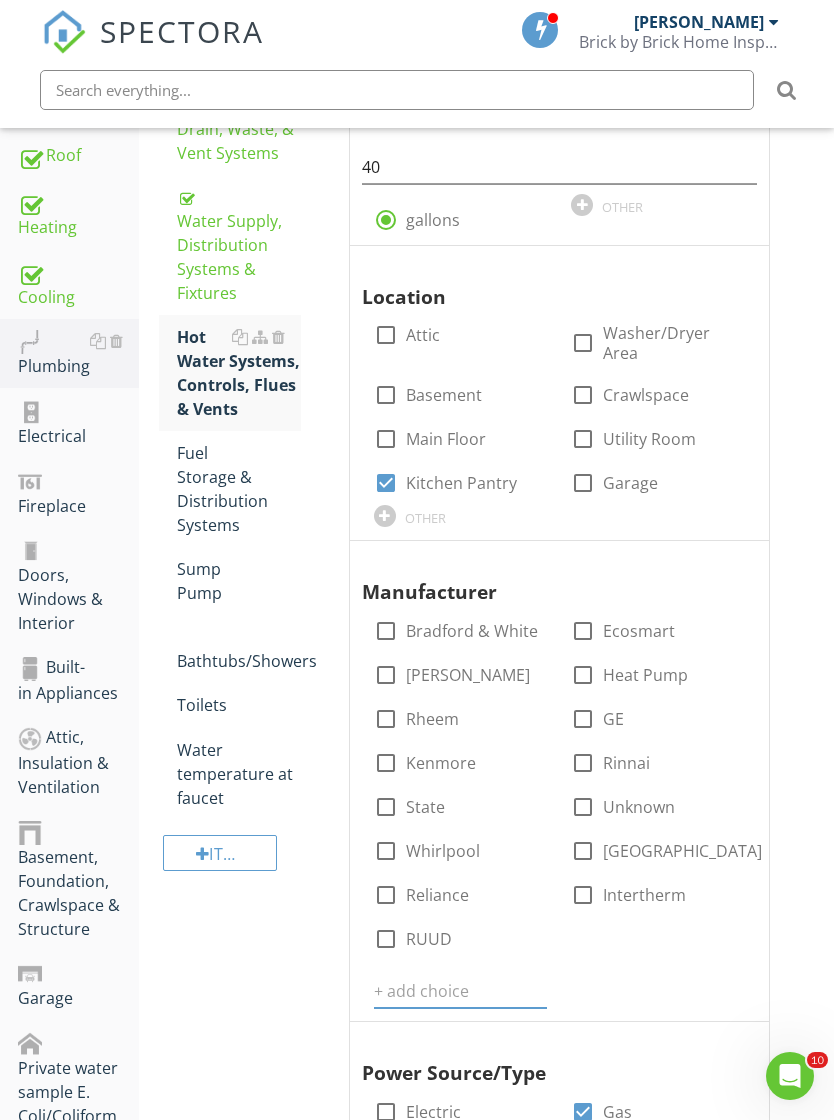 click at bounding box center [461, 991] 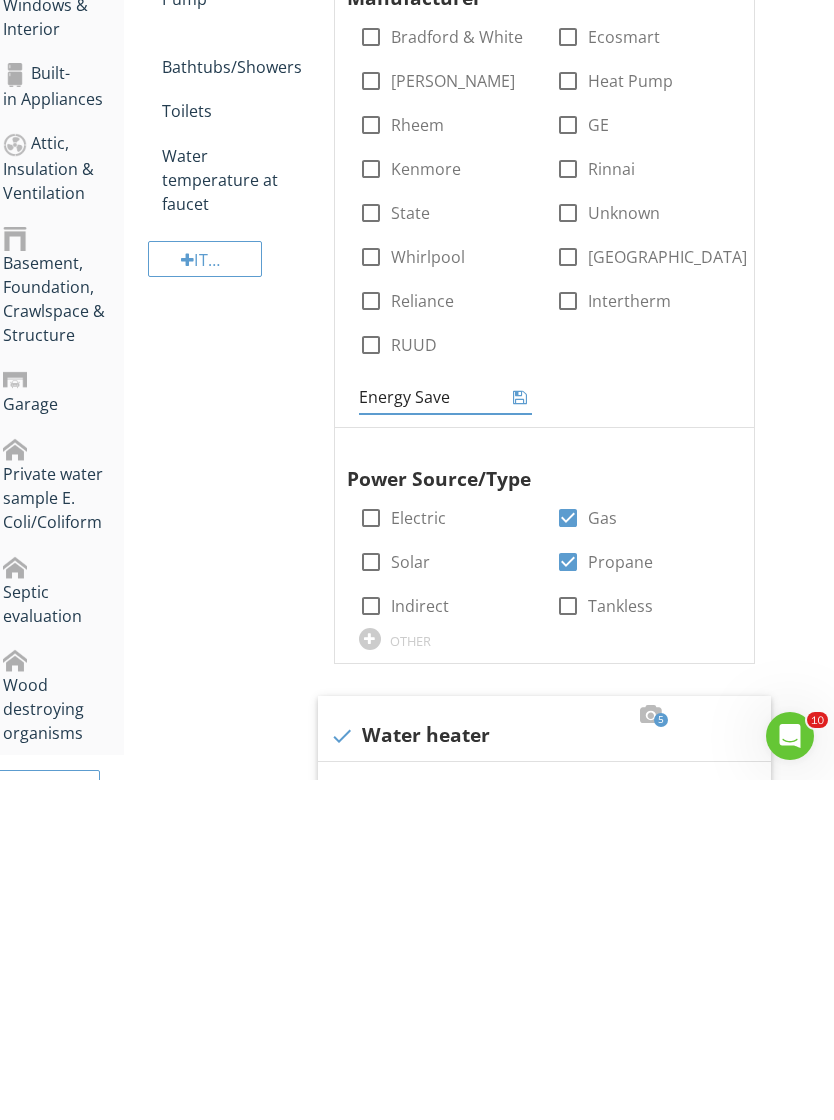 type on "Energy Saver" 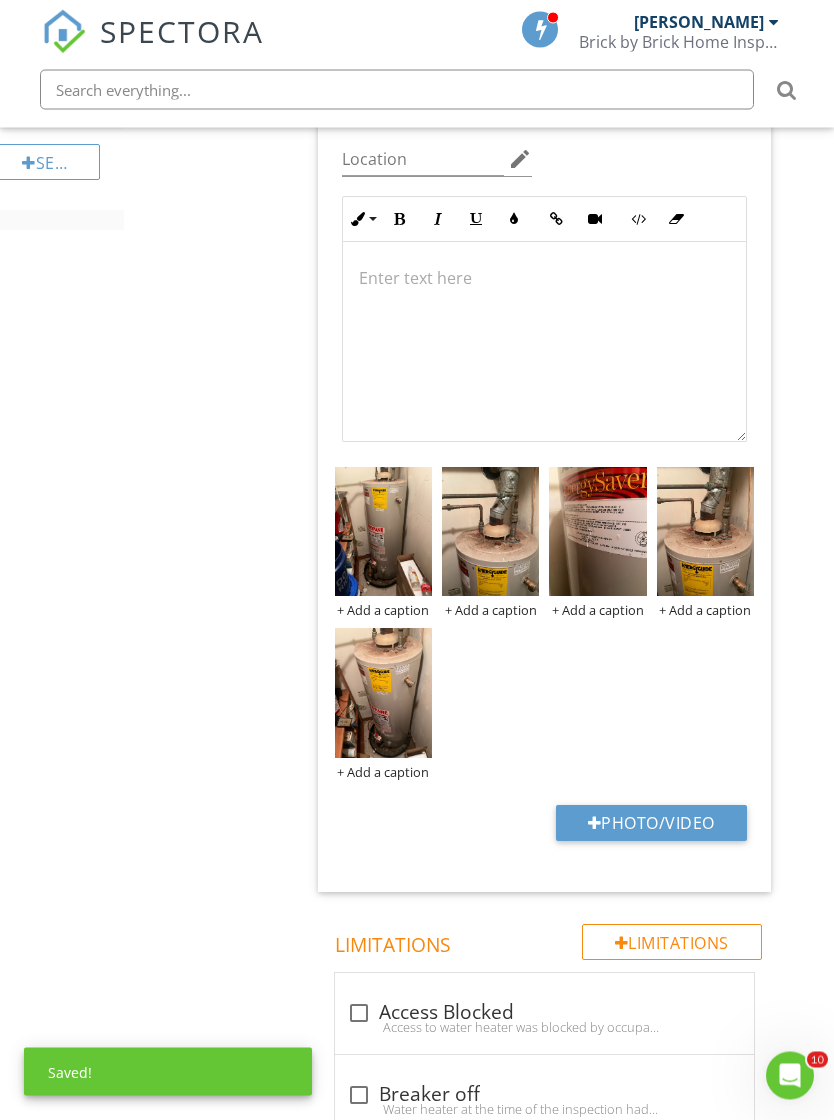 scroll, scrollTop: 1699, scrollLeft: 15, axis: both 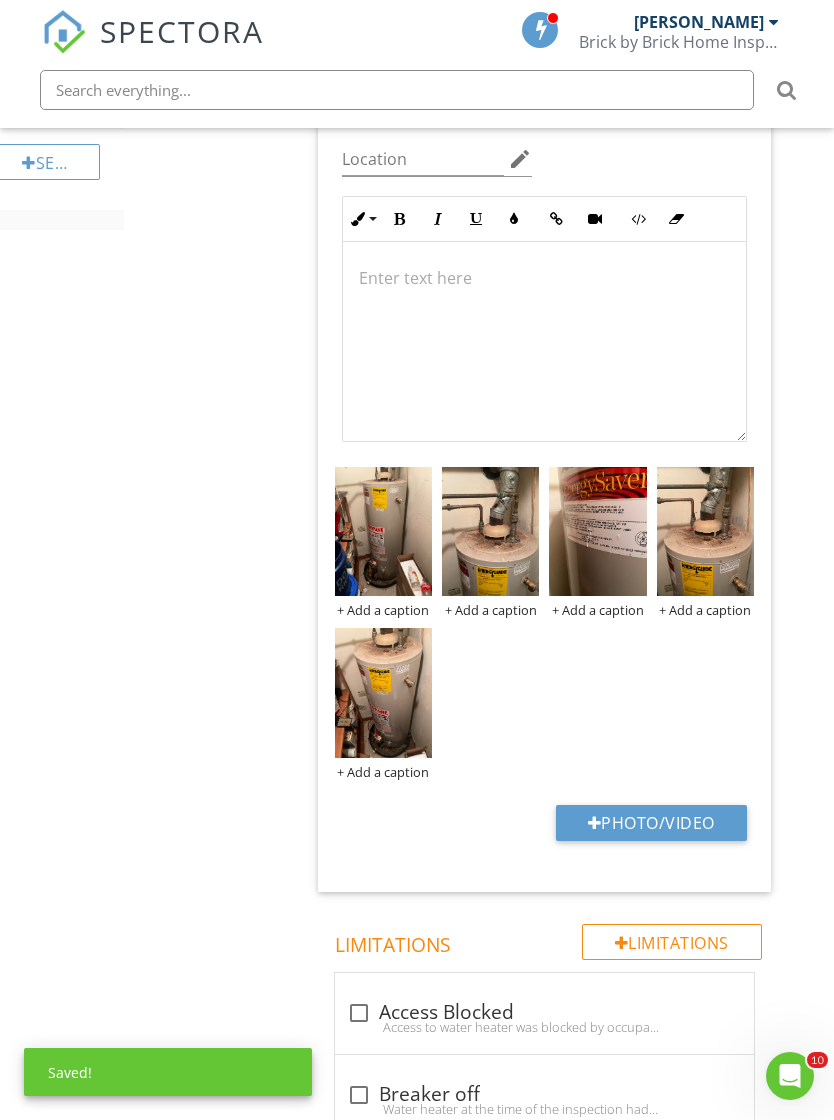 click at bounding box center (597, 532) 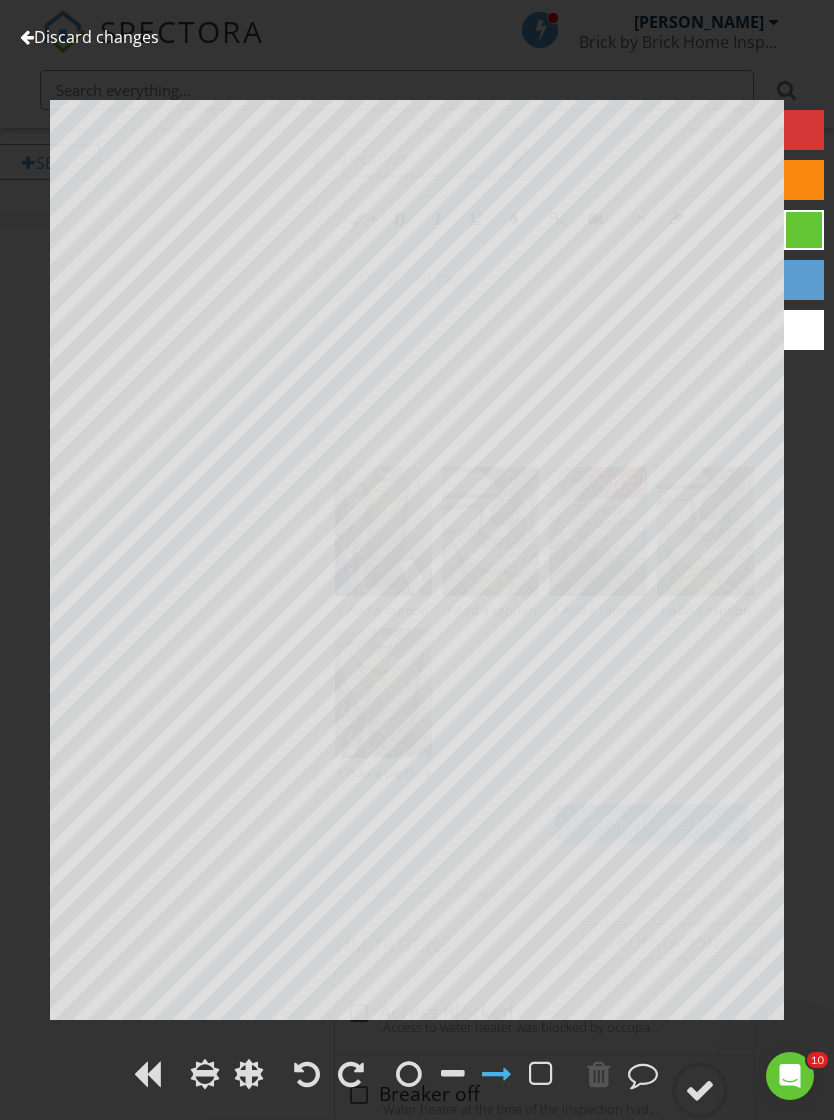 click on "Discard changes" at bounding box center [89, 37] 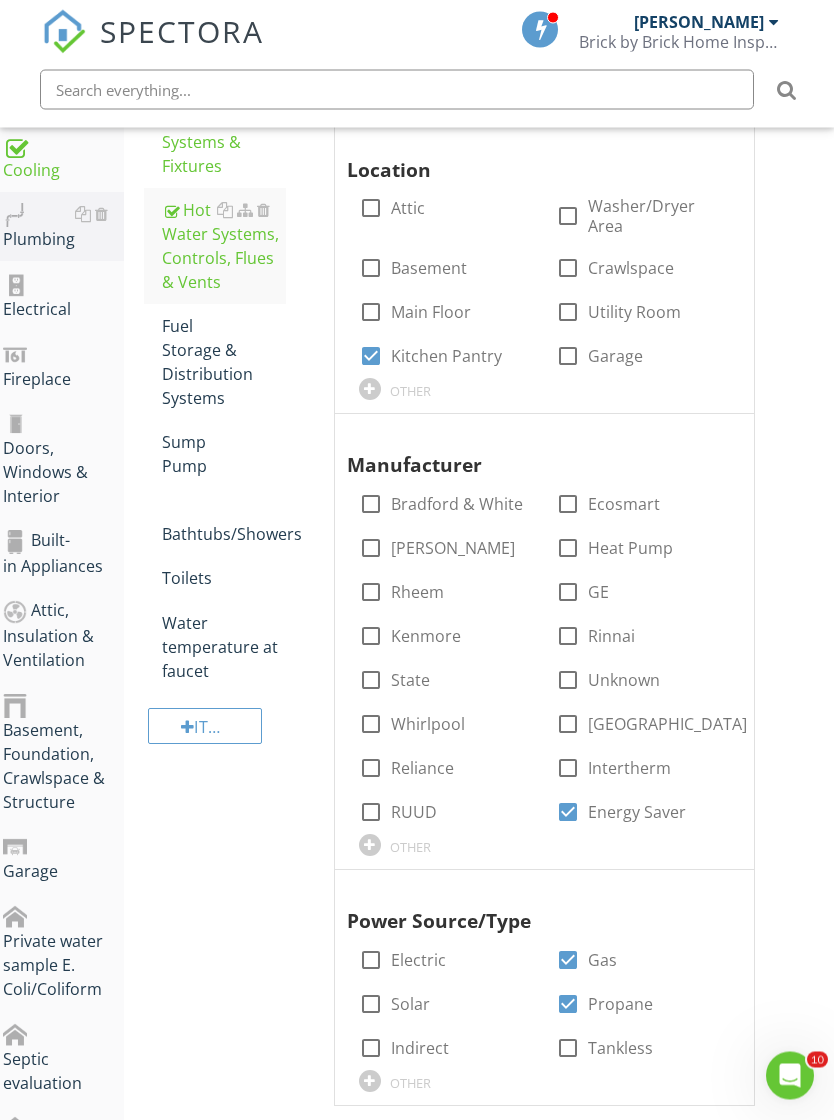 scroll, scrollTop: 494, scrollLeft: 15, axis: both 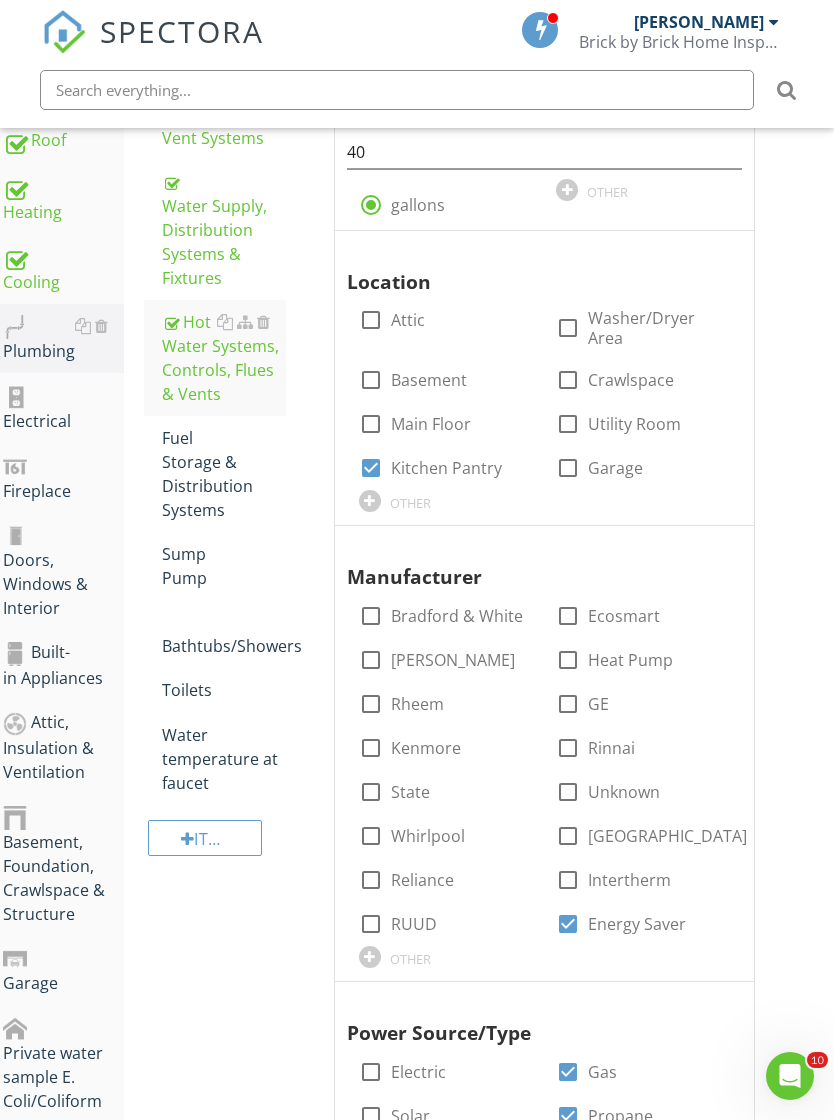 click on "Fuel Storage & Distribution Systems" at bounding box center (224, 474) 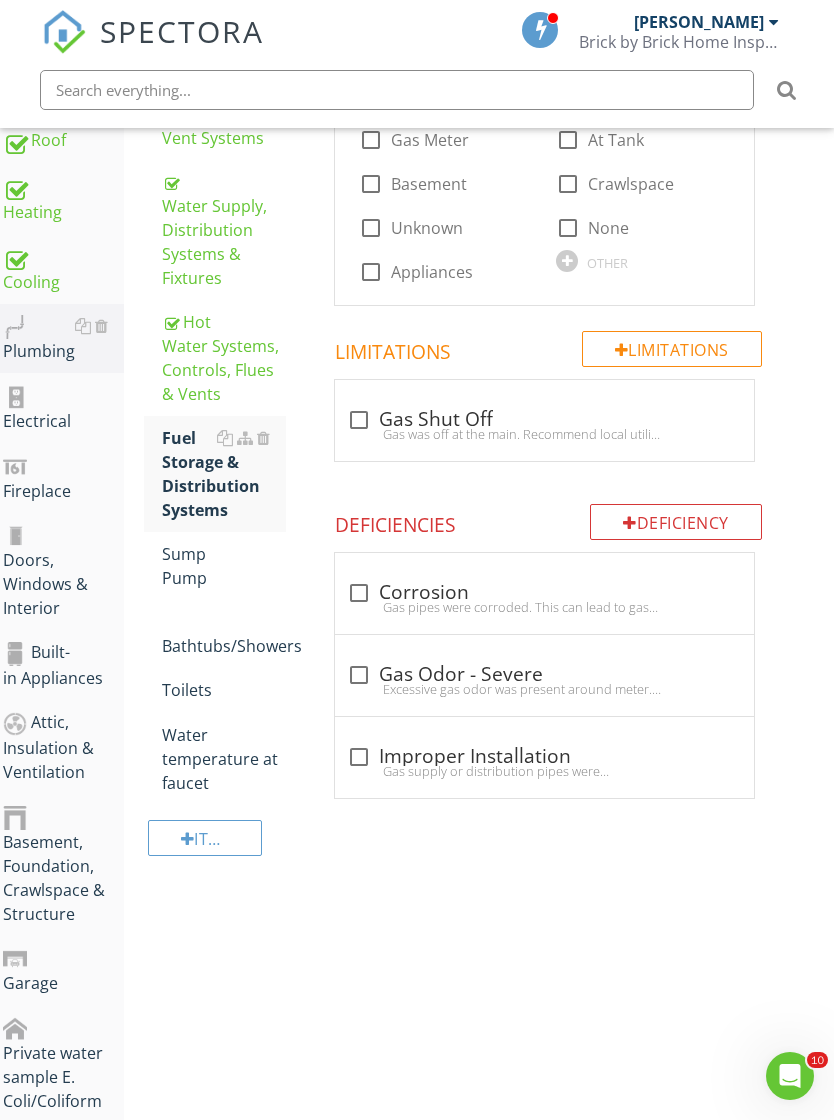 click on "Hot Water Systems, Controls, Flues & Vents" at bounding box center (224, 358) 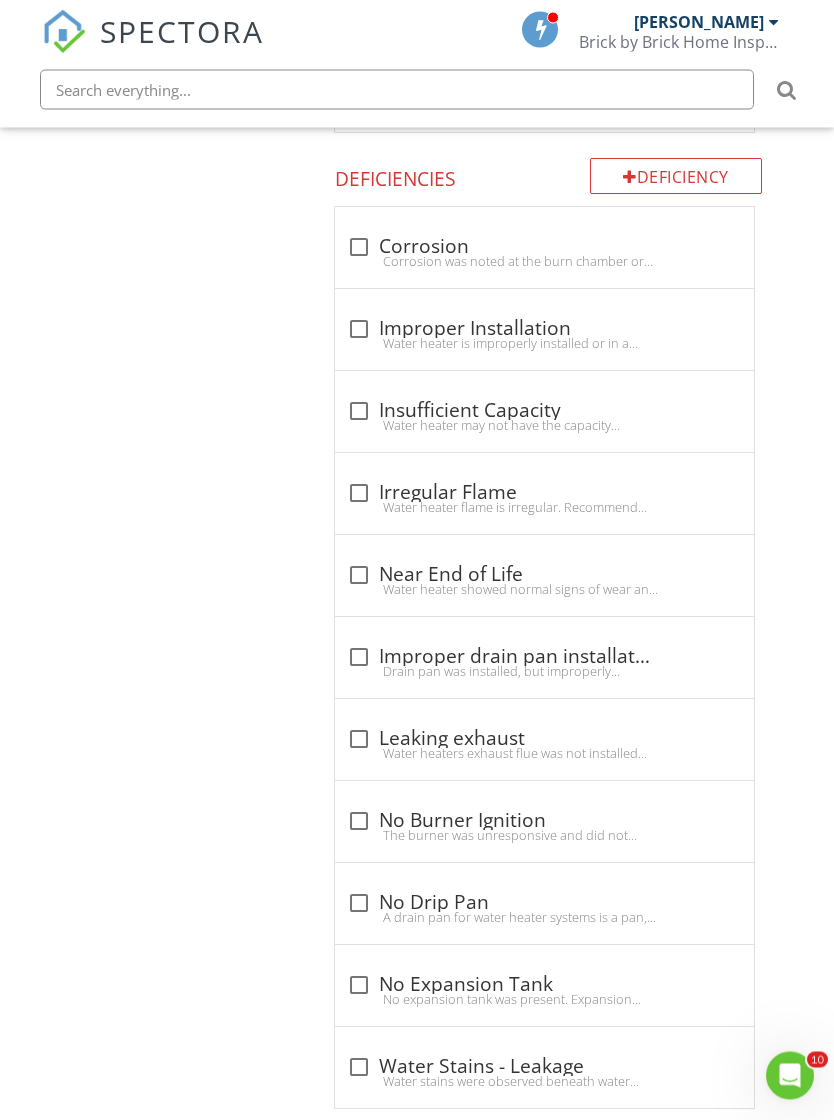 scroll, scrollTop: 2785, scrollLeft: 15, axis: both 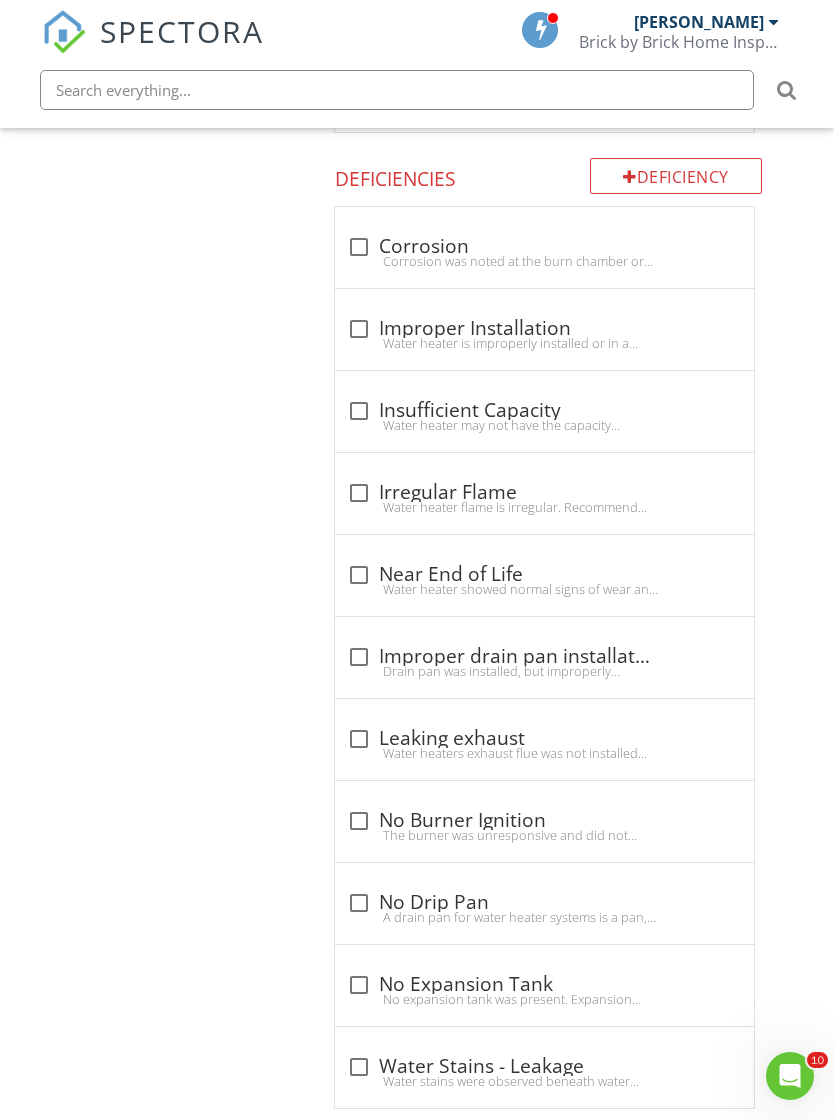 click at bounding box center (359, 657) 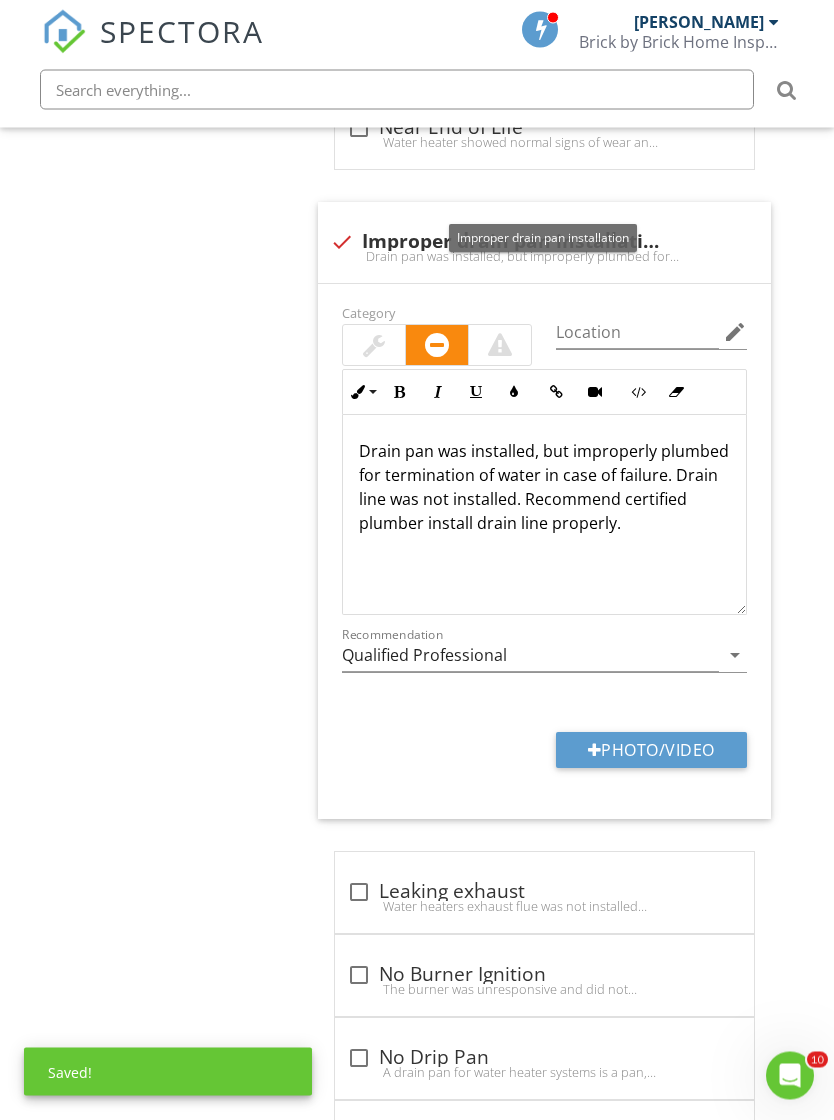 scroll, scrollTop: 3232, scrollLeft: 15, axis: both 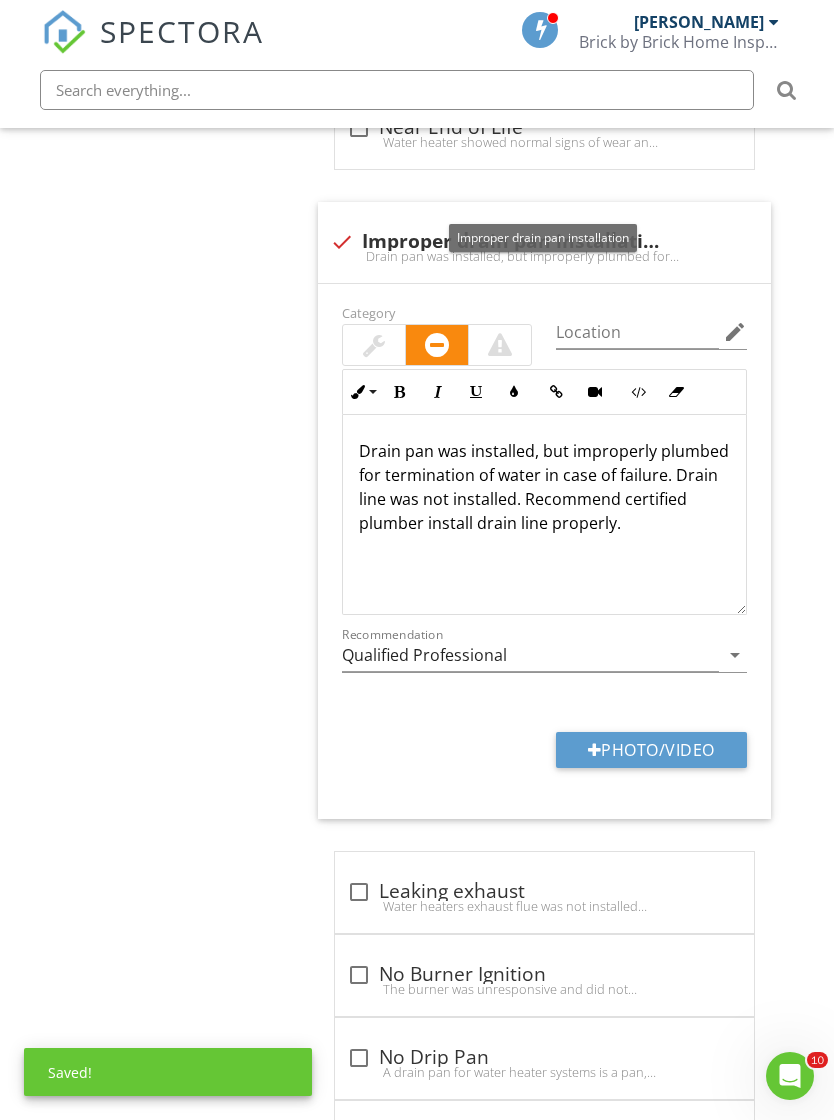 click on "Photo/Video" at bounding box center (651, 750) 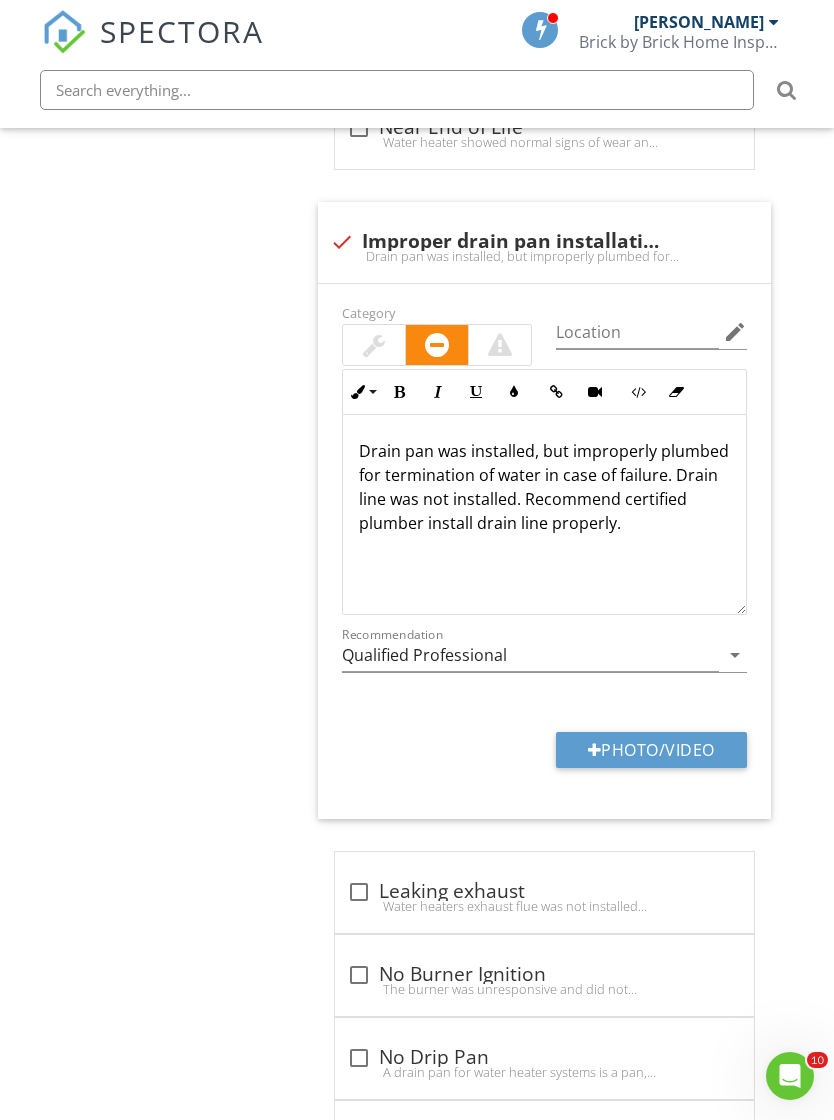 type on "C:\fakepath\IMG_9950.jpeg" 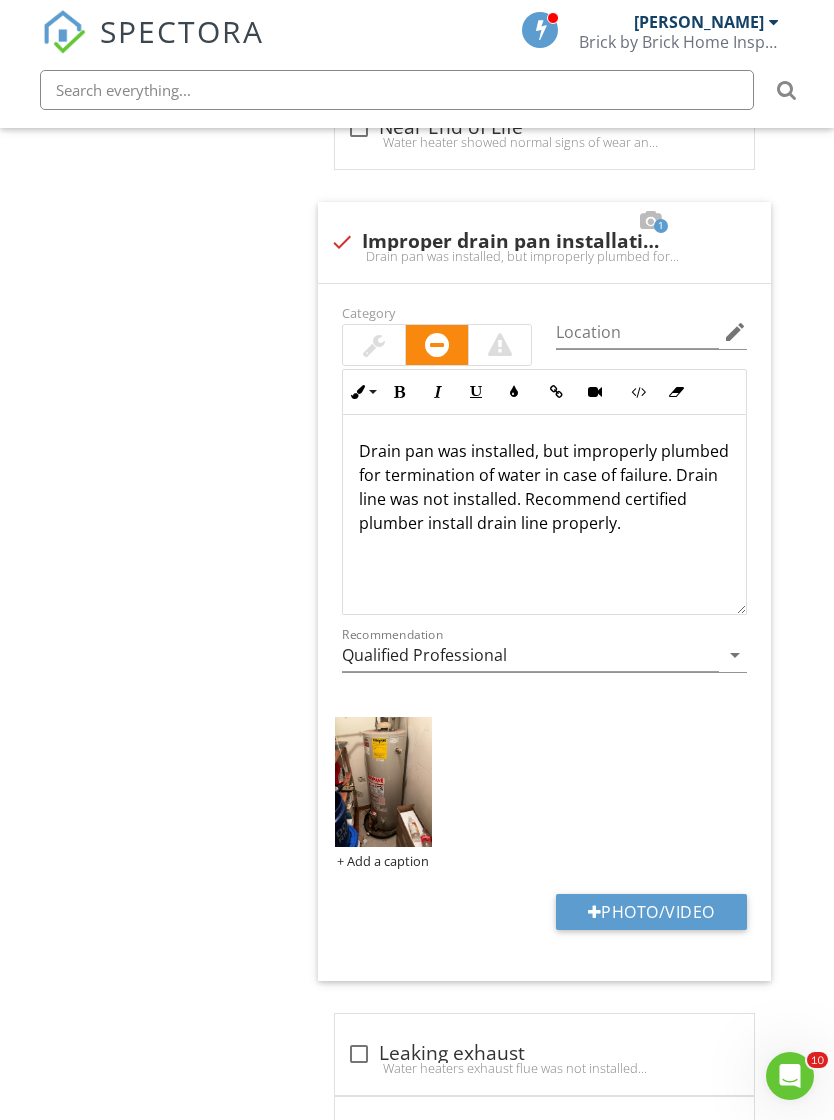 click at bounding box center (383, 782) 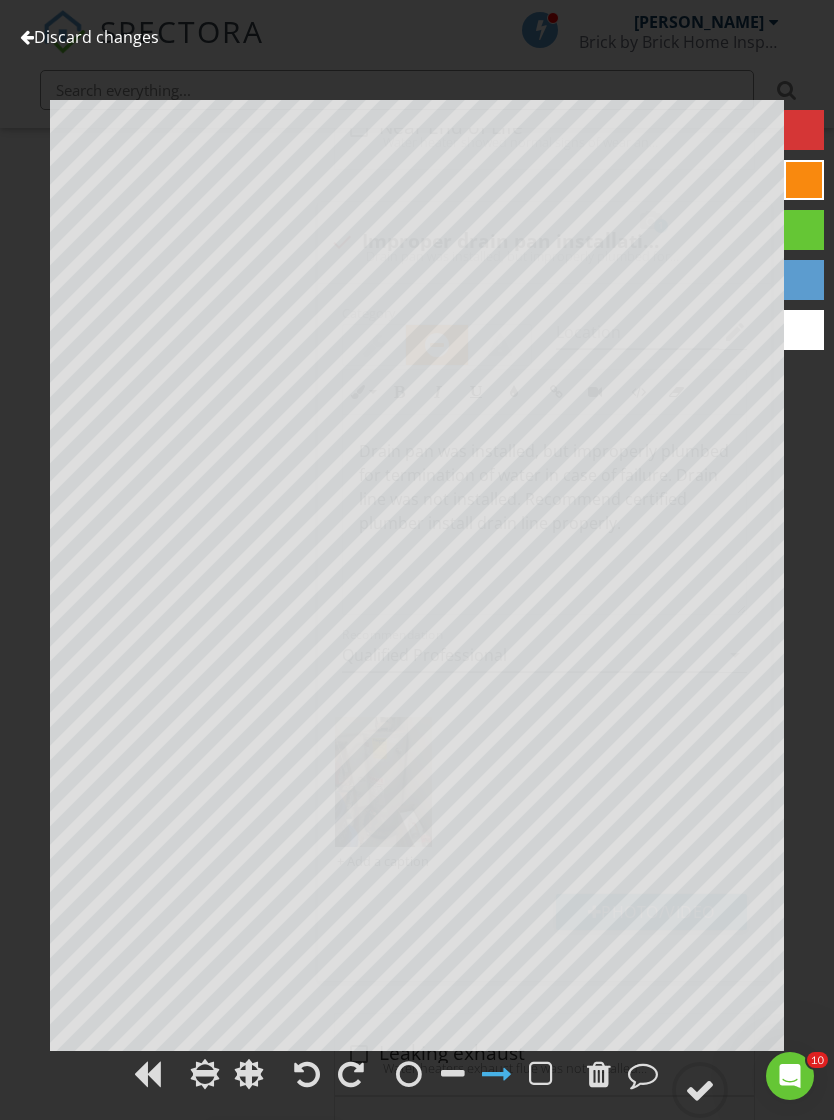 click at bounding box center (700, 1090) 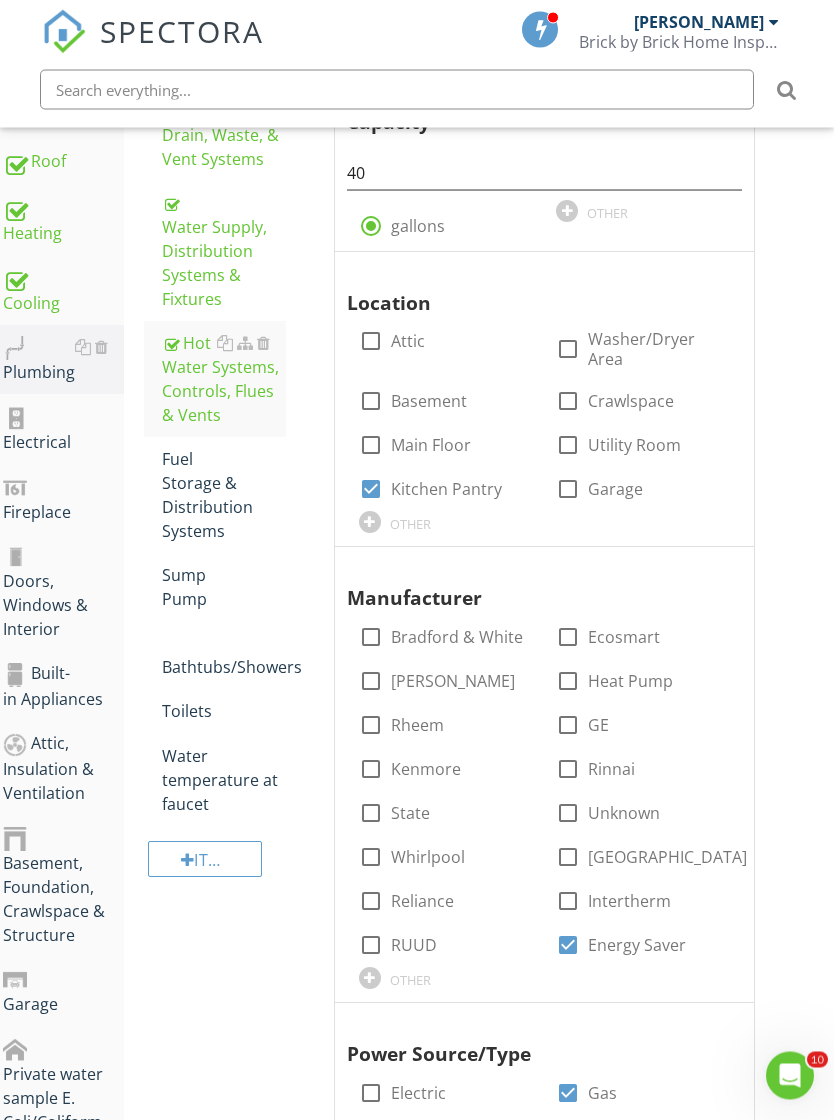 scroll, scrollTop: 473, scrollLeft: 15, axis: both 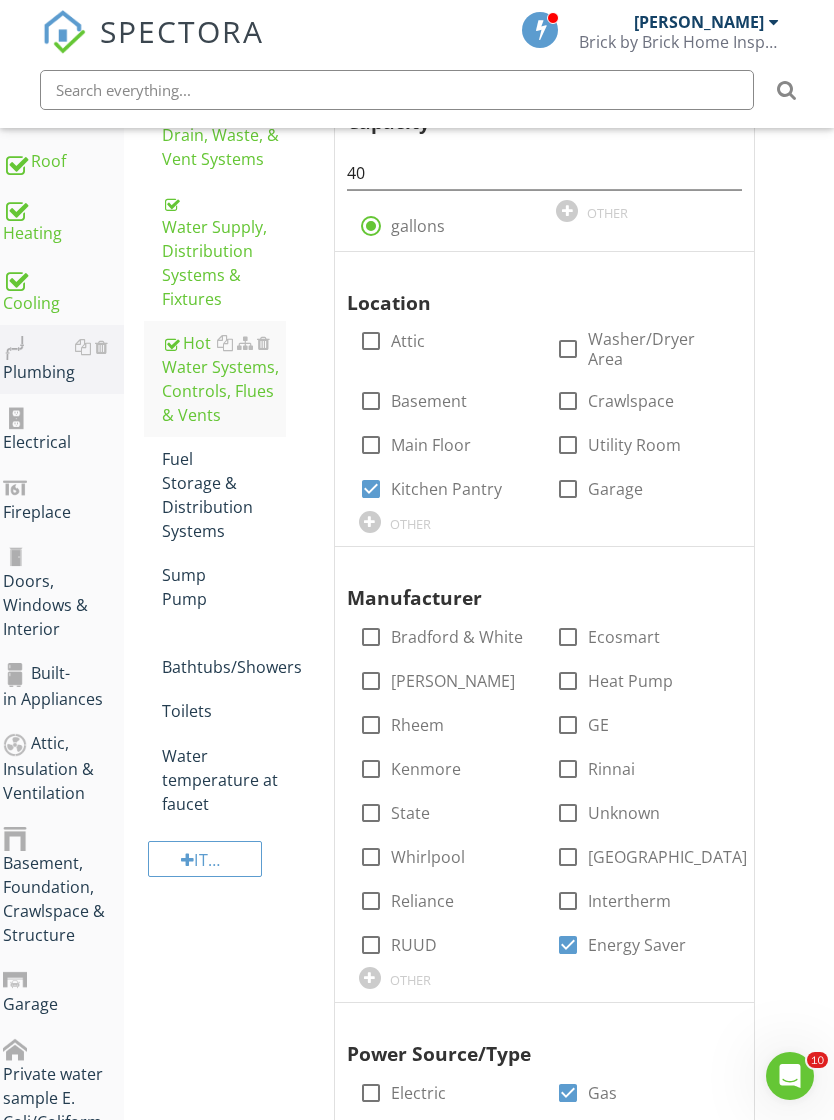 click on "Fuel Storage & Distribution Systems" at bounding box center [224, 495] 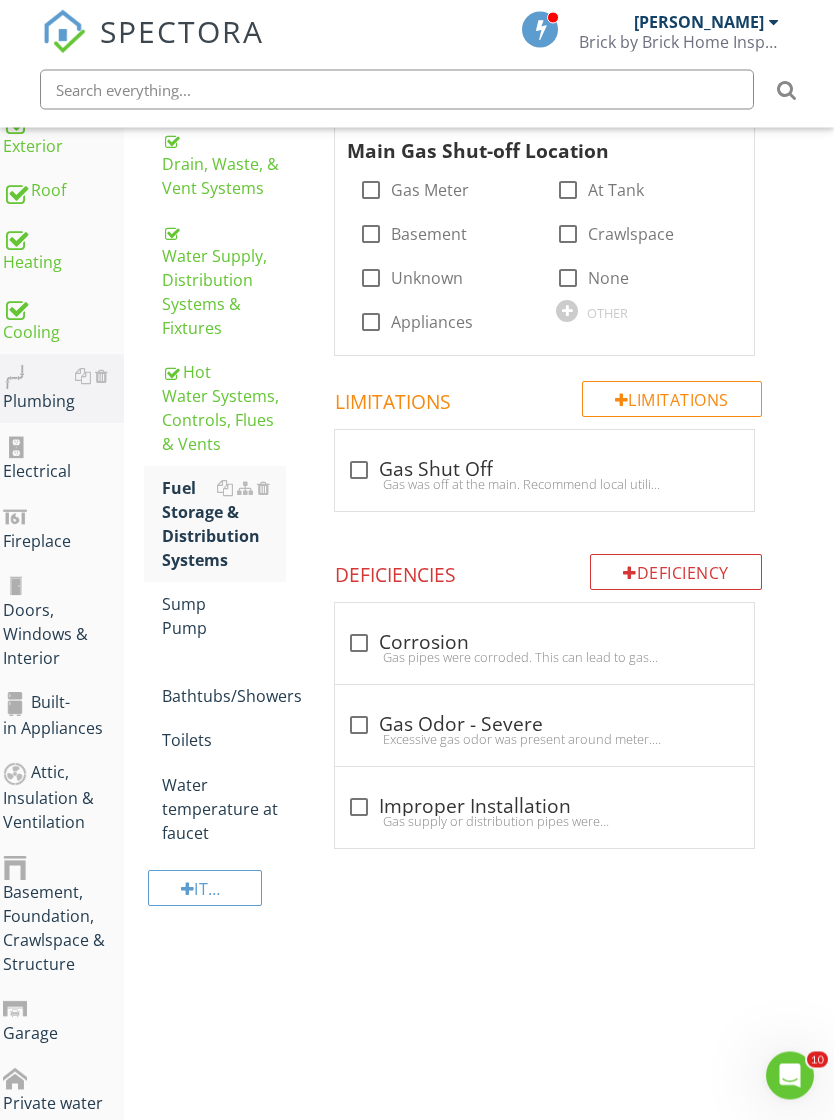 scroll, scrollTop: 444, scrollLeft: 15, axis: both 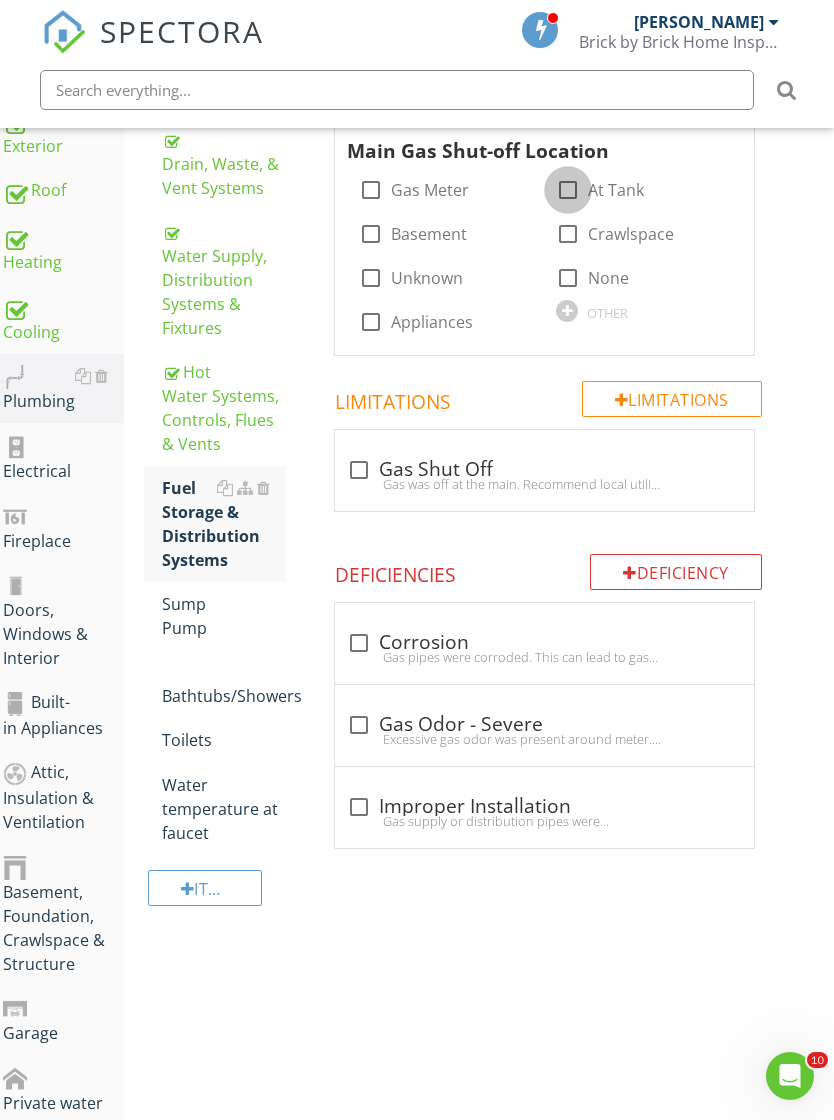 click at bounding box center (568, 190) 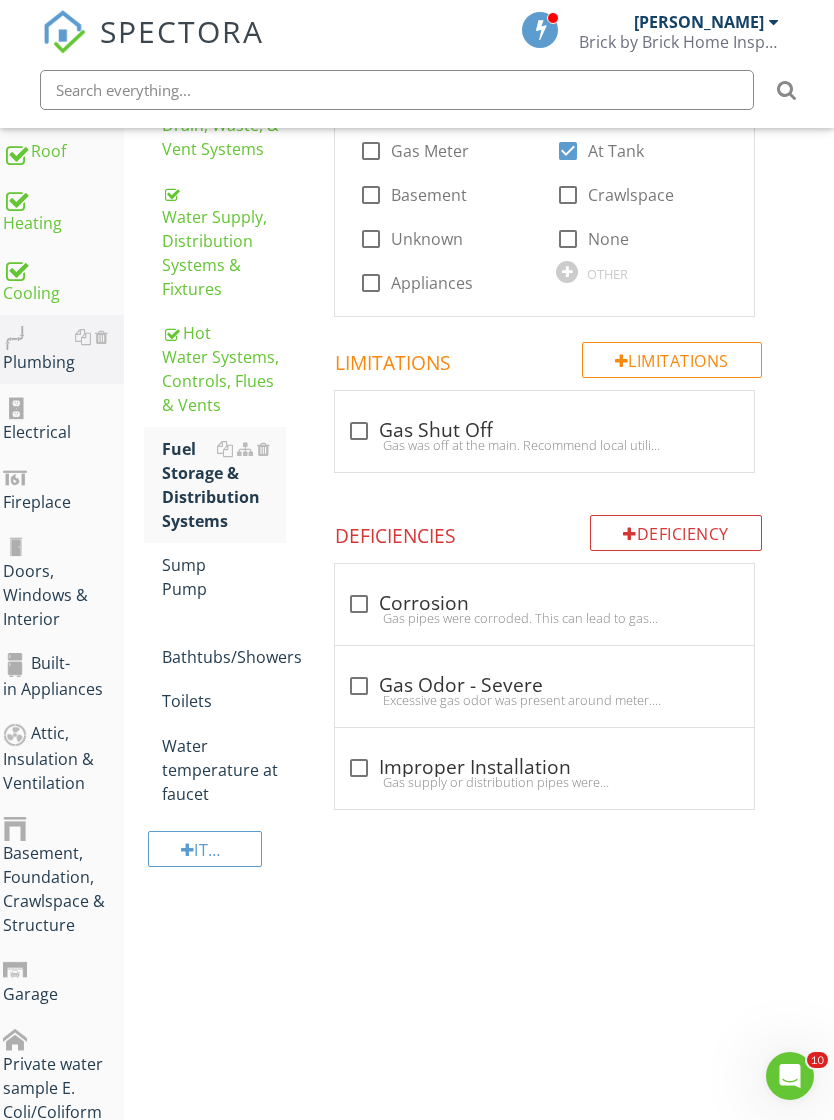 scroll, scrollTop: 519, scrollLeft: 15, axis: both 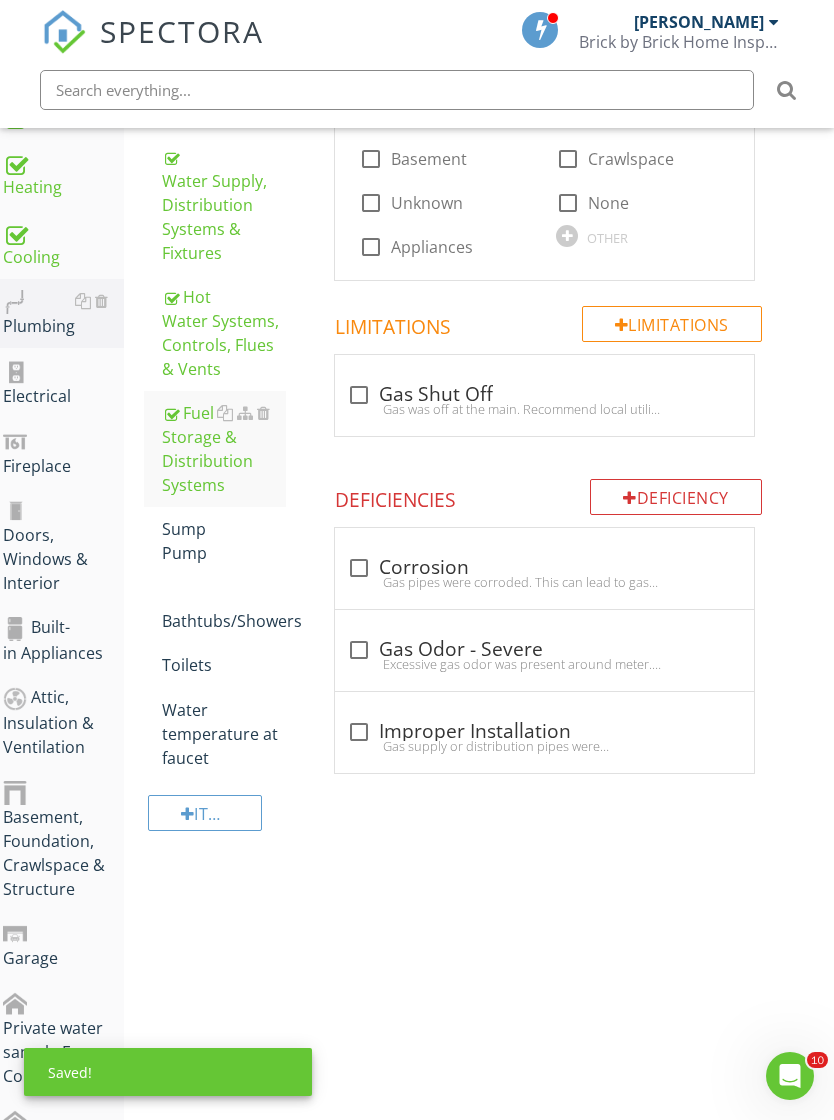 click on "Sump Pump" at bounding box center (224, 541) 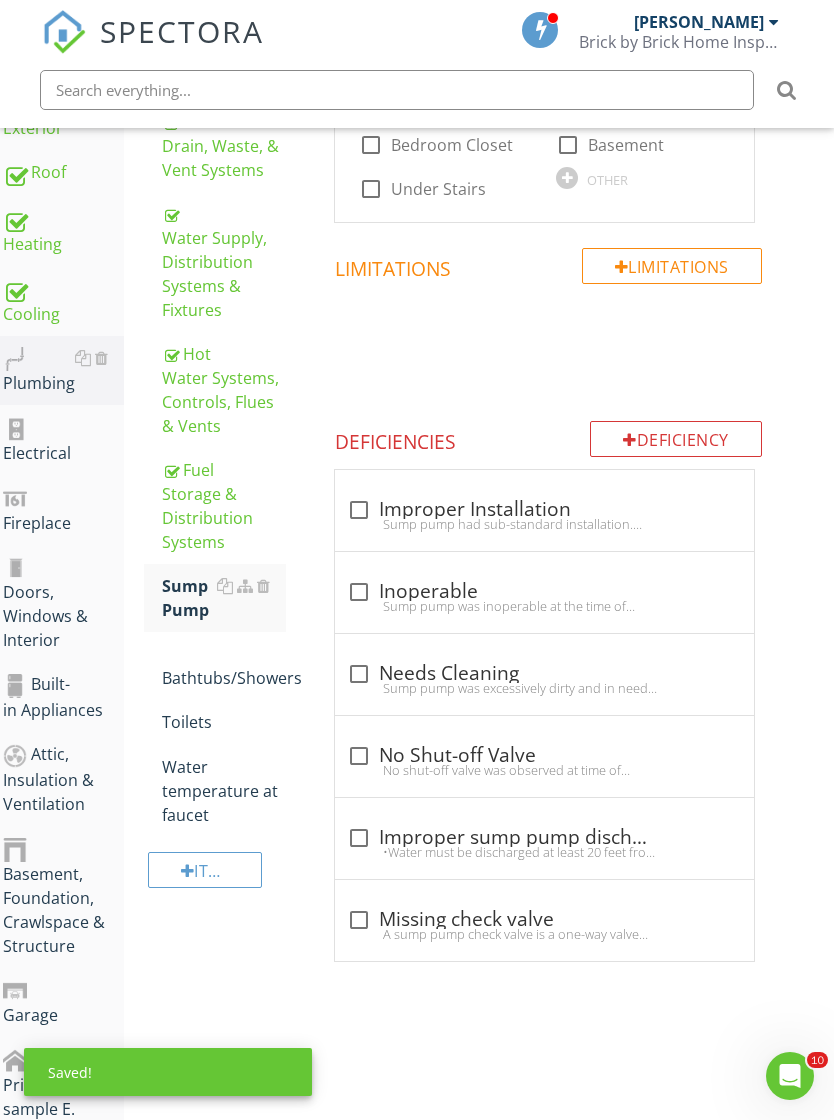 scroll, scrollTop: 435, scrollLeft: 15, axis: both 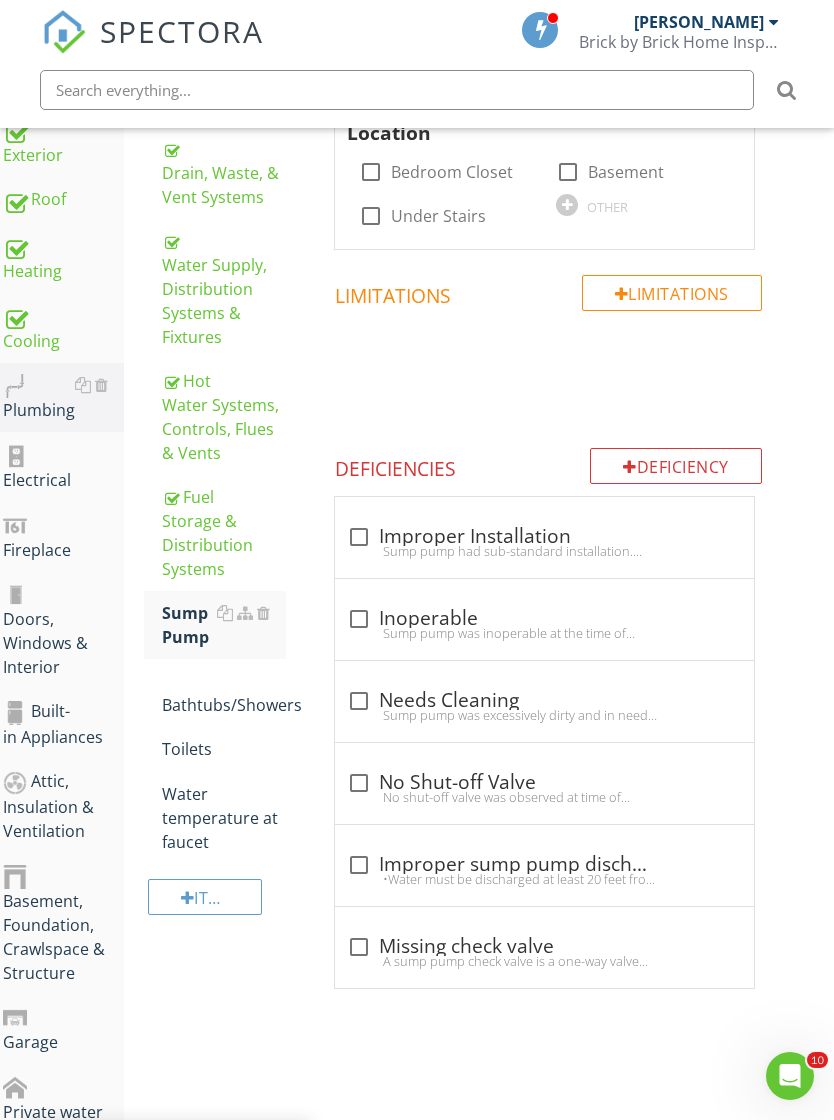 click on "OTHER" at bounding box center (607, 207) 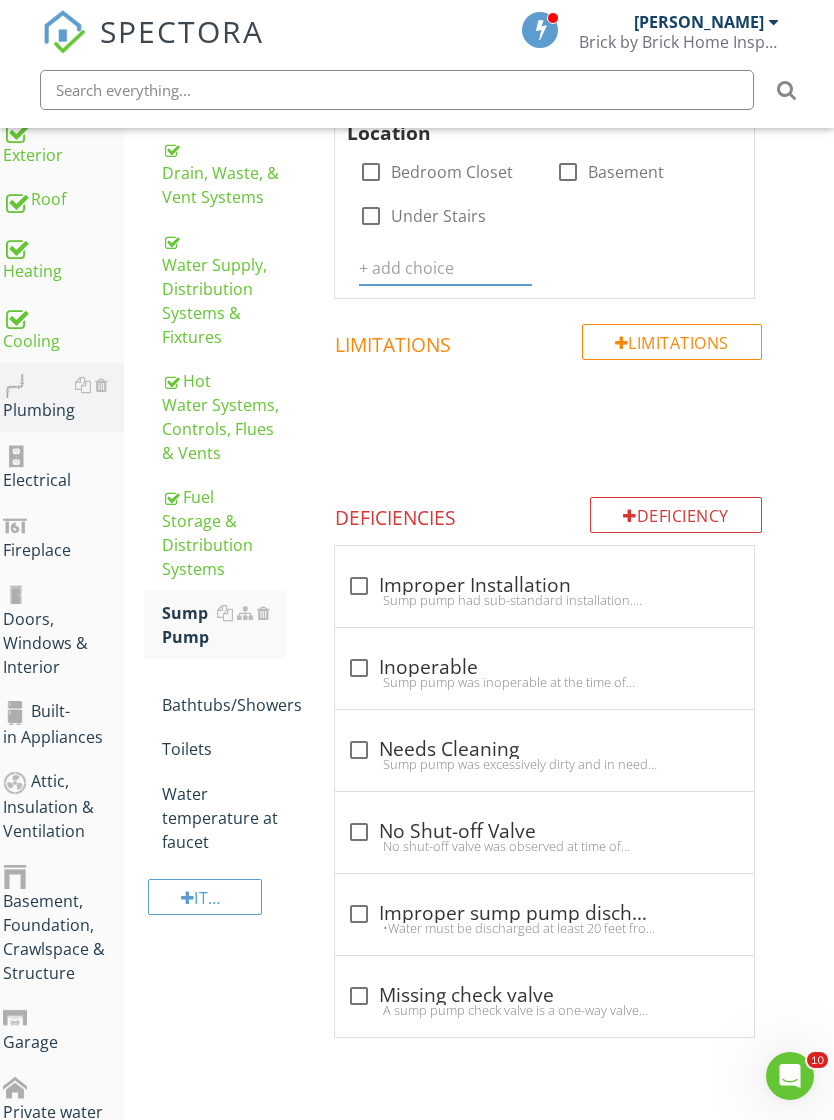 click at bounding box center (446, 268) 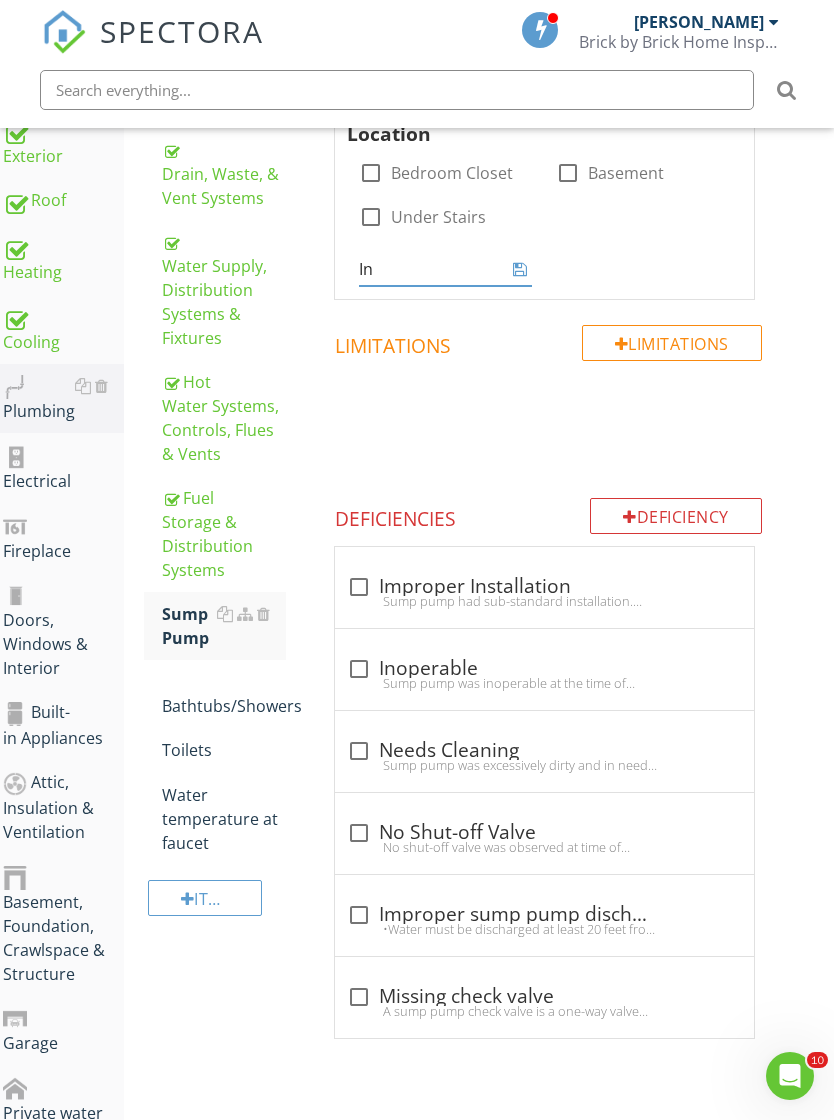 type on "I" 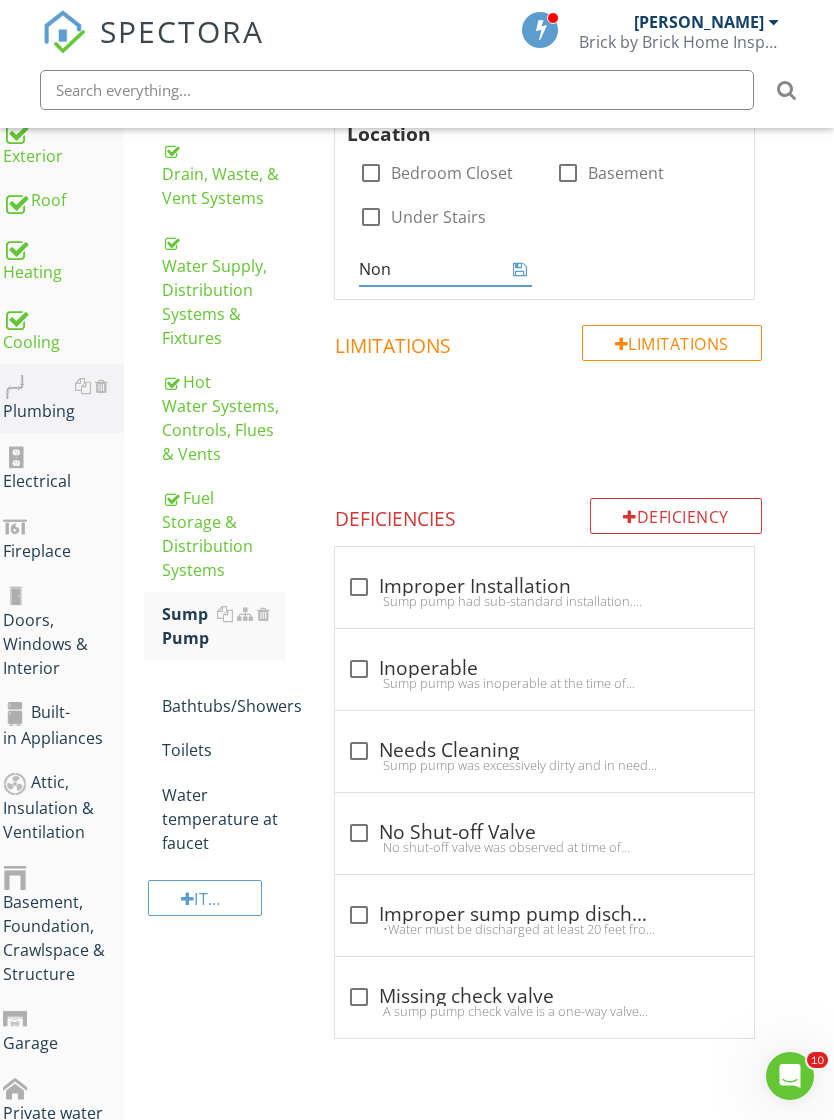 type on "None" 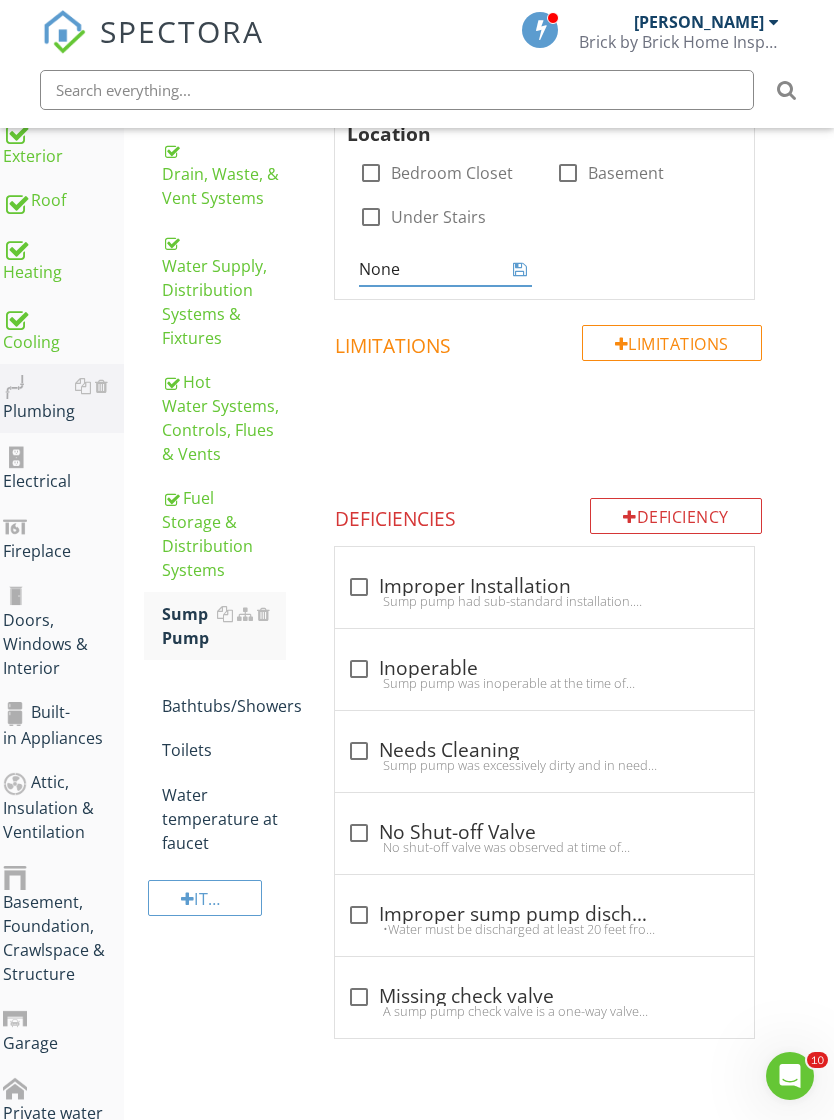 click at bounding box center [520, 269] 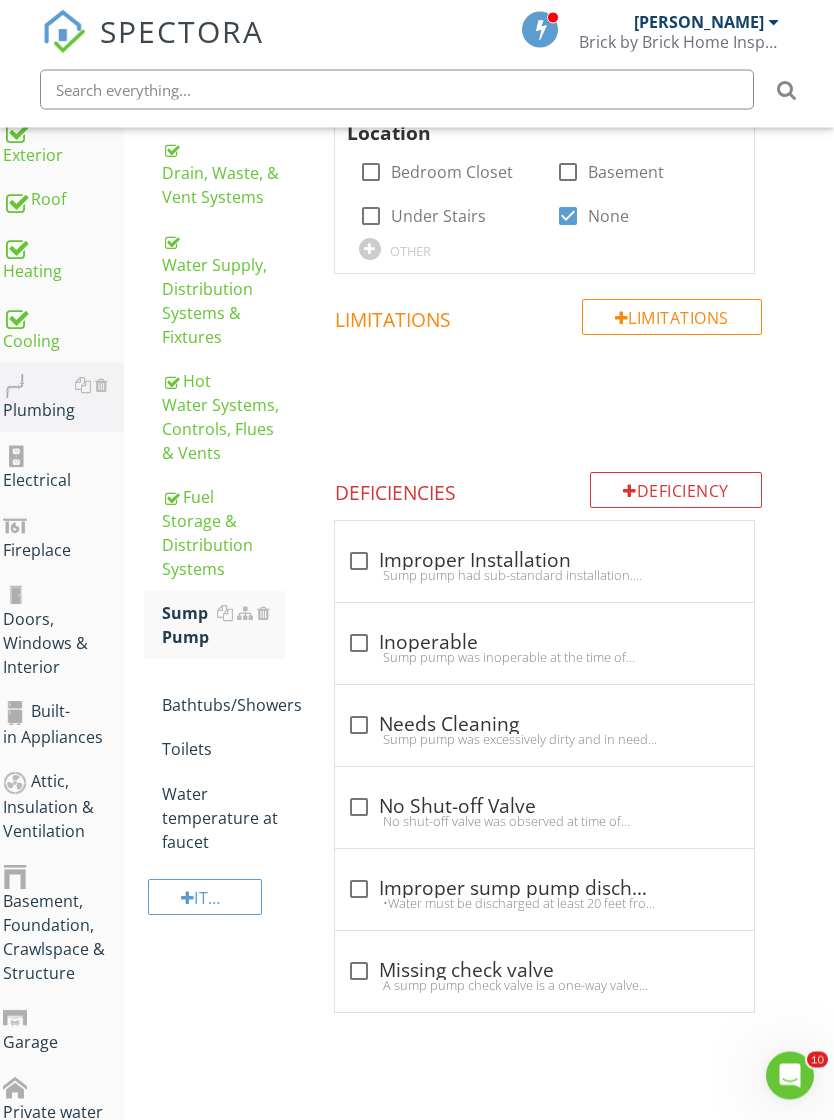 scroll, scrollTop: 435, scrollLeft: 15, axis: both 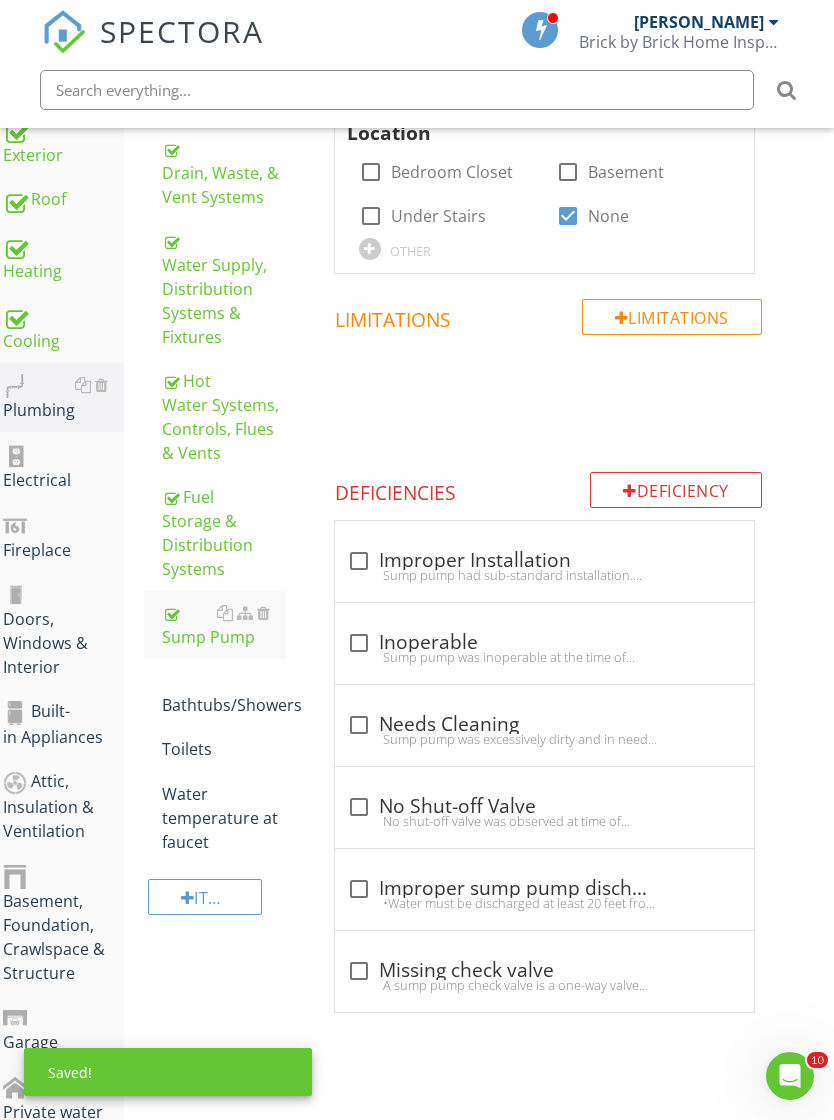 click on "Bathtubs/Showers" at bounding box center (224, 693) 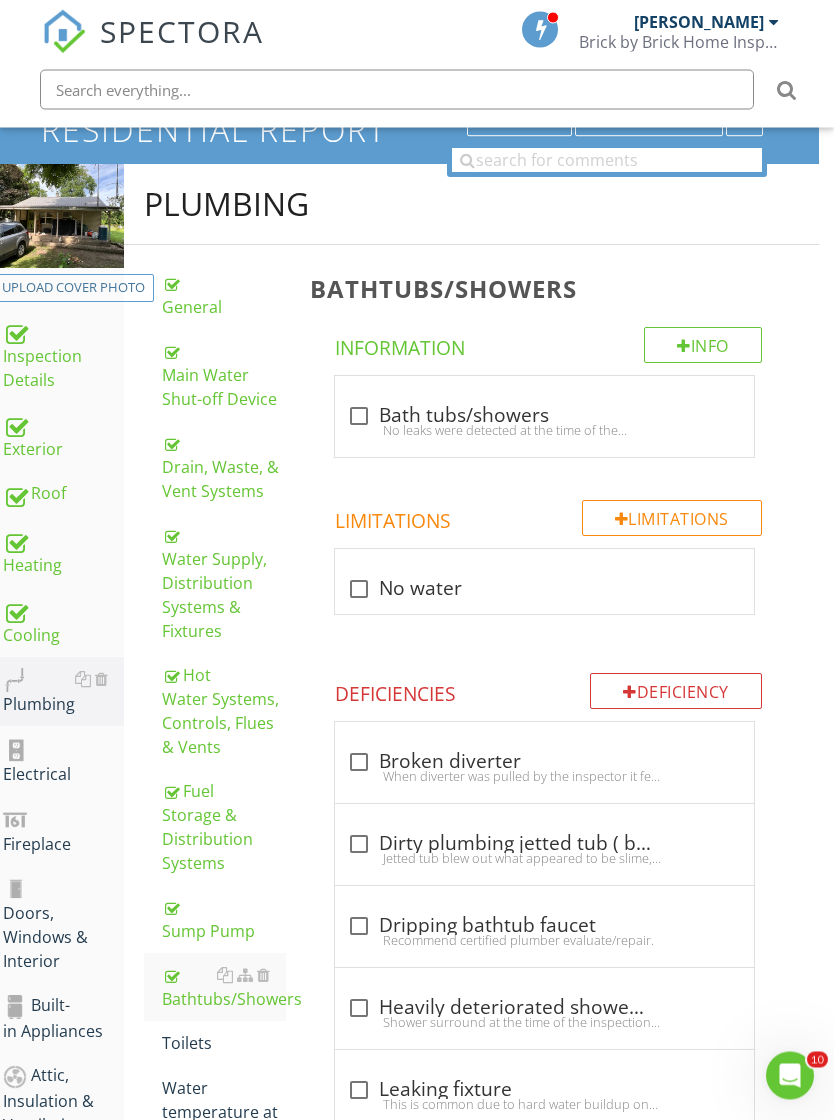 scroll, scrollTop: 141, scrollLeft: 15, axis: both 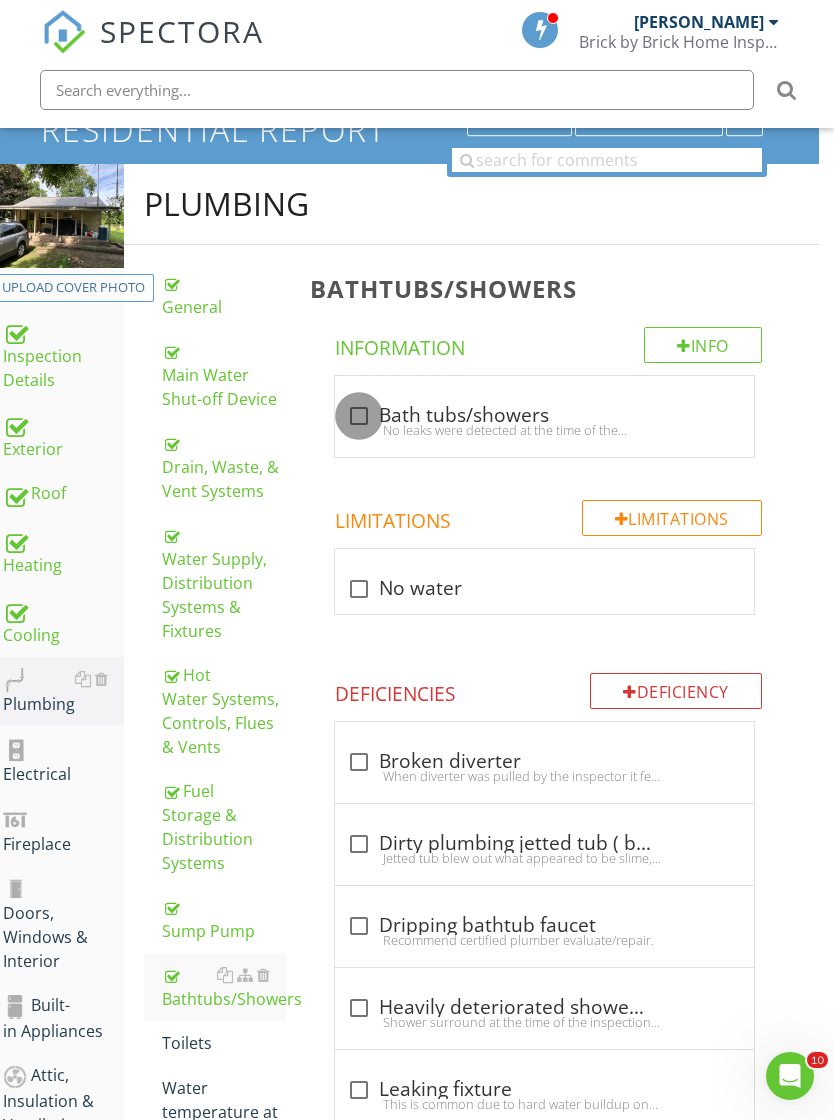 click at bounding box center [359, 416] 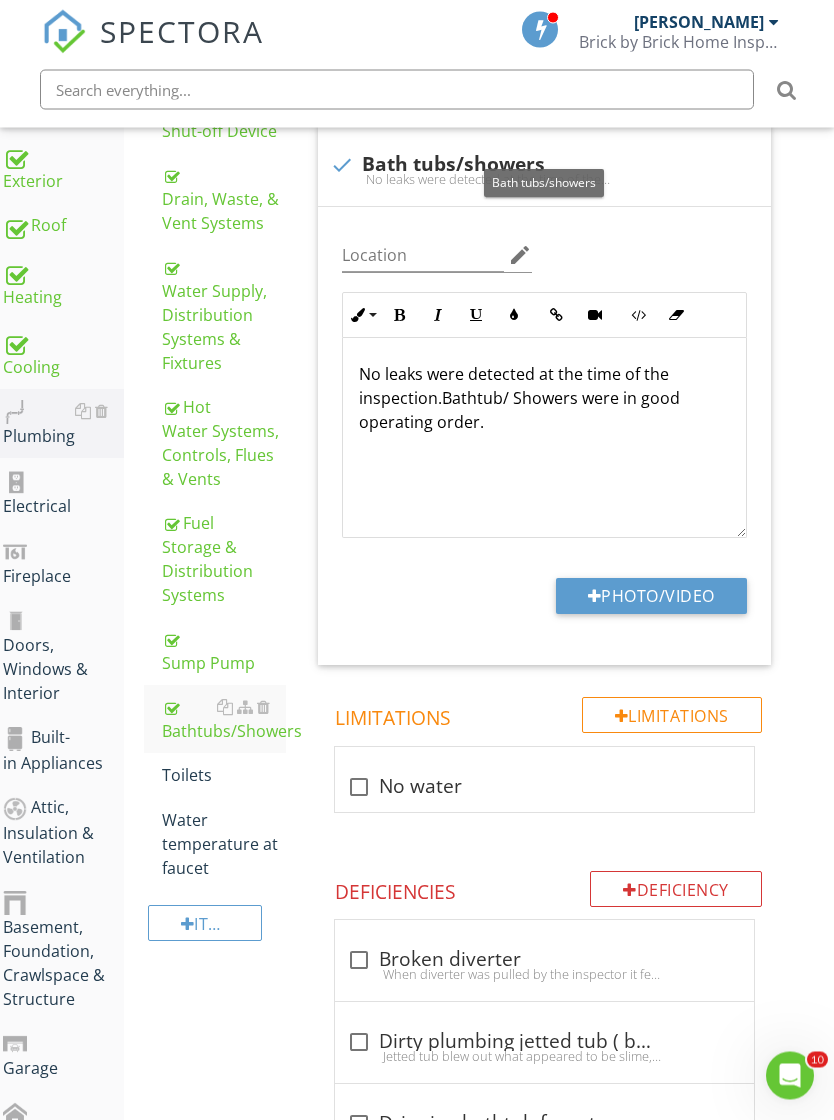 scroll, scrollTop: 377, scrollLeft: 15, axis: both 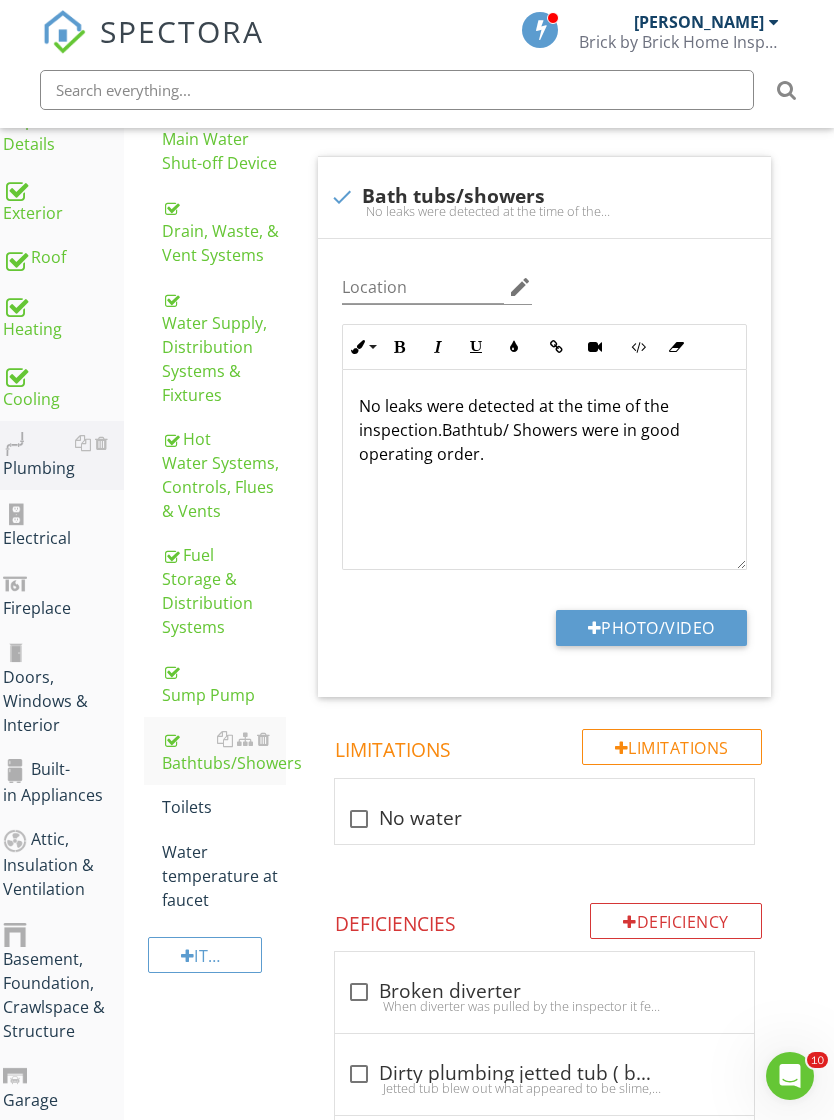 click on "Water Supply, Distribution Systems & Fixtures" at bounding box center (224, 347) 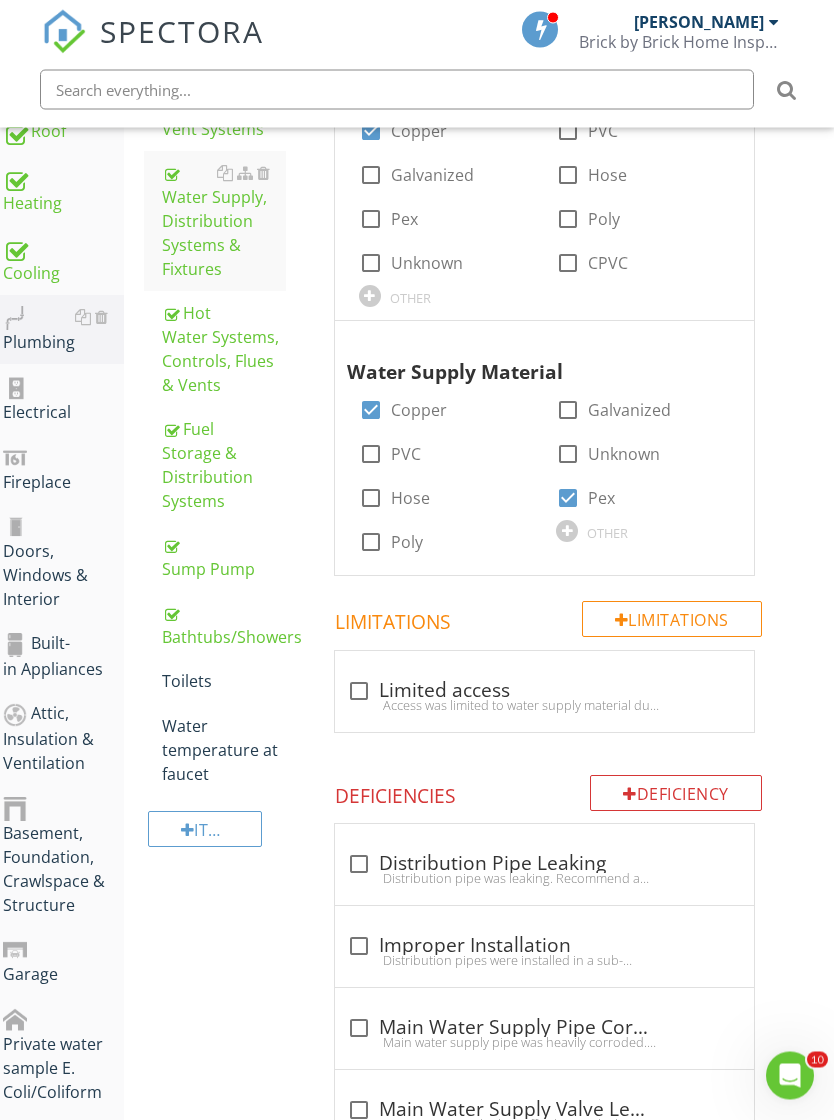scroll, scrollTop: 538, scrollLeft: 15, axis: both 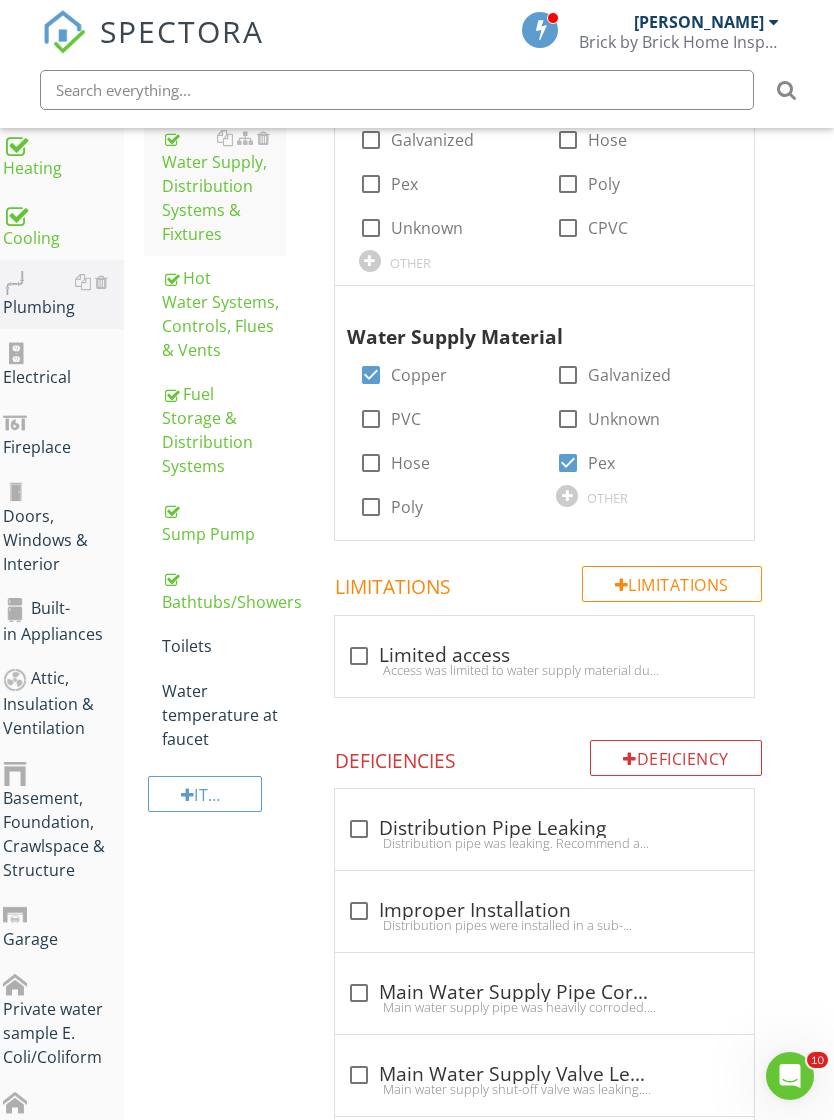 click on "Deficiency" at bounding box center (676, 758) 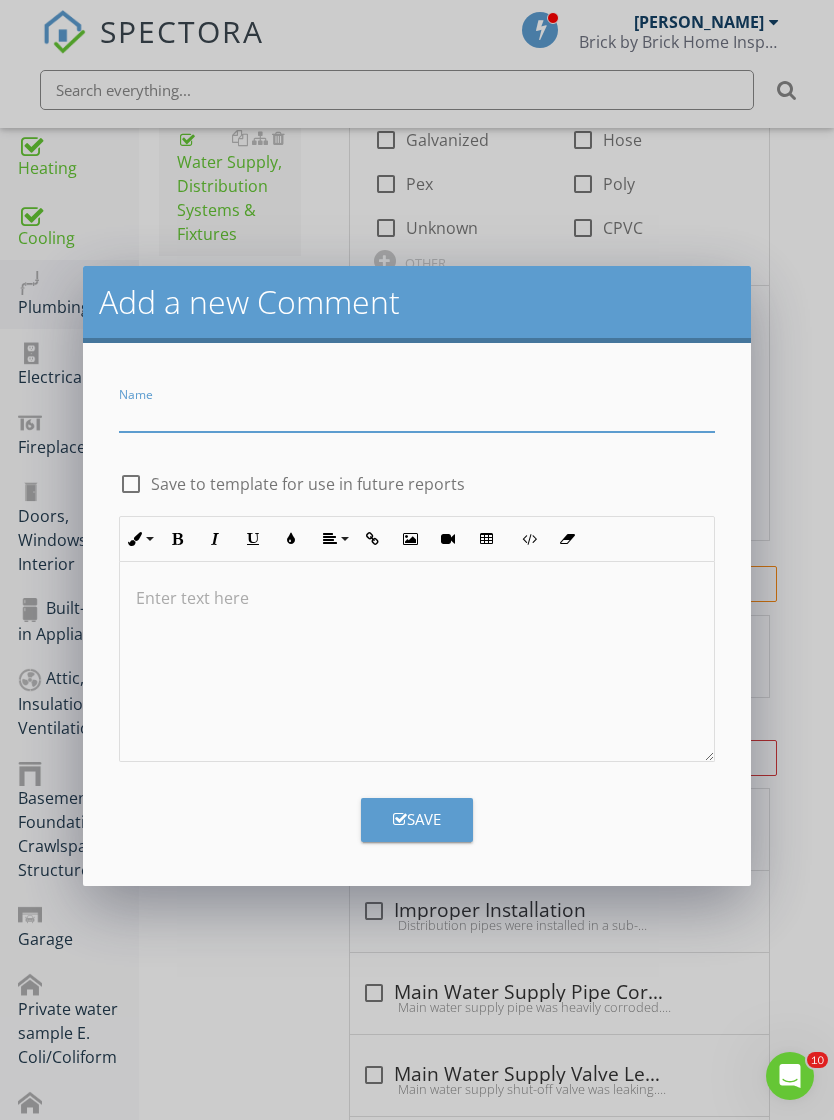 click at bounding box center [416, 415] 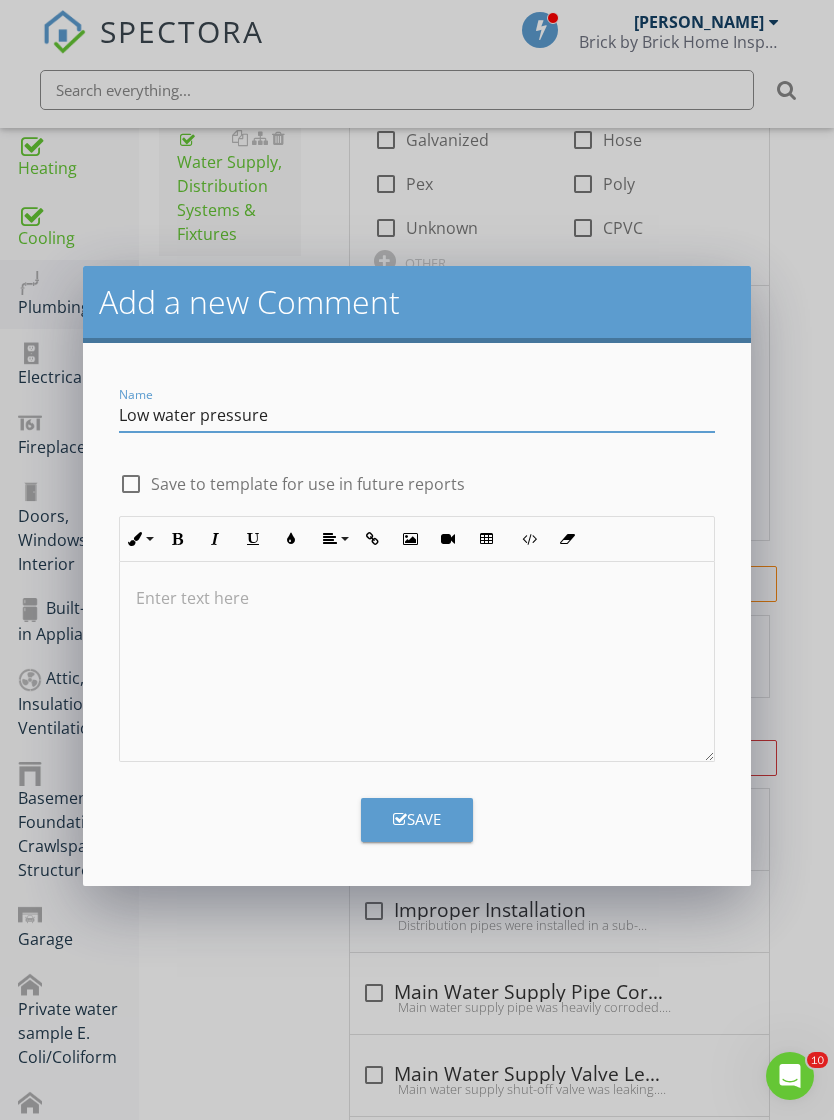 type on "Low water pressure" 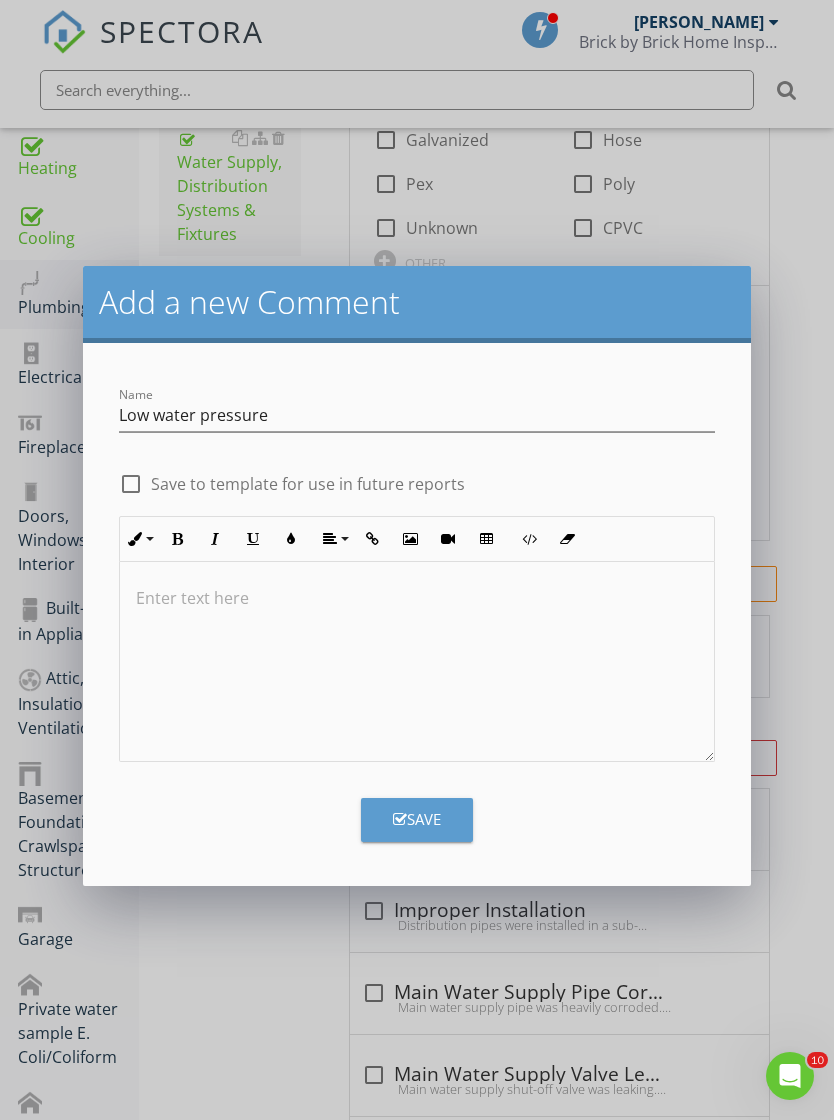 type 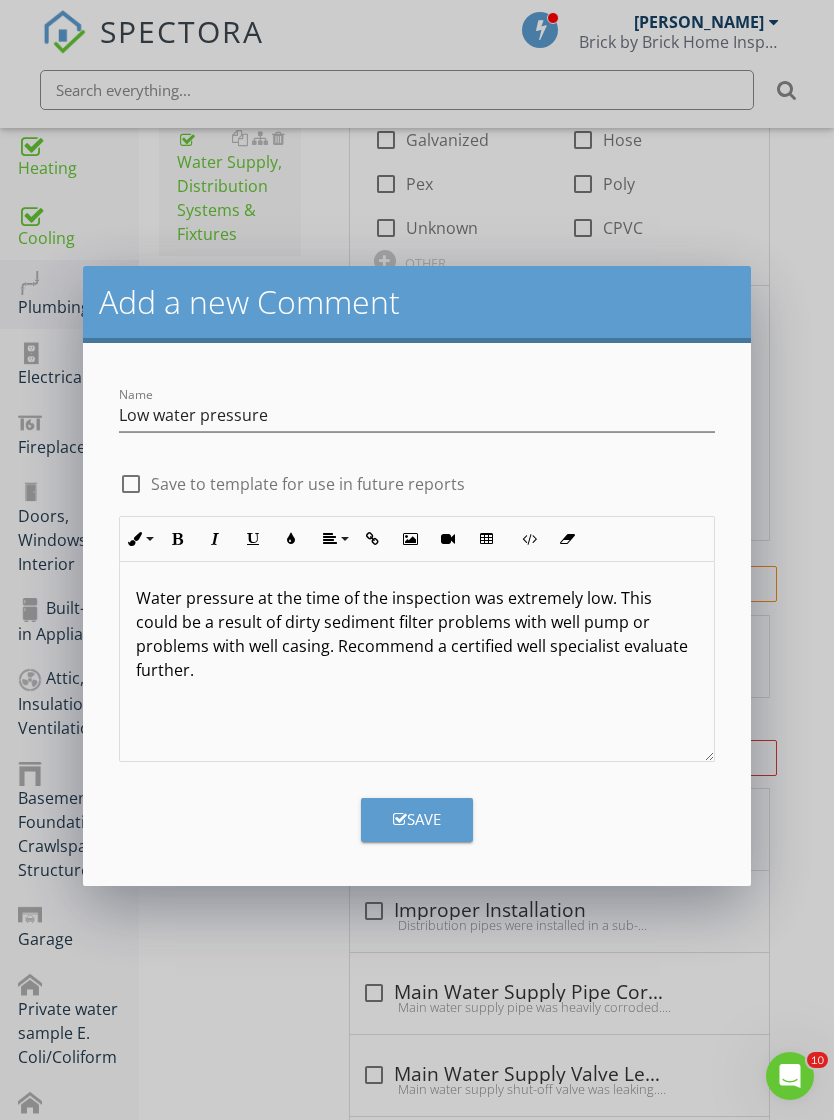 click on "Water pressure at the time of the inspection was extremely low. This could be a result of dirty sediment filter problems with well pump or problems with well casing. Recommend a certified well specialist evaluate further." at bounding box center (416, 634) 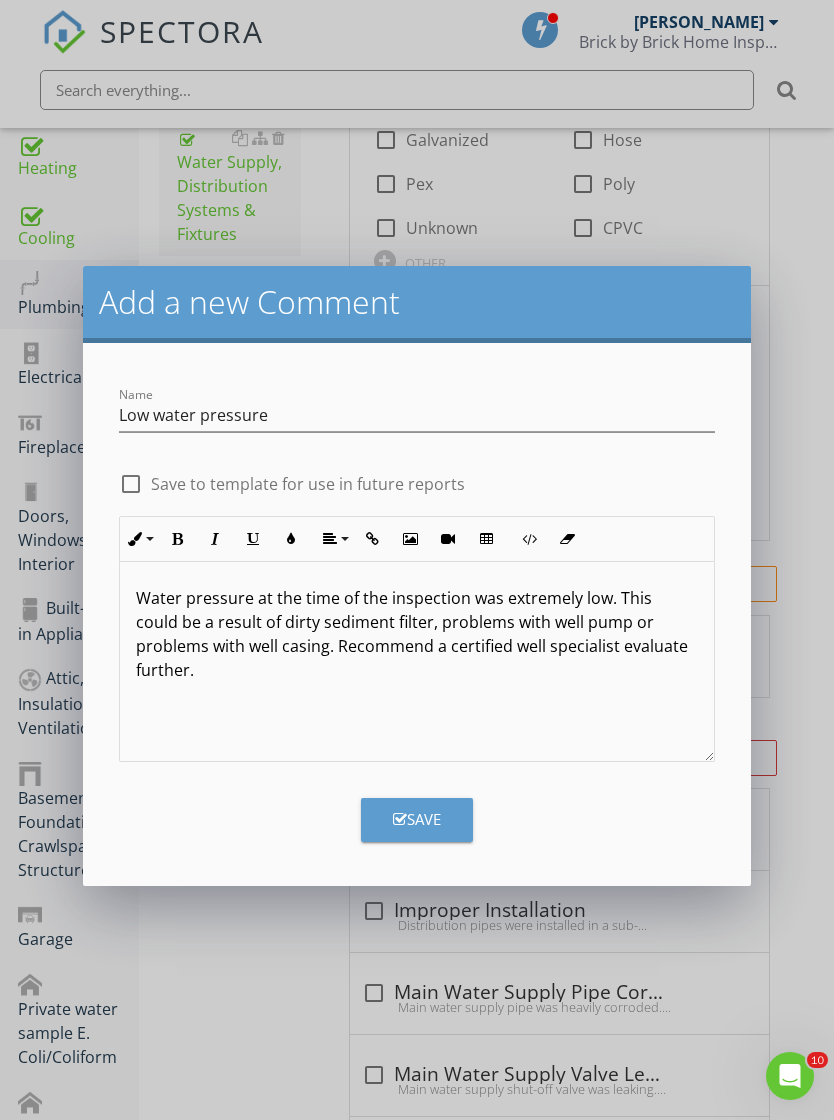 click on "Water pressure at the time of the inspection was extremely low. This could be a result of dirty sediment filter, problems with well pump or problems with well casing. Recommend a certified well specialist evaluate further." at bounding box center [416, 634] 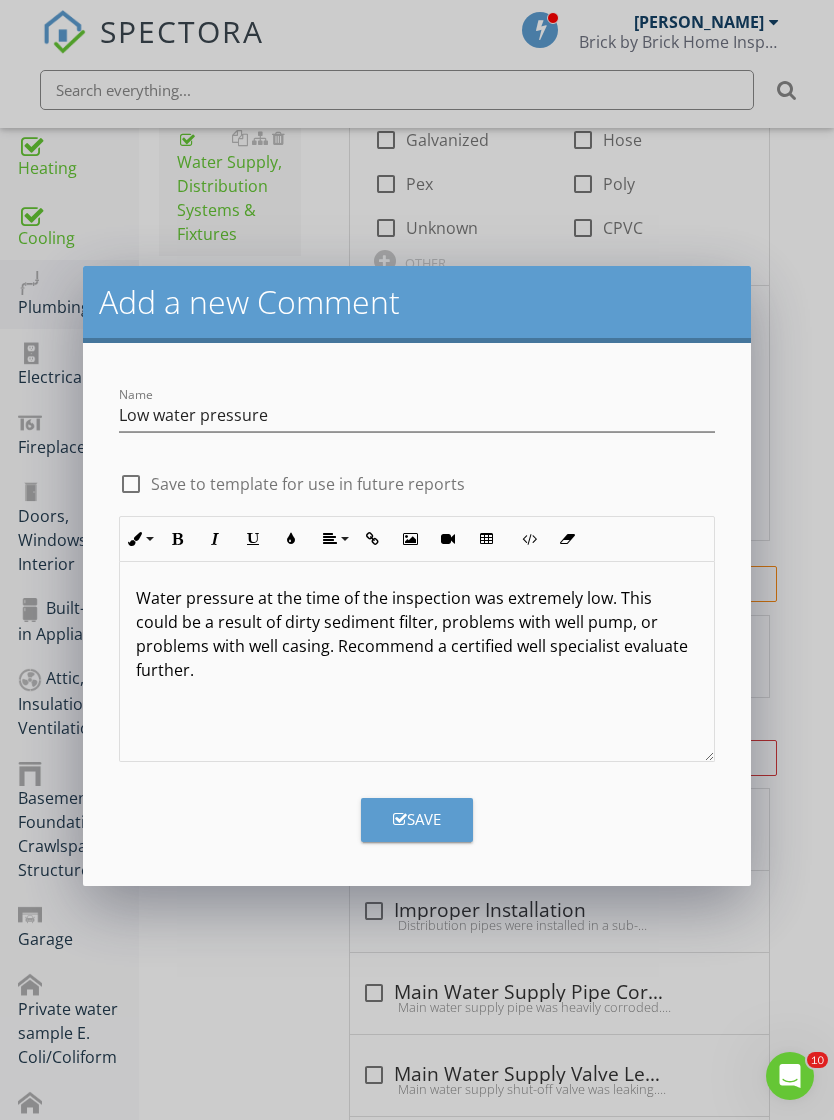 click on "Save" at bounding box center (417, 819) 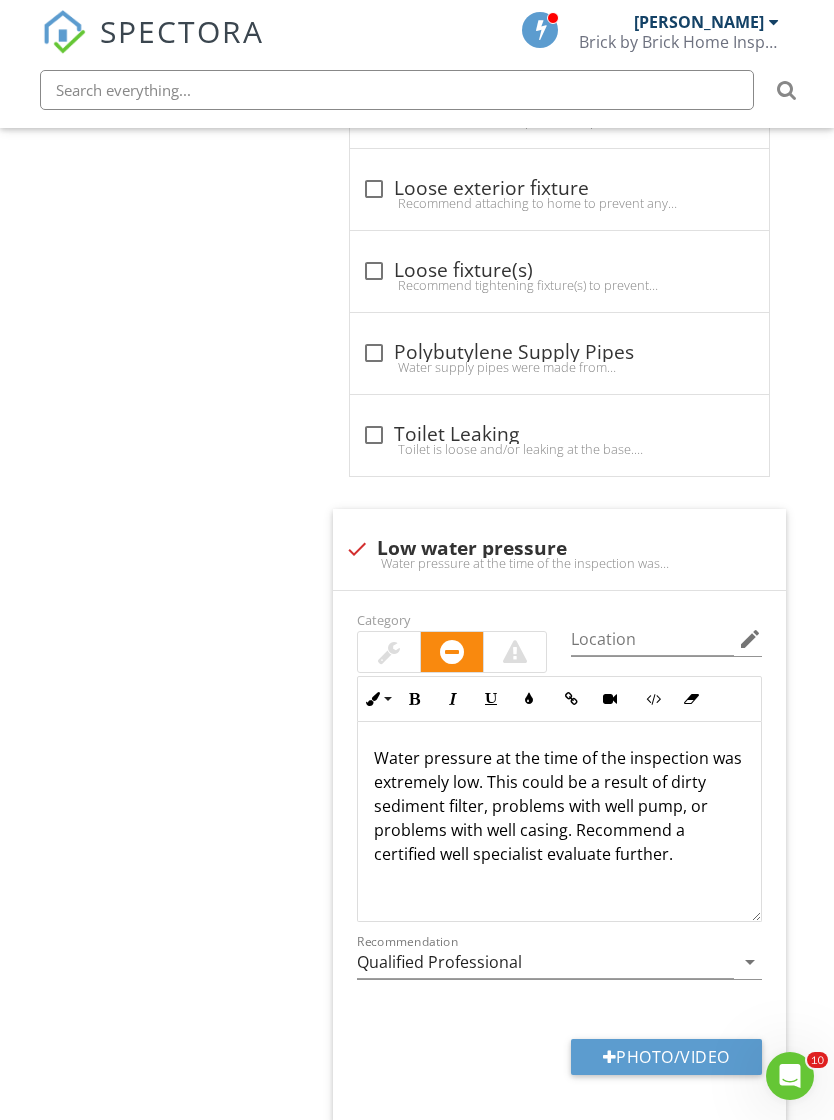 scroll, scrollTop: 1885, scrollLeft: 0, axis: vertical 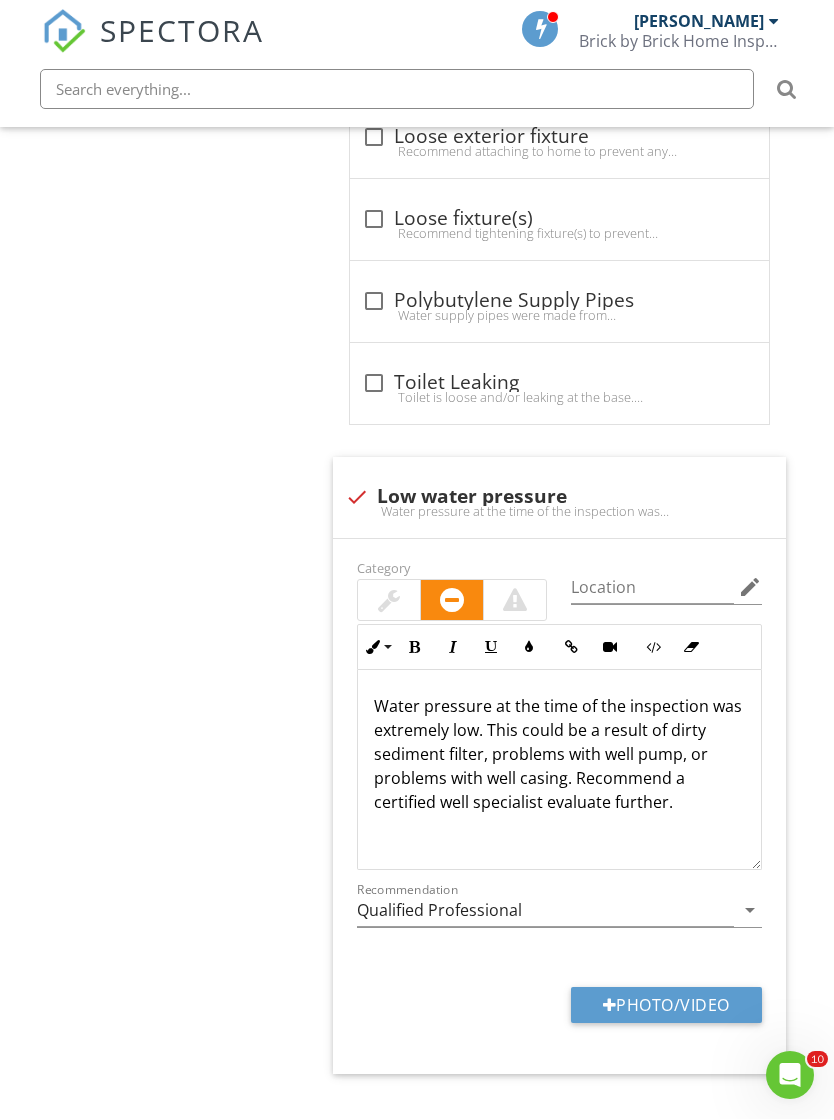 click on "Photo/Video" at bounding box center (666, 1006) 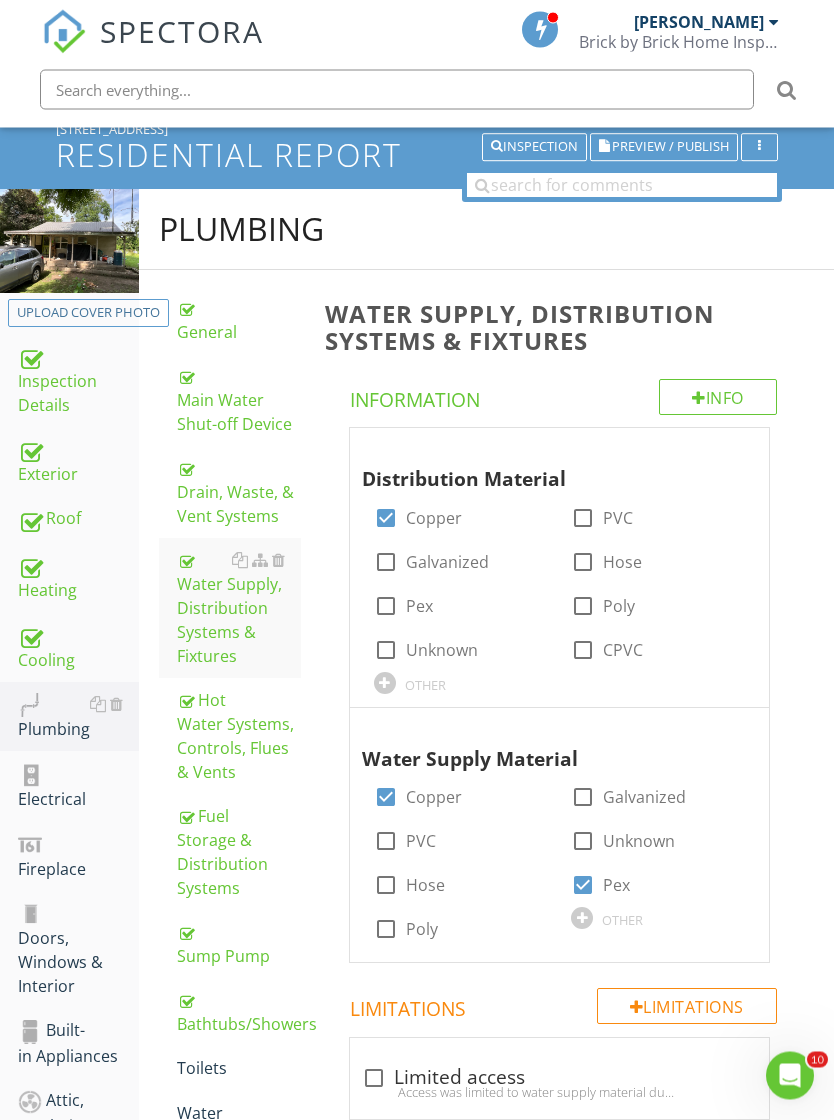 scroll, scrollTop: 116, scrollLeft: 0, axis: vertical 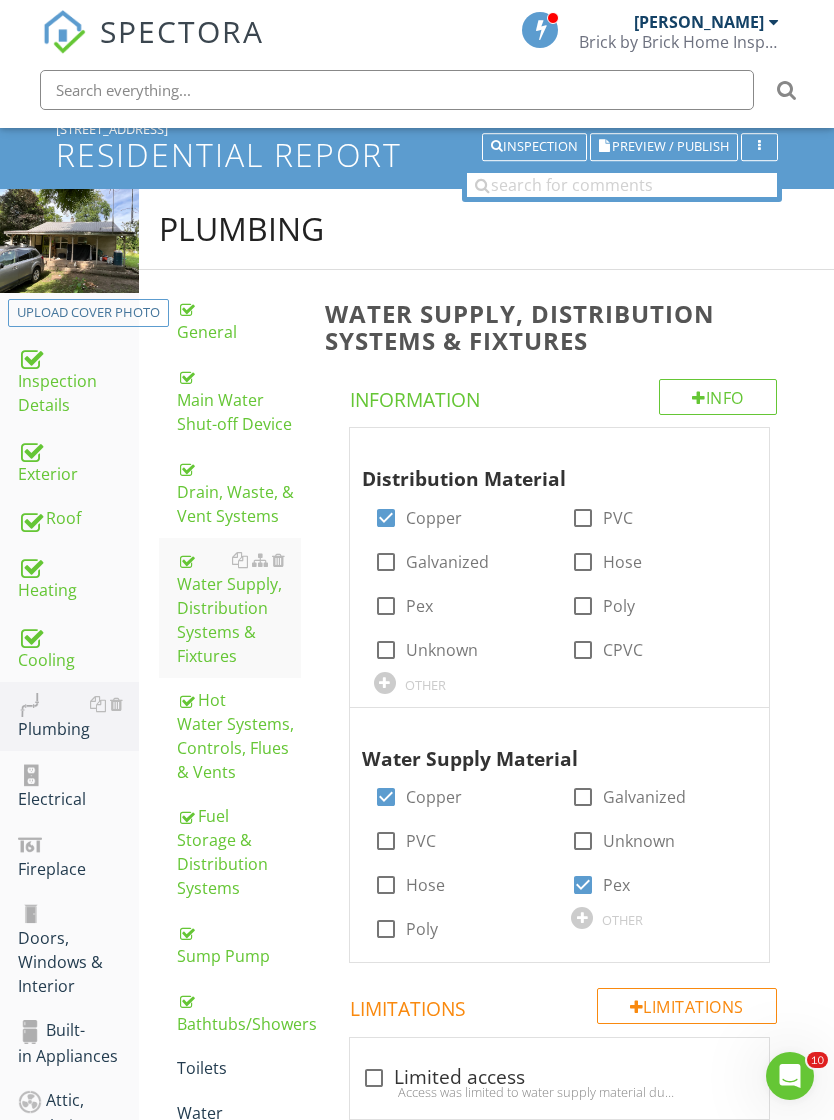click on "Drain, Waste, & Vent Systems" at bounding box center (239, 492) 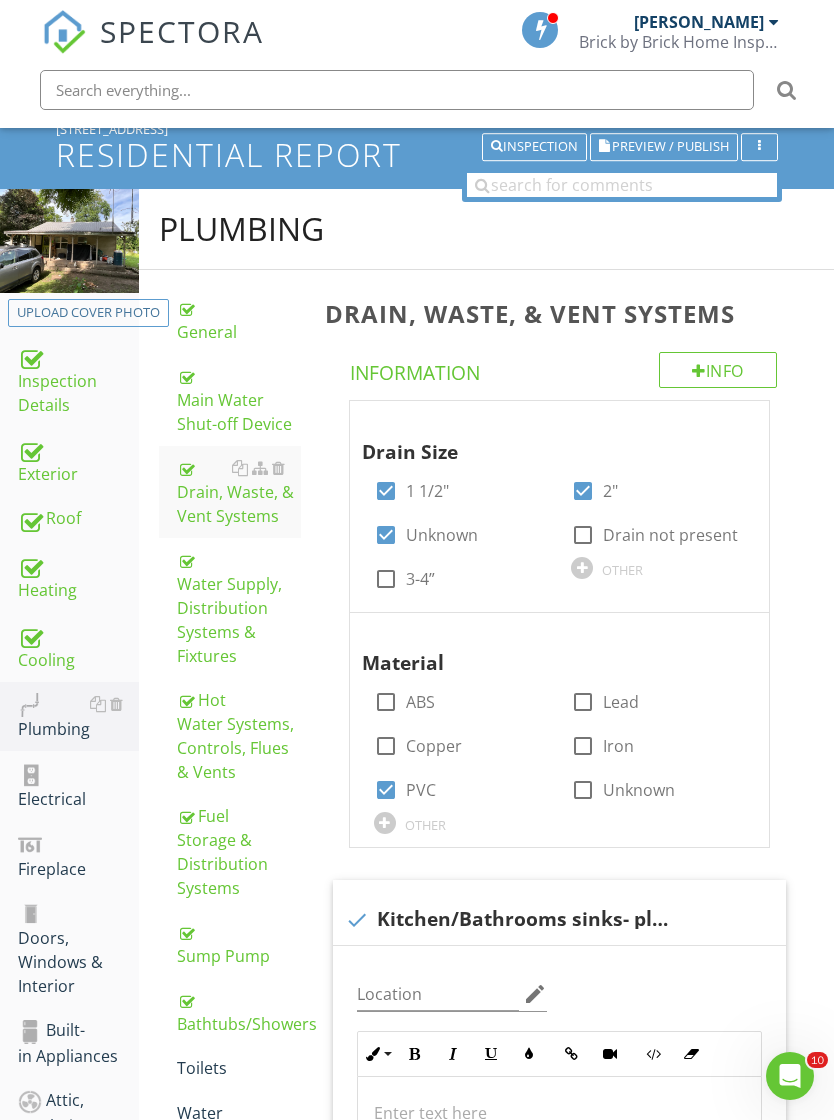 click on "Drain, Waste, & Vent Systems
Info
Information
Drain Size
check_box 1 1/2"   check_box 2"   check_box Unknown   check_box_outline_blank Drain not present   check_box_outline_blank 3-4”         OTHER
Material
check_box_outline_blank ABS   check_box_outline_blank Lead   check_box_outline_blank Copper   check_box_outline_blank Iron   check_box PVC   check_box_outline_blank Unknown         OTHER                                   check
Kitchen/Bathrooms sinks- plumbing
Location edit       Inline Style XLarge Large Normal Small Light Small/Light Bold Italic Underline Colors Insert Link Insert Video Code View Clear Formatting Ordered List Unordered List Insert Image Insert Table Enter text here
Photo/Video" at bounding box center [573, 1784] 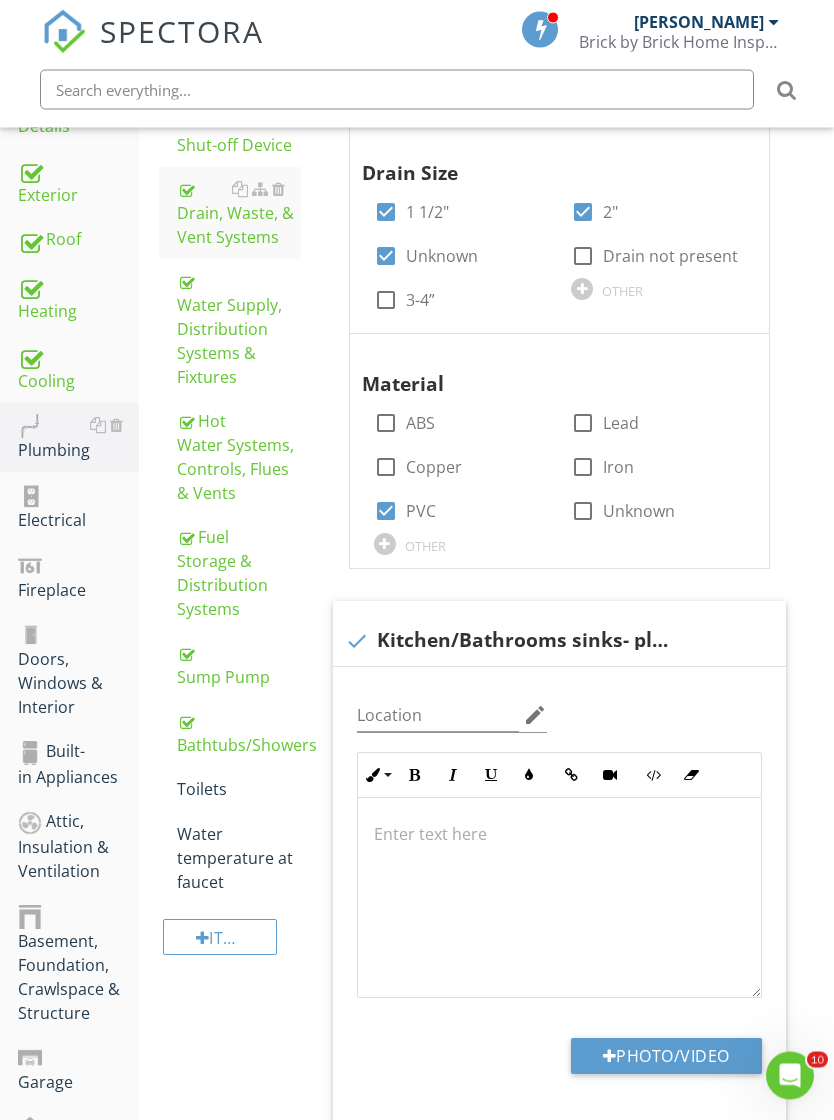 scroll, scrollTop: 467, scrollLeft: 0, axis: vertical 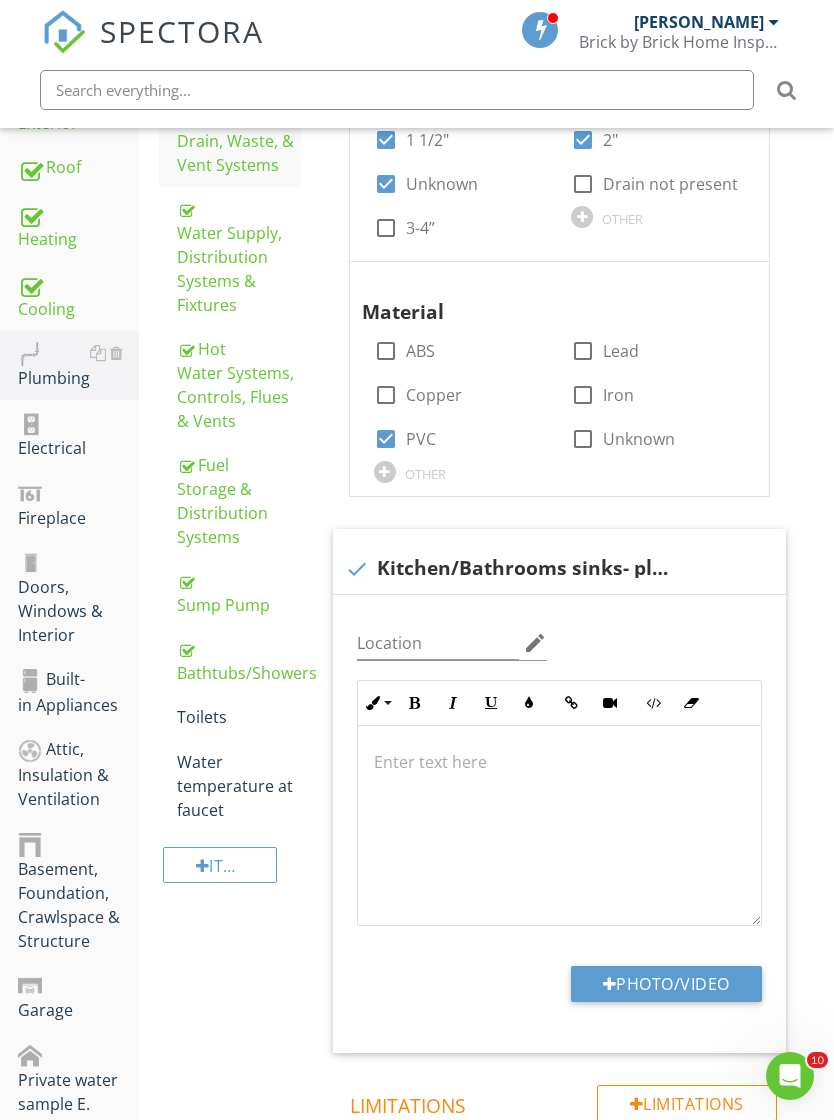 click on "Photo/Video" at bounding box center (666, 984) 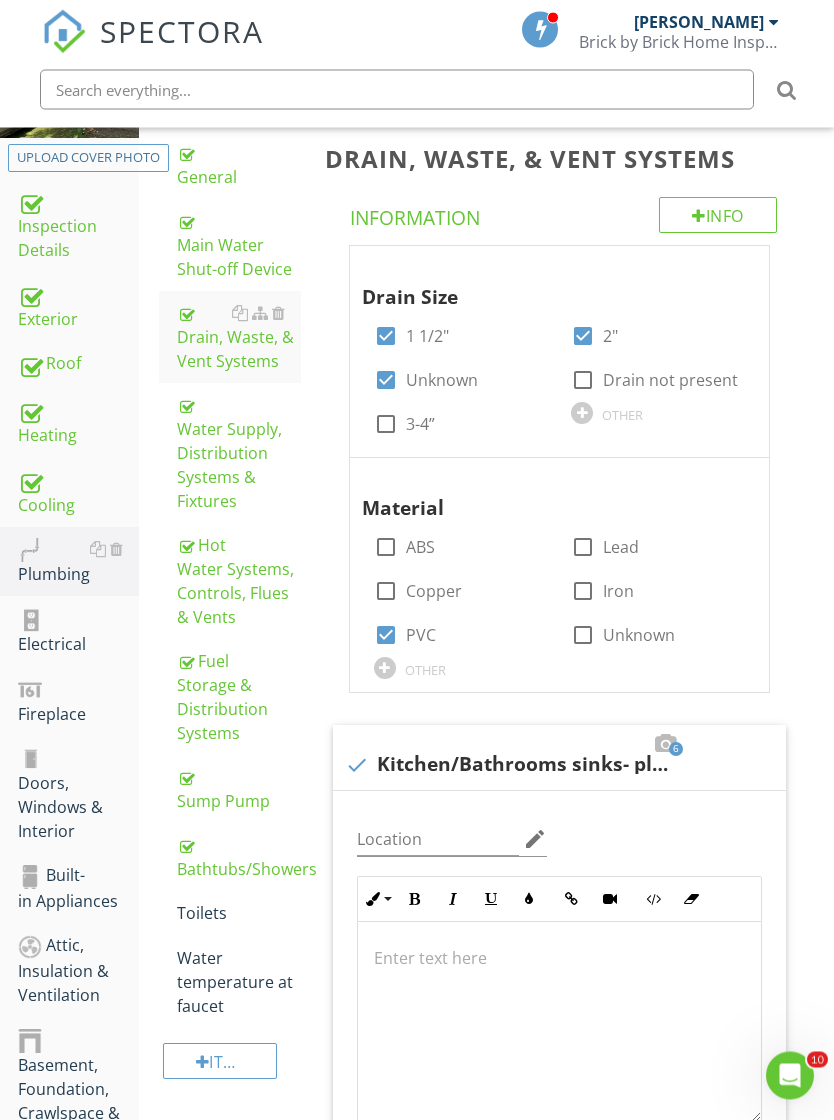 scroll, scrollTop: 271, scrollLeft: 0, axis: vertical 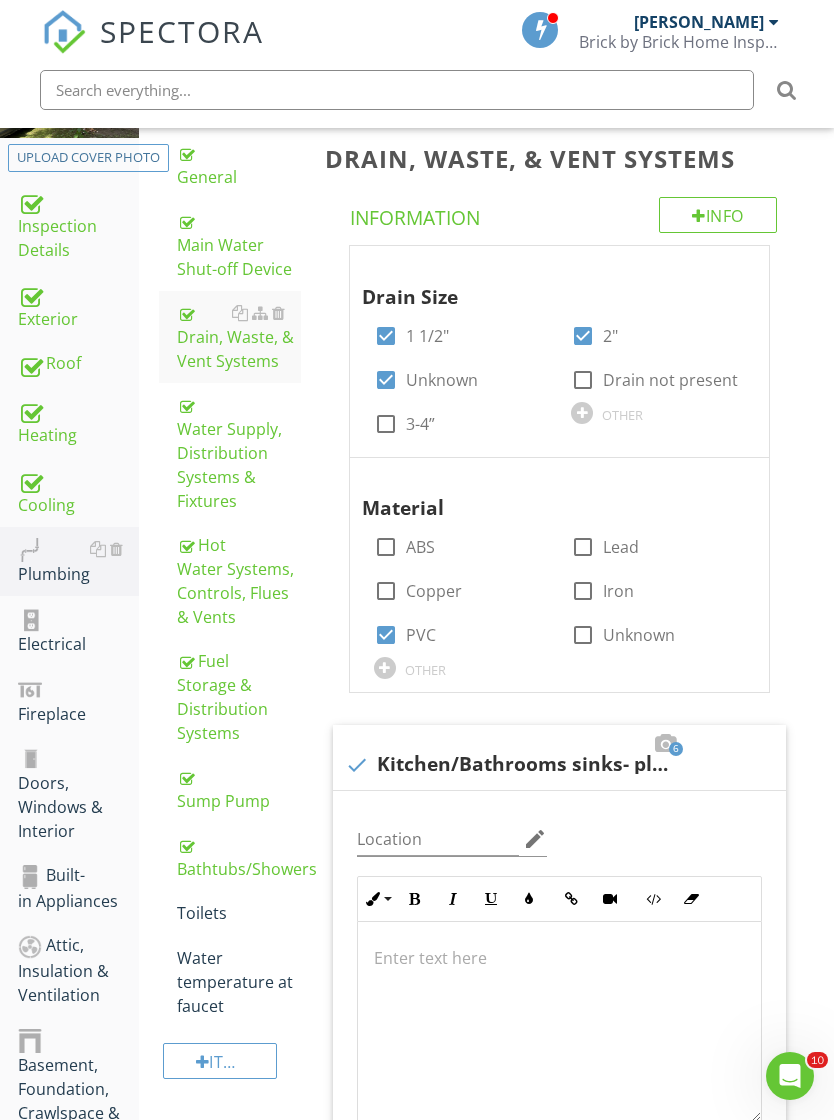 click on "Water Supply, Distribution Systems & Fixtures" at bounding box center [239, 453] 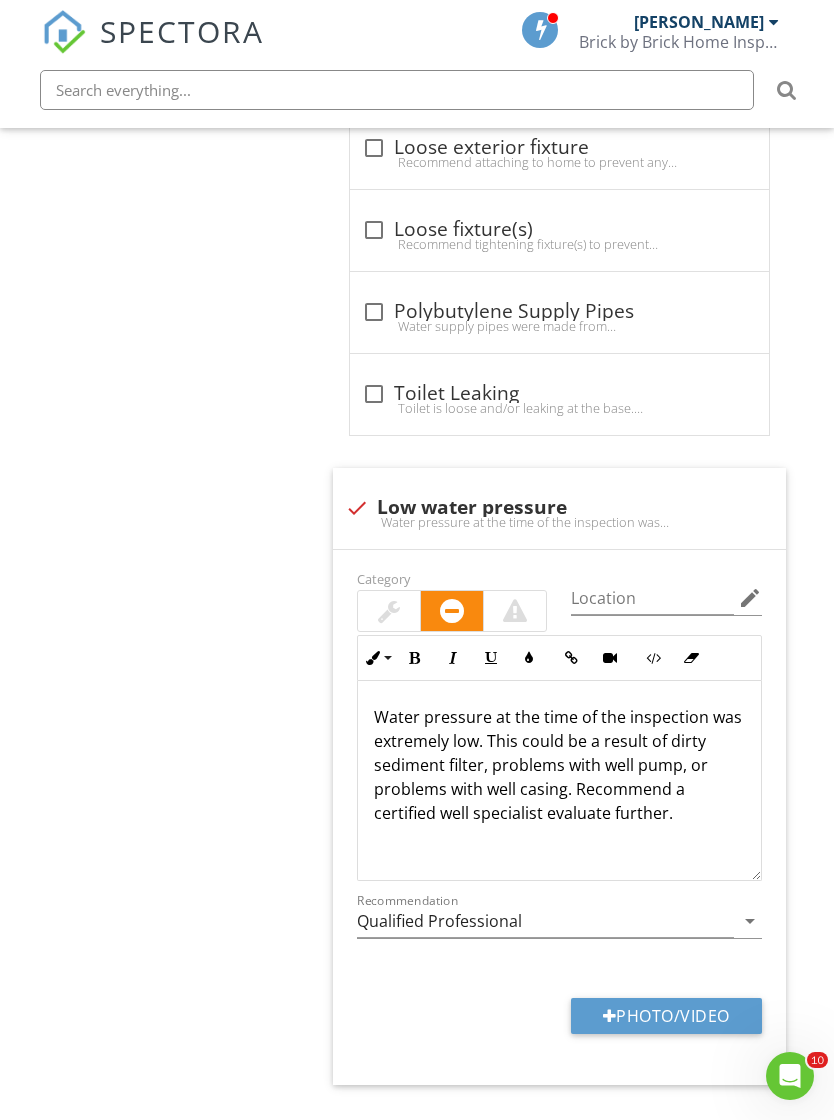 scroll, scrollTop: 1885, scrollLeft: 0, axis: vertical 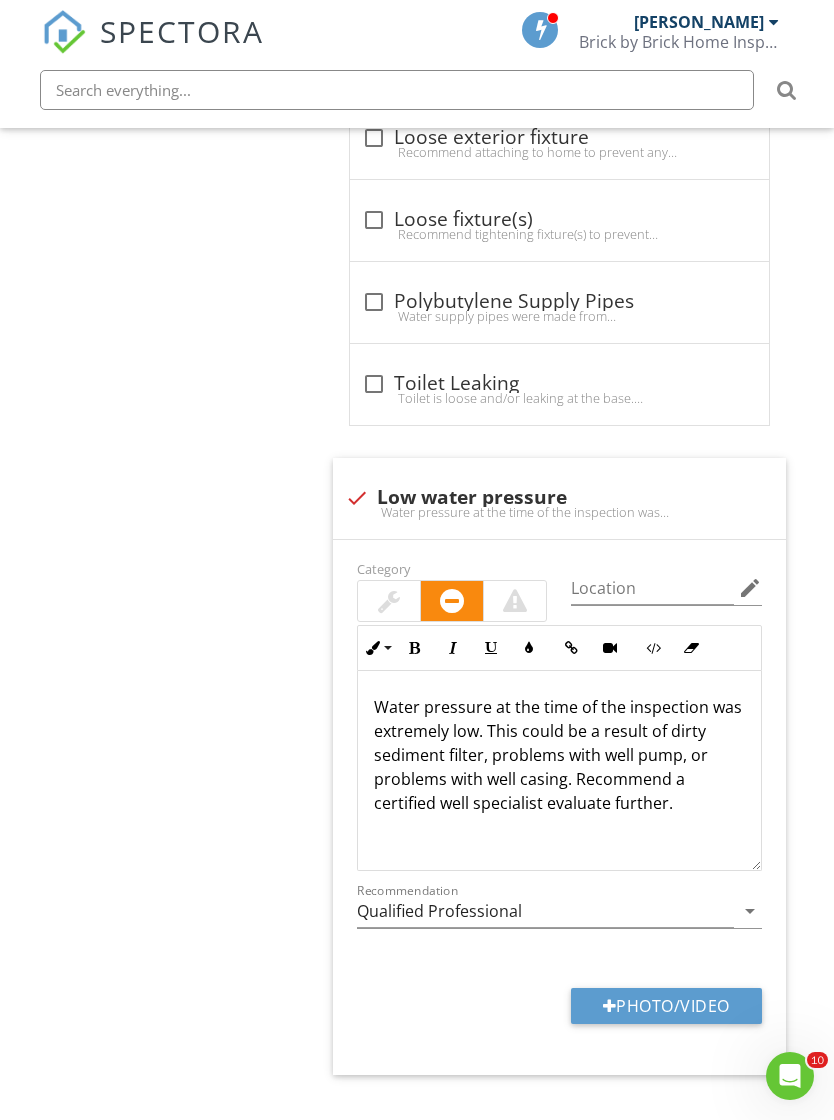 click on "Photo/Video" at bounding box center [666, 1006] 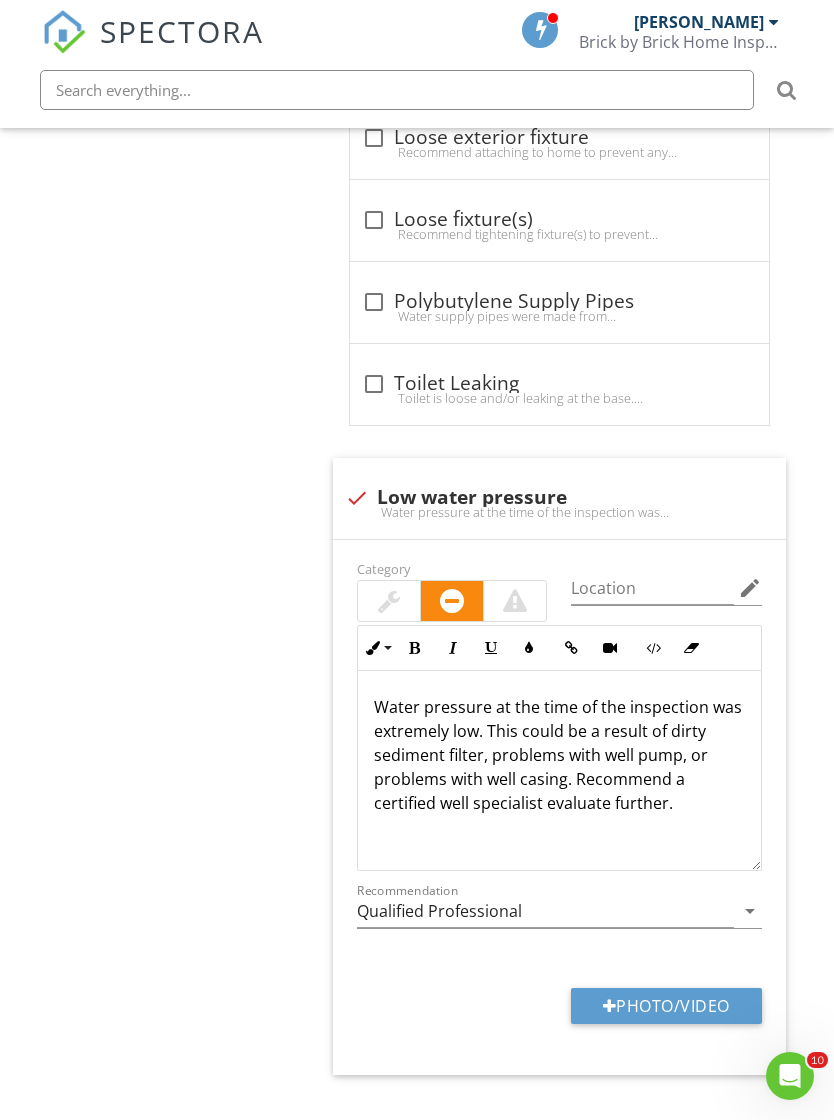 type on "C:\fakepath\IMG_9961.mov" 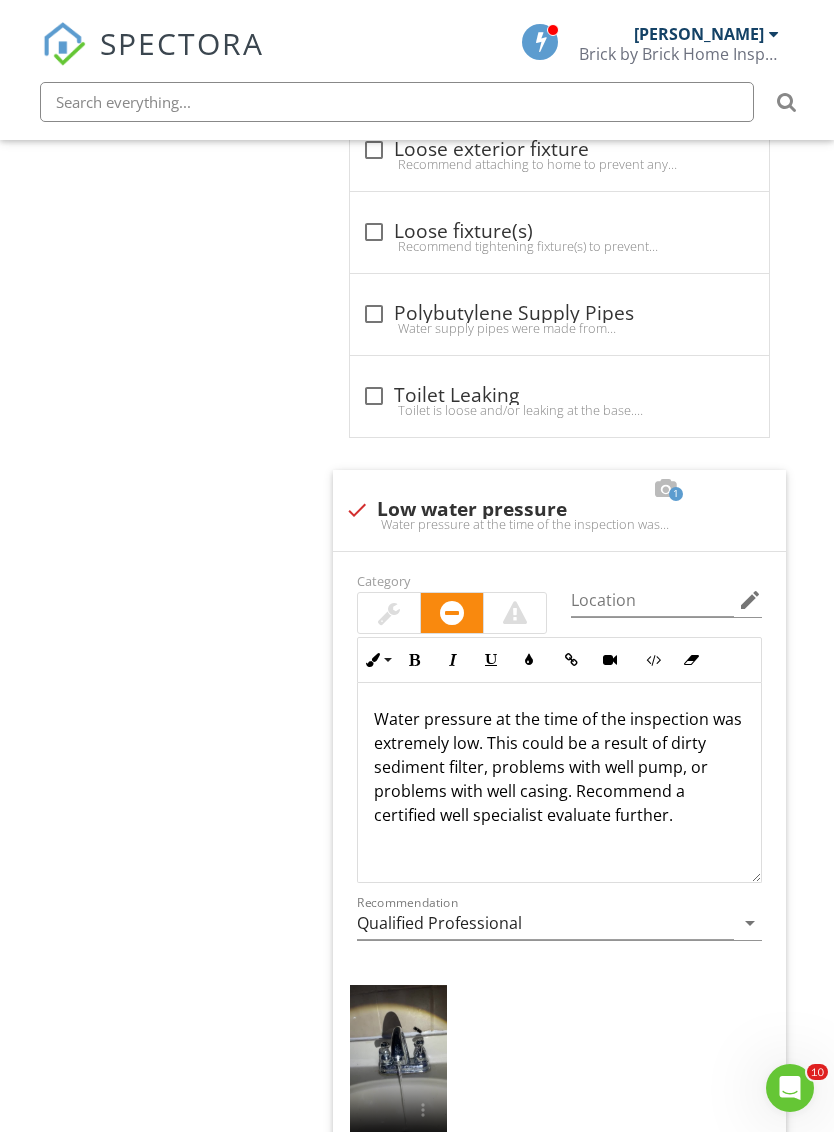 scroll, scrollTop: 1861, scrollLeft: 0, axis: vertical 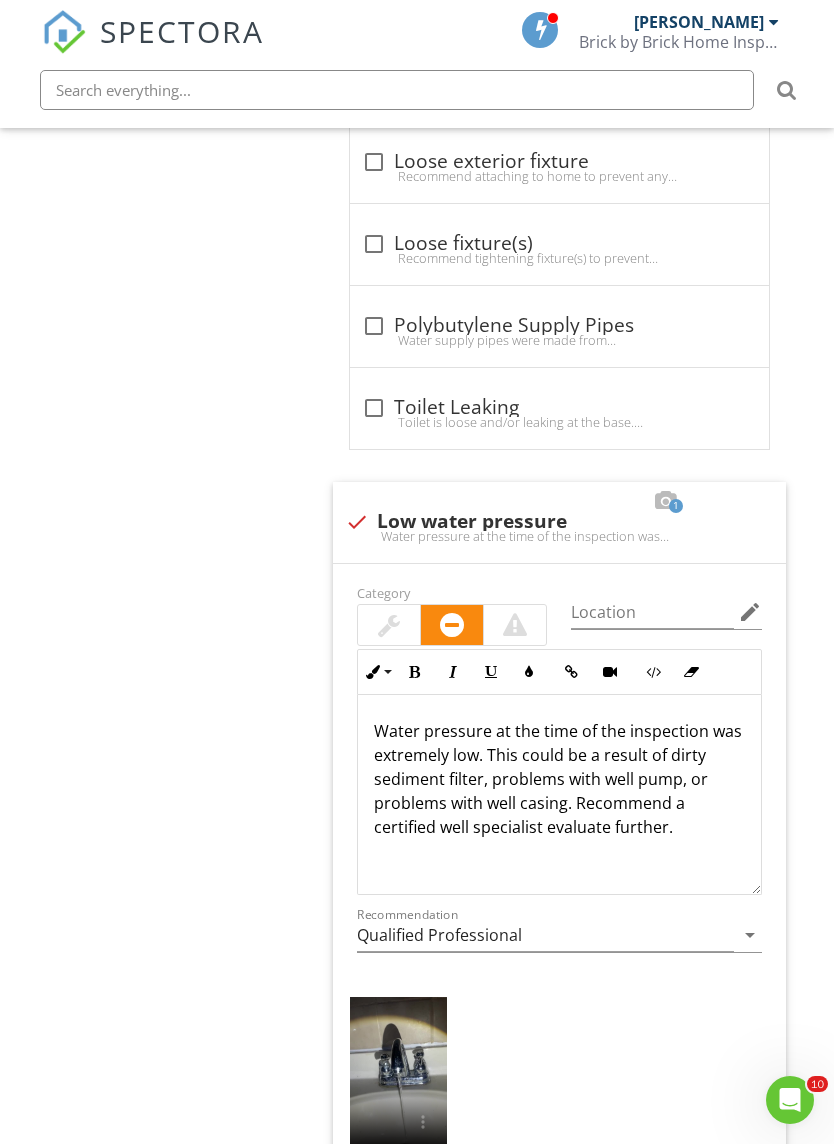 click at bounding box center [398, 1083] 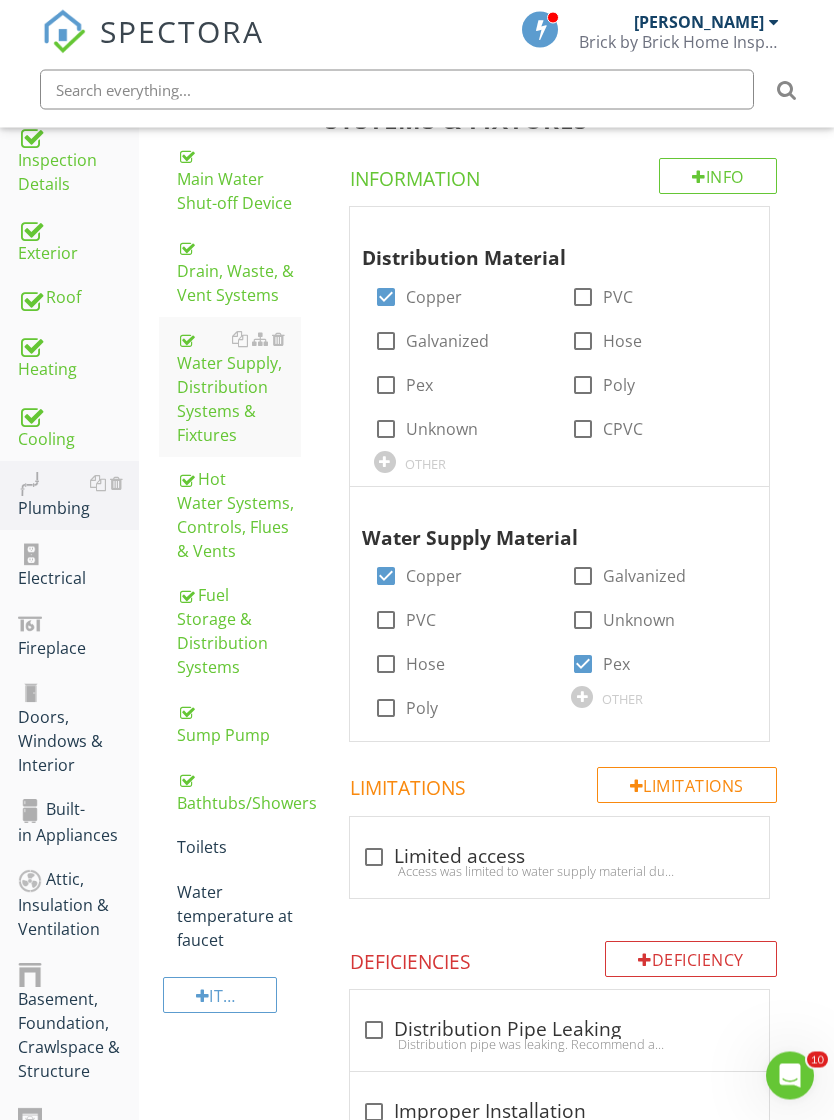 scroll, scrollTop: 337, scrollLeft: 0, axis: vertical 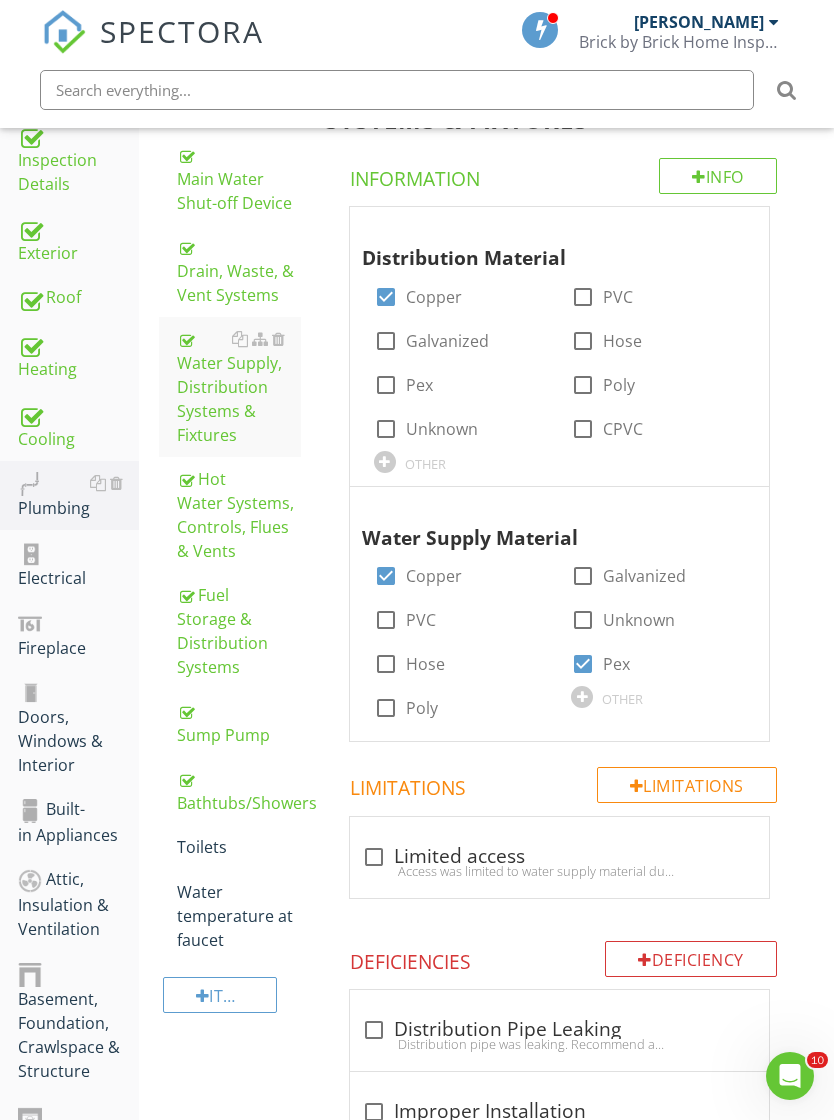 click on "Toilets" at bounding box center (239, 847) 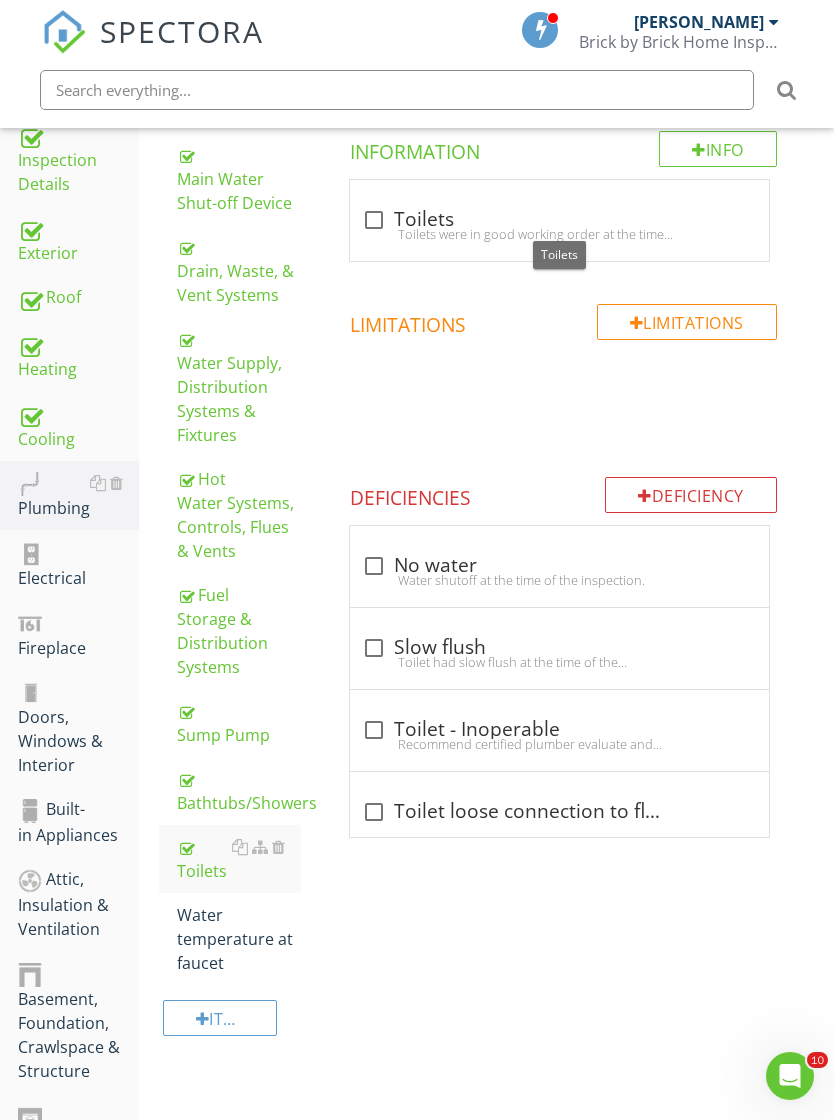 click at bounding box center [374, 220] 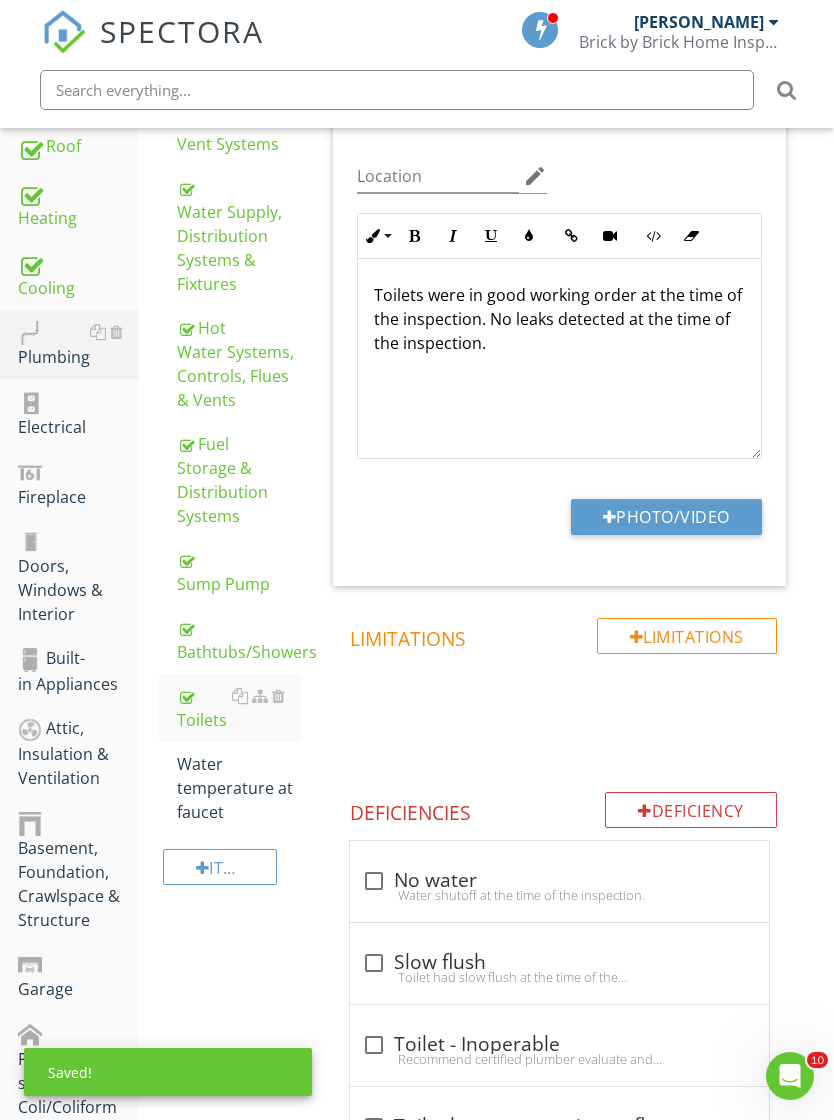 scroll, scrollTop: 647, scrollLeft: 0, axis: vertical 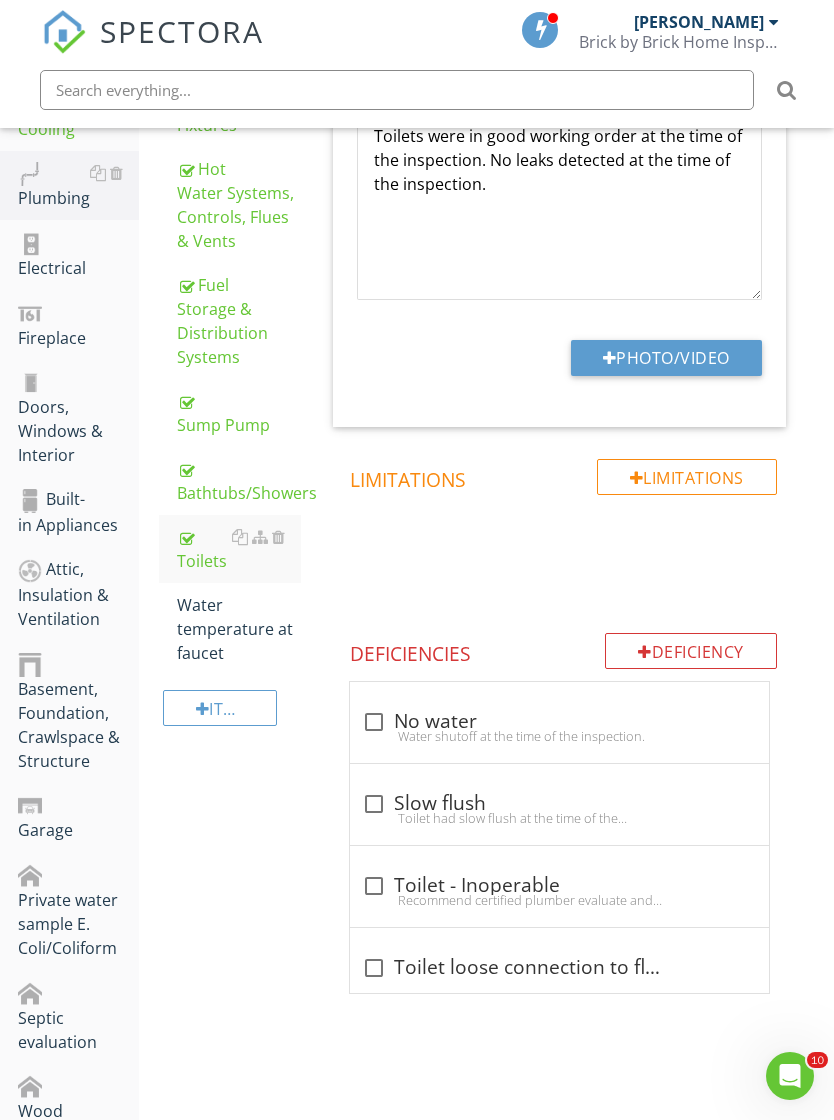 click on "Water temperature at faucet" at bounding box center (239, 629) 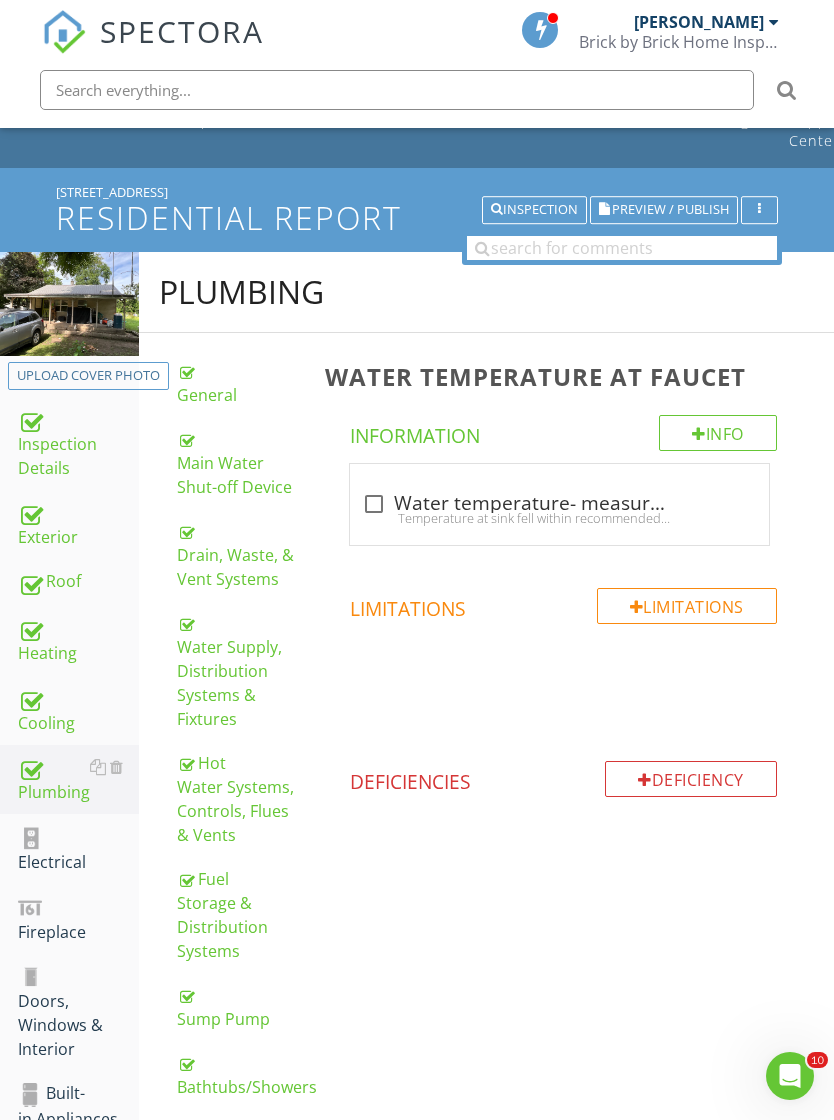 scroll, scrollTop: 39, scrollLeft: 0, axis: vertical 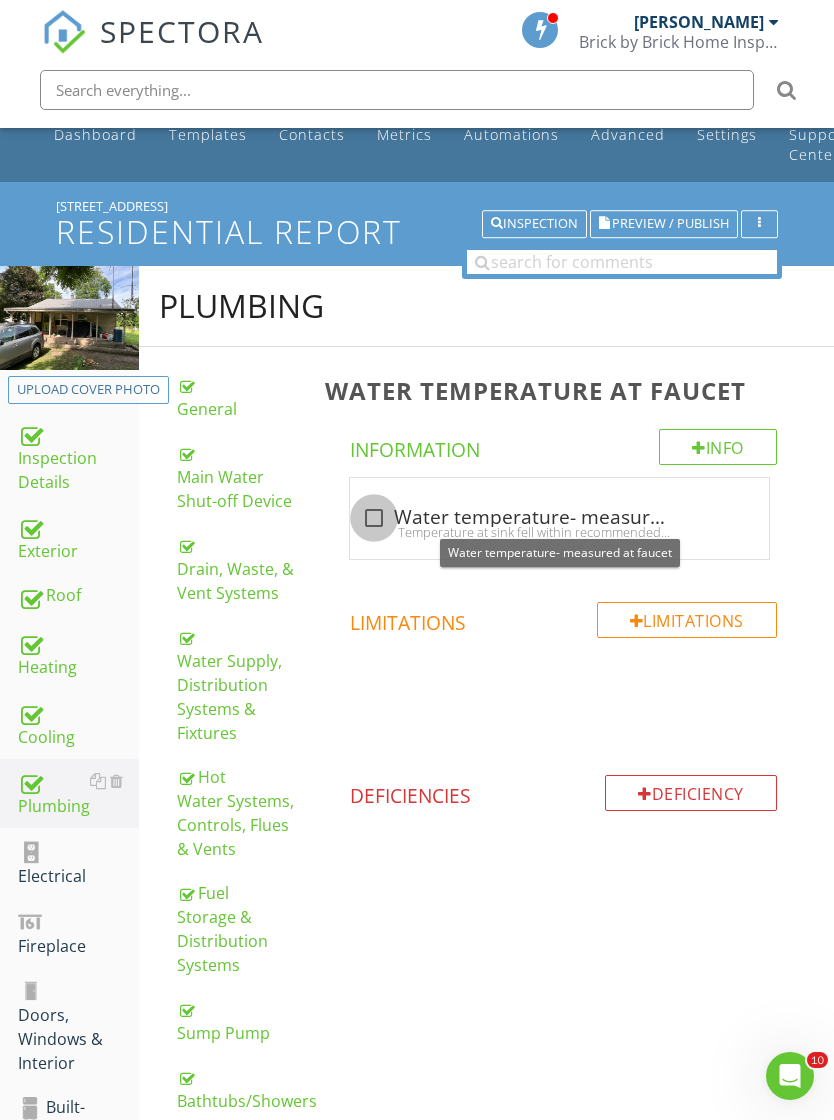 click at bounding box center (374, 518) 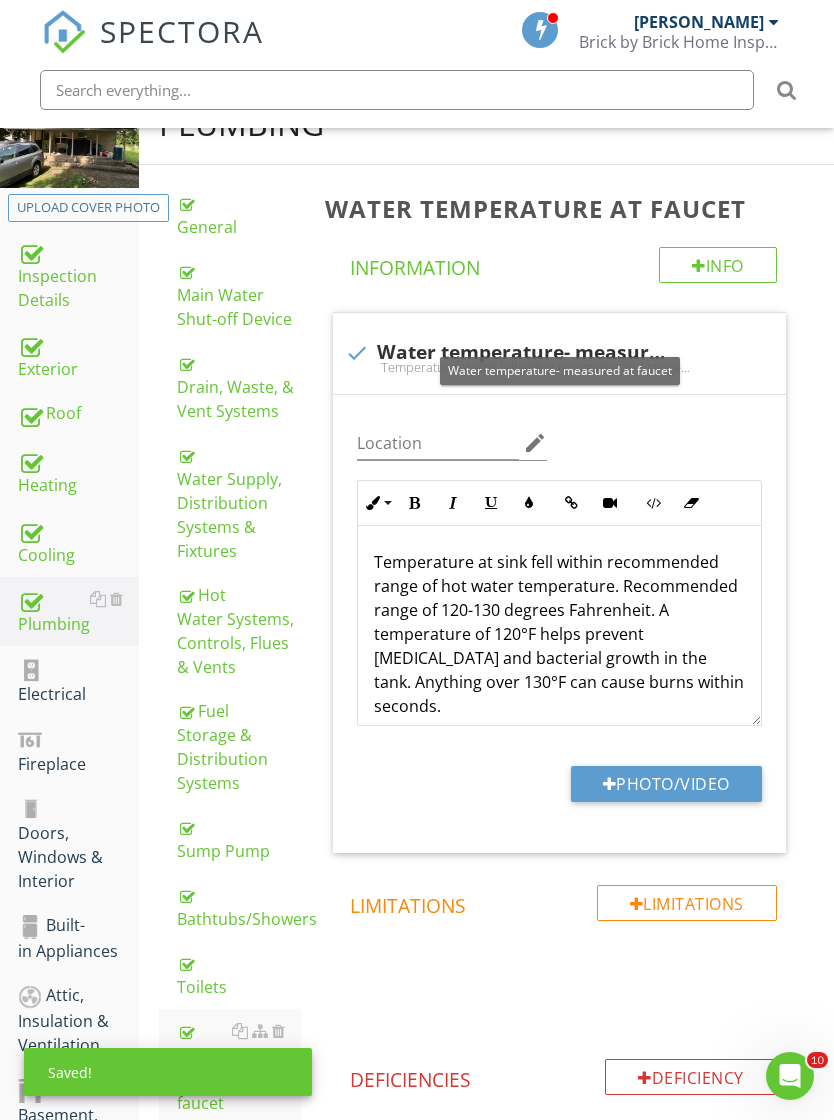 scroll, scrollTop: 391, scrollLeft: 0, axis: vertical 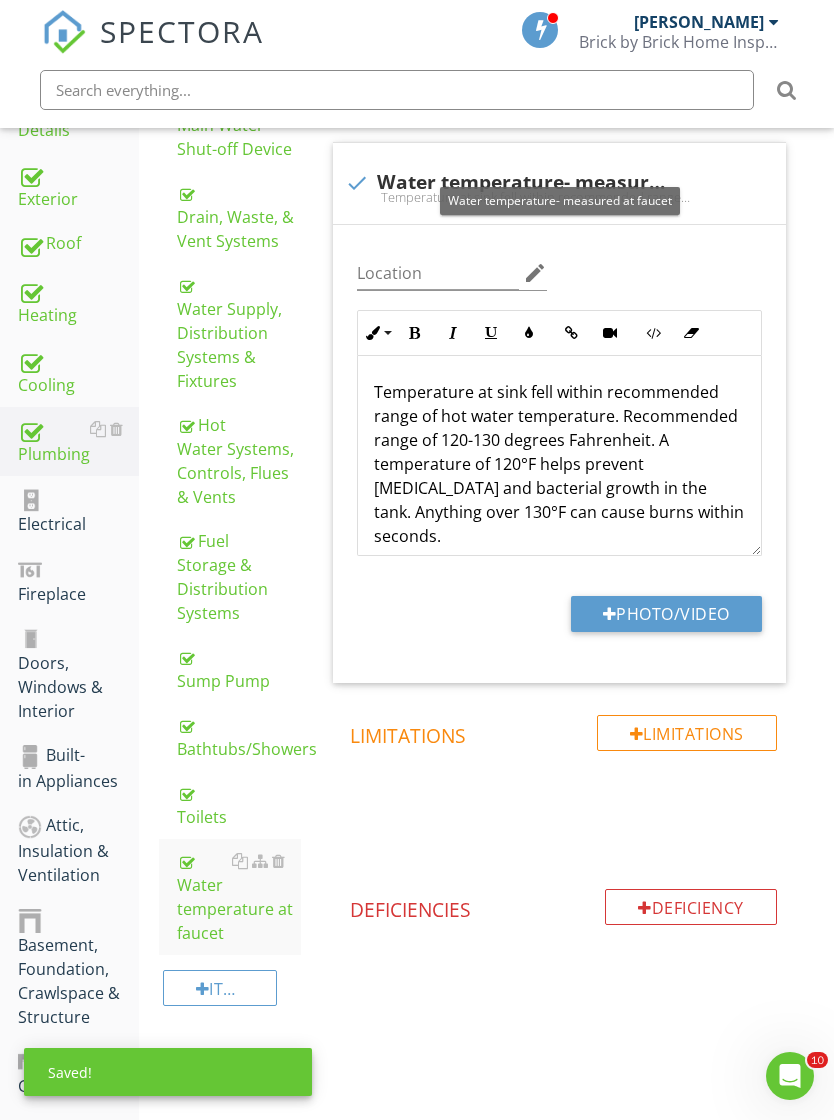 click on "Photo/Video" at bounding box center [666, 614] 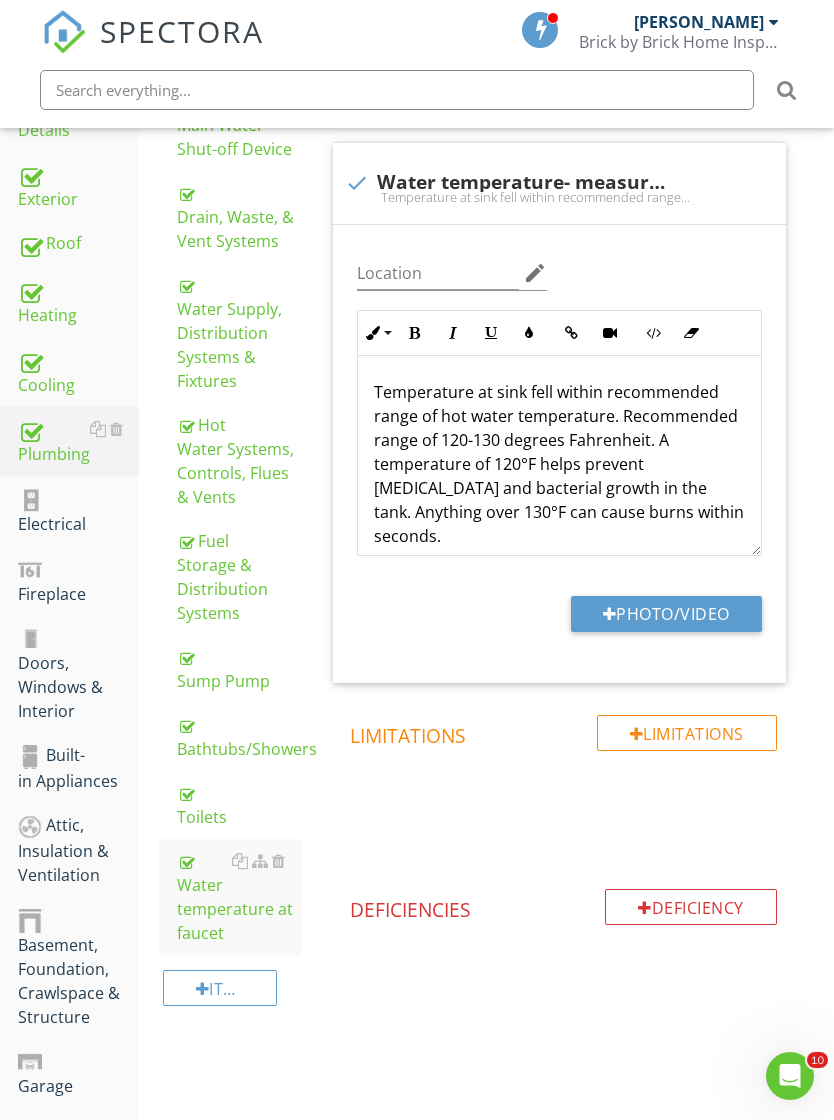 type on "C:\fakepath\IMG_9974.jpeg" 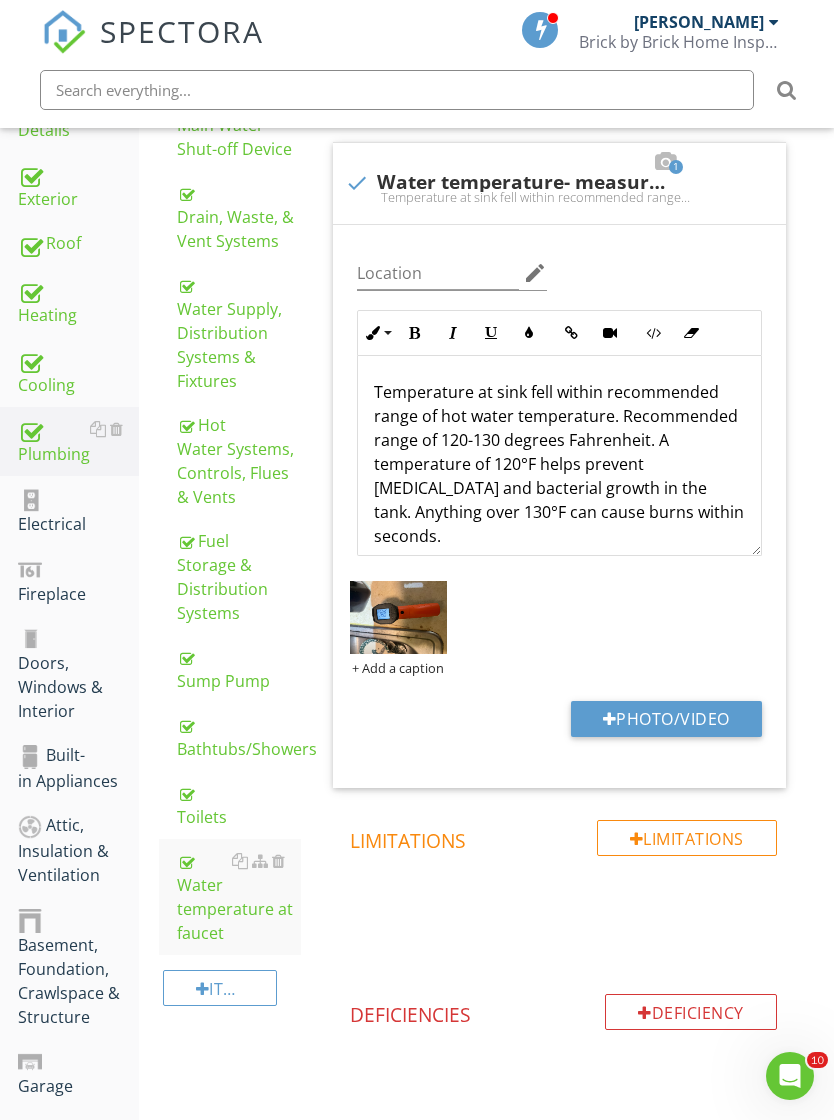 click at bounding box center [398, 617] 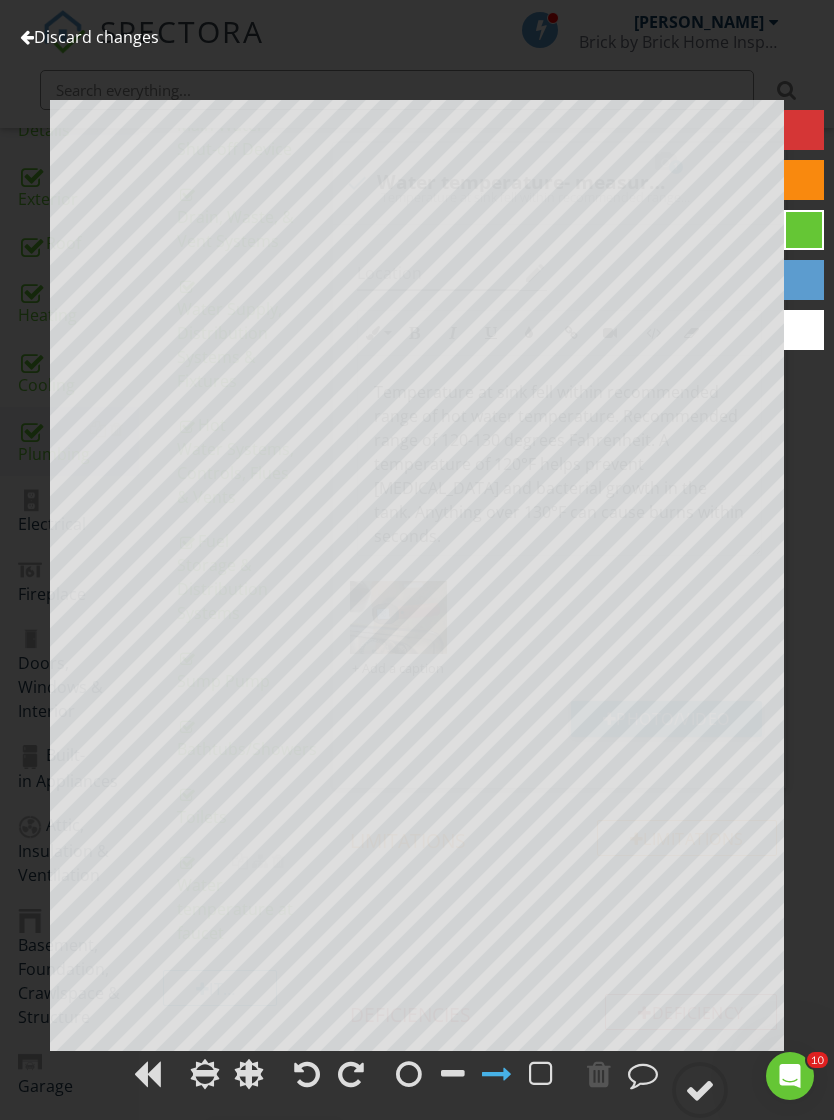 click at bounding box center [351, 1074] 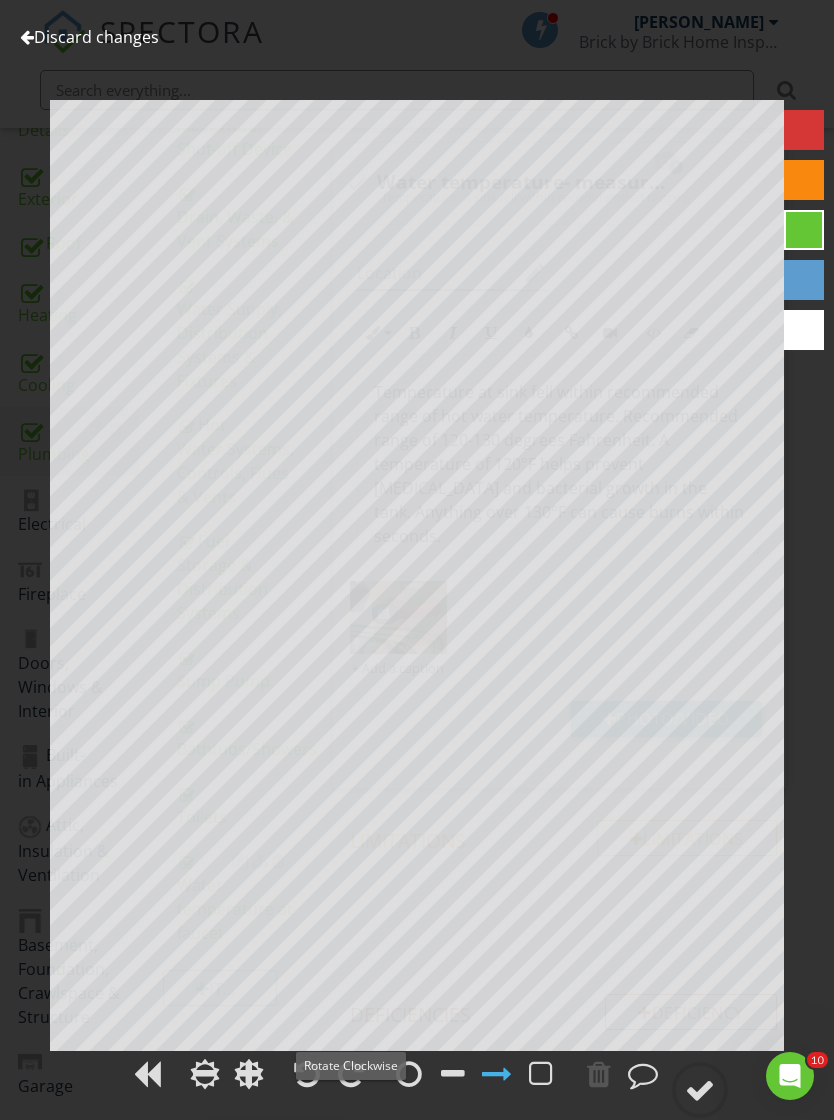 click at bounding box center [700, 1090] 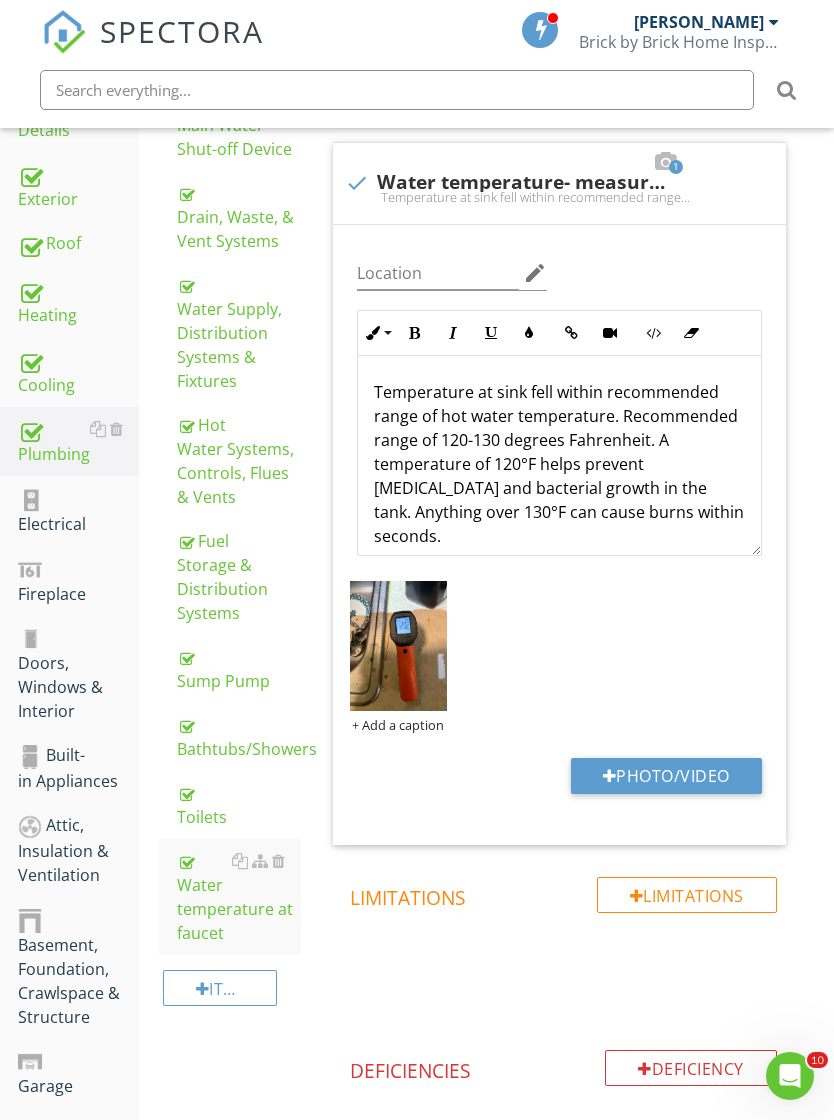 click on "Electrical" at bounding box center [78, 511] 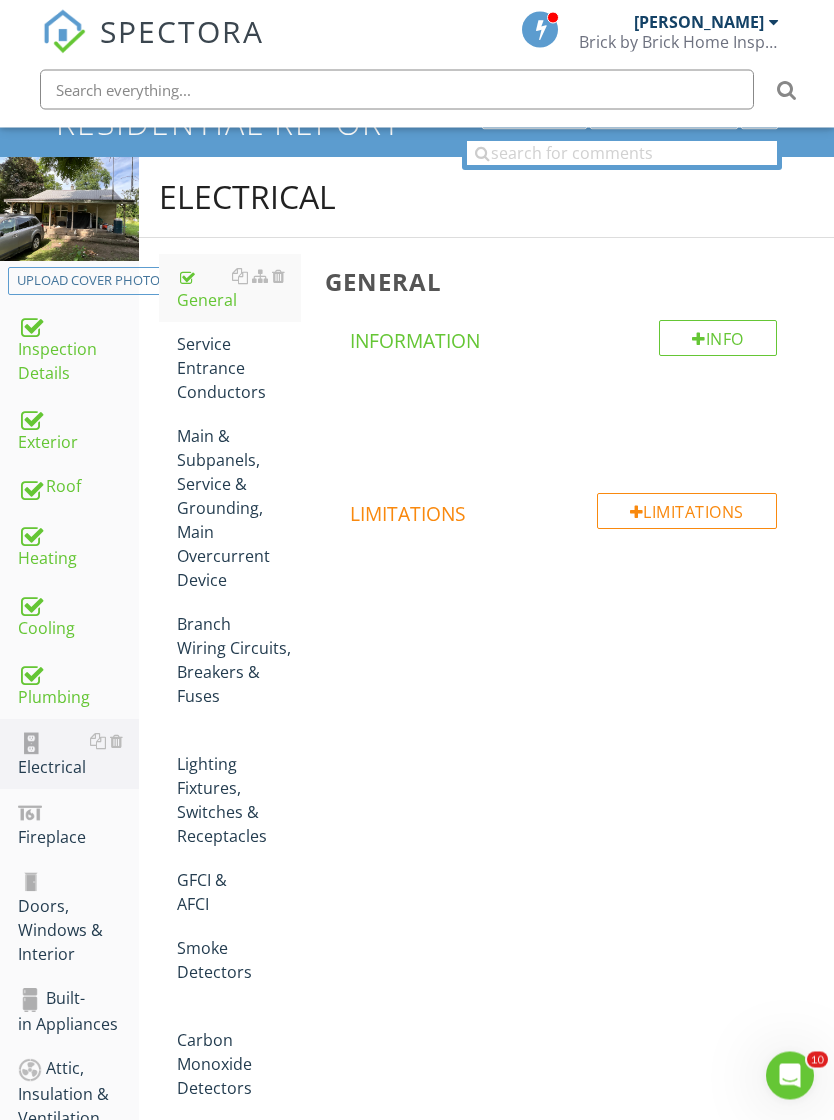 scroll, scrollTop: 148, scrollLeft: 0, axis: vertical 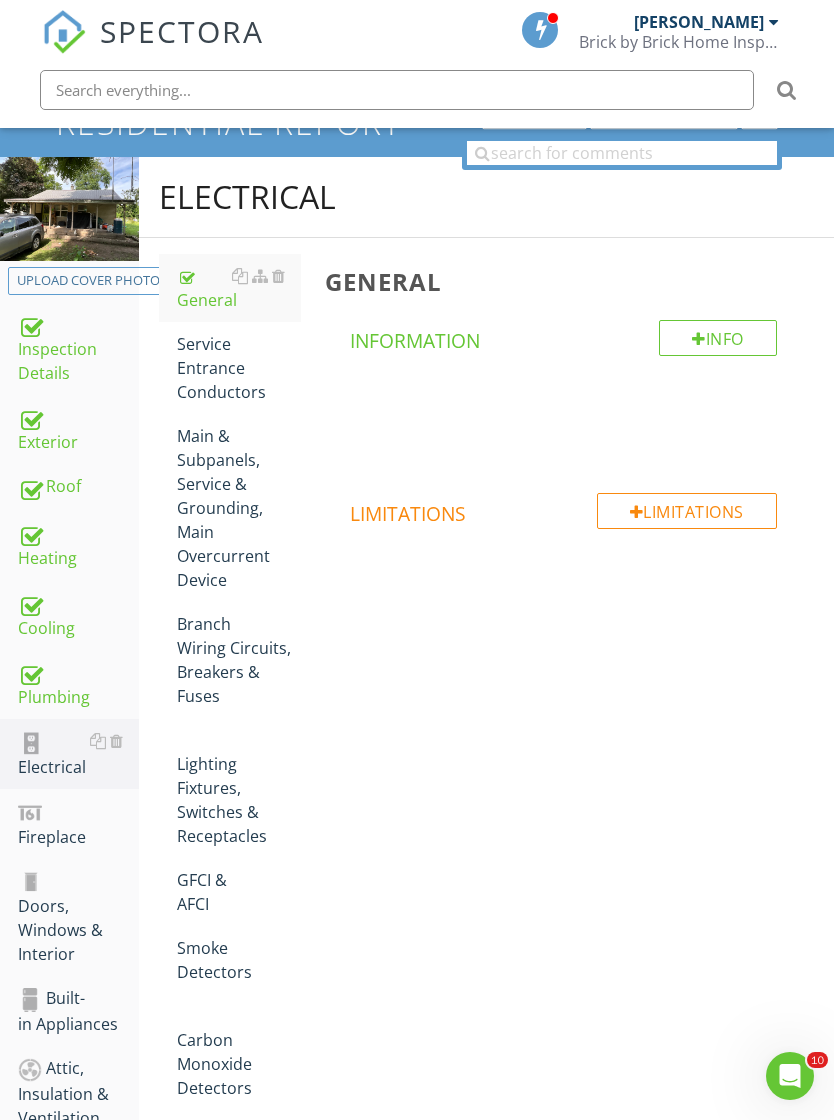 click on "Service Entrance Conductors" at bounding box center [239, 368] 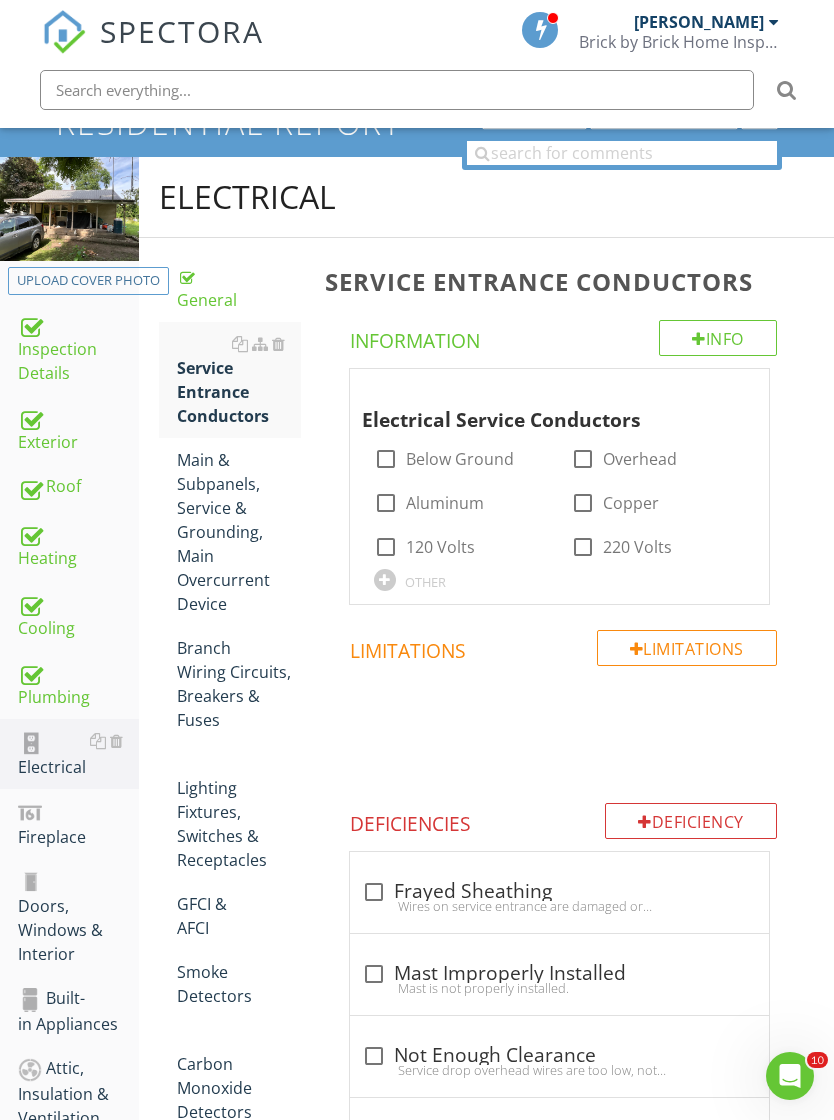 click on "Overhead" at bounding box center [640, 459] 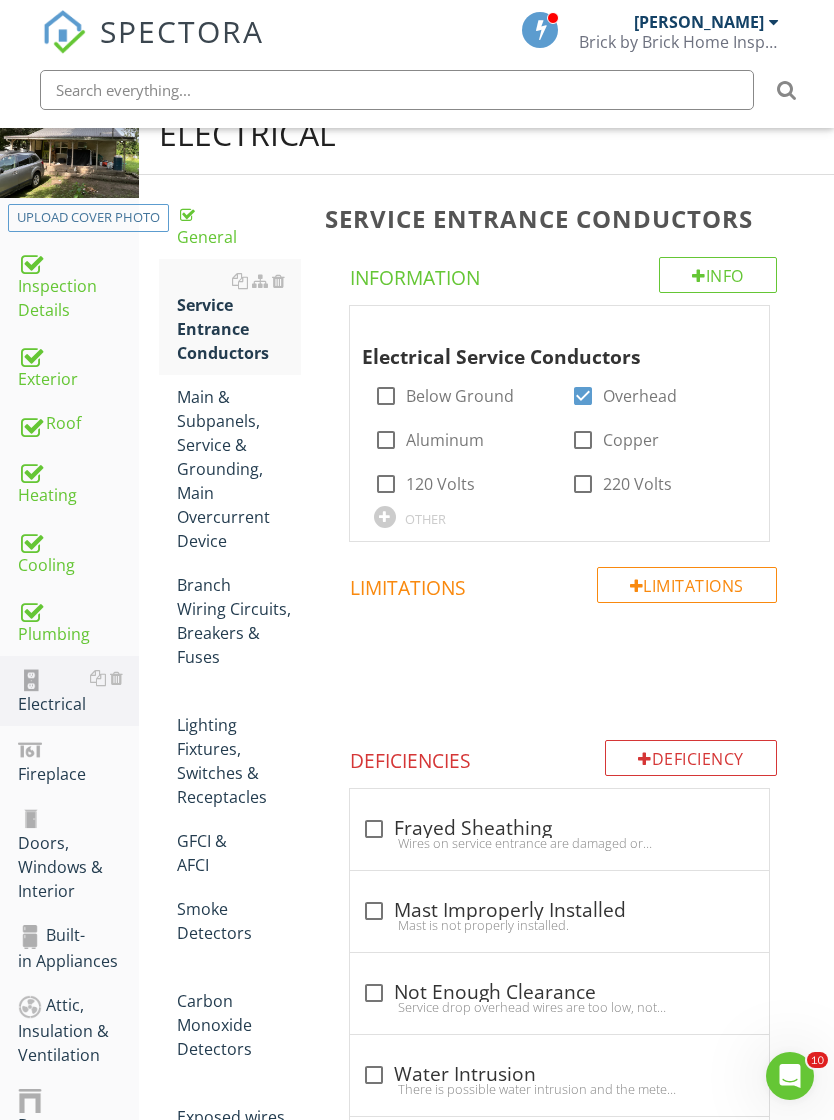 scroll, scrollTop: 255, scrollLeft: 0, axis: vertical 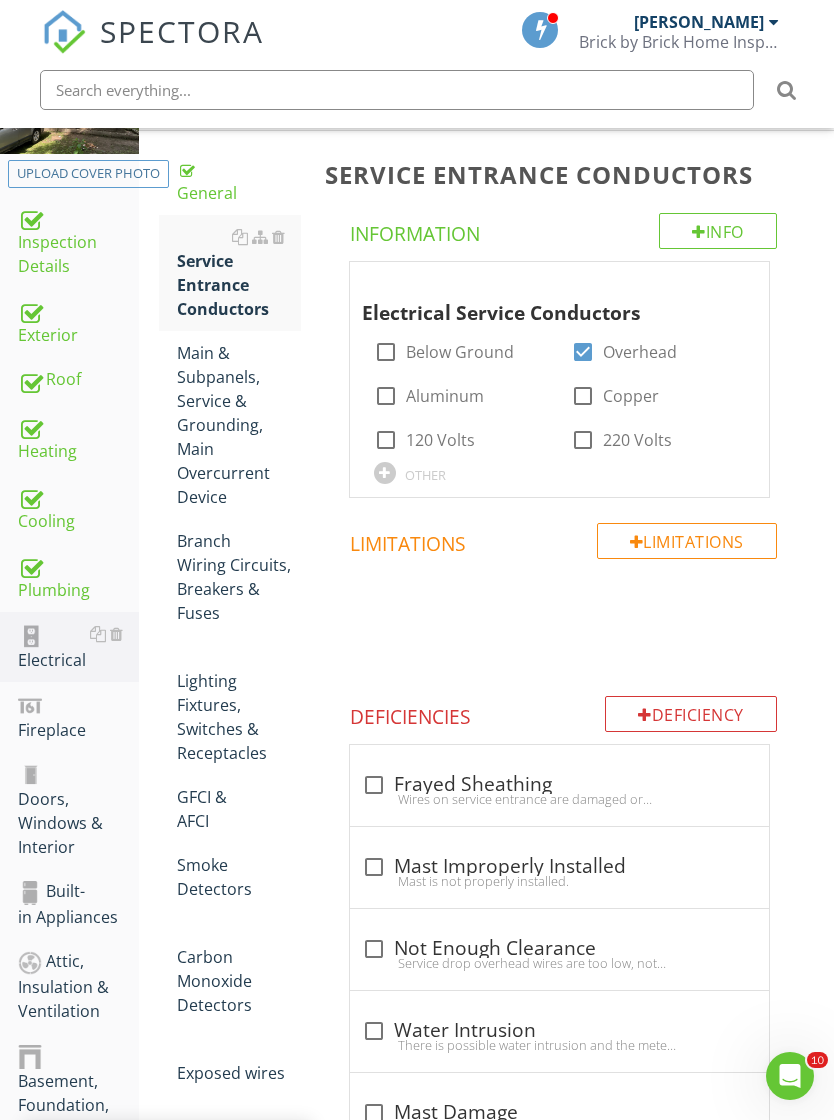 click on "Main & Subpanels, Service & Grounding, Main Overcurrent Device" at bounding box center [239, 425] 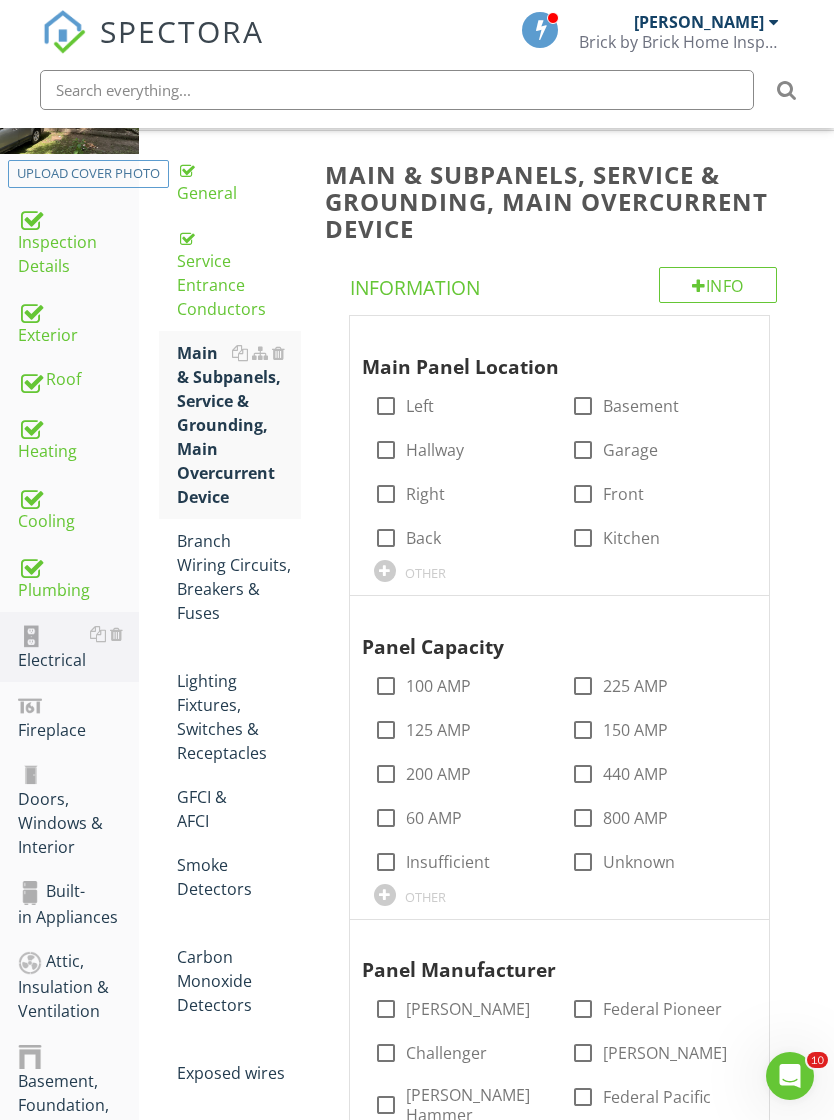 click on "OTHER" at bounding box center (425, 573) 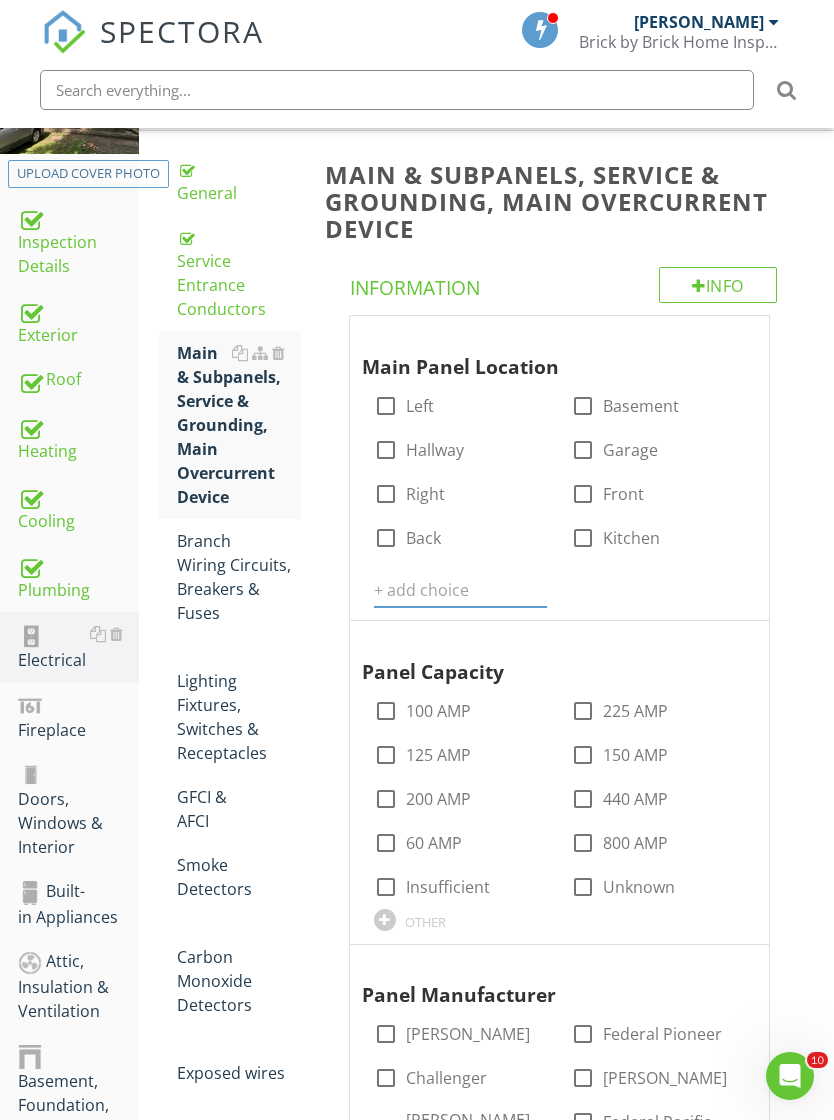 click at bounding box center (461, 590) 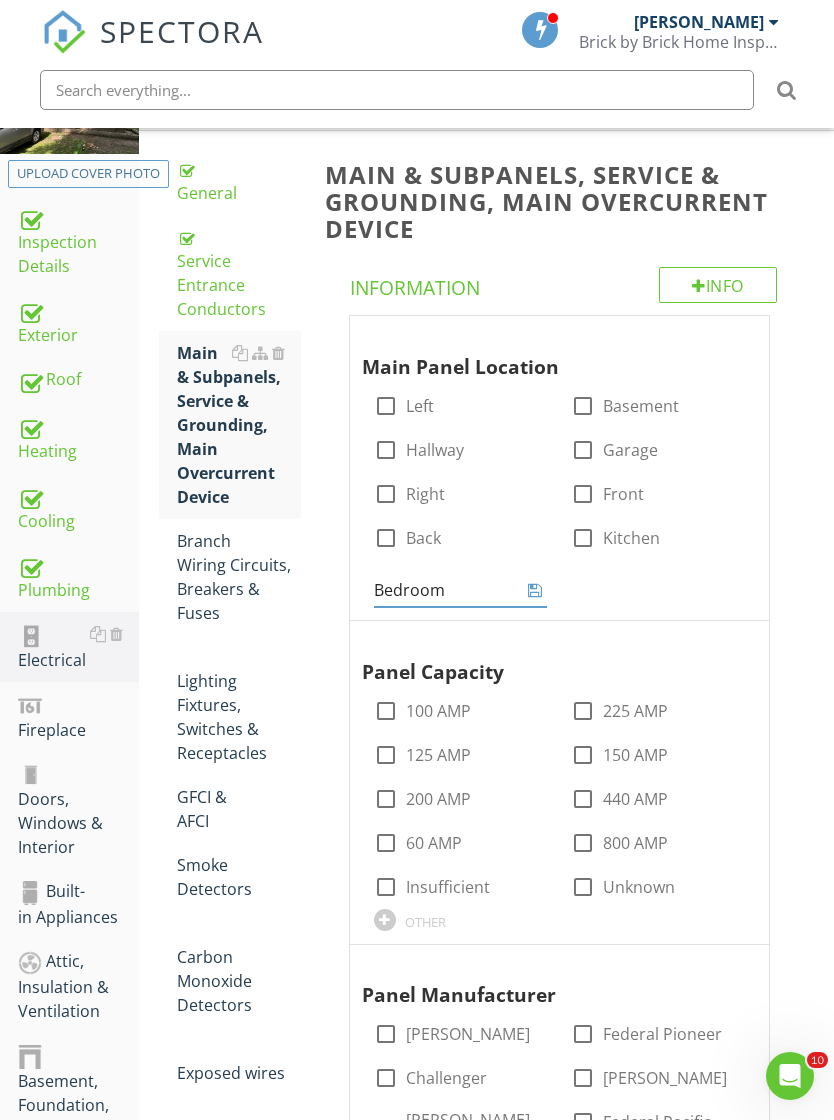 type on "Bedroom" 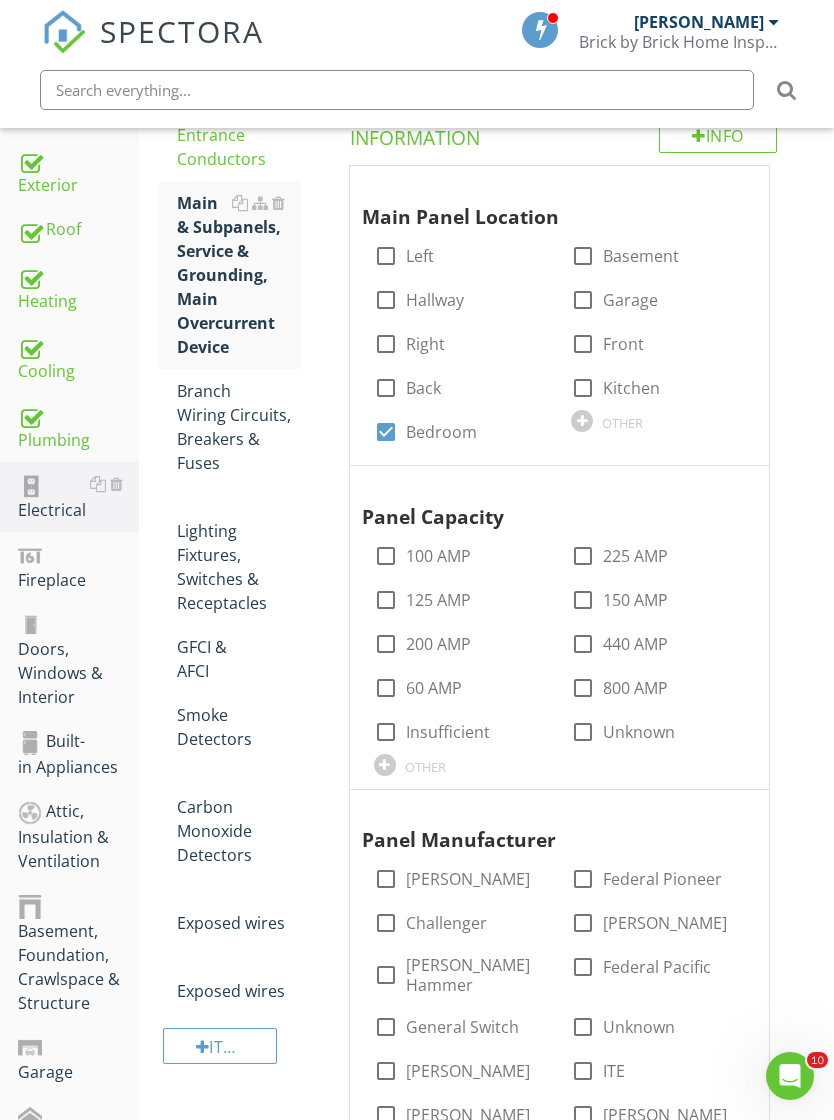 scroll, scrollTop: 417, scrollLeft: 0, axis: vertical 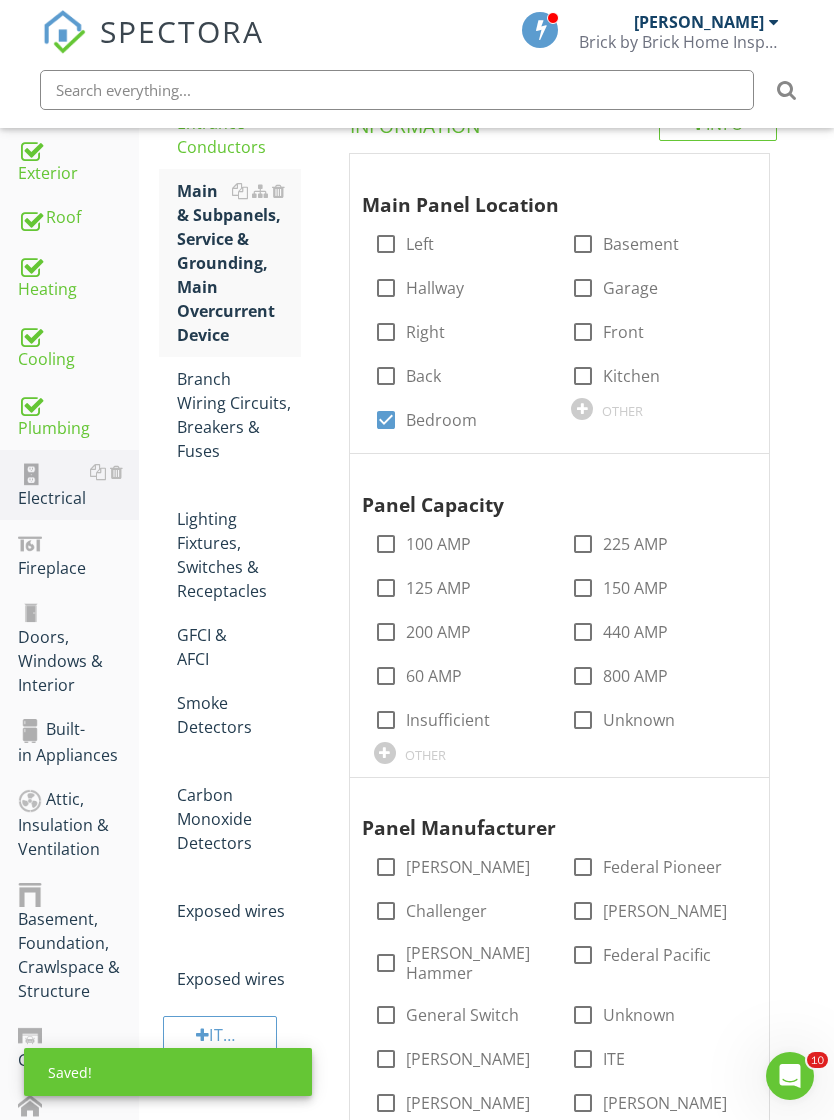 click on "100 AMP" at bounding box center (438, 544) 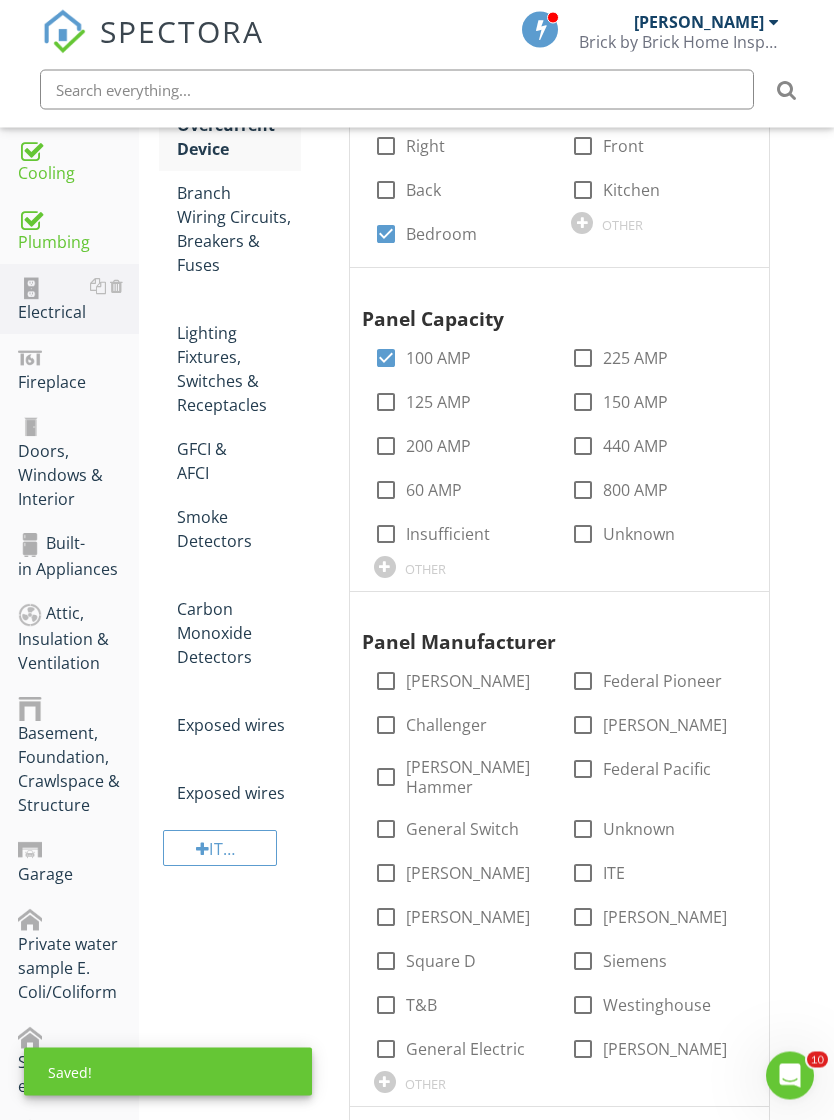 scroll, scrollTop: 634, scrollLeft: 0, axis: vertical 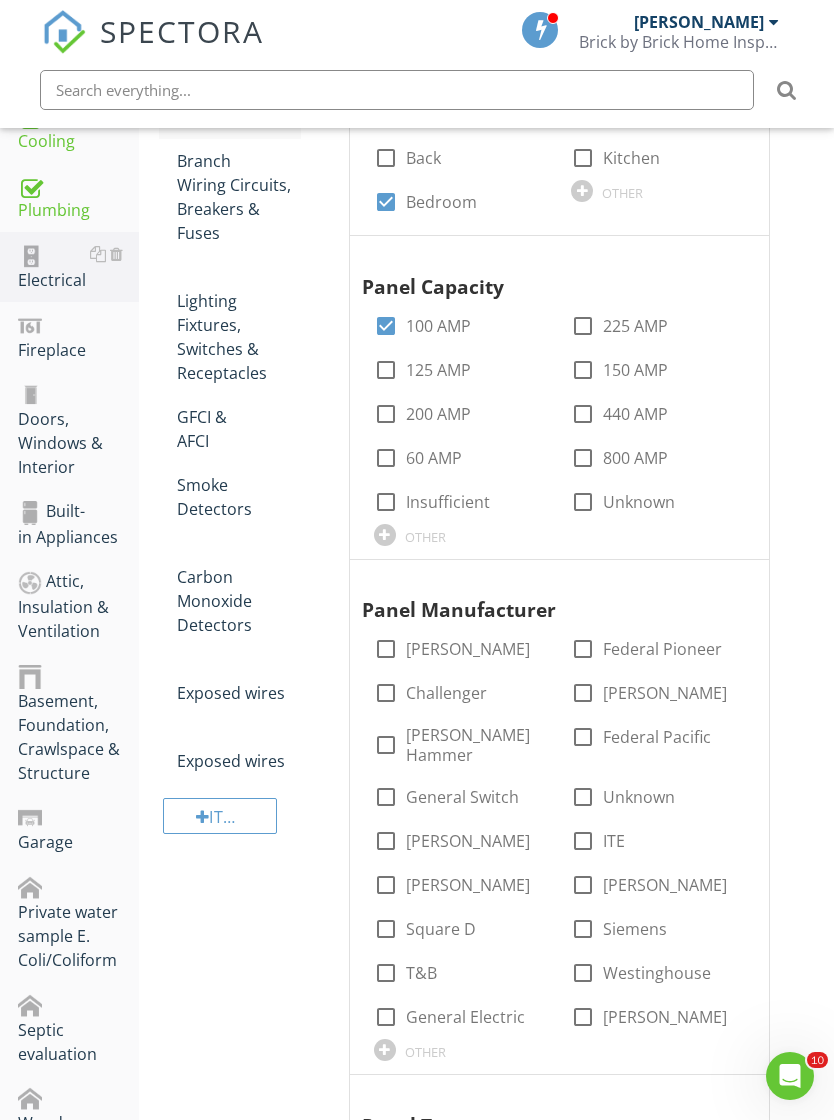 click on "Square D" at bounding box center (441, 929) 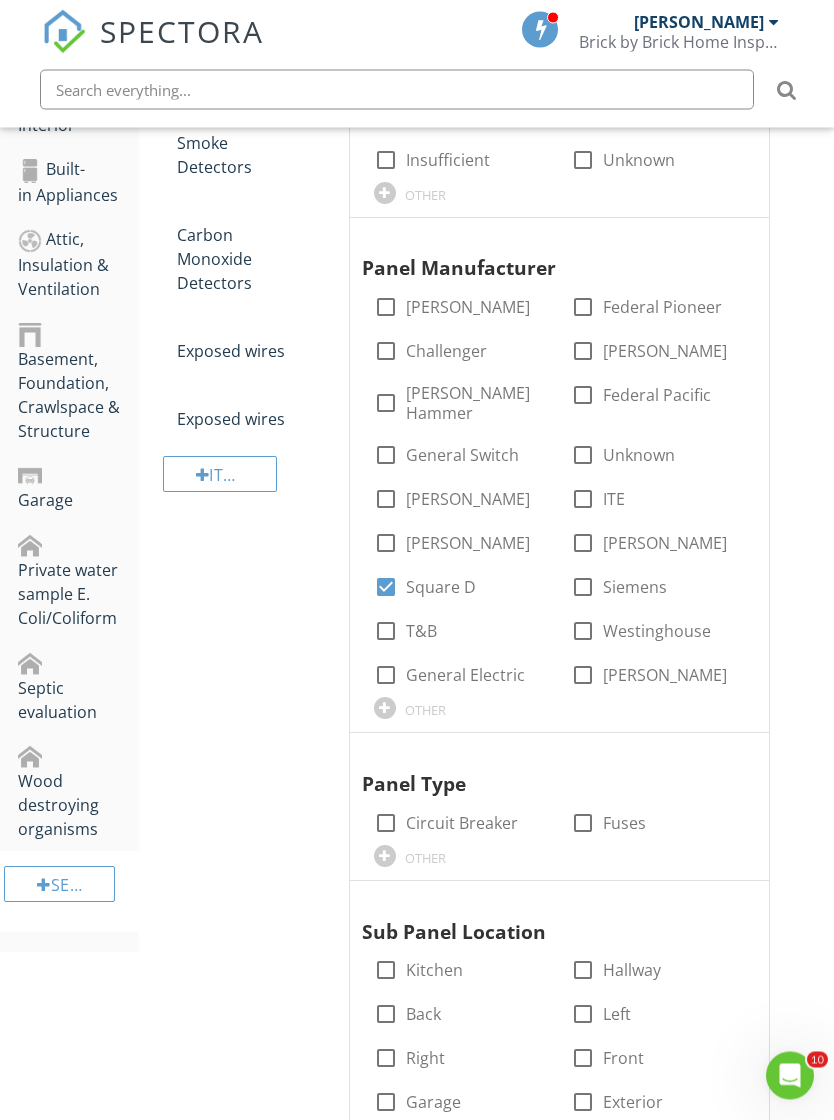 scroll, scrollTop: 1061, scrollLeft: 0, axis: vertical 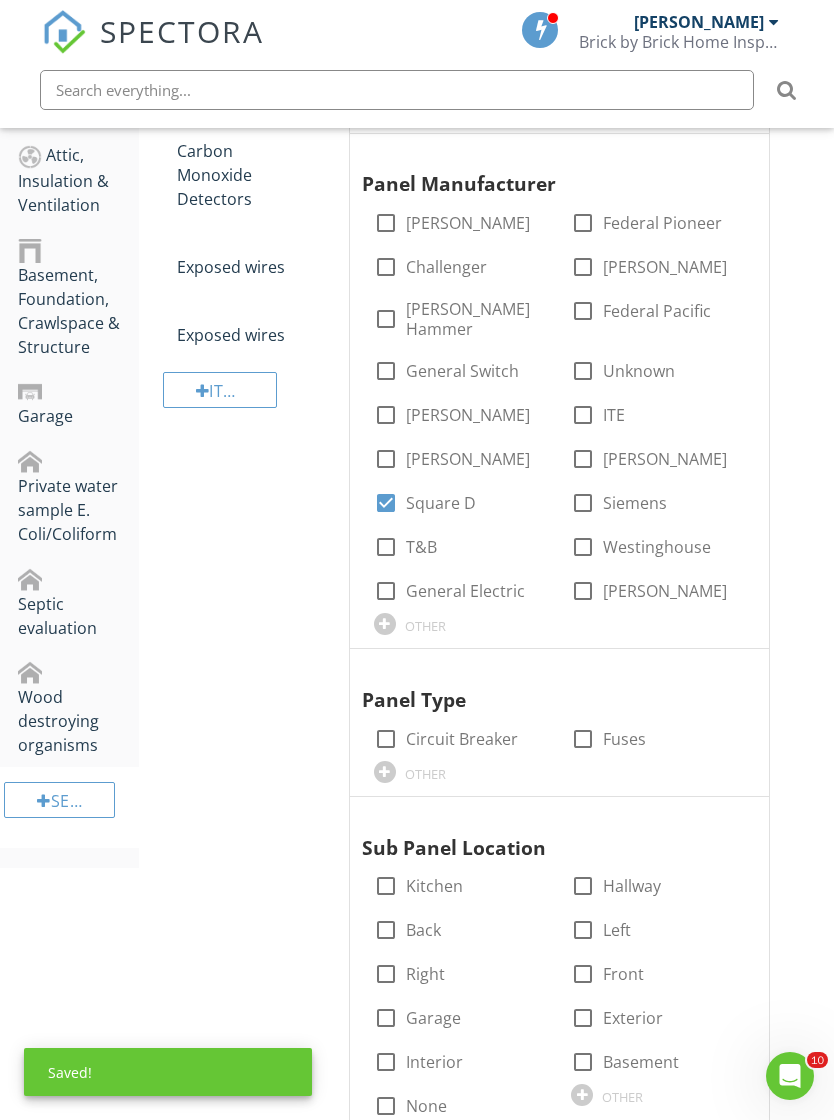 click on "Circuit Breaker" at bounding box center [462, 739] 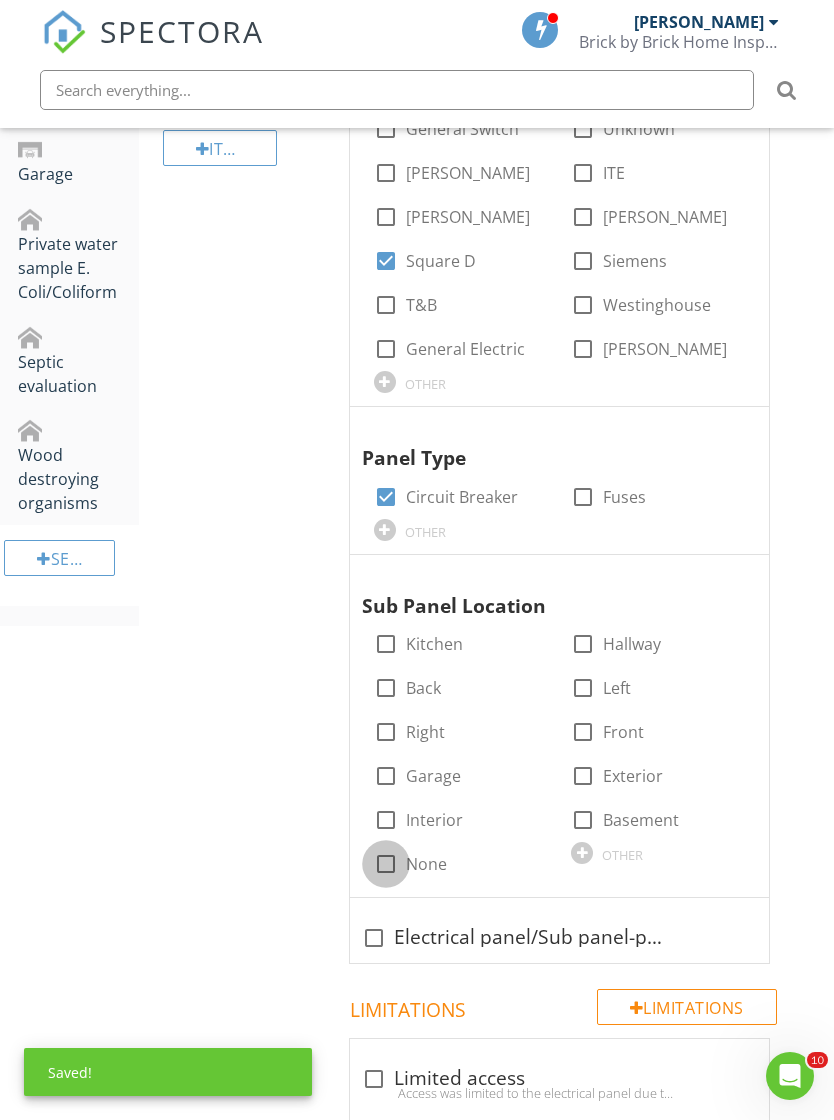 click at bounding box center [386, 864] 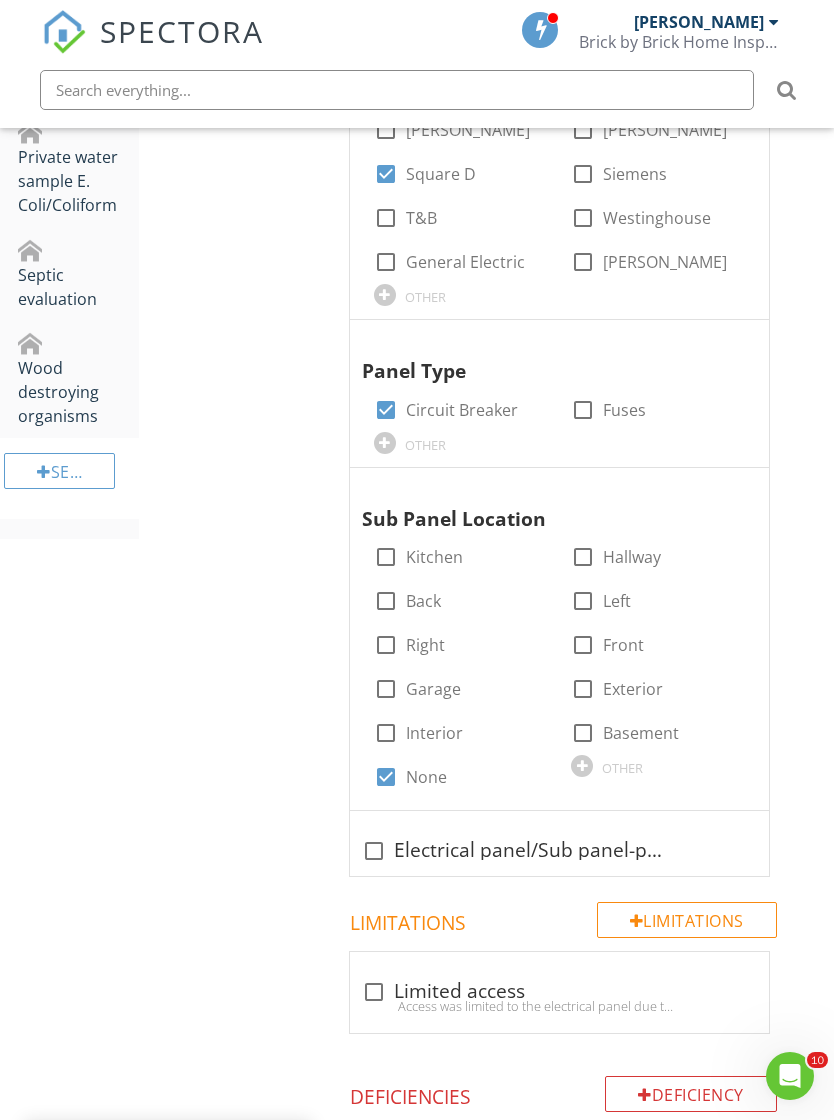 scroll, scrollTop: 1504, scrollLeft: 0, axis: vertical 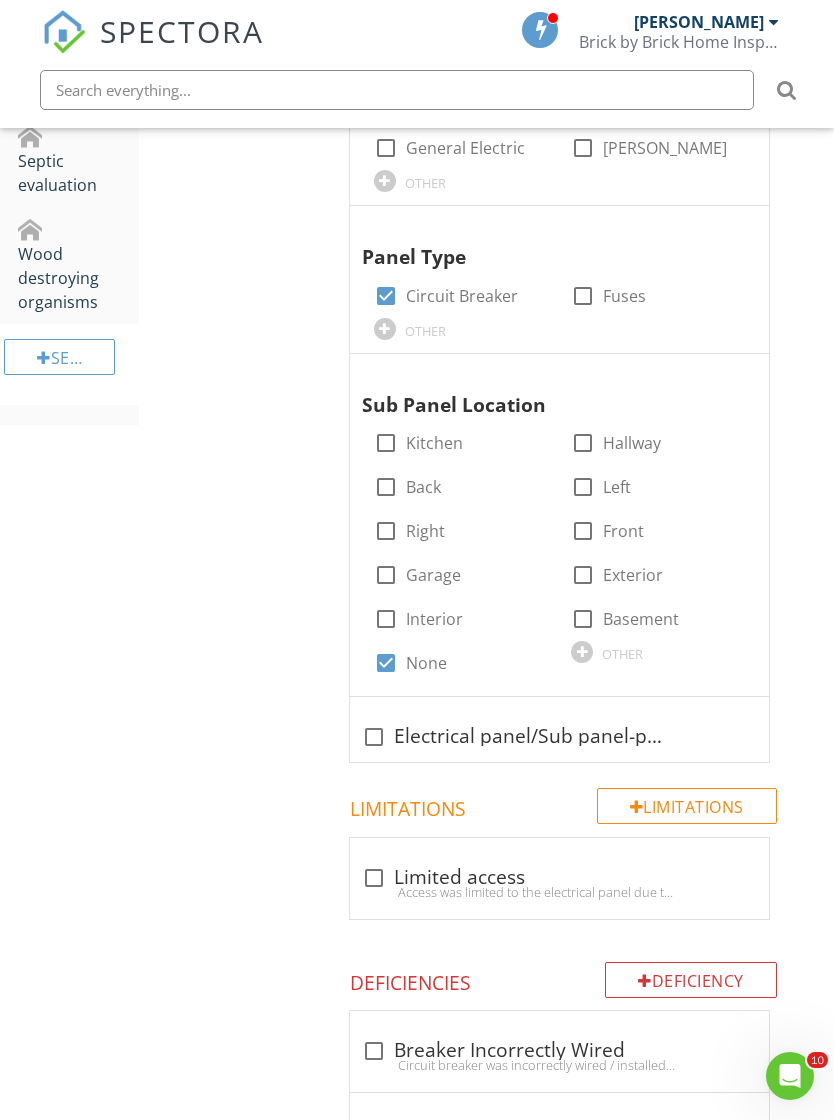 click at bounding box center (374, 737) 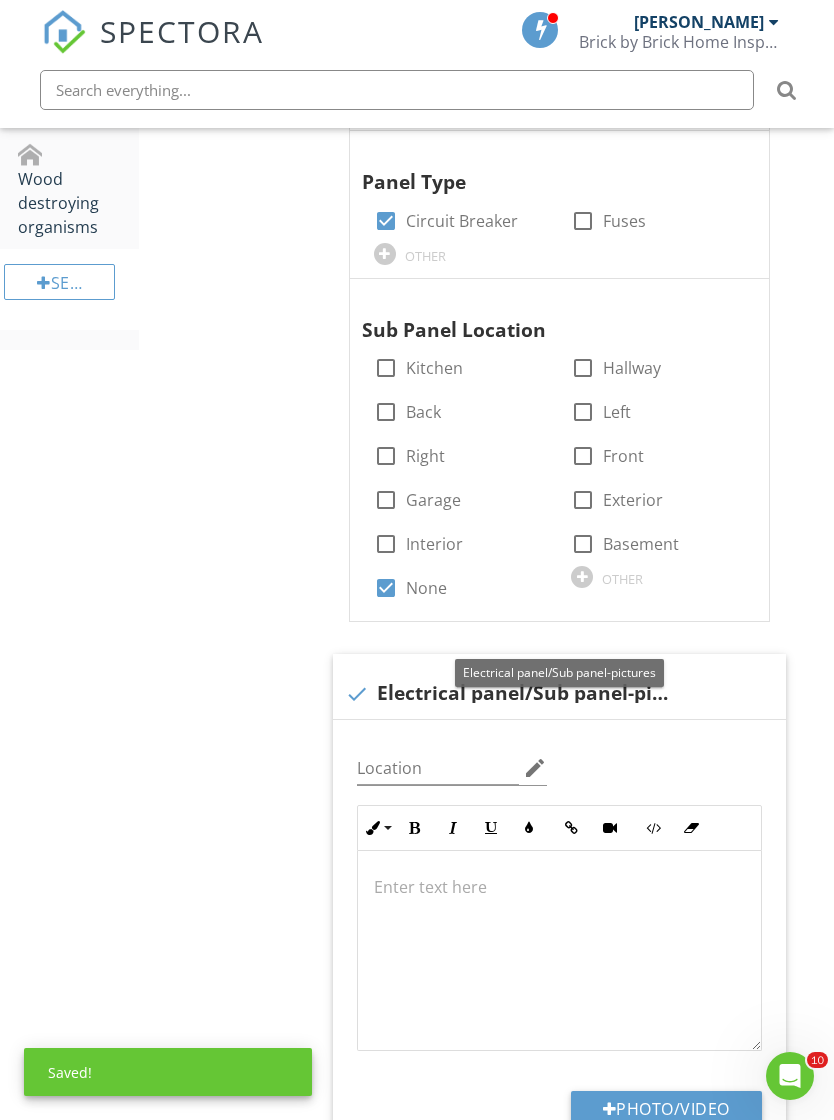 scroll, scrollTop: 1717, scrollLeft: 0, axis: vertical 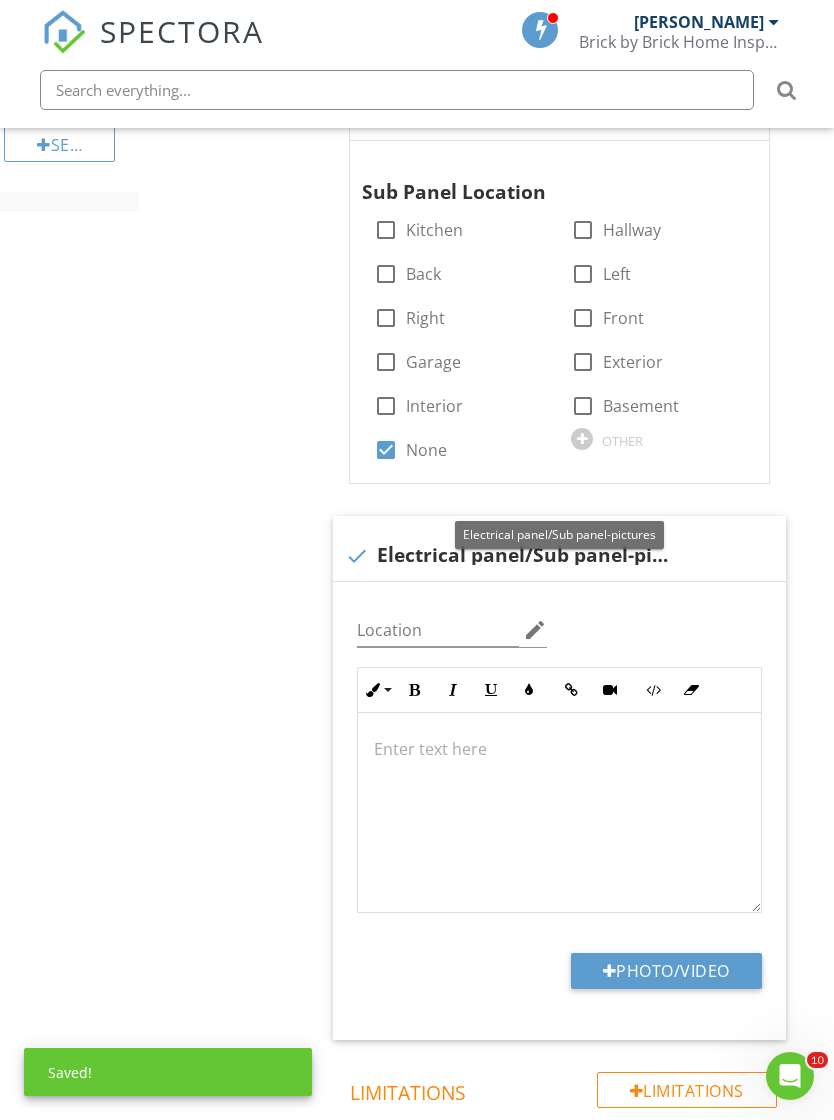 click on "Photo/Video" at bounding box center (666, 971) 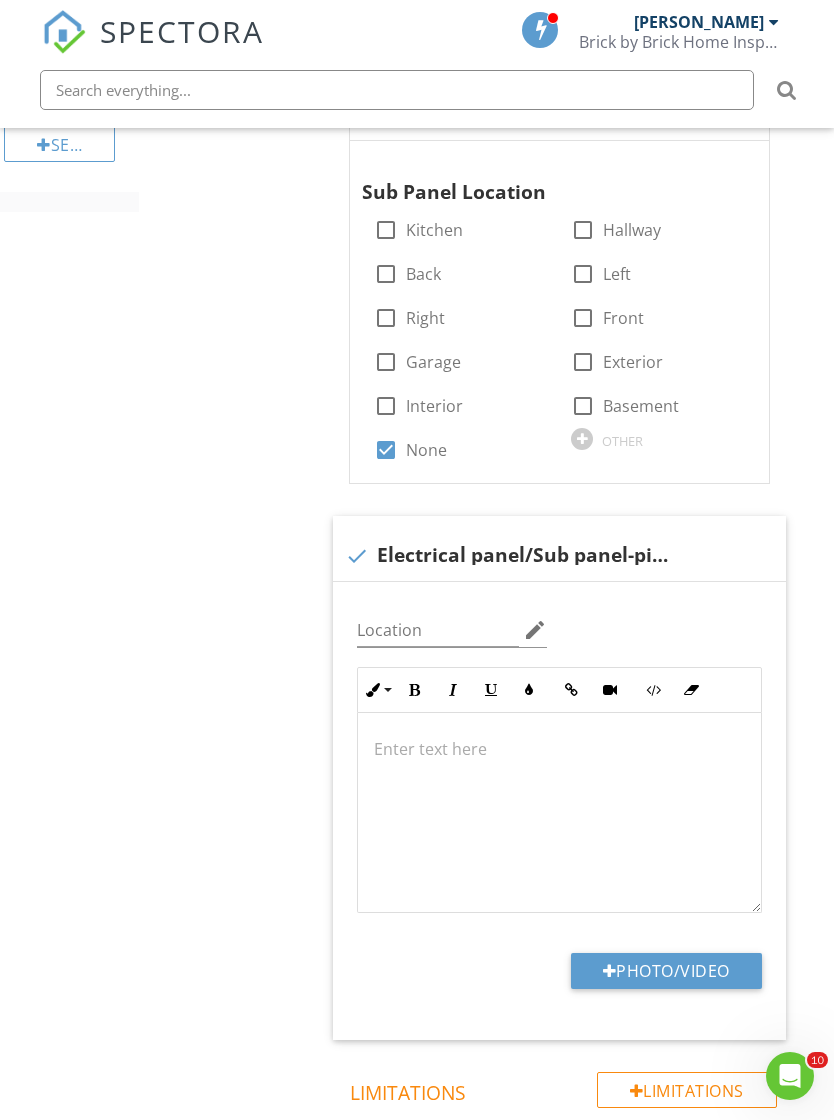 type on "C:\fakepath\IMG_9962.jpeg" 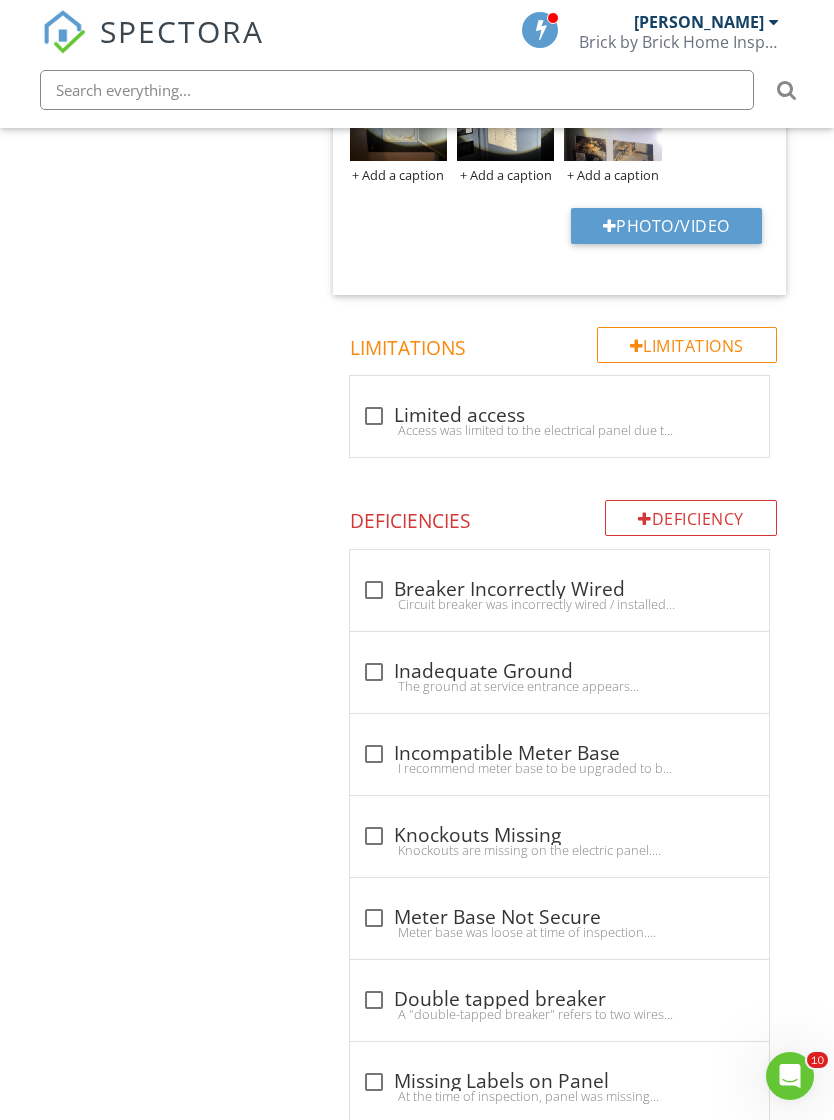 scroll, scrollTop: 2737, scrollLeft: 0, axis: vertical 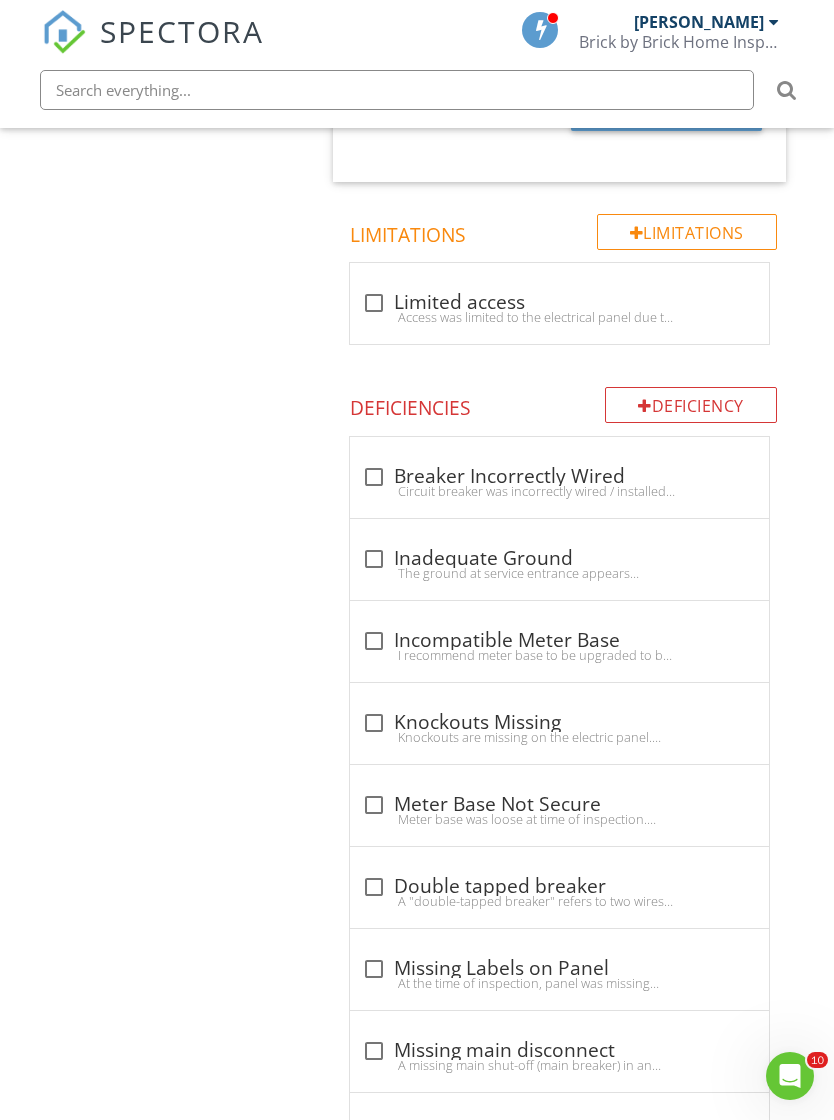click on "Knockouts are missing on the electric panel. This poses a safety hazard and it is recommended that the opening in the panel caused by the missing knockout(s) be properly sealed by a licensed electrician." at bounding box center (559, 737) 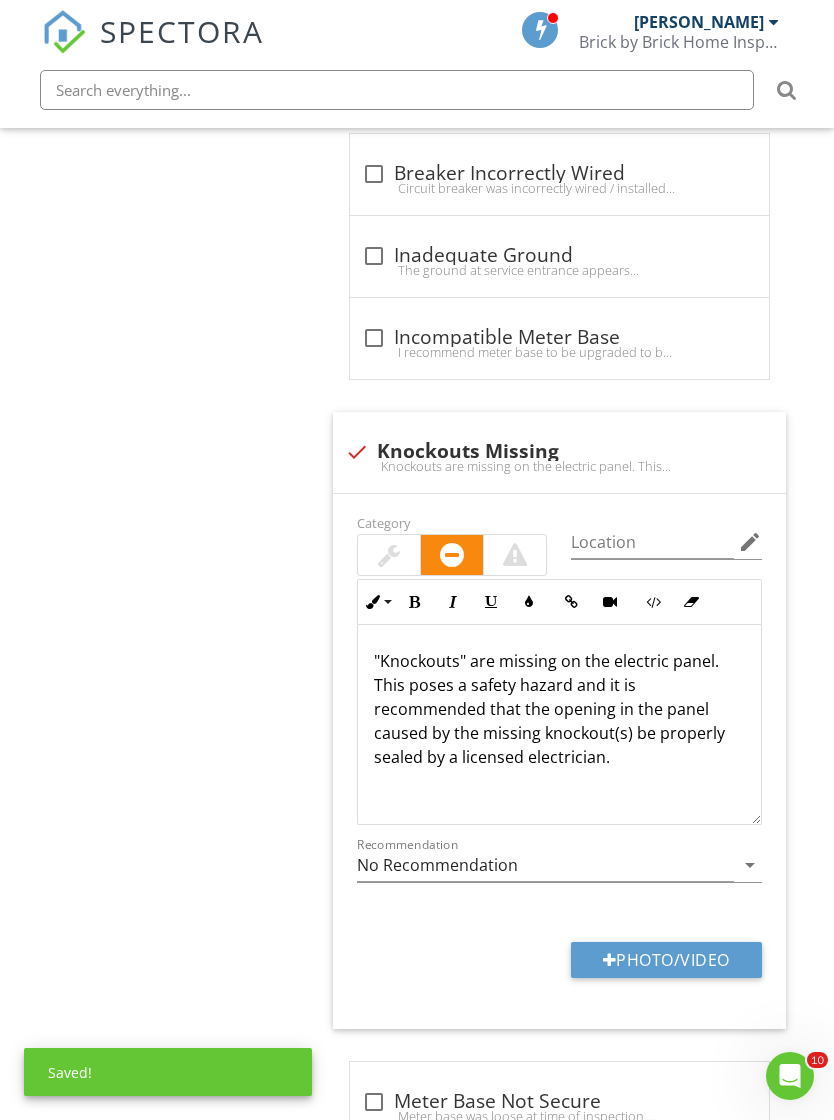 scroll, scrollTop: 3046, scrollLeft: 0, axis: vertical 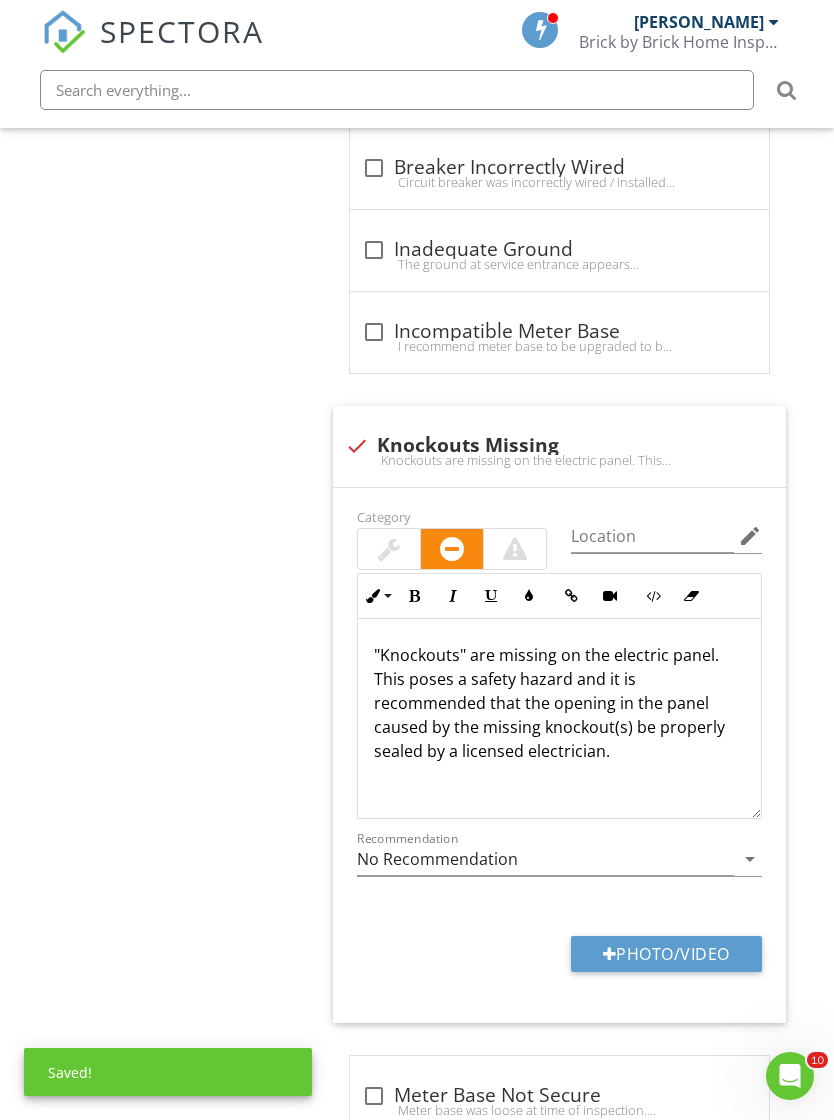 click on "Photo/Video" at bounding box center [666, 954] 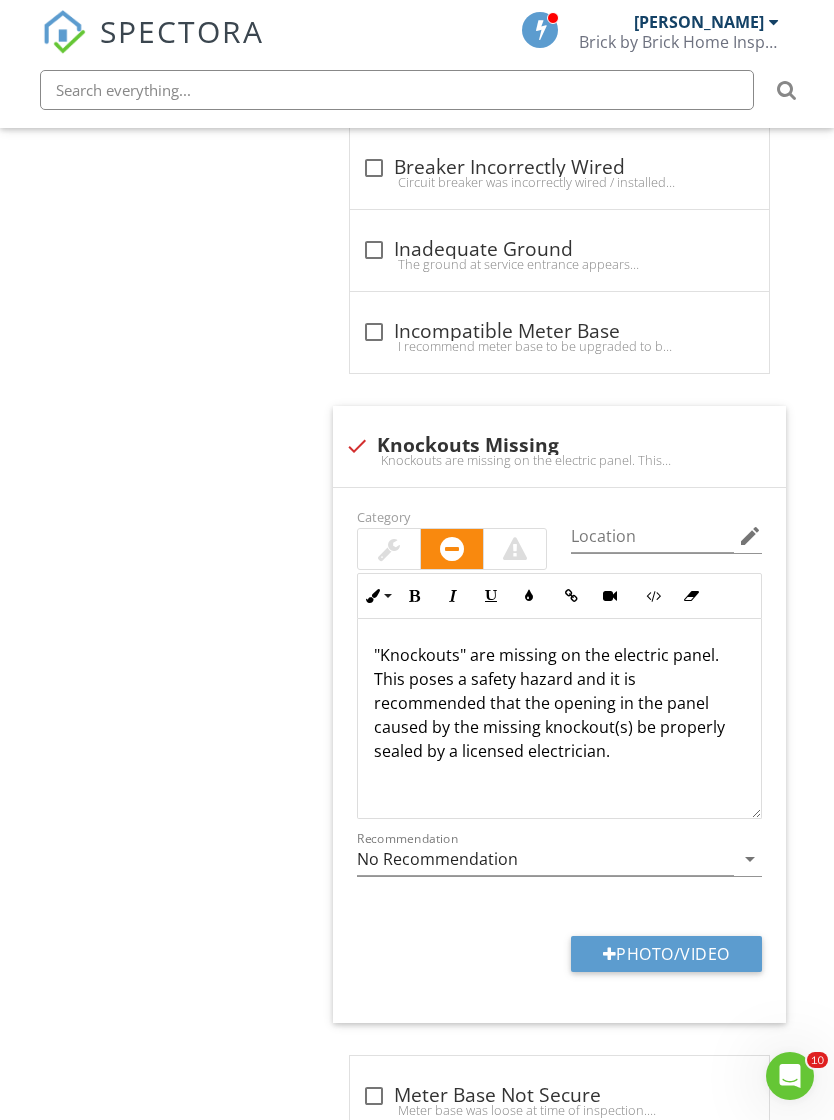 type on "C:\fakepath\IMG_9962.jpeg" 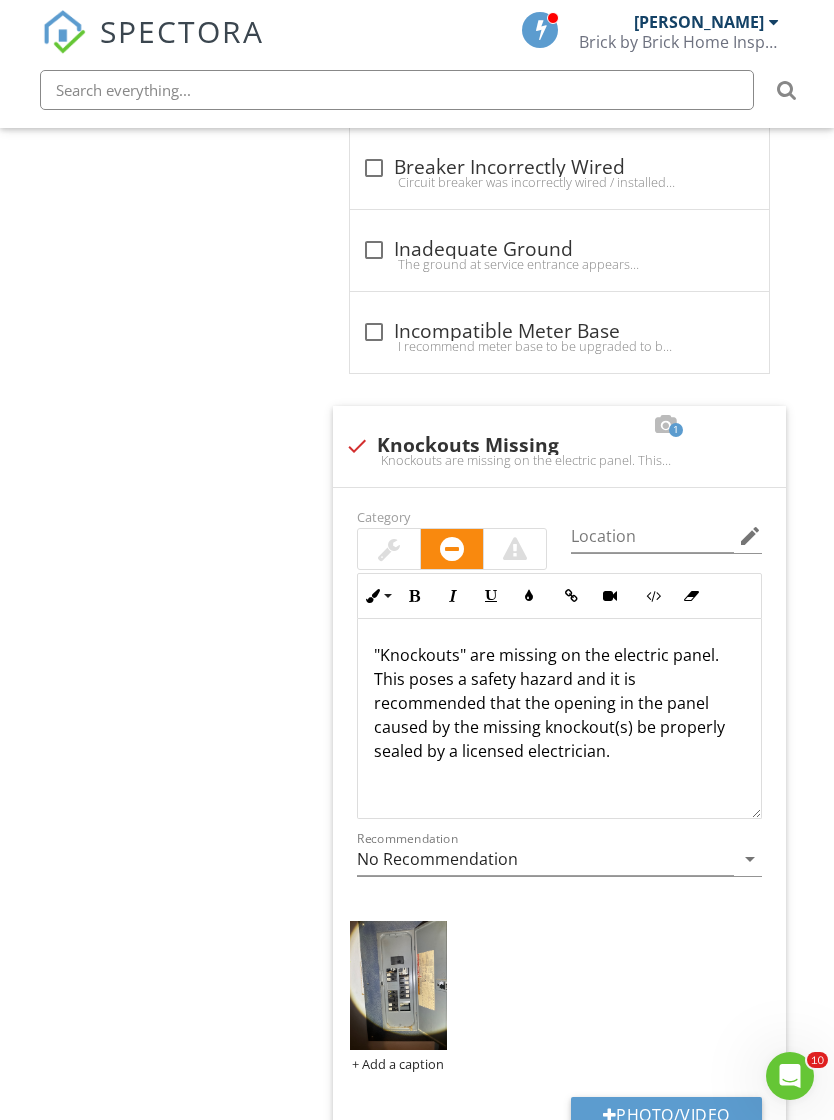 click at bounding box center (515, 549) 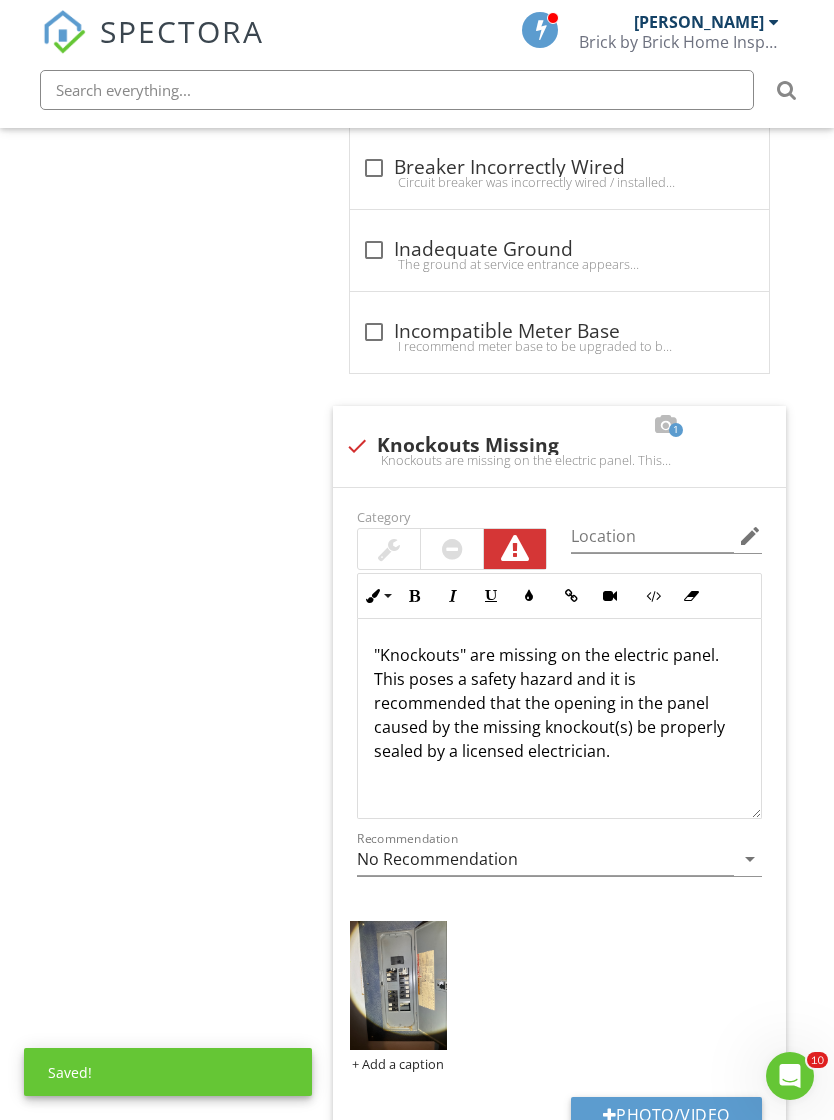 click at bounding box center [398, 986] 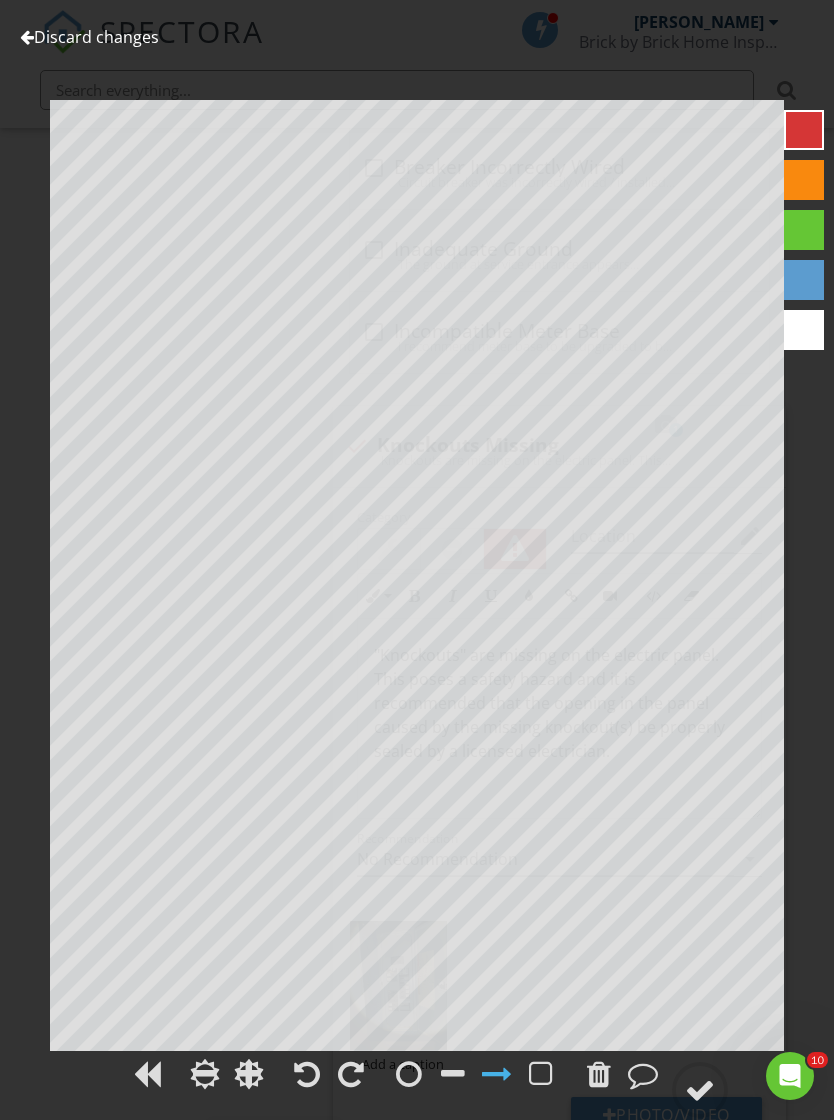 click at bounding box center (700, 1090) 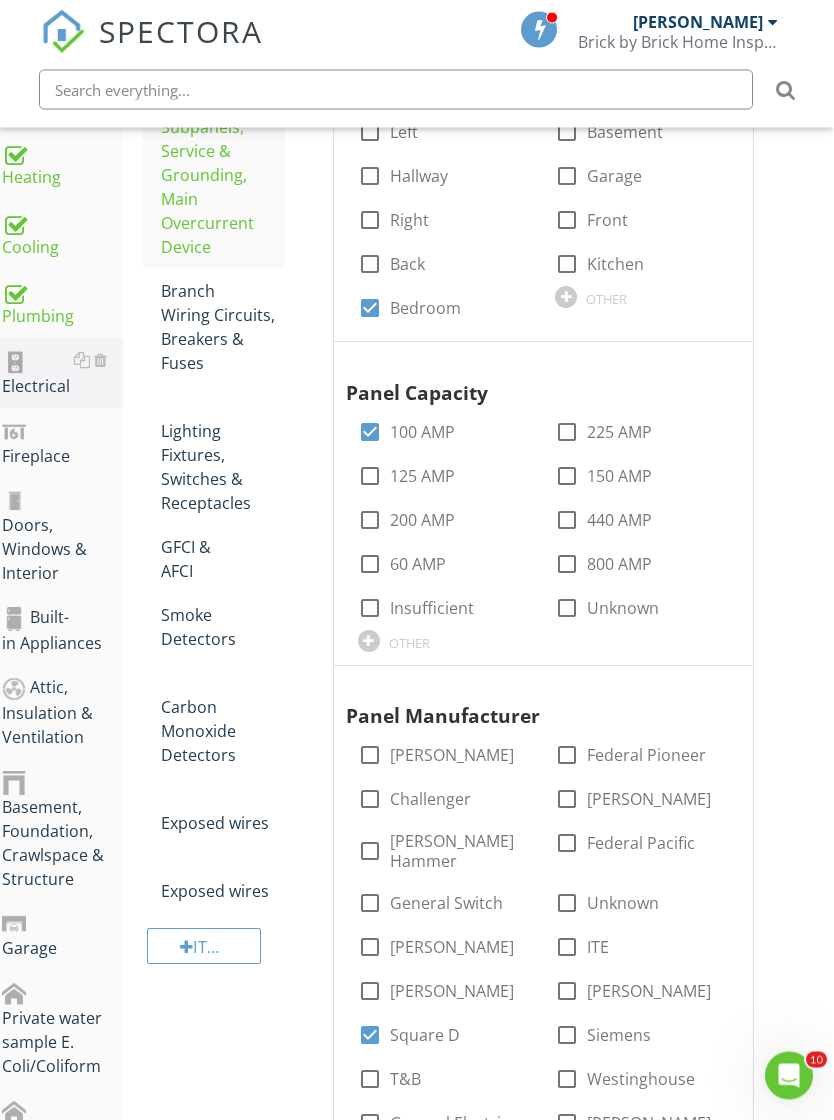 scroll, scrollTop: 454, scrollLeft: 15, axis: both 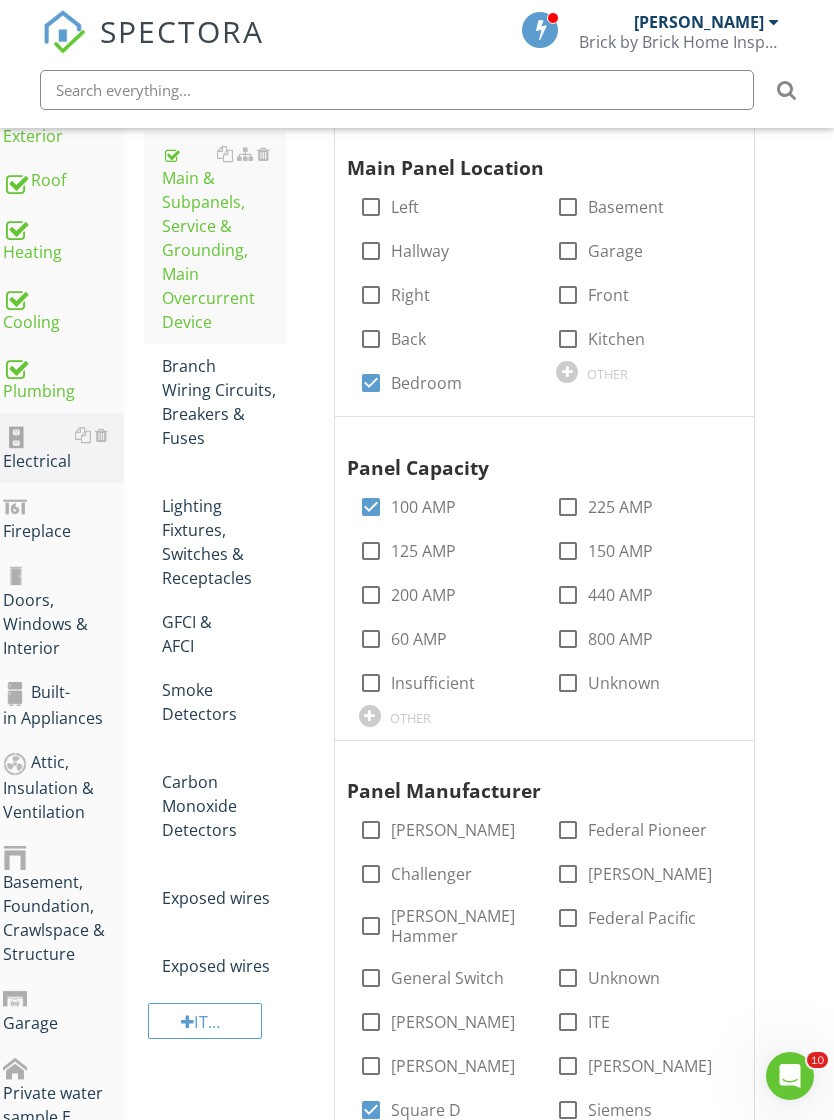 click on "Branch Wiring Circuits, Breakers & Fuses" at bounding box center (224, 402) 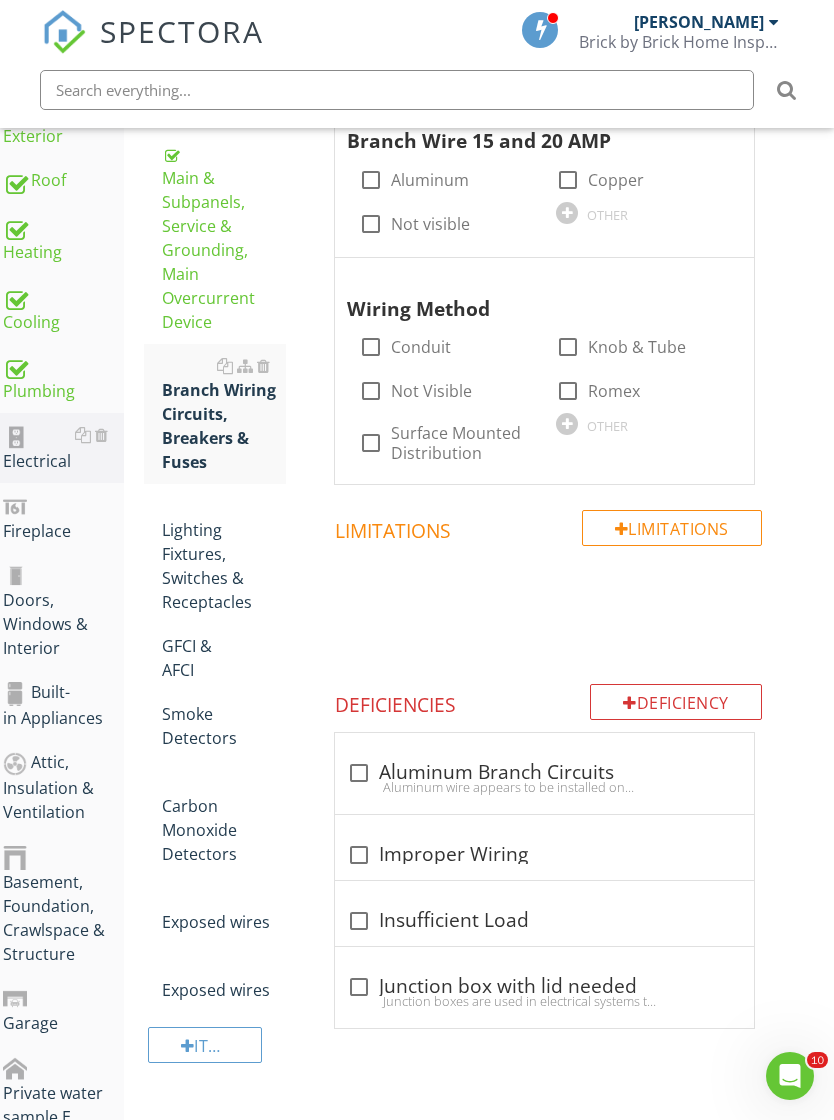 click on "Not visible" at bounding box center [430, 224] 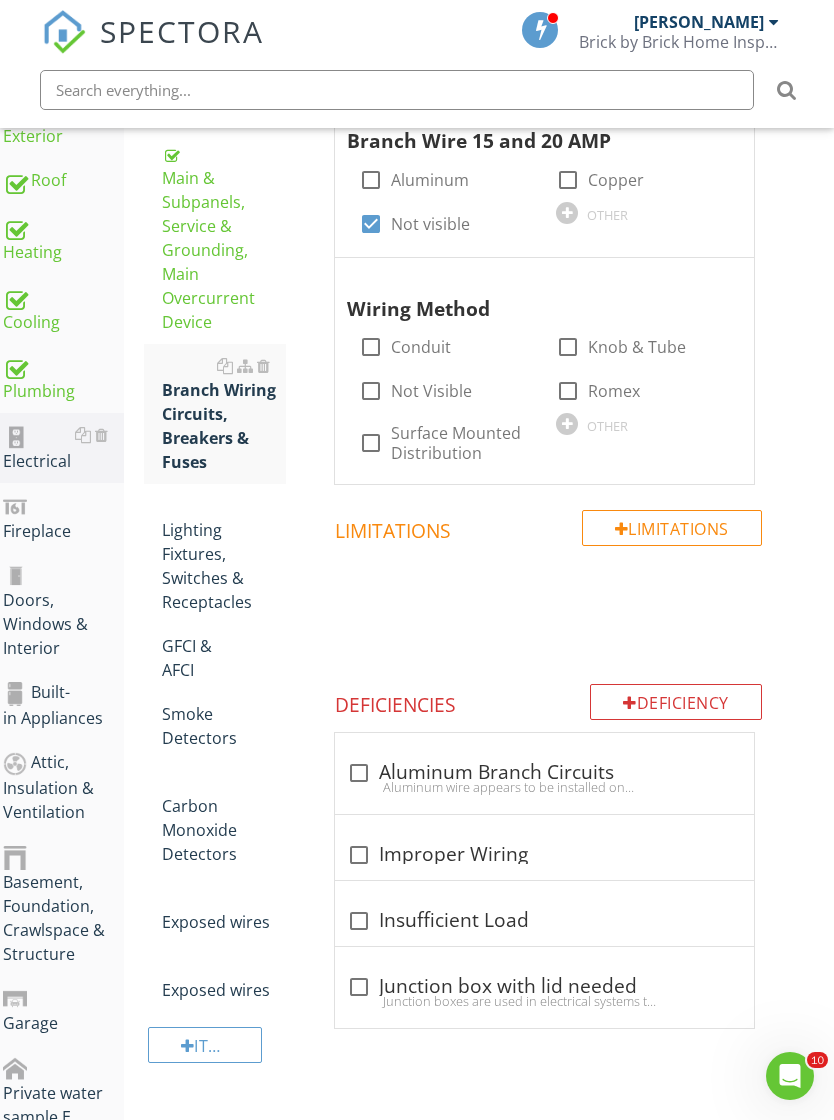 checkbox on "true" 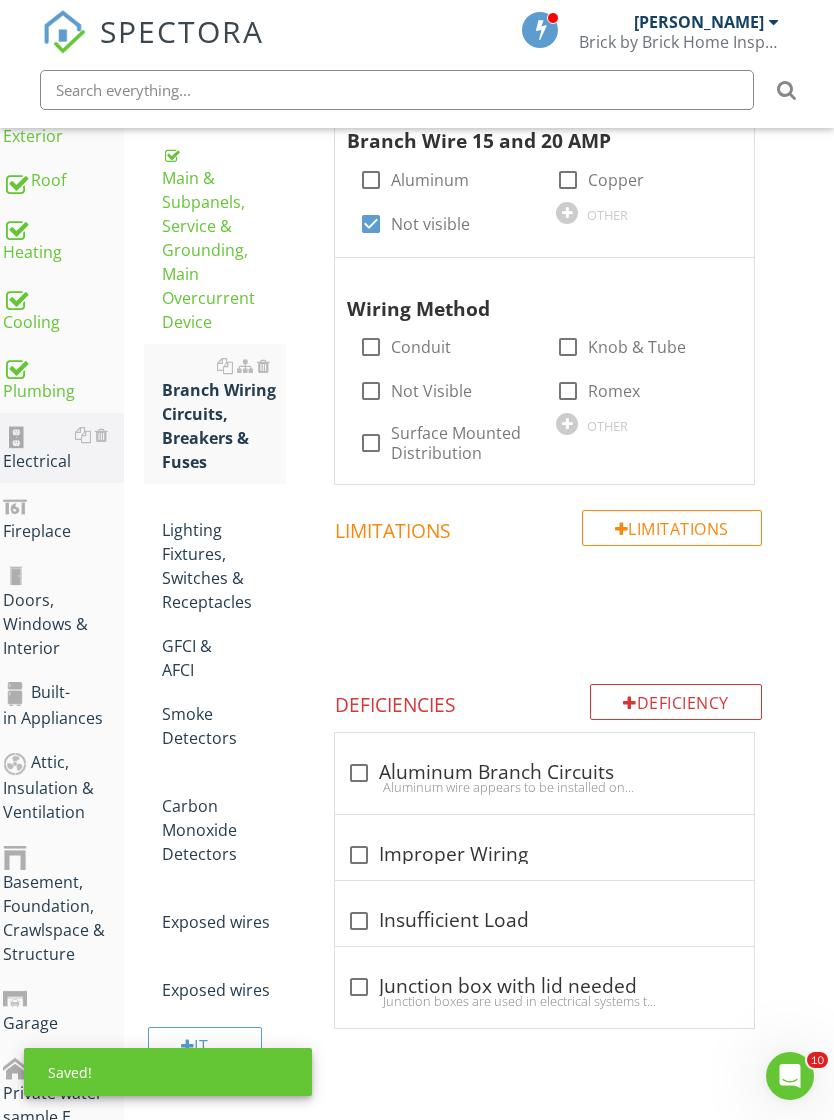 click on "Not Visible" at bounding box center [431, 391] 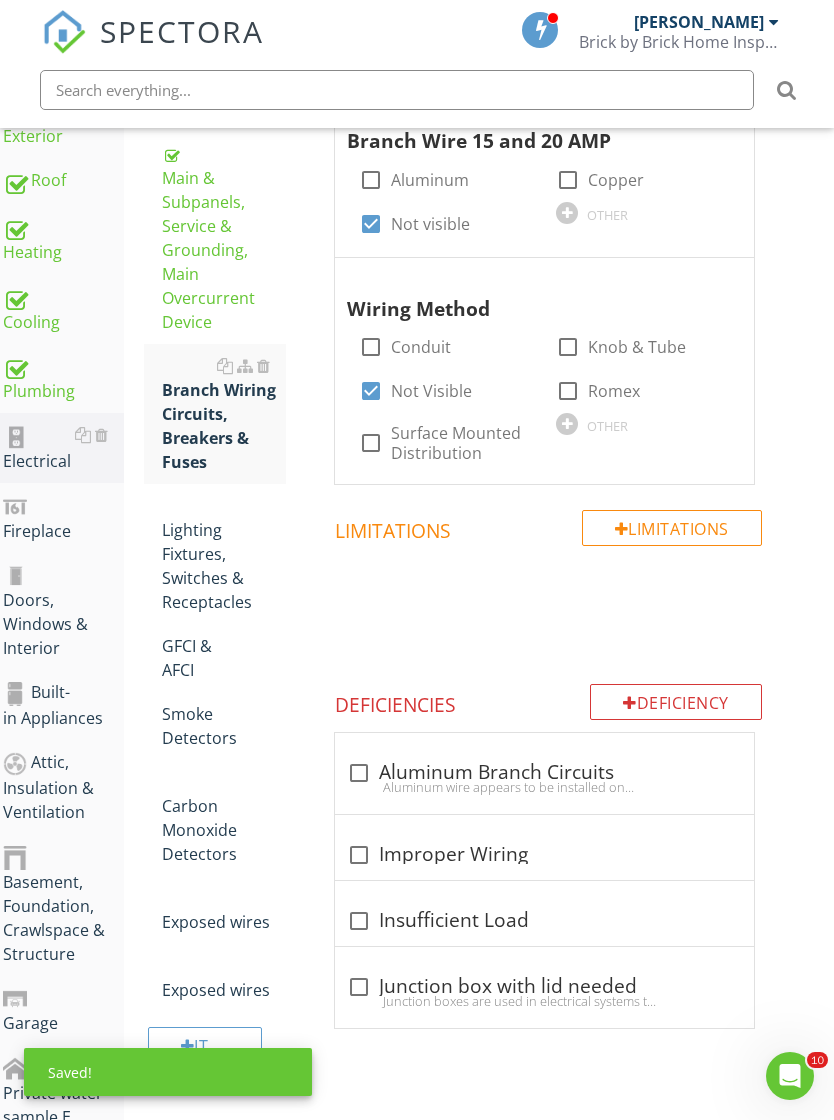 click on "Lighting Fixtures, Switches & Receptacles" at bounding box center (224, 554) 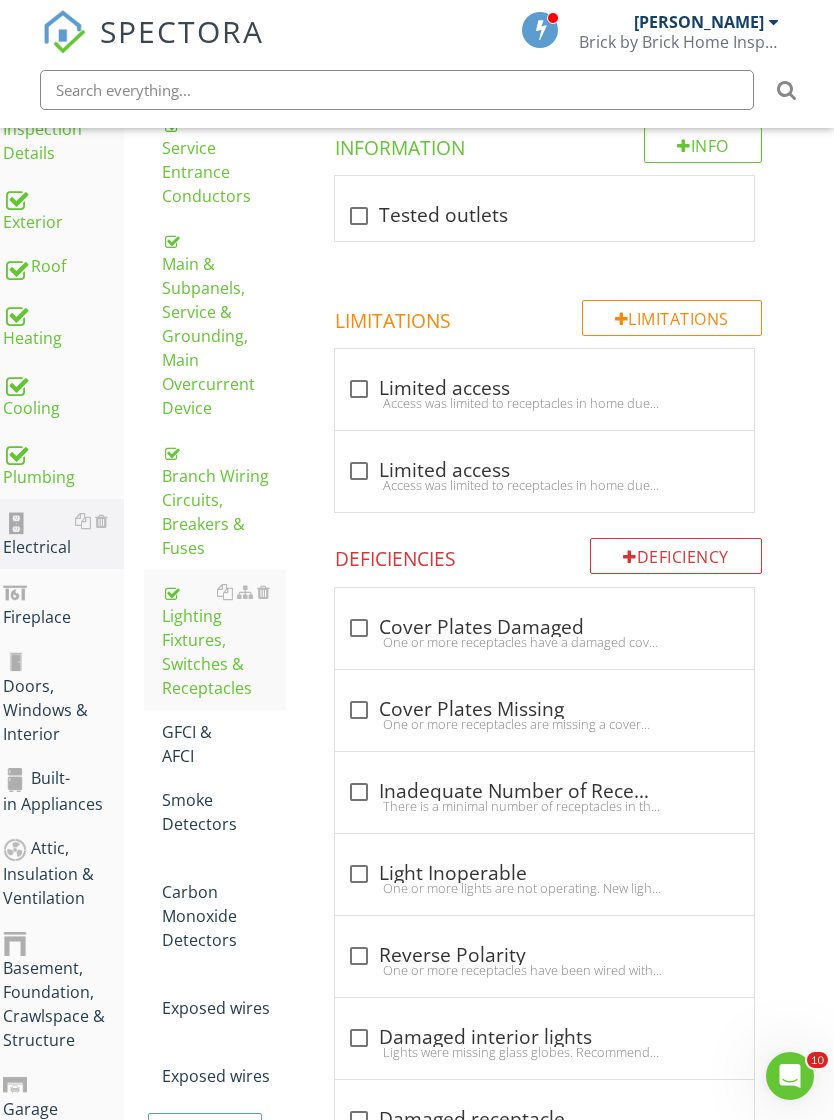 scroll, scrollTop: 0, scrollLeft: 15, axis: horizontal 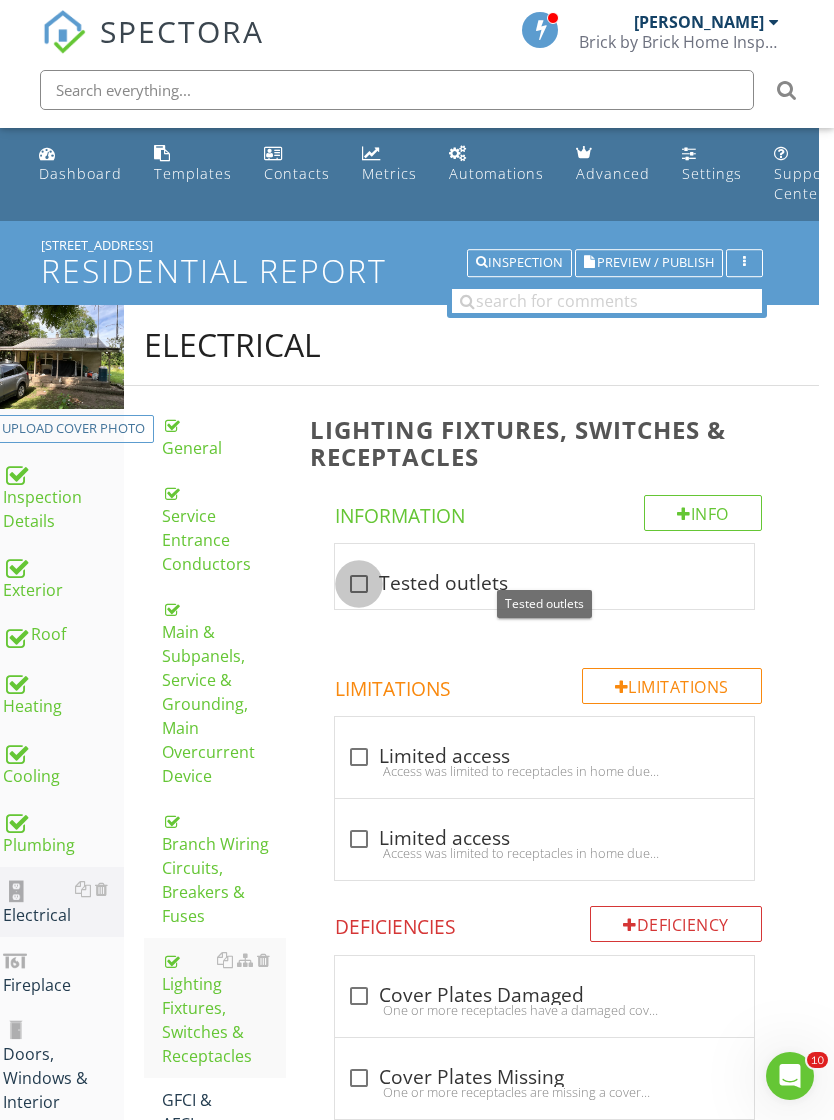 click at bounding box center [359, 584] 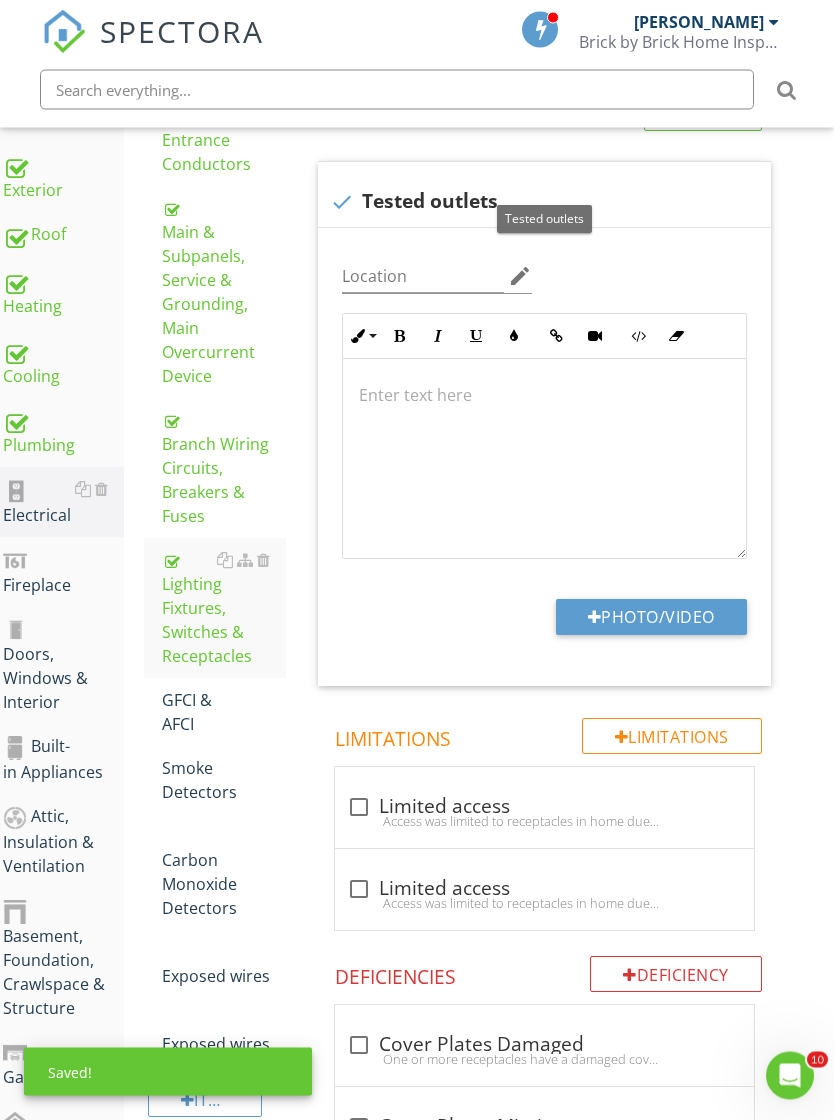 scroll, scrollTop: 400, scrollLeft: 15, axis: both 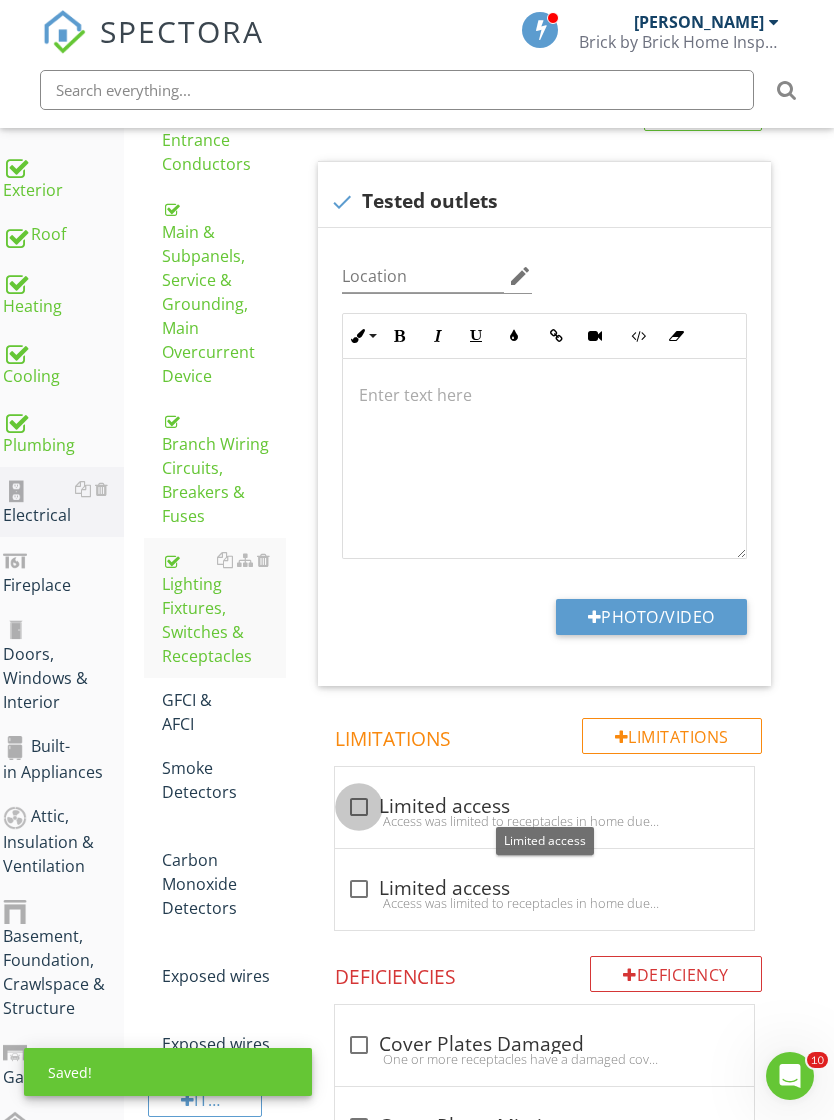 click at bounding box center [359, 807] 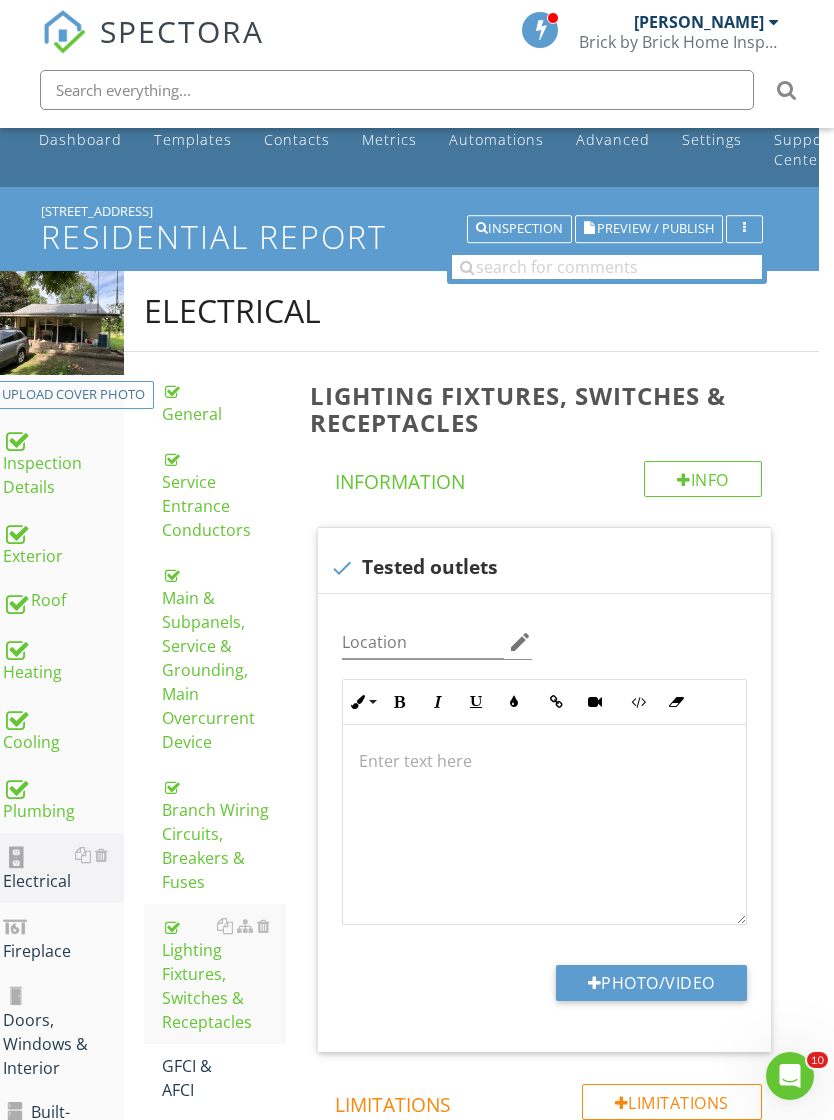 scroll, scrollTop: 15, scrollLeft: 15, axis: both 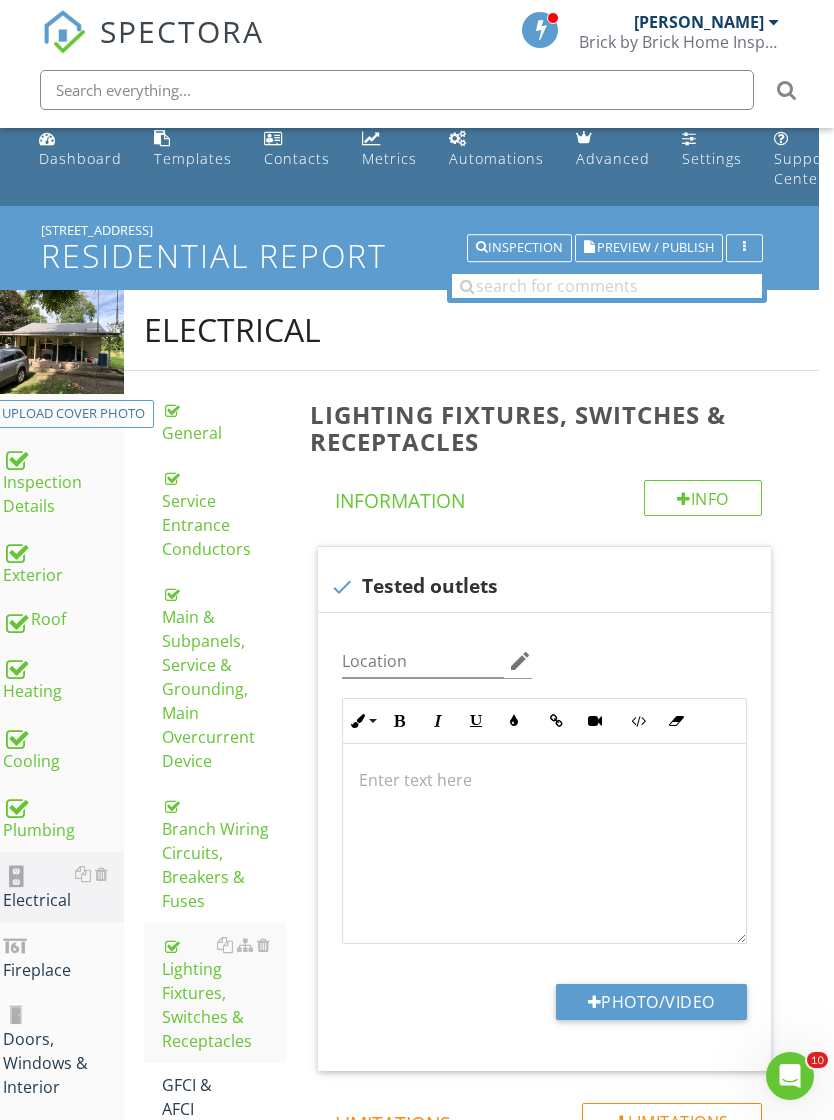 click on "Photo/Video" at bounding box center [651, 1002] 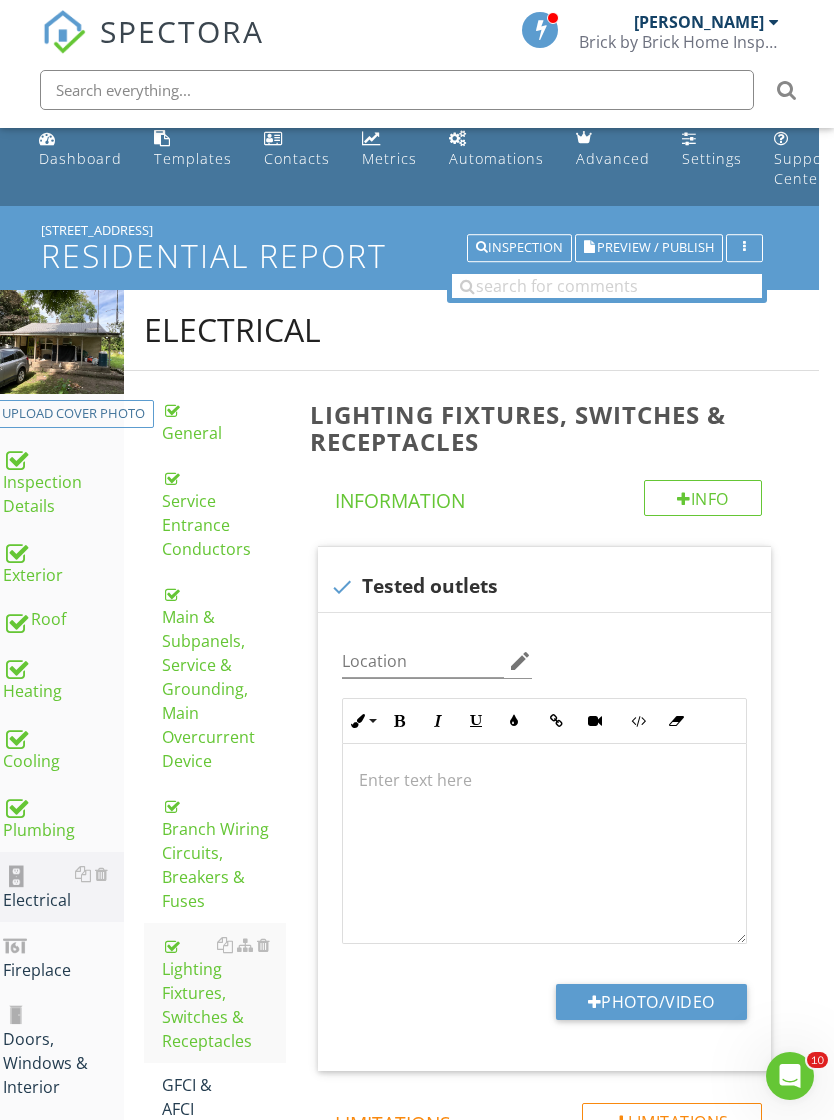 type on "C:\fakepath\IMG_9965.jpeg" 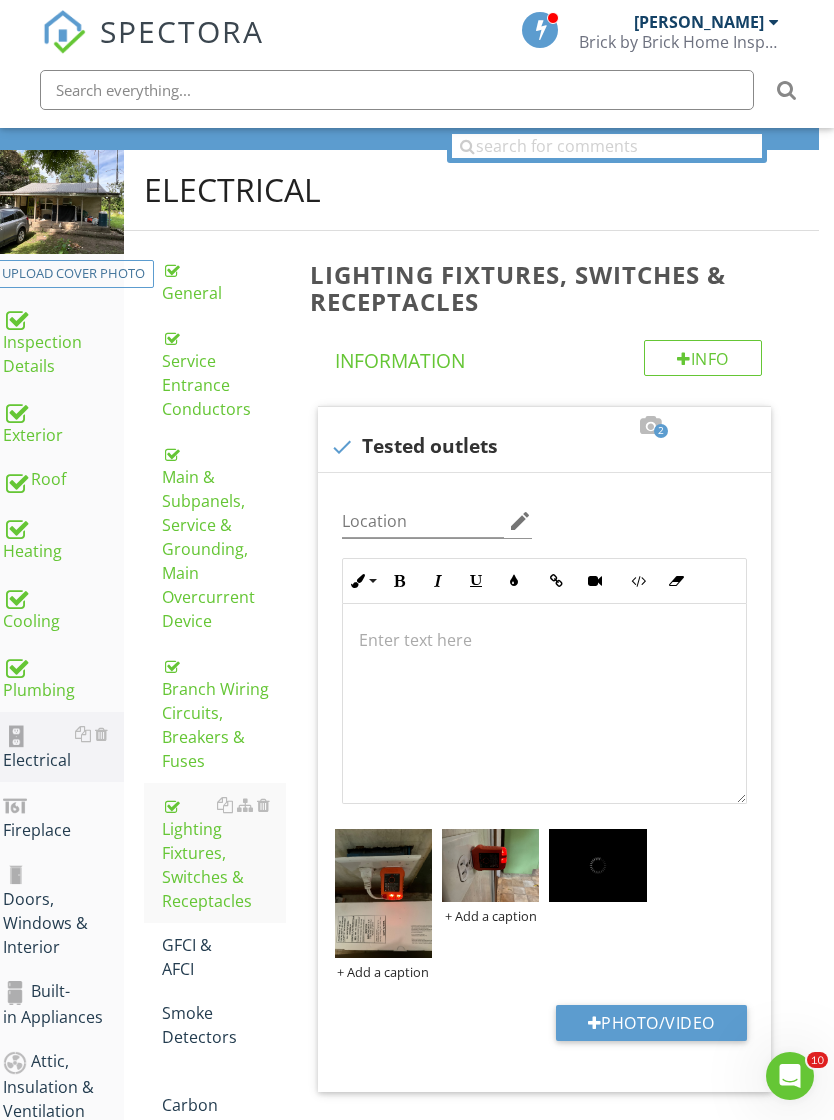 scroll, scrollTop: 207, scrollLeft: 15, axis: both 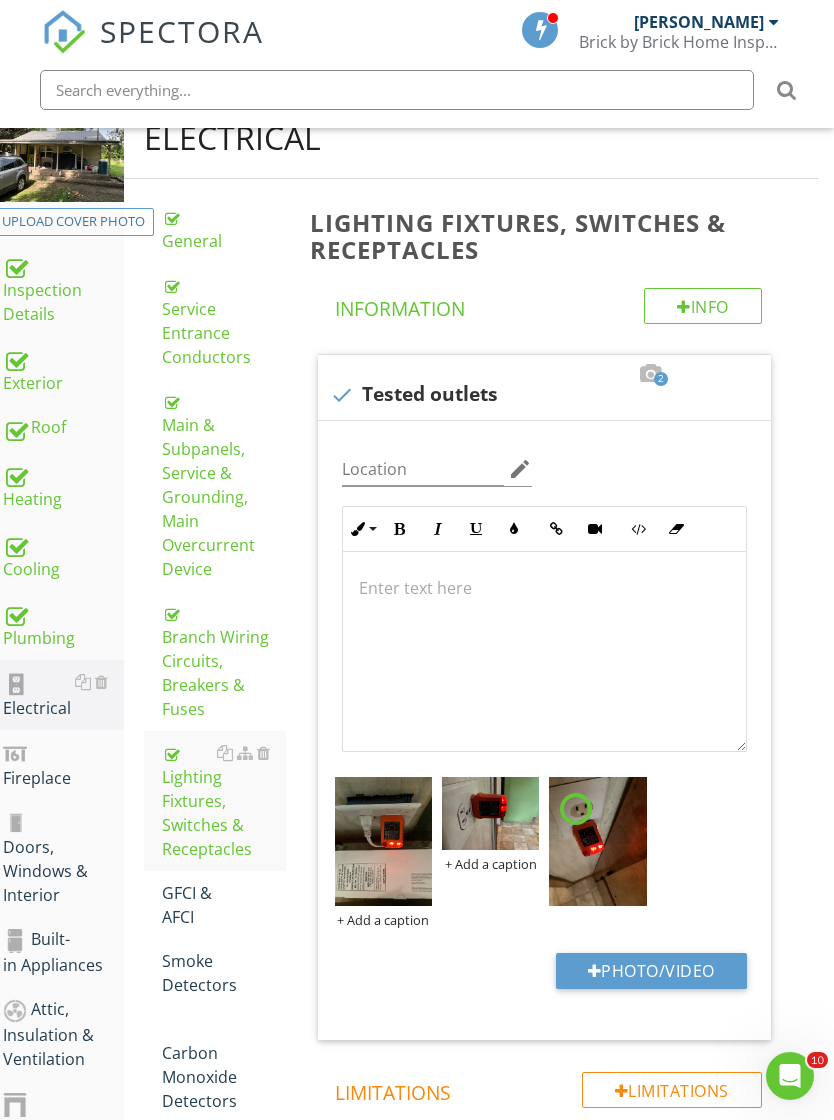 click at bounding box center [0, 0] 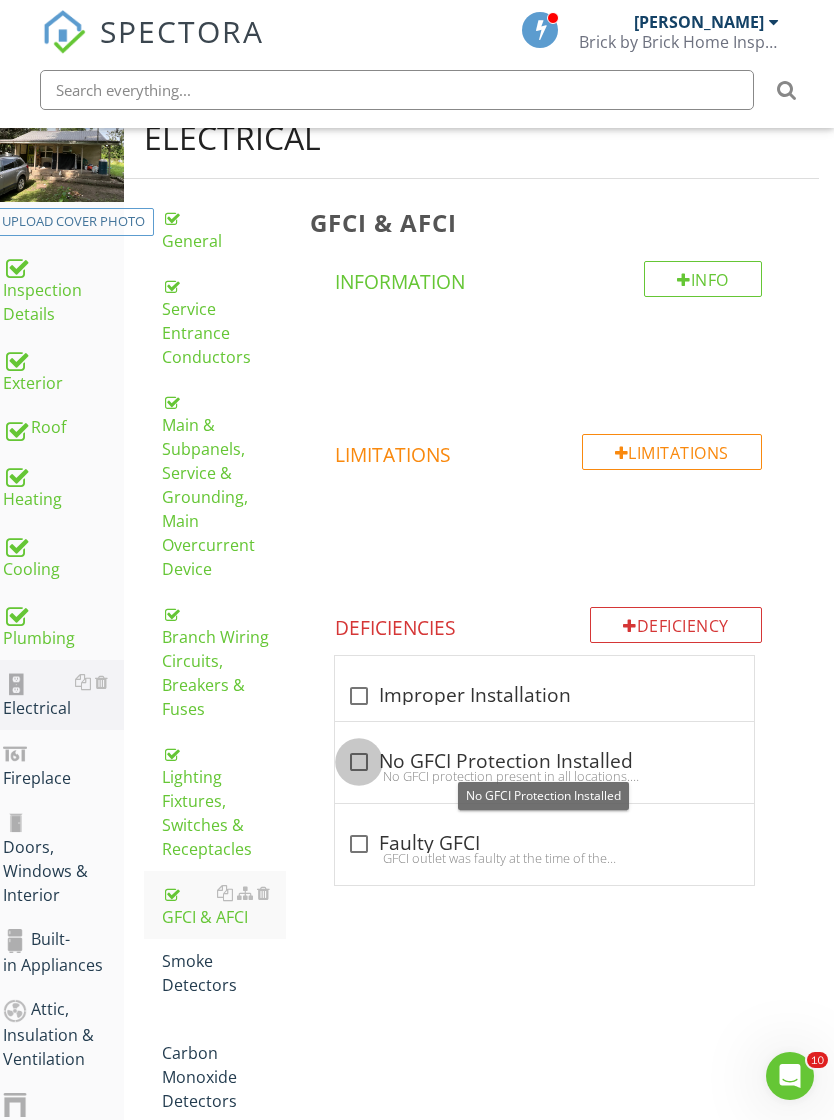 click at bounding box center (359, 762) 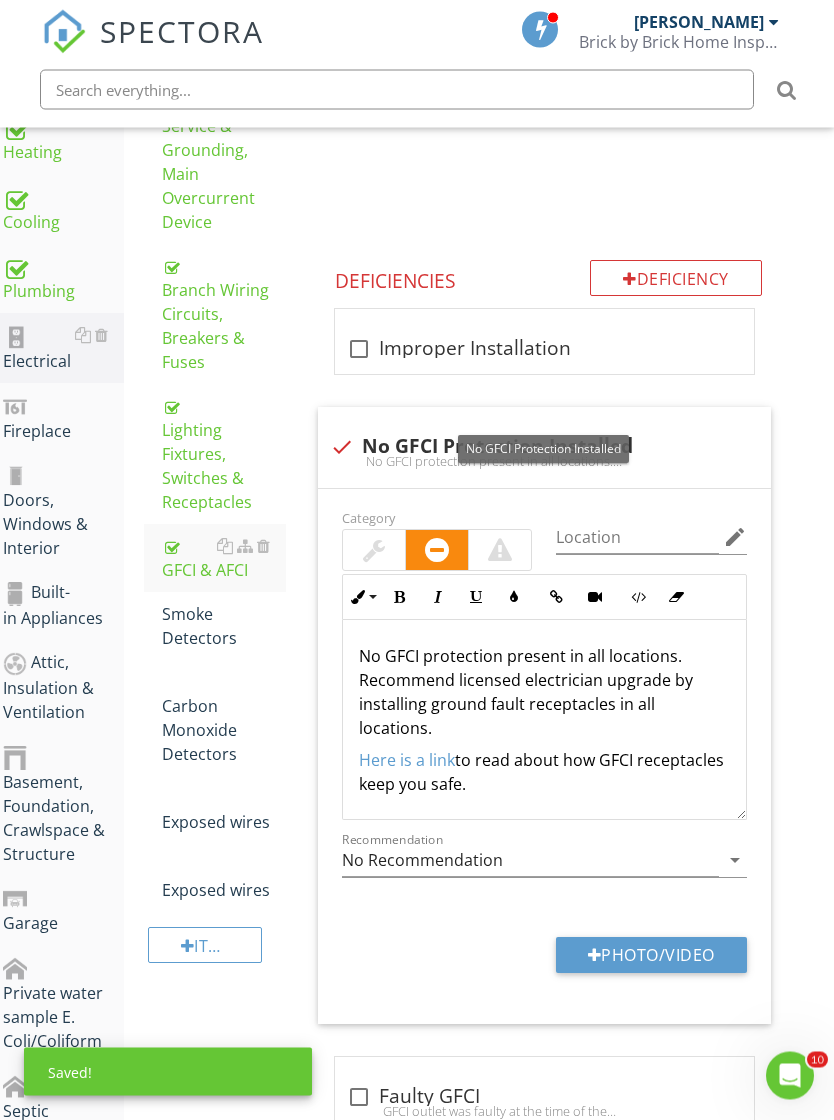 scroll, scrollTop: 554, scrollLeft: 15, axis: both 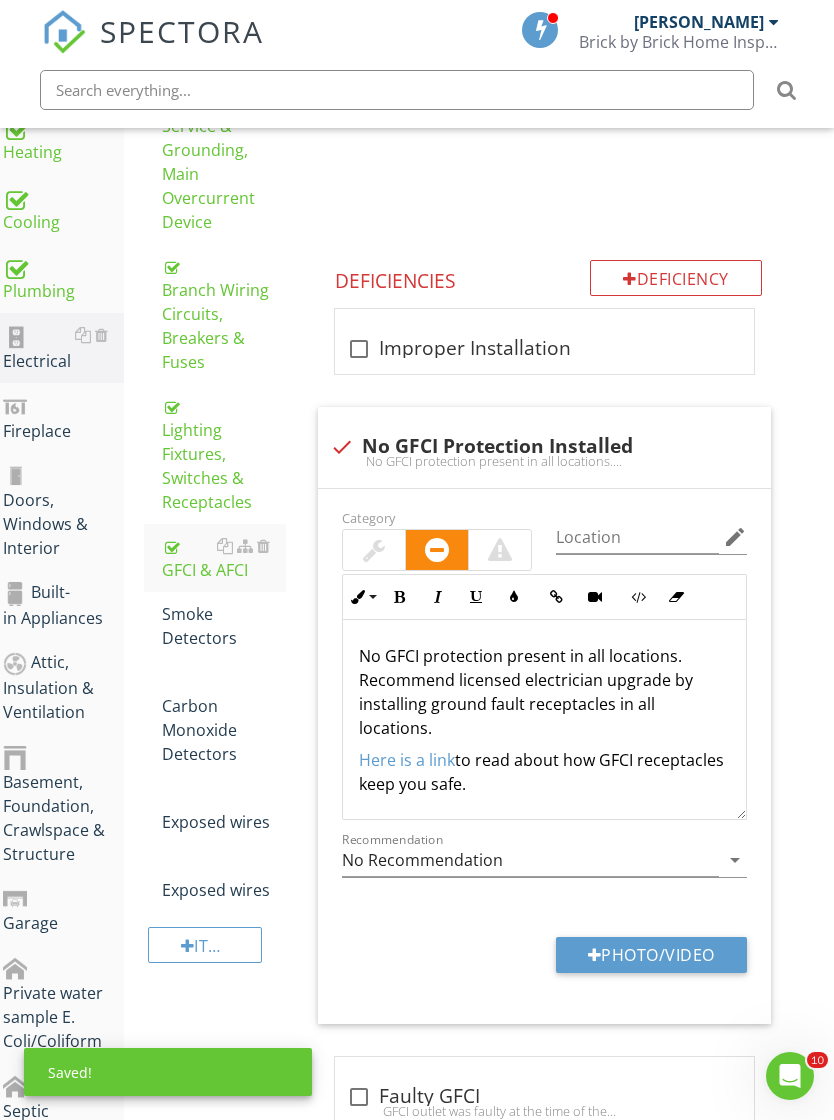 click on "Smoke Detectors" at bounding box center [224, 626] 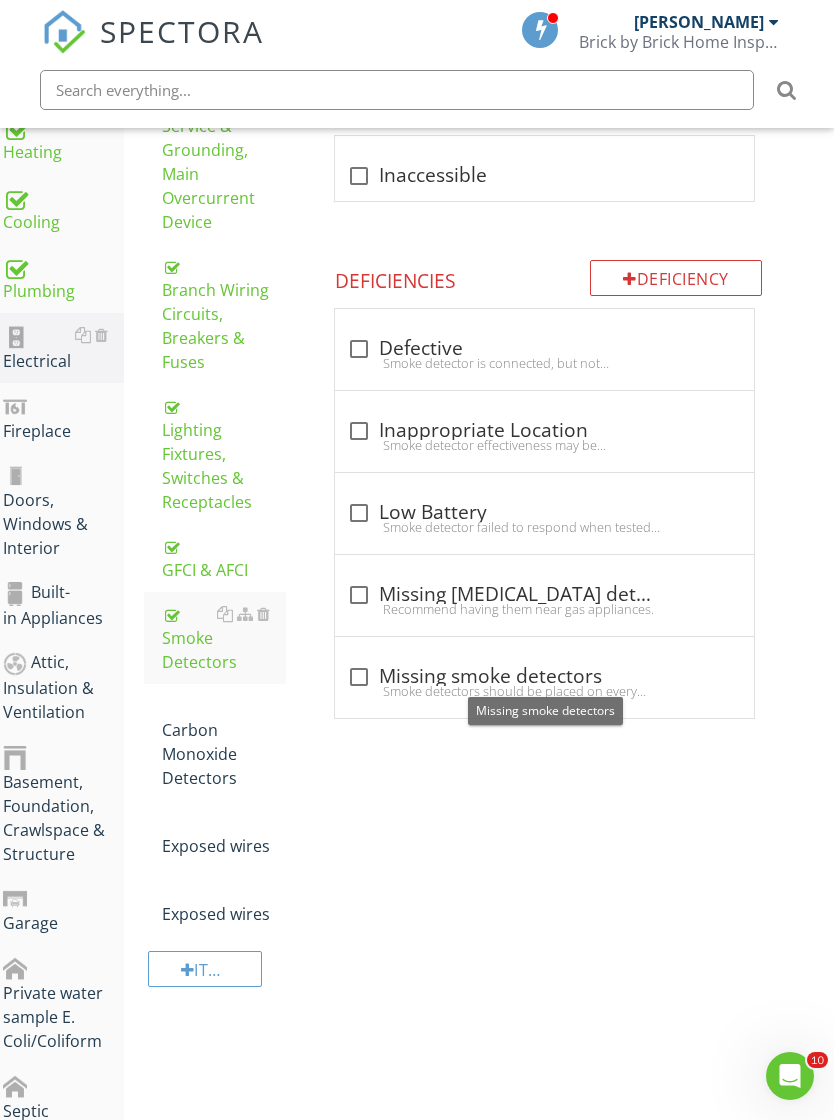 click at bounding box center [359, 677] 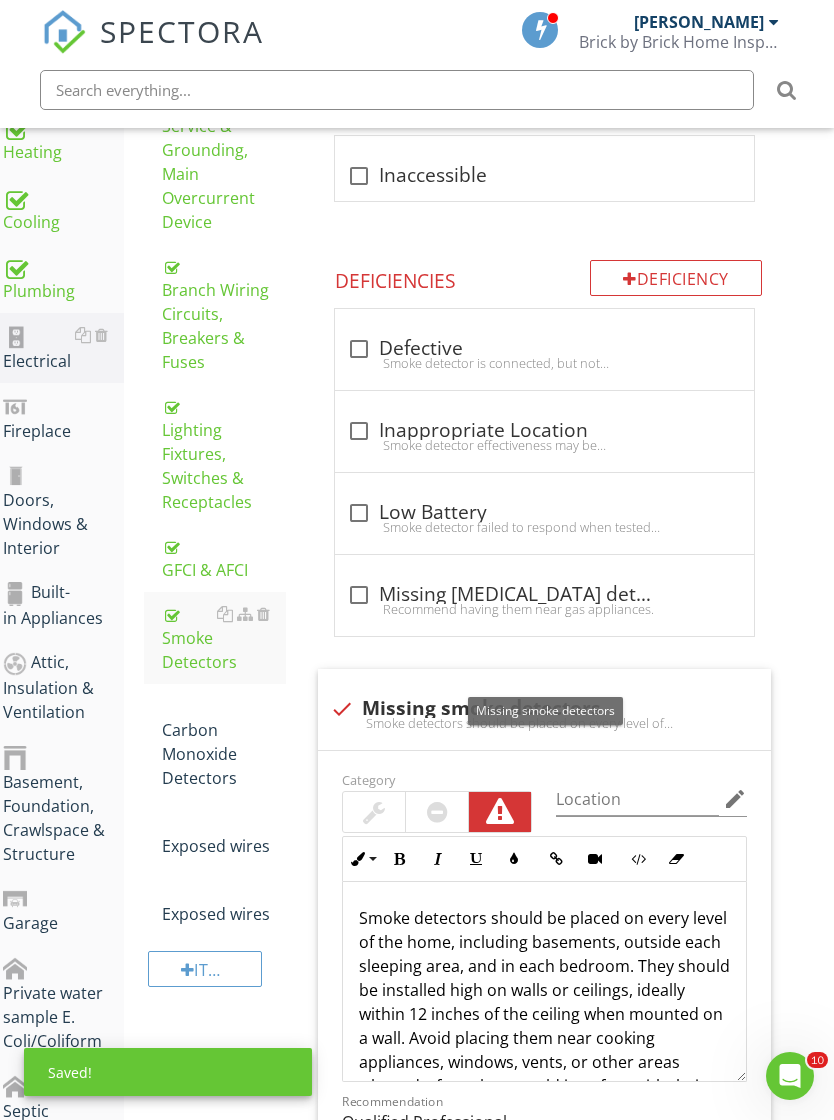 click on "Carbon Monoxide Detectors" at bounding box center [224, 742] 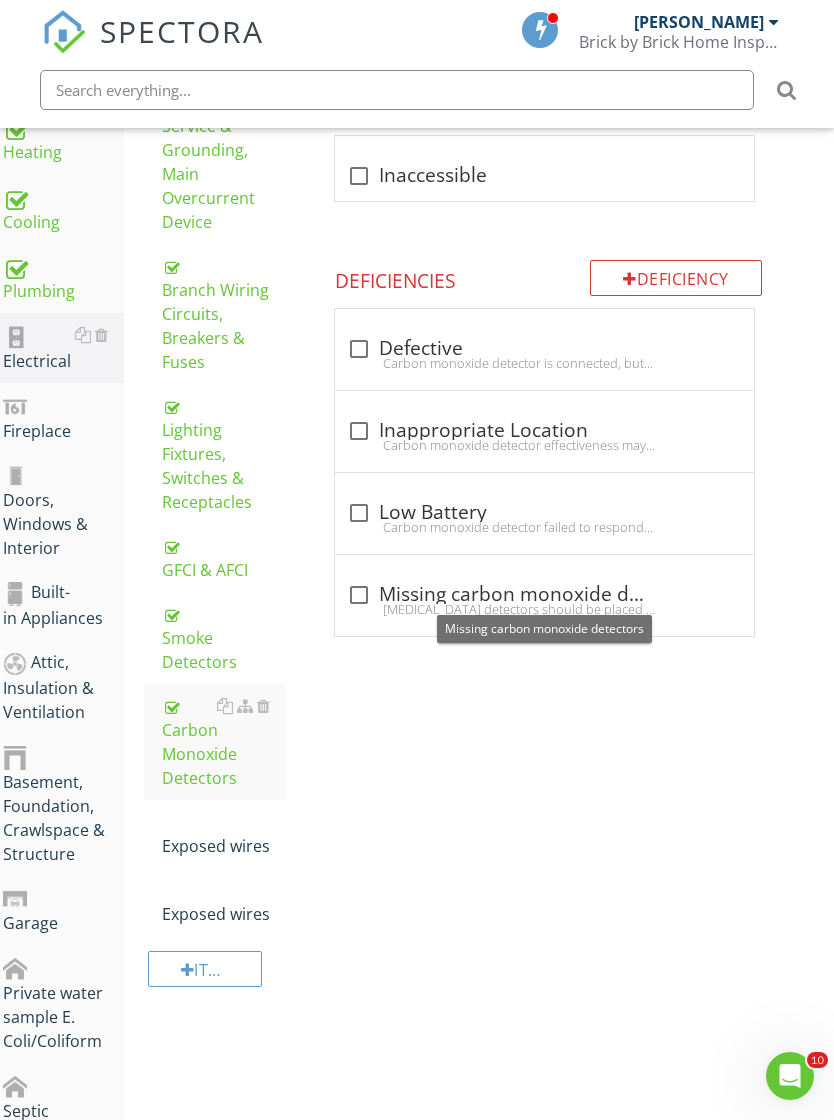 click on "check_box_outline_blank
Missing carbon monoxide detectors" at bounding box center (544, 595) 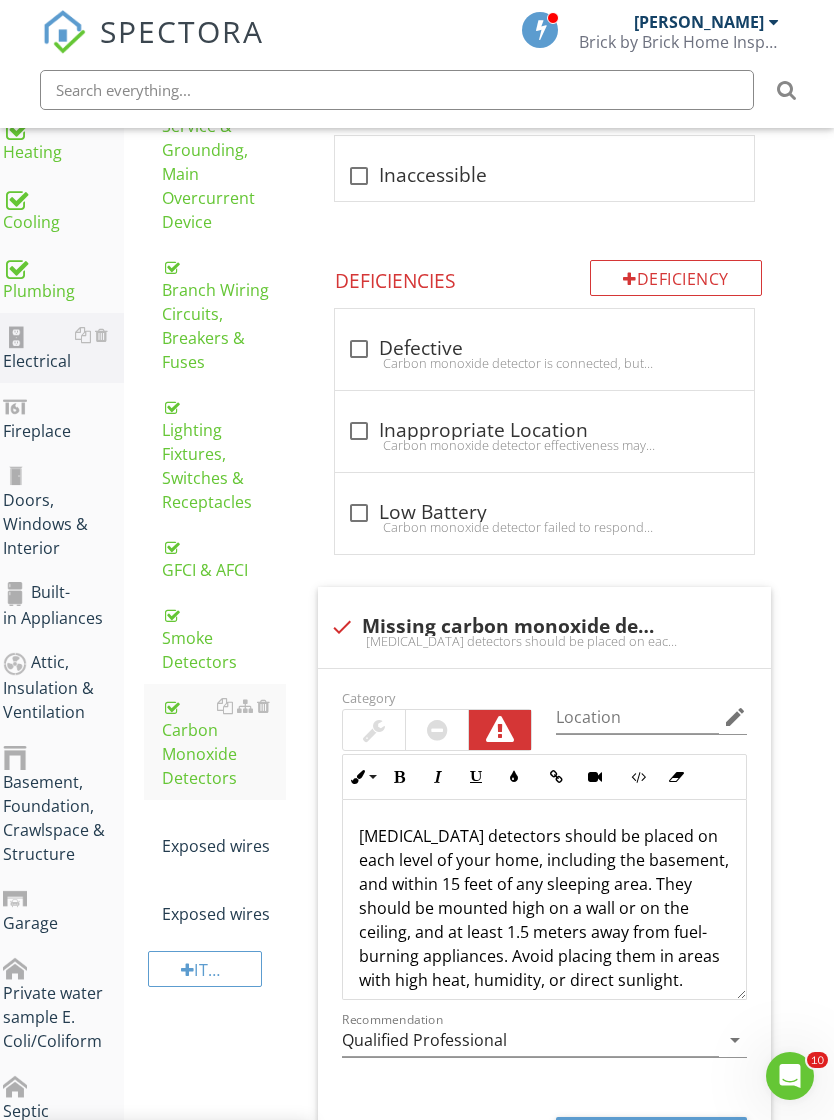click at bounding box center (263, 822) 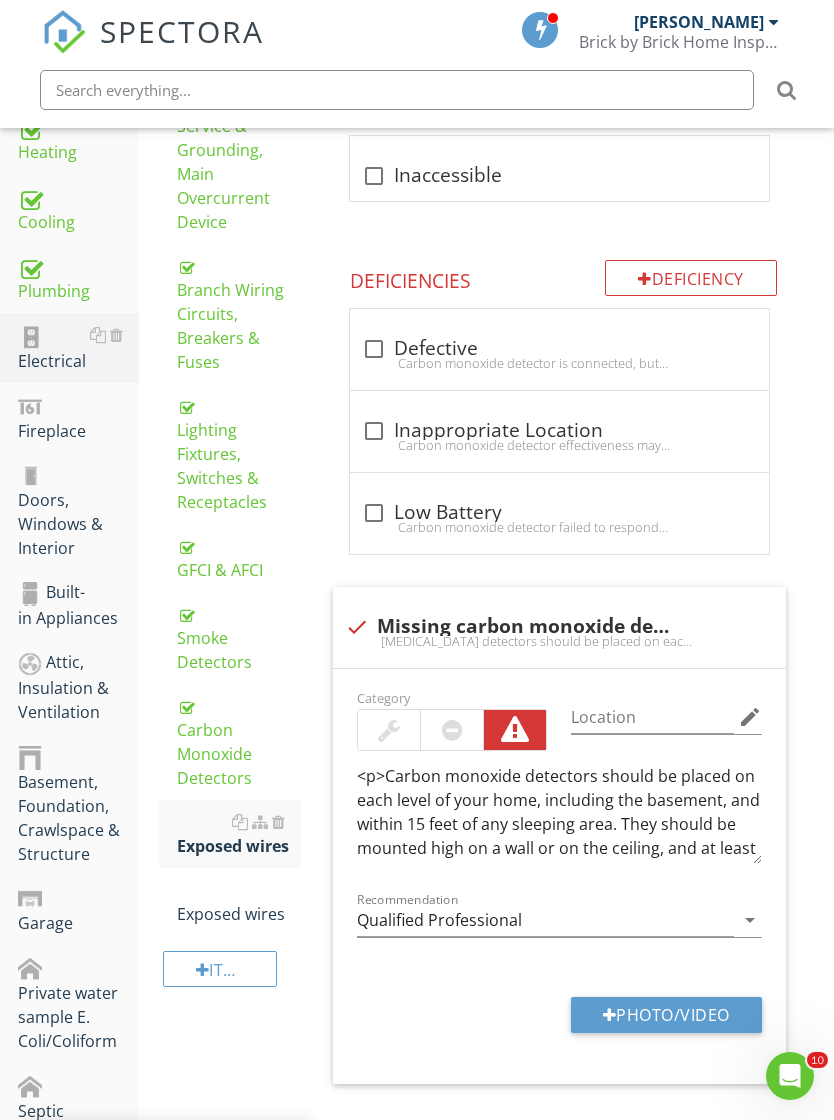 scroll, scrollTop: 554, scrollLeft: 0, axis: vertical 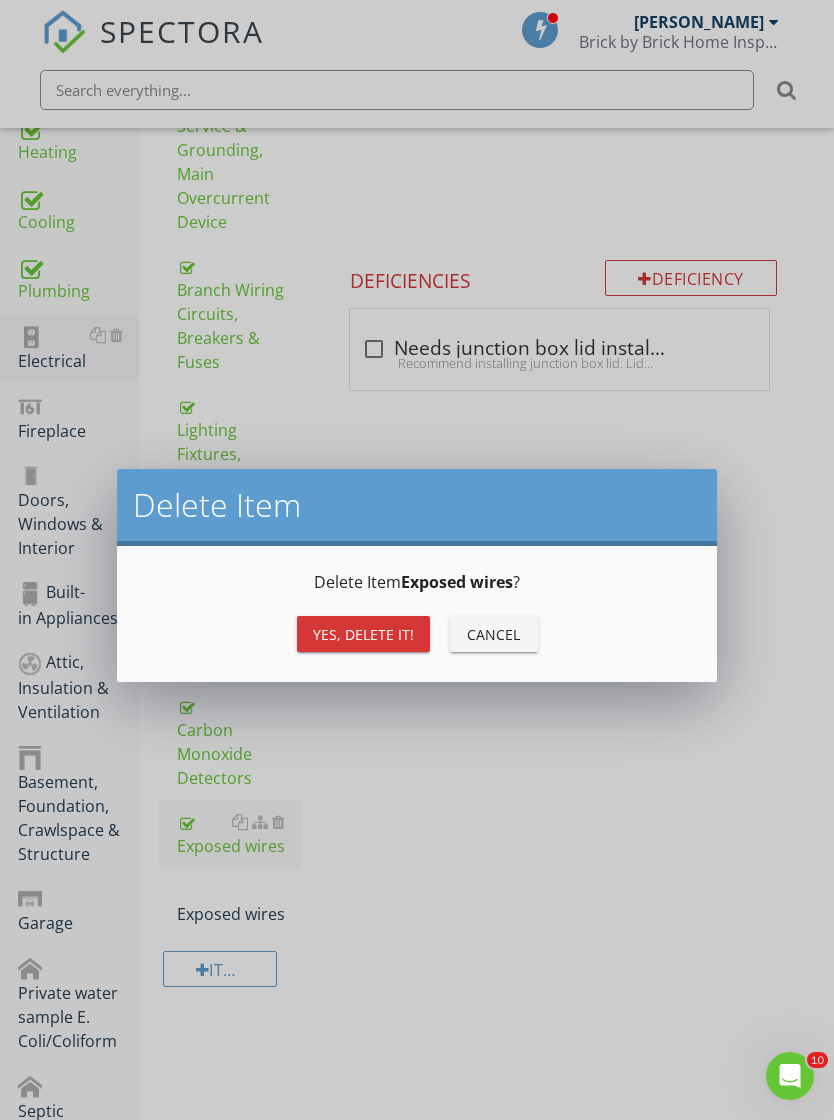 click on "Yes, Delete it!" at bounding box center [363, 634] 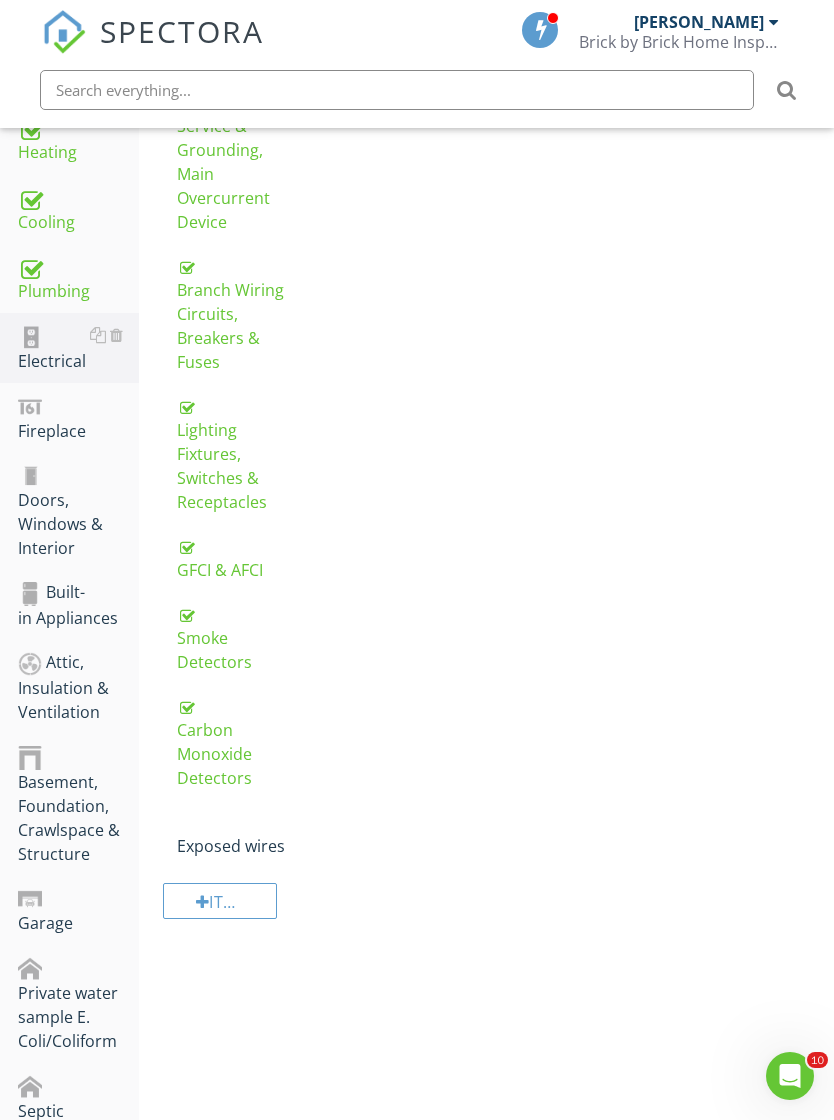 click at bounding box center (278, 822) 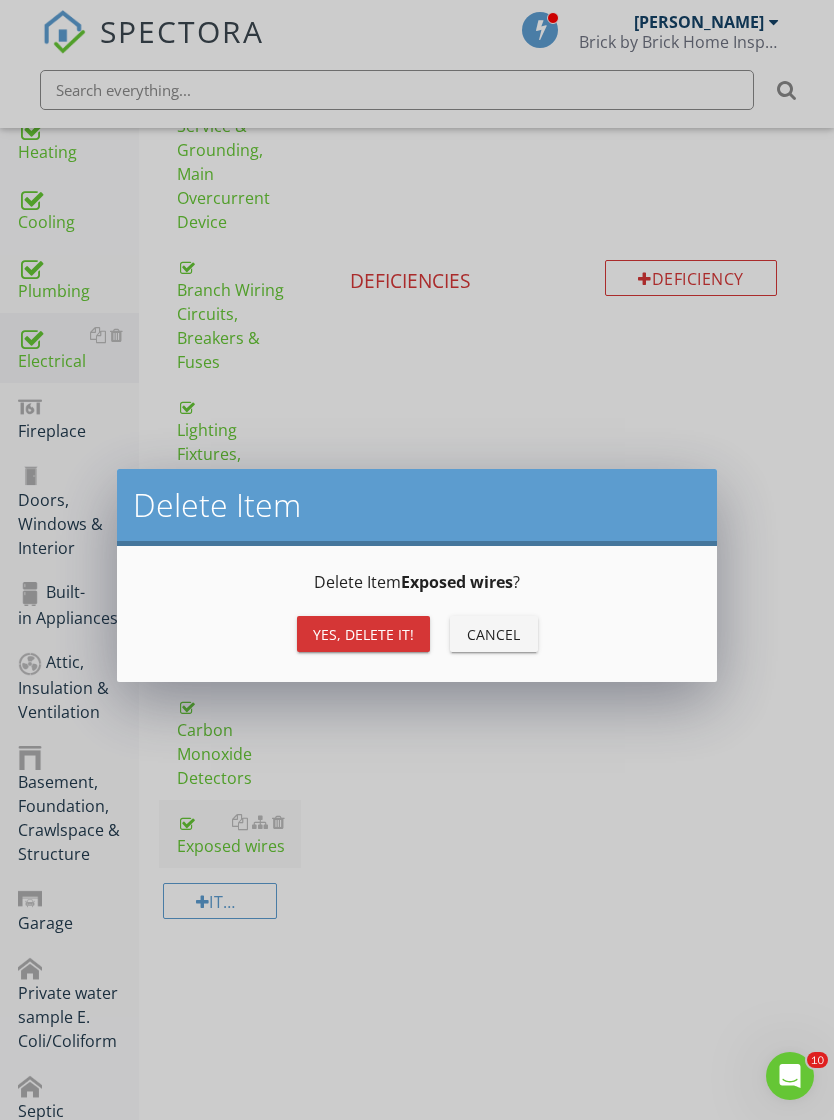 click on "Yes, Delete it!" at bounding box center [363, 634] 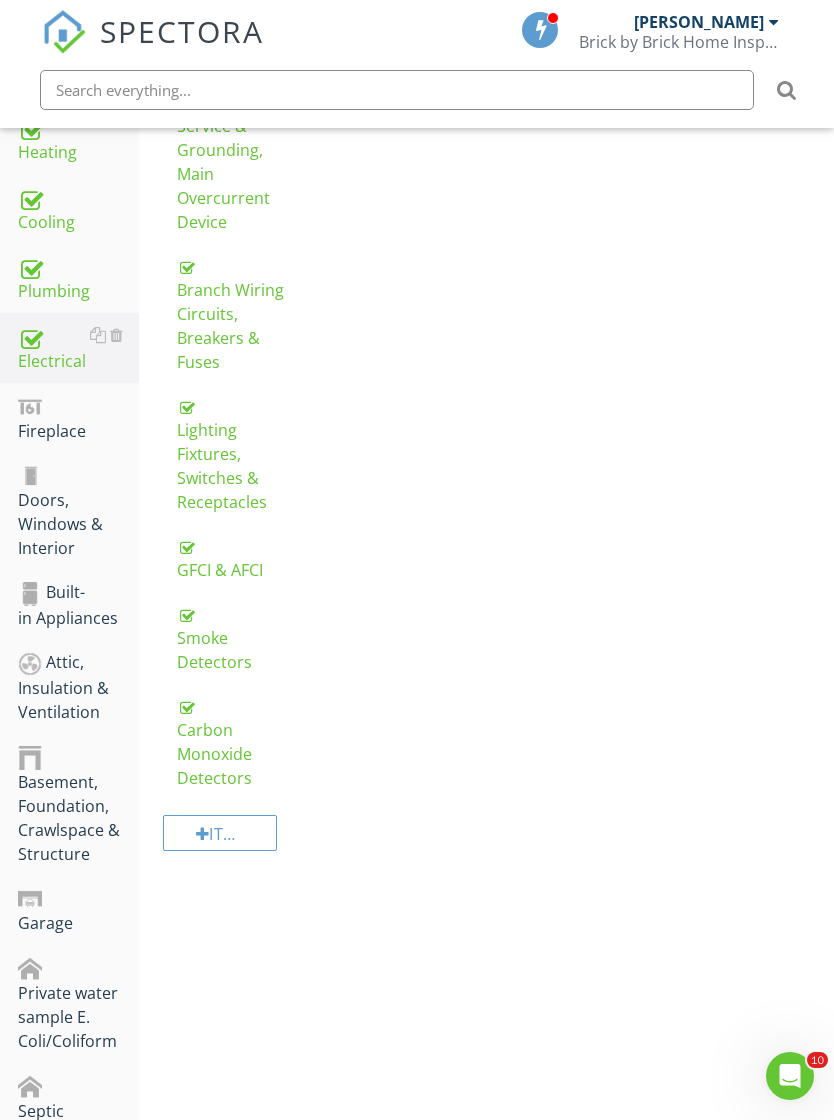 click at bounding box center (116, 405) 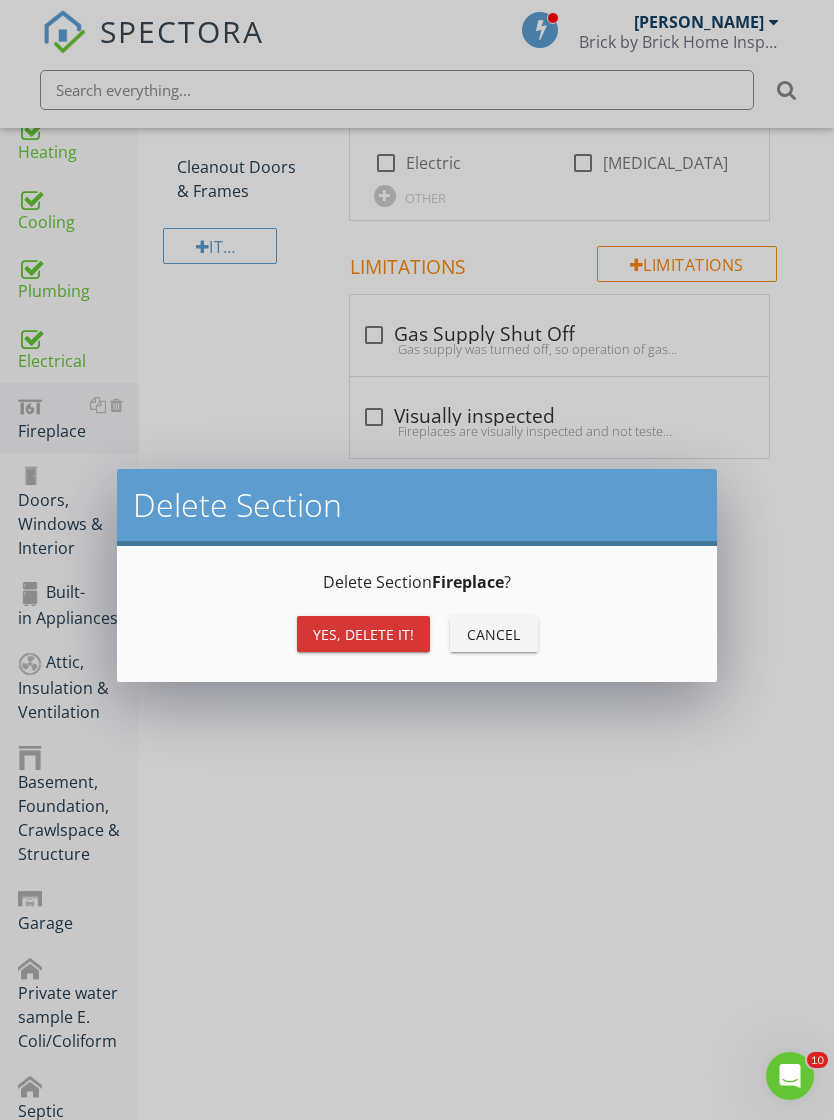 click on "Yes, Delete it!" at bounding box center (363, 634) 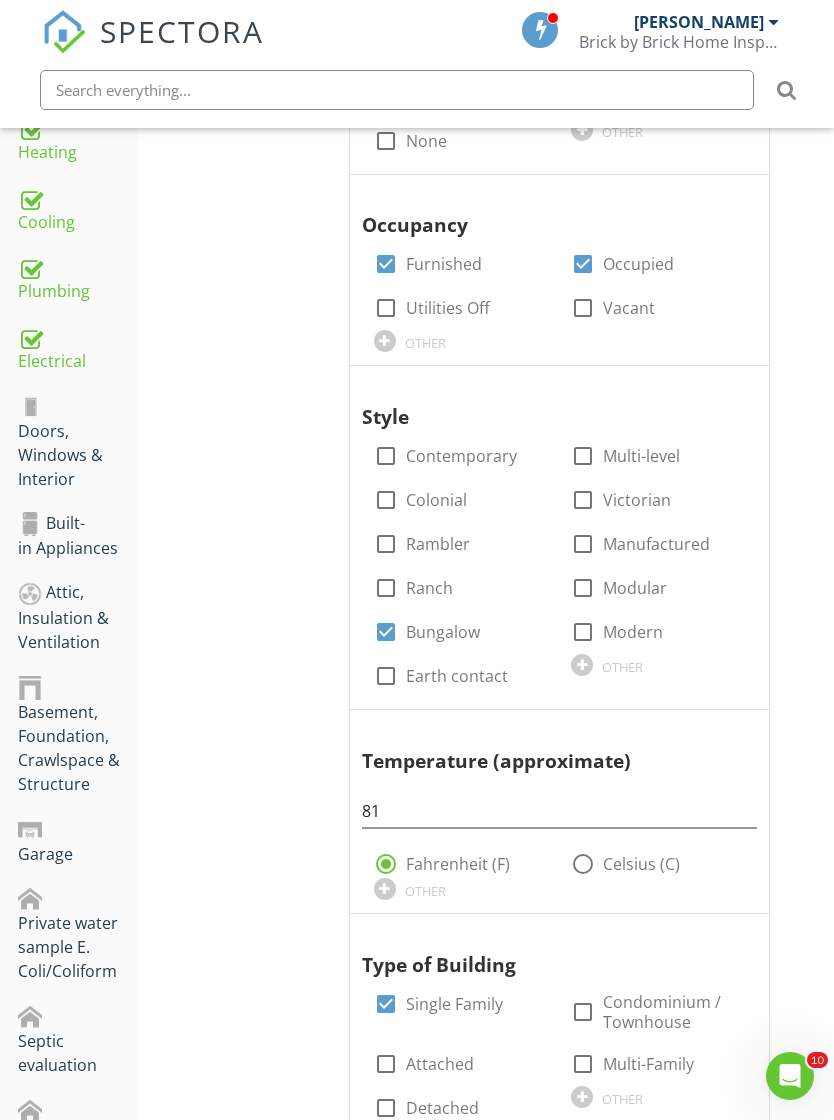 click on "Doors, Windows & Interior" at bounding box center (78, 442) 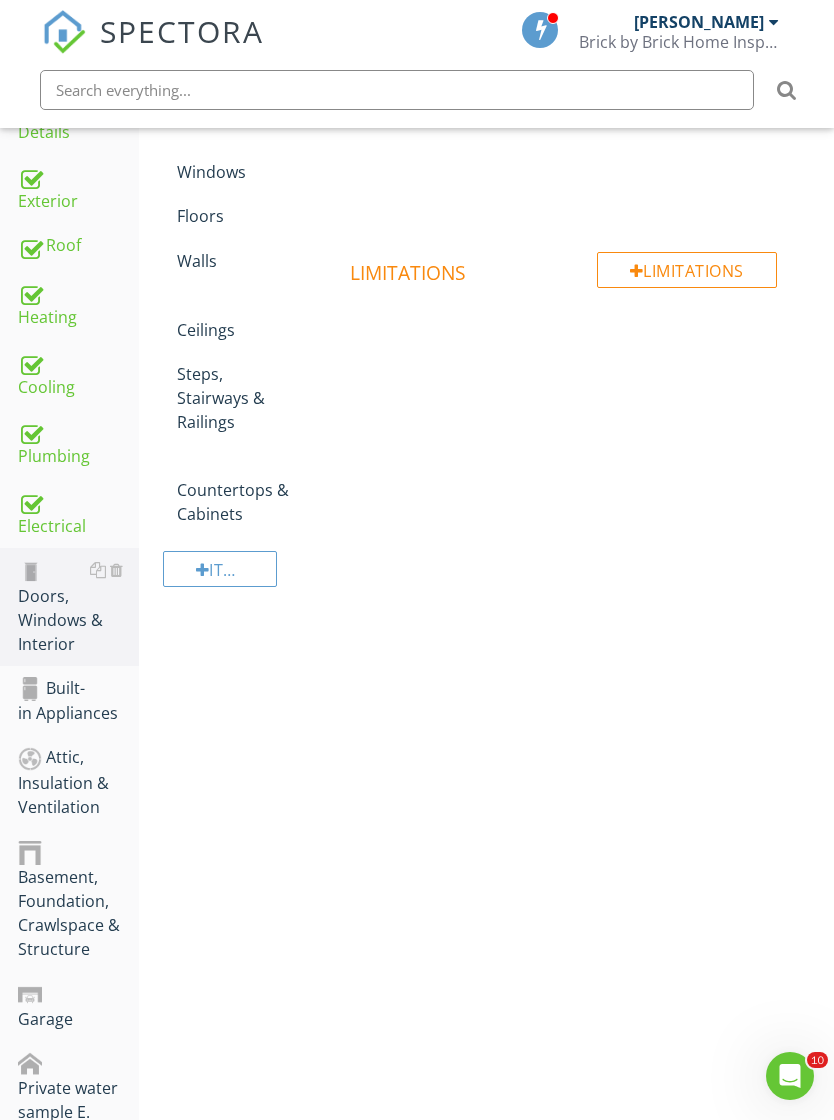scroll, scrollTop: 0, scrollLeft: 0, axis: both 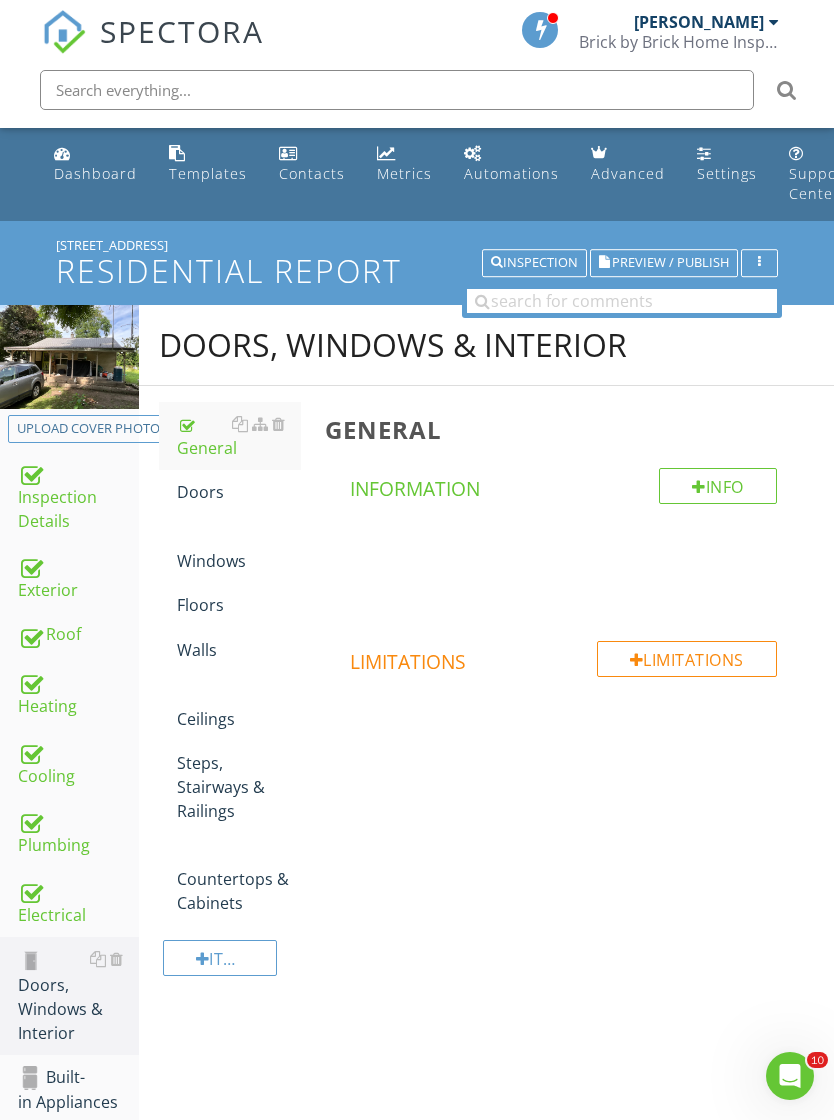 click on "Doors" at bounding box center [239, 492] 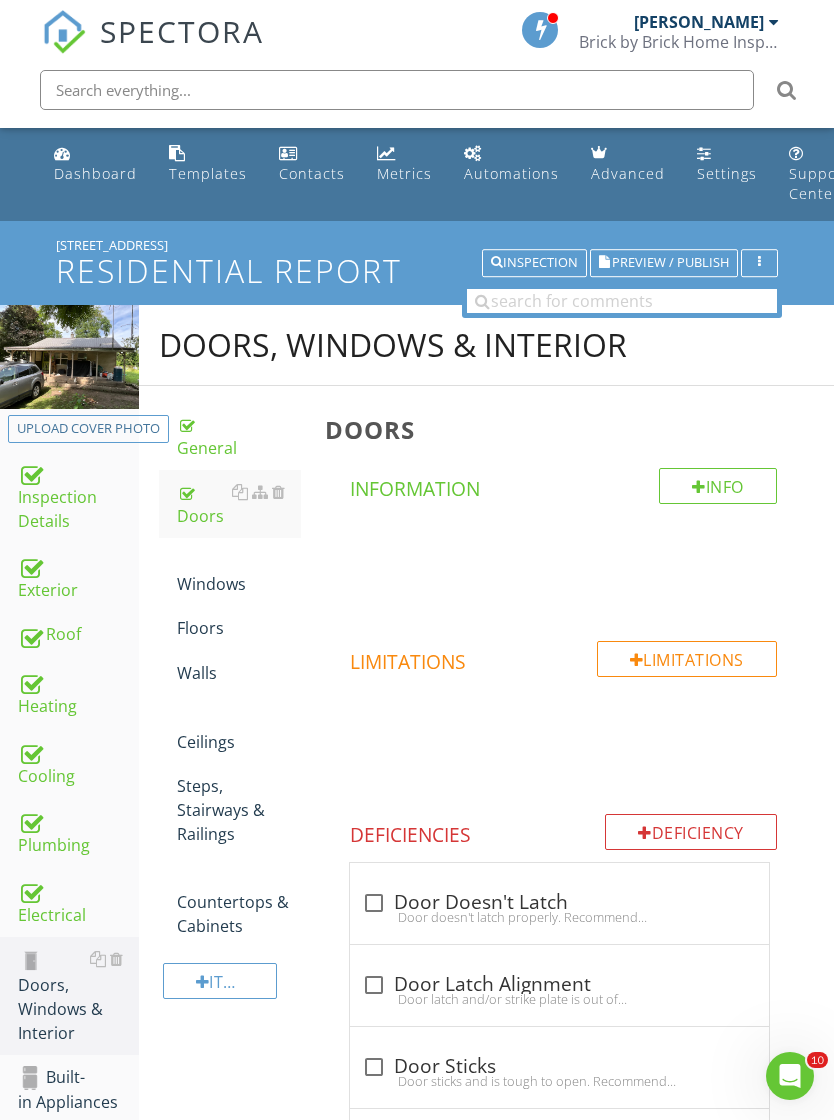click on "Windows" at bounding box center [239, 572] 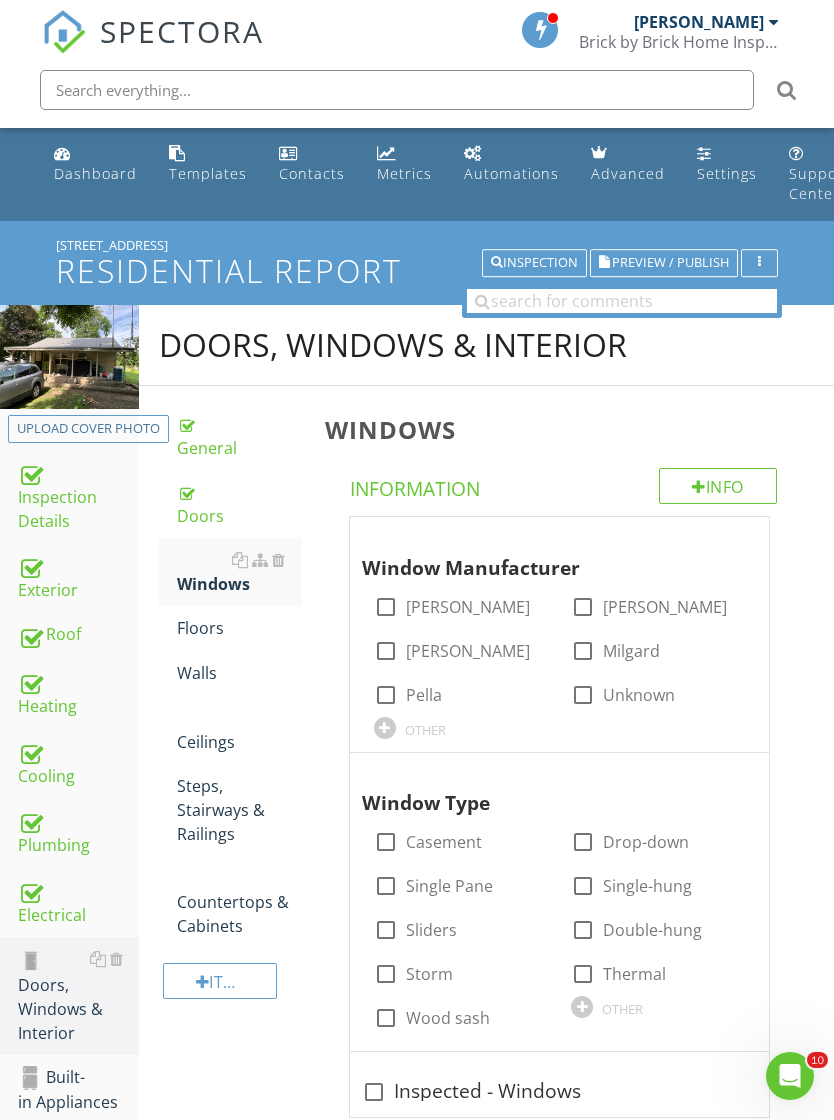 click on "Unknown" at bounding box center (639, 695) 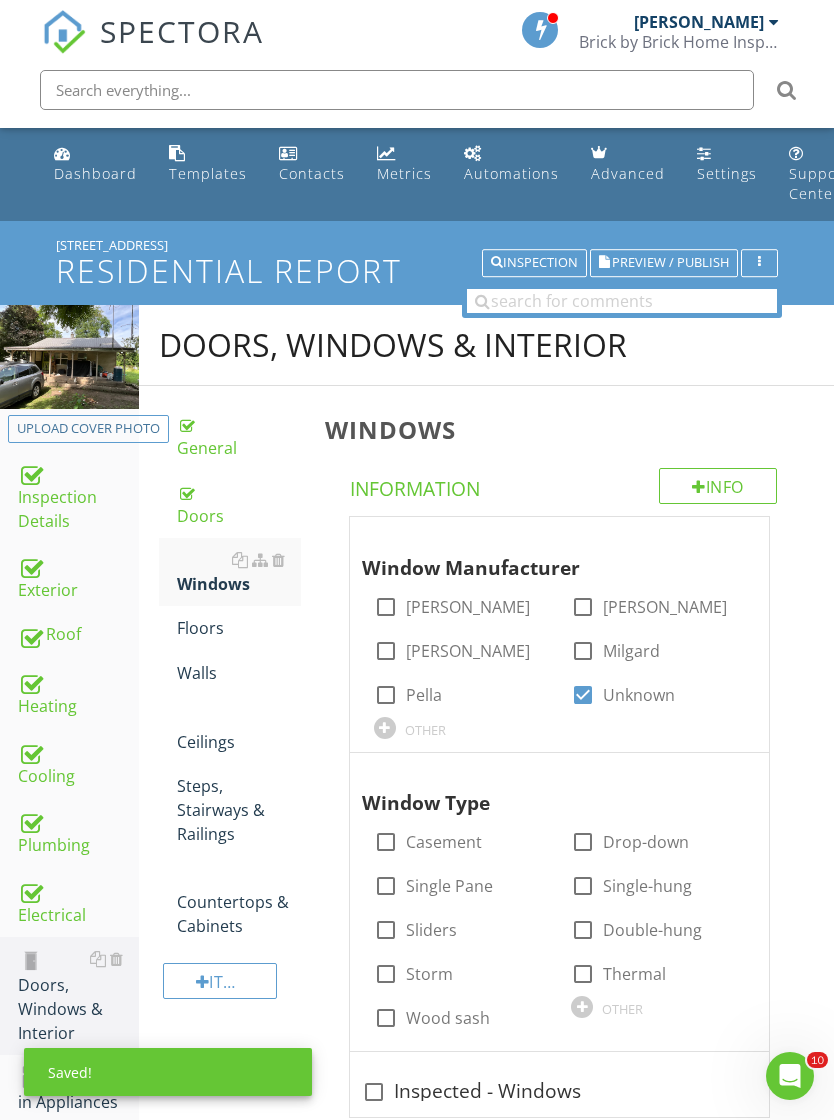click on "Single-hung" at bounding box center [647, 886] 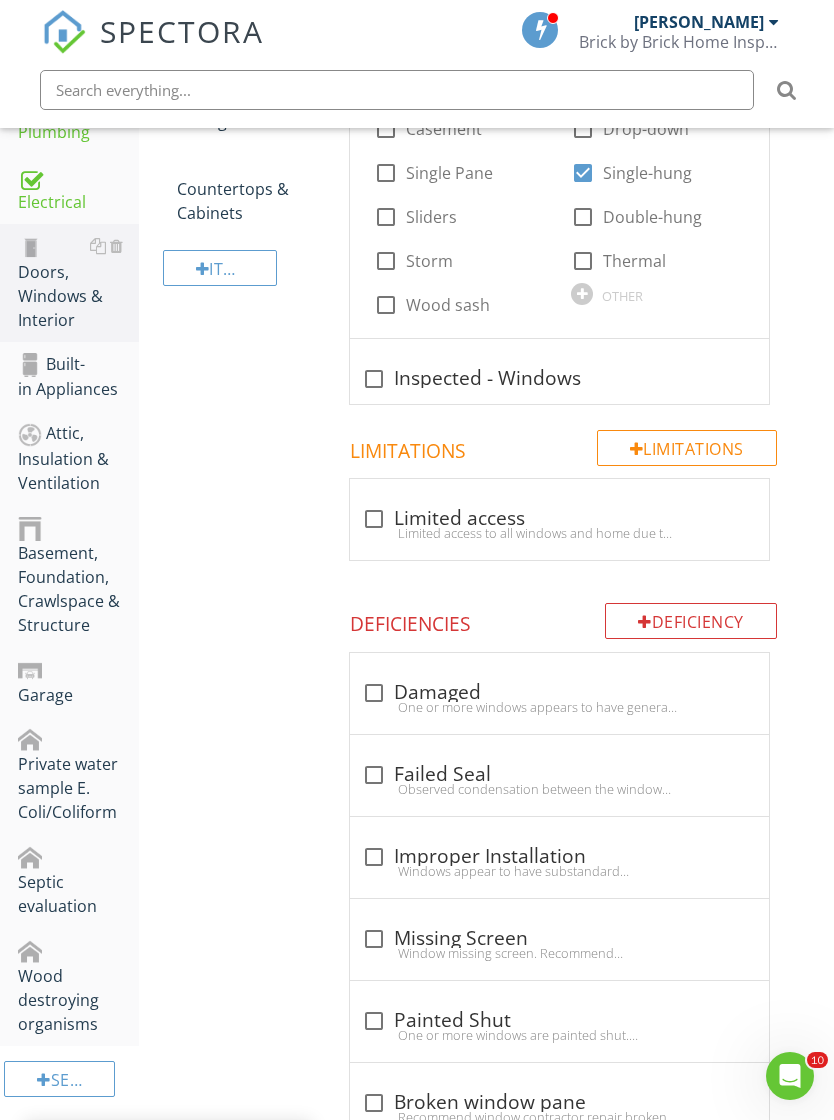scroll, scrollTop: 728, scrollLeft: 0, axis: vertical 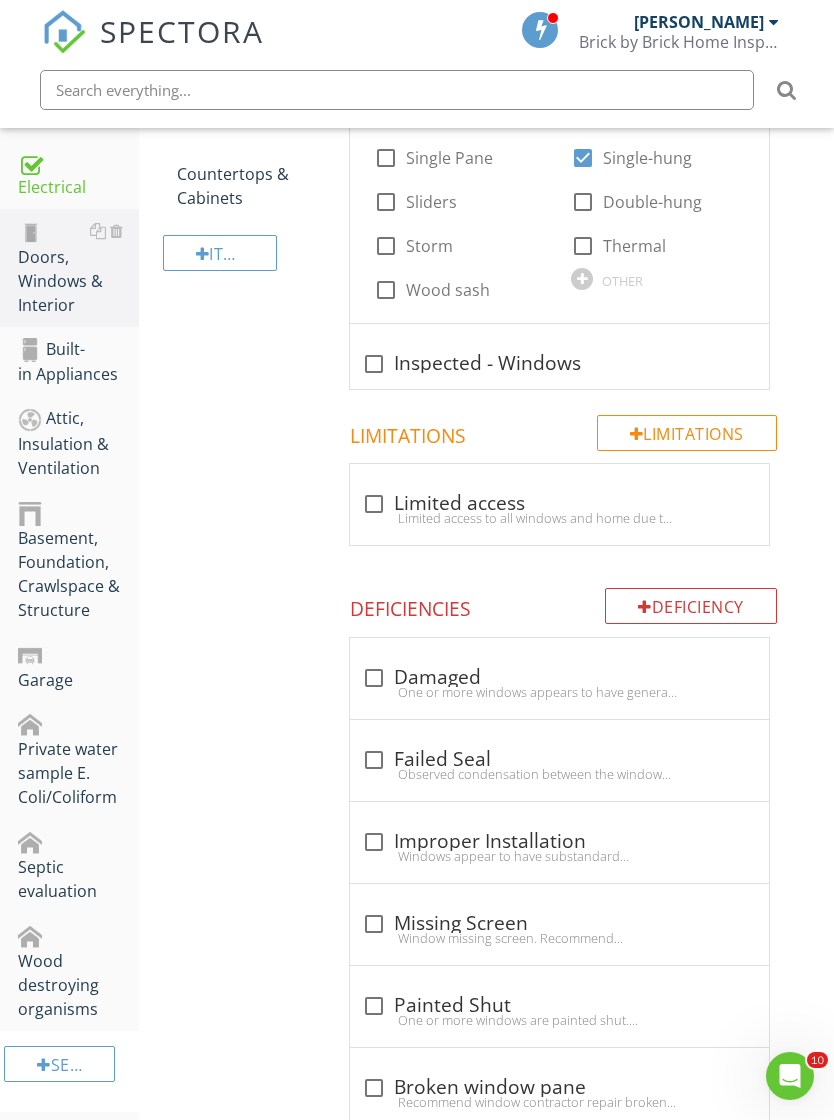 click on "check_box_outline_blank
Limited access" at bounding box center (559, 504) 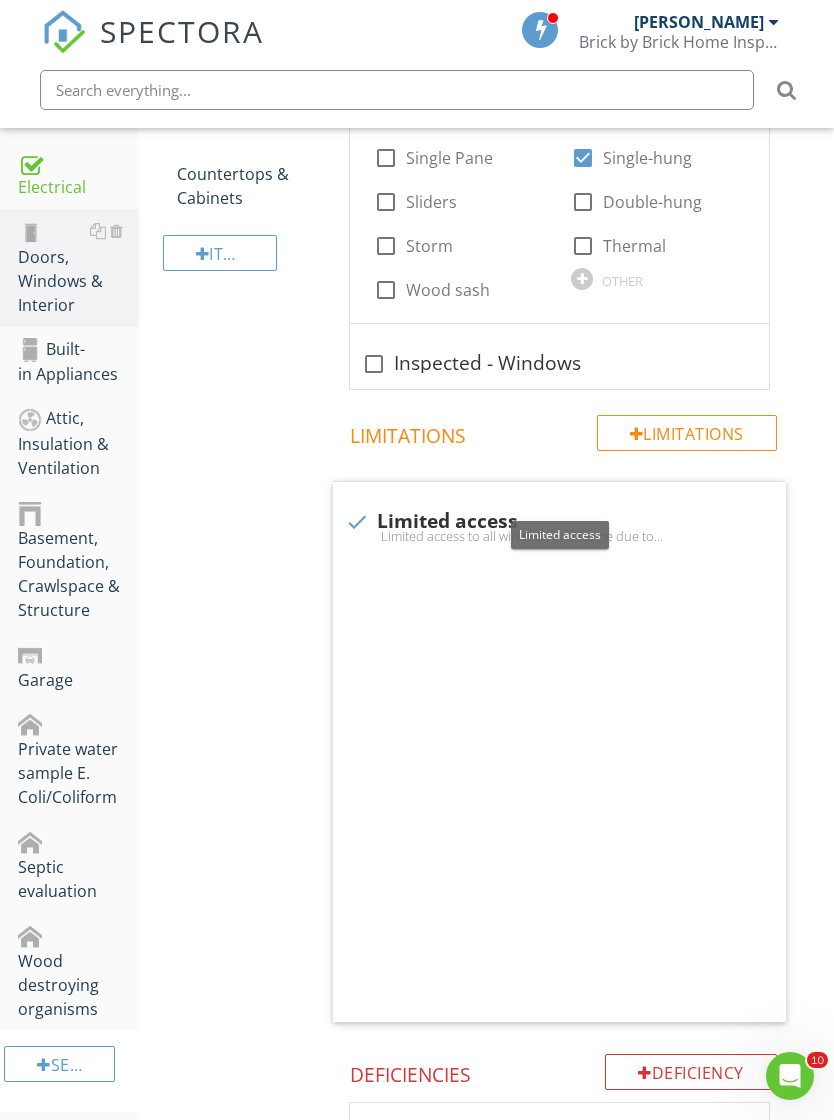 checkbox on "true" 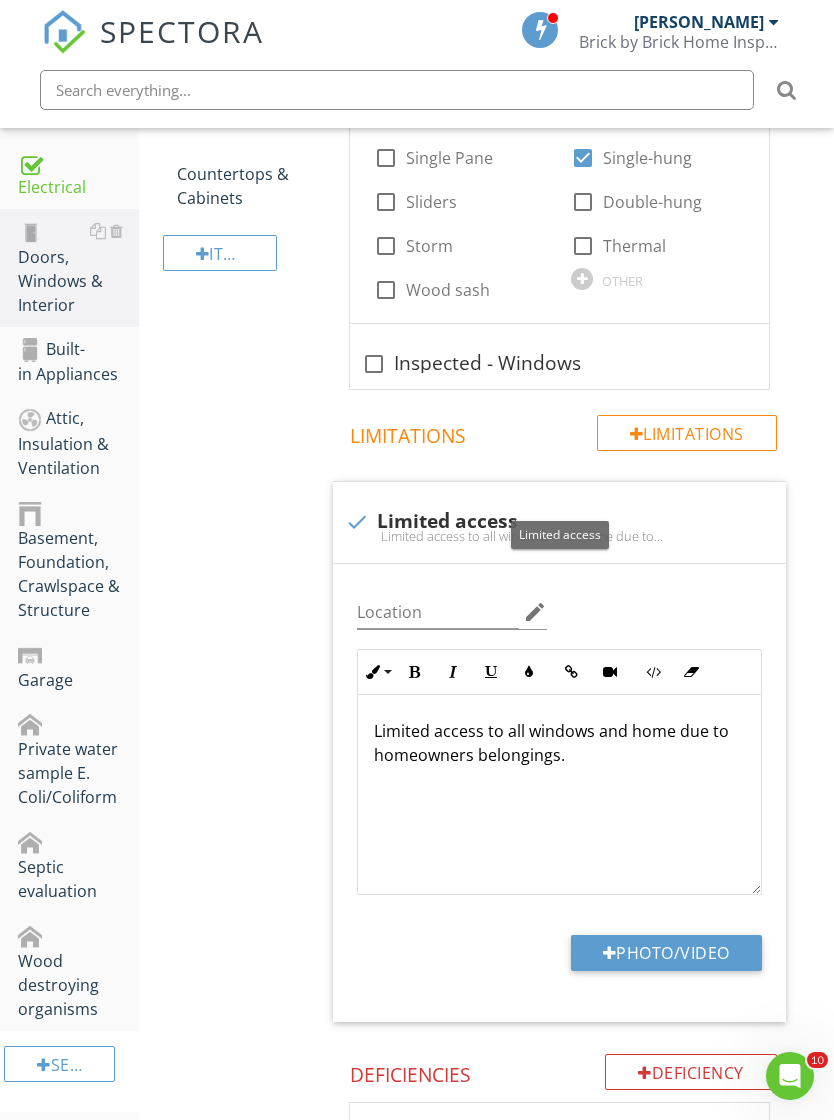 scroll, scrollTop: 728, scrollLeft: 15, axis: both 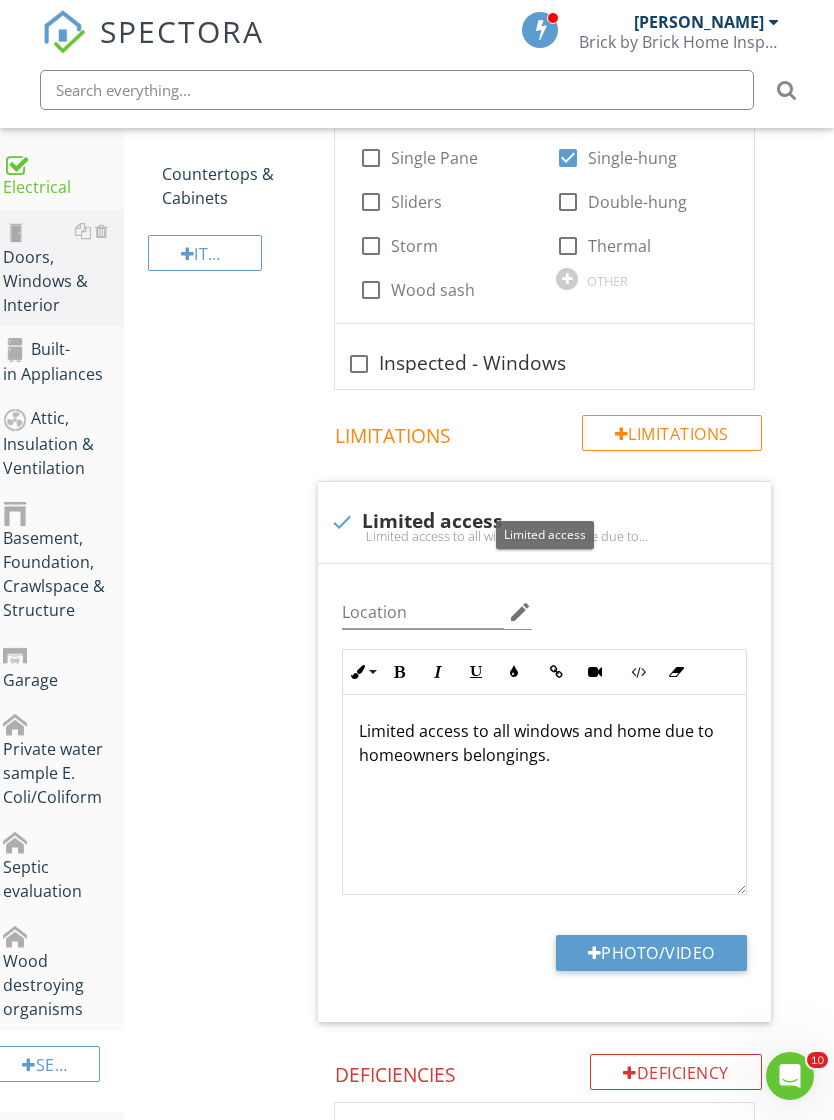 click on "Limited access to all windows and home due to homeowners belongings." at bounding box center [544, 743] 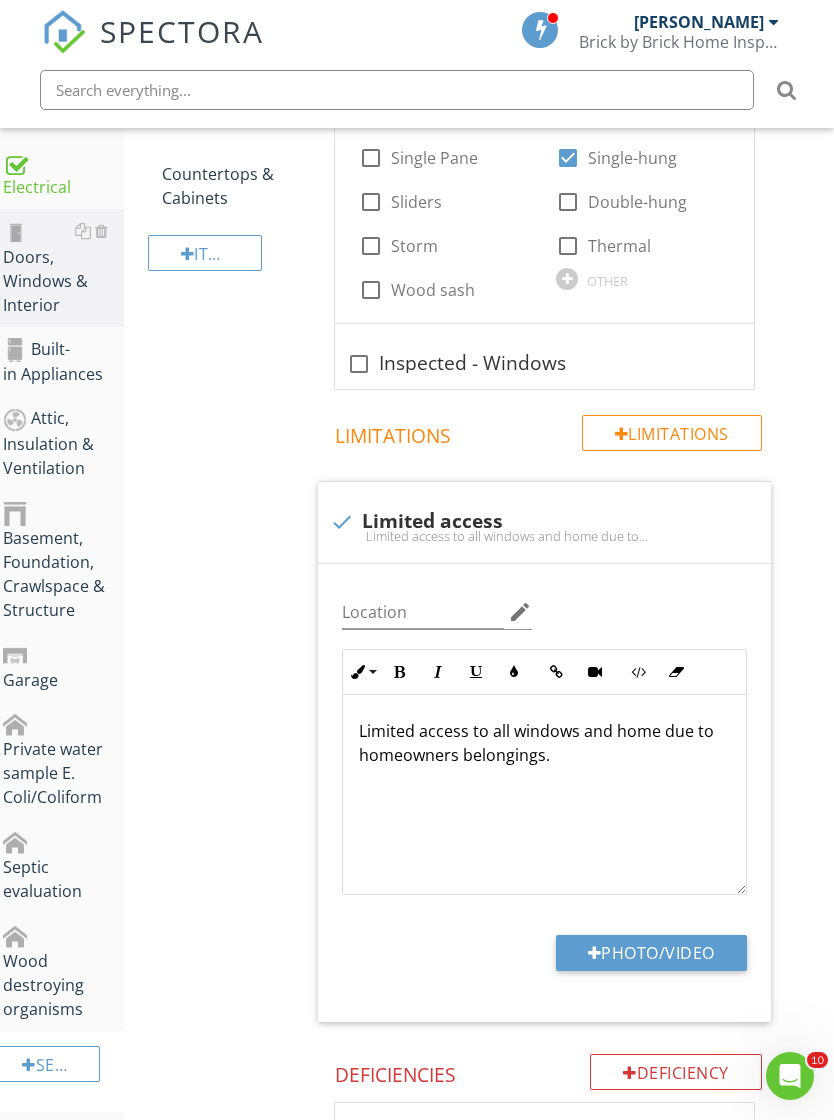click on "Limited access to all windows and home due to homeowners belongings." at bounding box center [544, 743] 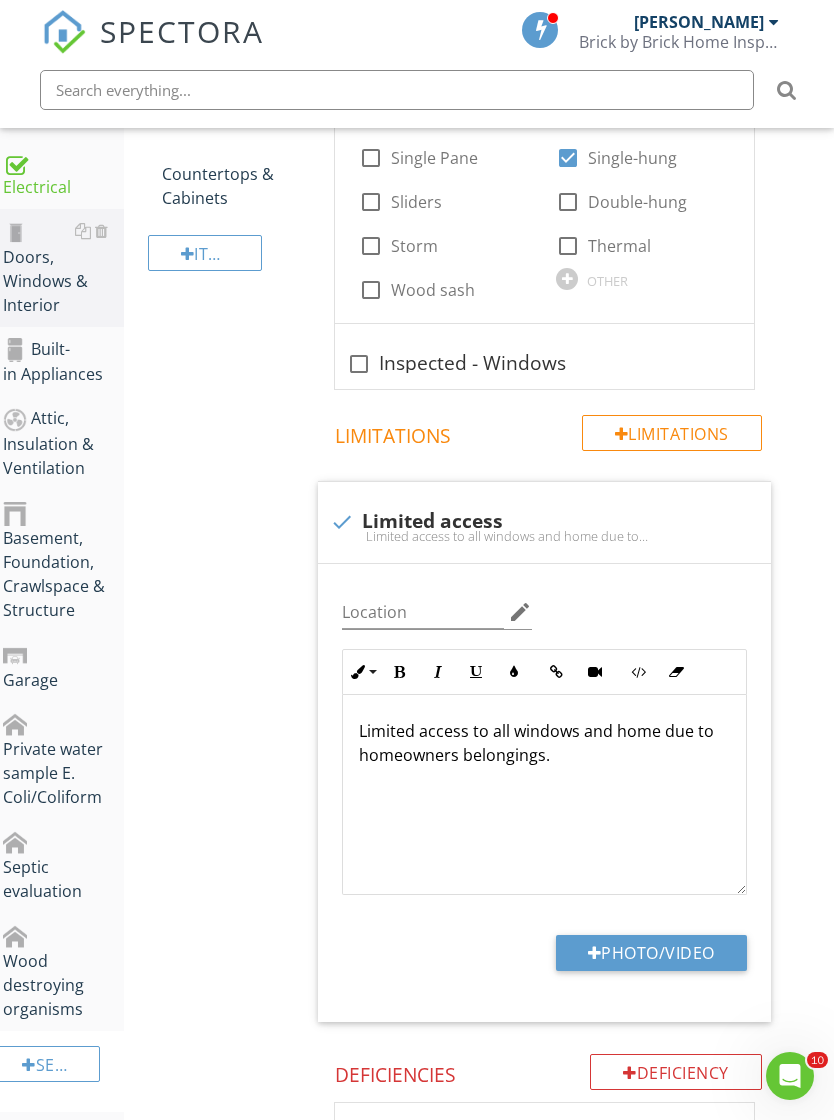 click on "Limited access to all windows and home due to homeowners belongings." at bounding box center [544, 743] 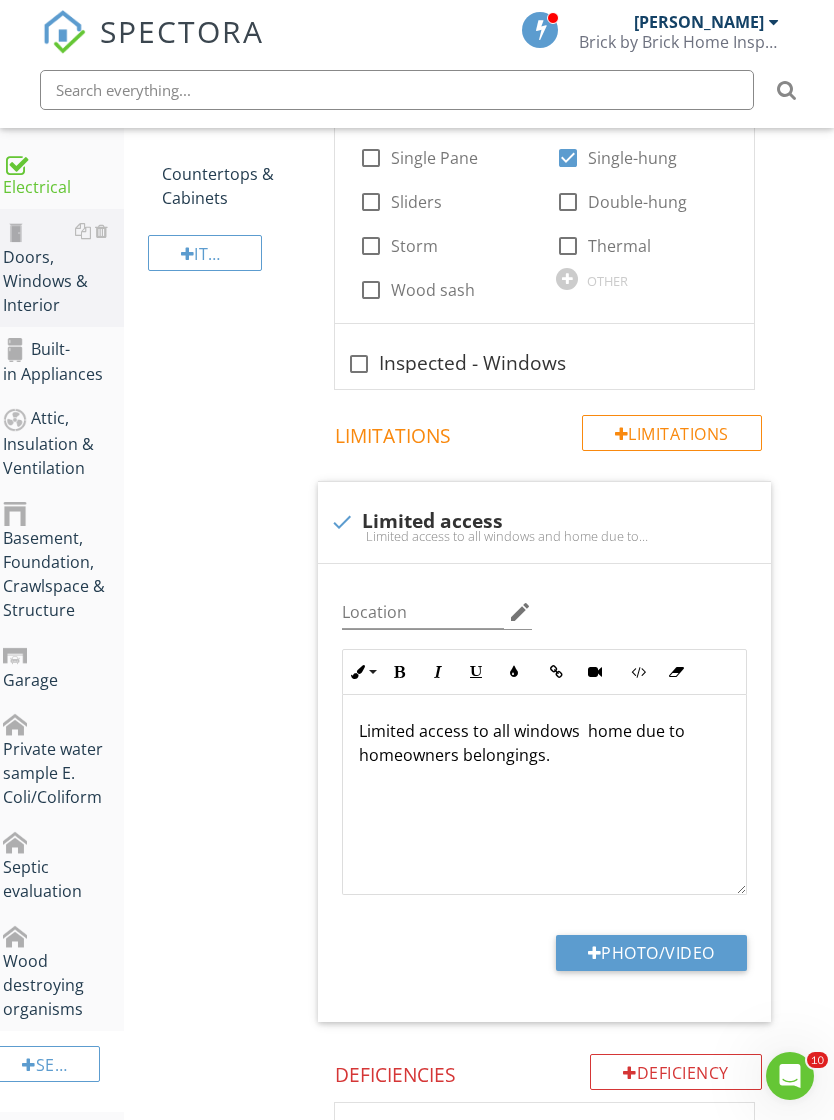 type 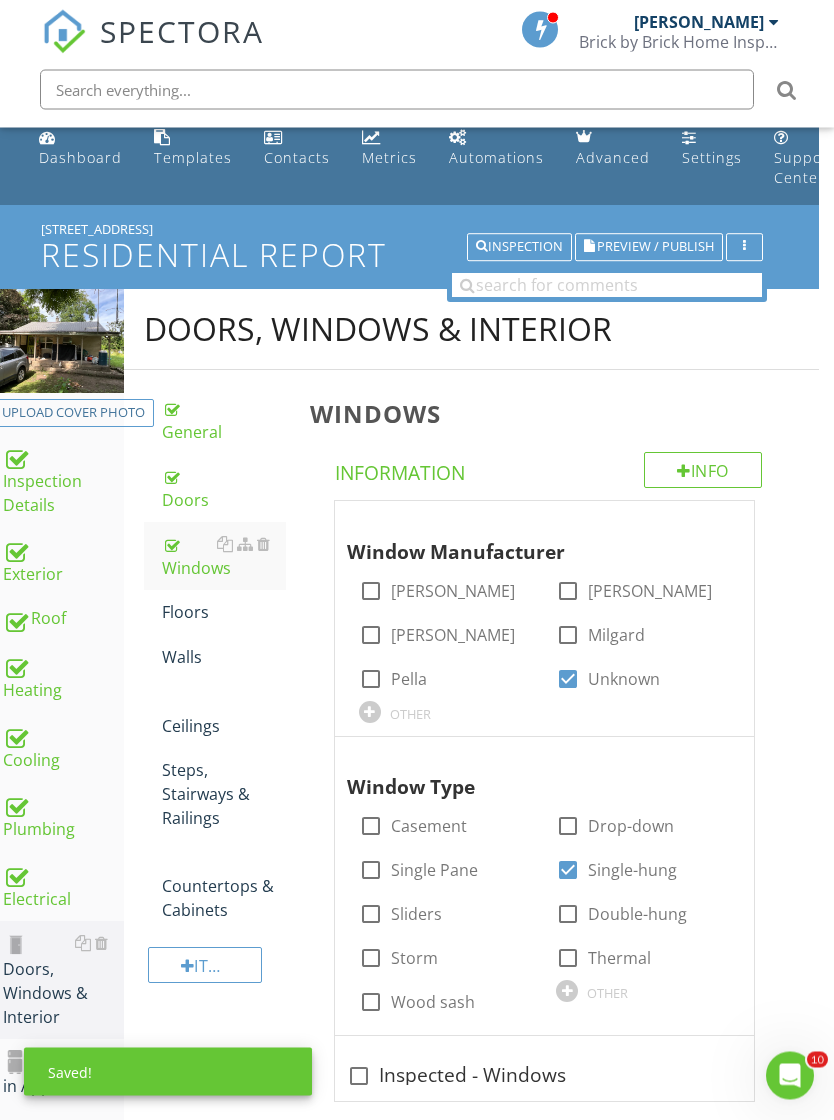 scroll, scrollTop: 0, scrollLeft: 15, axis: horizontal 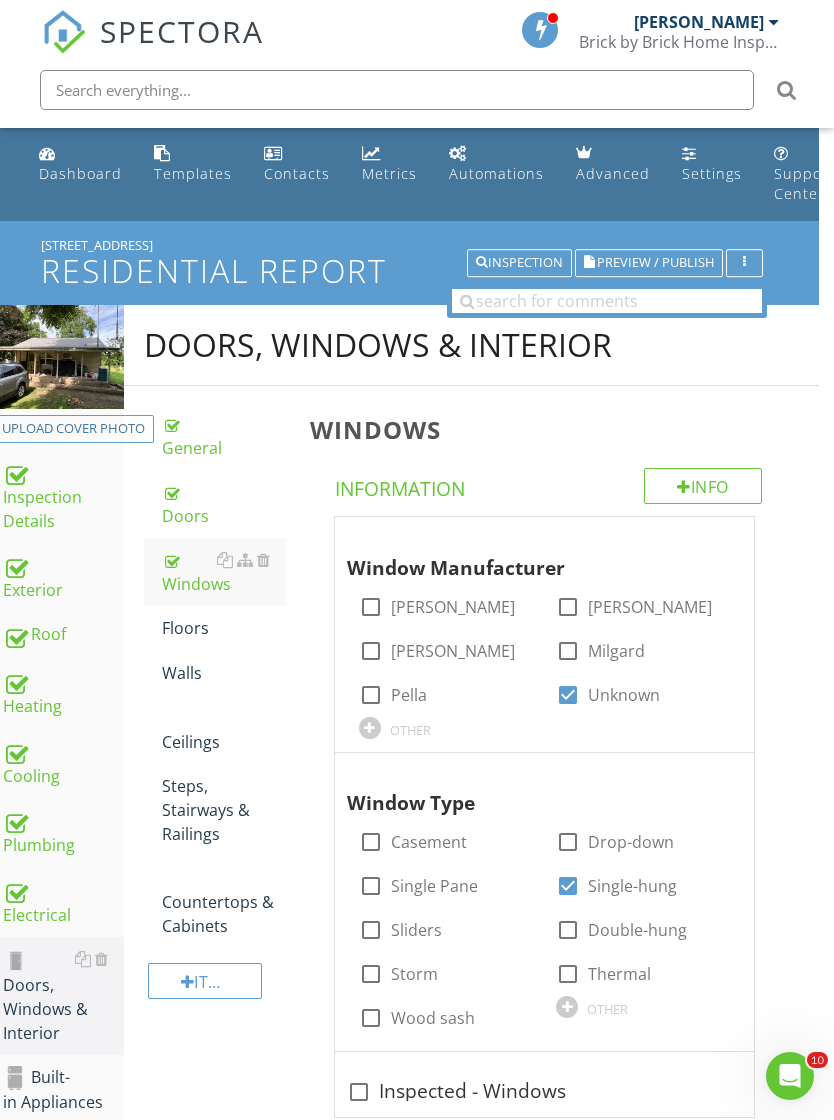 click on "Floors" at bounding box center [224, 628] 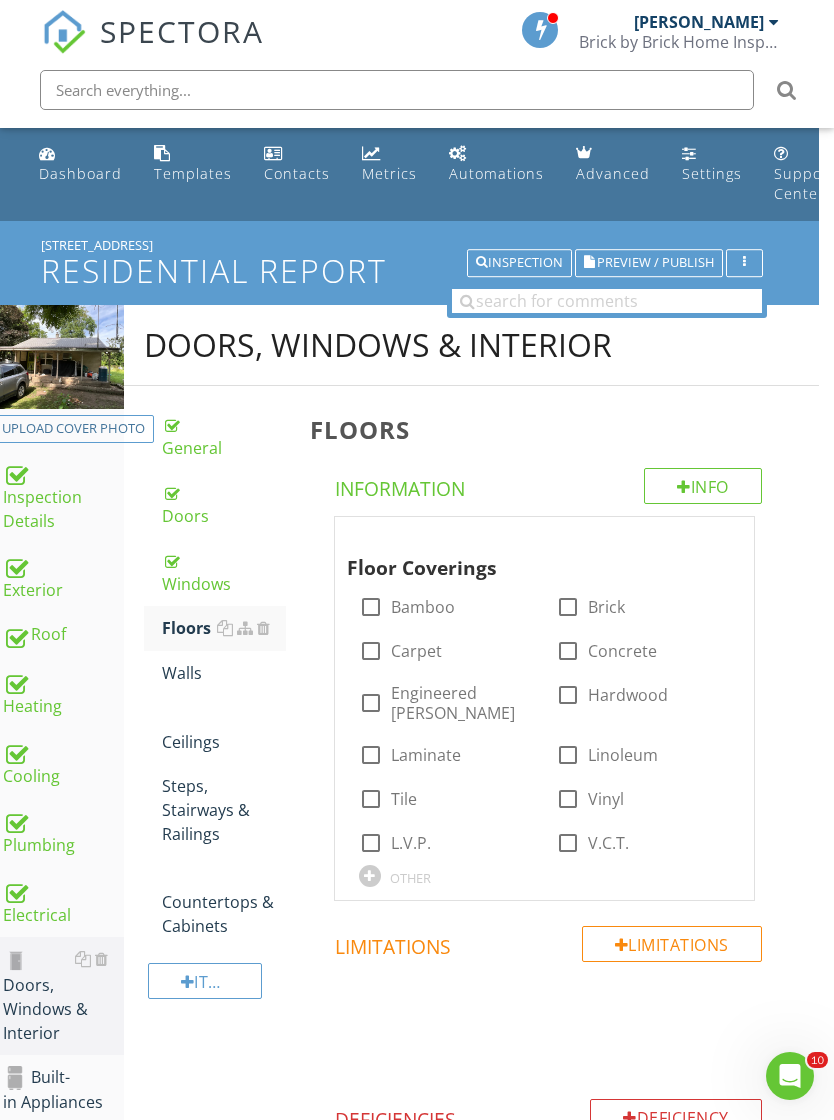 click on "Hardwood" at bounding box center (628, 695) 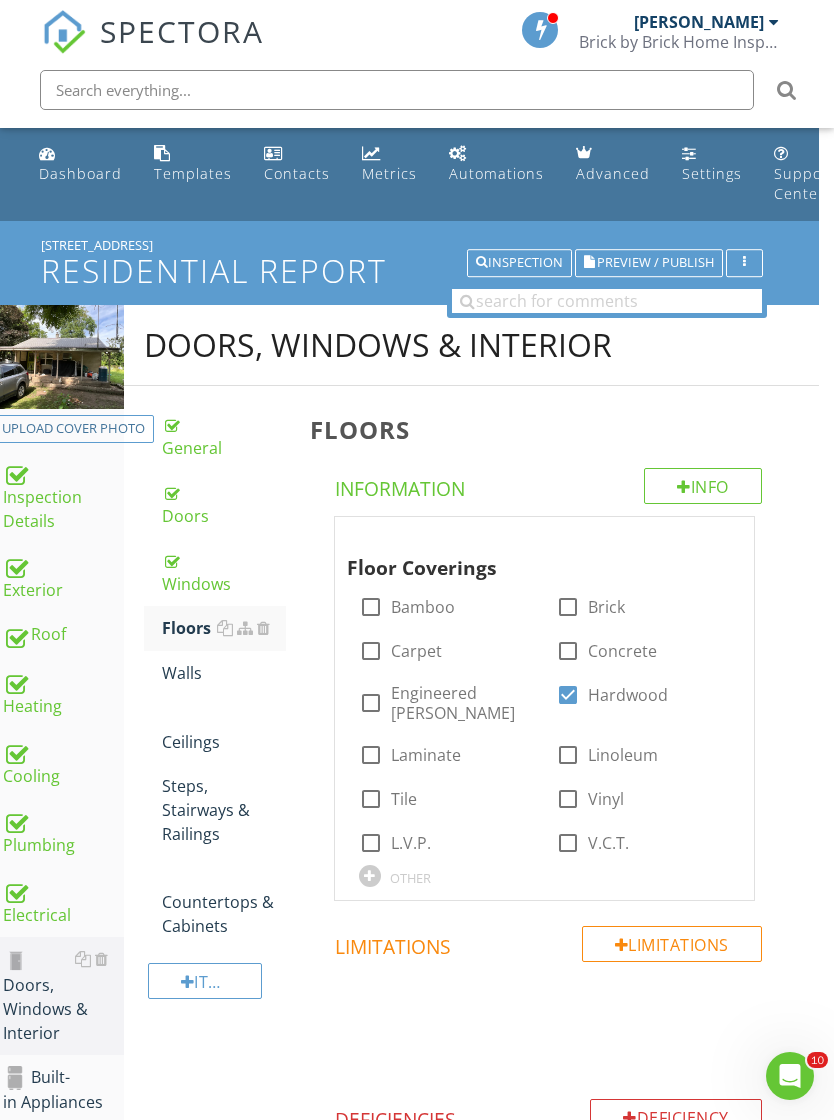 click on "Vinyl" at bounding box center (606, 799) 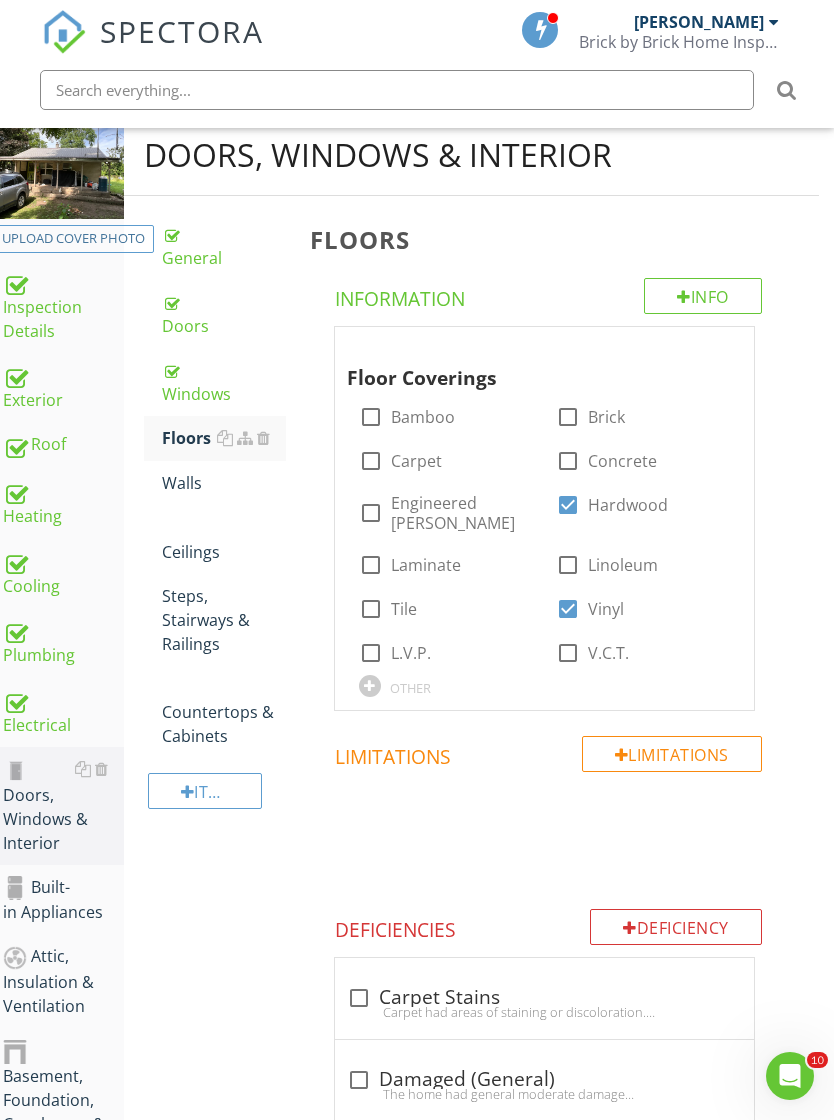 scroll, scrollTop: 321, scrollLeft: 15, axis: both 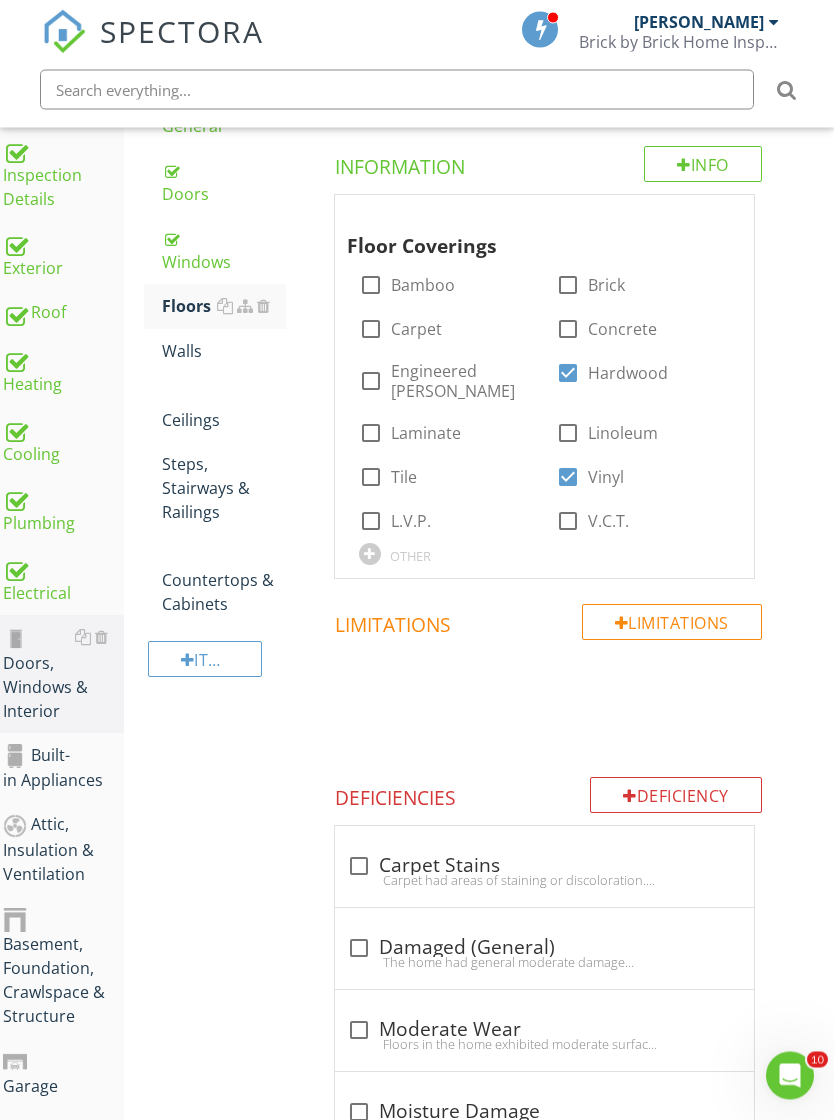 click on "Limitations" at bounding box center (672, 623) 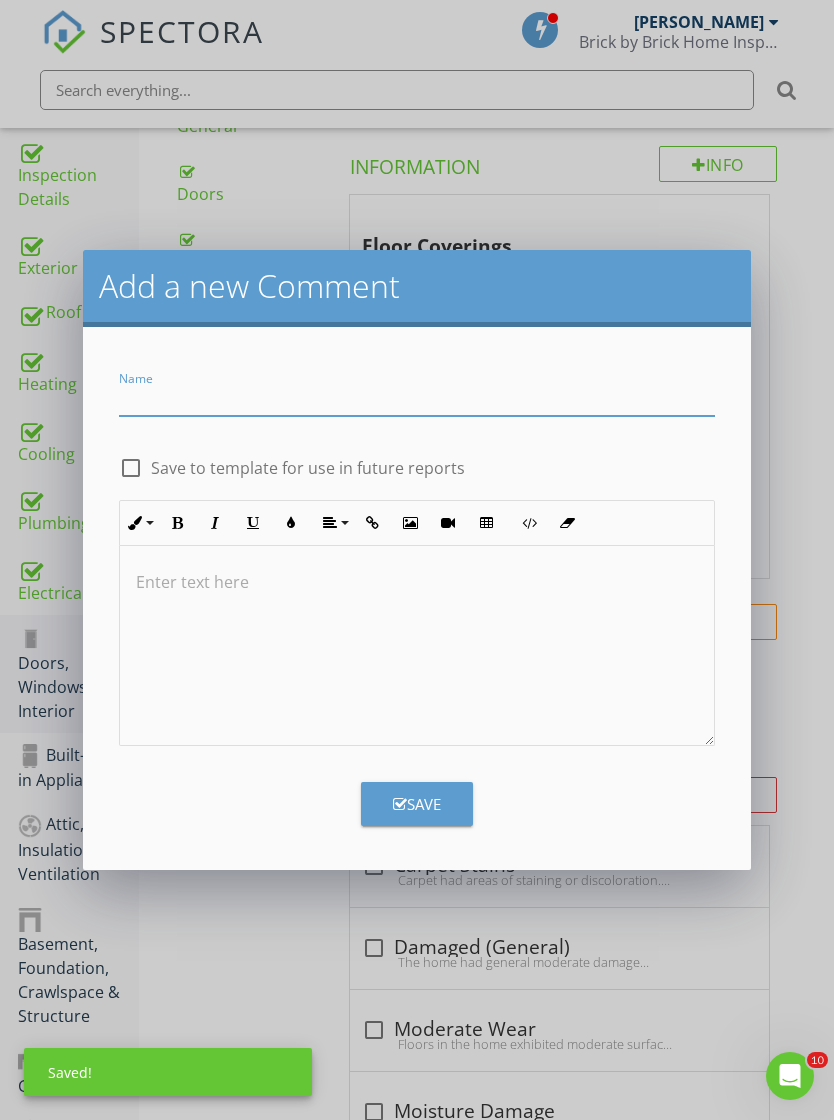 click at bounding box center (416, 399) 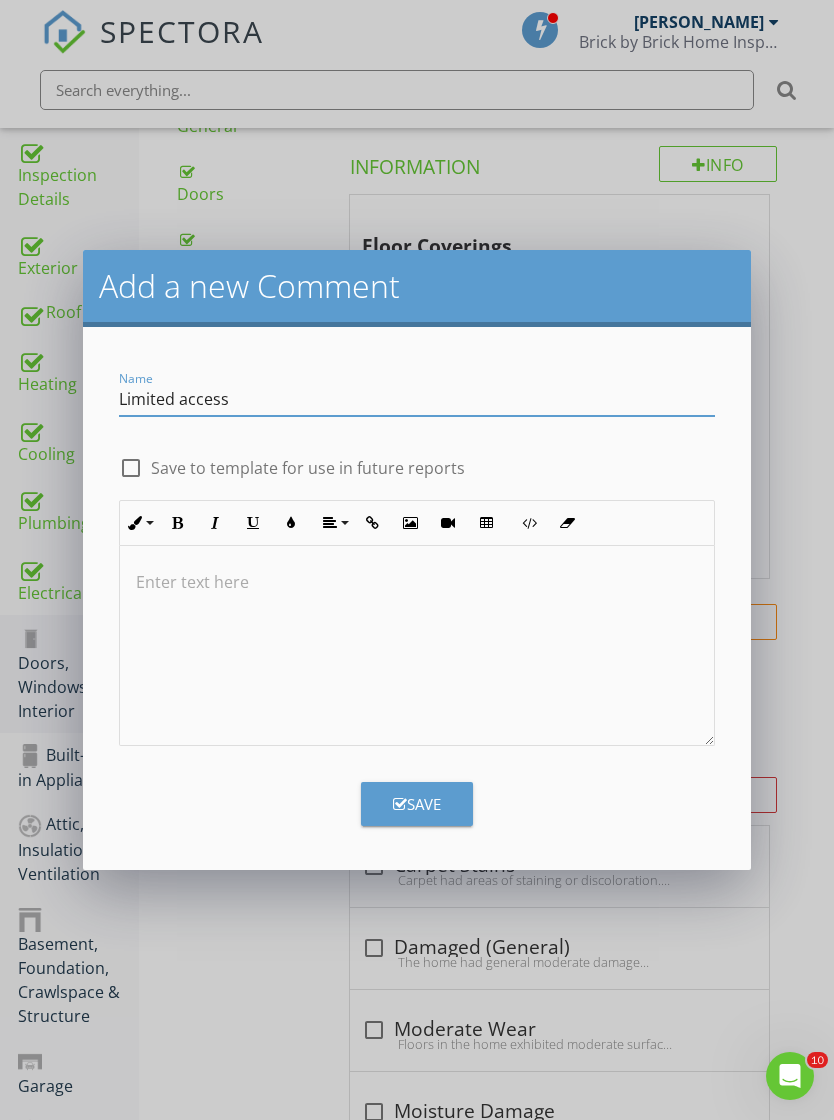 type on "Limited access" 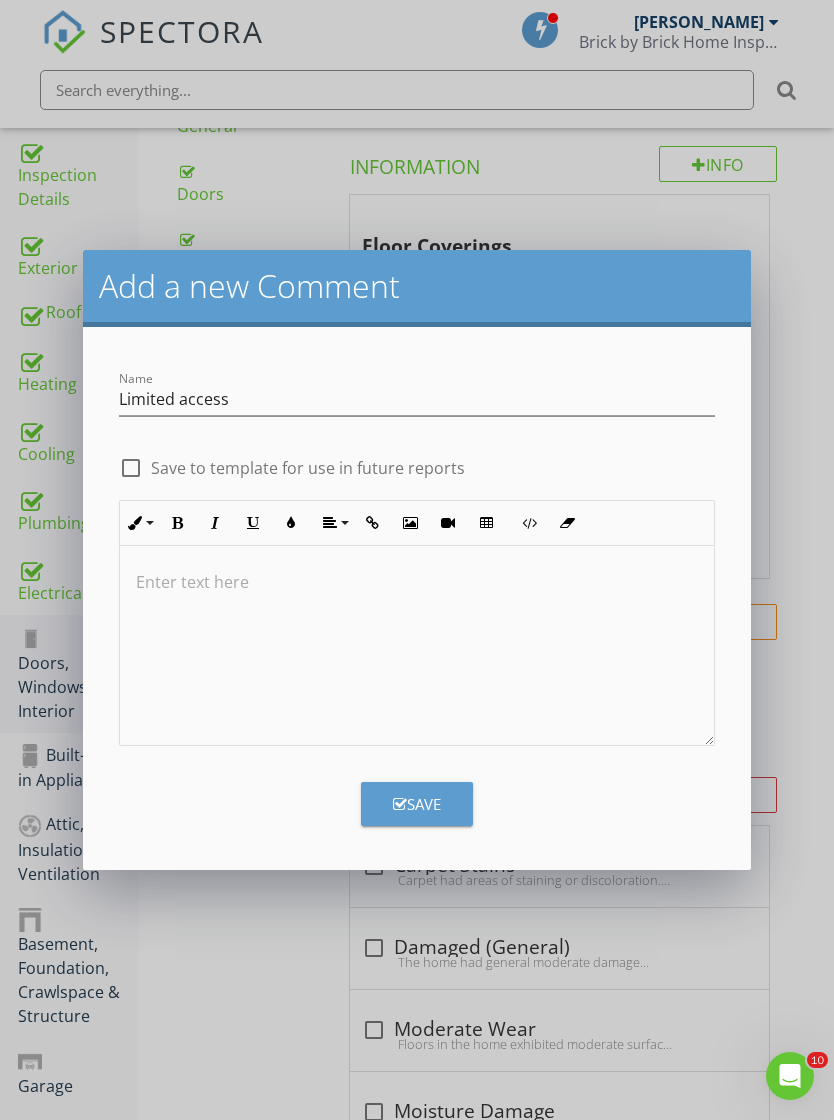 type 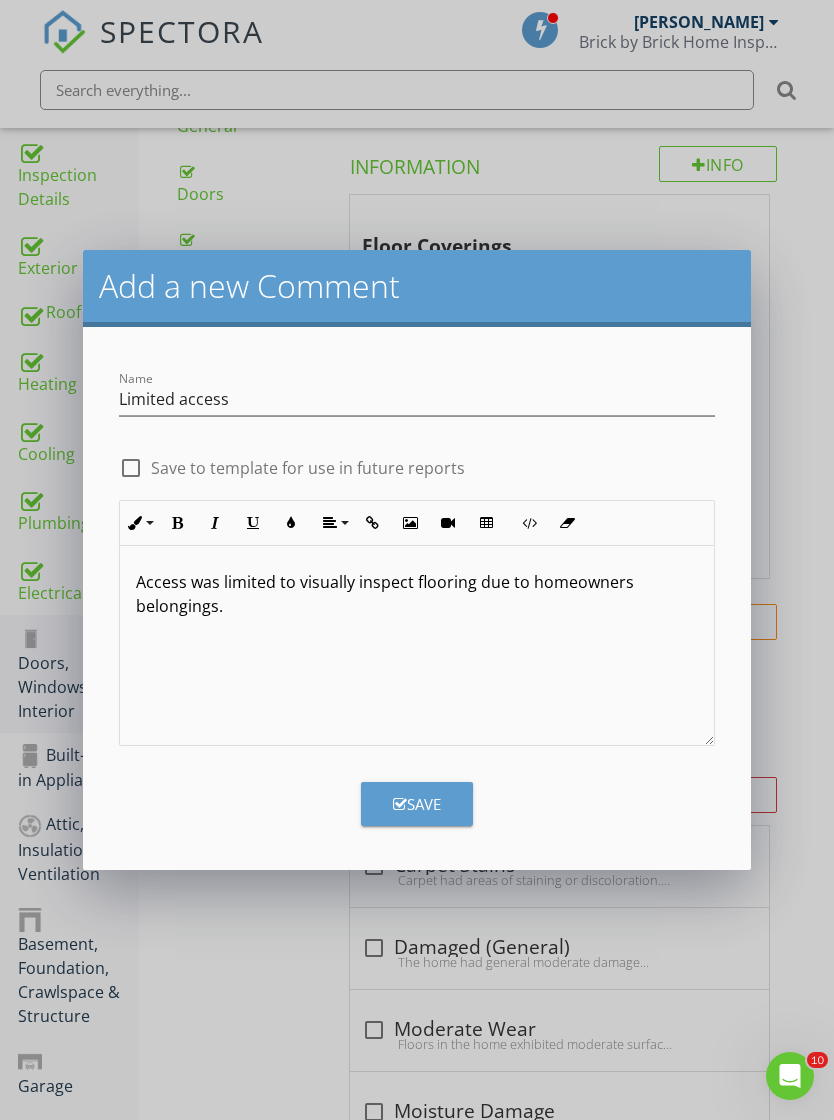 click on "Save" at bounding box center (417, 804) 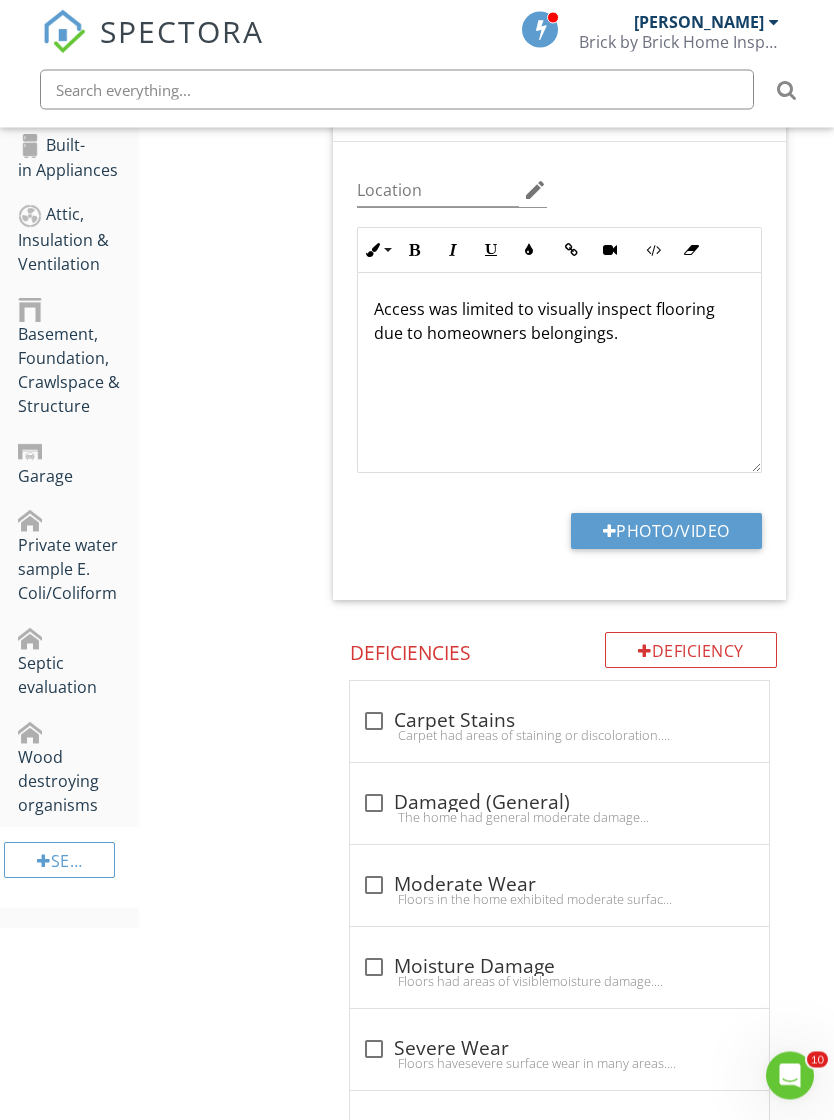 scroll, scrollTop: 932, scrollLeft: 0, axis: vertical 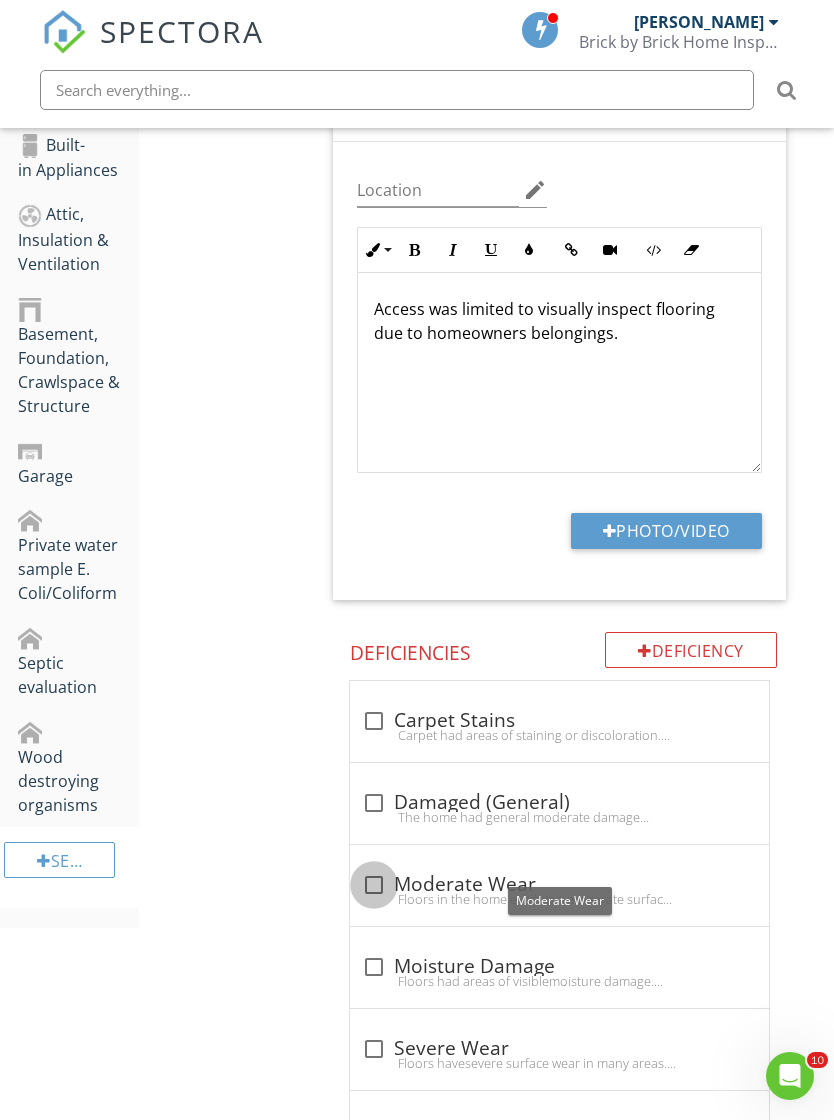 click at bounding box center (374, 885) 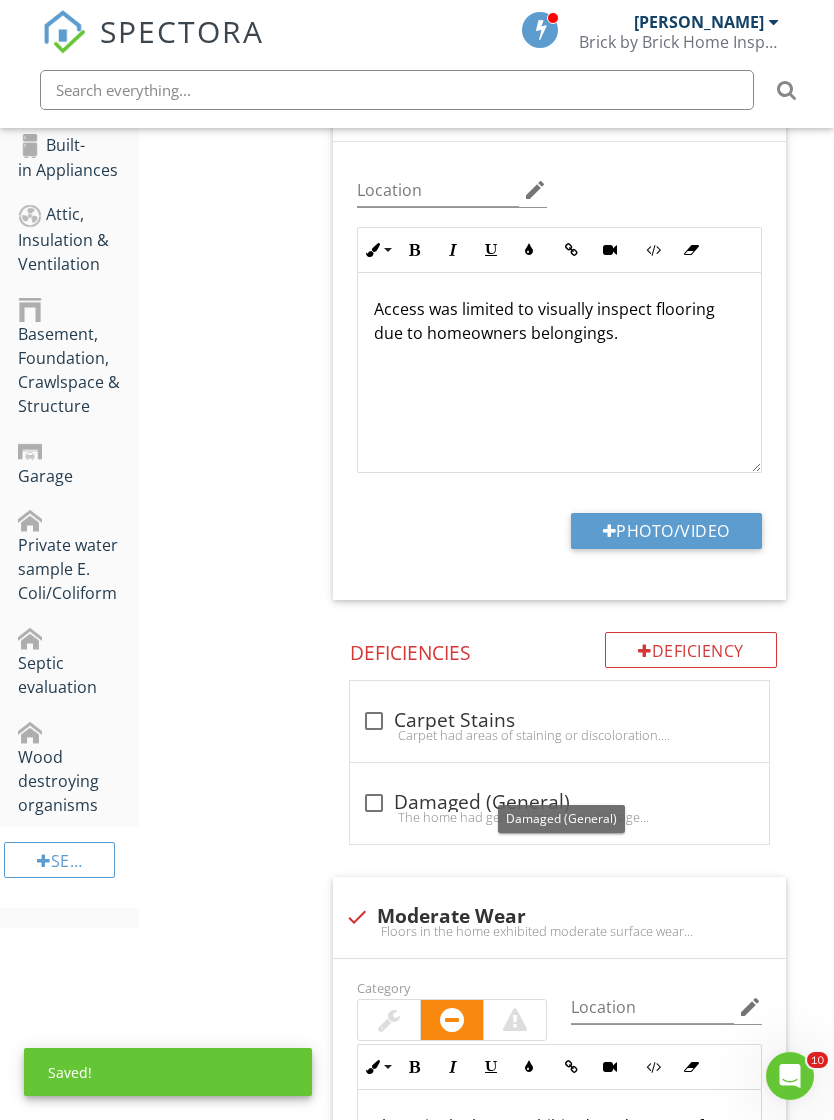 click at bounding box center [374, 803] 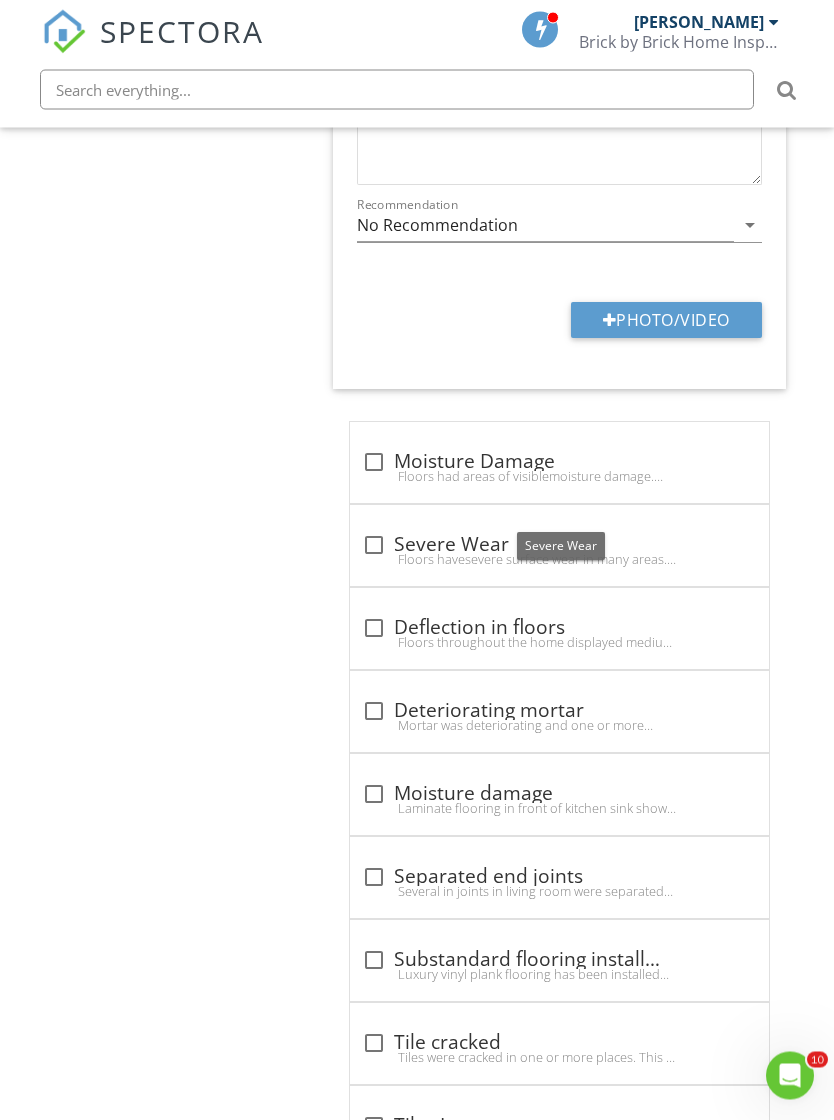 scroll, scrollTop: 2605, scrollLeft: 0, axis: vertical 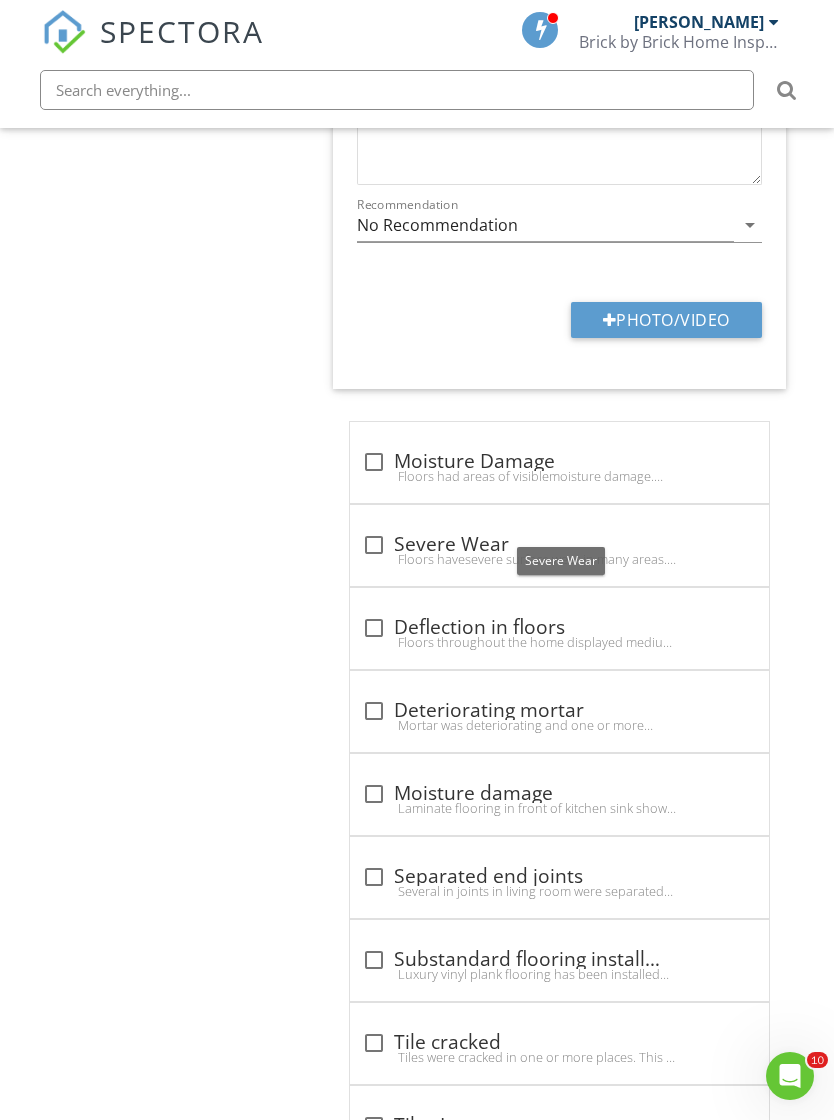click at bounding box center [374, 545] 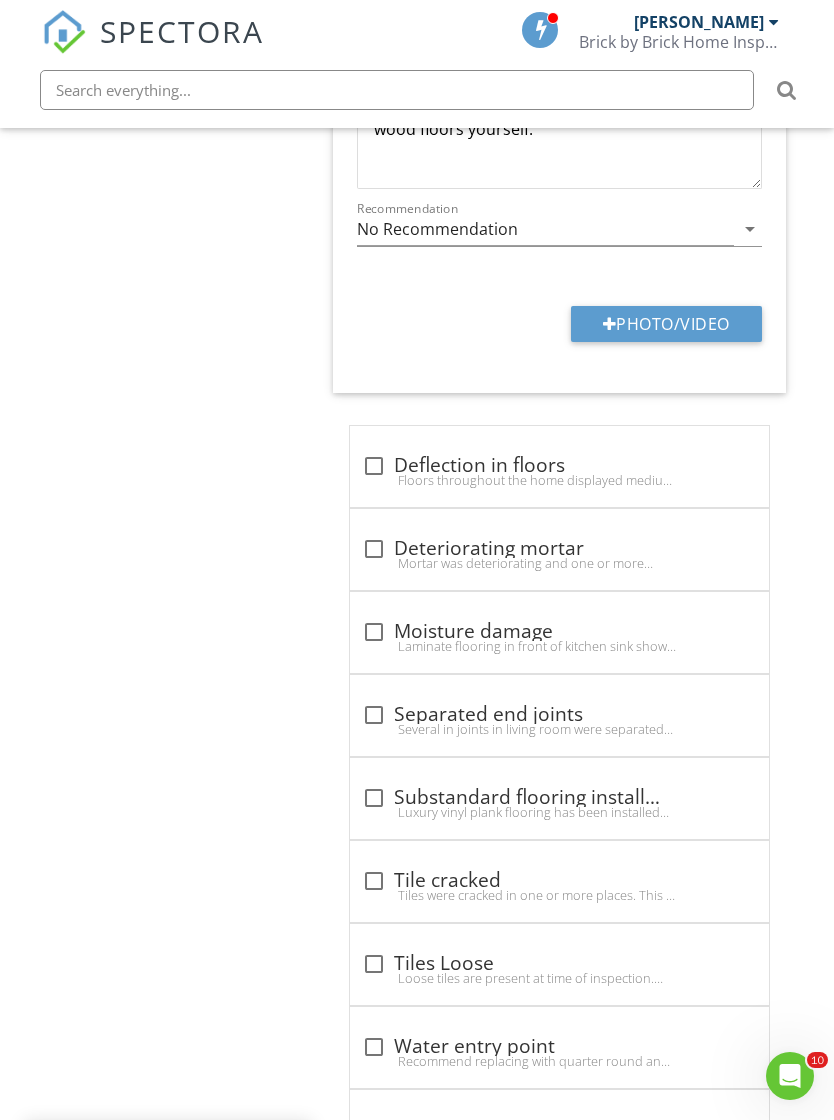 scroll, scrollTop: 3417, scrollLeft: 0, axis: vertical 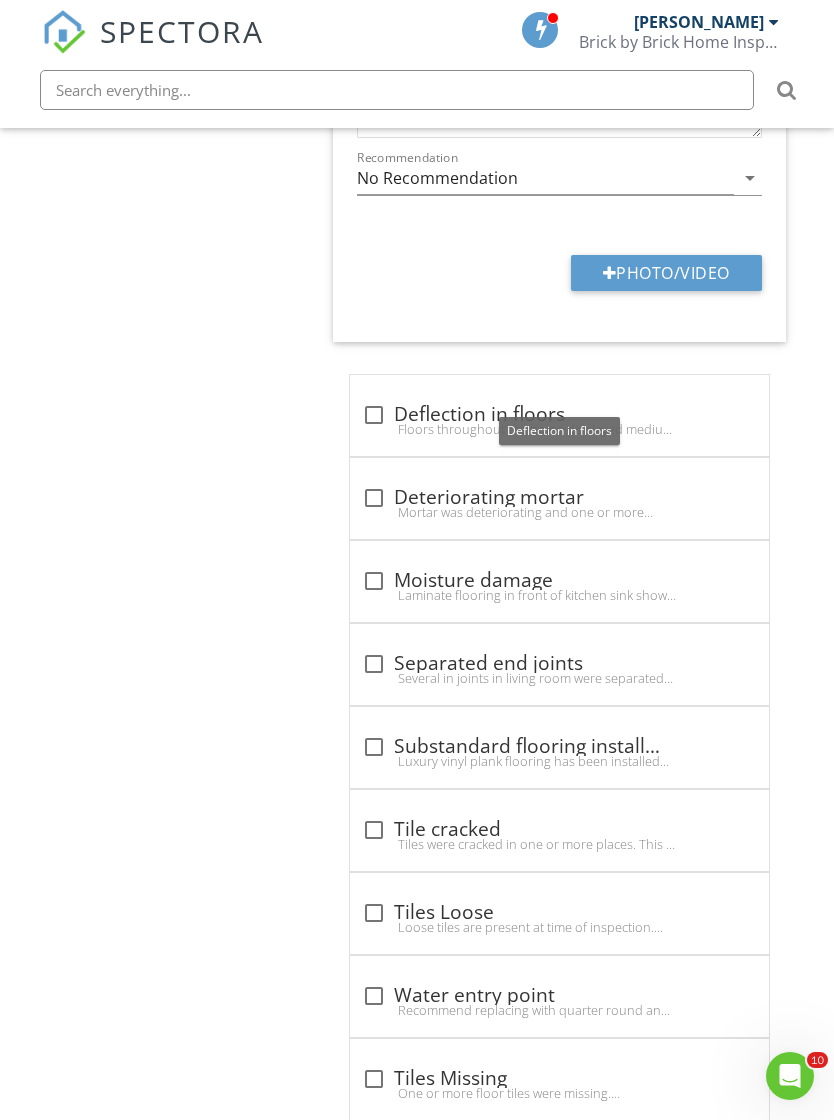 click on "check_box_outline_blank
Deflection in floors" at bounding box center (559, 415) 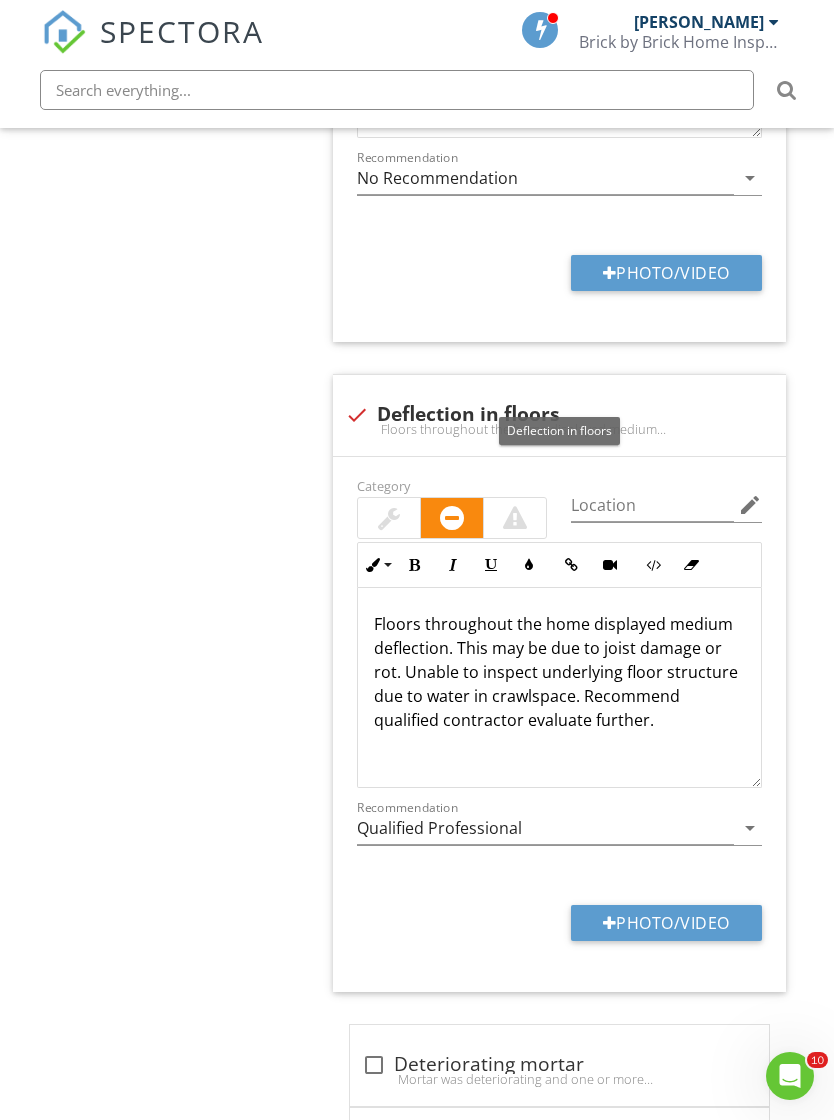click on "Floors throughout the home displayed medium deflection. This may be due to joist damage or rot. Unable to inspect underlying floor structure due to water in crawlspace. Recommend qualified contractor evaluate further." at bounding box center (559, 672) 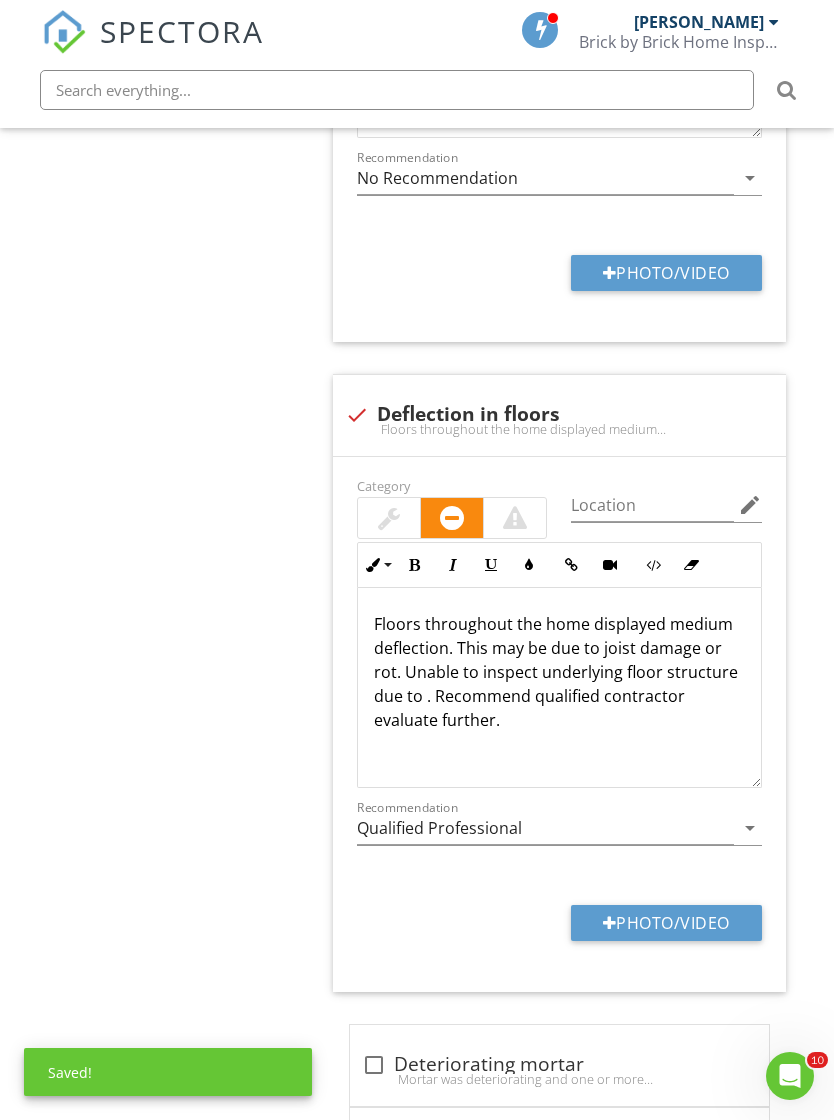type 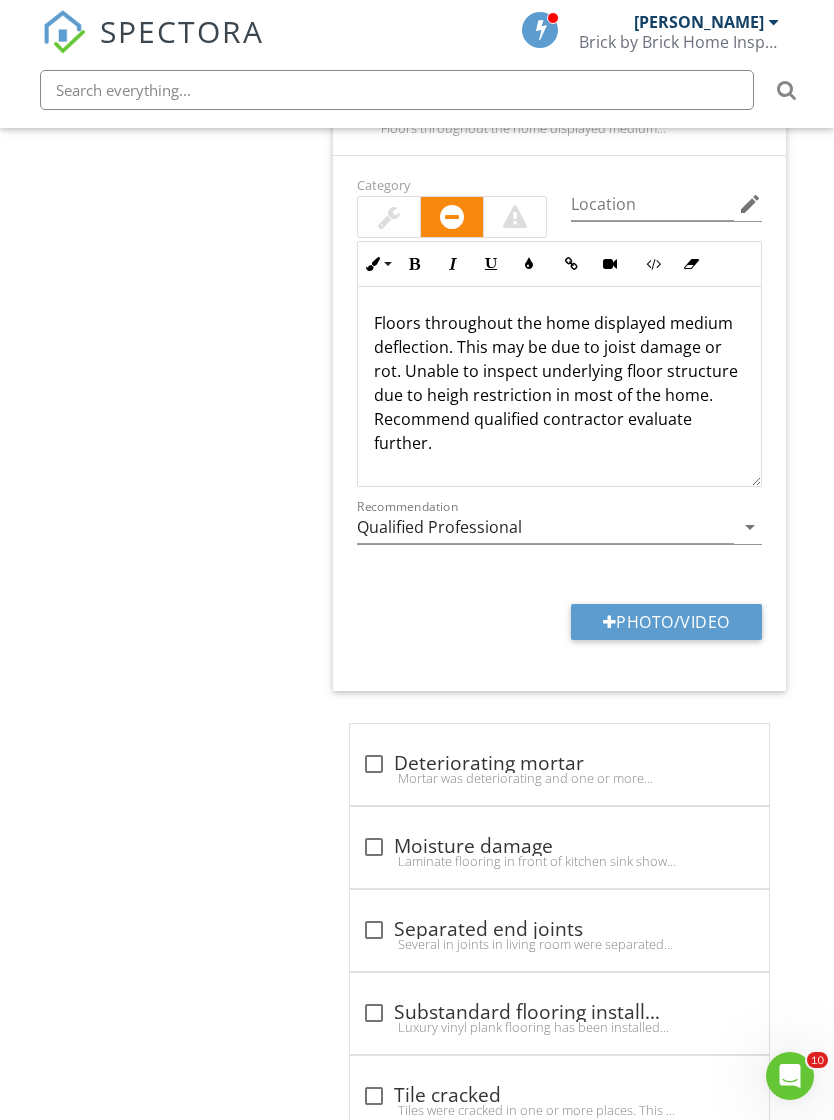 scroll, scrollTop: 3827, scrollLeft: 0, axis: vertical 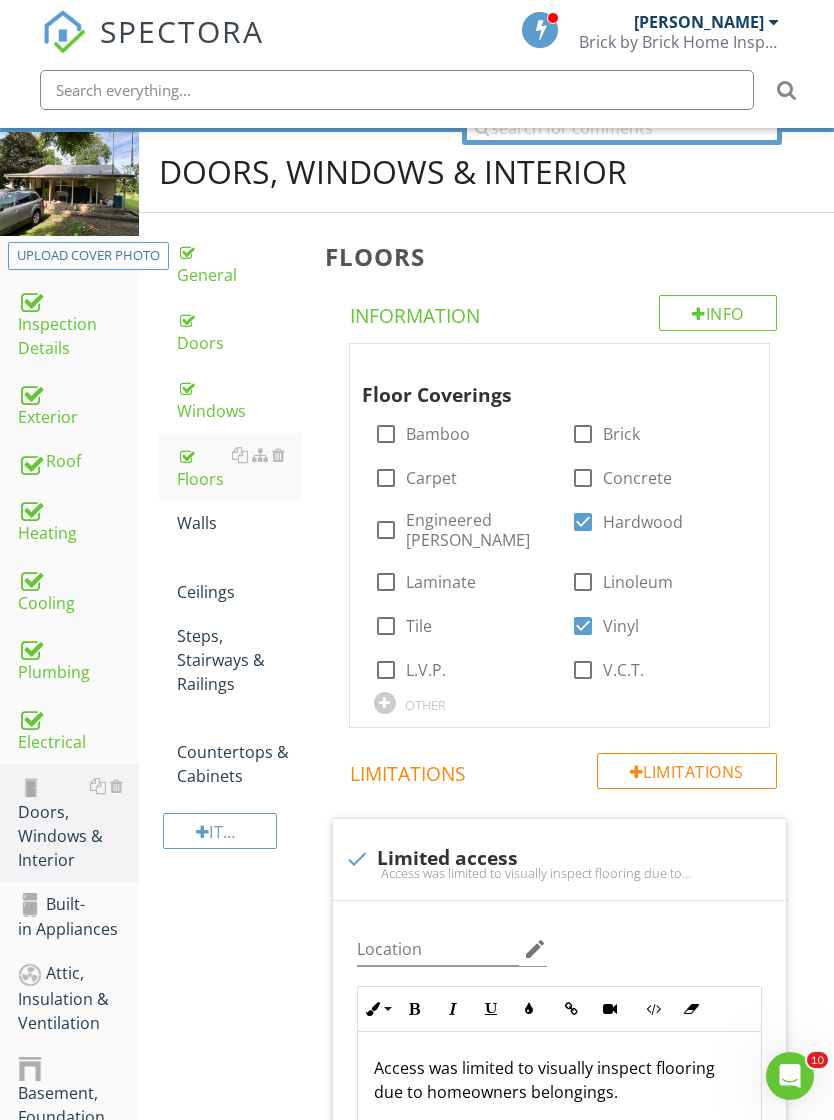 click on "Walls" at bounding box center [239, 523] 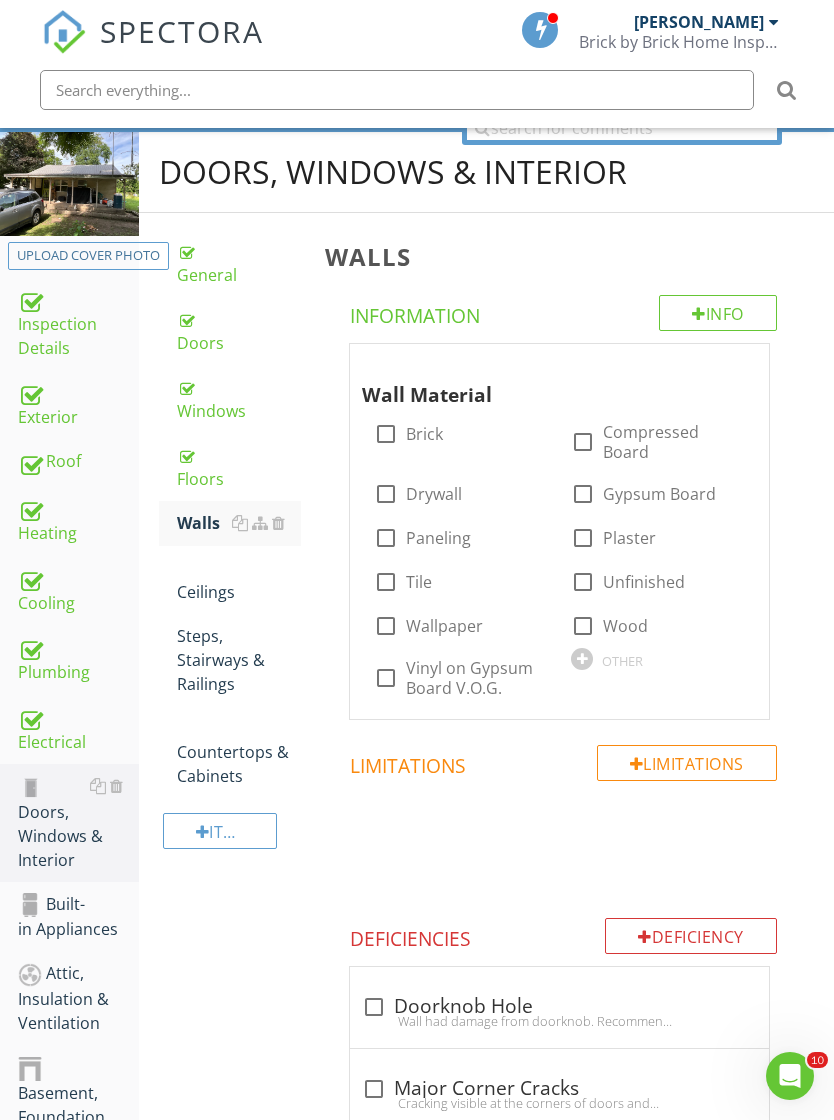 click on "Paneling" at bounding box center (438, 538) 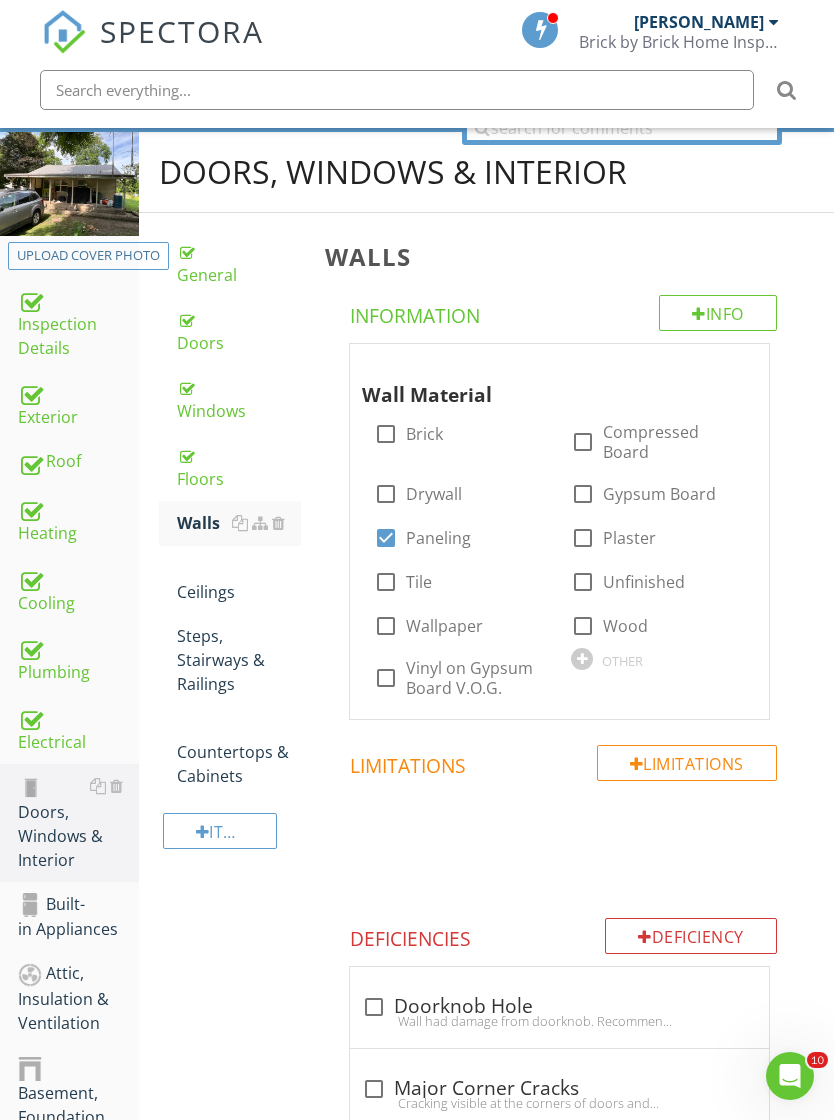 click on "Drywall" at bounding box center [434, 494] 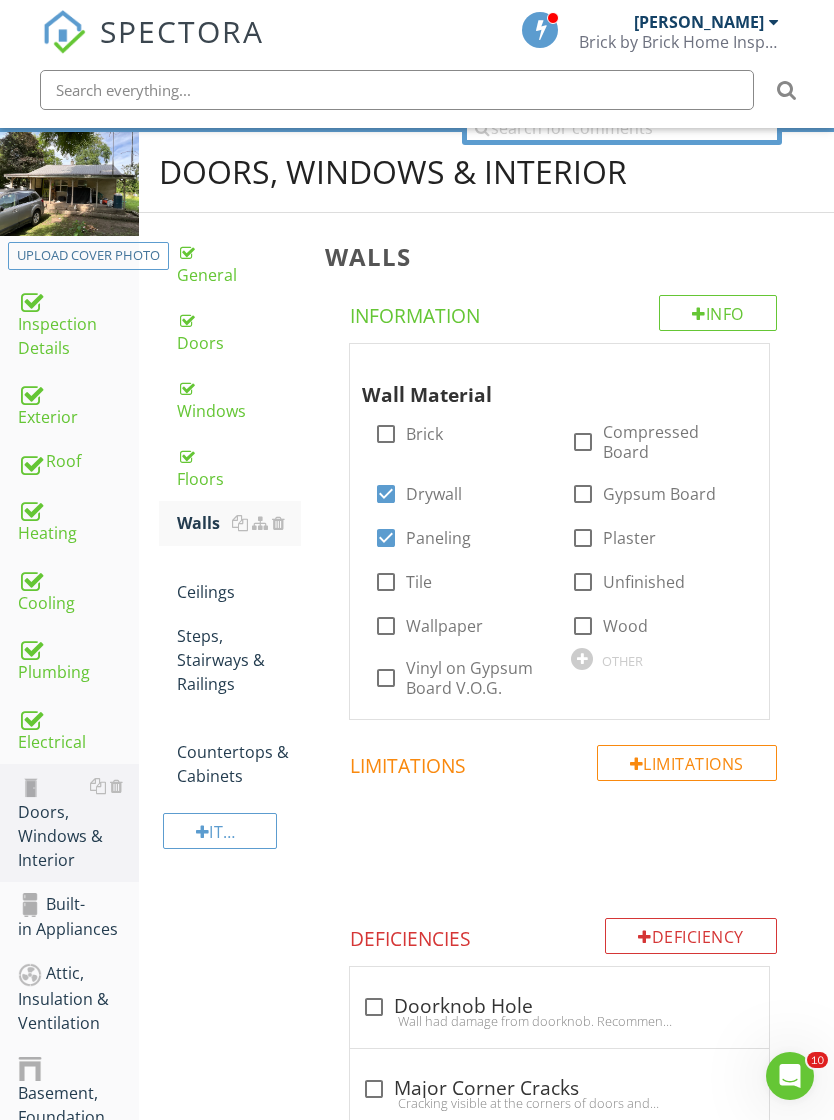 click at bounding box center [583, 626] 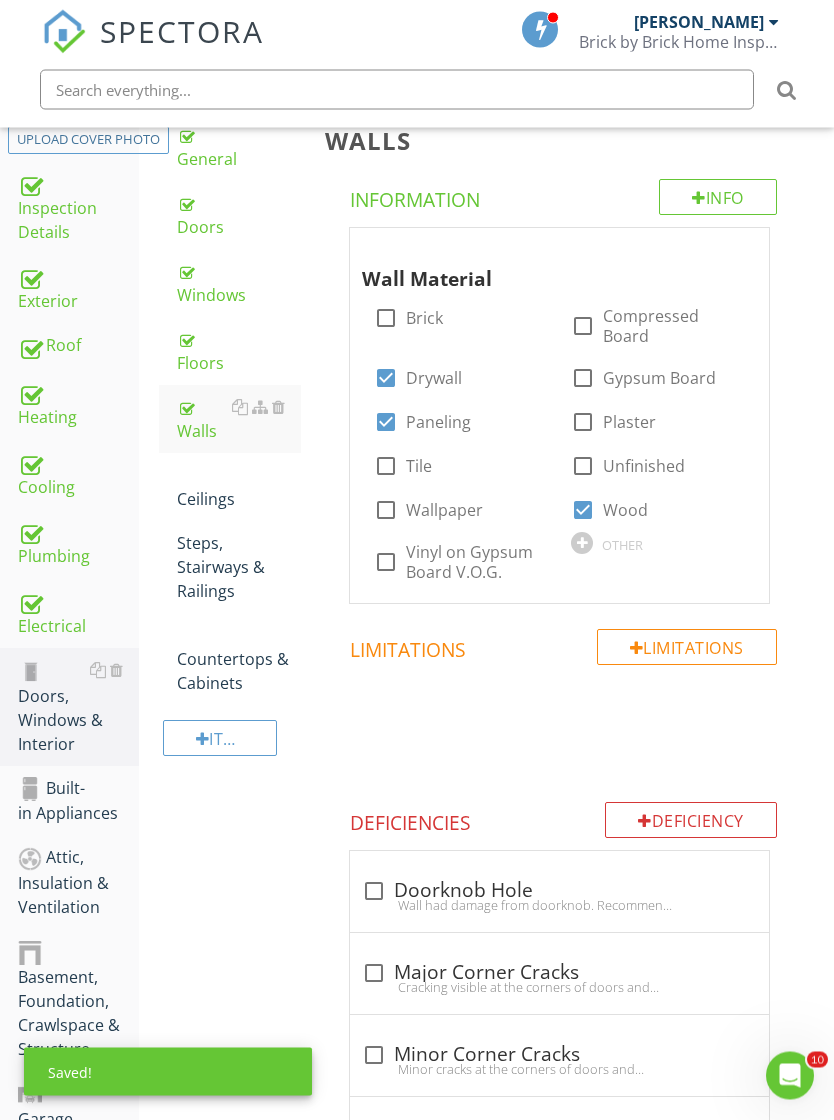scroll, scrollTop: 289, scrollLeft: 0, axis: vertical 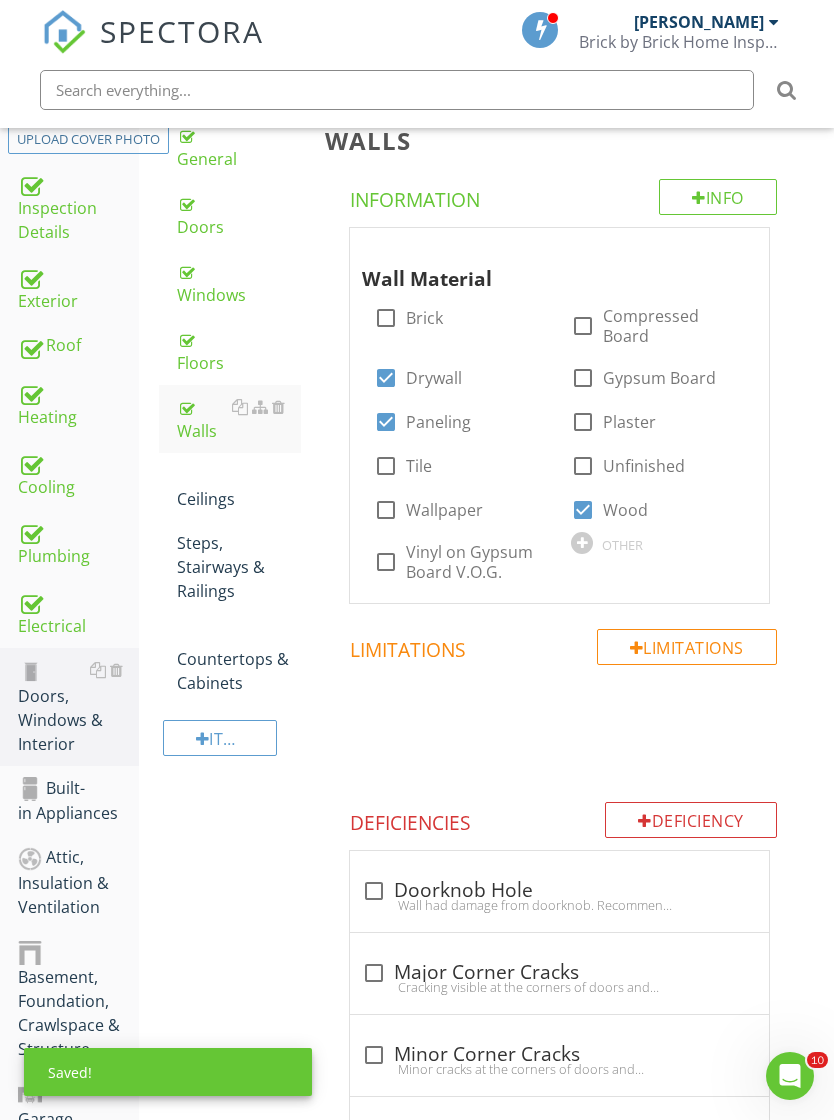 click on "Ceilings" at bounding box center [239, 487] 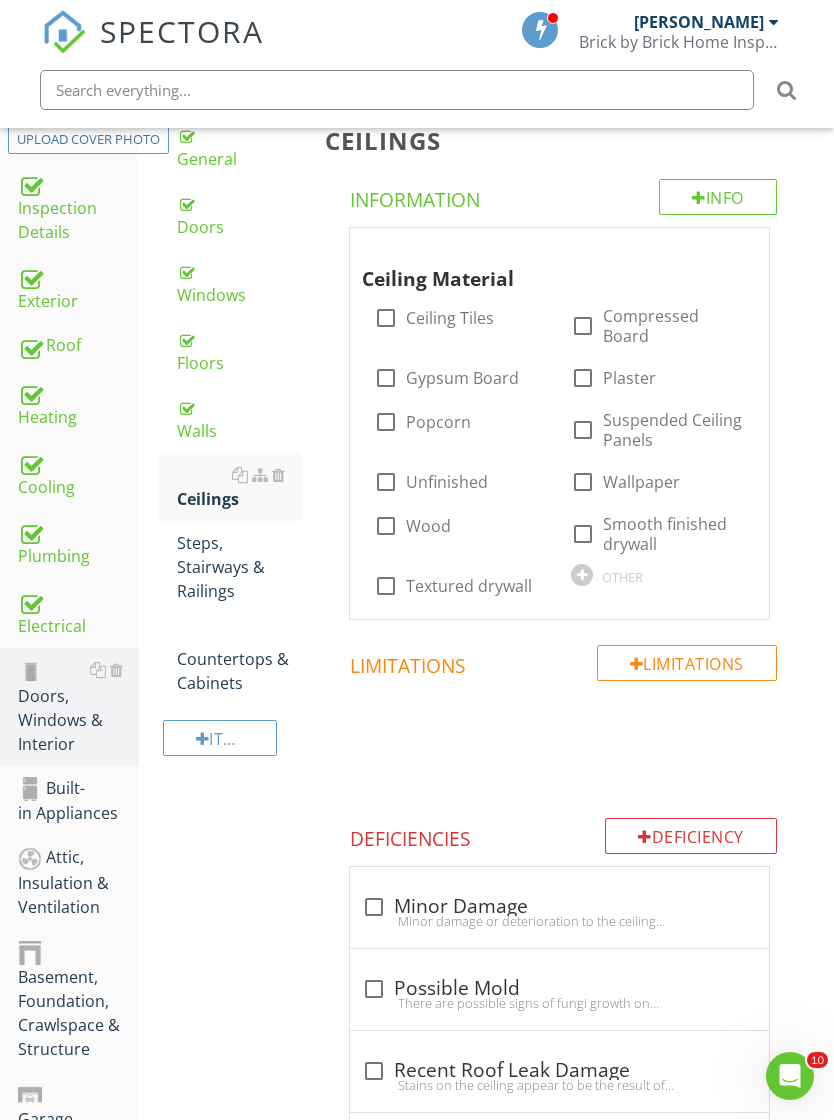 click on "Textured drywall" at bounding box center [469, 586] 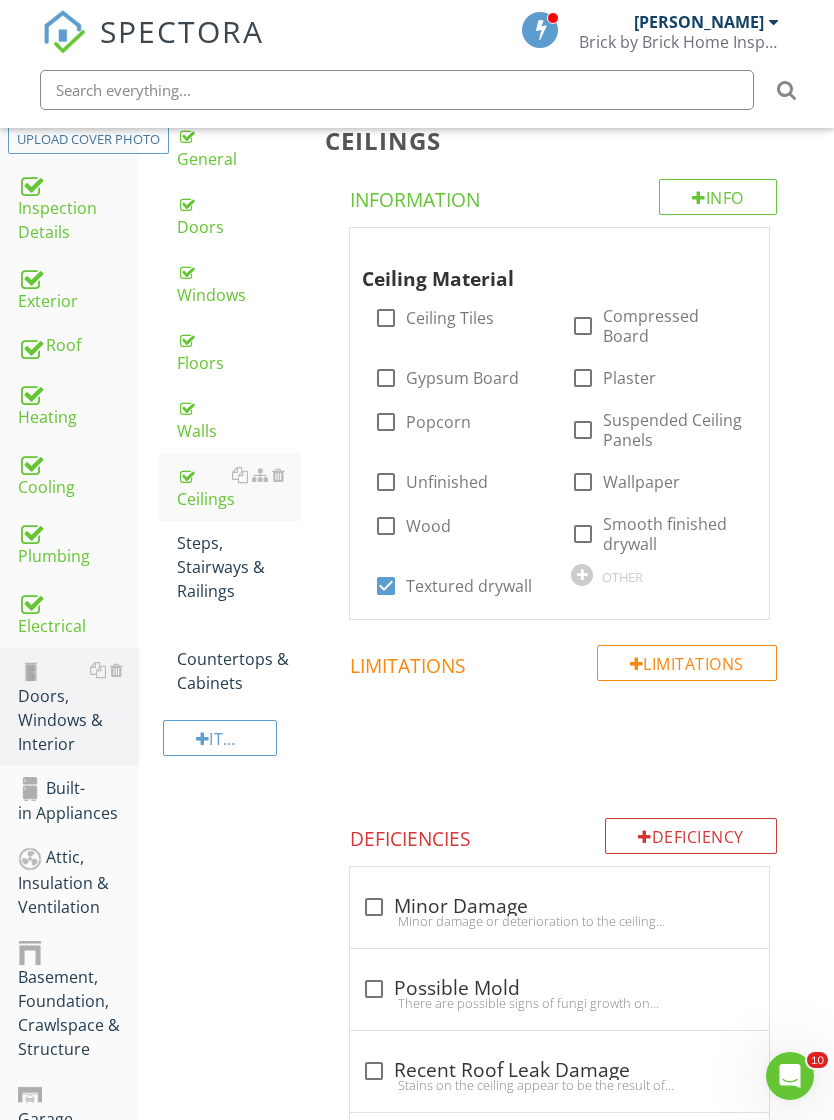 click on "Steps, Stairways & Railings" at bounding box center (239, 567) 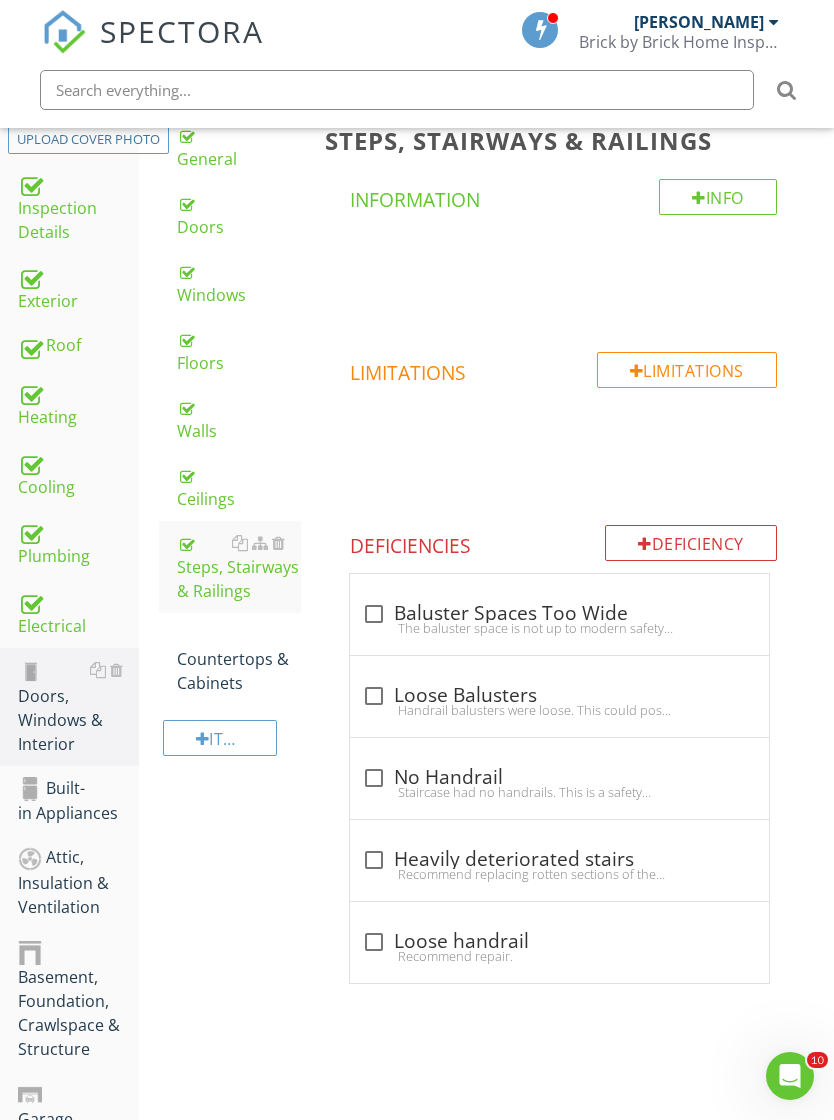 click on "Countertops & Cabinets" at bounding box center (239, 659) 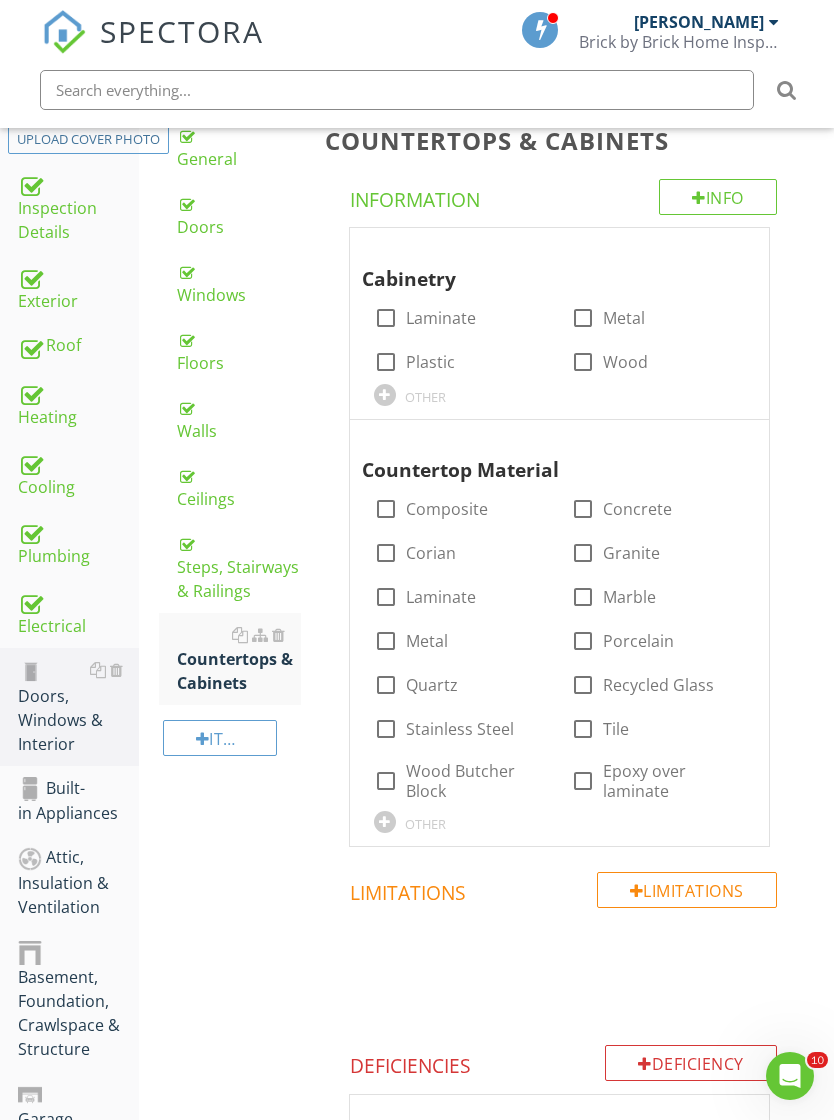 click on "Wood" at bounding box center (625, 362) 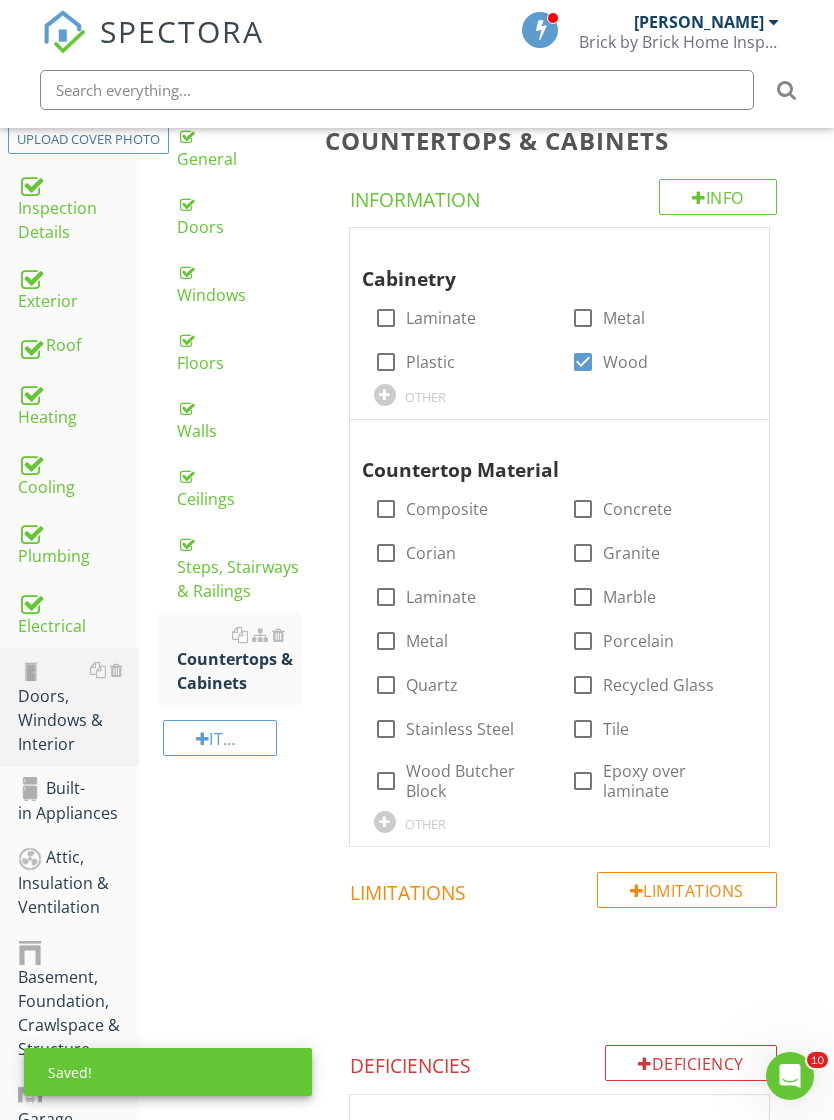 click on "Laminate" at bounding box center (441, 597) 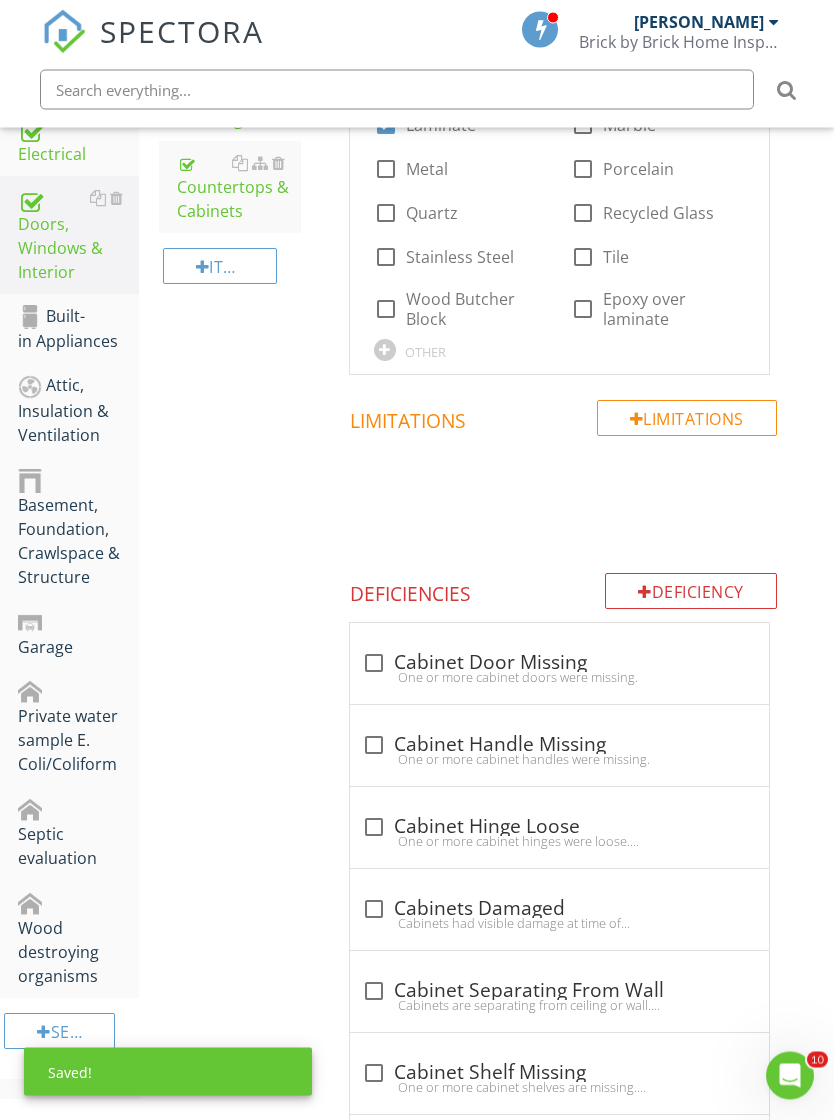 scroll, scrollTop: 788, scrollLeft: 0, axis: vertical 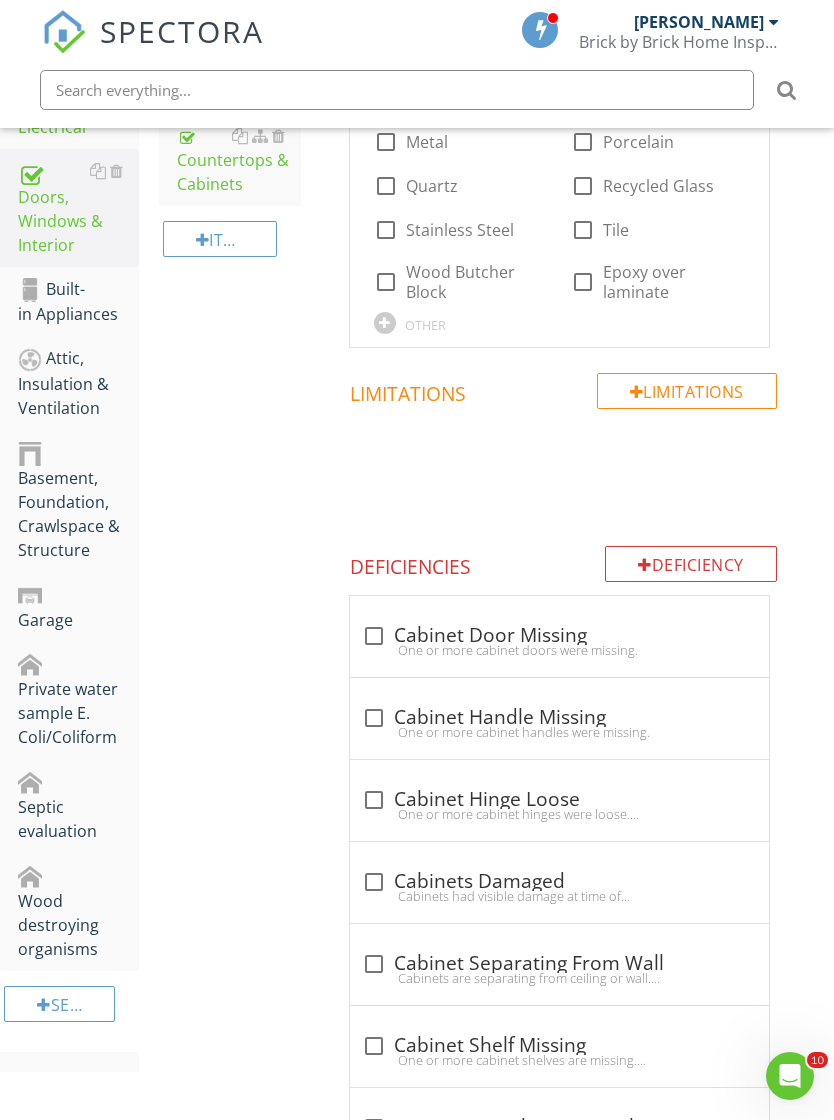 click on "check_box_outline_blank
Cabinet Door Missing
One or more cabinet doors were missing.
check_box_outline_blank
Cabinet Handle Missing
One or more cabinet handles were missing.
check_box_outline_blank
Cabinet Hinge Loose
One or more cabinet hinges were loose. Recommend a qualified handyman or cabinet contractor repair.
Here is a helpful DIY article on cabinet repairs.
check_box_outline_blank
Cabinets Damaged
Cabinets had visible damage at time of inspection. This is common with these type of cabinets. Cabinets are made of medium density fiber board and wrapped in vinyl. Recommend a qualified cabinets contractor evaluate and repair.
check_box_outline_blank" at bounding box center [563, 1087] 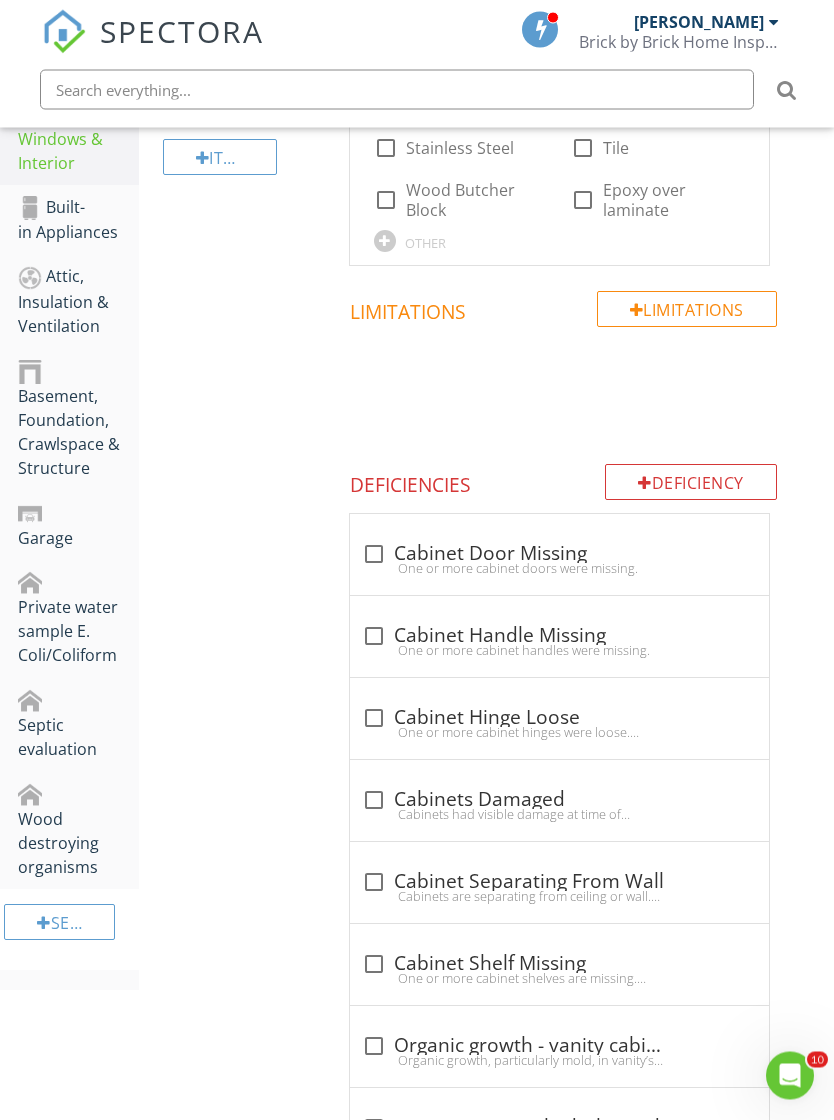 scroll, scrollTop: 979, scrollLeft: 0, axis: vertical 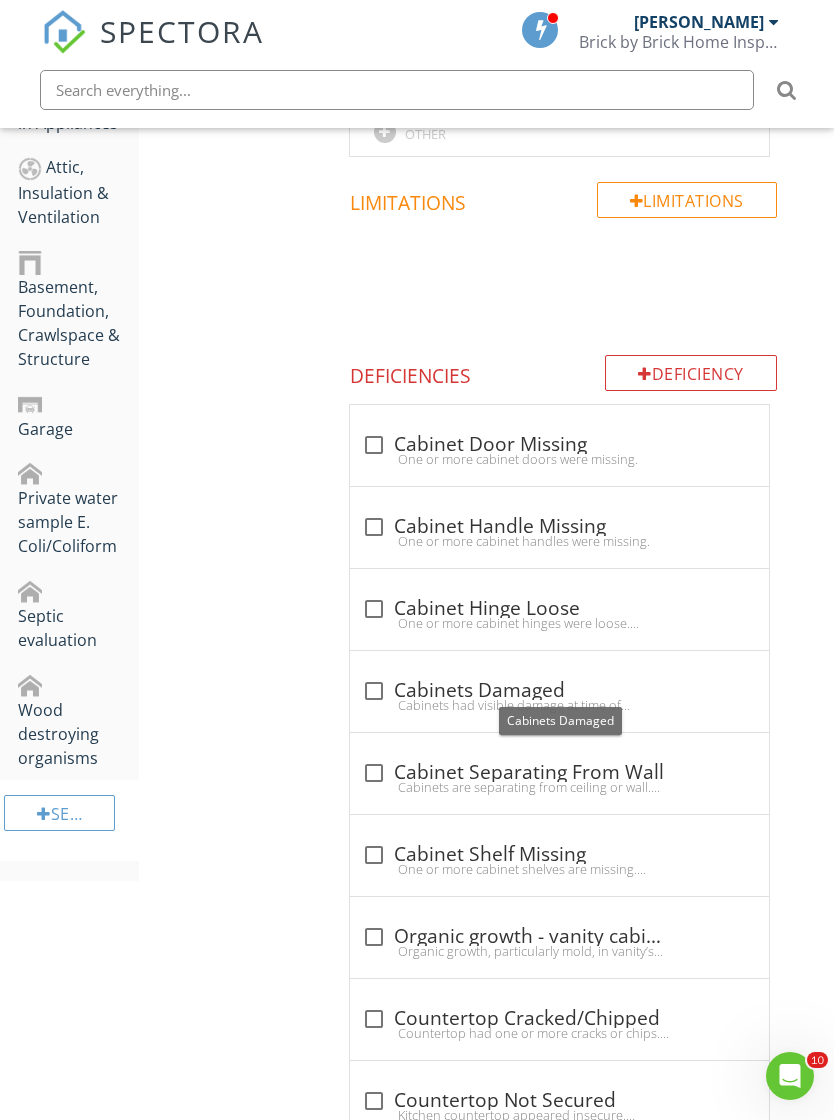 click at bounding box center (374, 691) 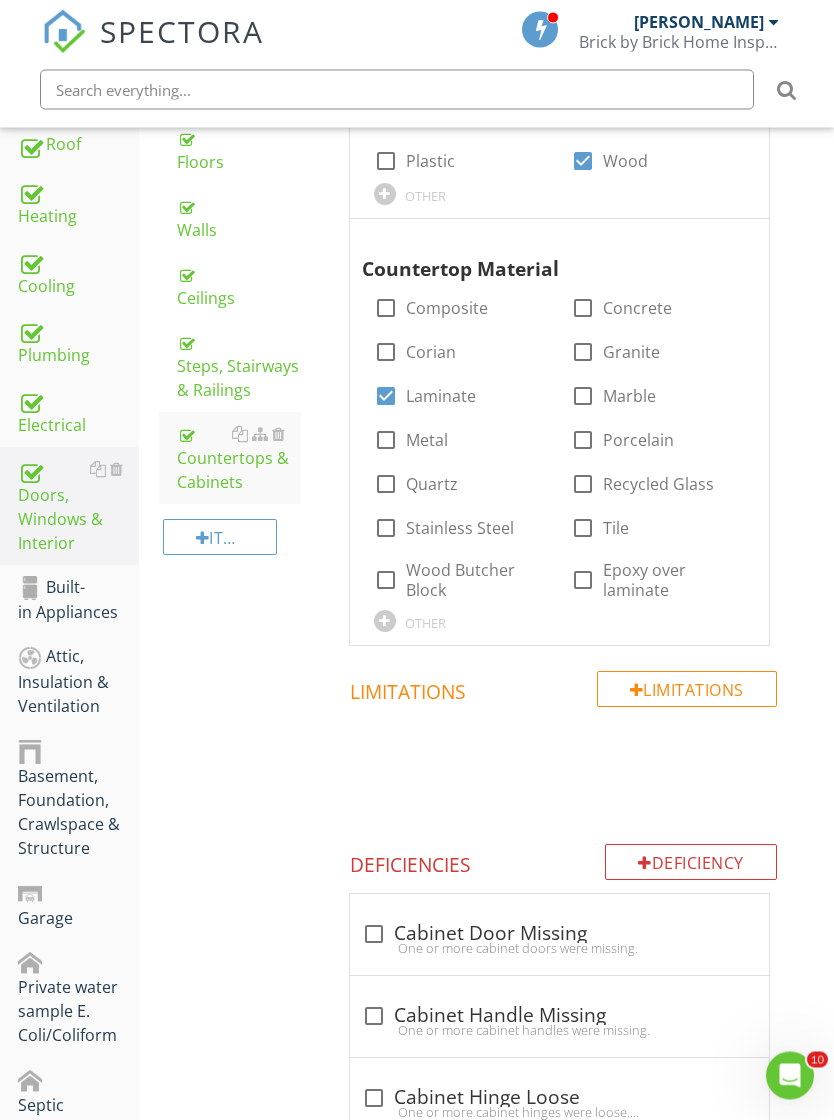 scroll, scrollTop: 449, scrollLeft: 0, axis: vertical 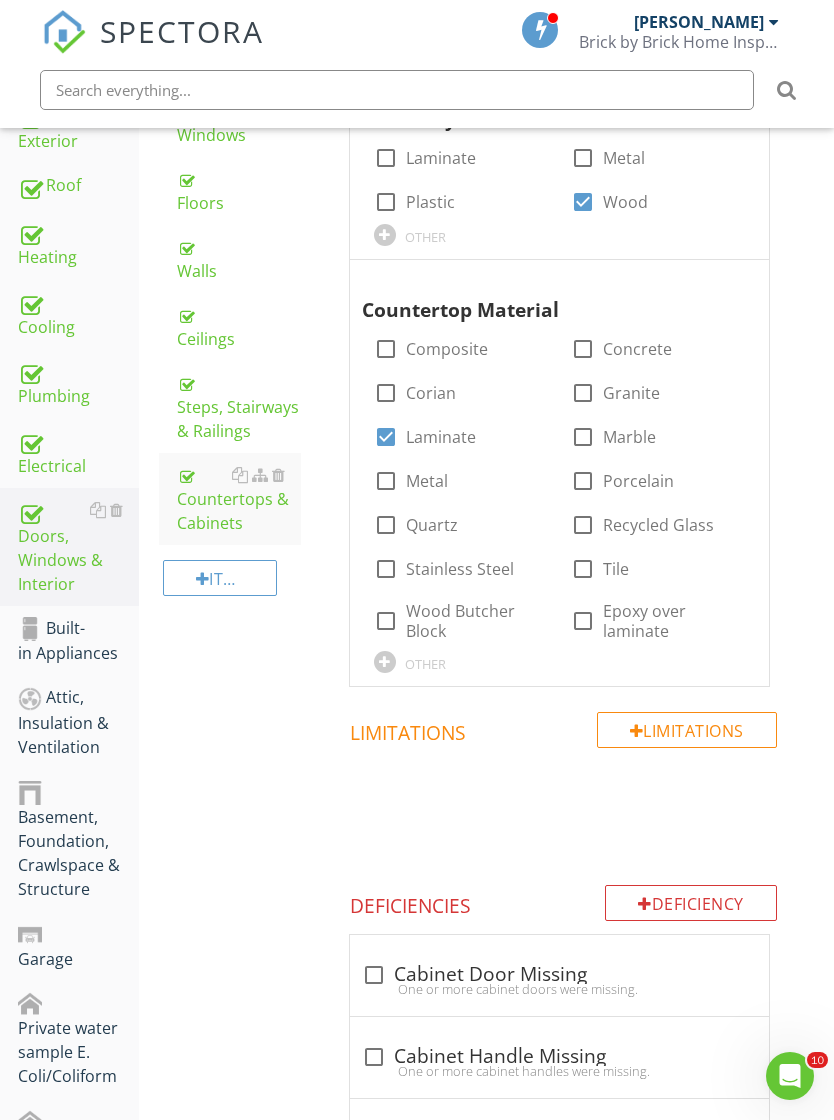 click at bounding box center [116, 628] 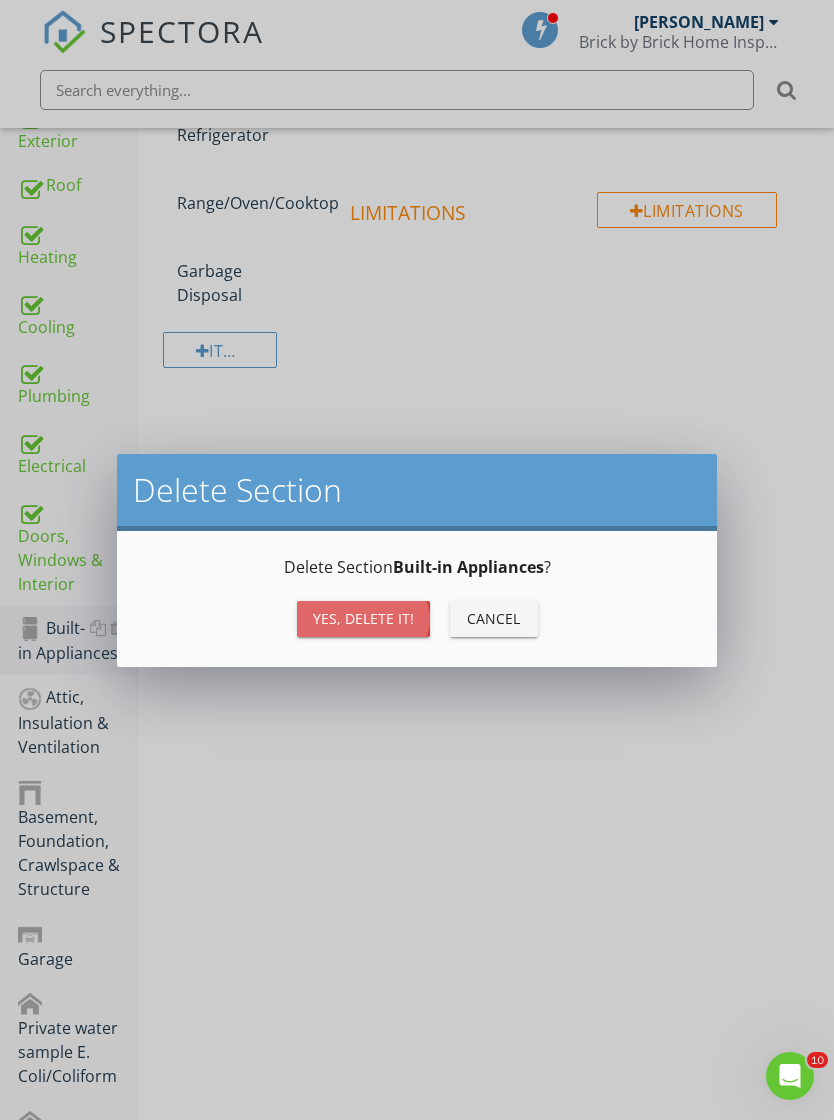 click on "Yes, Delete it!" at bounding box center (363, 618) 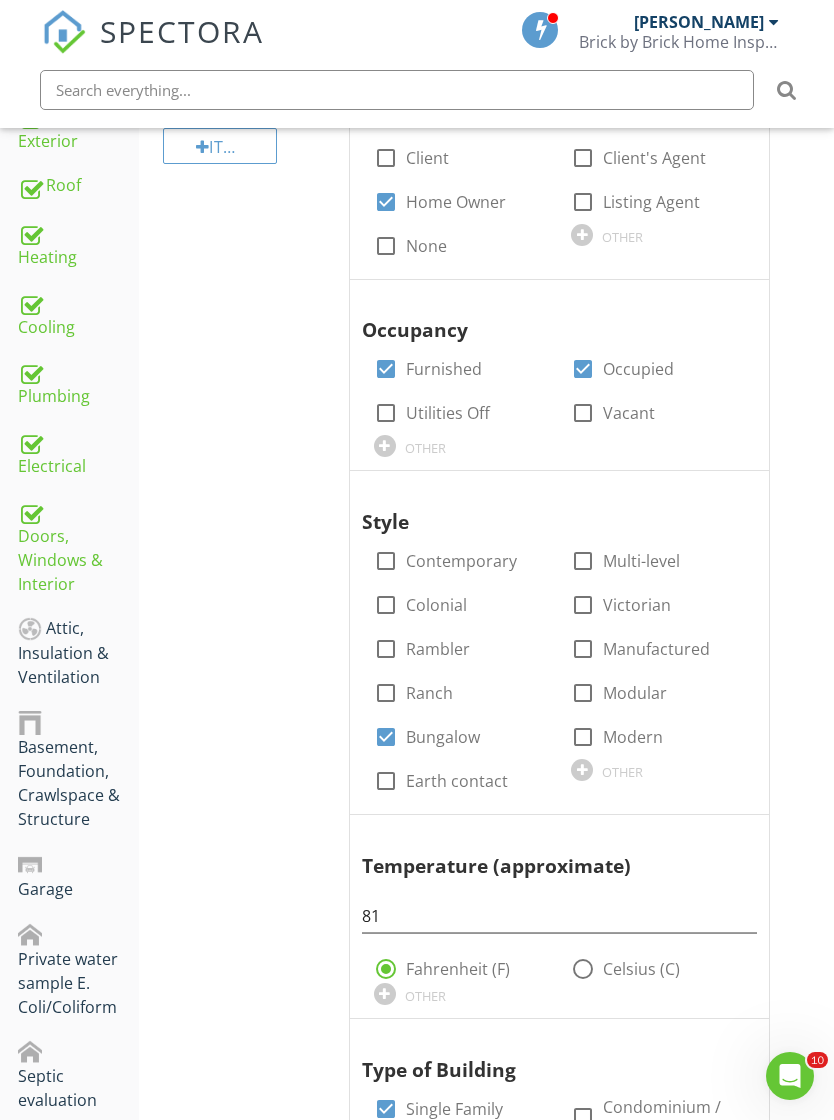 click on "Attic, Insulation & Ventilation" at bounding box center (78, 653) 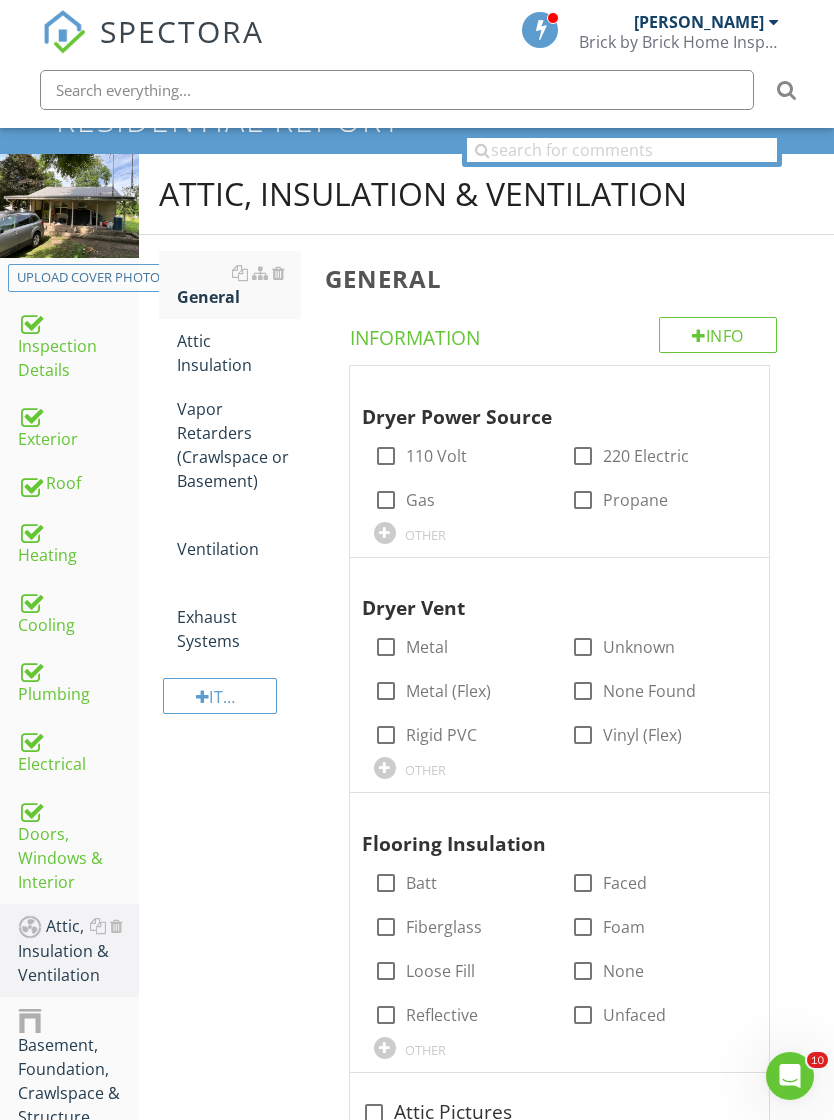 scroll, scrollTop: 0, scrollLeft: 0, axis: both 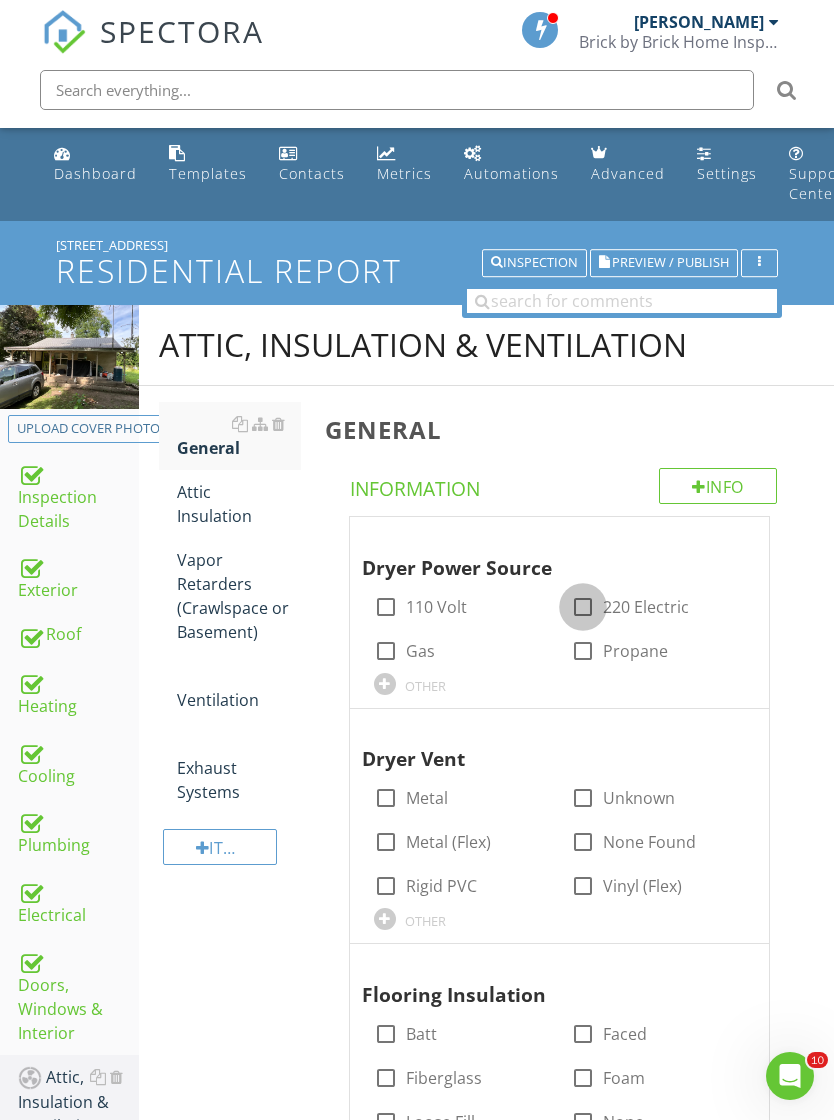 click at bounding box center [583, 607] 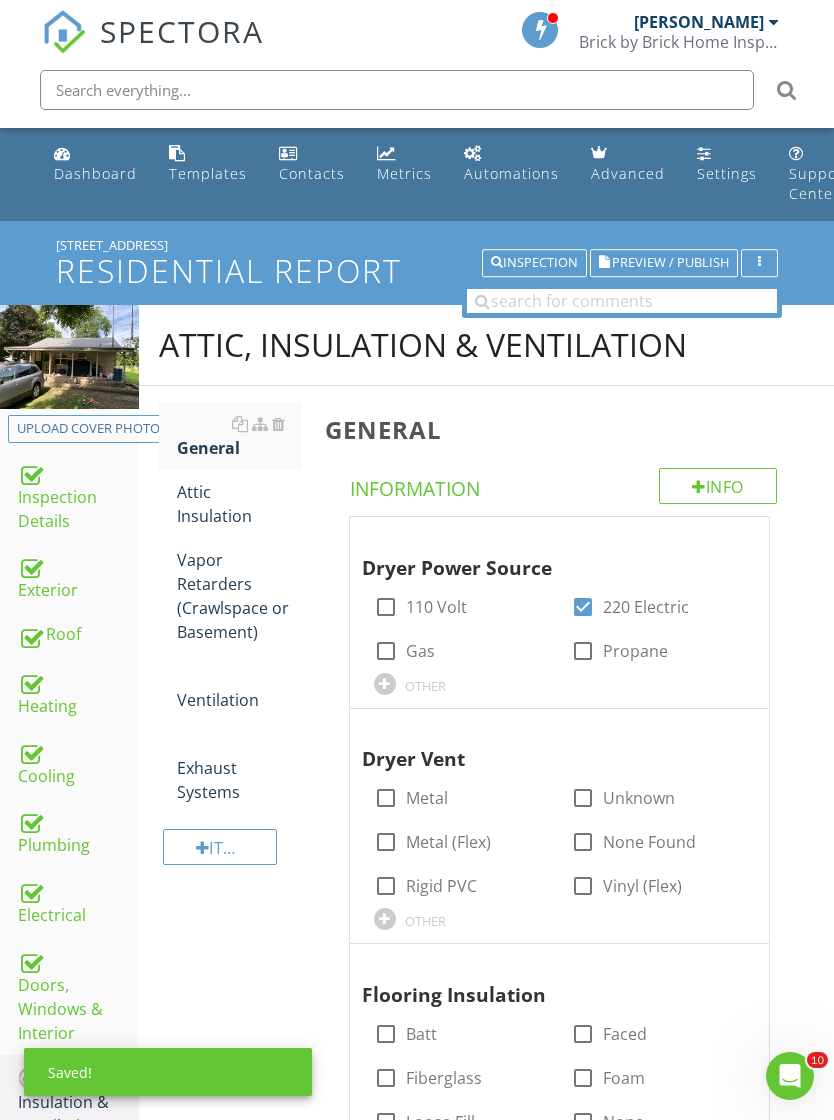 click on "Metal (Flex)" at bounding box center [448, 842] 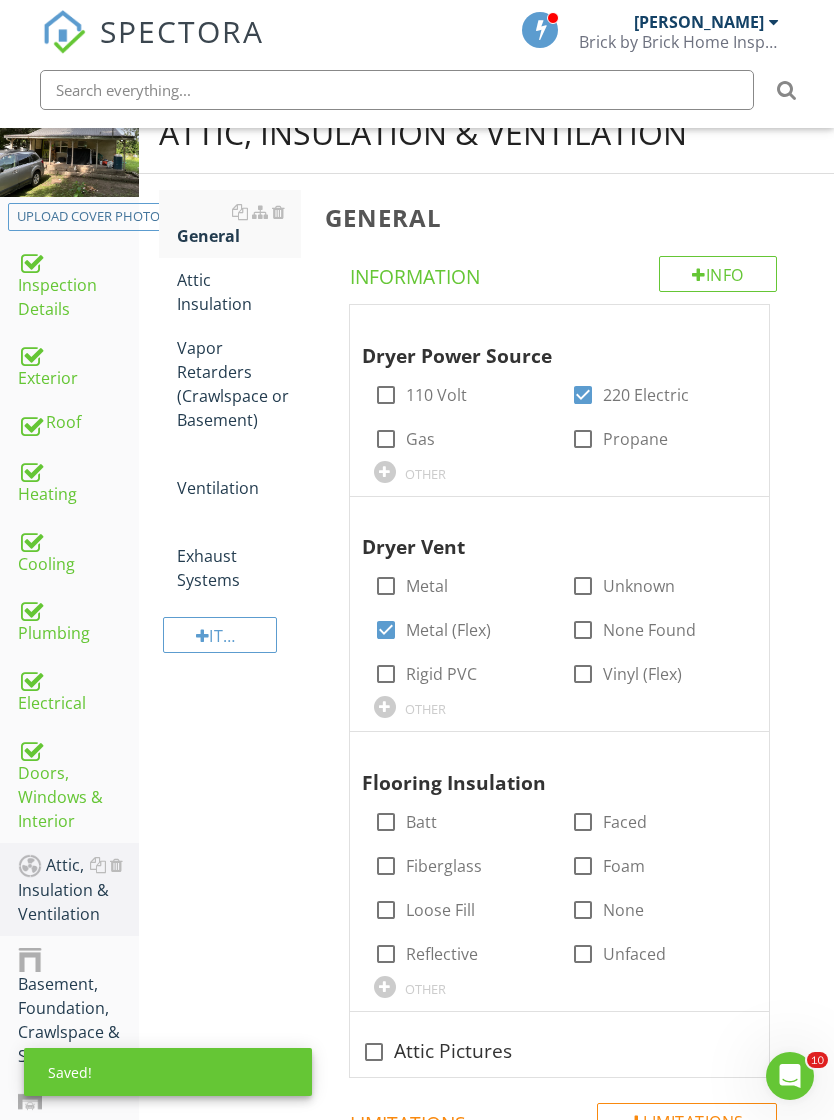 scroll, scrollTop: 219, scrollLeft: 0, axis: vertical 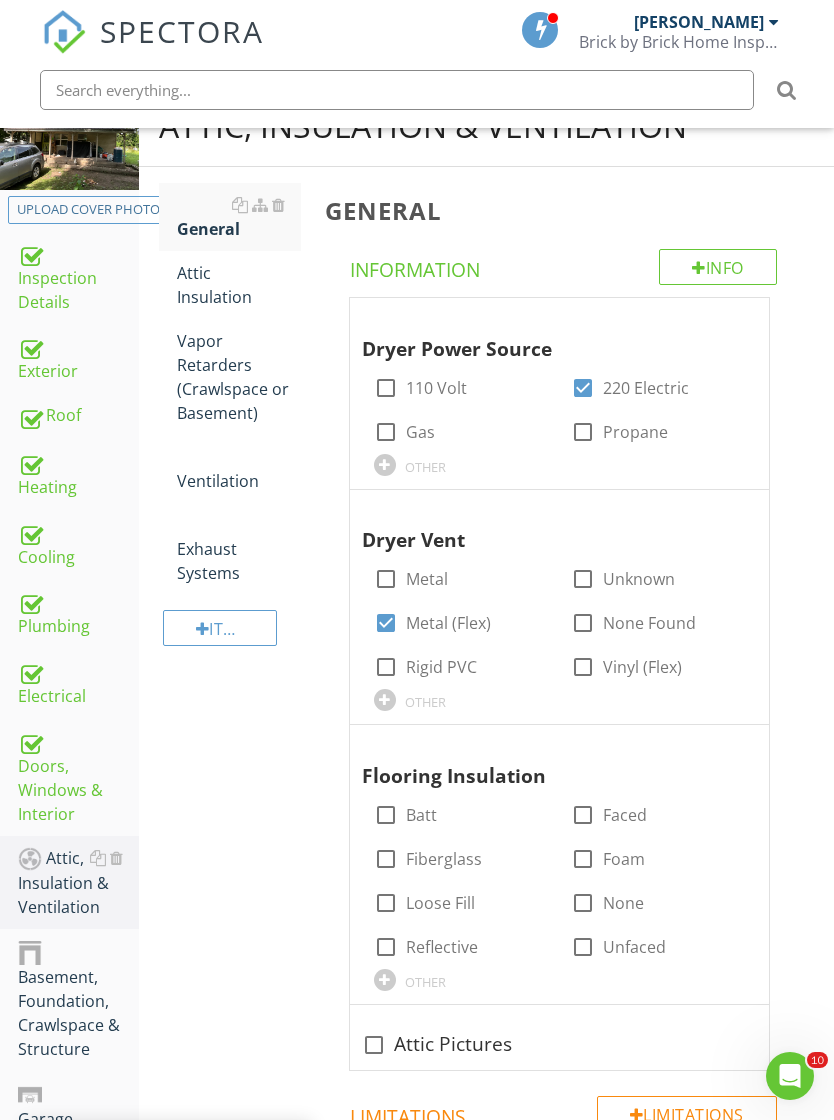 click on "None" at bounding box center (623, 903) 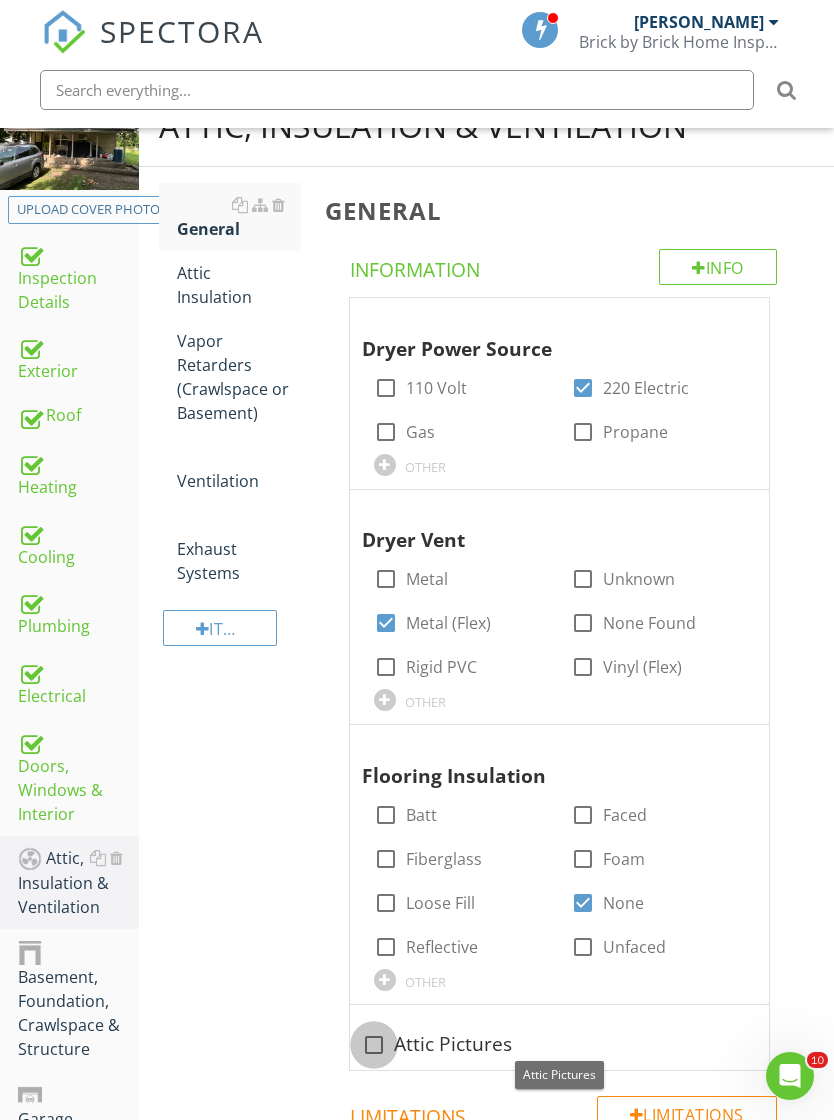 click at bounding box center (374, 1045) 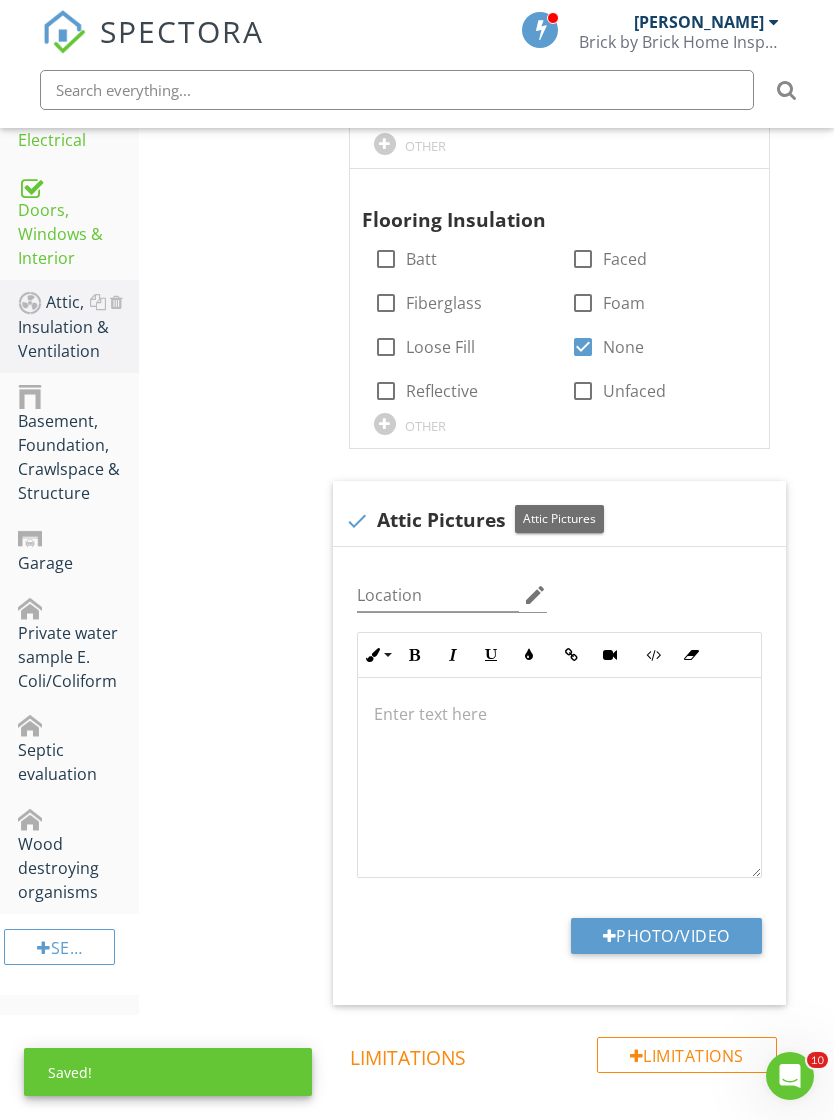 scroll, scrollTop: 823, scrollLeft: 0, axis: vertical 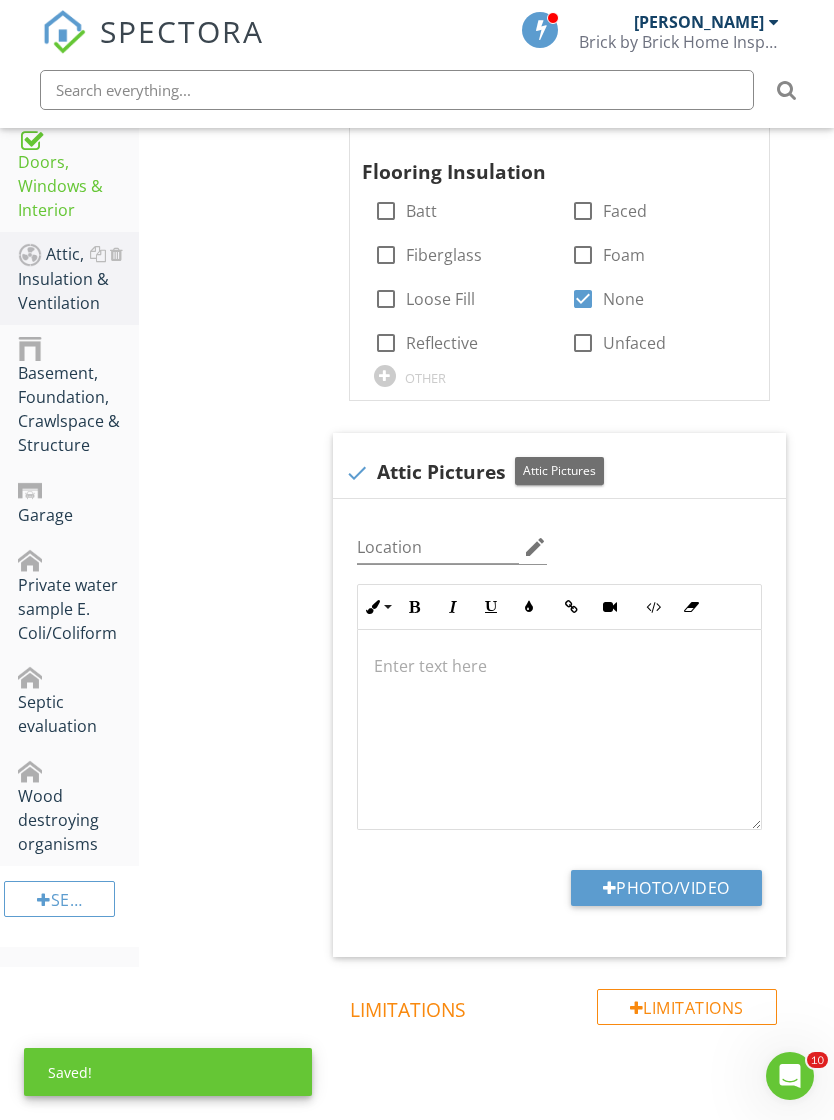 click on "Photo/Video" at bounding box center (666, 888) 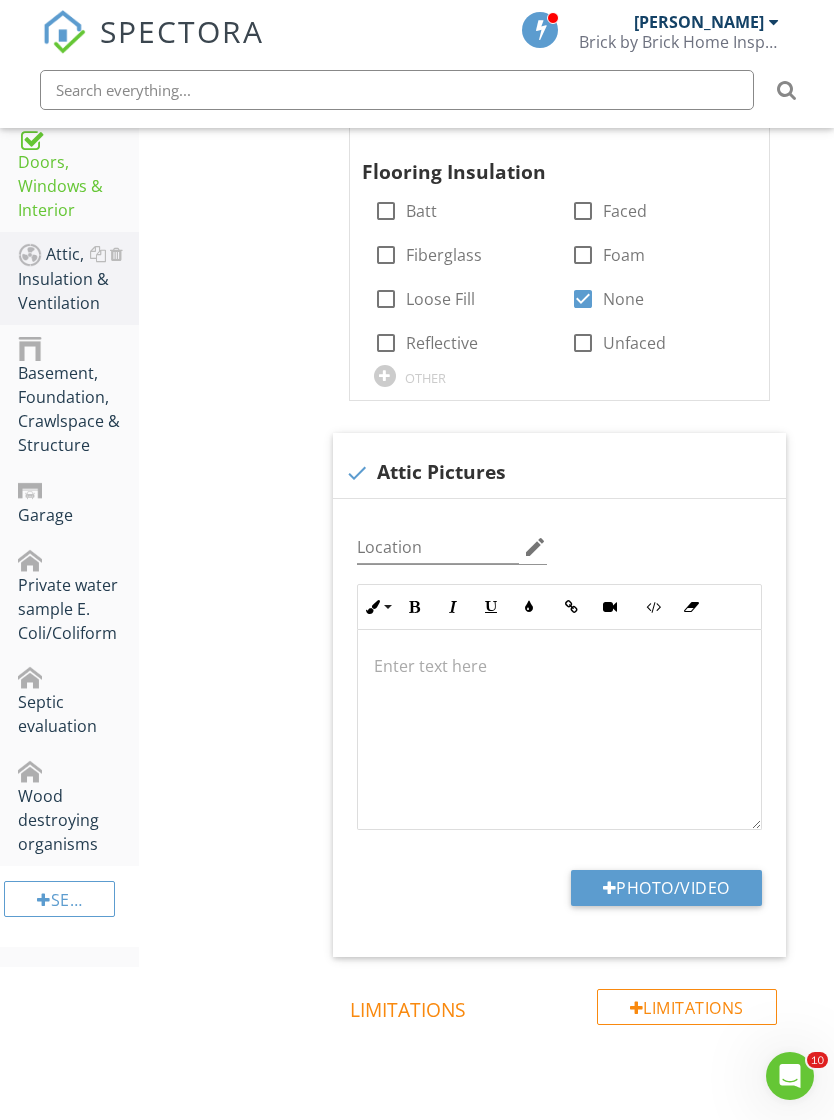 type on "C:\fakepath\IMG_9999.jpeg" 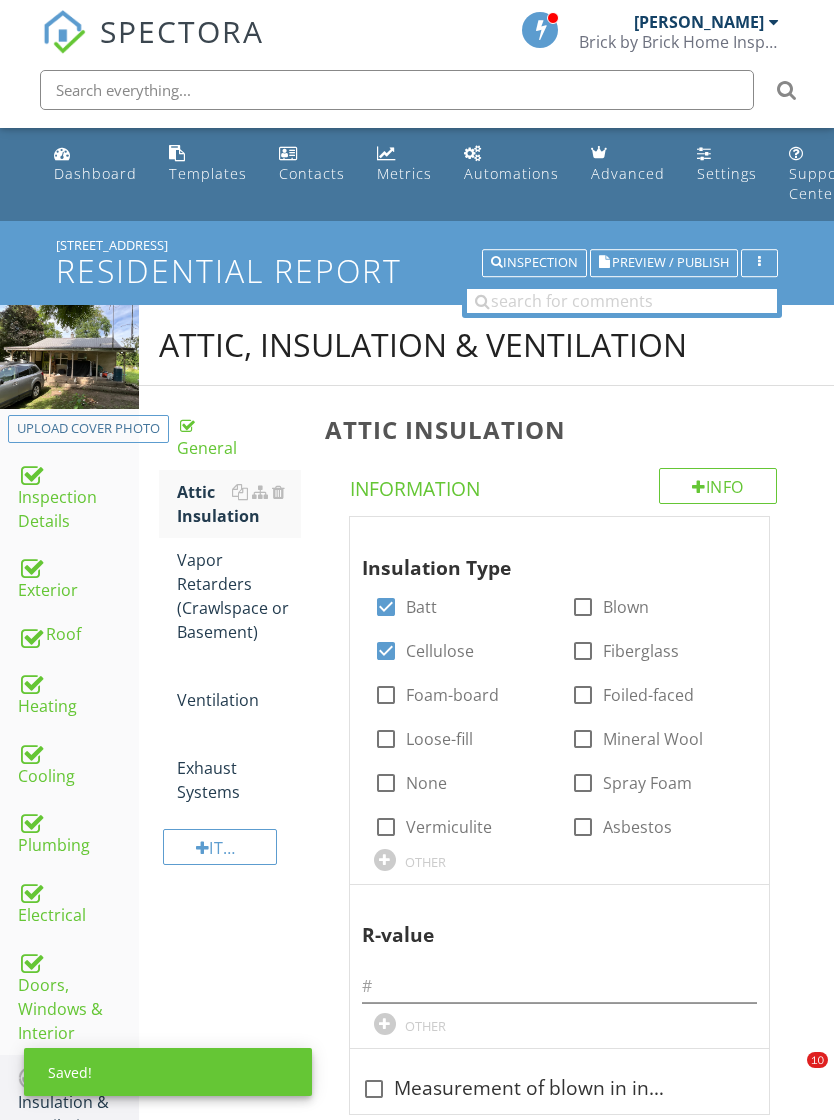scroll, scrollTop: 592, scrollLeft: 15, axis: both 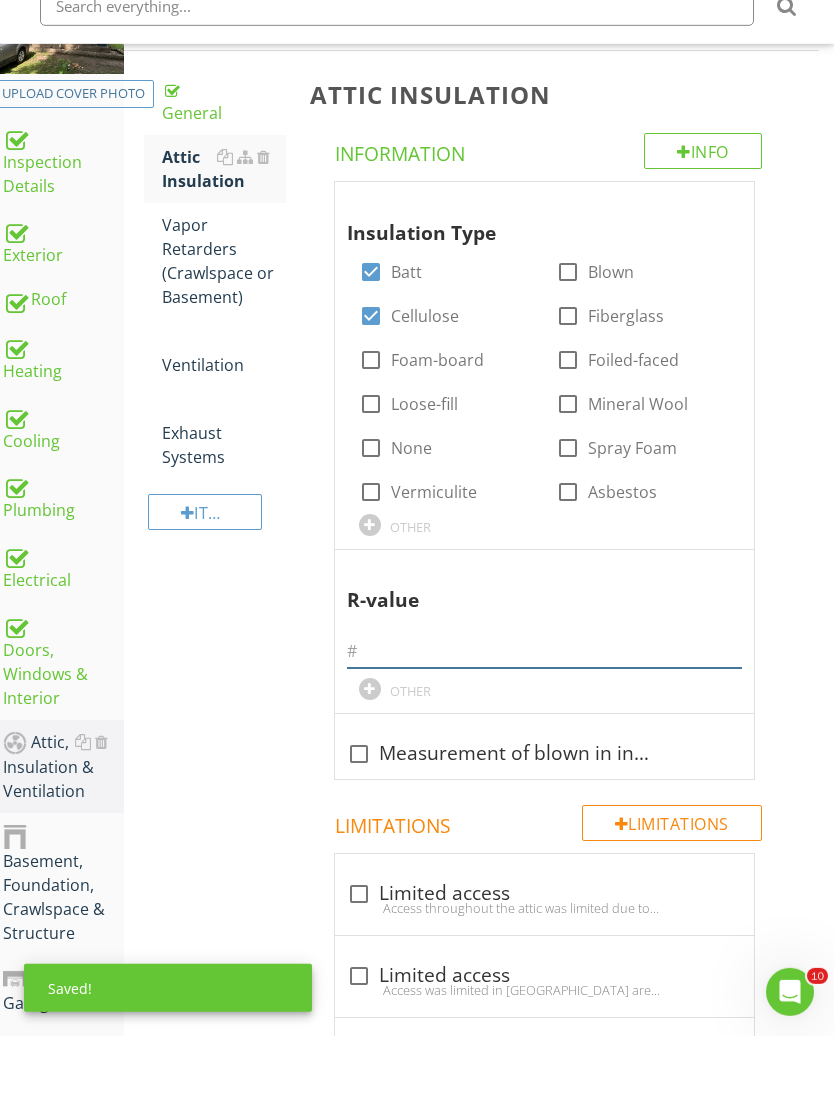 click at bounding box center (544, 735) 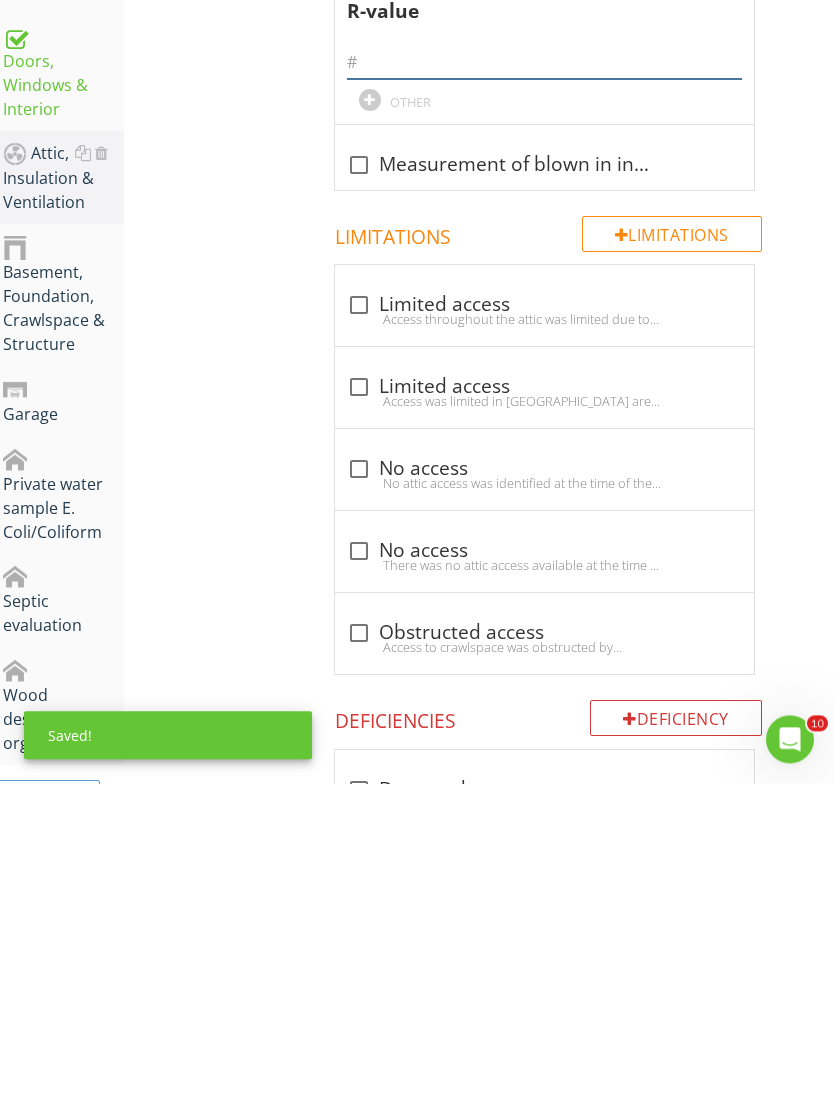 scroll, scrollTop: 0, scrollLeft: 0, axis: both 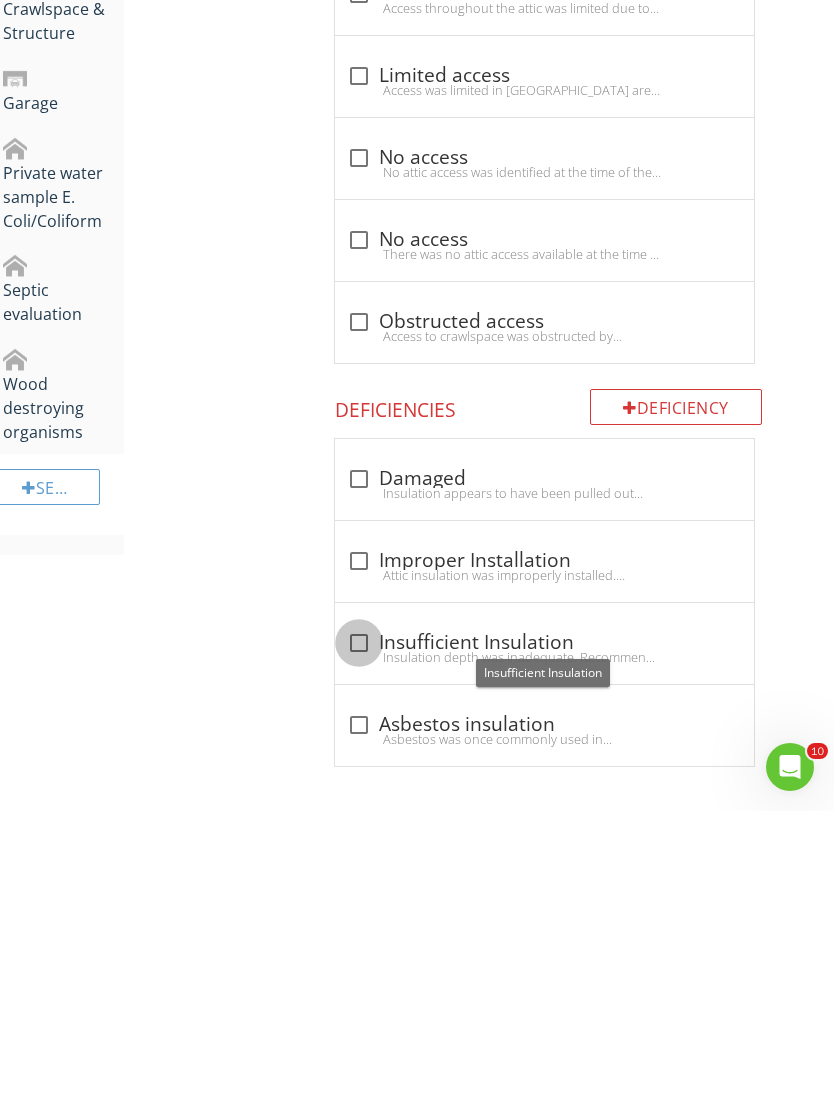 type on "R-19+/-" 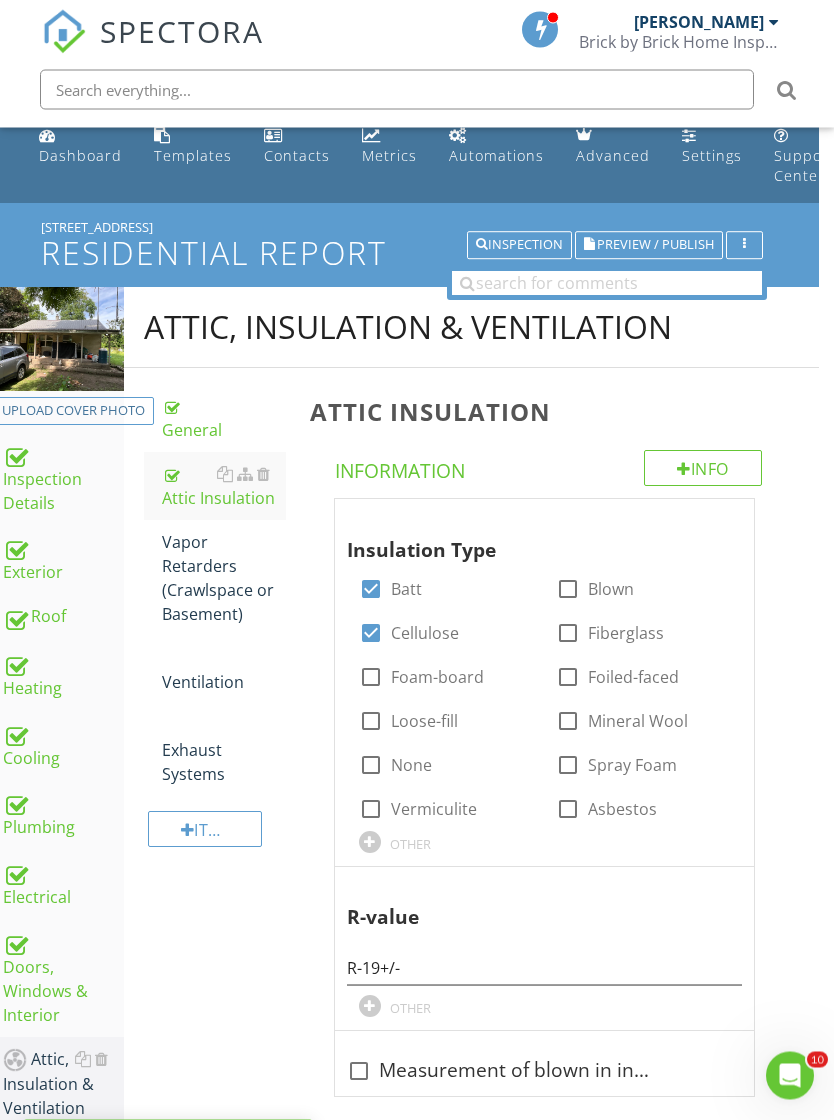 scroll, scrollTop: 18, scrollLeft: 15, axis: both 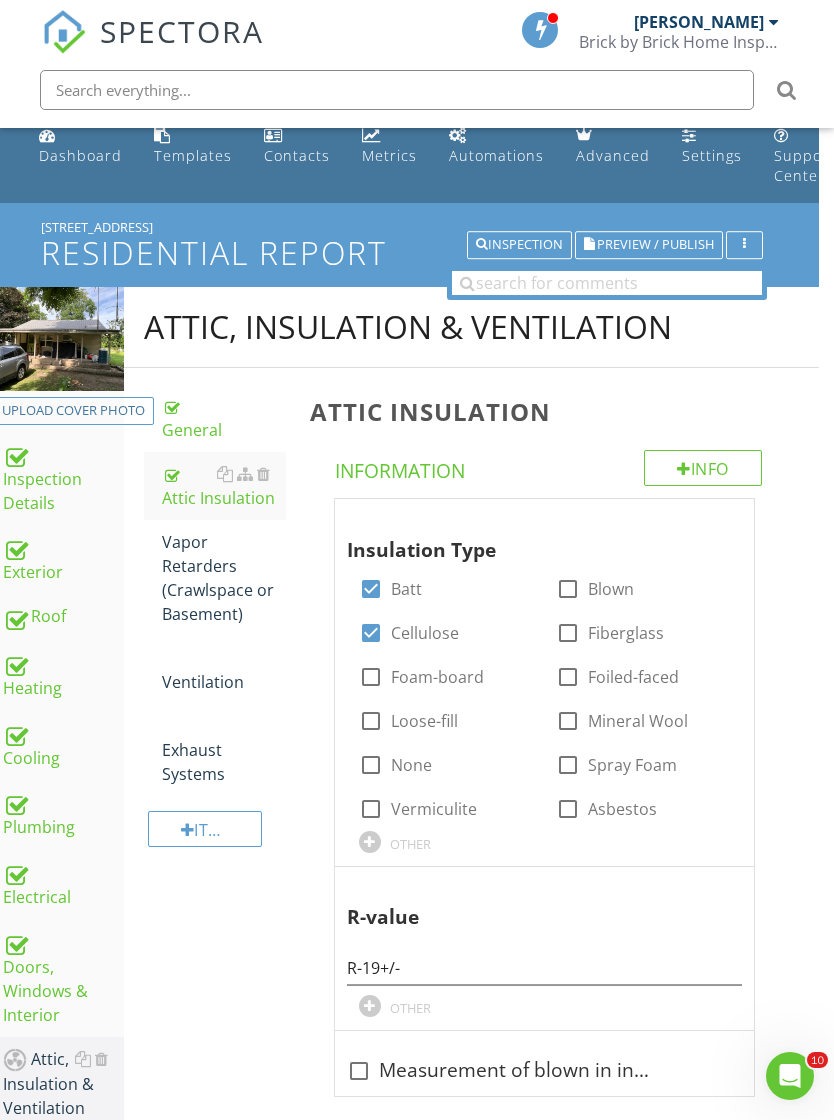 click on "Vapor Retarders (Crawlspace or Basement)" at bounding box center [224, 578] 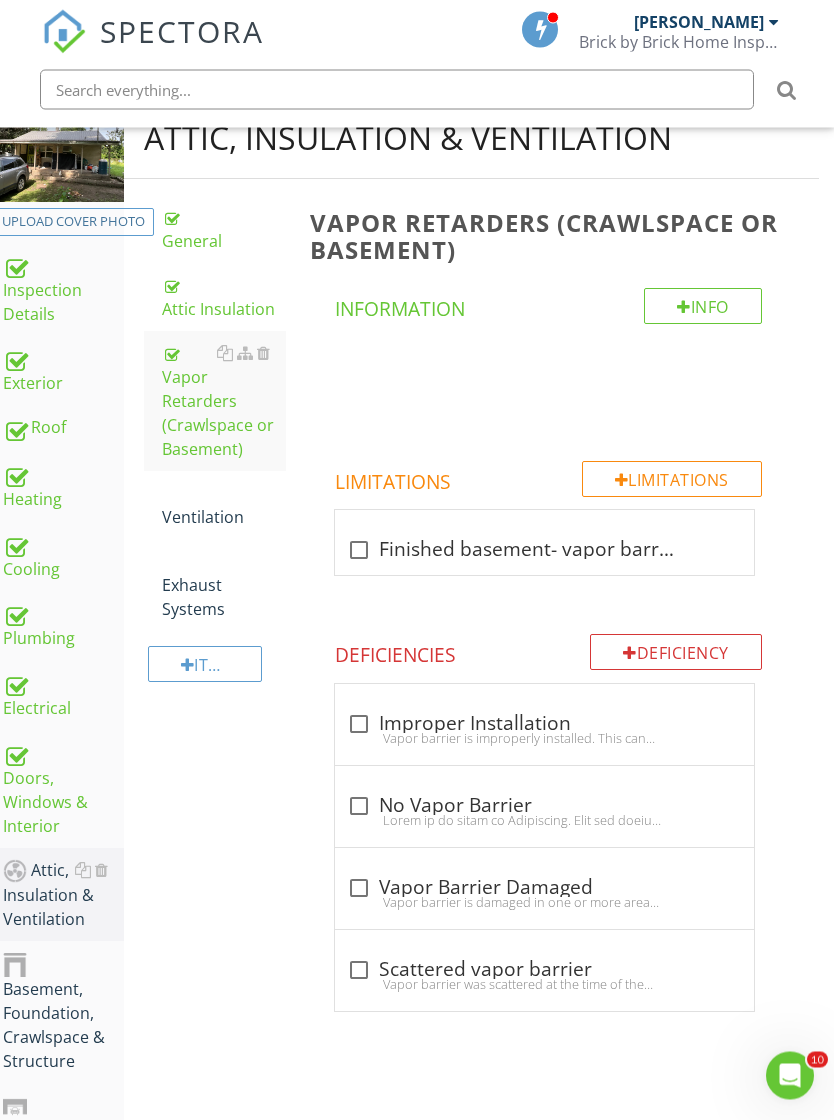 scroll, scrollTop: 207, scrollLeft: 15, axis: both 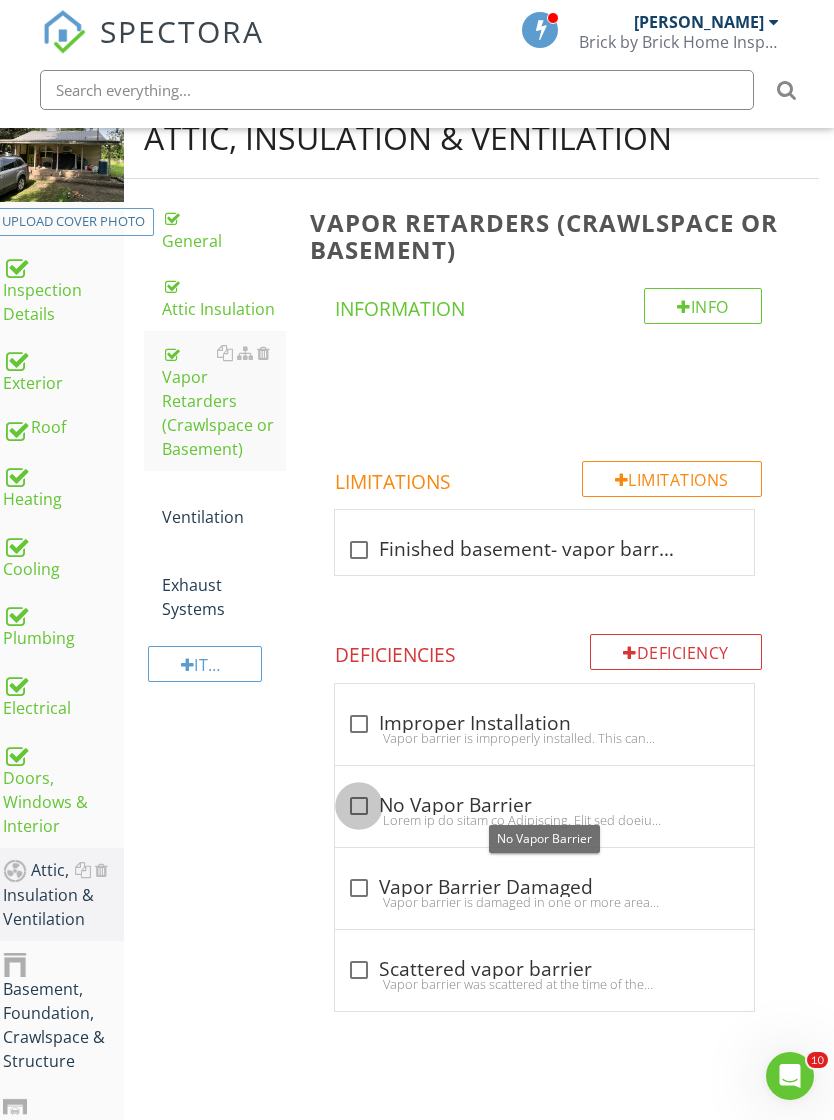 click at bounding box center [359, 806] 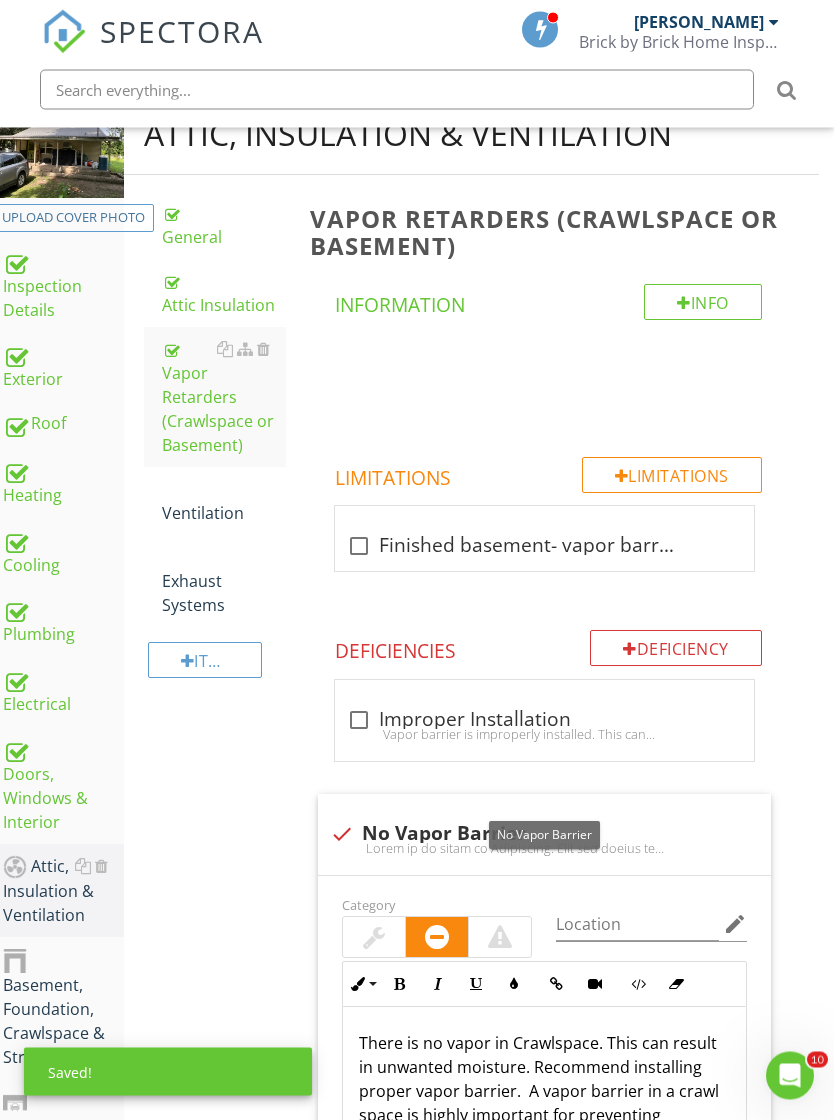 scroll, scrollTop: 211, scrollLeft: 15, axis: both 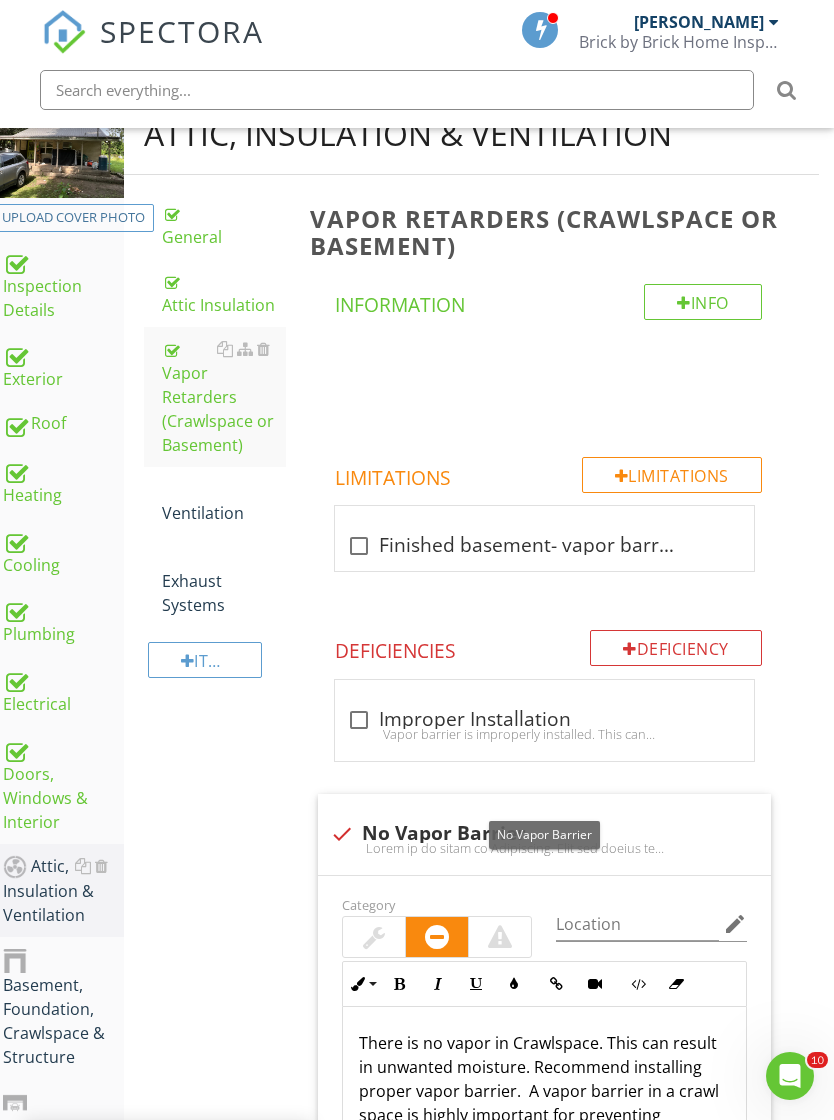 click on "Ventilation" at bounding box center [224, 501] 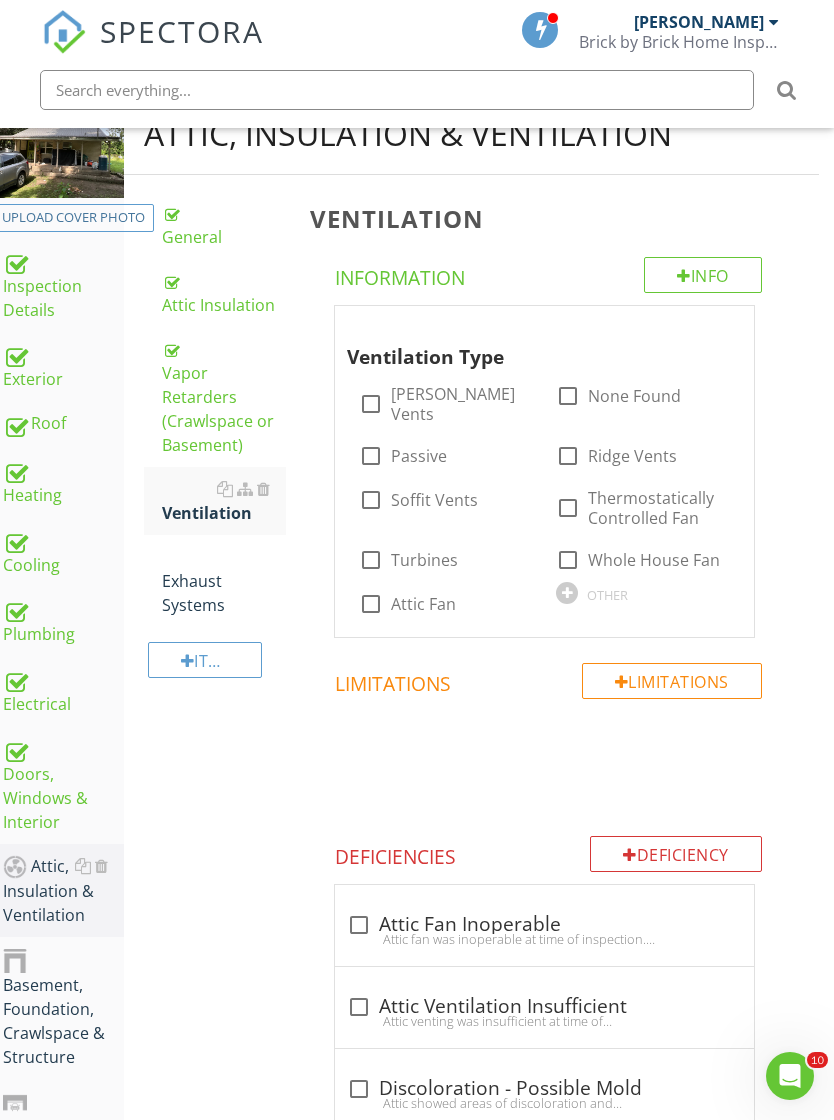 click on "OTHER" at bounding box center (607, 595) 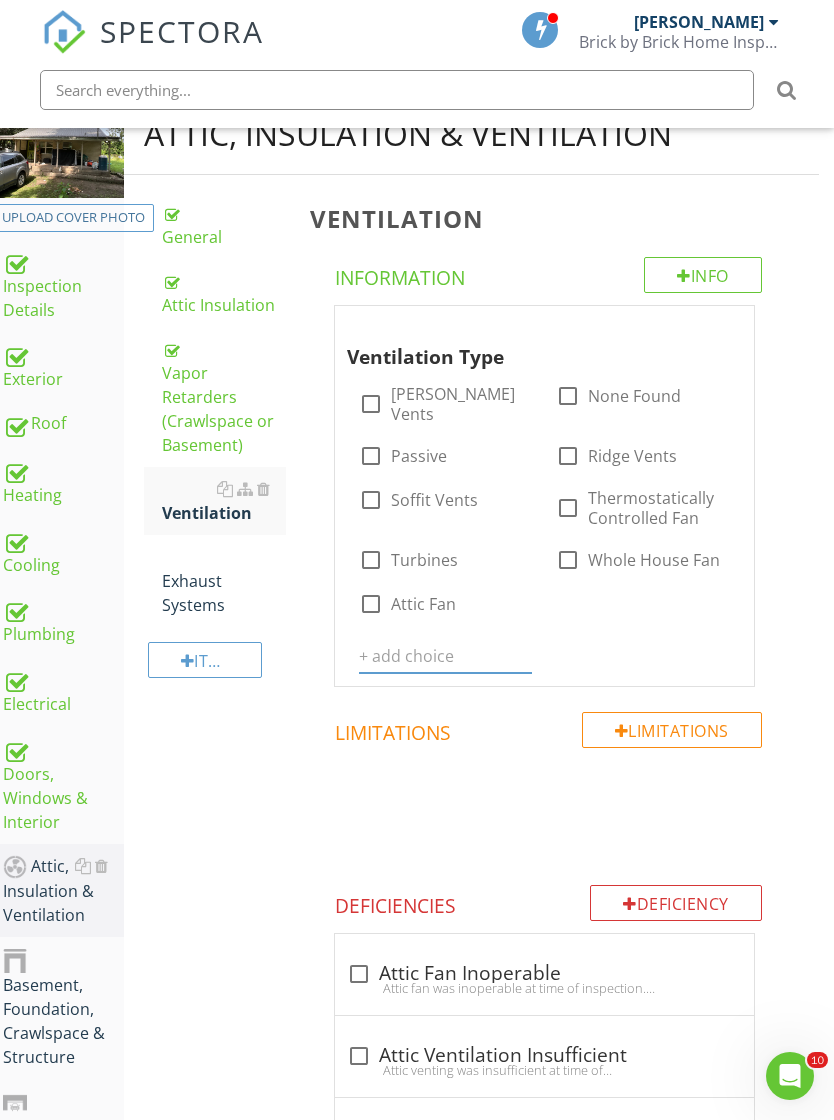 click at bounding box center (446, 656) 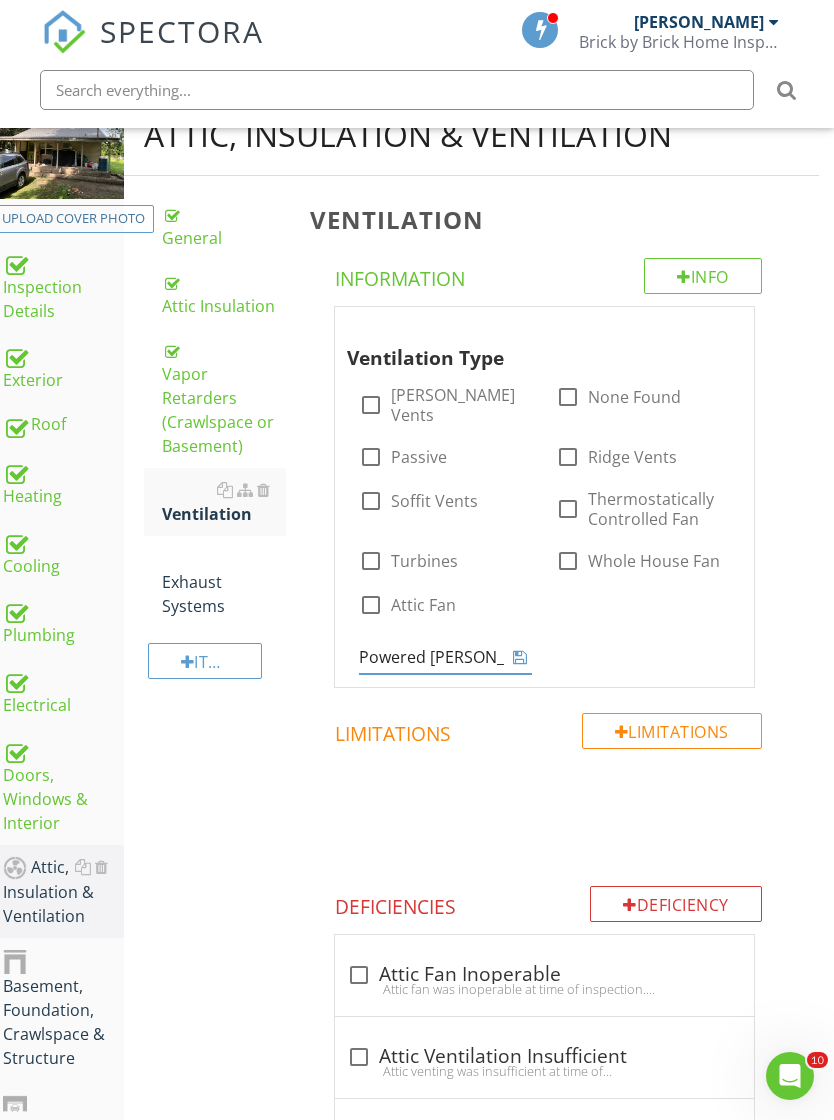 type on "Powered [PERSON_NAME] vent" 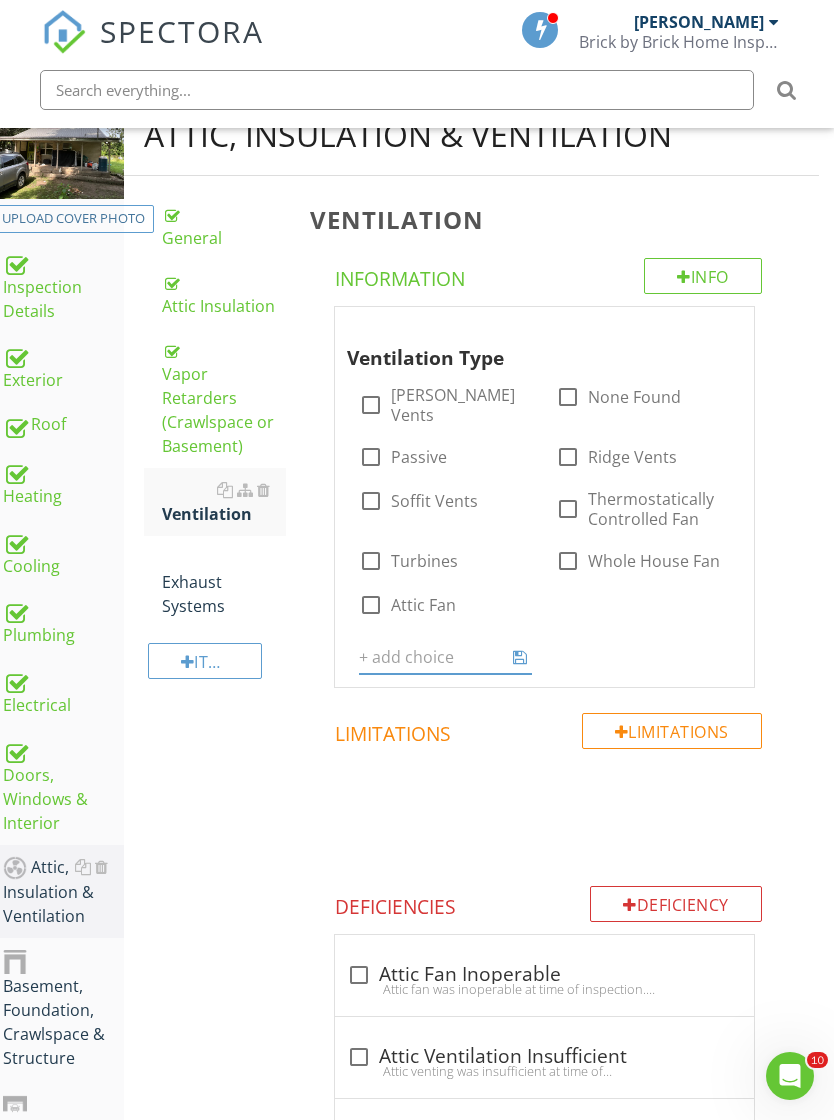 scroll, scrollTop: 211, scrollLeft: 15, axis: both 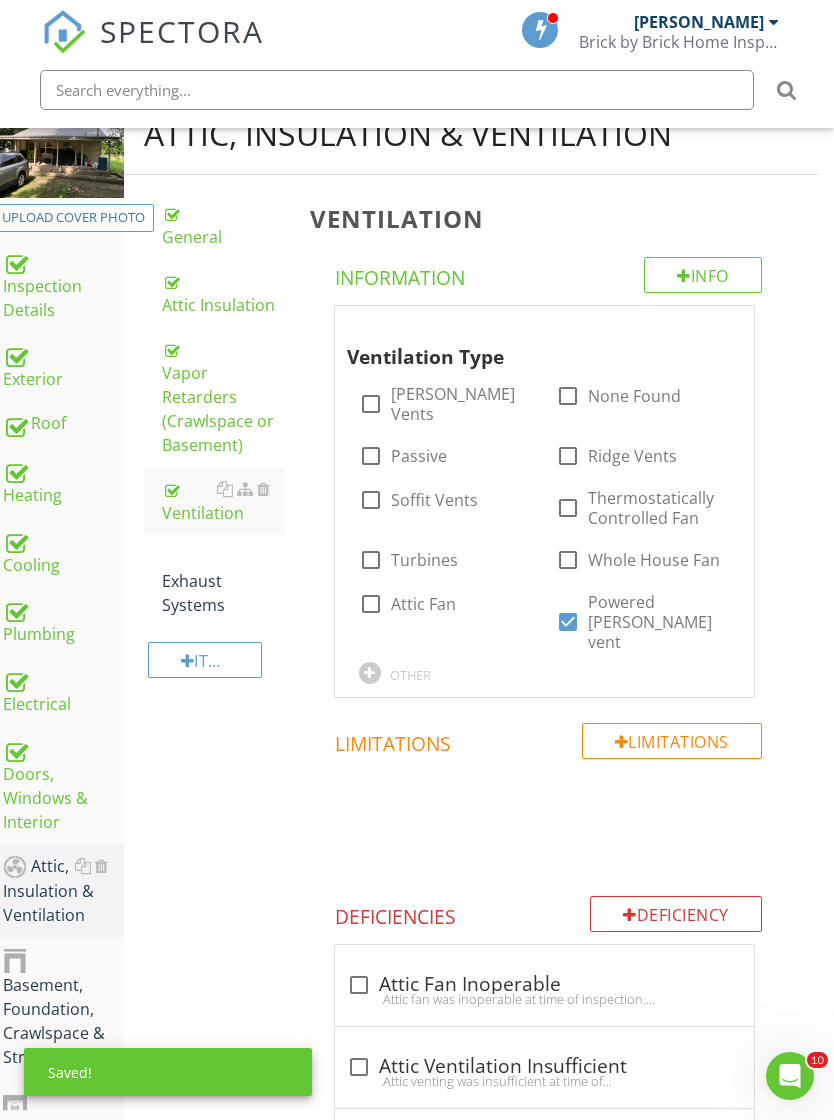 click on "Exhaust Systems" at bounding box center (224, 581) 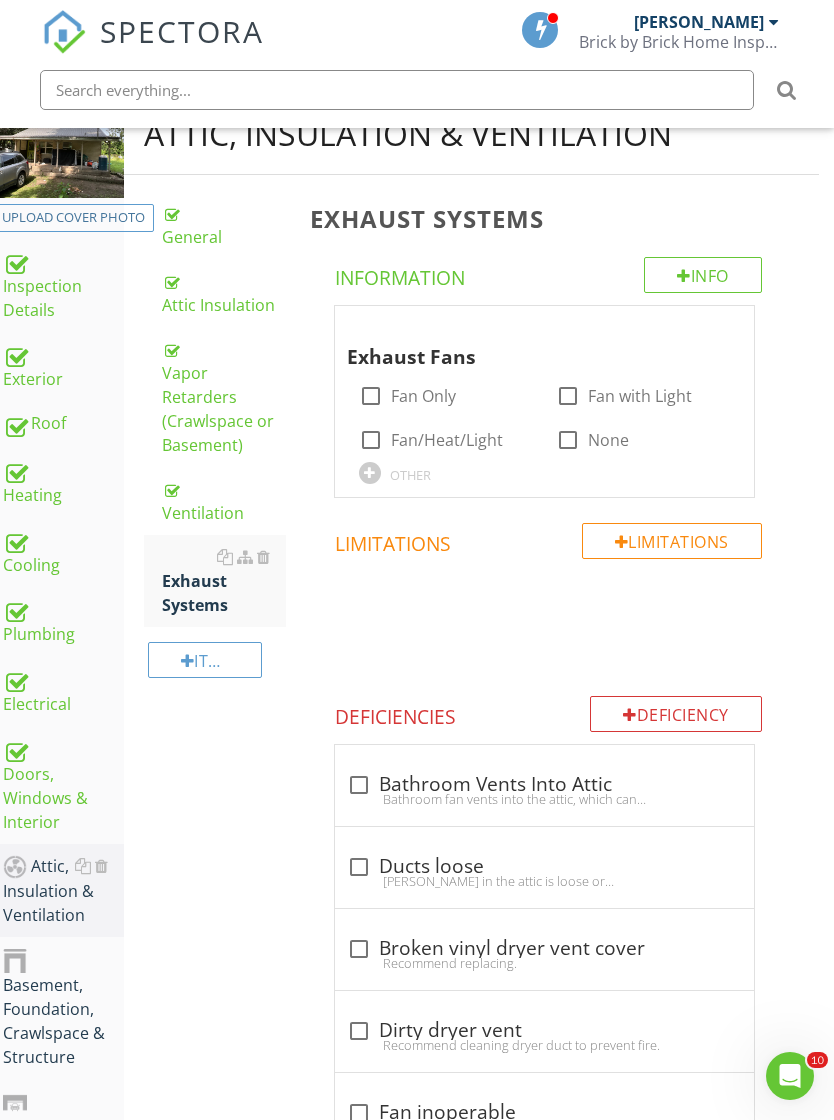 click on "None" at bounding box center [608, 440] 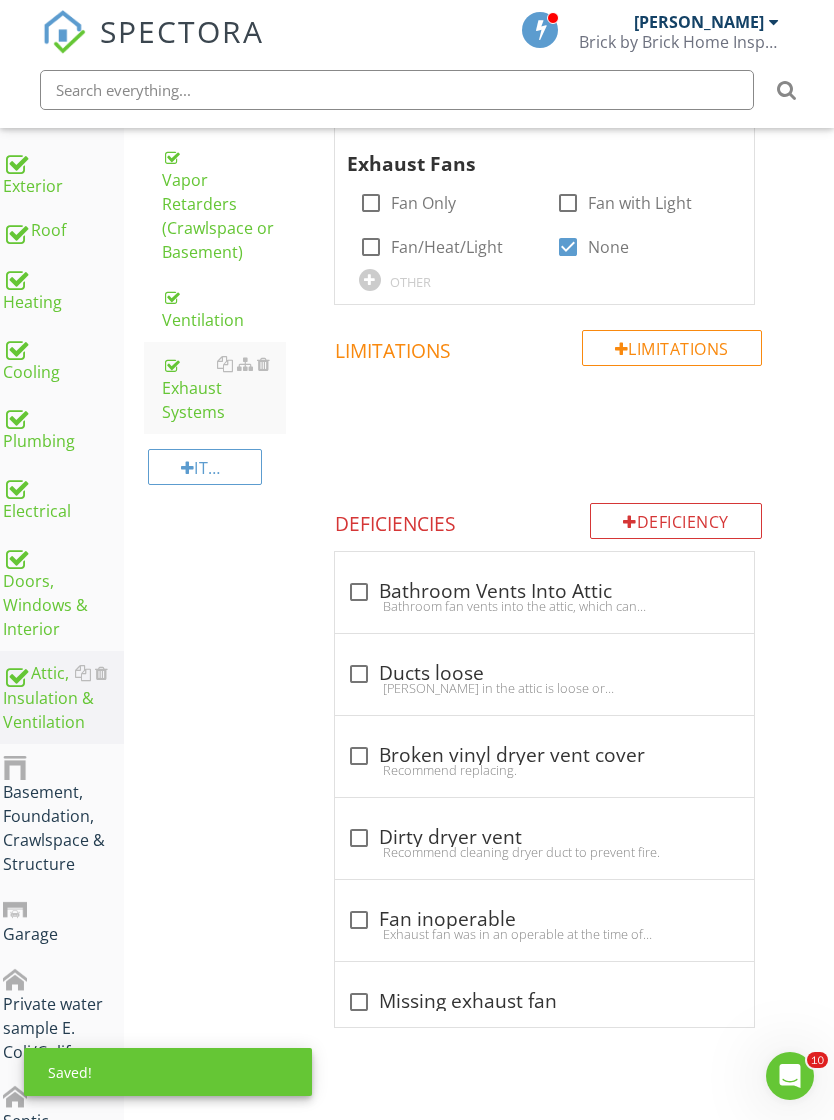 scroll, scrollTop: 466, scrollLeft: 15, axis: both 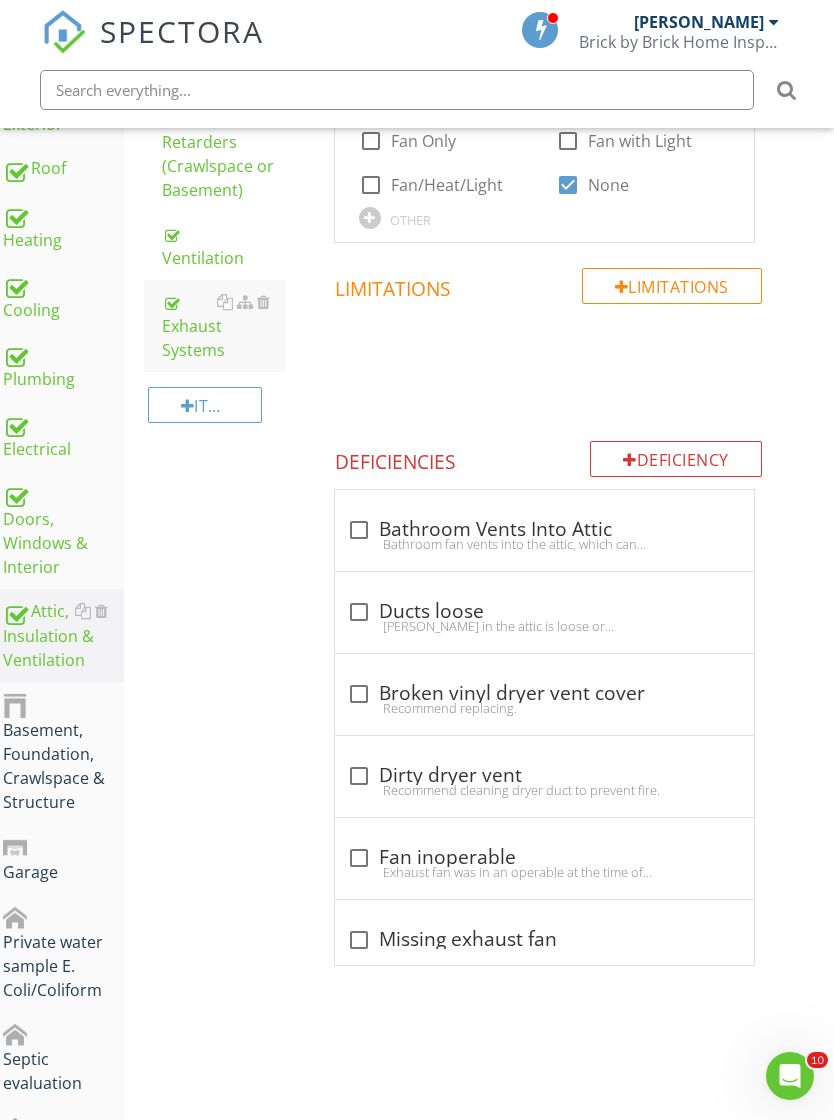click on "Basement, Foundation, Crawlspace & Structure" at bounding box center [63, 753] 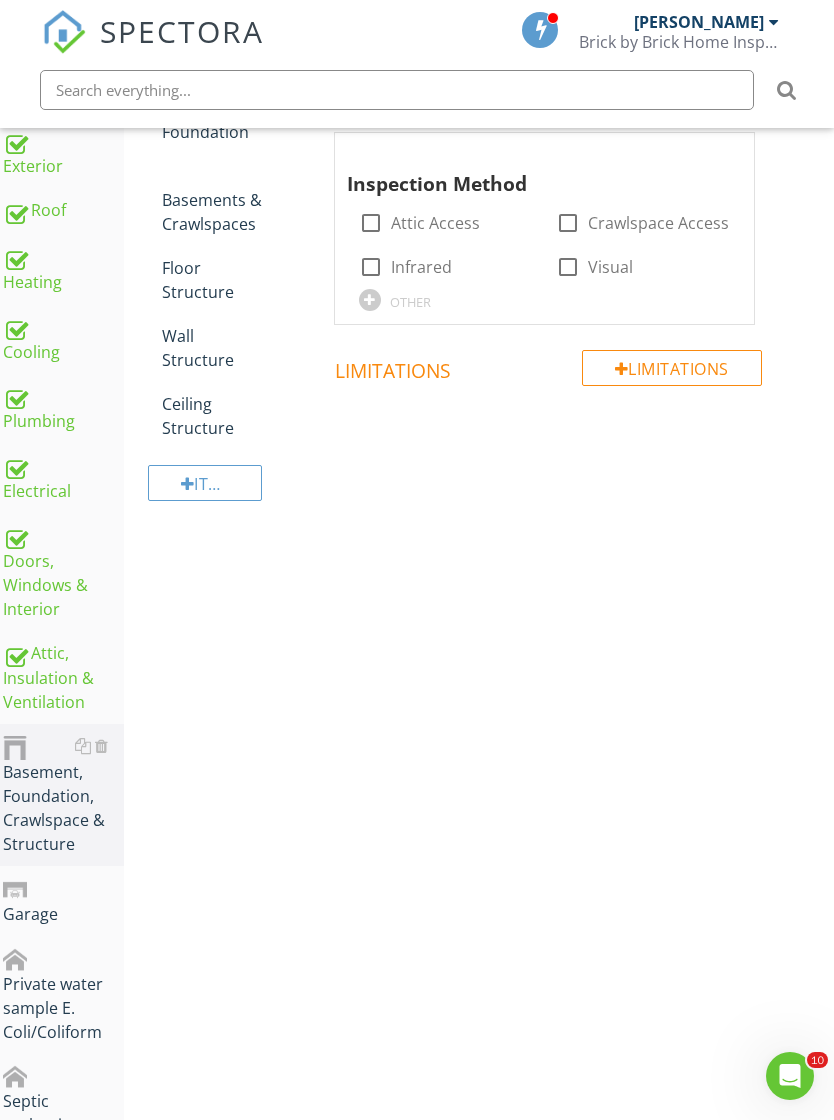 scroll, scrollTop: 396, scrollLeft: 15, axis: both 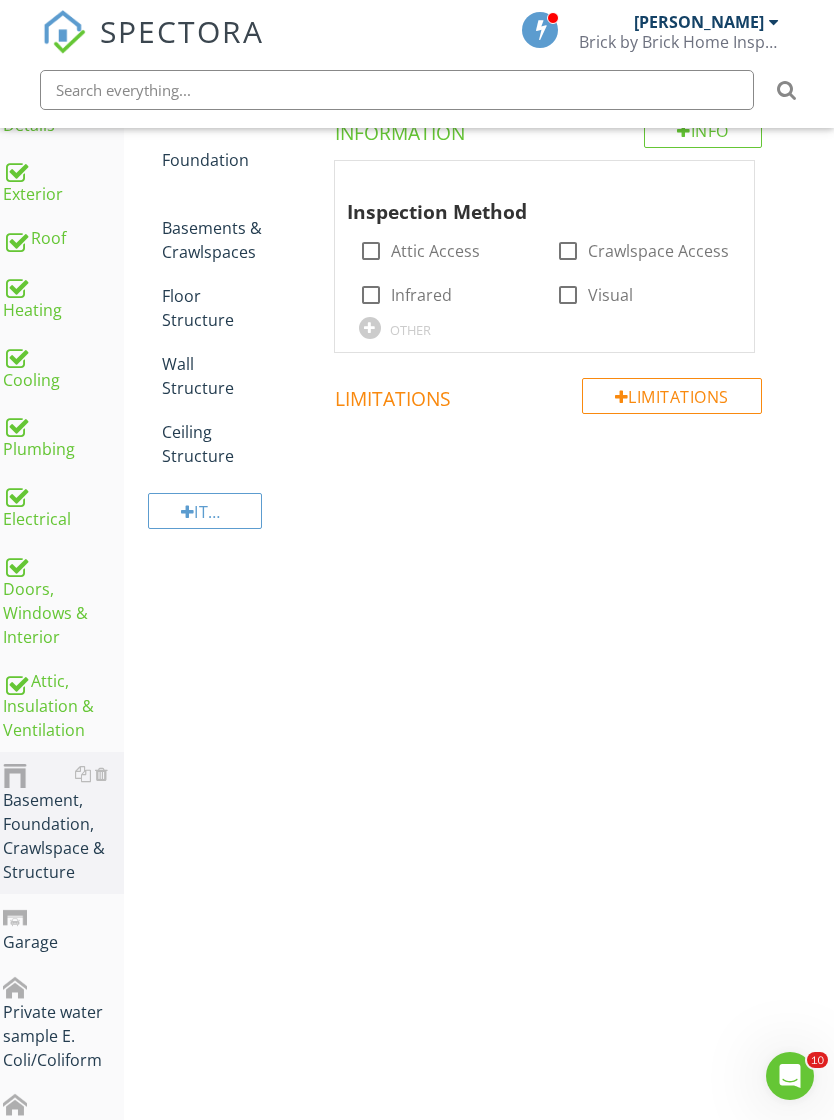 click on "Visual" at bounding box center (610, 295) 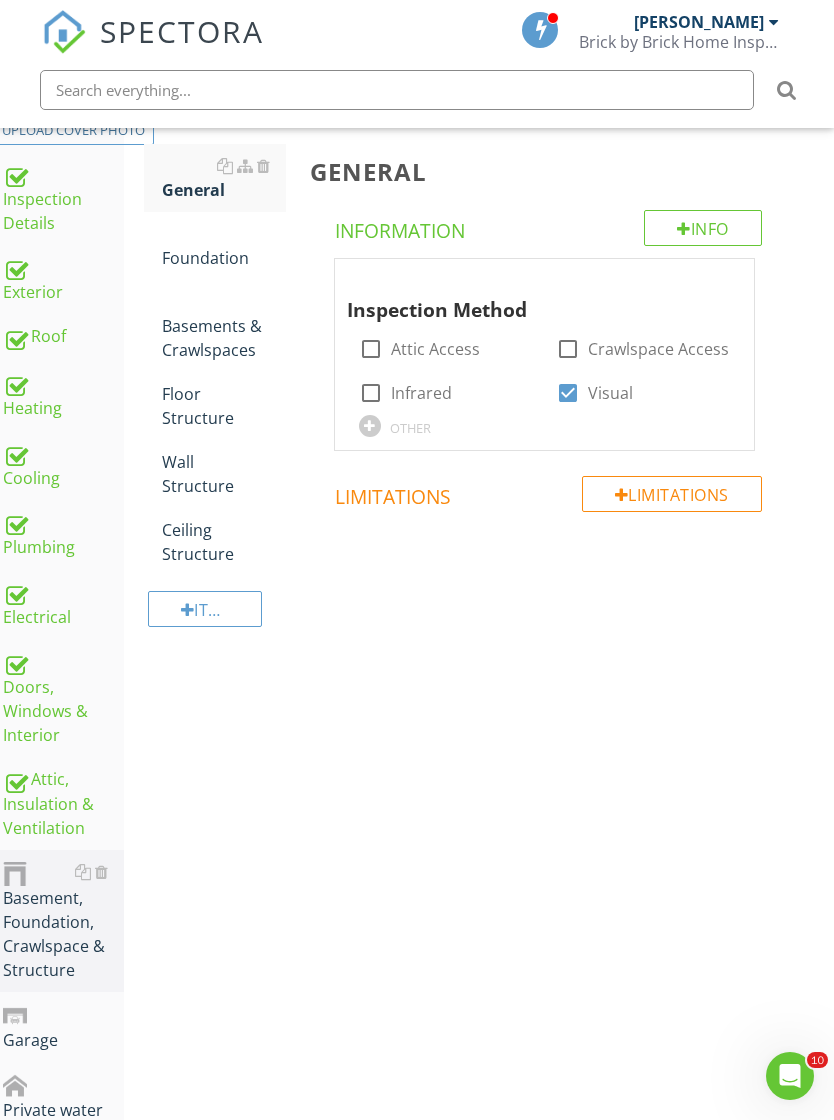 scroll, scrollTop: 297, scrollLeft: 15, axis: both 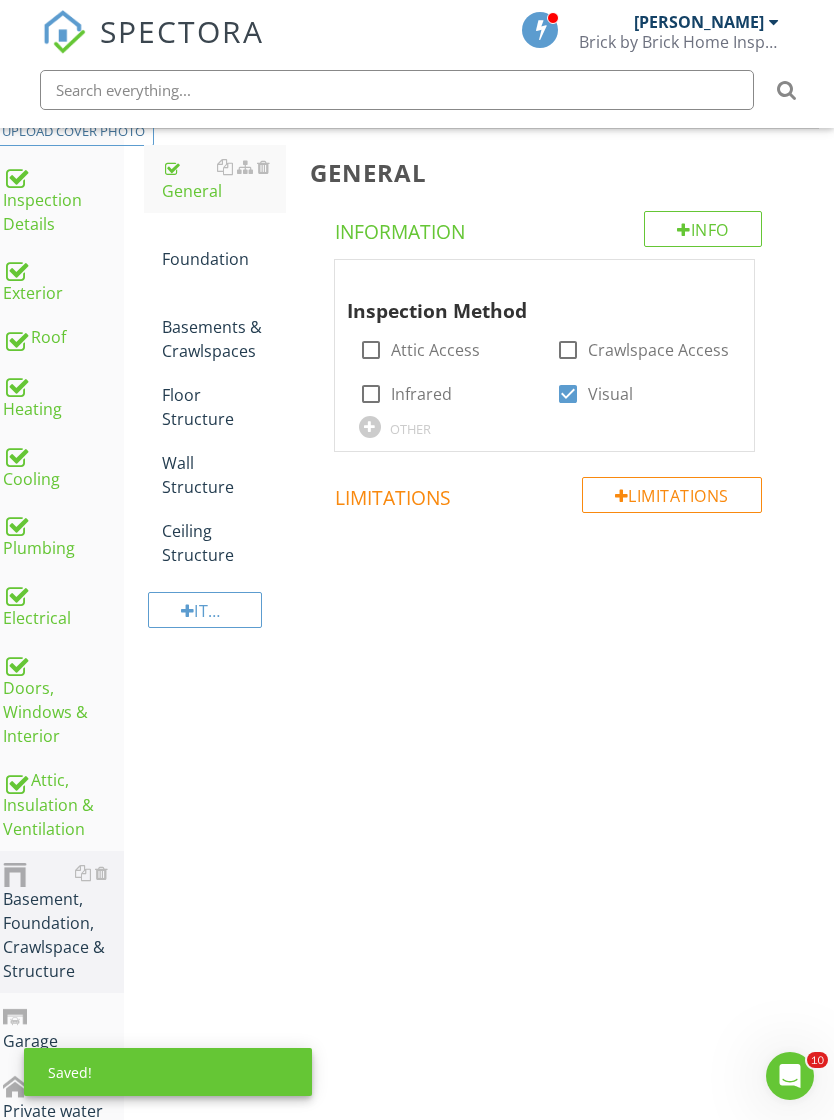 click on "Foundation" at bounding box center [224, 247] 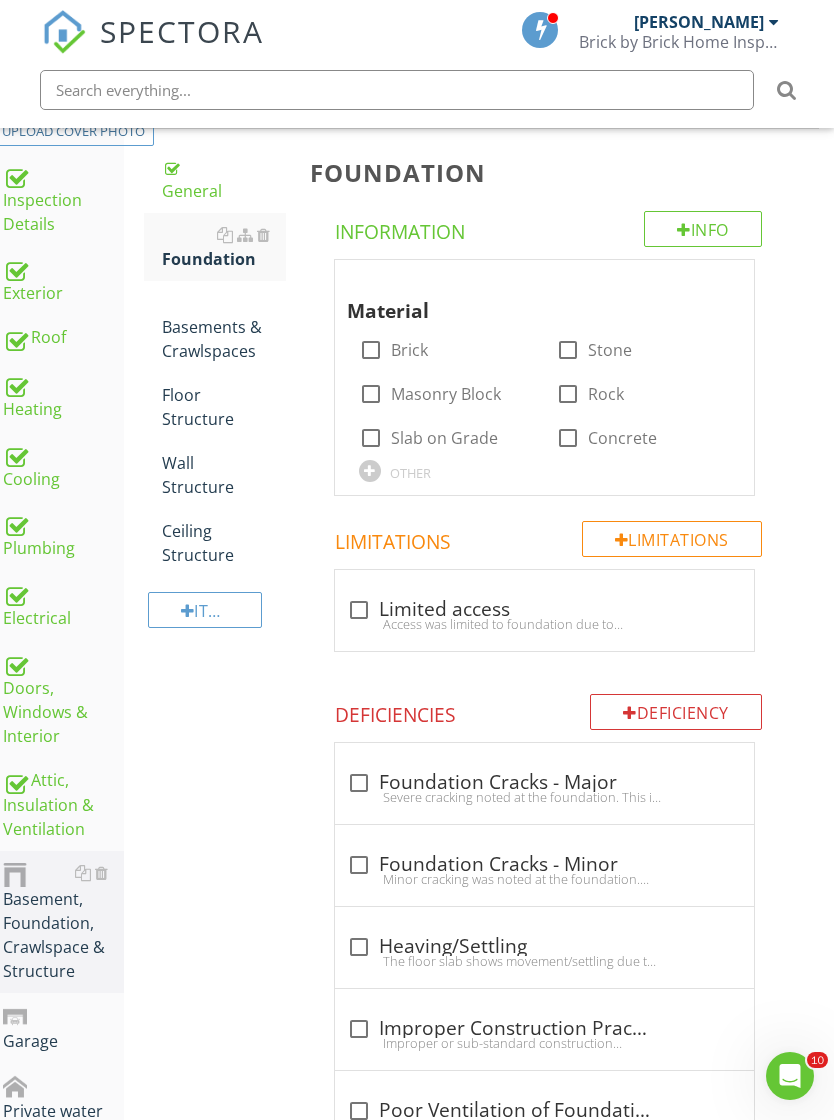 click on "Masonry Block" at bounding box center (446, 394) 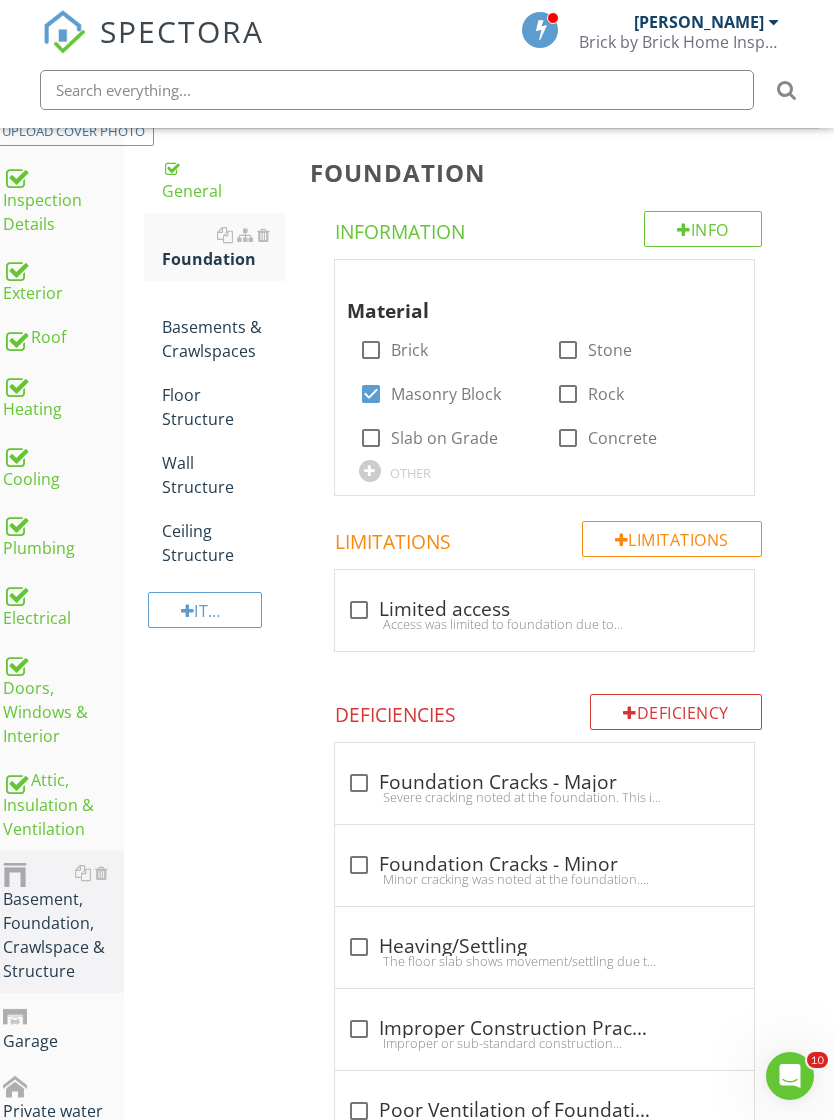 click on "Stone" at bounding box center (610, 350) 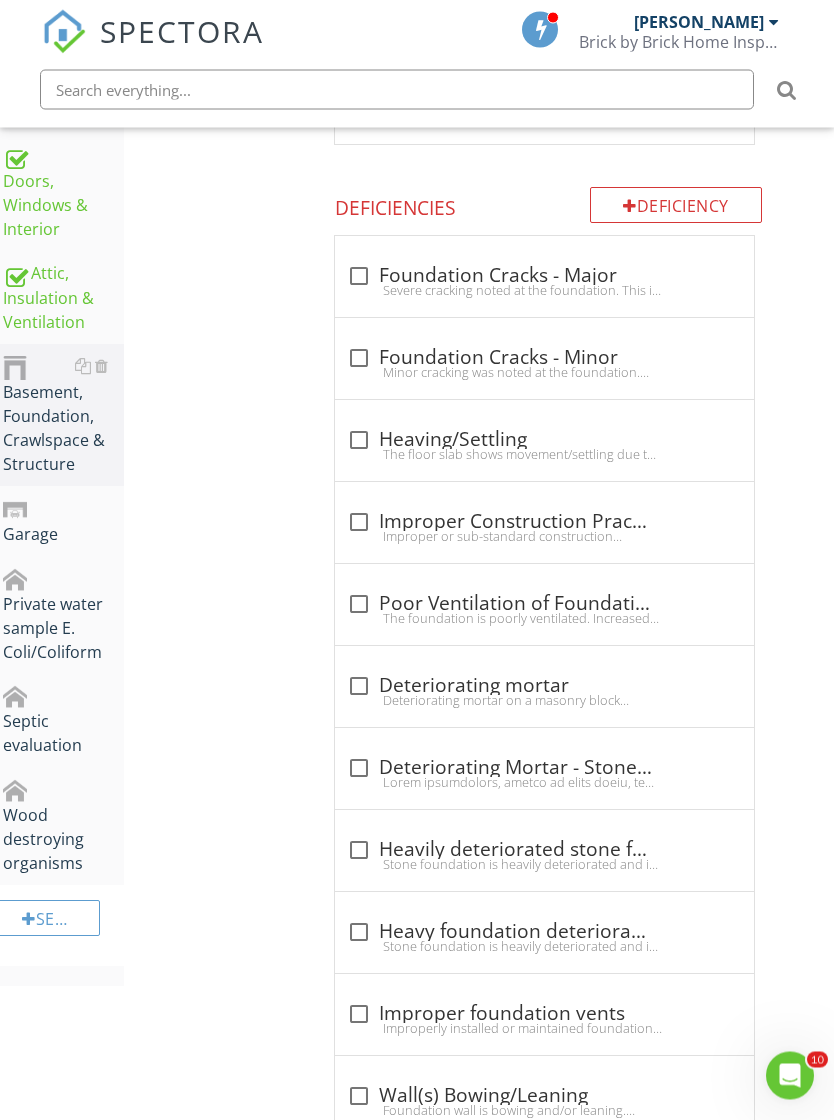 scroll, scrollTop: 804, scrollLeft: 15, axis: both 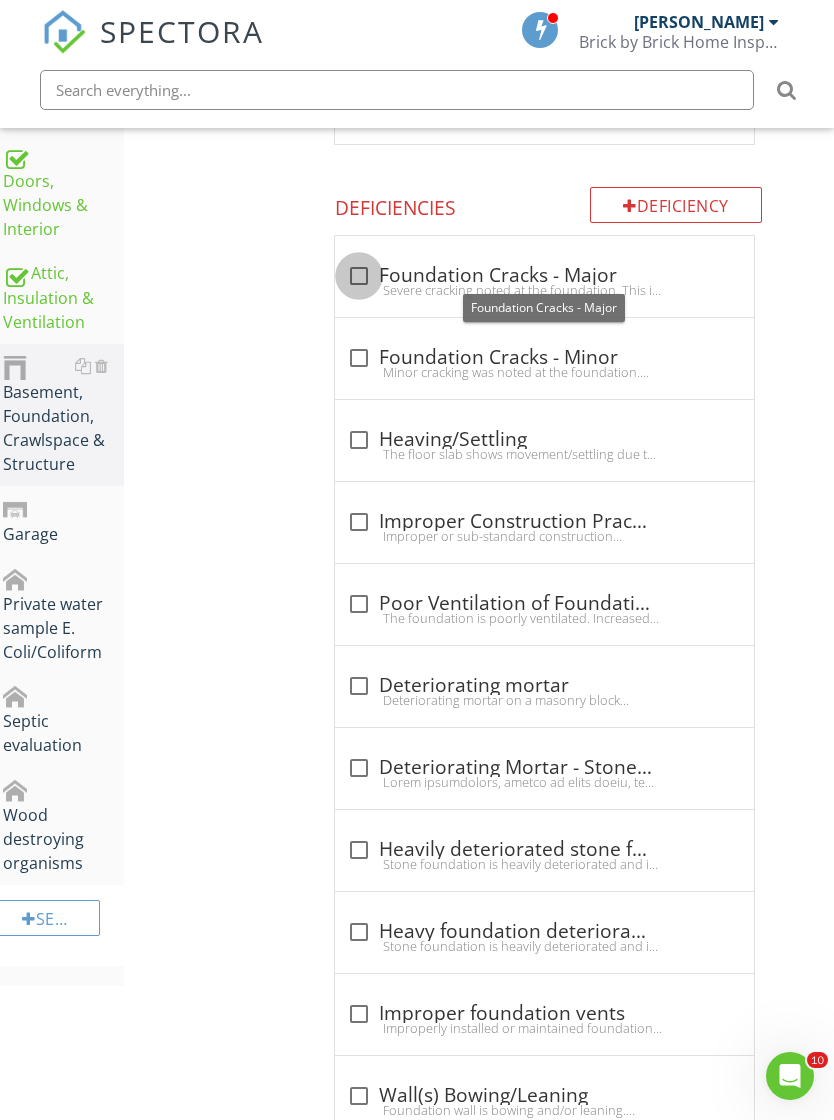 click at bounding box center [359, 276] 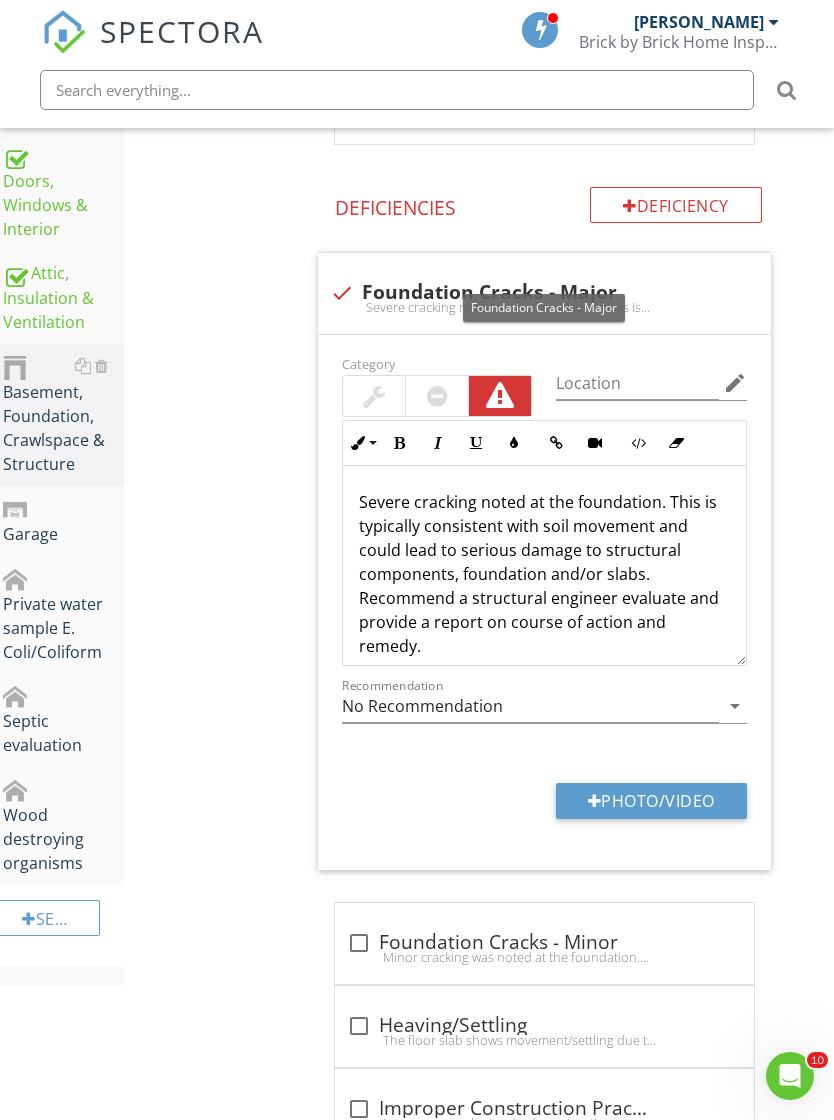 click on "Photo/Video" at bounding box center [651, 801] 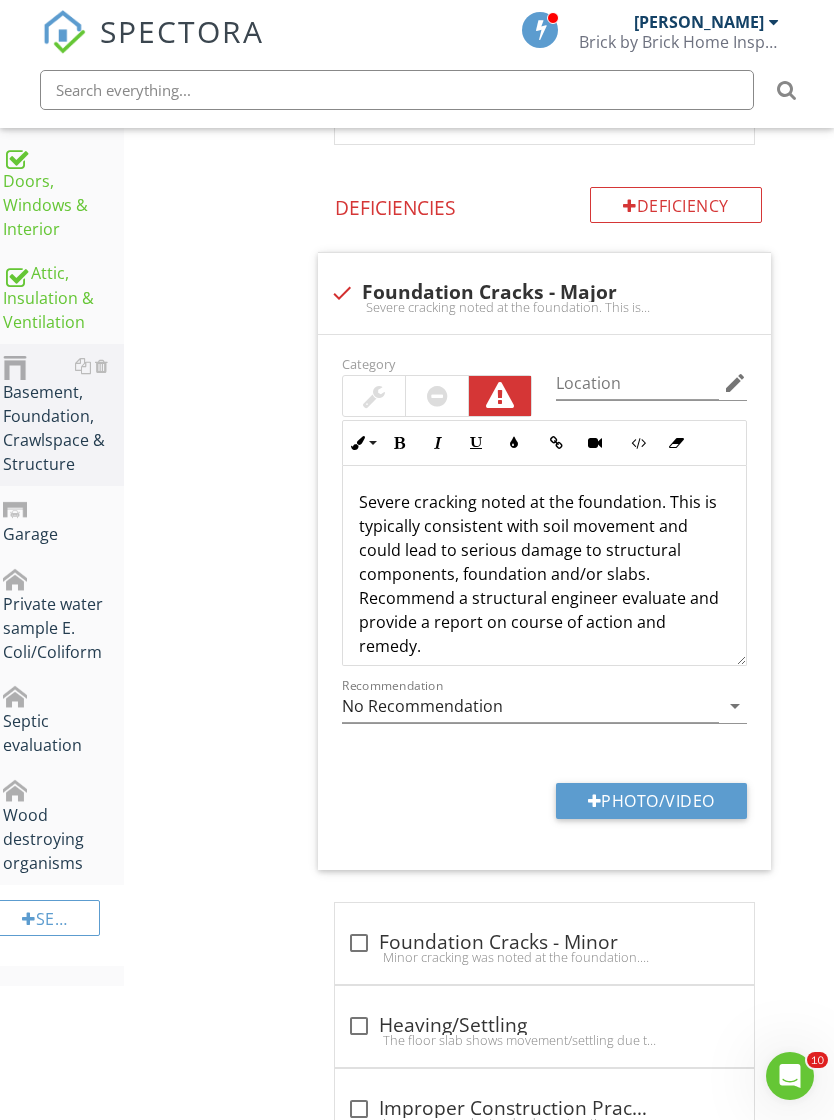 click at bounding box center (437, 396) 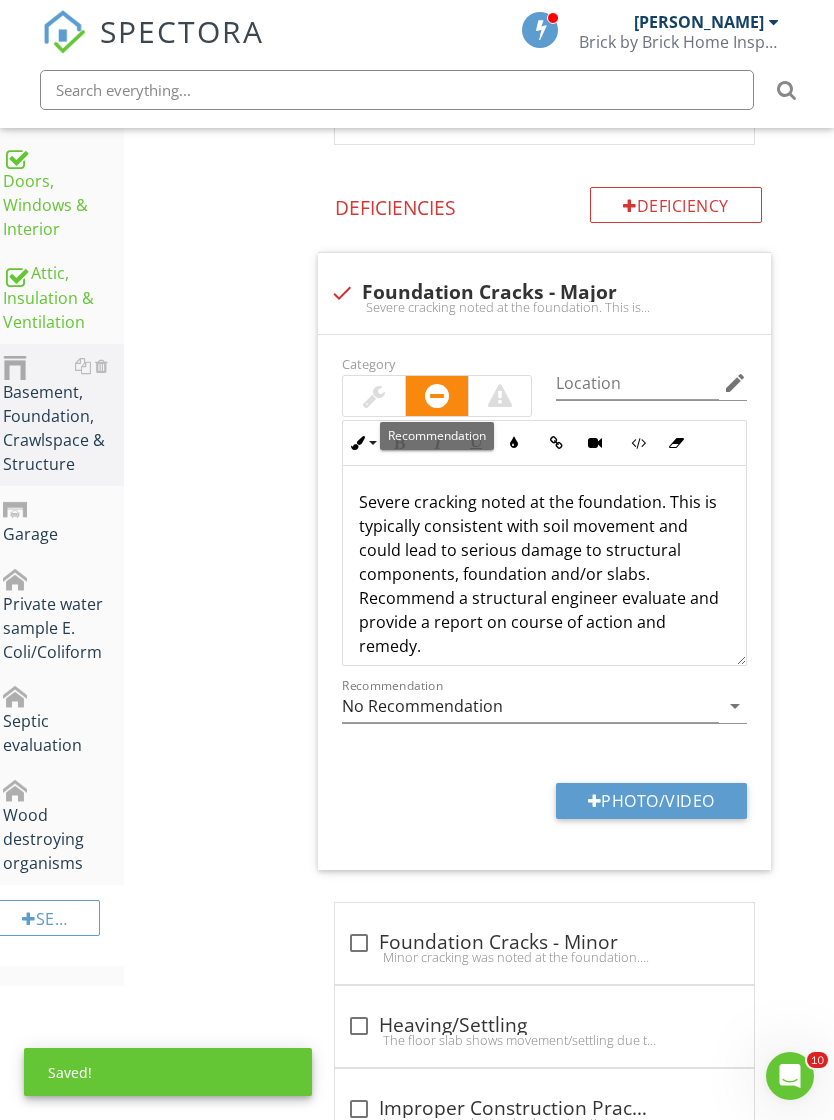click on "check
Foundation Cracks - Major
Severe cracking noted at the foundation. This is typically consistent with soil movement and could lead to serious damage to structural components, foundation and/or slabs. Recommend a structural engineer evaluate and provide a report on course of action and remedy.
Here is an informational article on foundation cracks." at bounding box center [544, 293] 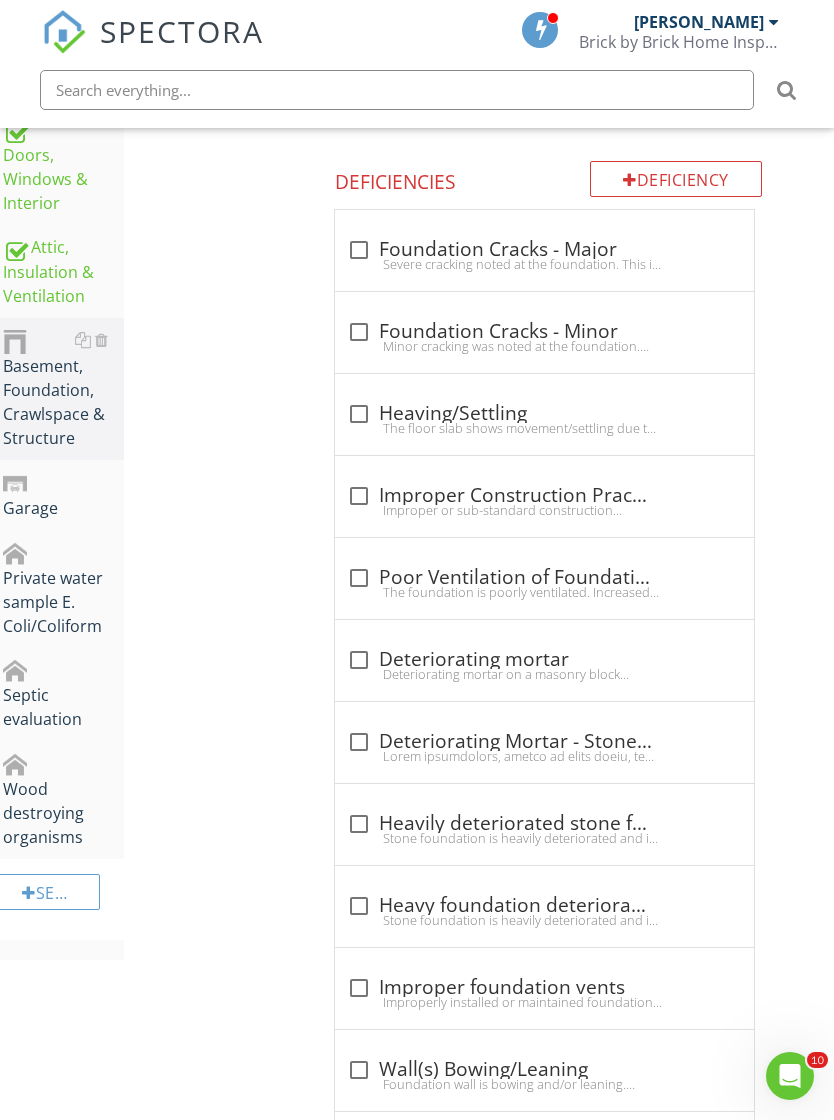 scroll, scrollTop: 849, scrollLeft: 15, axis: both 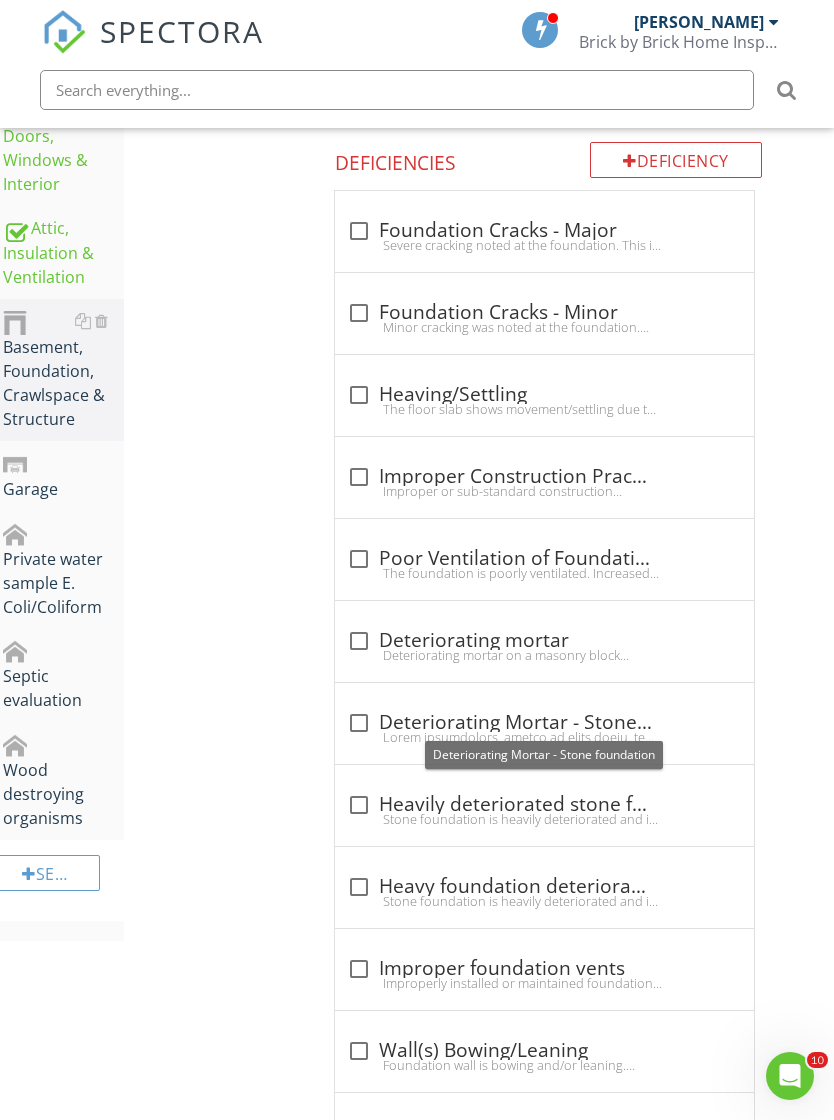 click on "check_box_outline_blank
Deteriorating Mortar - Stone foundation" at bounding box center (544, 723) 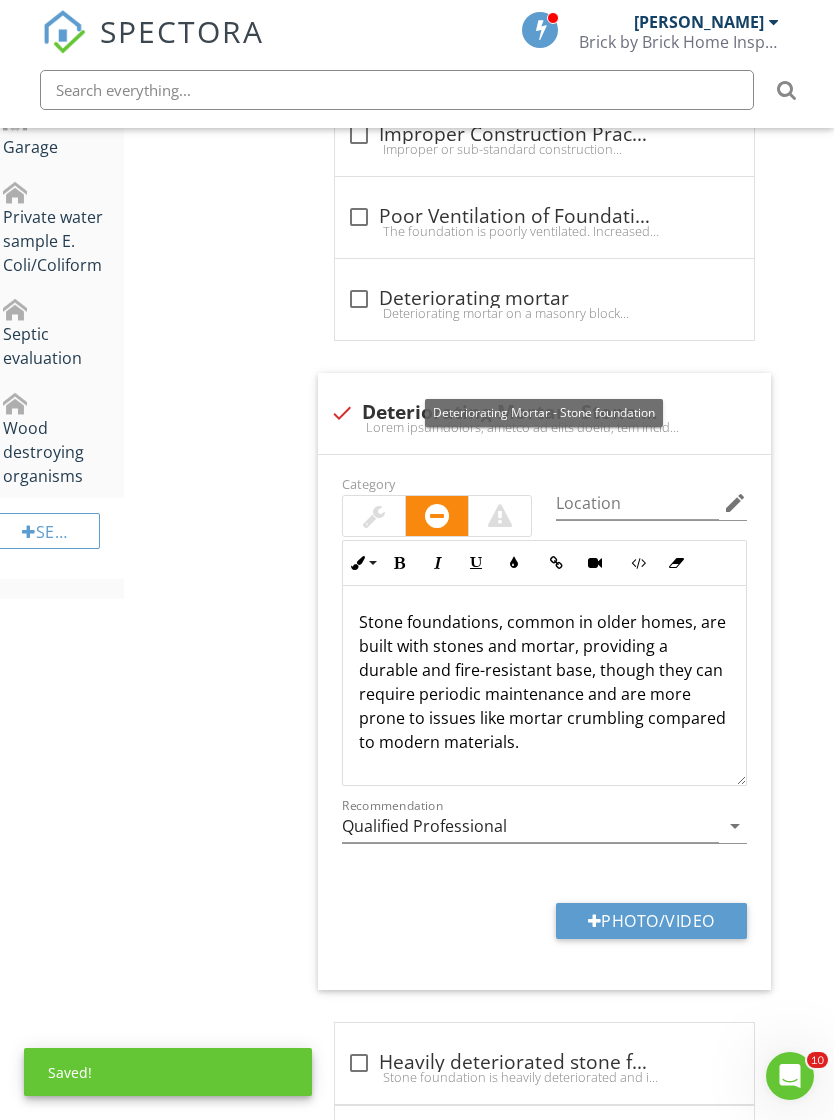 scroll, scrollTop: 1206, scrollLeft: 15, axis: both 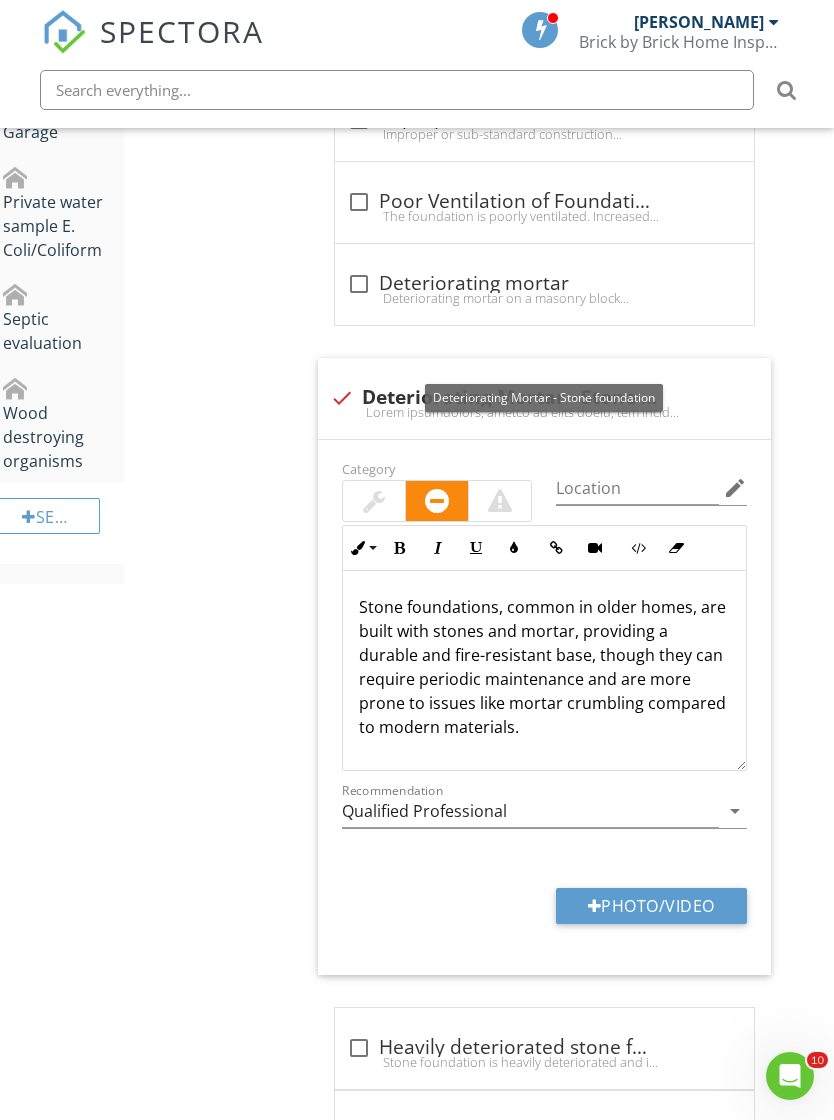 click on "Foundation
Info
Information
Material
check_box_outline_blank Brick   check_box Stone   check_box Masonry Block   check_box_outline_blank Rock   check_box_outline_blank Slab on Grade   check_box_outline_blank Concrete         OTHER
Limitations
Limitations                       check_box_outline_blank
Limited access
Access was limited to foundation due to overgrown vegetation.
Deficiency
Deficiencies
check_box_outline_blank
Foundation Cracks - Major
check_box_outline_blank
Foundation Cracks - Minor" at bounding box center [558, 321] 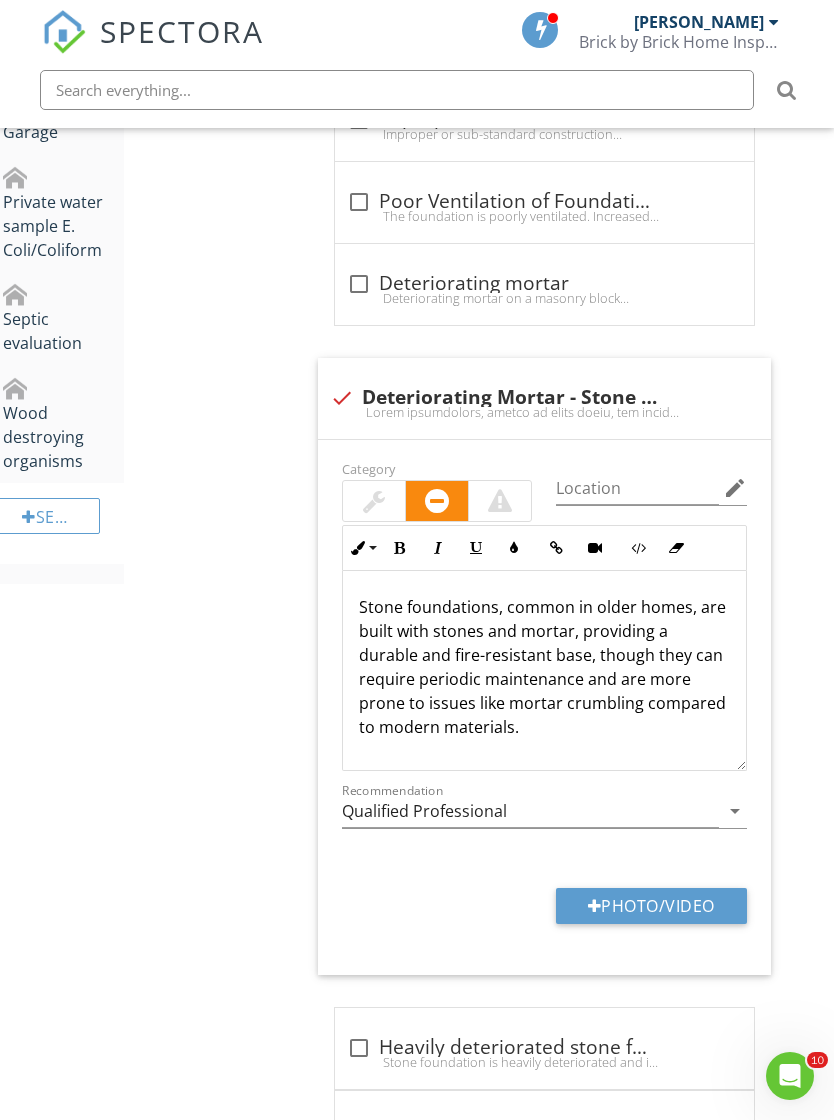 click on "Photo/Video" at bounding box center [651, 906] 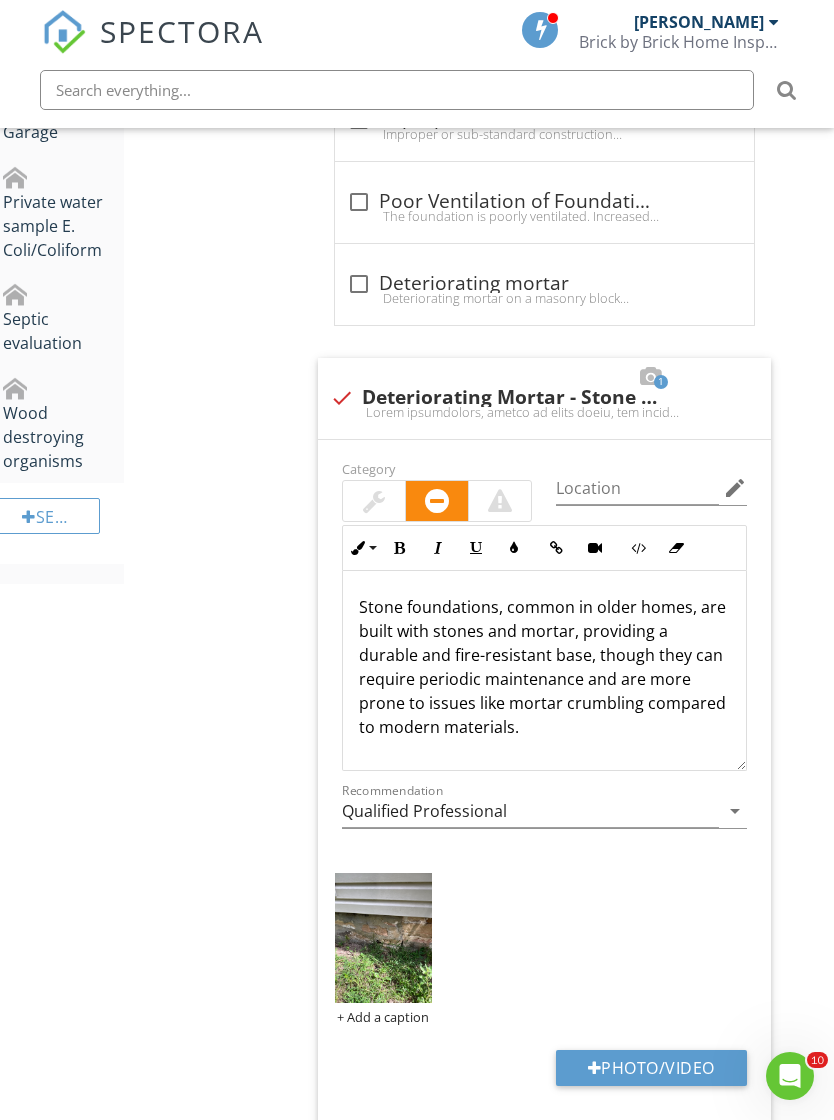 click at bounding box center [383, 938] 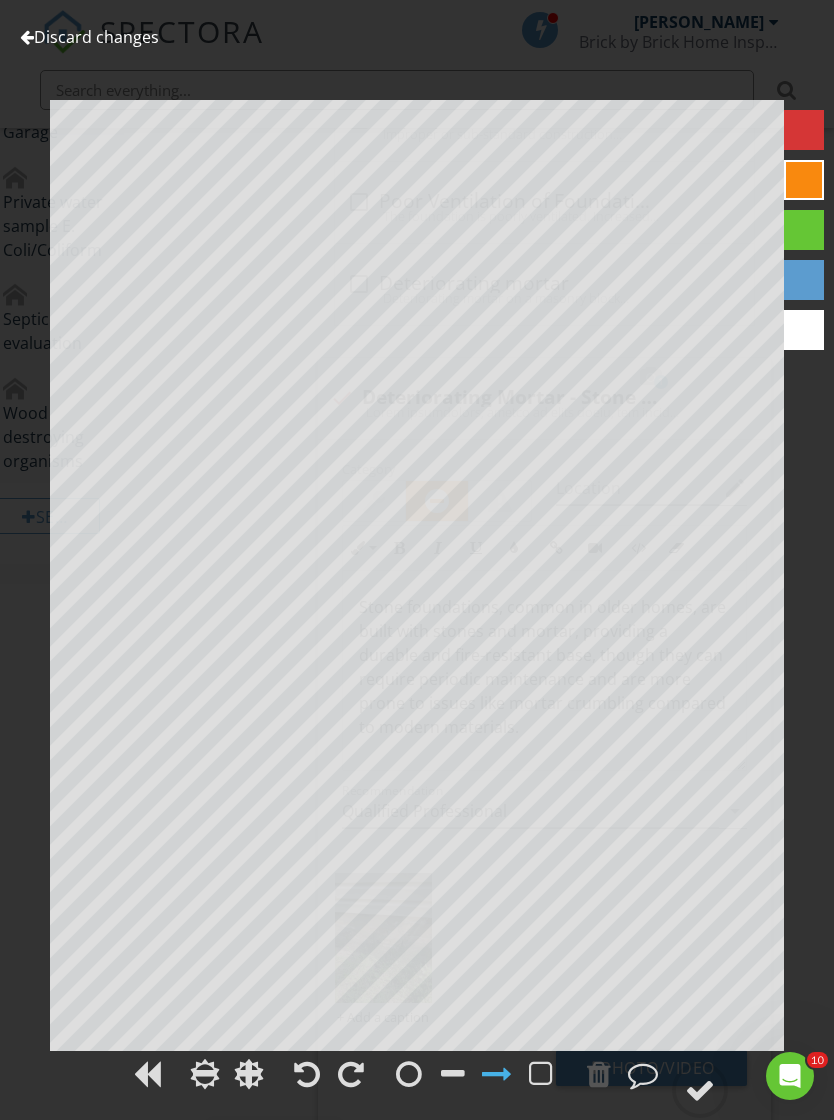 click on "Discard changes" at bounding box center (89, 37) 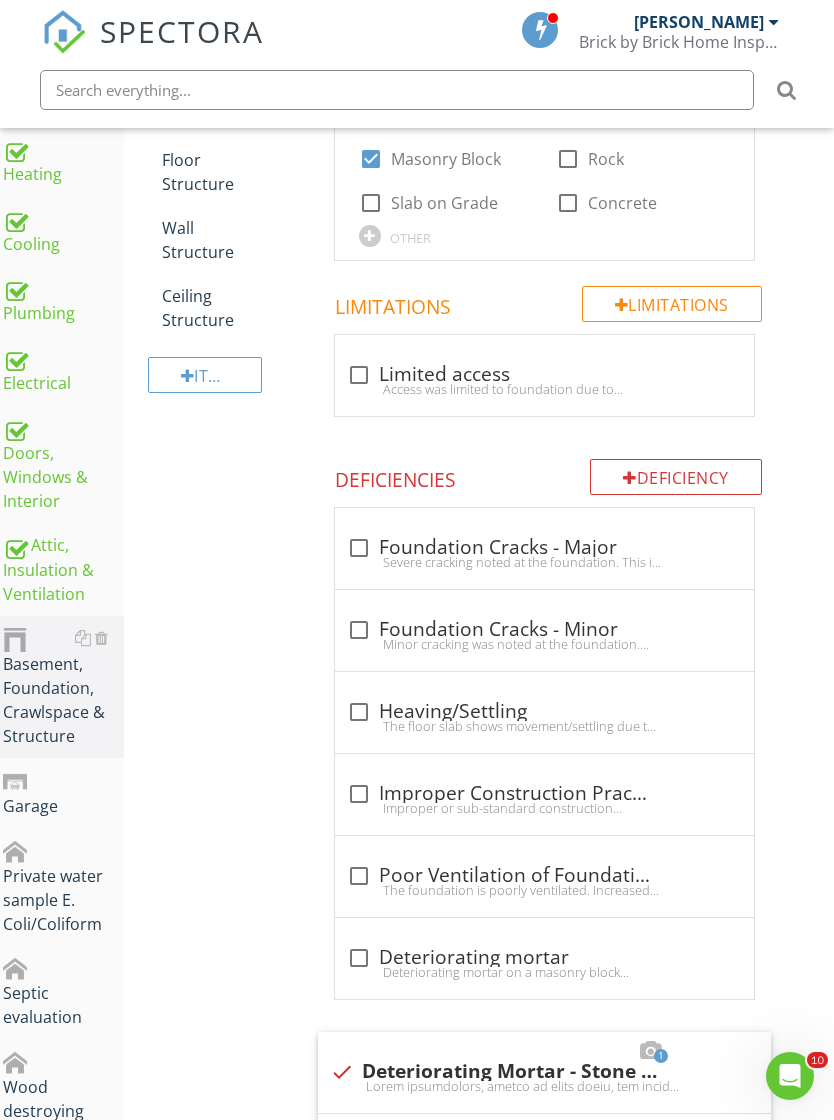 scroll, scrollTop: 549, scrollLeft: 15, axis: both 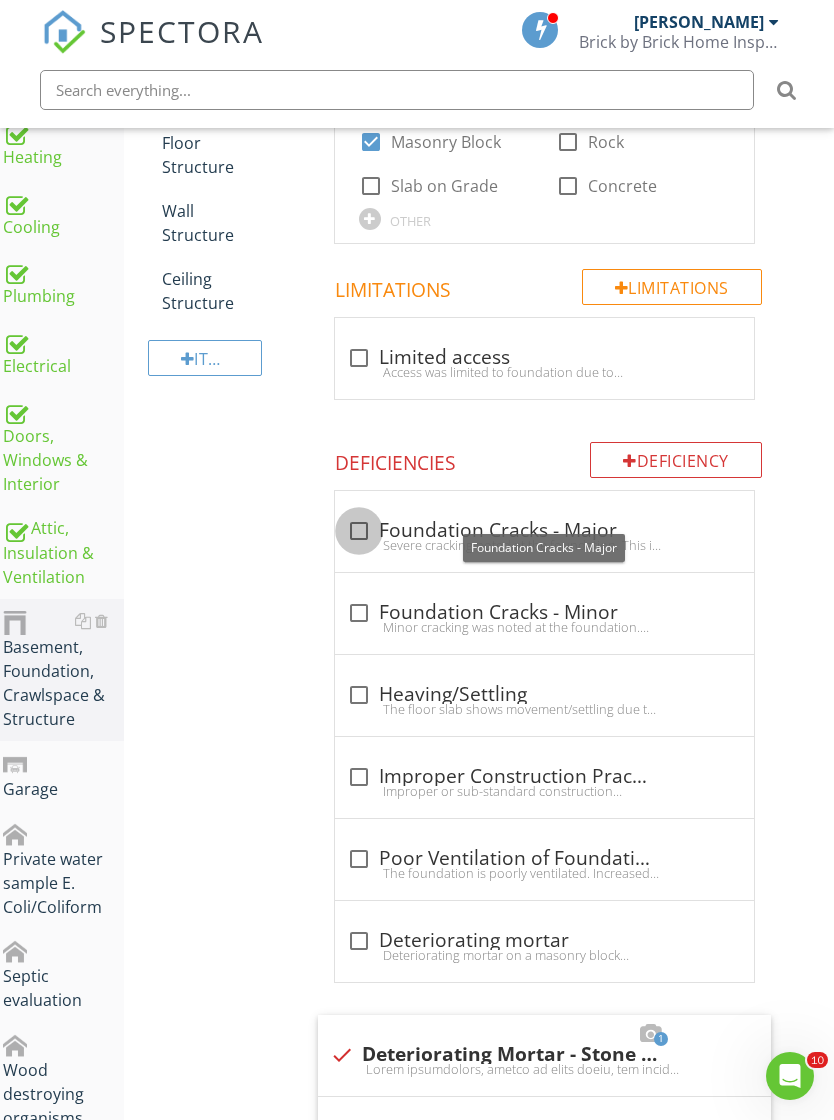 click at bounding box center [359, 531] 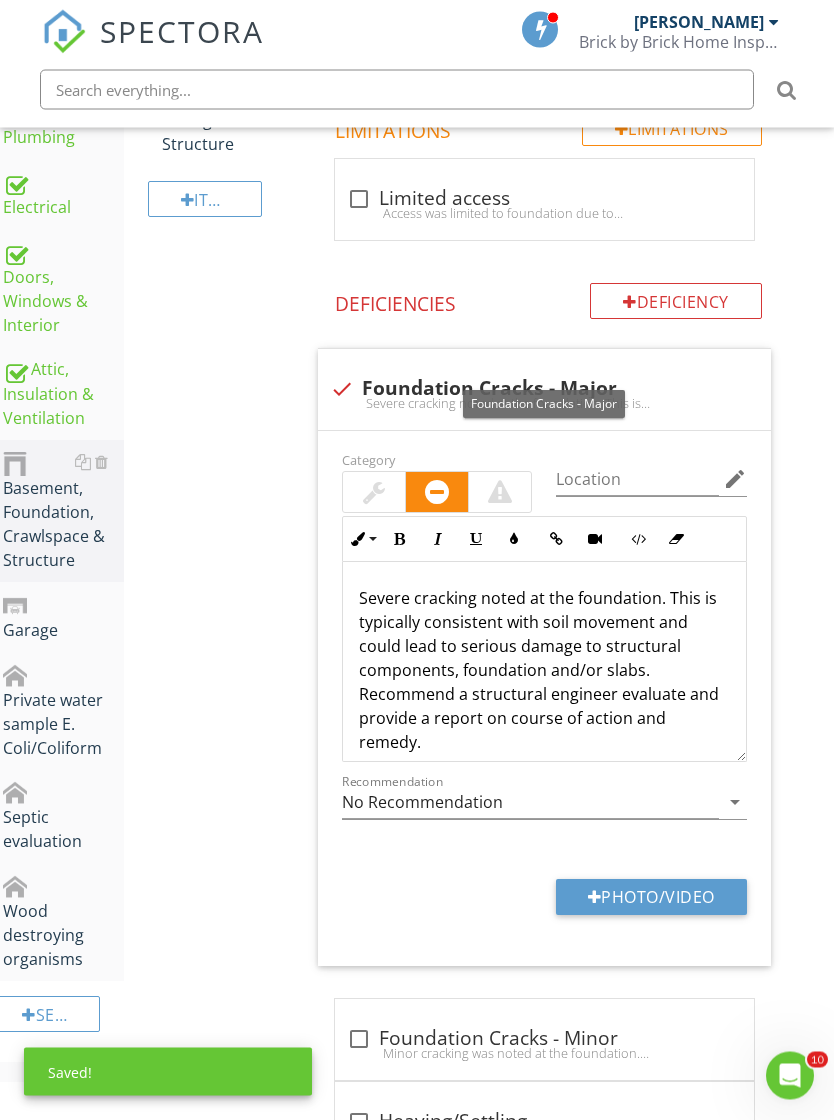 scroll, scrollTop: 708, scrollLeft: 15, axis: both 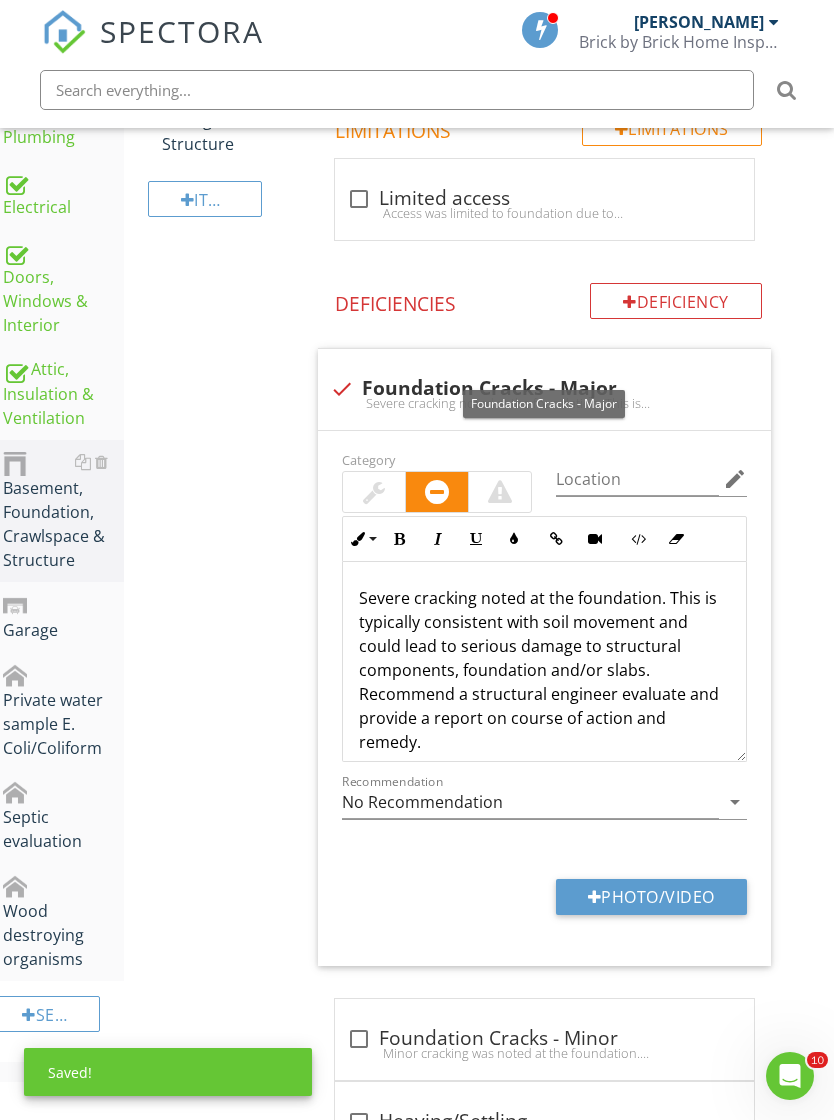 click on "Photo/Video" at bounding box center [651, 897] 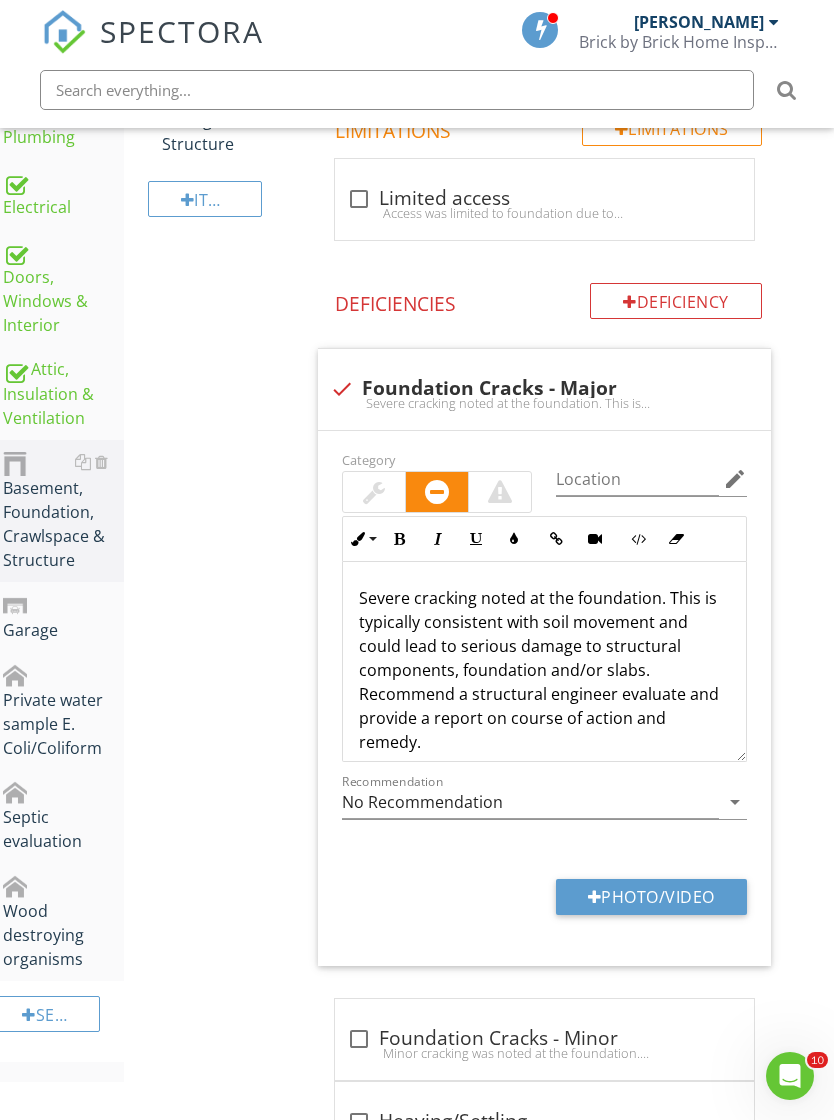 type on "C:\fakepath\IMG_9922.jpeg" 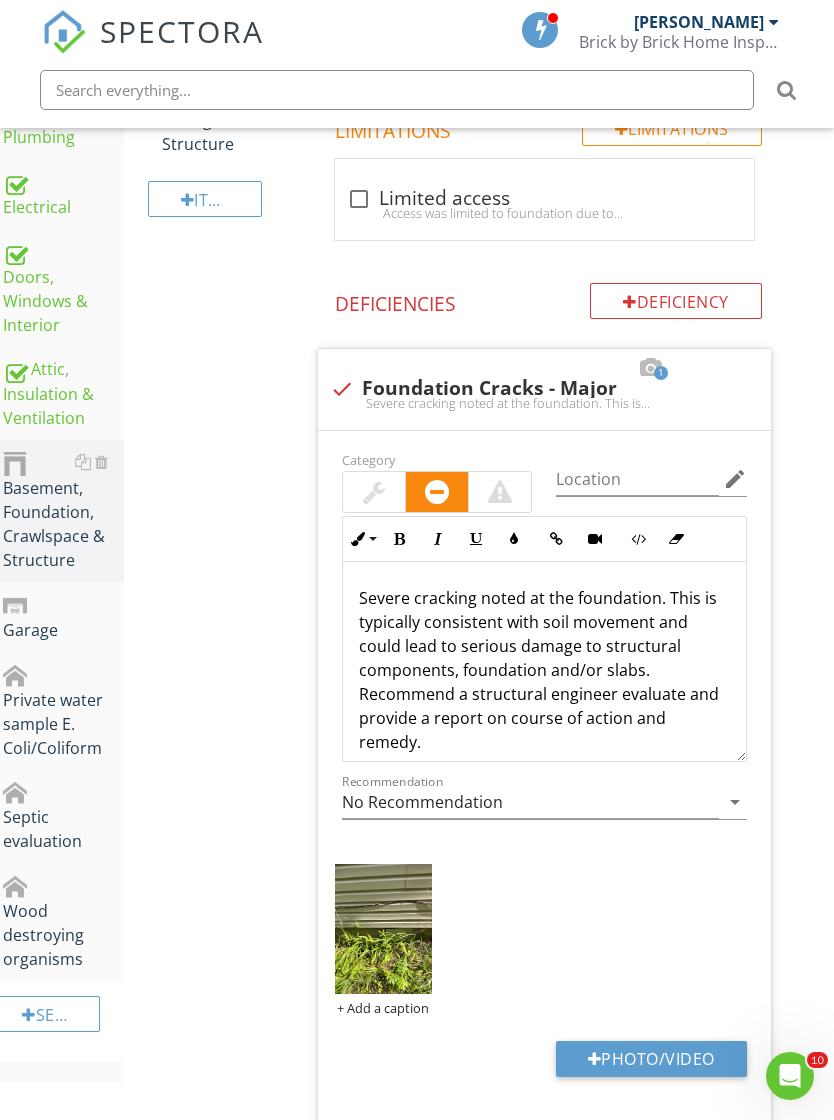 click at bounding box center [383, 929] 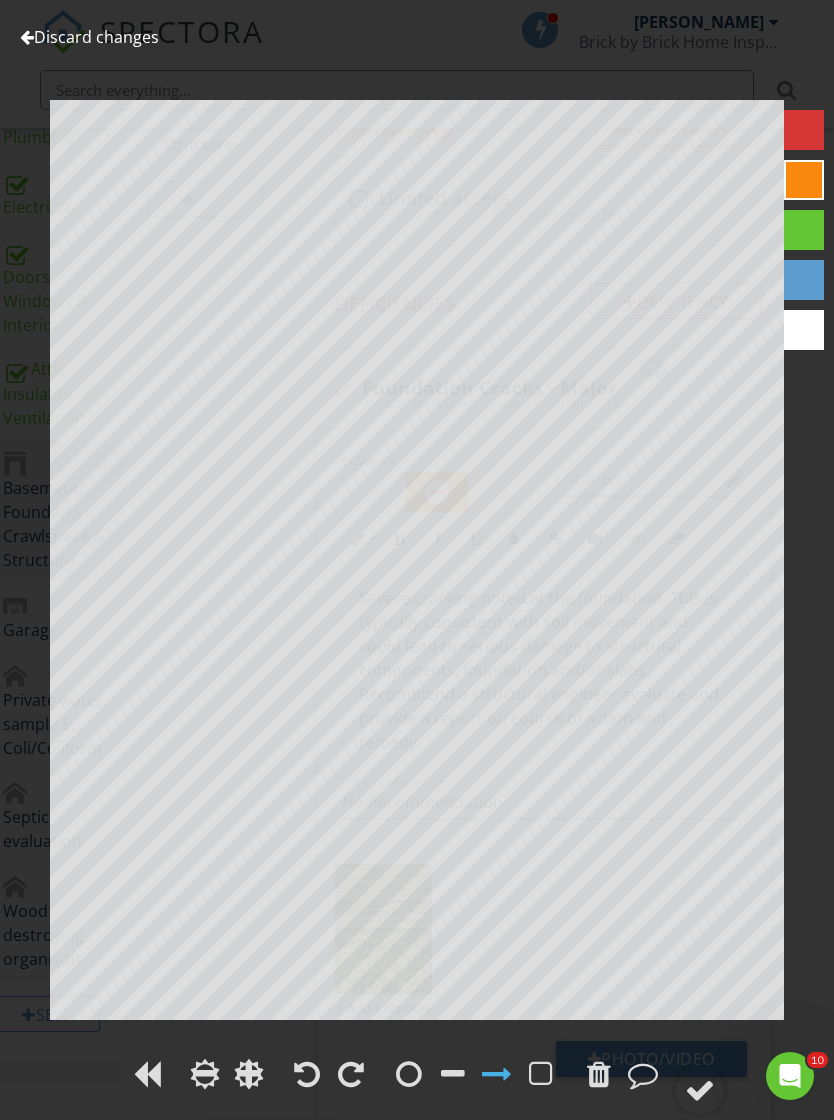 click at bounding box center (700, 1090) 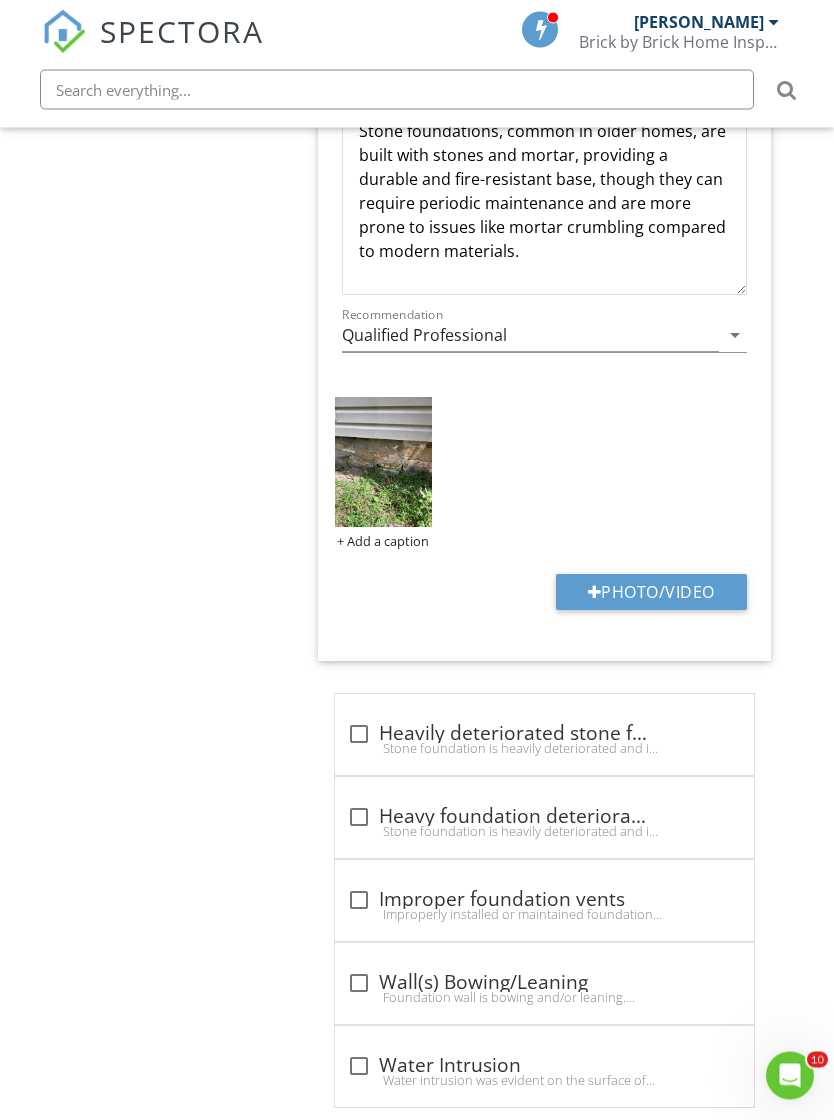 scroll, scrollTop: 2437, scrollLeft: 15, axis: both 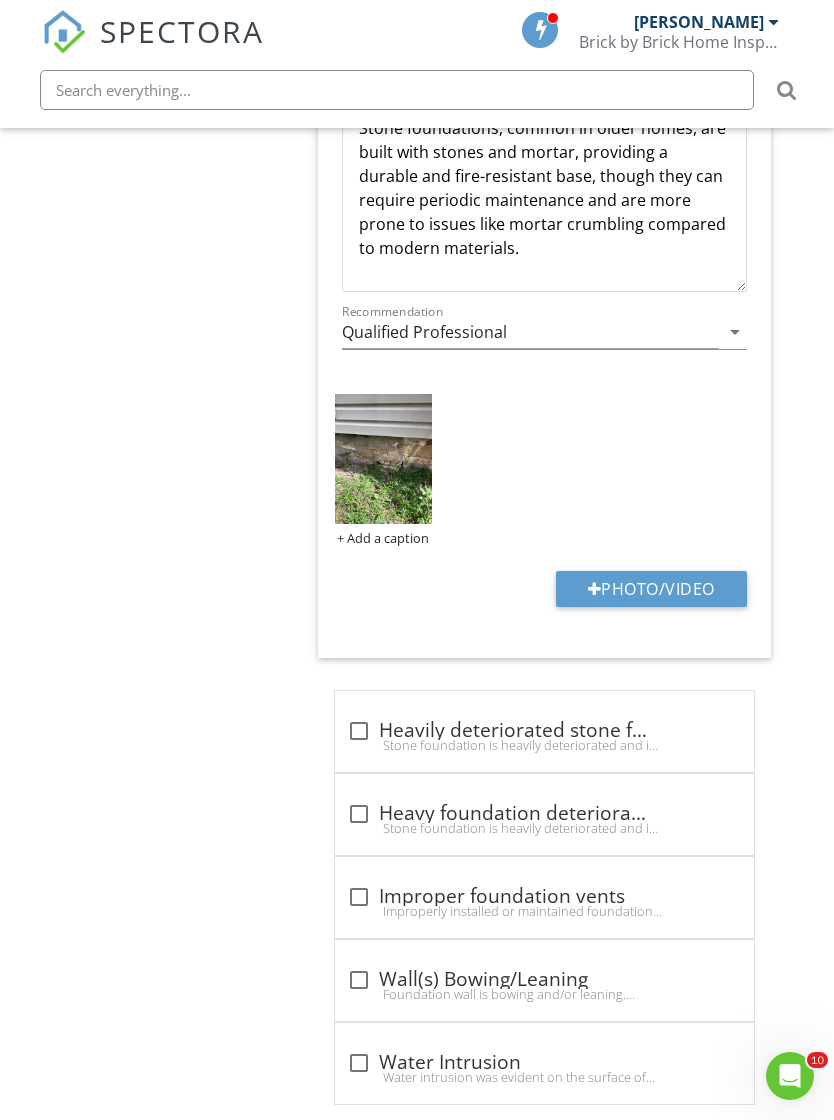 click on "Stone foundation is heavily deteriorated and in need of remediation. Recommend structural engineer evaluate and advise remediation." at bounding box center (544, 745) 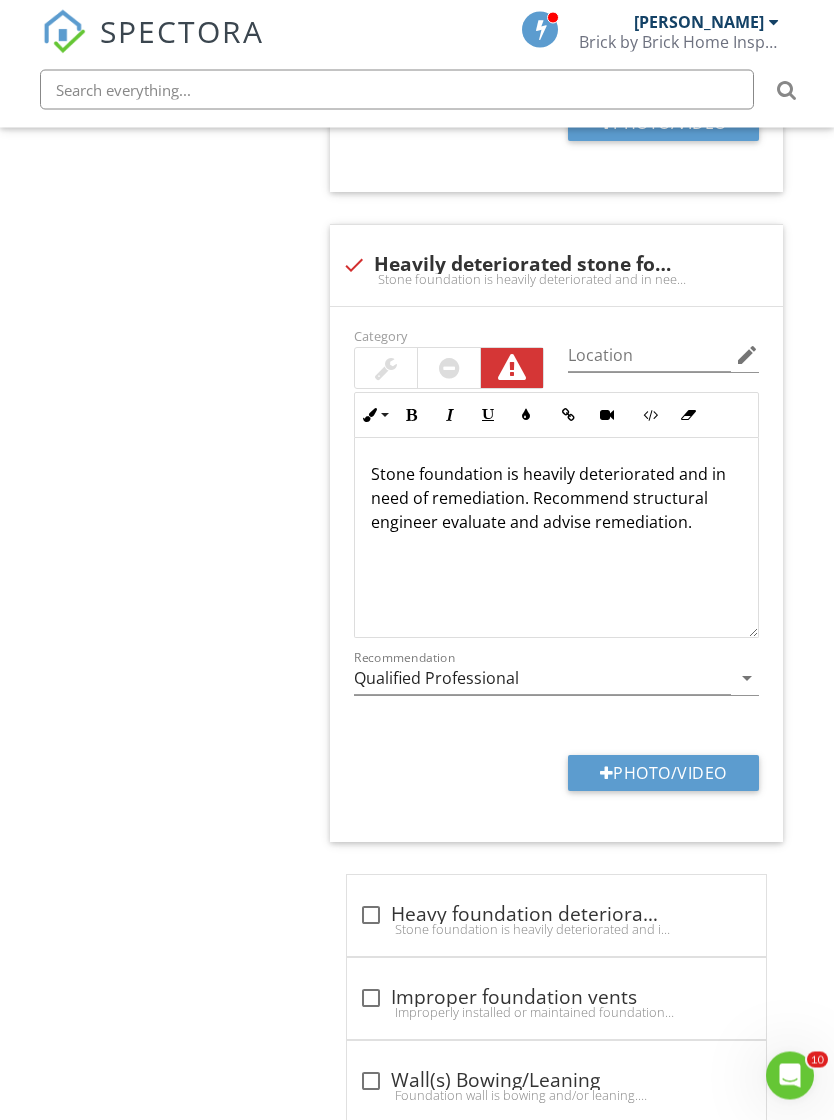 scroll, scrollTop: 3004, scrollLeft: 0, axis: vertical 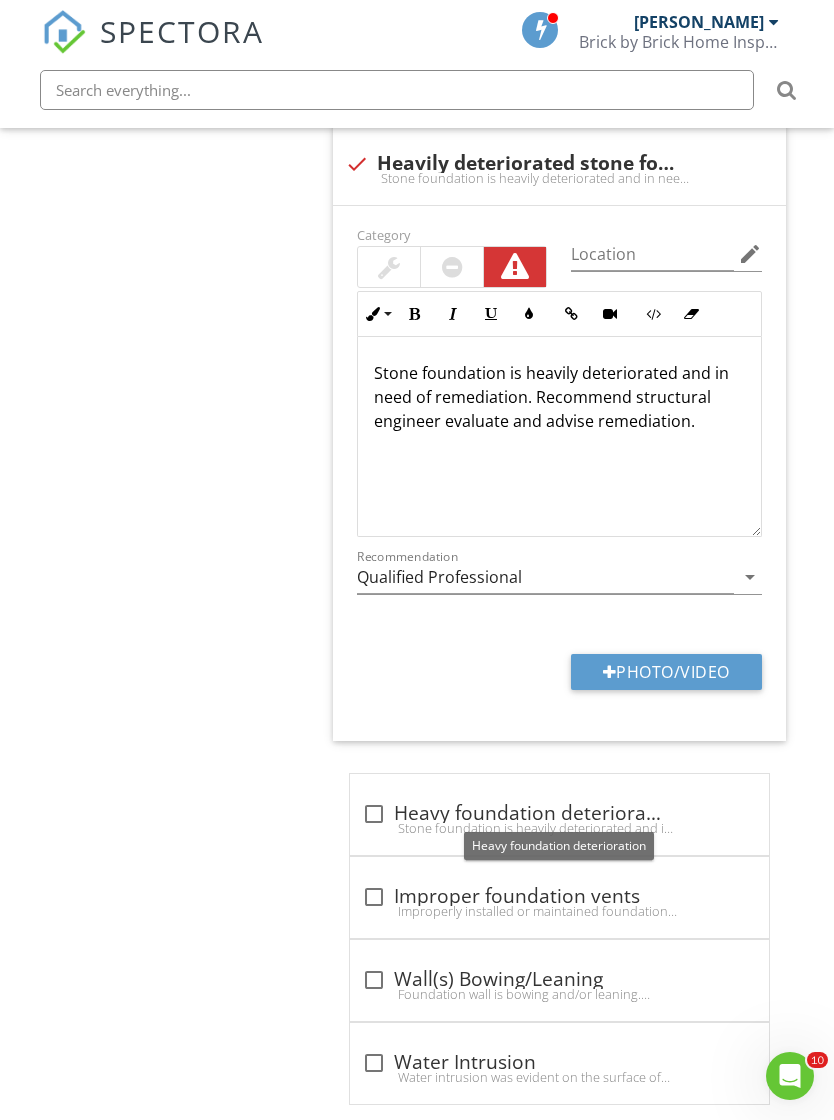 click on "Stone foundation is heavily deteriorated and in need of remediation. Several stones were held in place by spray foam. Recommend structural engineer evaluate and advise remediation." at bounding box center (559, 828) 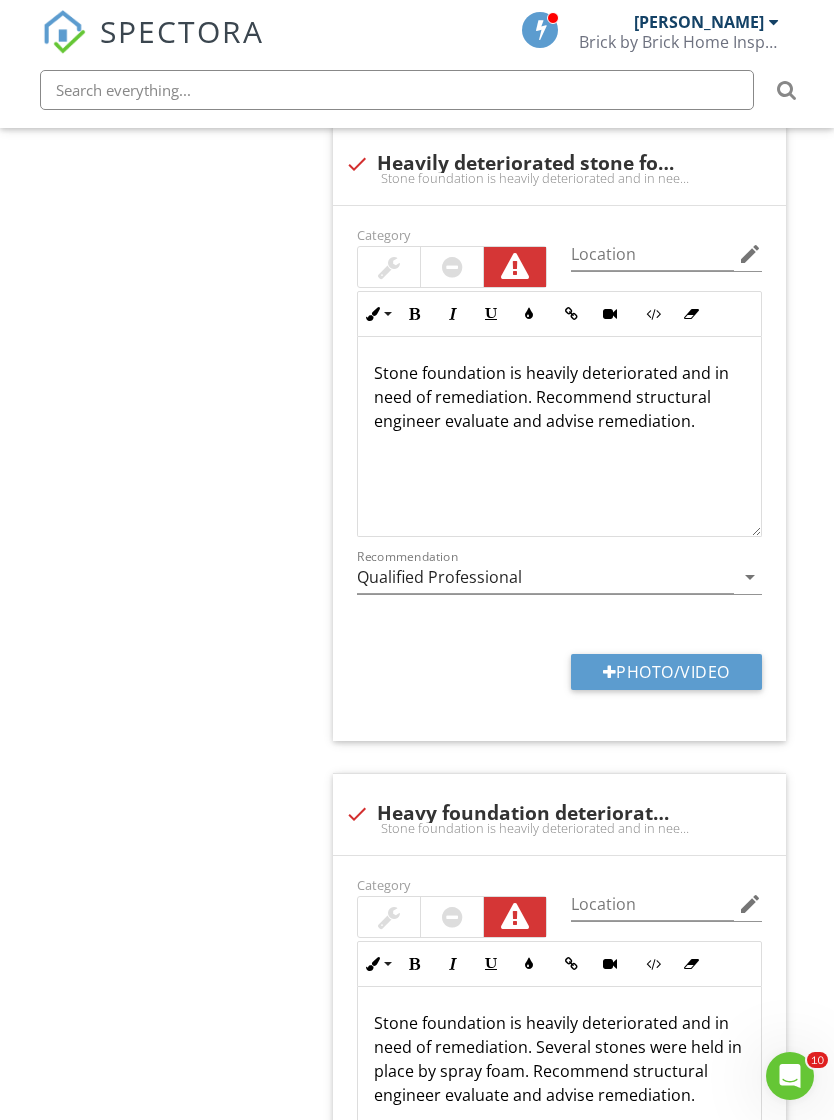 click at bounding box center (357, 814) 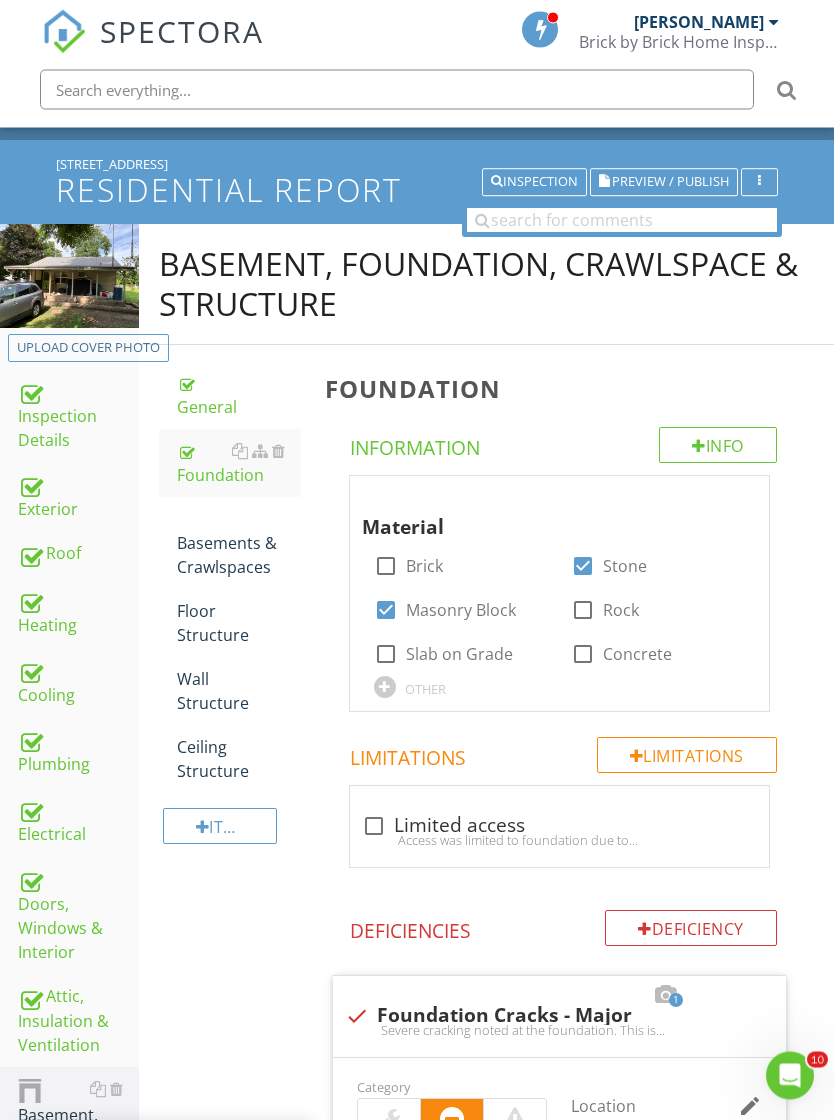 scroll, scrollTop: 81, scrollLeft: 0, axis: vertical 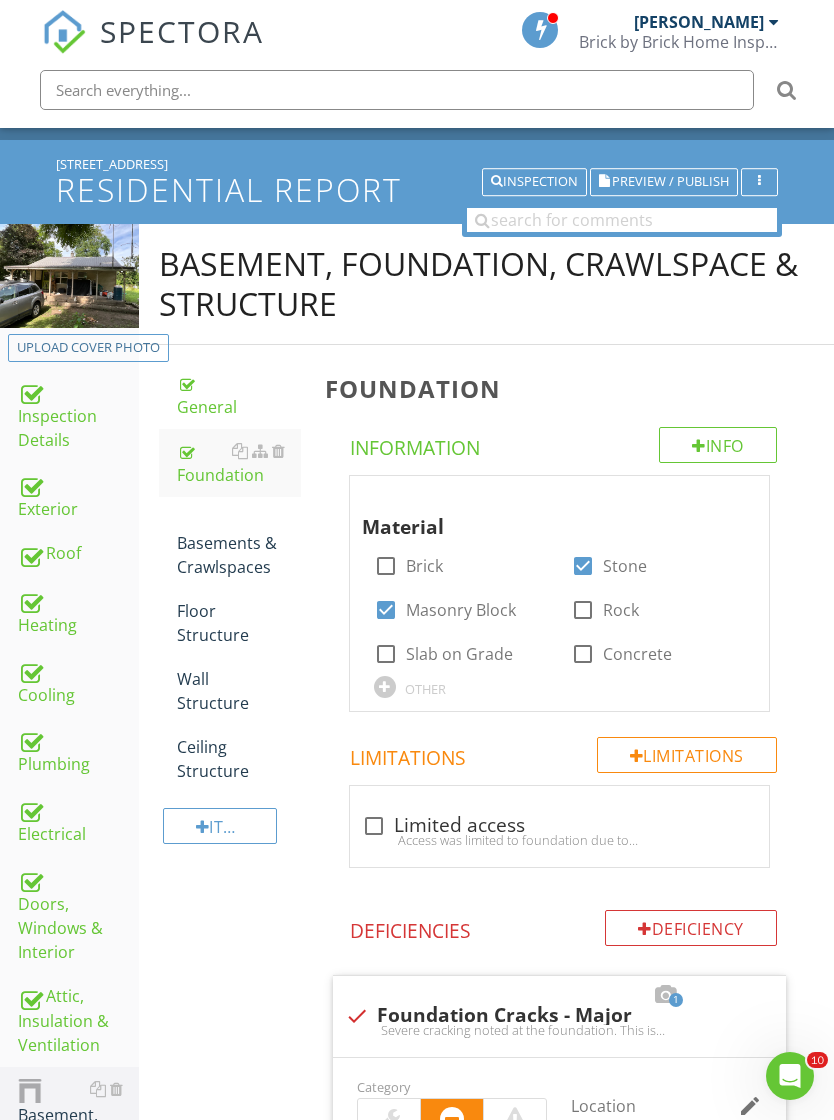 click on "Basements & Crawlspaces" at bounding box center [239, 543] 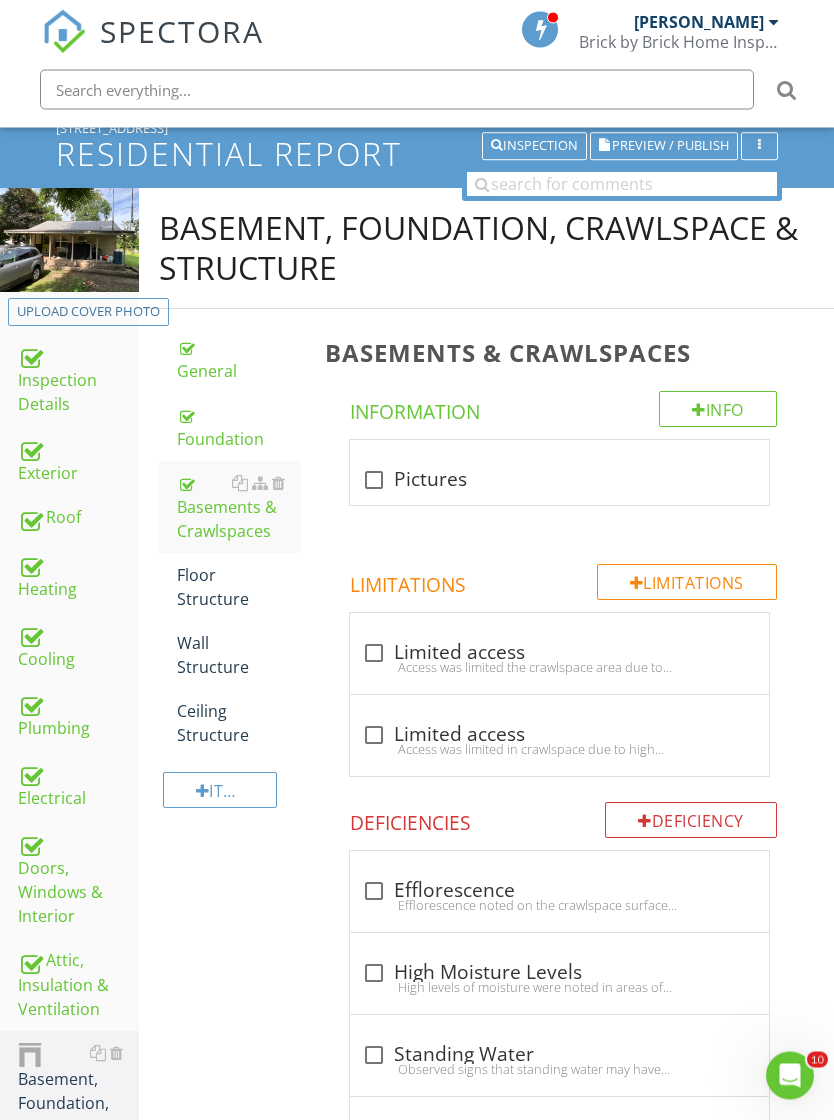 scroll, scrollTop: 158, scrollLeft: 0, axis: vertical 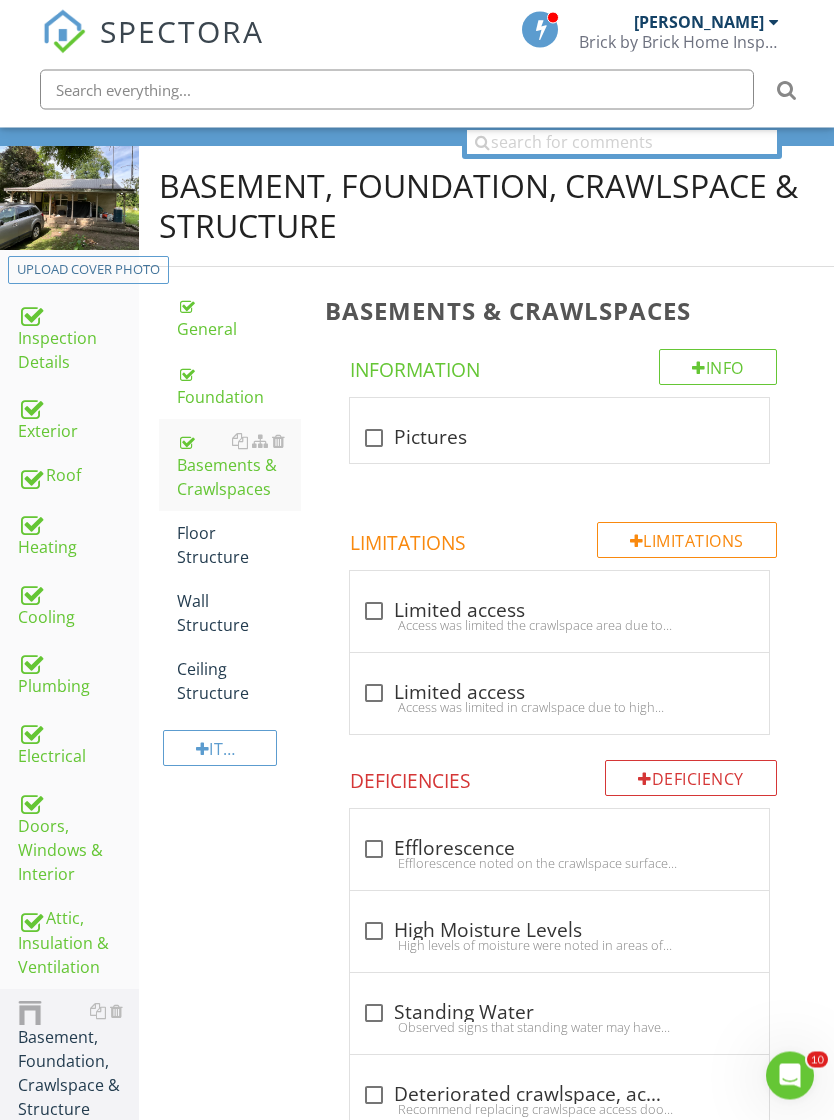 click on "check_box_outline_blank
Limited access" at bounding box center (559, 612) 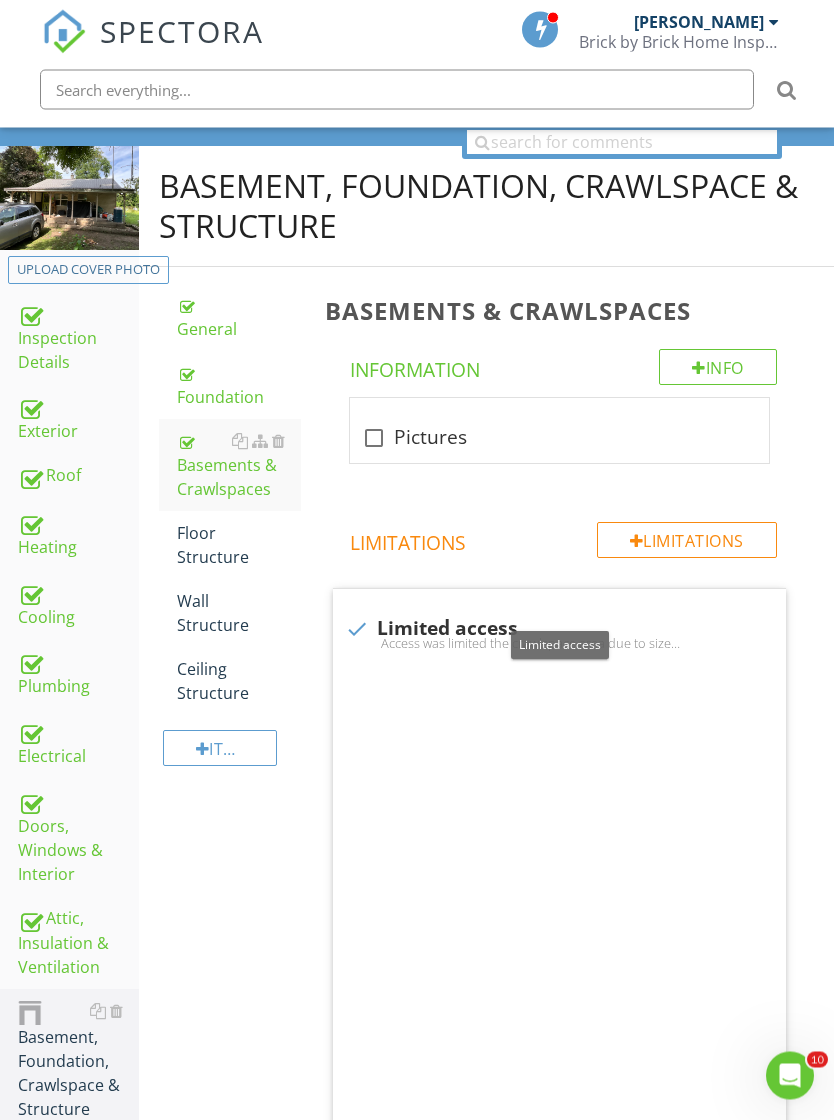 scroll, scrollTop: 159, scrollLeft: 0, axis: vertical 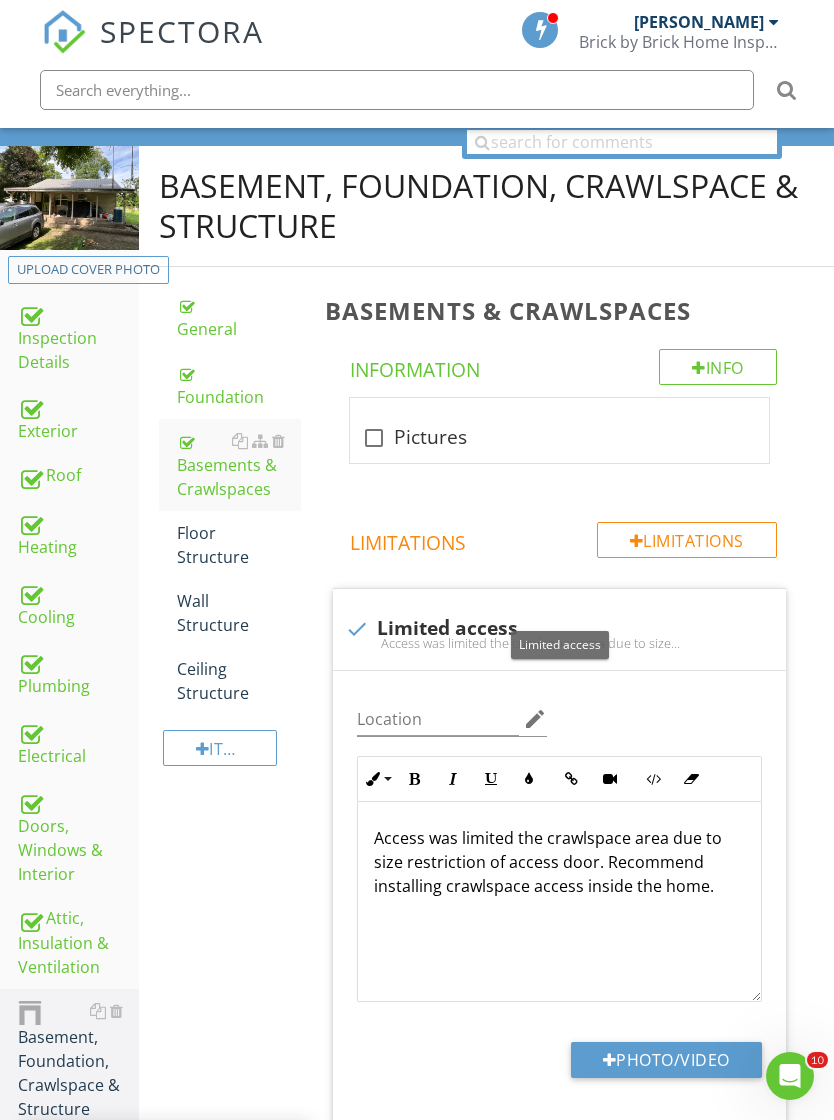 click on "check
Limited access
Access was limited the crawlspace area due to size restriction of access door. Recommend installing crawlspace access inside the home." at bounding box center [559, 629] 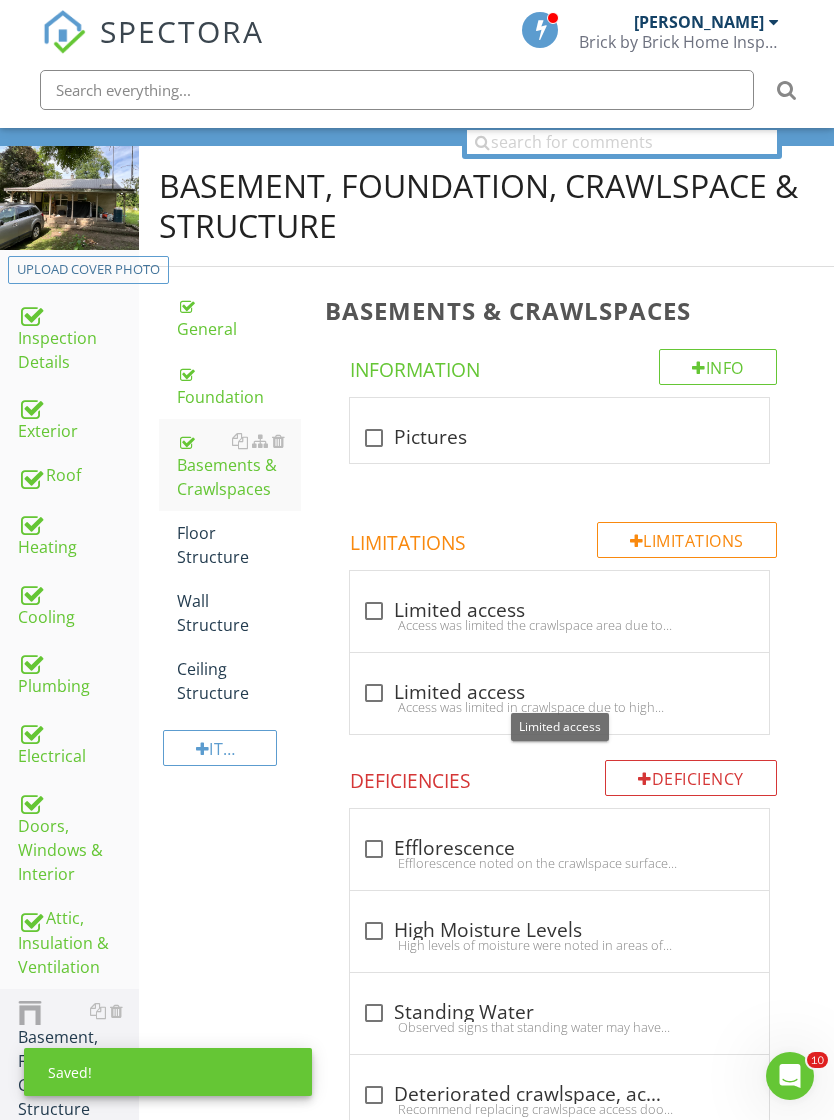 click at bounding box center (374, 693) 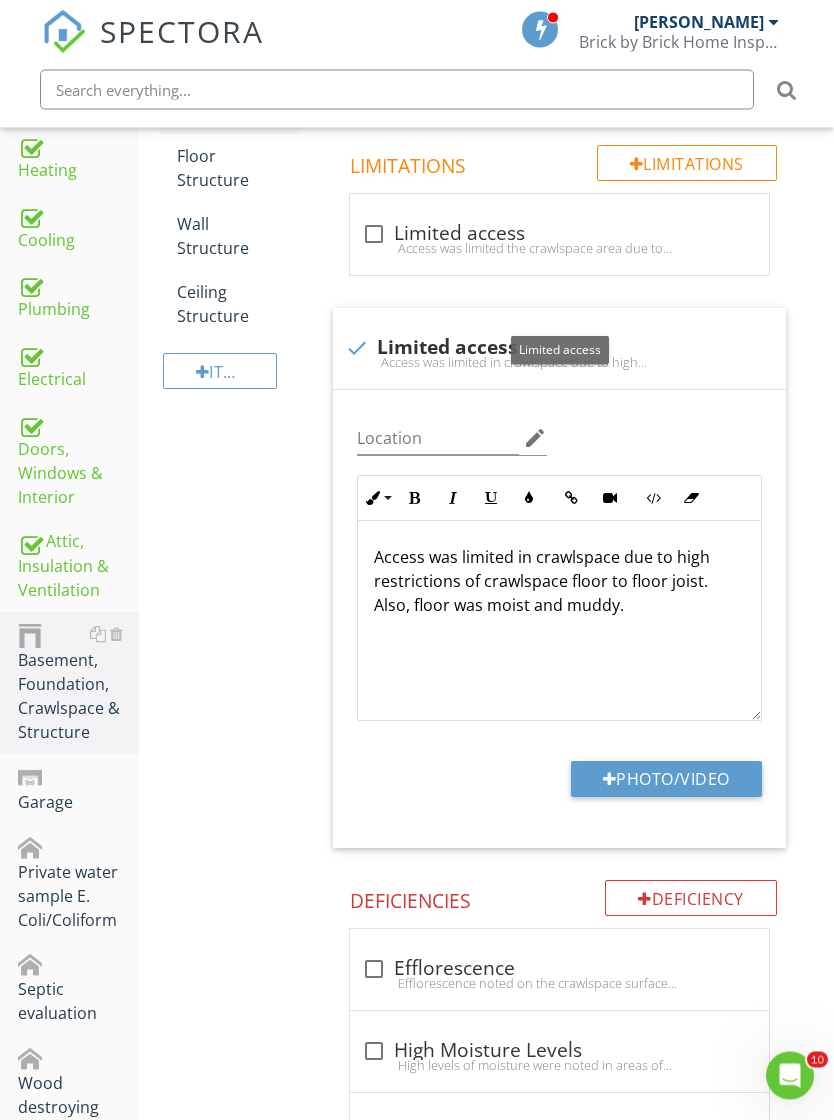 scroll, scrollTop: 537, scrollLeft: 0, axis: vertical 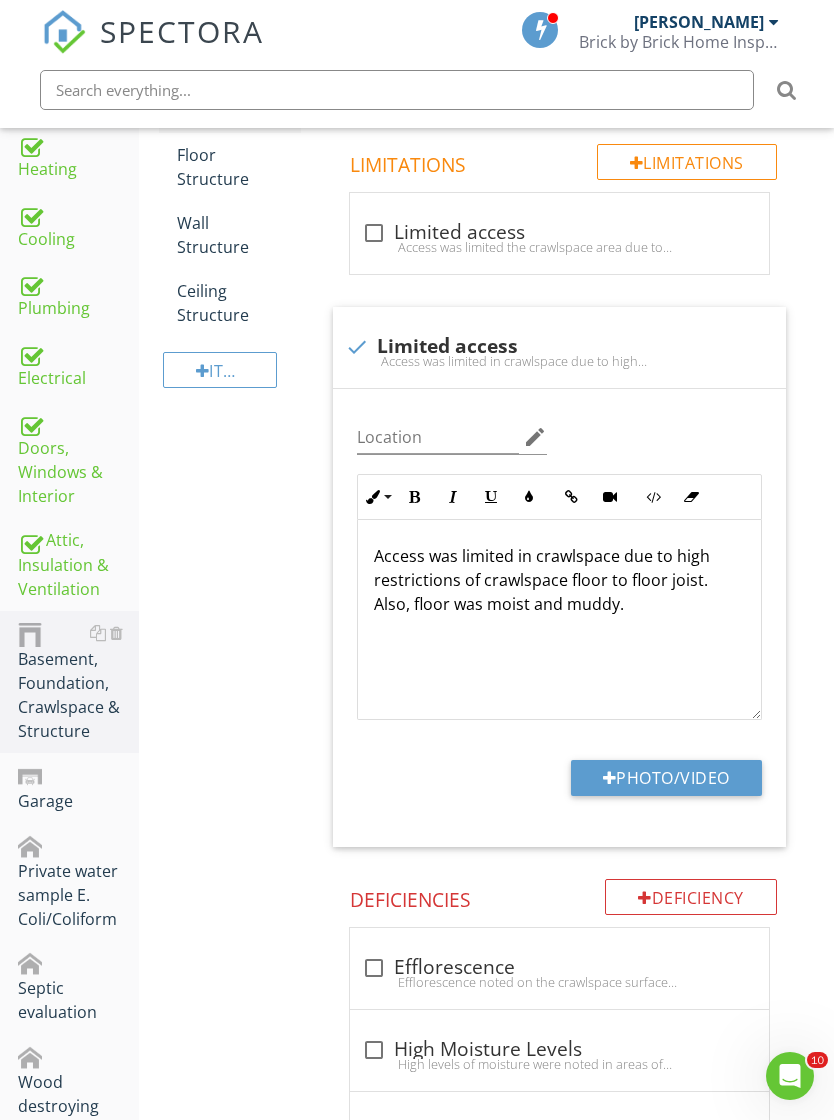 click on "Access was limited in crawlspace due to high restrictions of crawlspace floor to floor joist. Also, floor was moist and muddy." at bounding box center (559, 580) 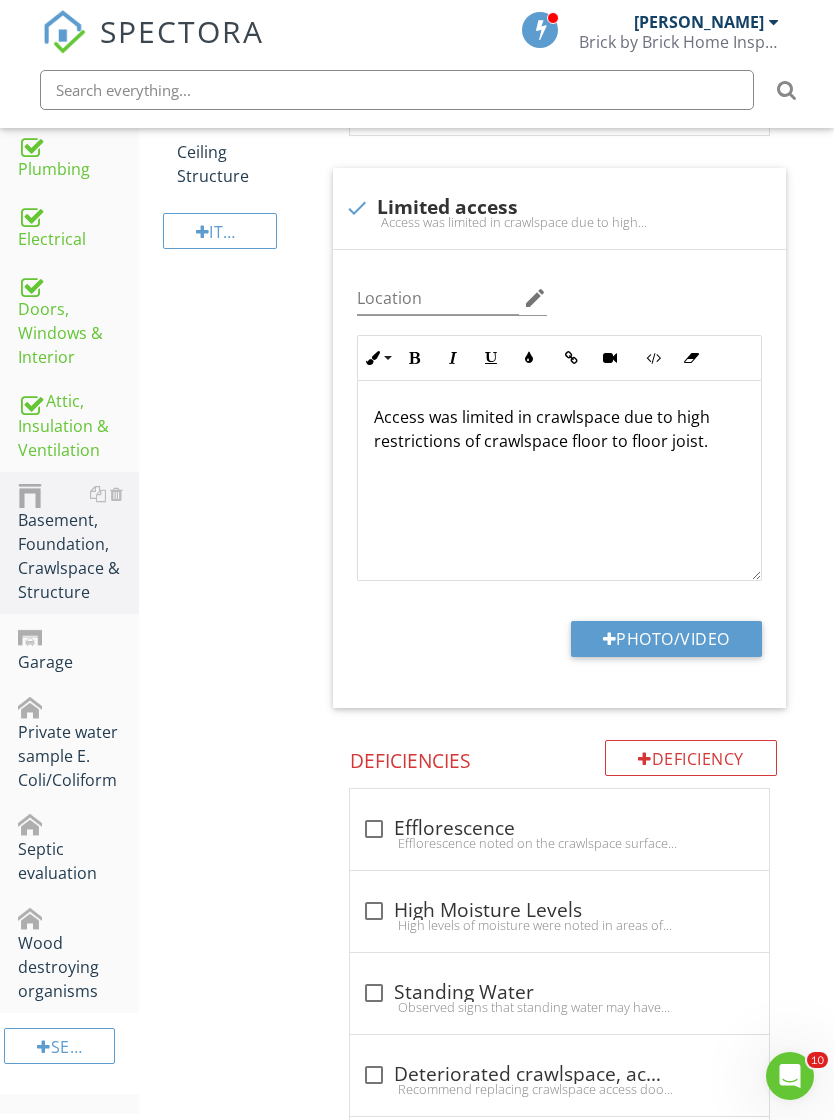 scroll, scrollTop: 772, scrollLeft: 0, axis: vertical 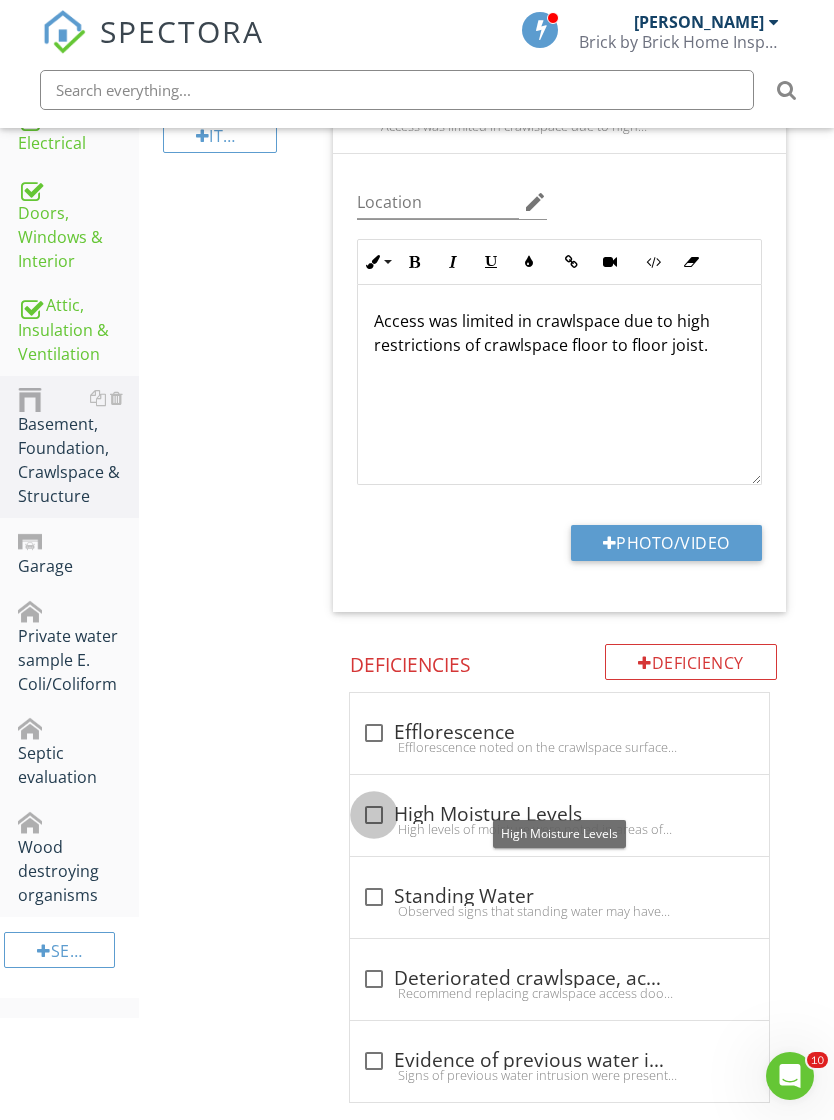 click at bounding box center [374, 815] 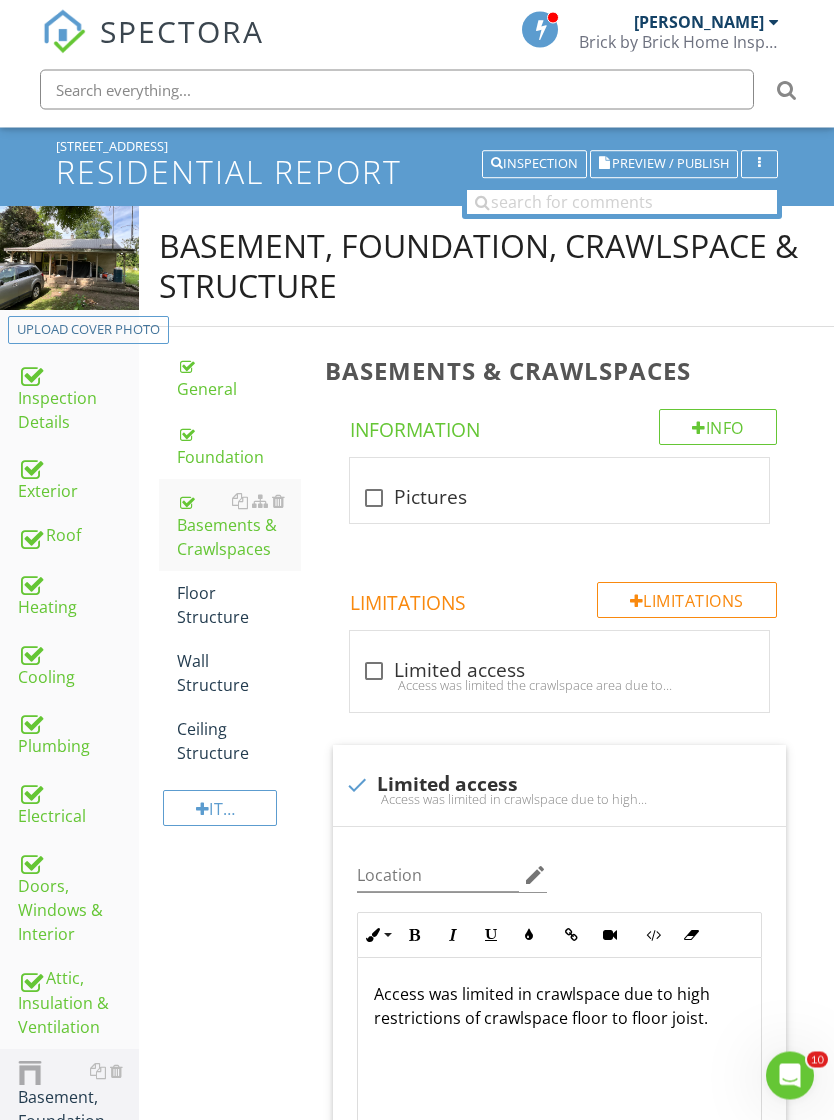 scroll, scrollTop: 68, scrollLeft: 0, axis: vertical 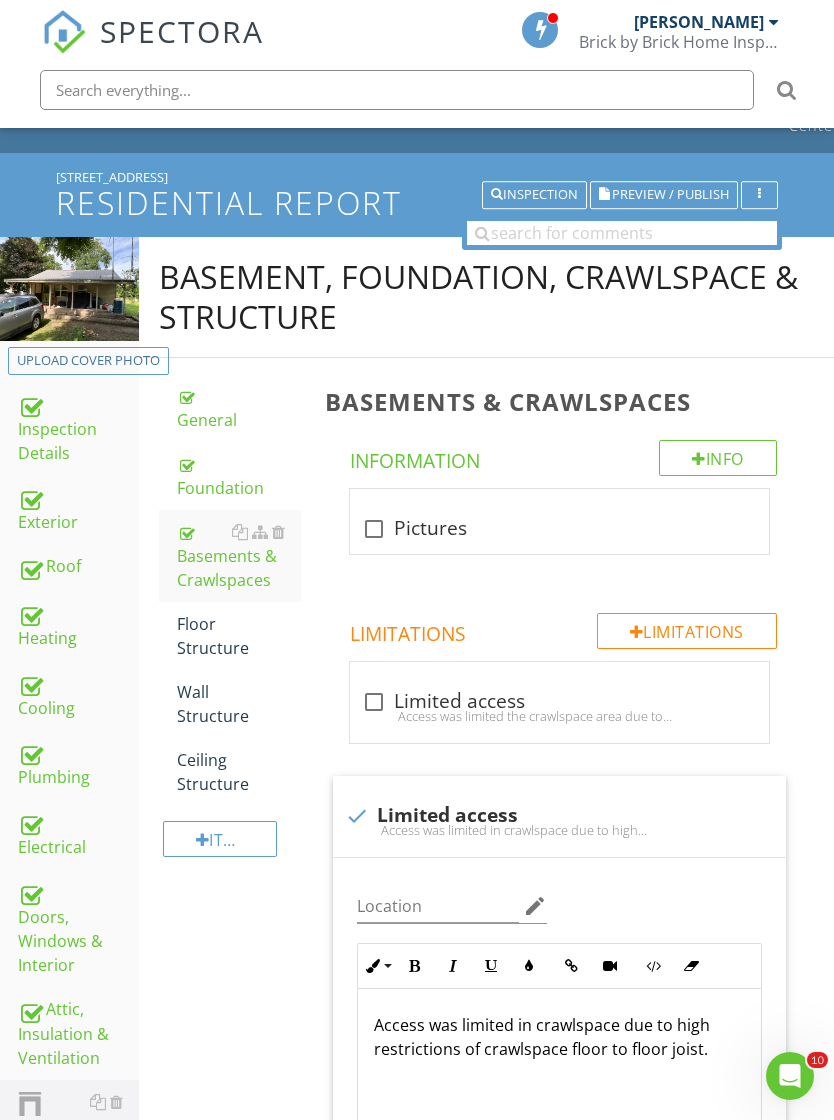 click on "Floor Structure" at bounding box center (239, 636) 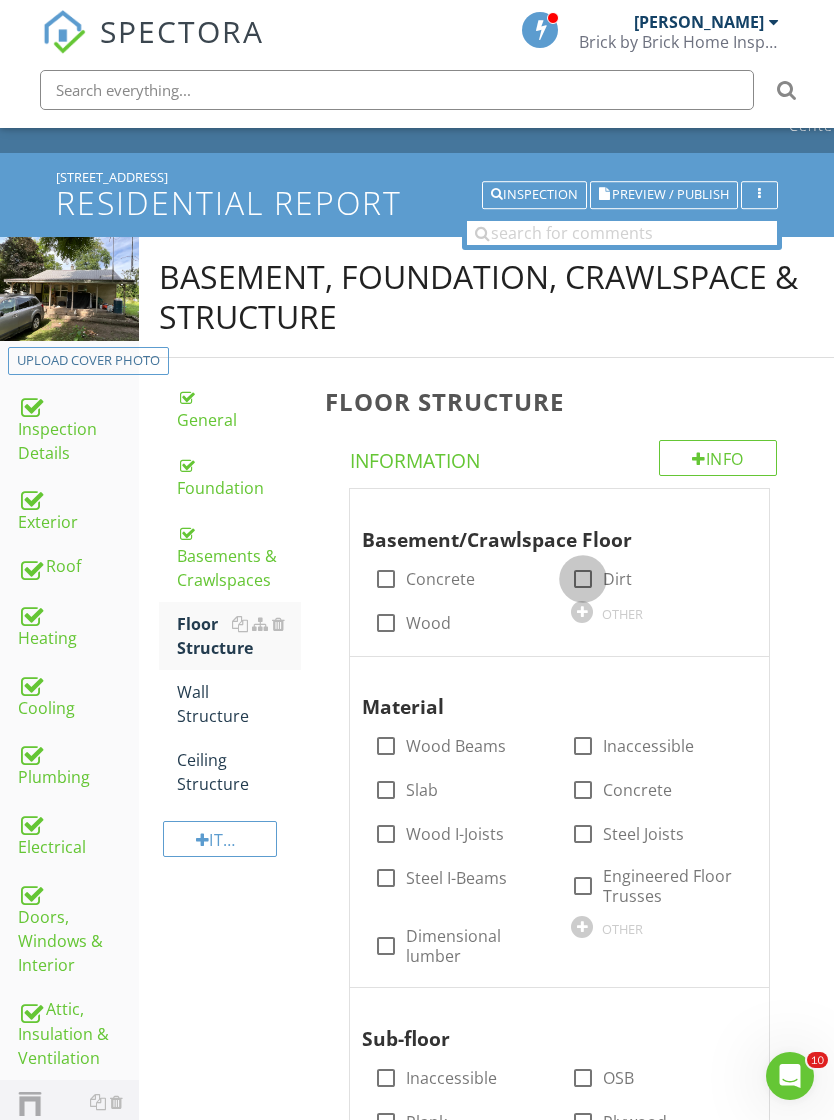 click at bounding box center (583, 579) 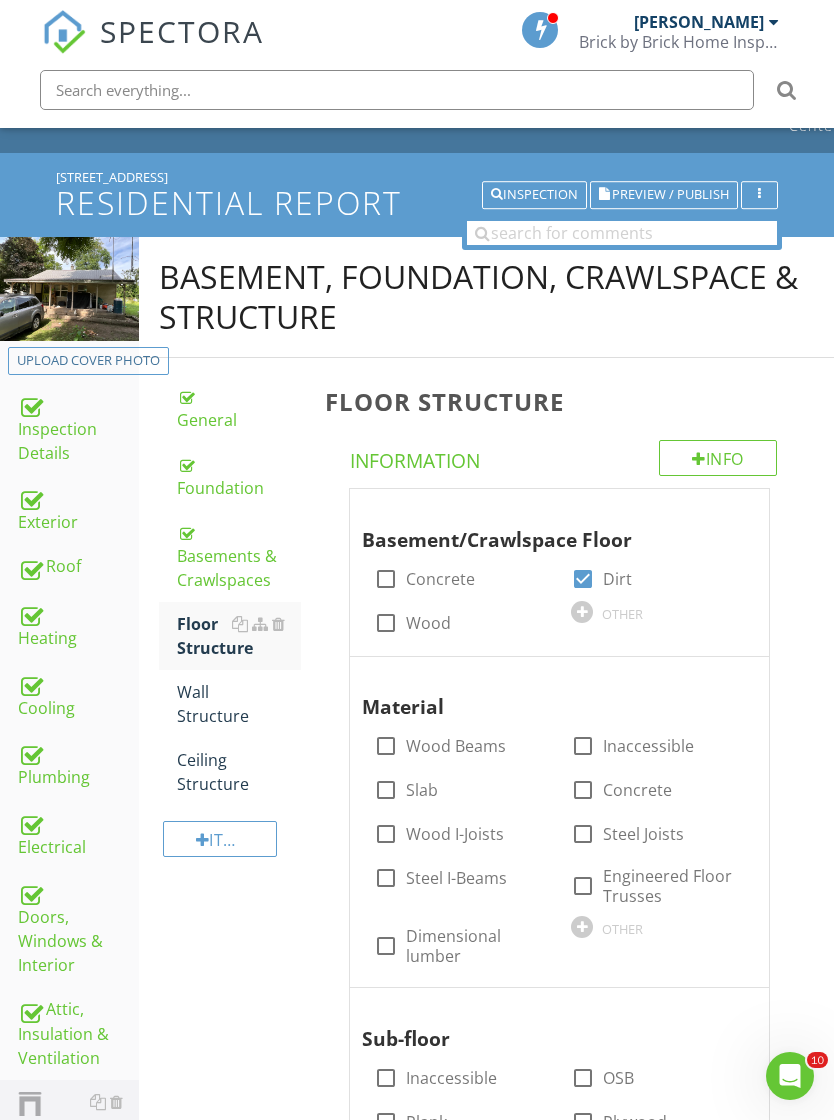 click on "Concrete" at bounding box center (440, 579) 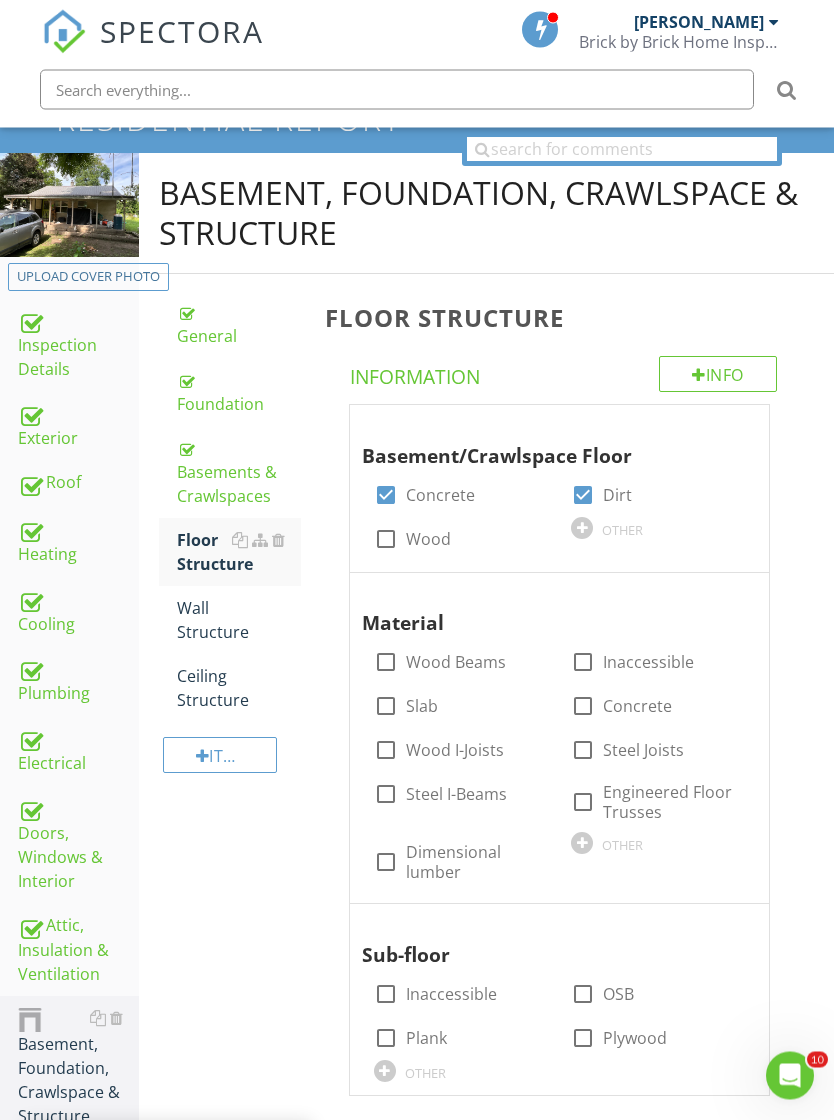 scroll, scrollTop: 152, scrollLeft: 0, axis: vertical 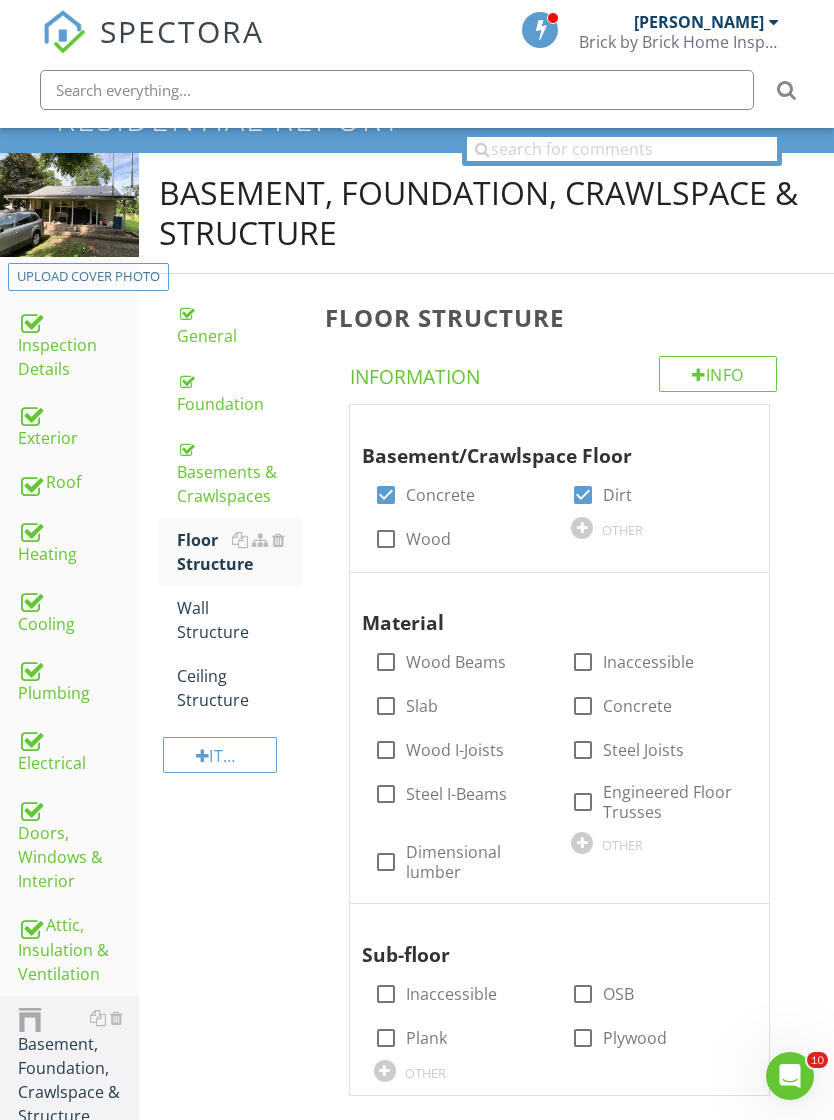 click on "OTHER" at bounding box center (622, 845) 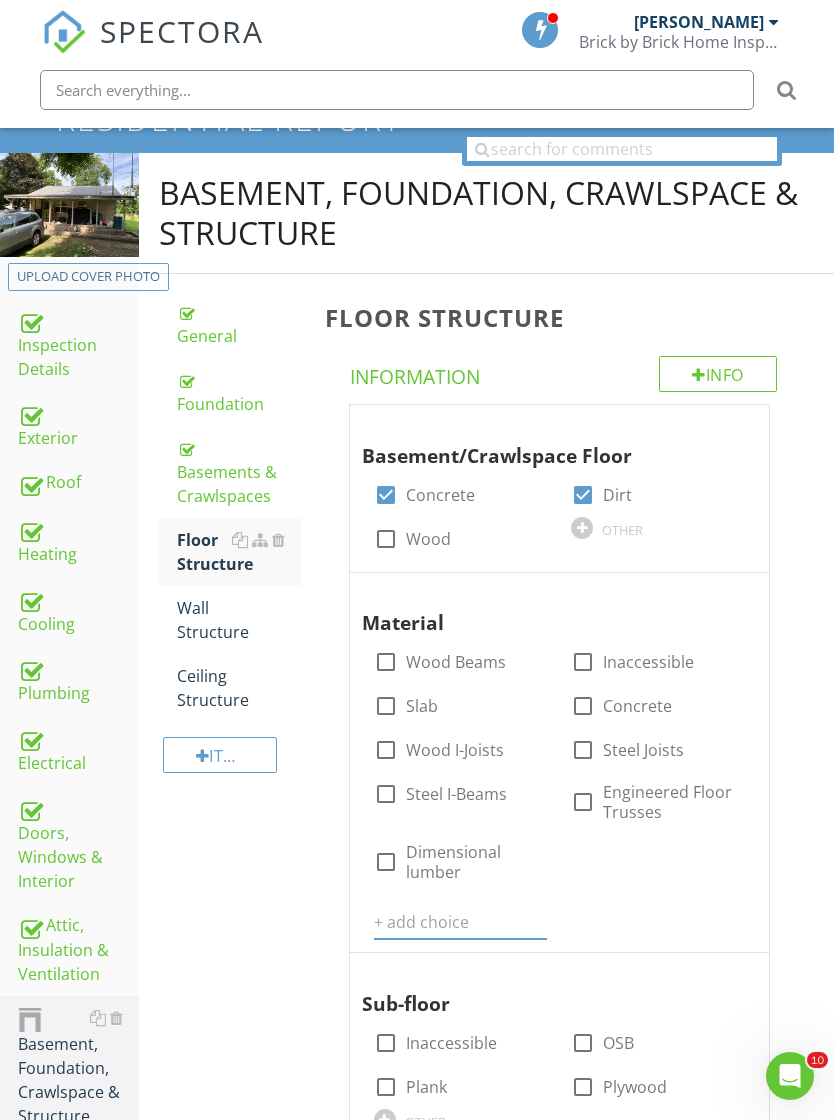 click at bounding box center [461, 922] 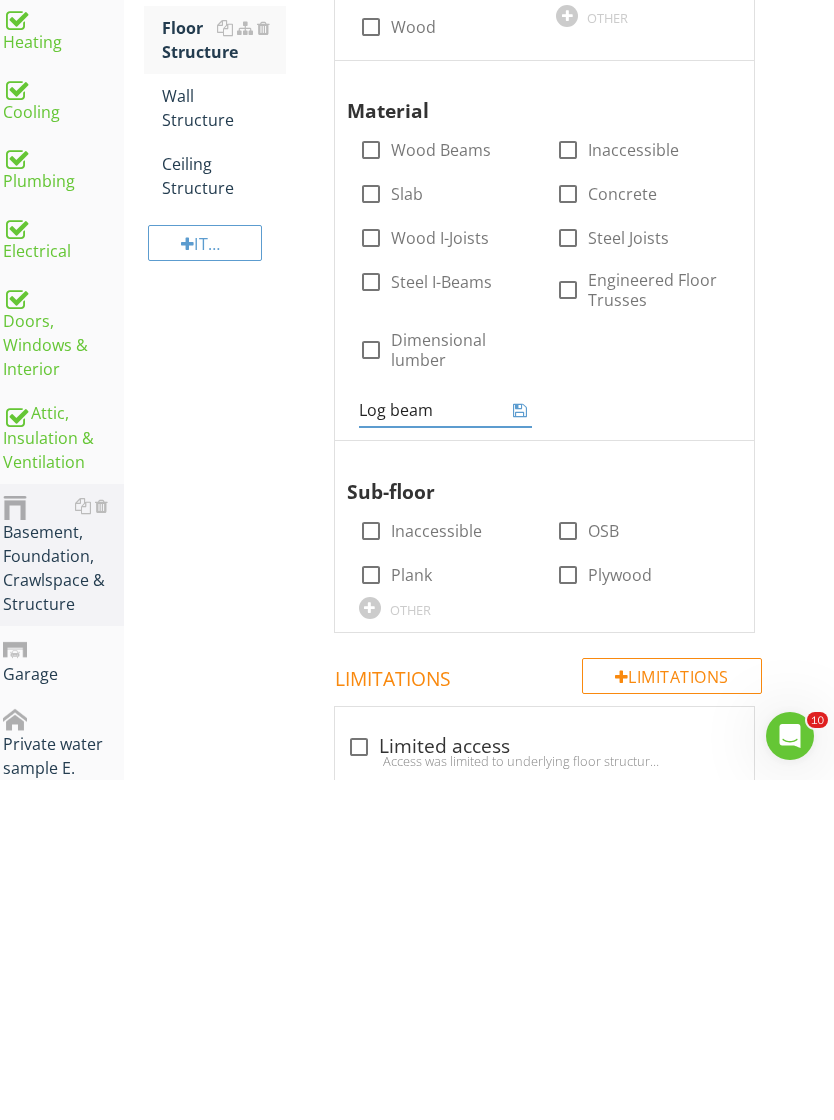 type on "Log beams" 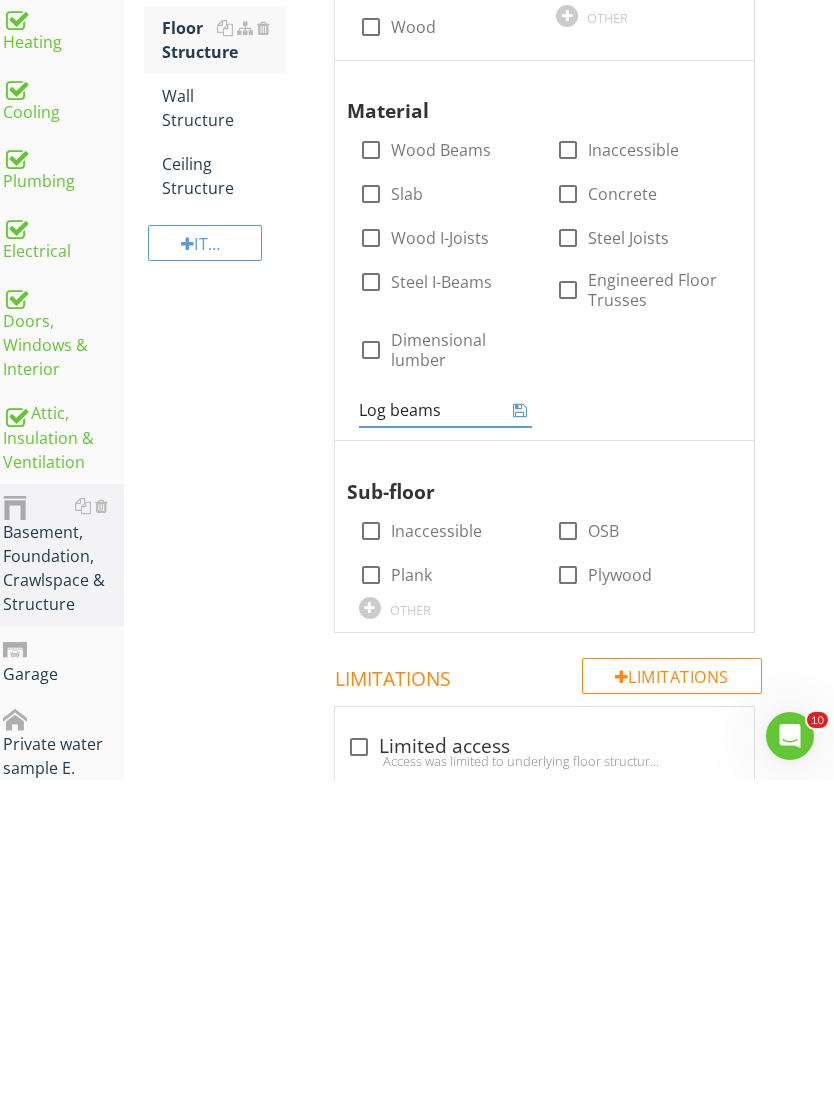 click on "Floor Structure
Info
Information
Basement/Crawlspace Floor
check_box Concrete   check_box Dirt   check_box_outline_blank Wood         OTHER
Material
check_box_outline_blank Wood Beams   check_box_outline_blank Inaccessible   check_box_outline_blank Slab   check_box_outline_blank Concrete   check_box_outline_blank Wood I-Joists   check_box_outline_blank Steel Joists   check_box_outline_blank Steel I-Beams   check_box_outline_blank Engineered Floor Trusses   check_box_outline_blank Dimensional lumber     Log beams     OTHER
Sub-floor
check_box_outline_blank Inaccessible   check_box_outline_blank OSB   check_box_outline_blank Plank   check_box_outline_blank Plywood         OTHER                   Limitations" at bounding box center (558, 1309) 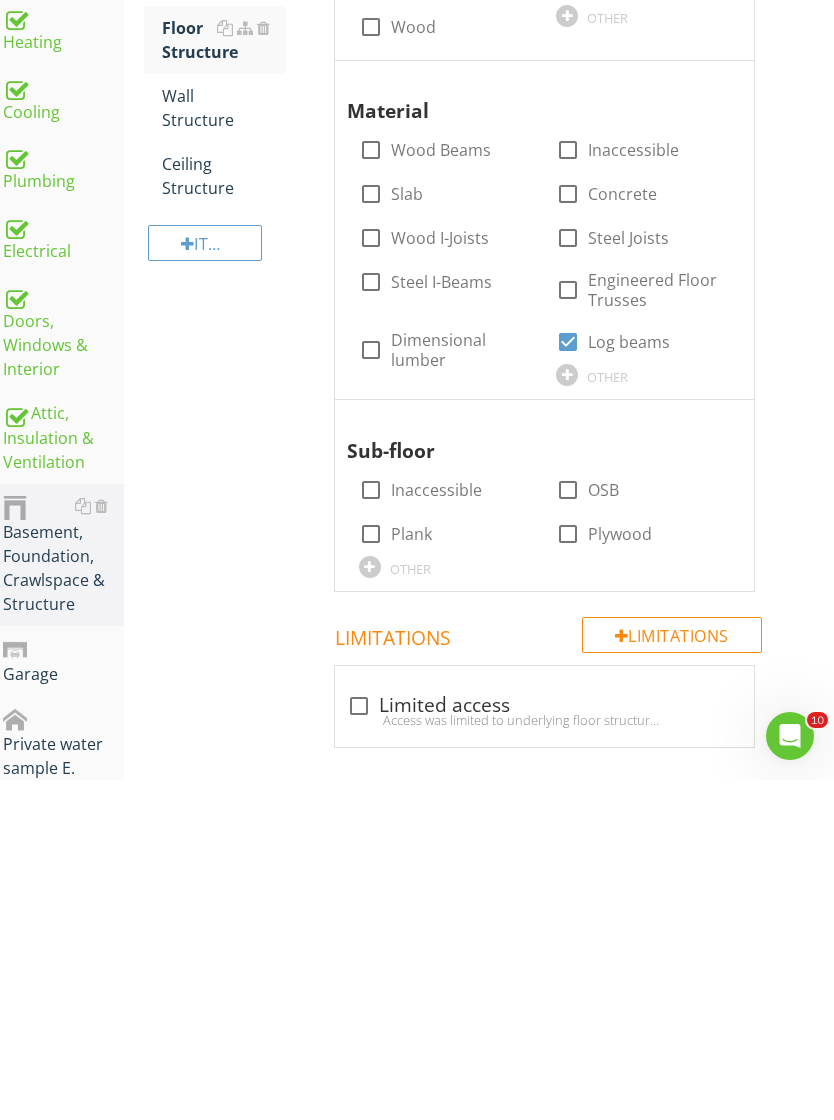 scroll, scrollTop: 664, scrollLeft: 15, axis: both 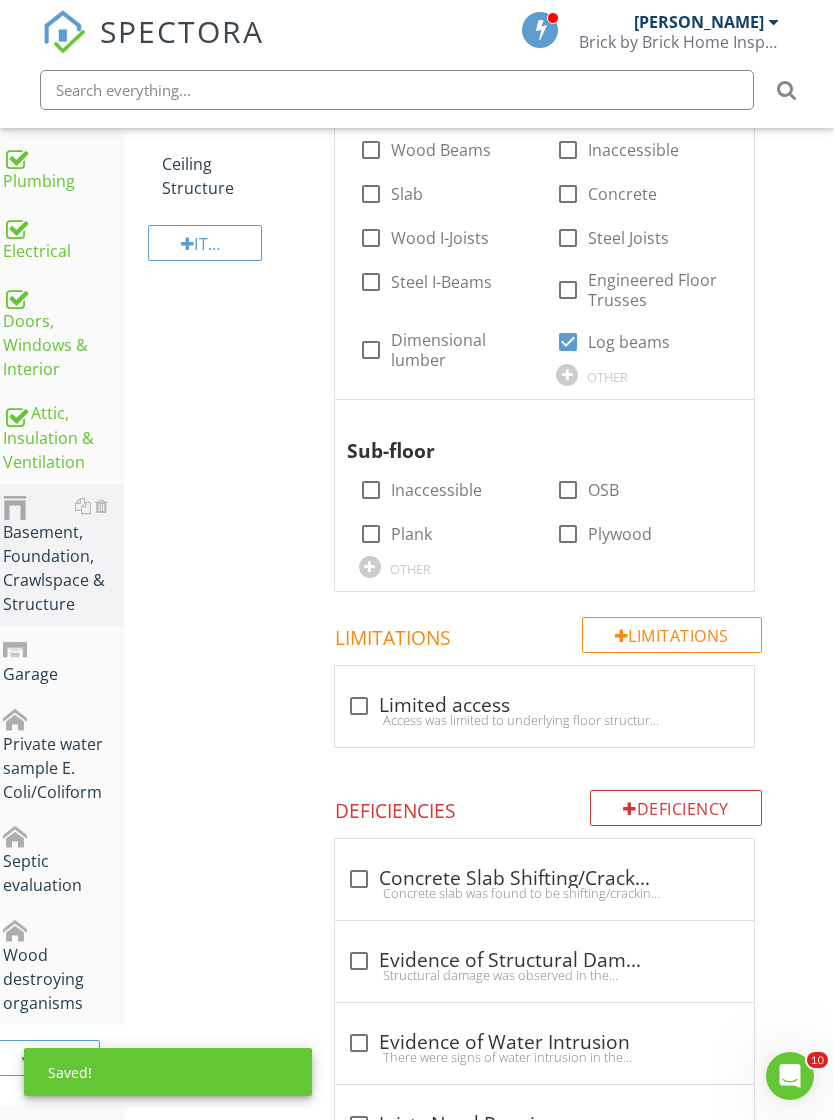 click on "Plank" at bounding box center [411, 534] 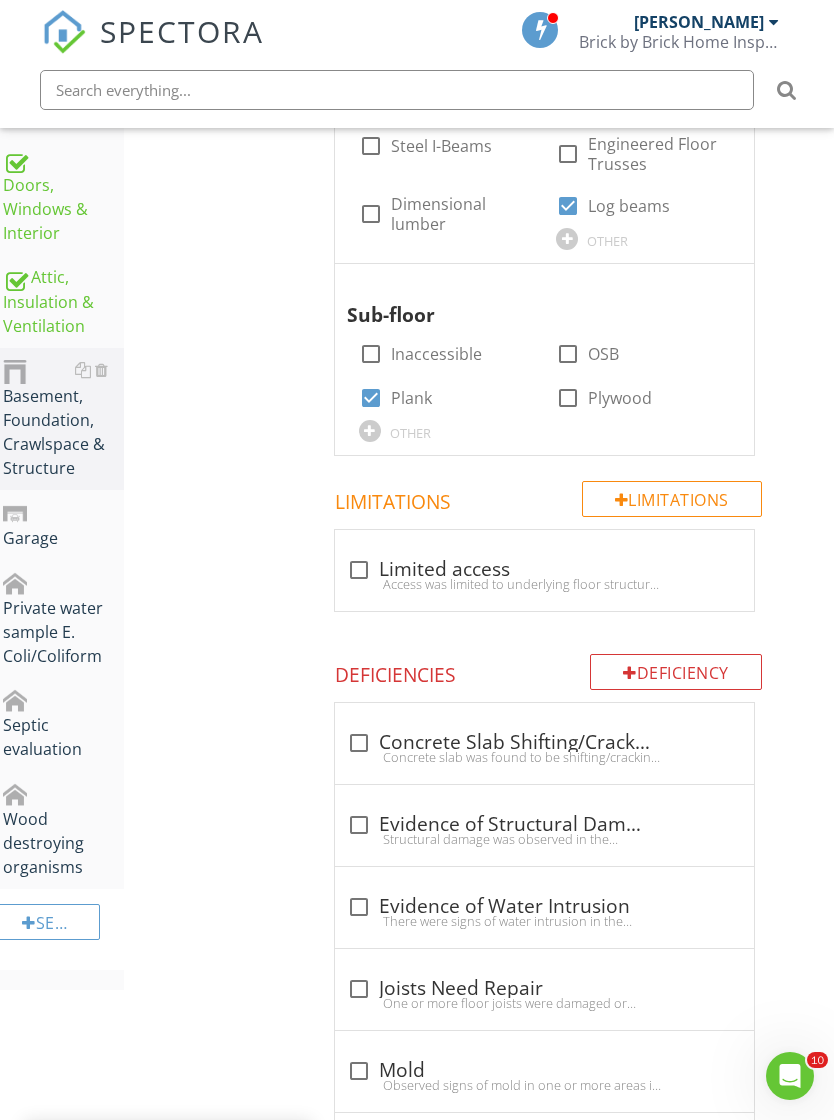 scroll, scrollTop: 825, scrollLeft: 15, axis: both 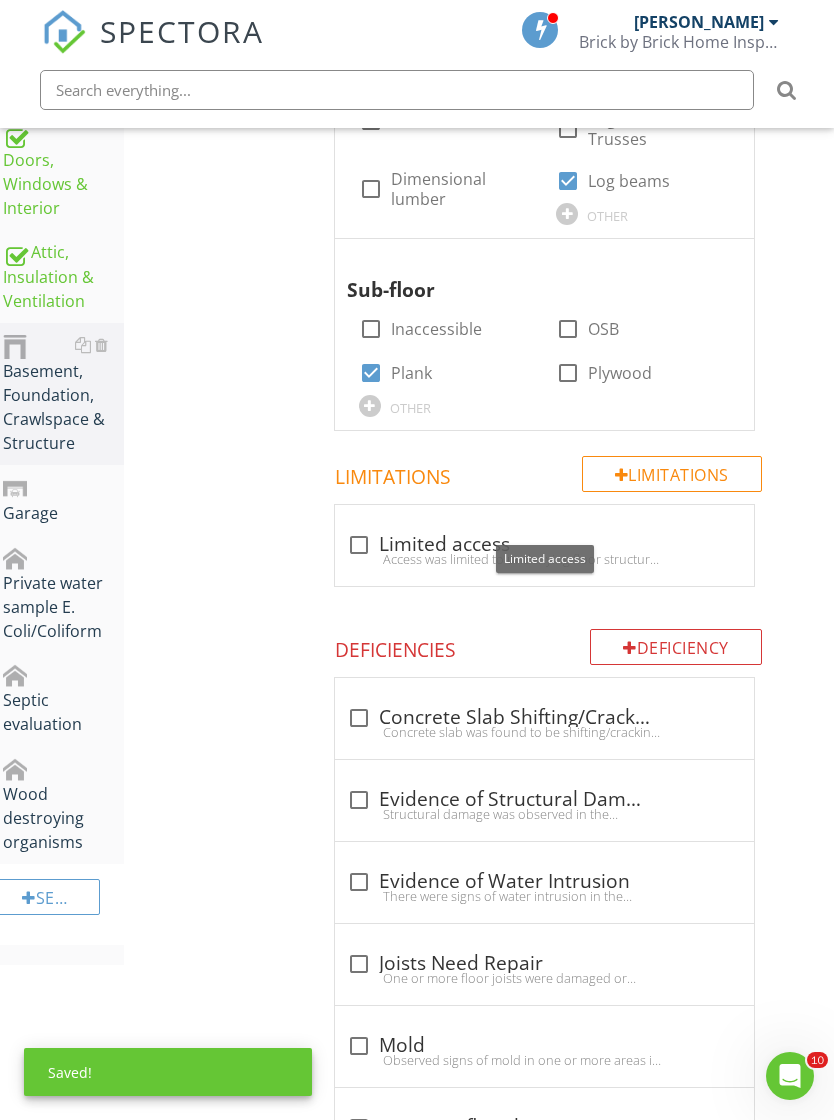 click at bounding box center [359, 545] 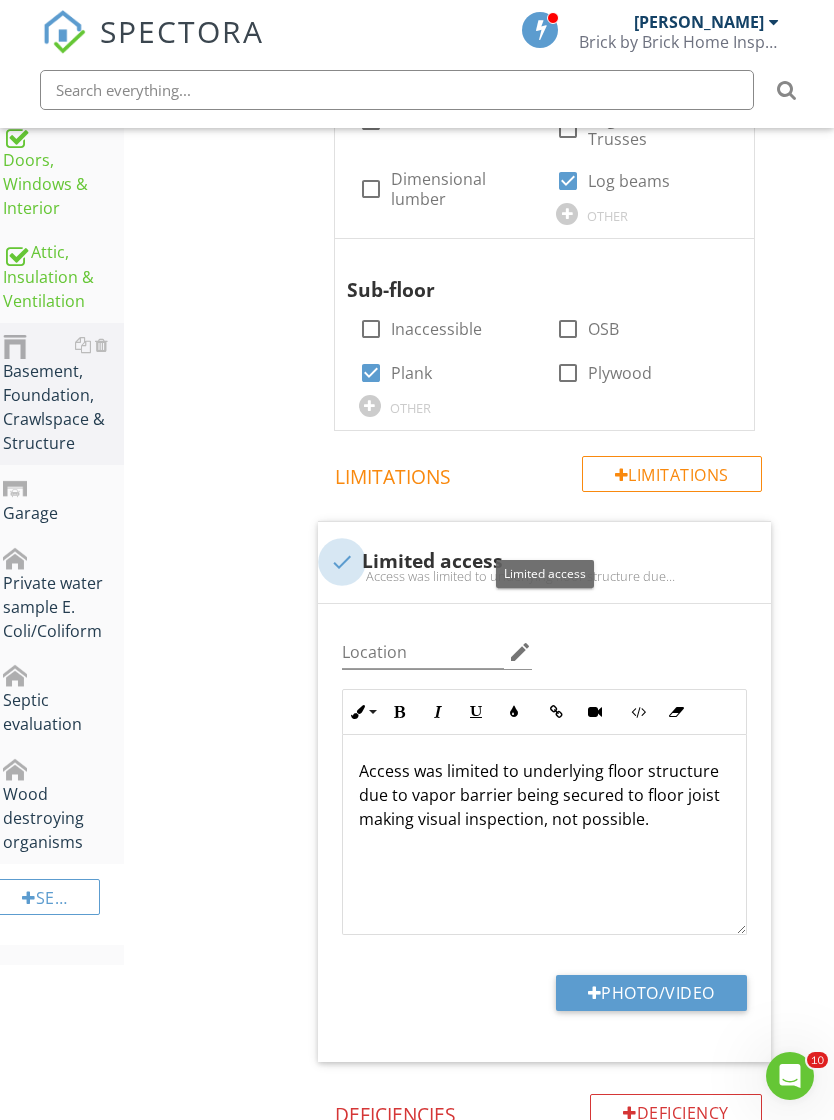 click at bounding box center [342, 562] 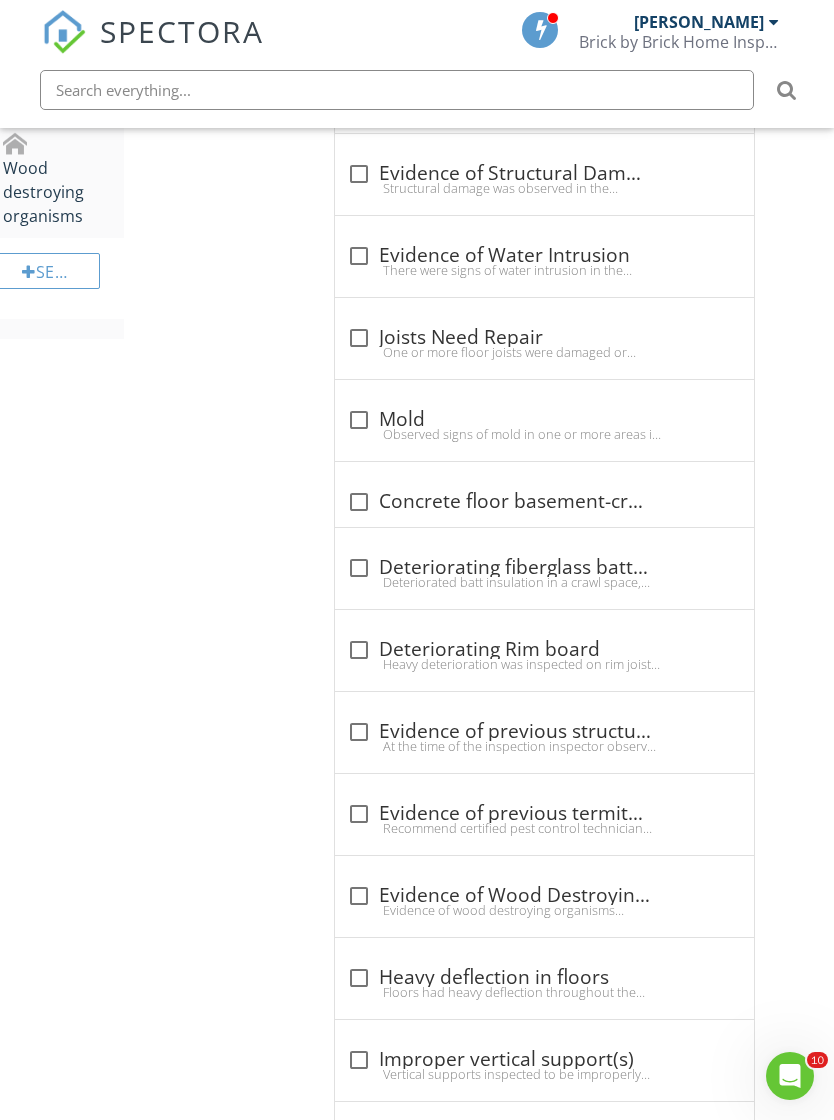scroll, scrollTop: 1457, scrollLeft: 15, axis: both 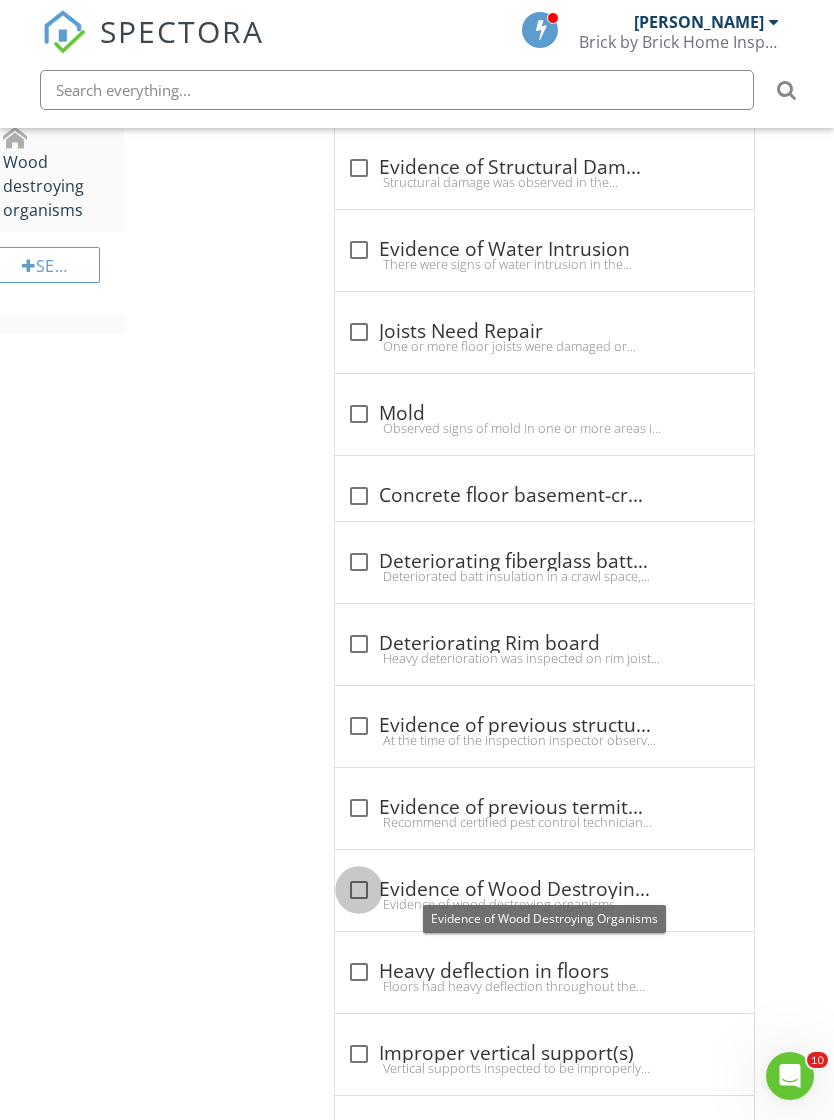 click at bounding box center [359, 890] 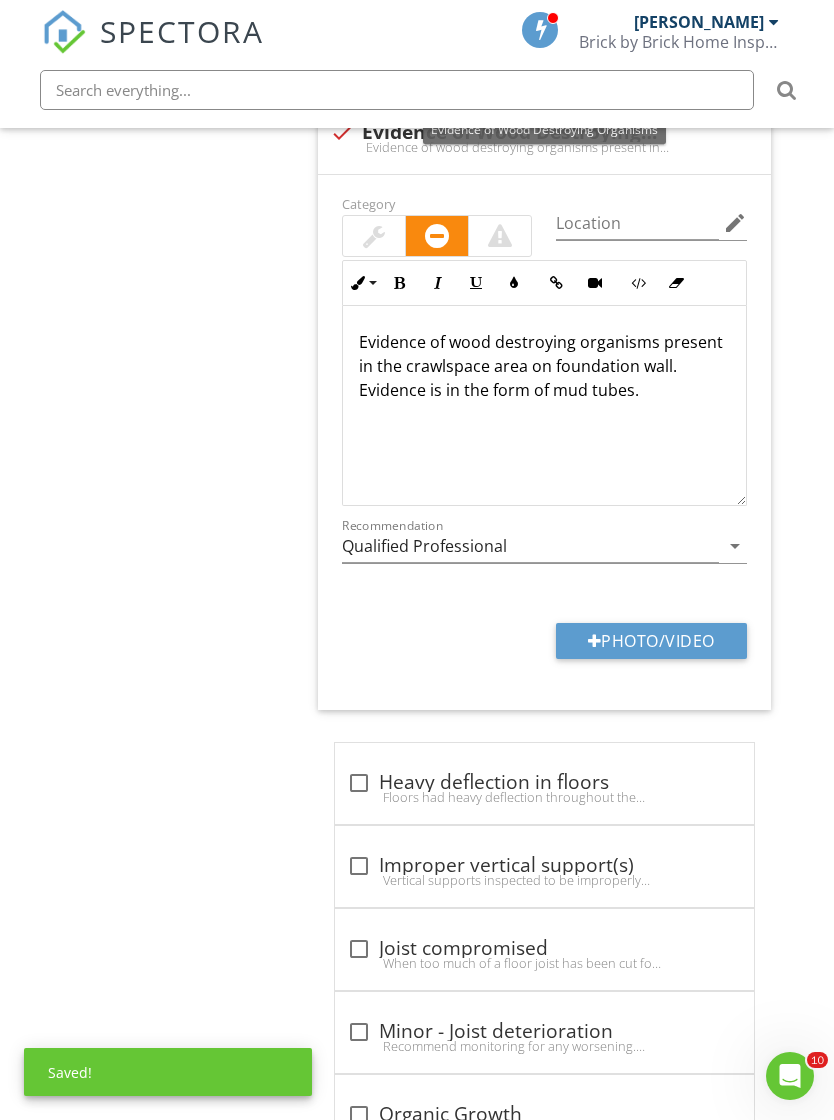 scroll, scrollTop: 2295, scrollLeft: 15, axis: both 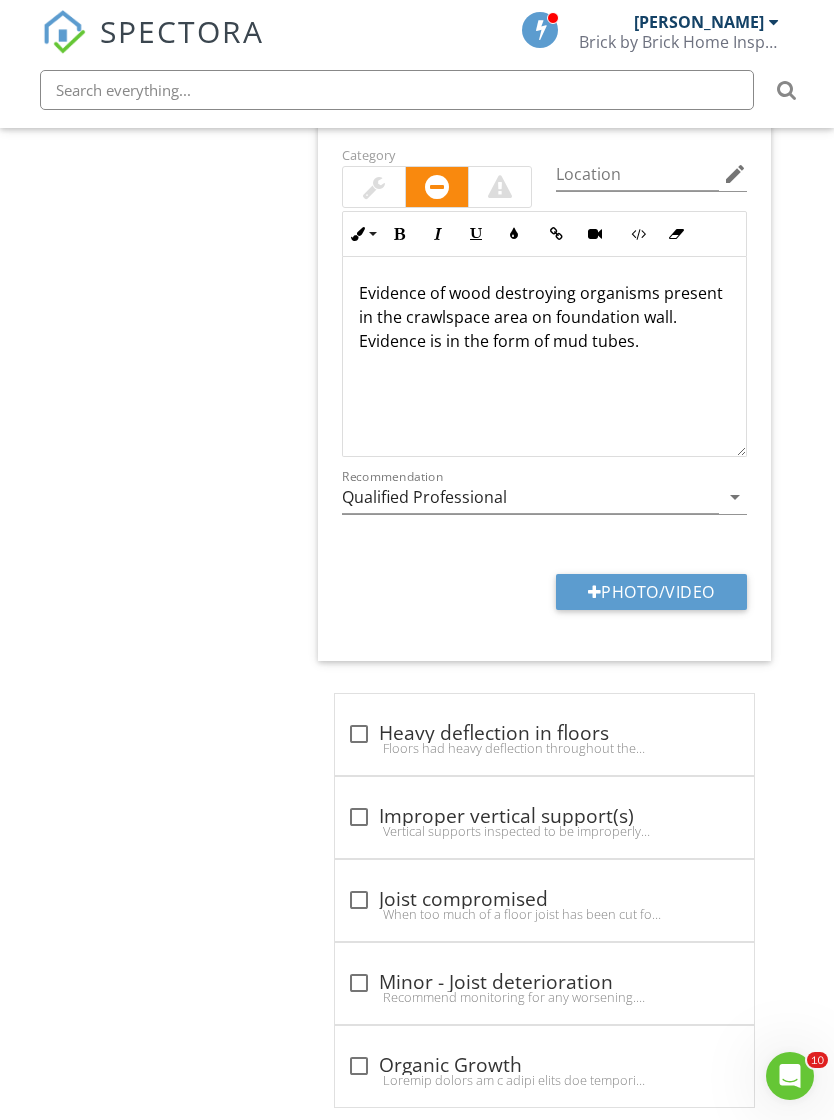 click at bounding box center (359, 734) 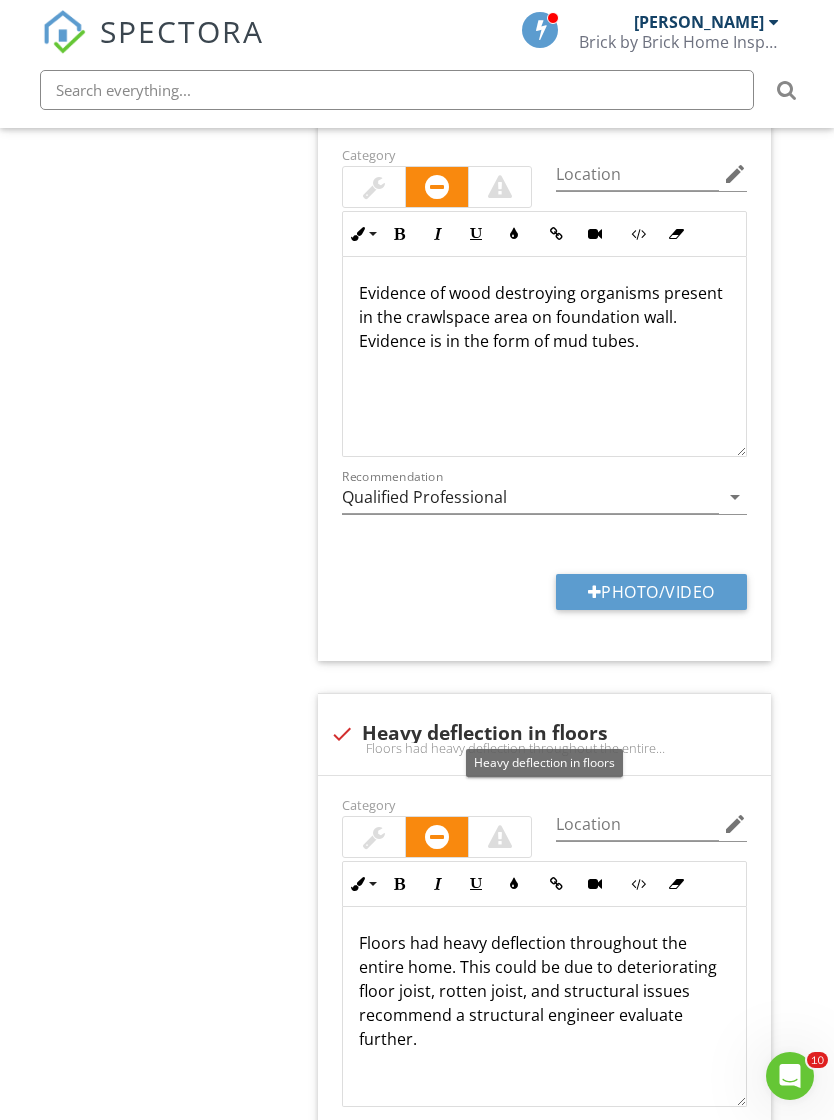 click at bounding box center [342, 734] 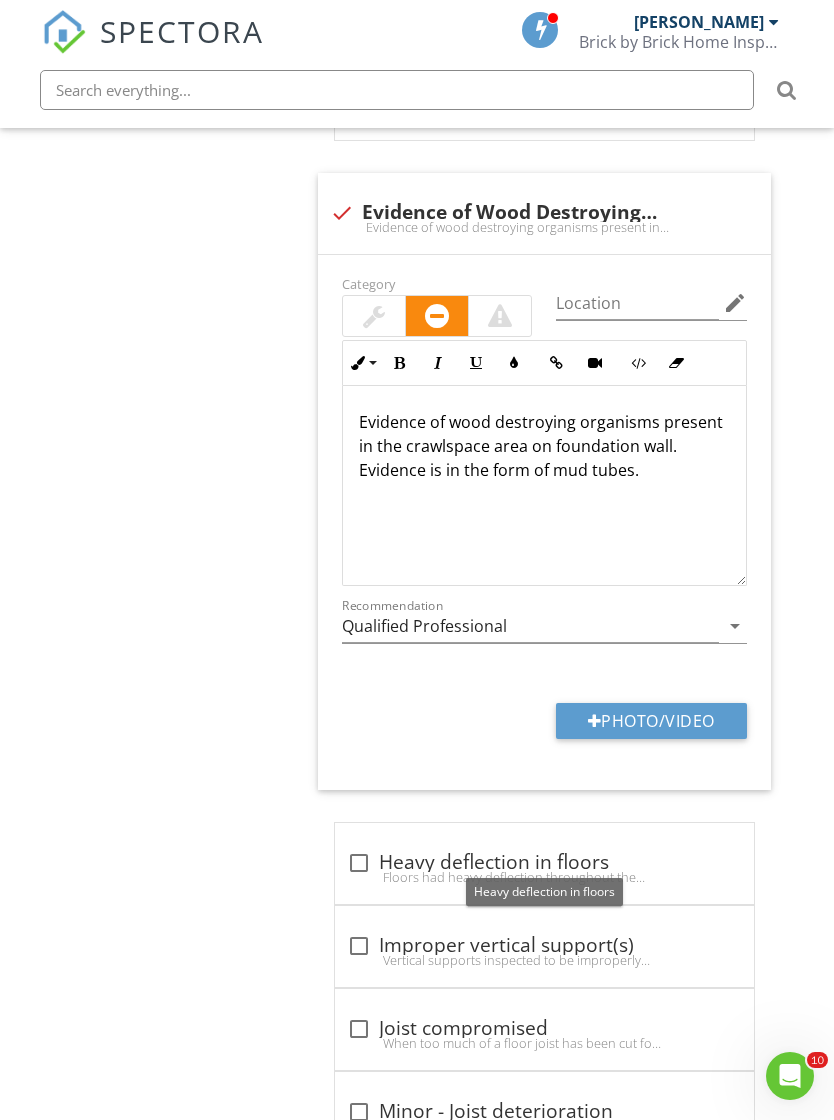scroll, scrollTop: 1980, scrollLeft: 15, axis: both 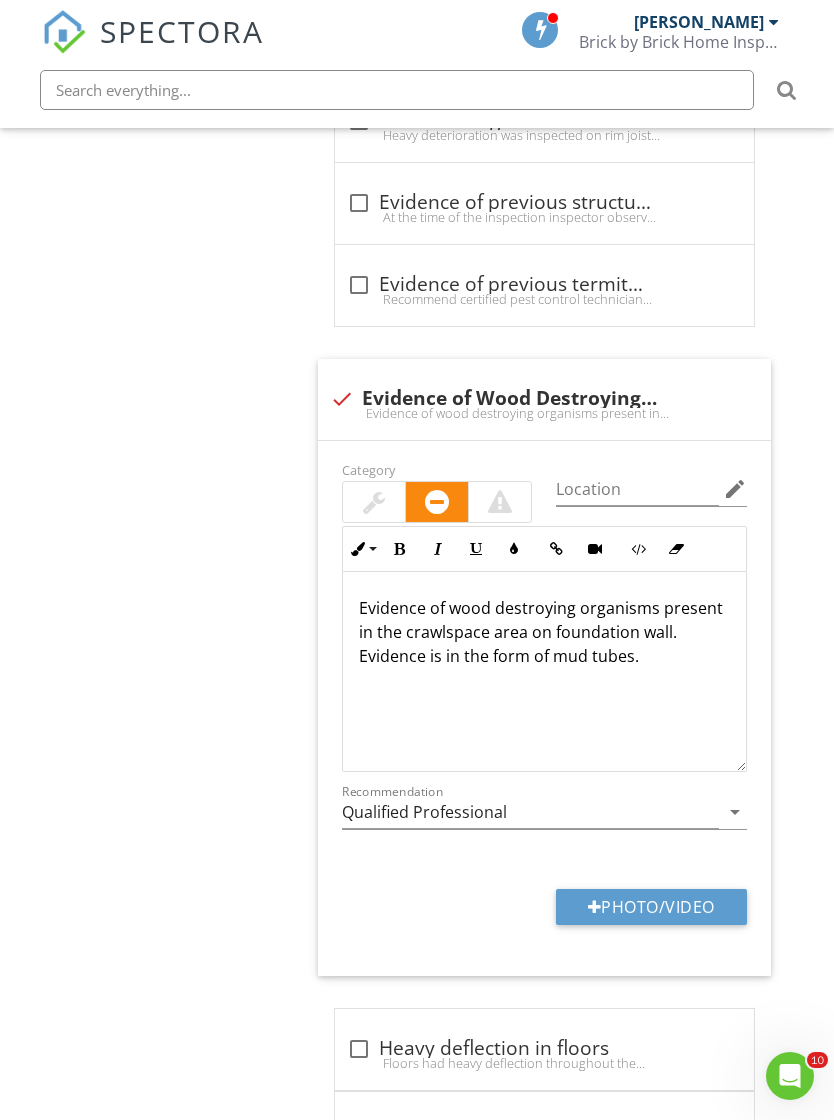 click on "Photo/Video" at bounding box center [651, 907] 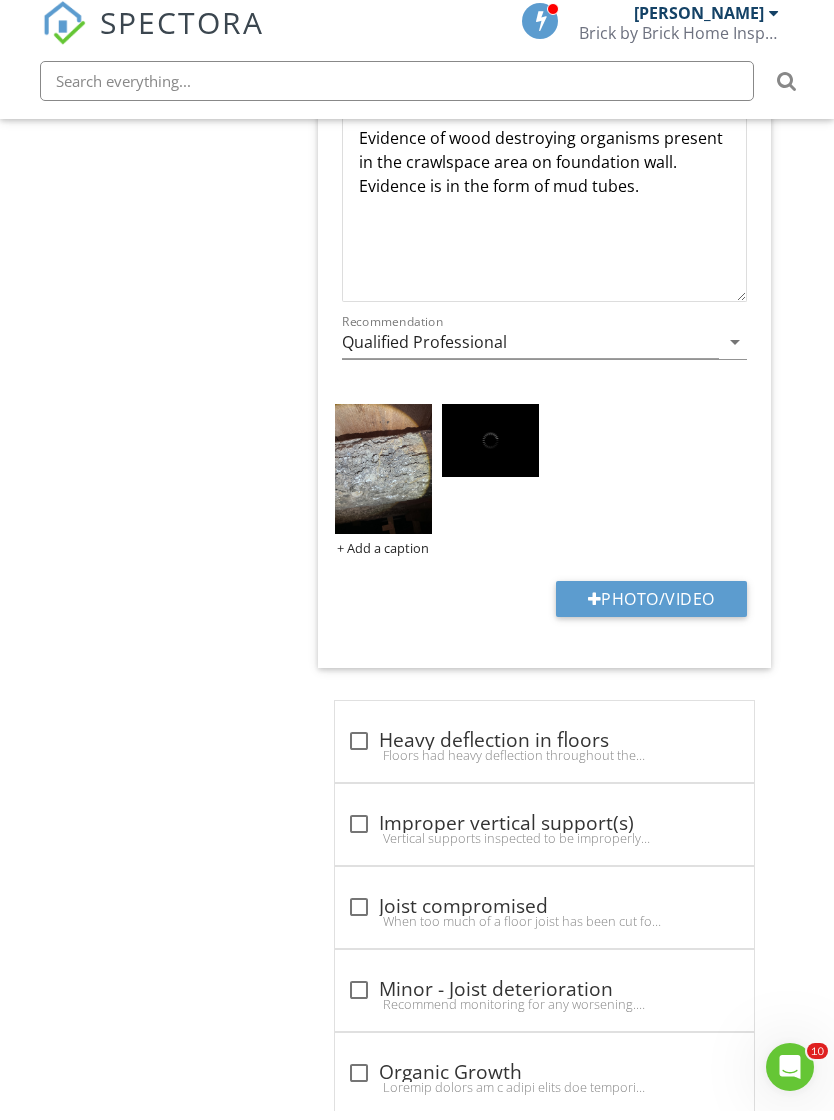 scroll, scrollTop: 2384, scrollLeft: 15, axis: both 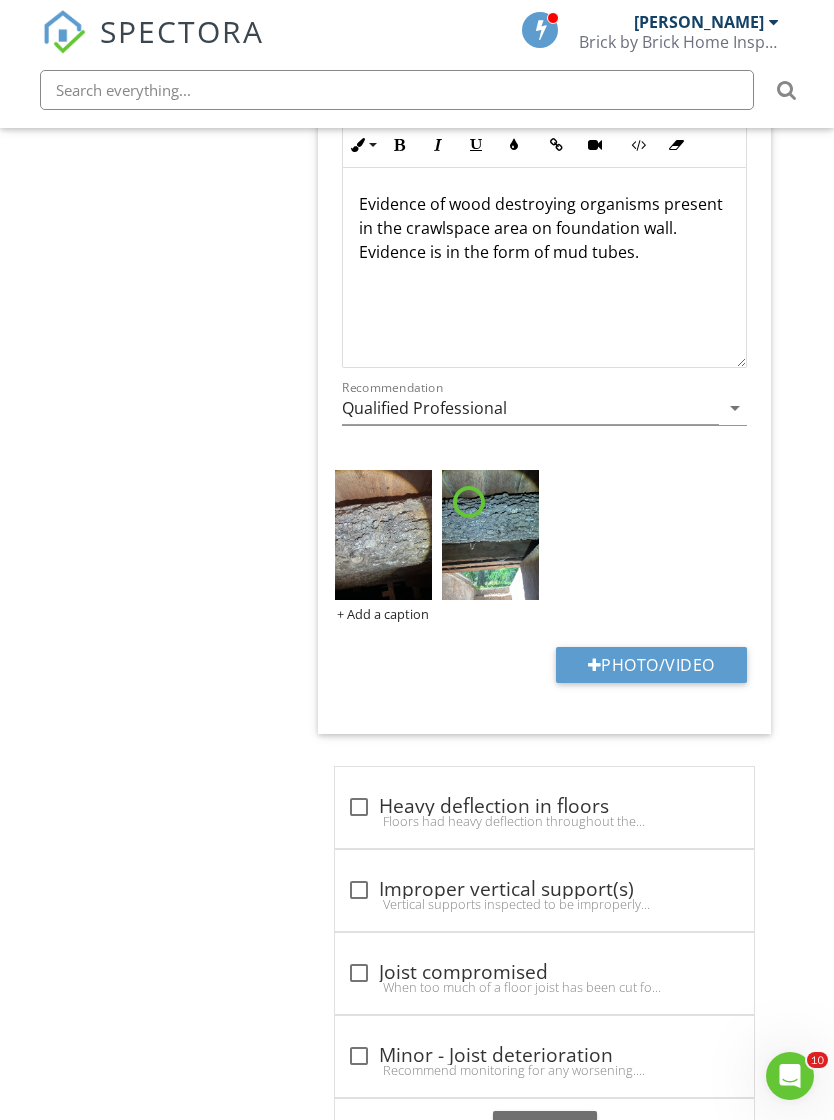 click at bounding box center [359, 1139] 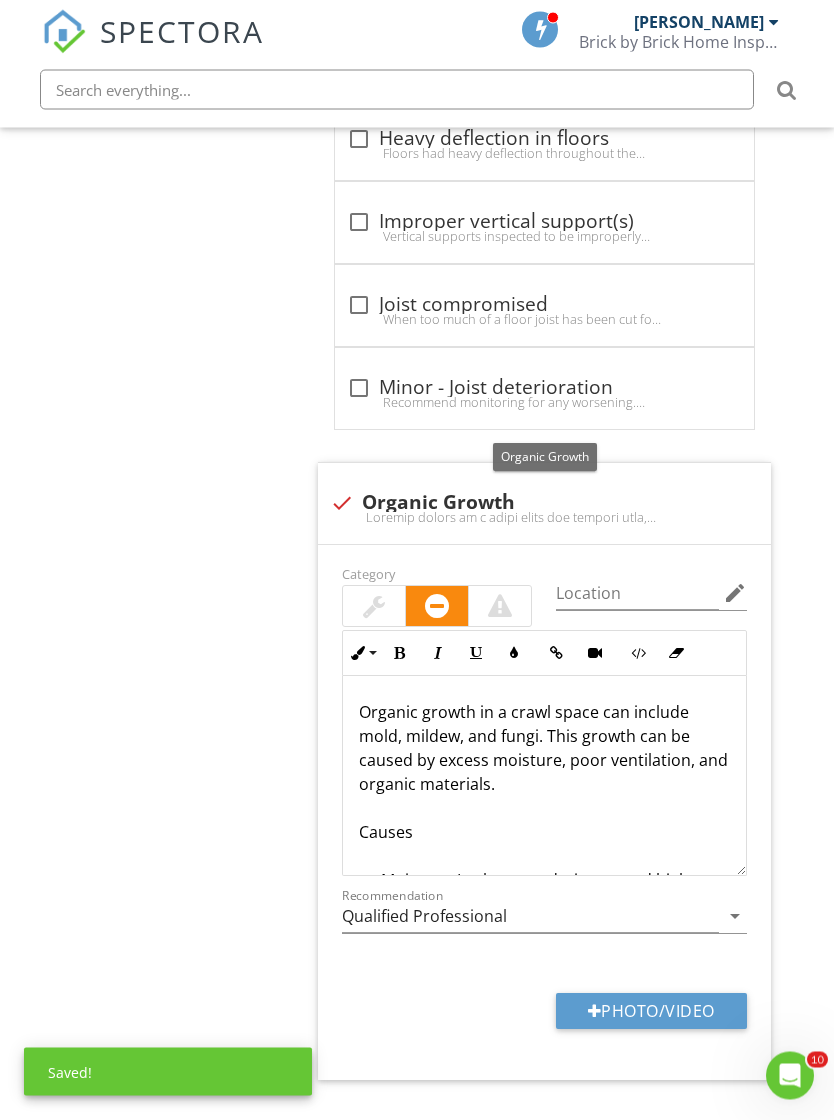 scroll, scrollTop: 3056, scrollLeft: 15, axis: both 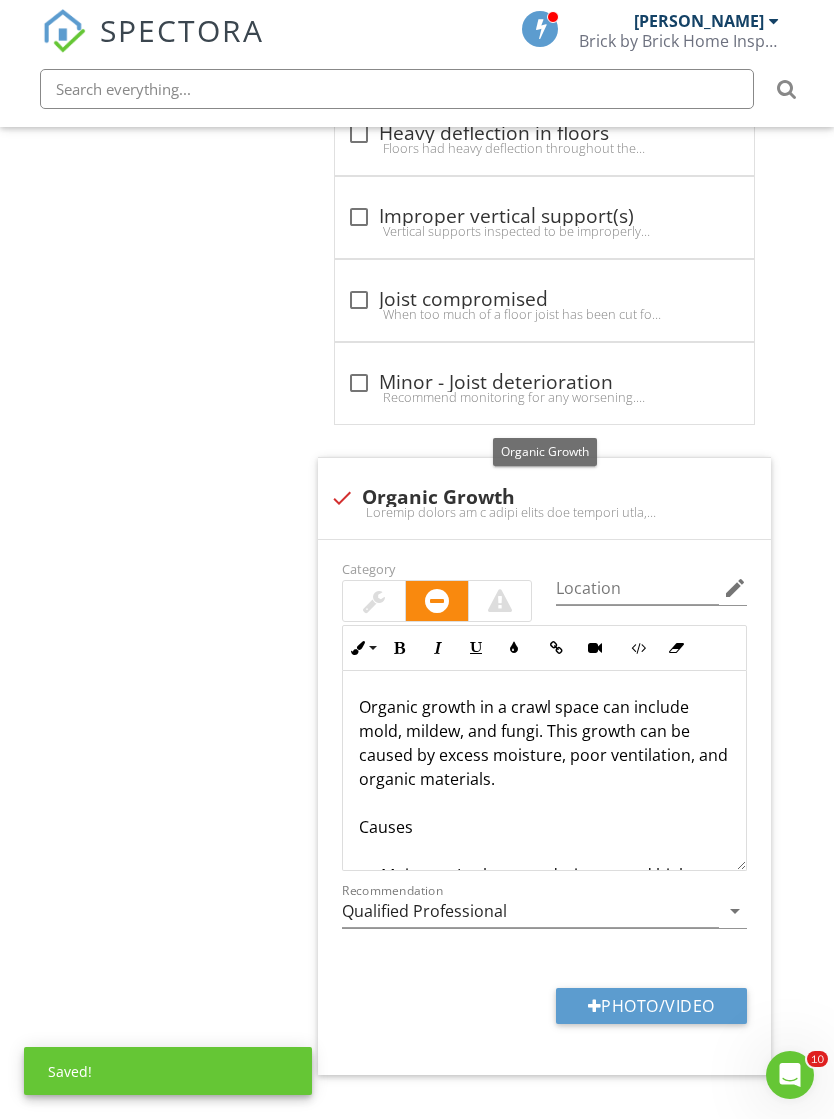click on "Photo/Video" at bounding box center [651, 1007] 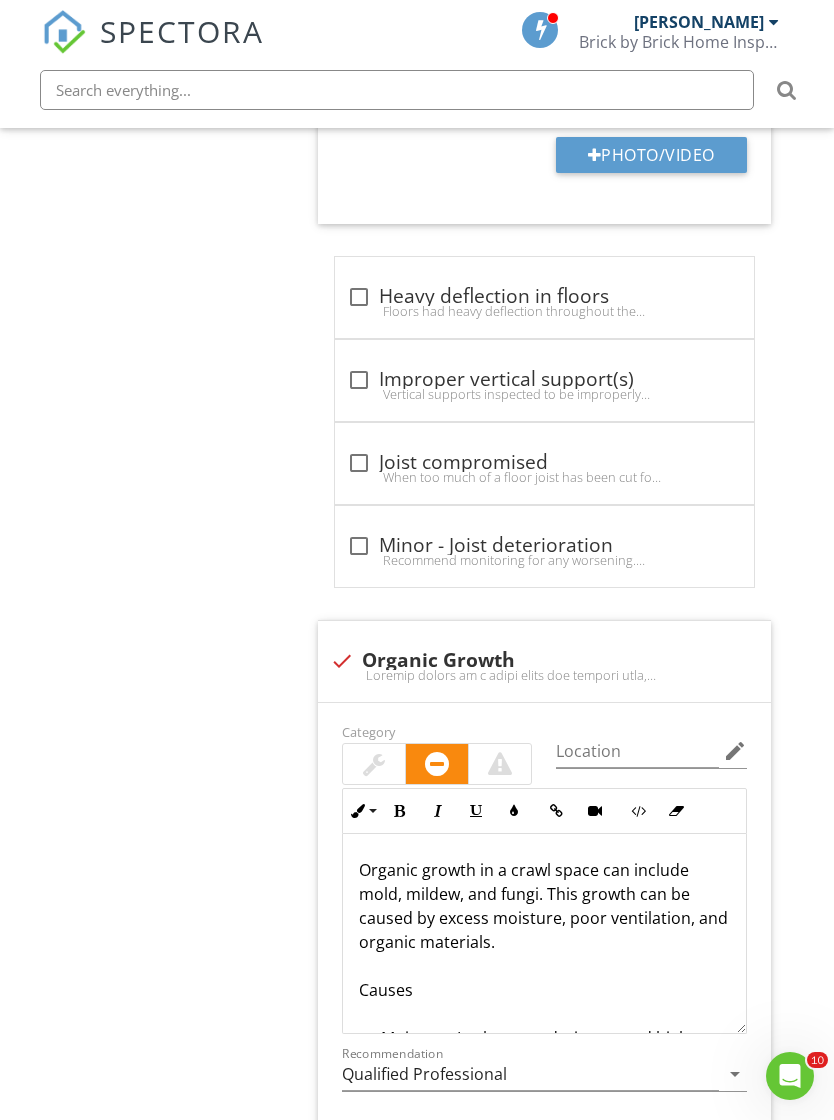 type on "C:\fakepath\IMG_9980.jpeg" 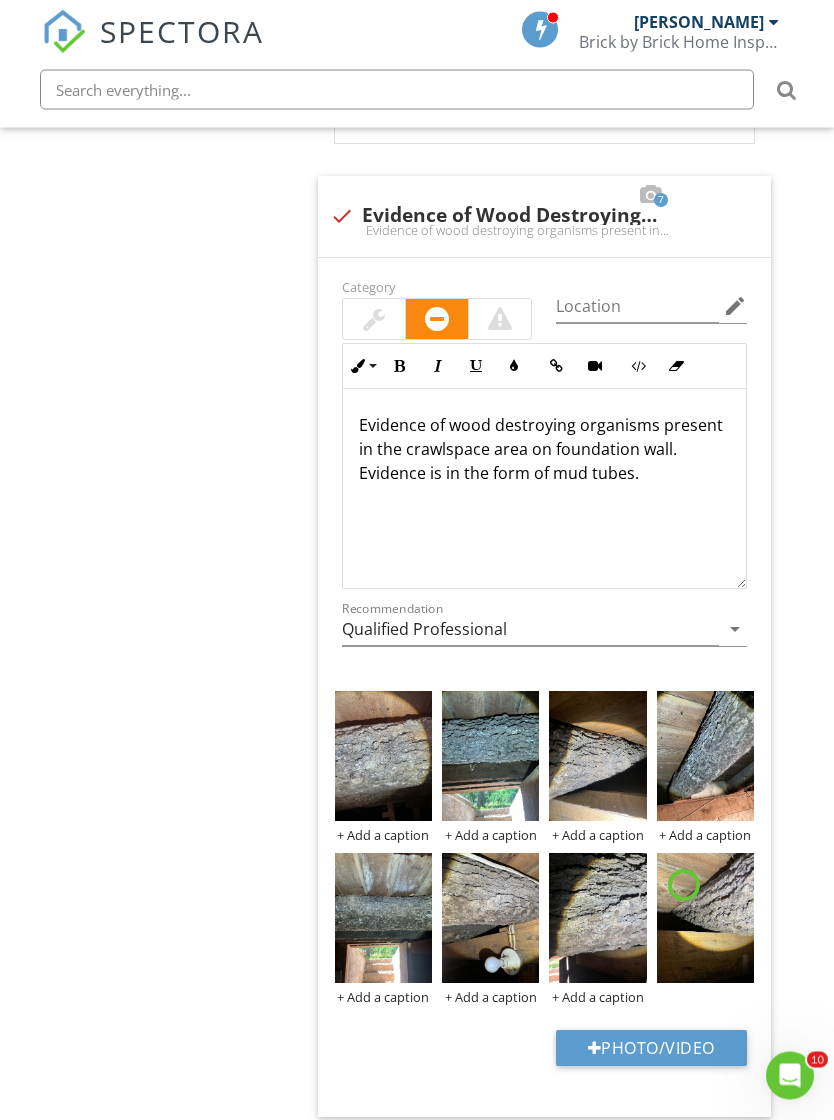 scroll, scrollTop: 2163, scrollLeft: 15, axis: both 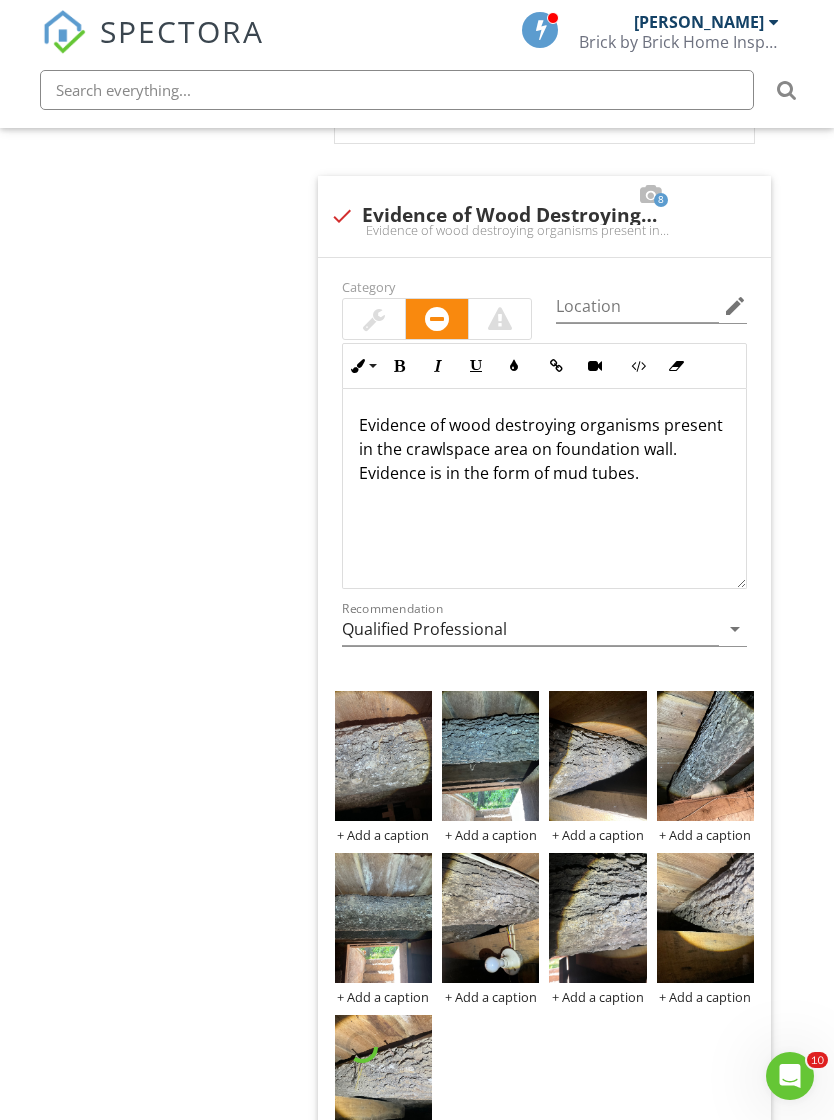 click at bounding box center (383, 756) 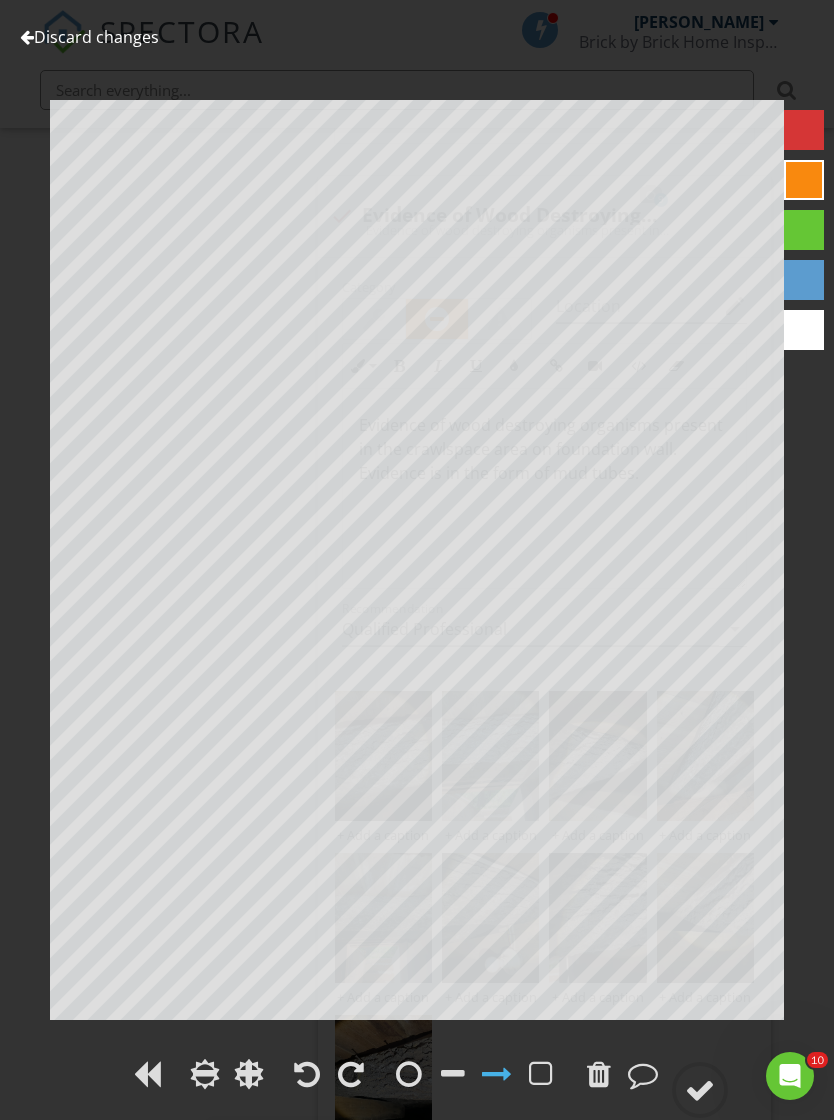 click at bounding box center [700, 1090] 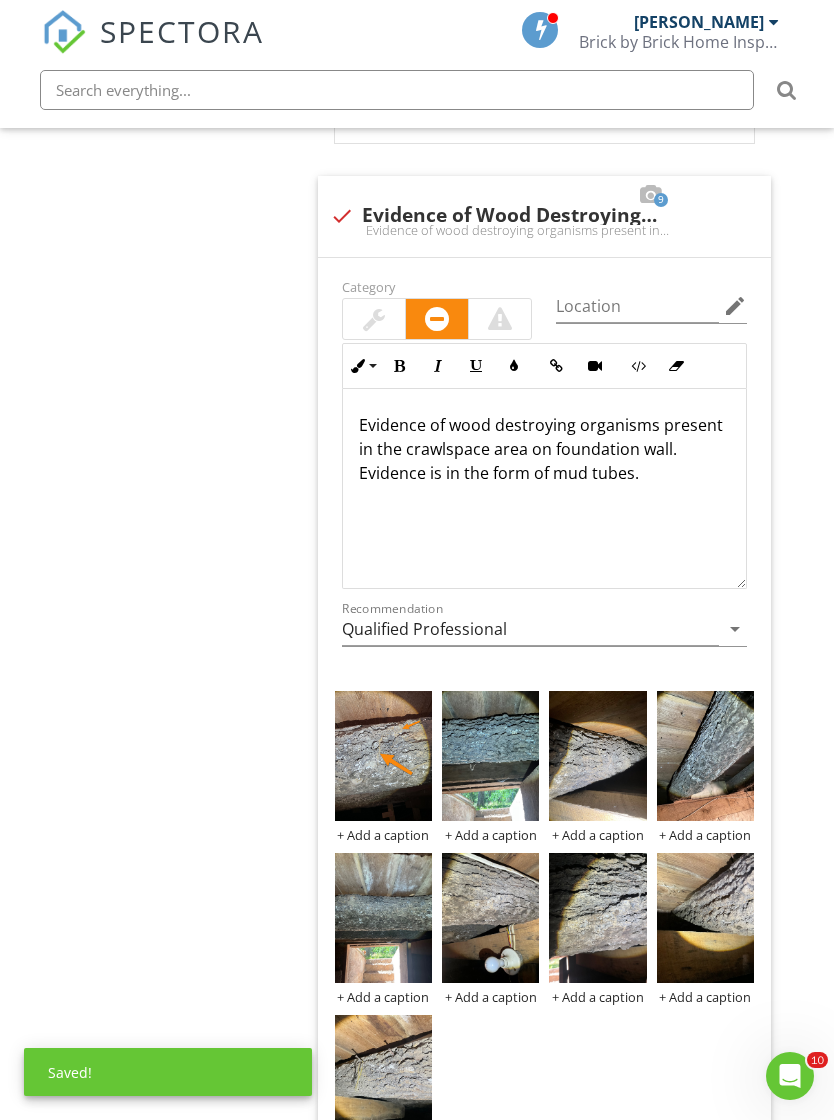 click on "+ Add a caption" at bounding box center (383, 835) 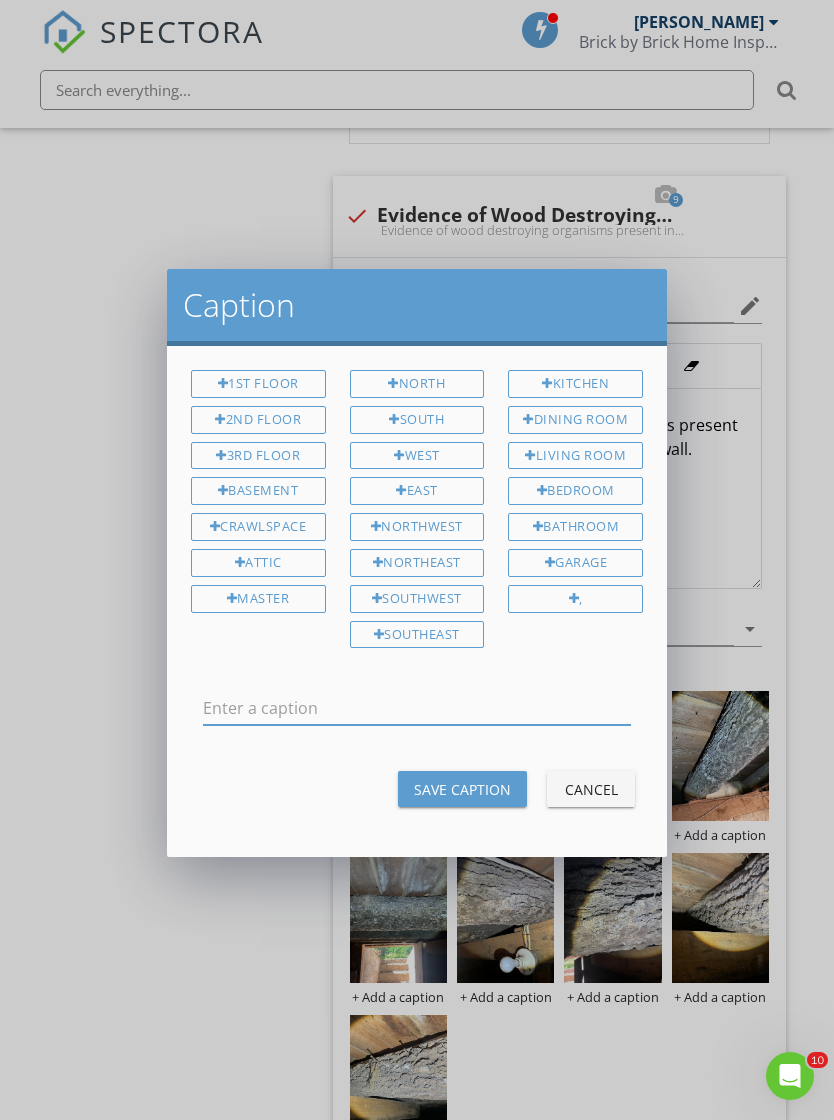 click at bounding box center [417, 708] 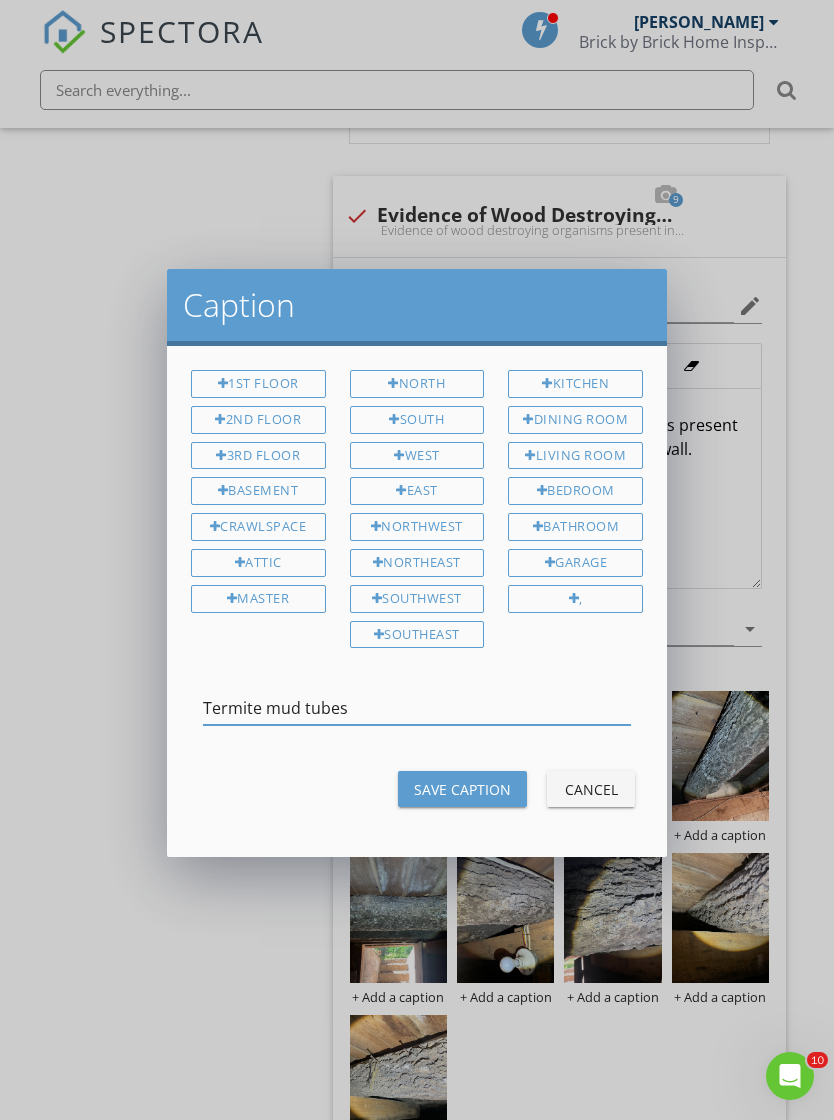 click on "Termite mud tubes" at bounding box center [417, 708] 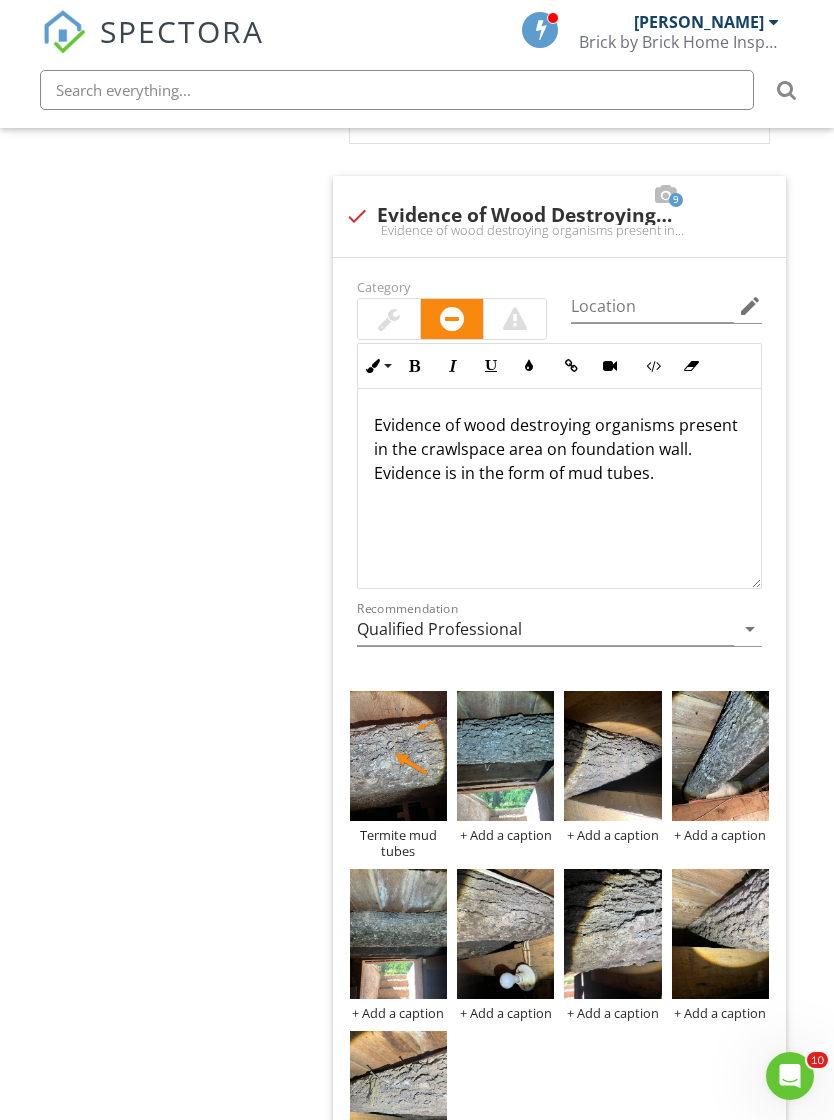 click at bounding box center (505, 756) 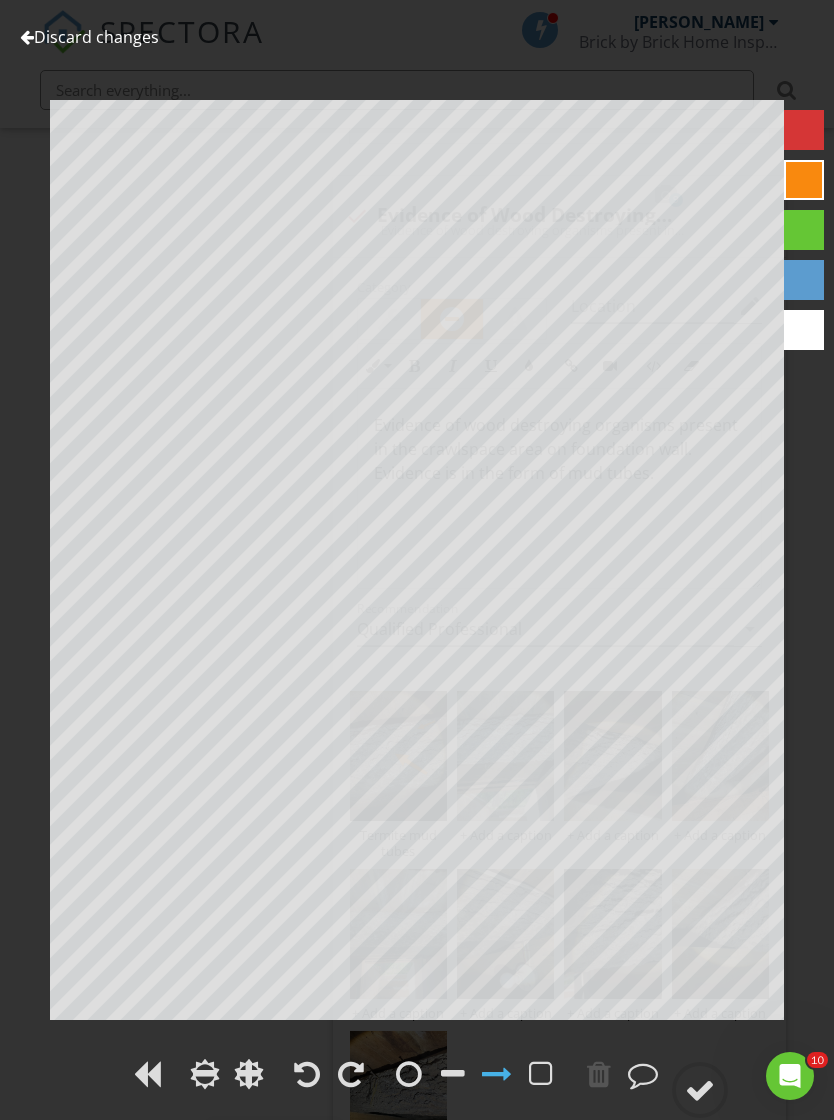 click on "Discard changes" at bounding box center (89, 37) 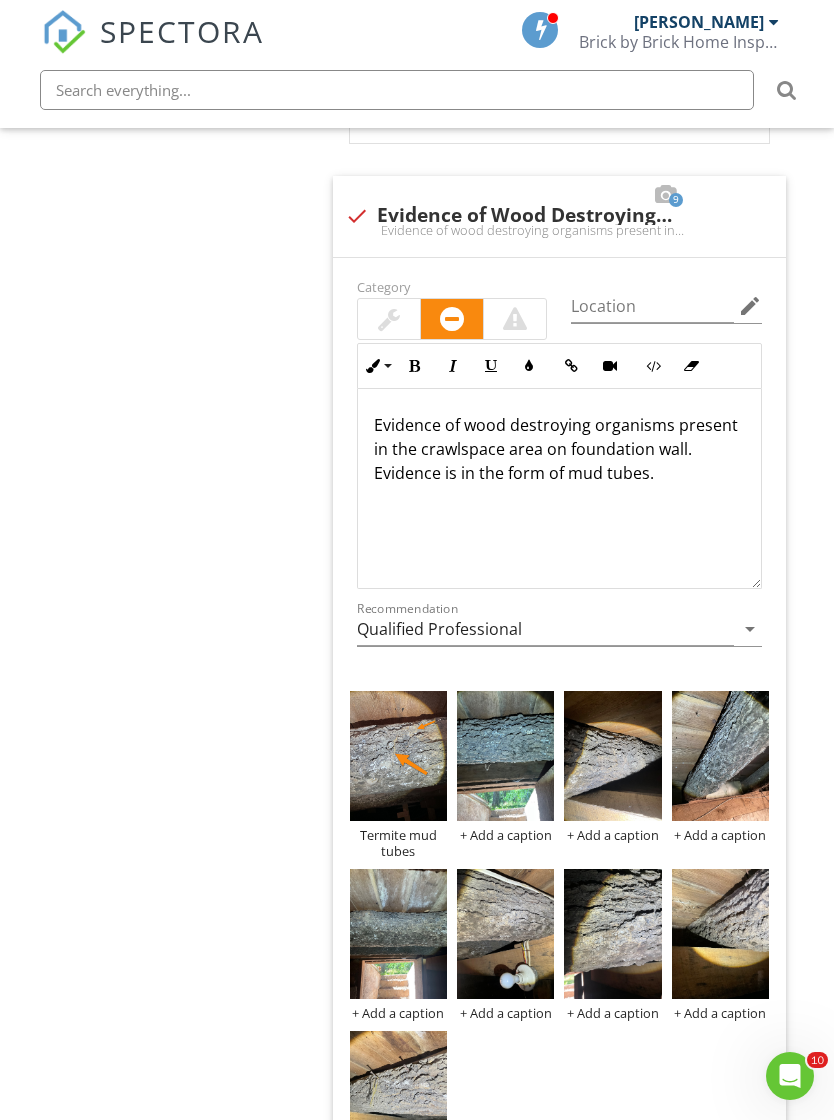 click at bounding box center (0, 0) 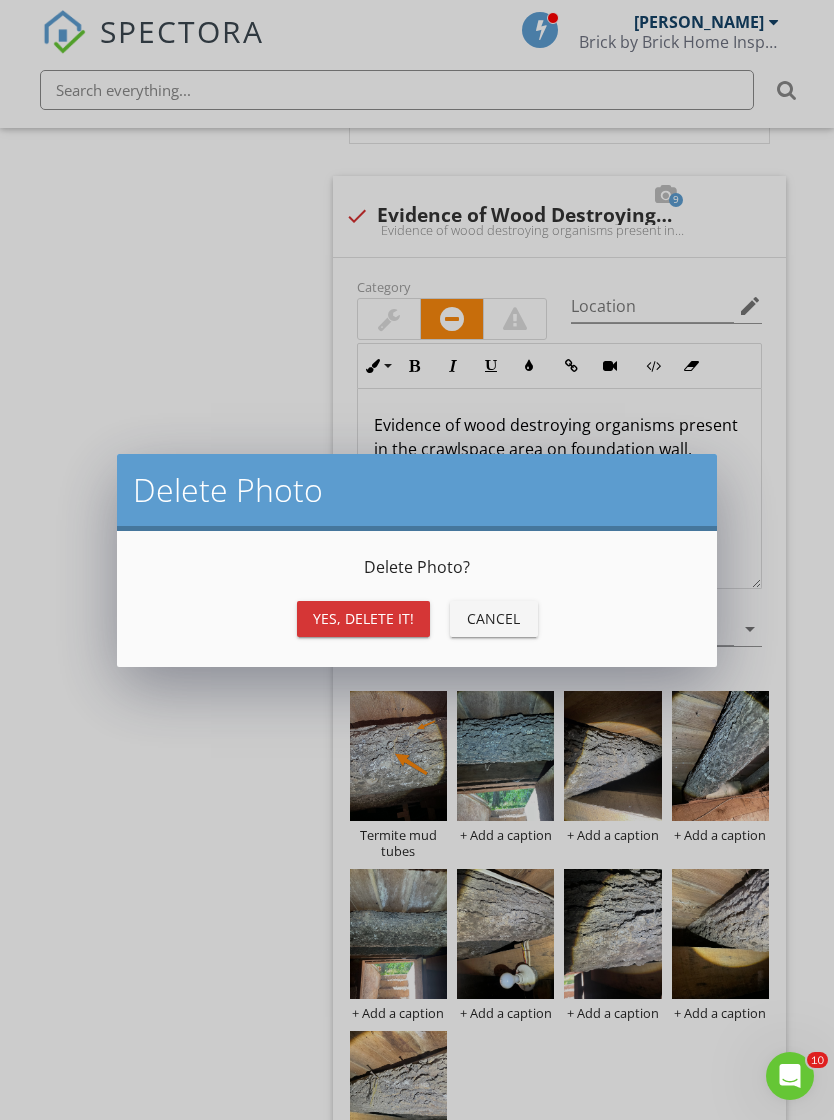 click on "Yes, Delete it!" at bounding box center (363, 618) 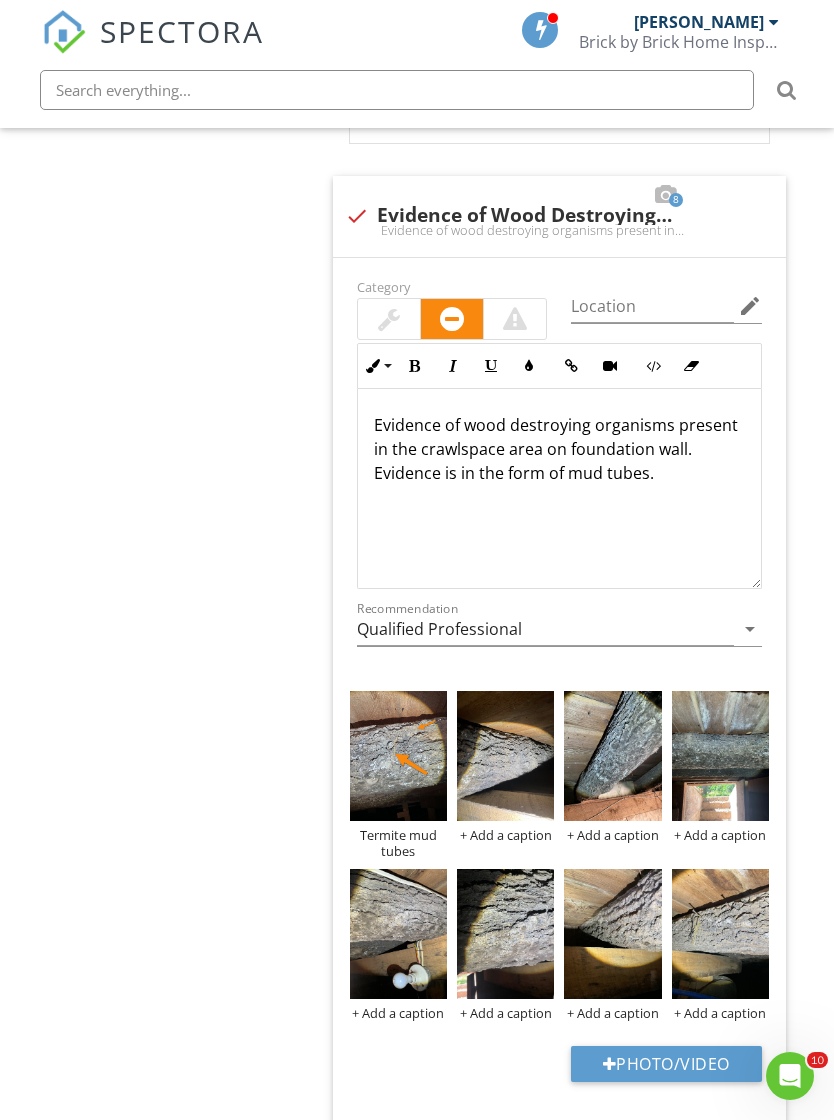 click at bounding box center [505, 756] 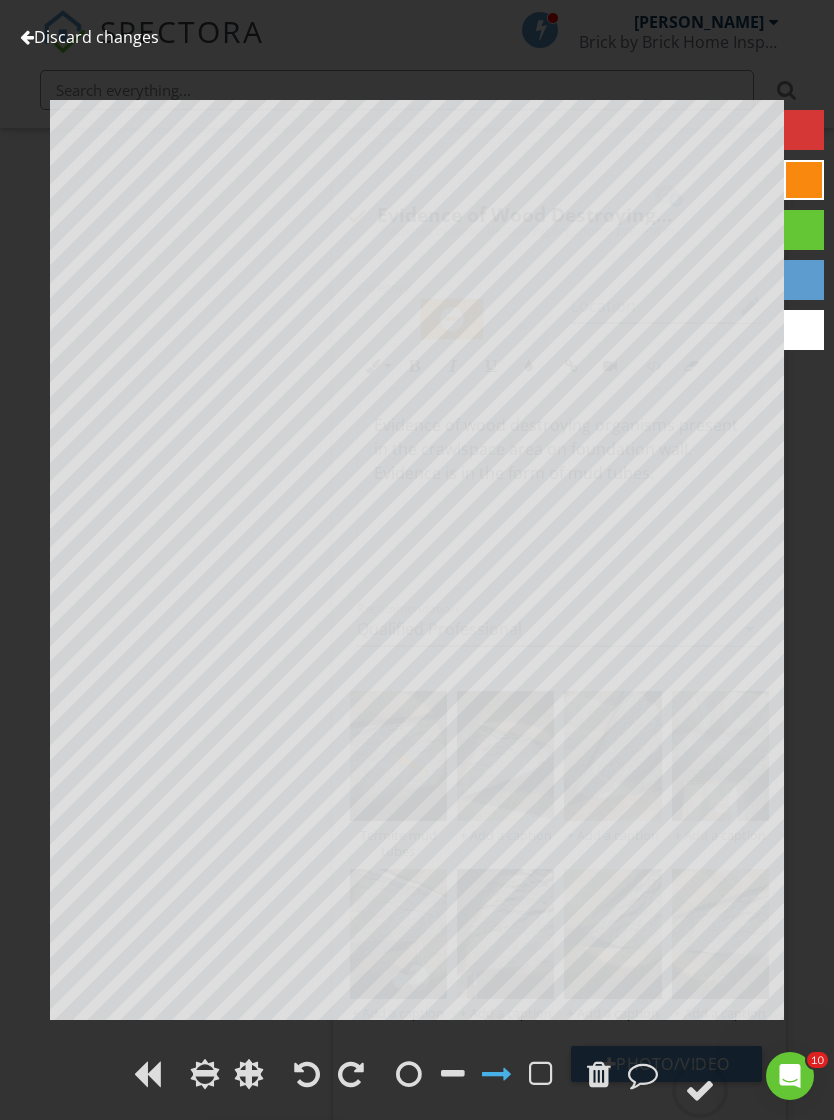 click at bounding box center (643, 1074) 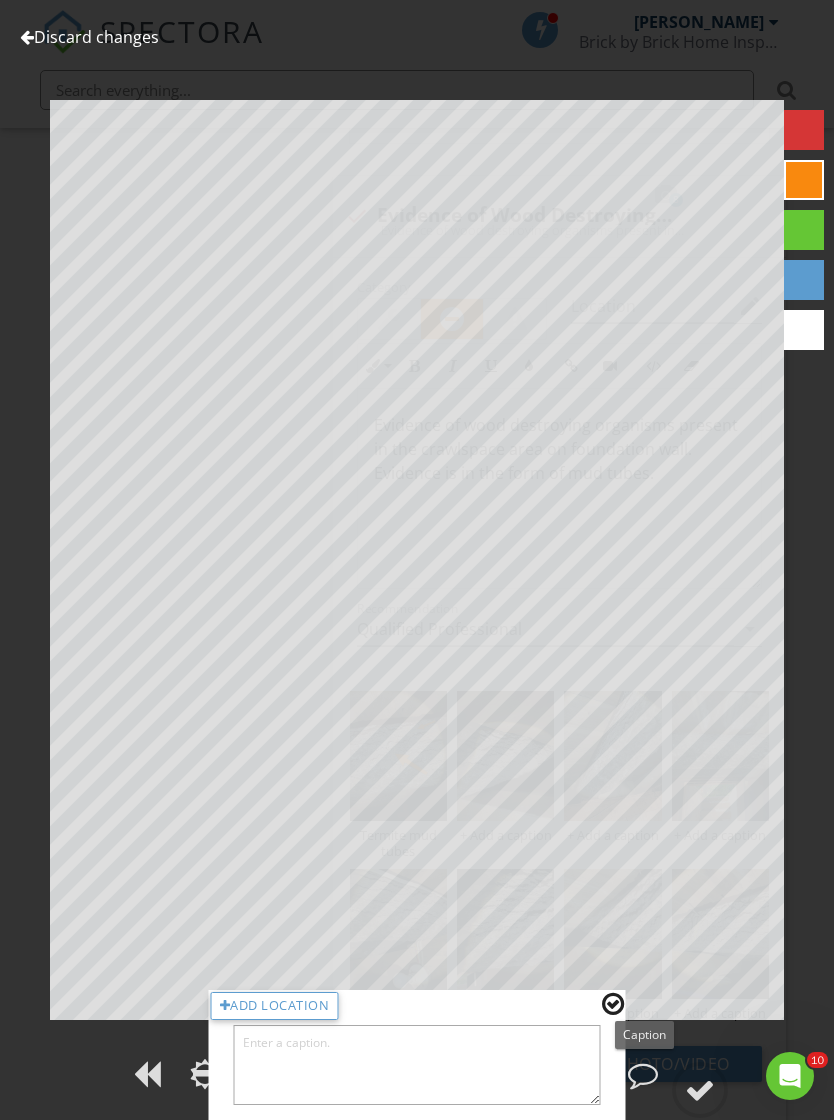 click at bounding box center (417, 1065) 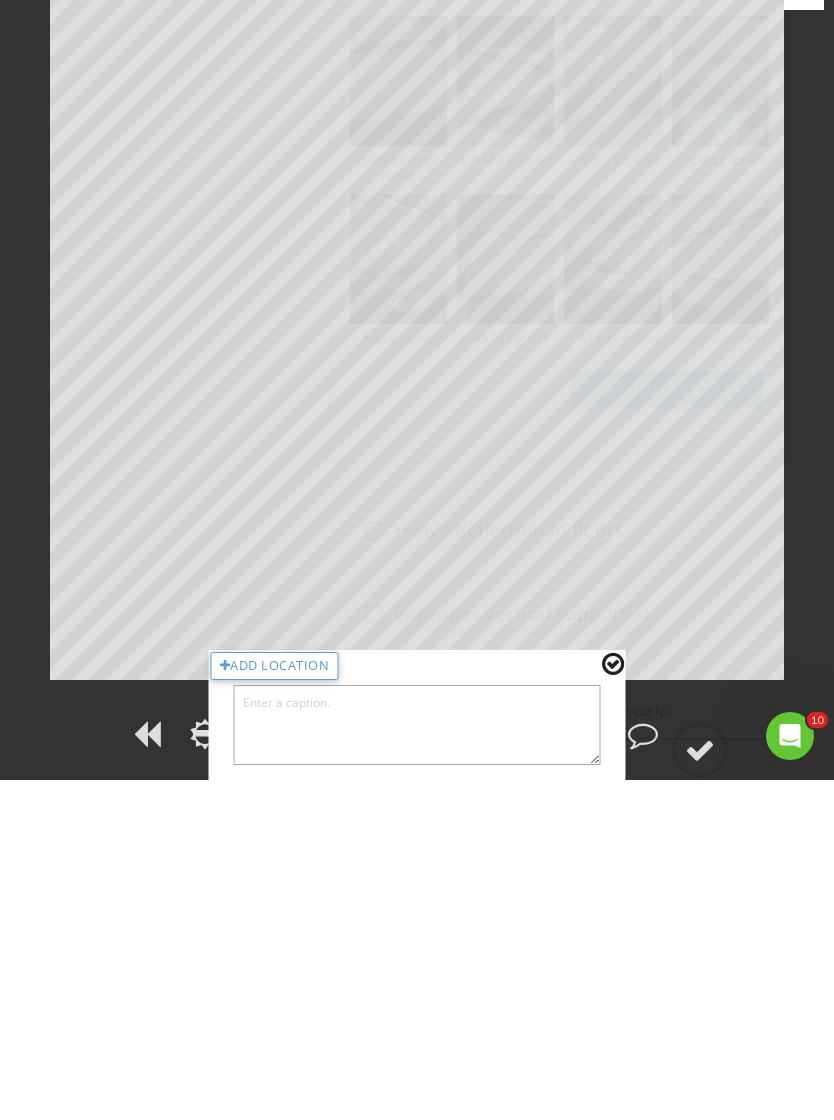click at bounding box center (417, 1065) 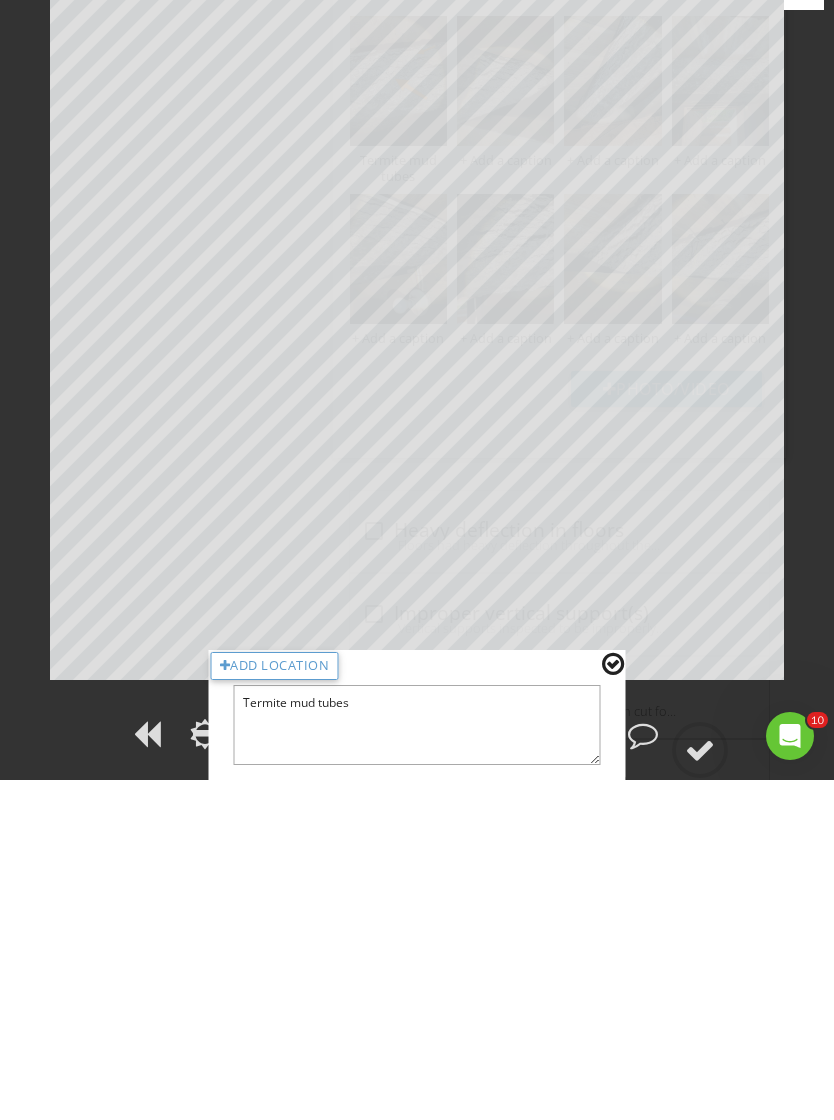 type on "Termite mud tubes" 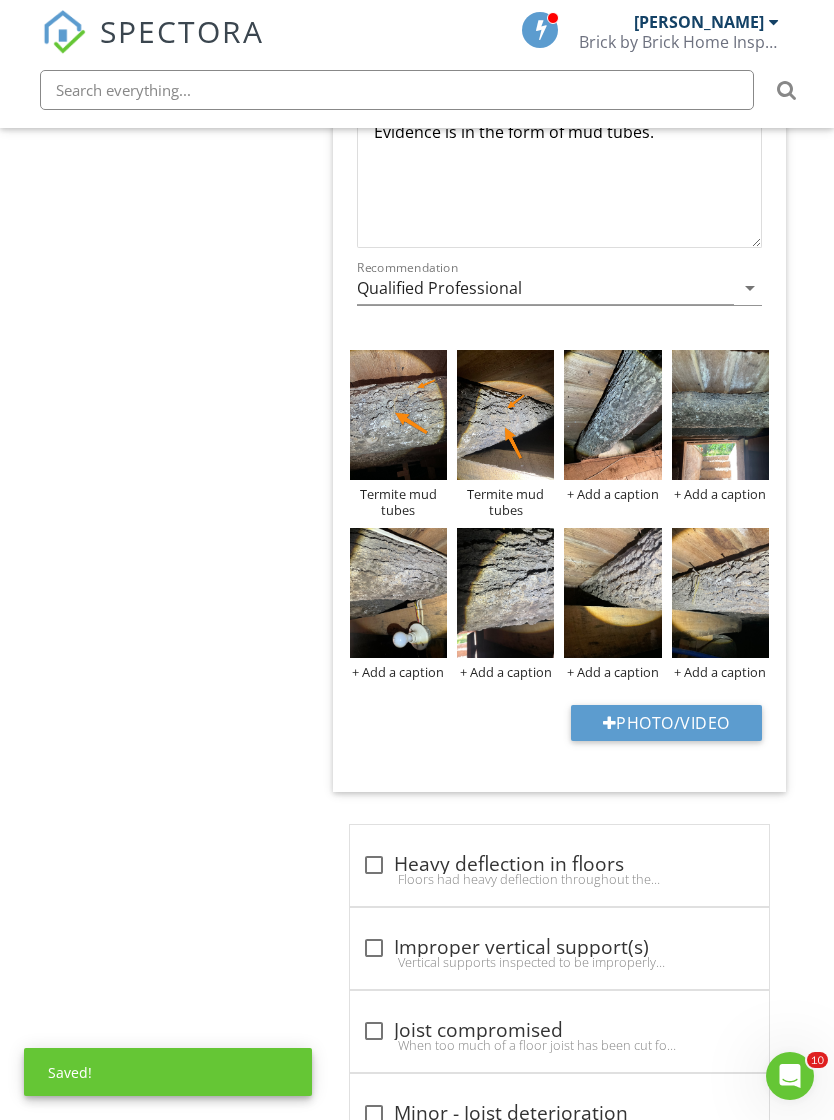 scroll, scrollTop: 2427, scrollLeft: 0, axis: vertical 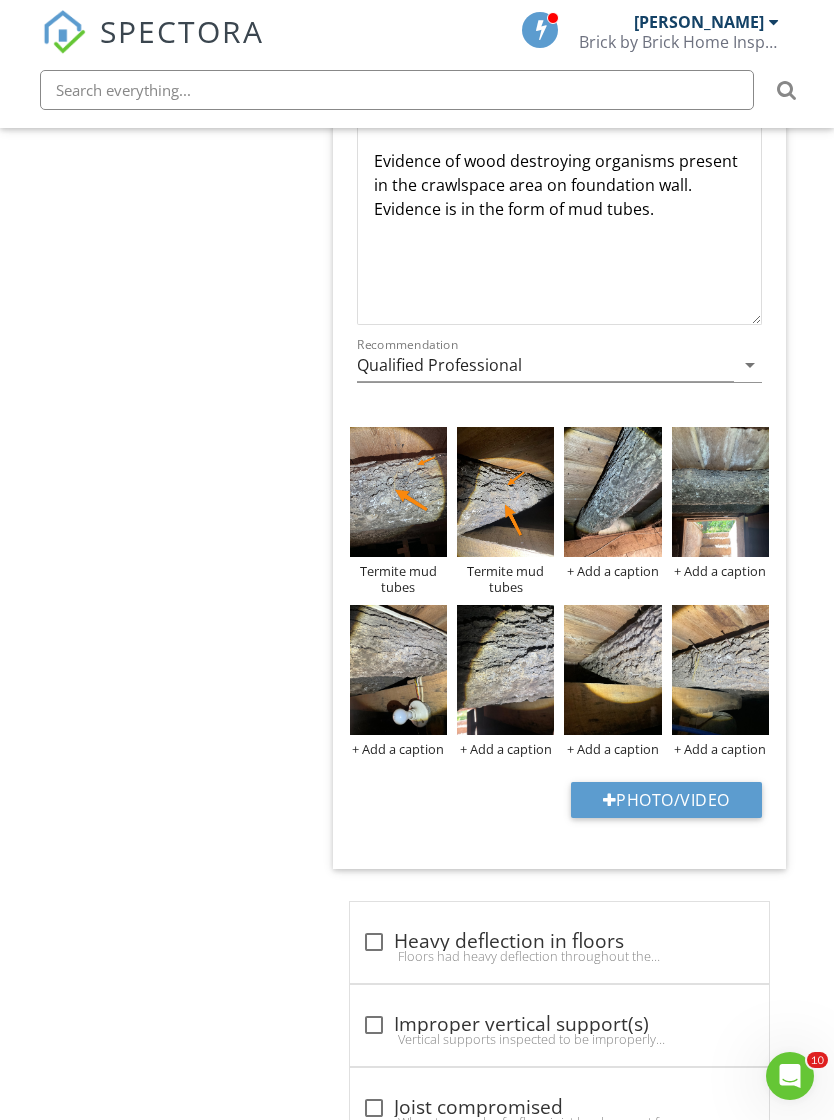 click at bounding box center (612, 492) 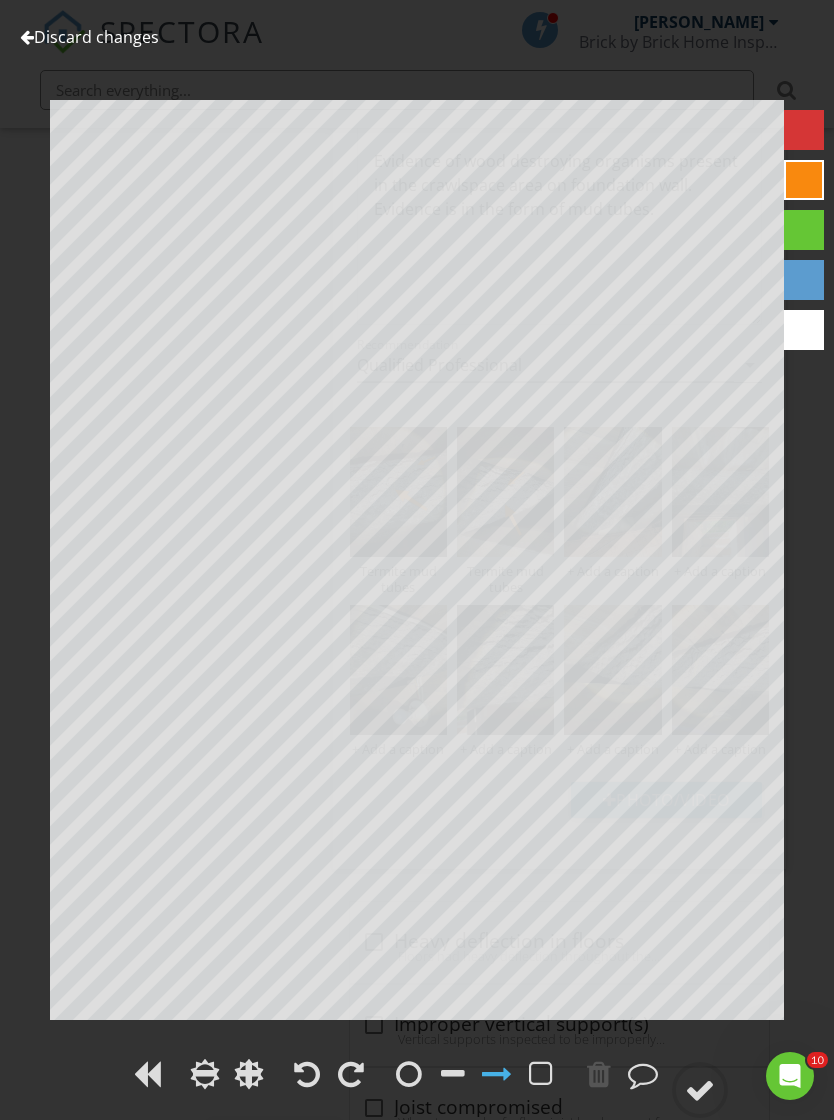 click on "Discard changes" at bounding box center [89, 37] 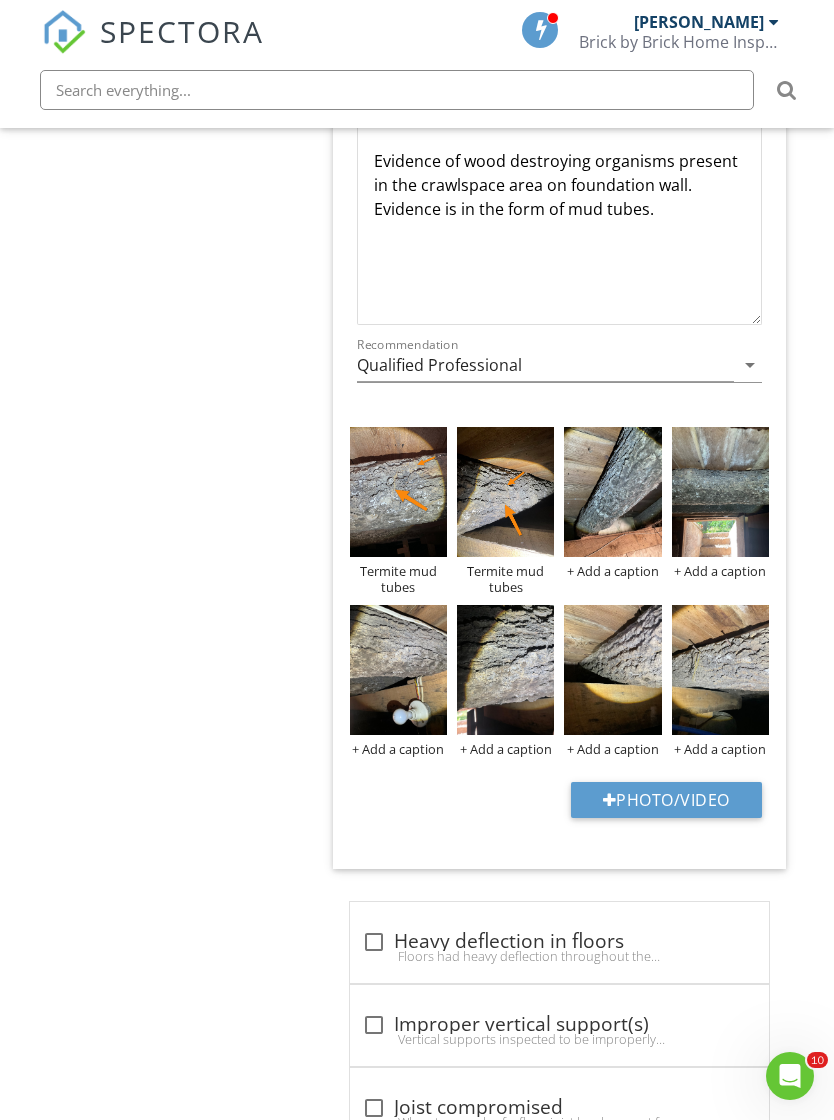 click at bounding box center [0, 0] 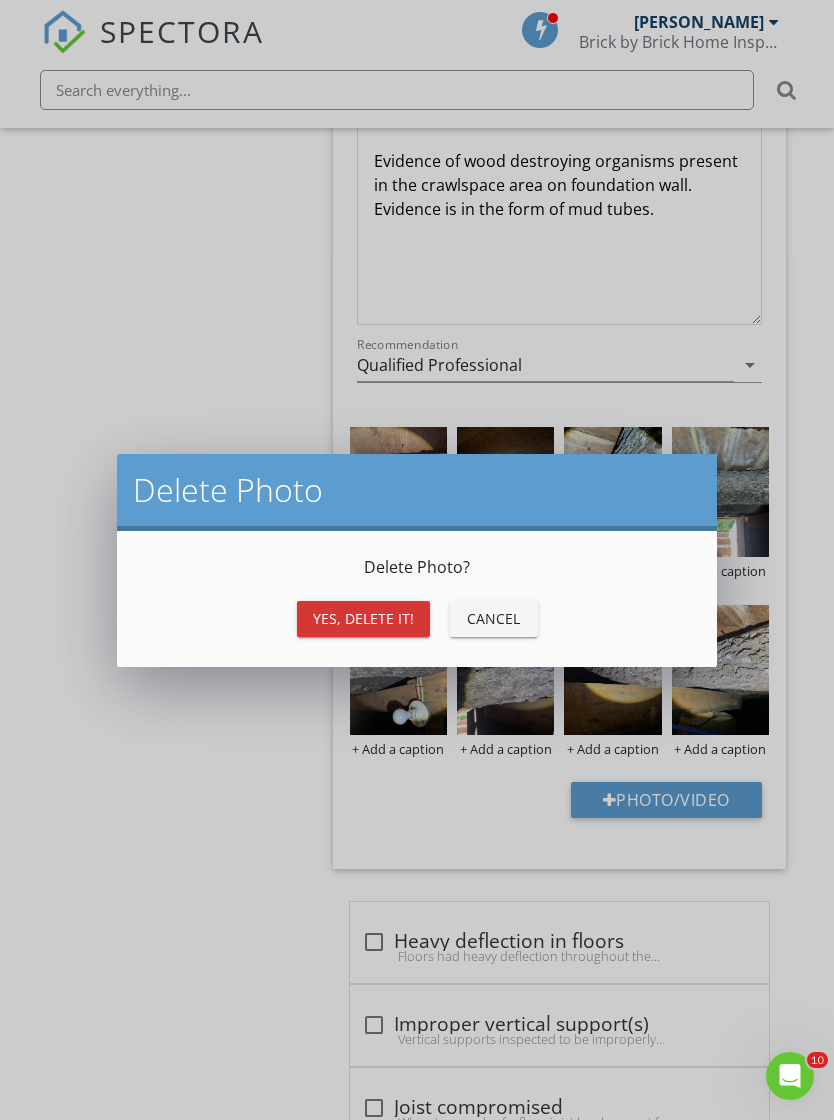 click on "Yes, Delete it!" at bounding box center [363, 618] 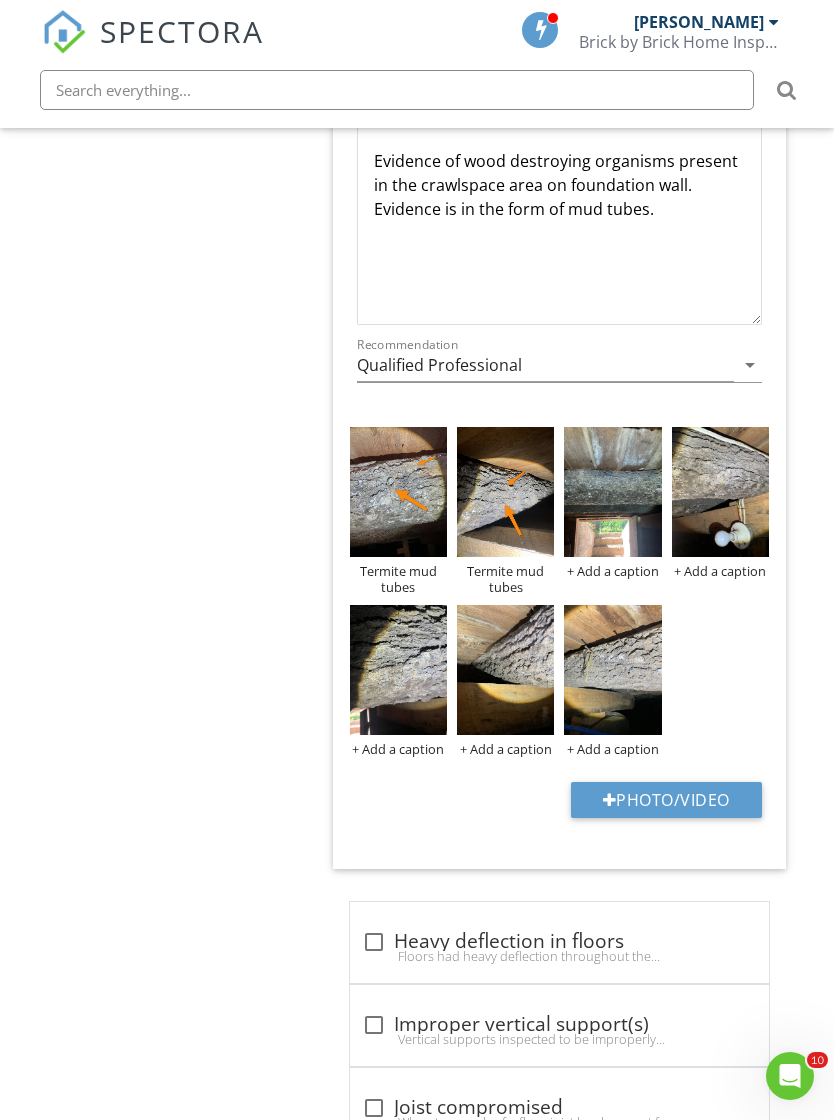 click at bounding box center [612, 492] 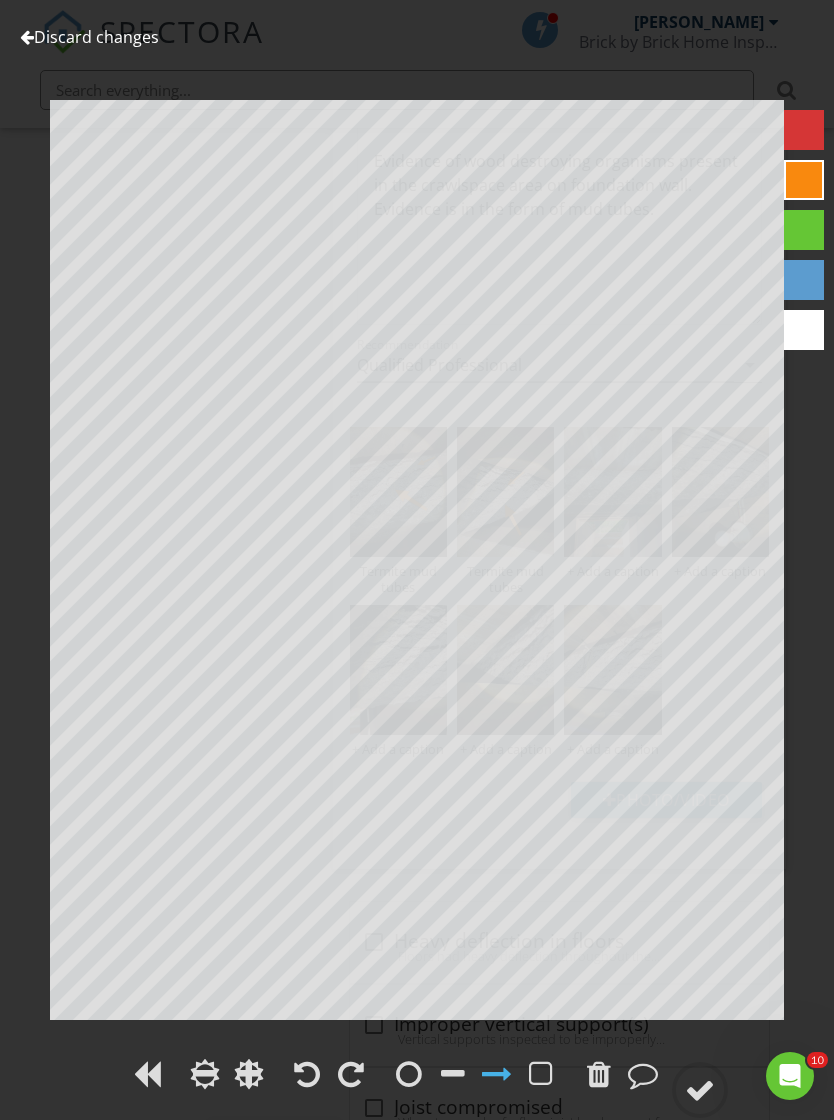 click at bounding box center [643, 1074] 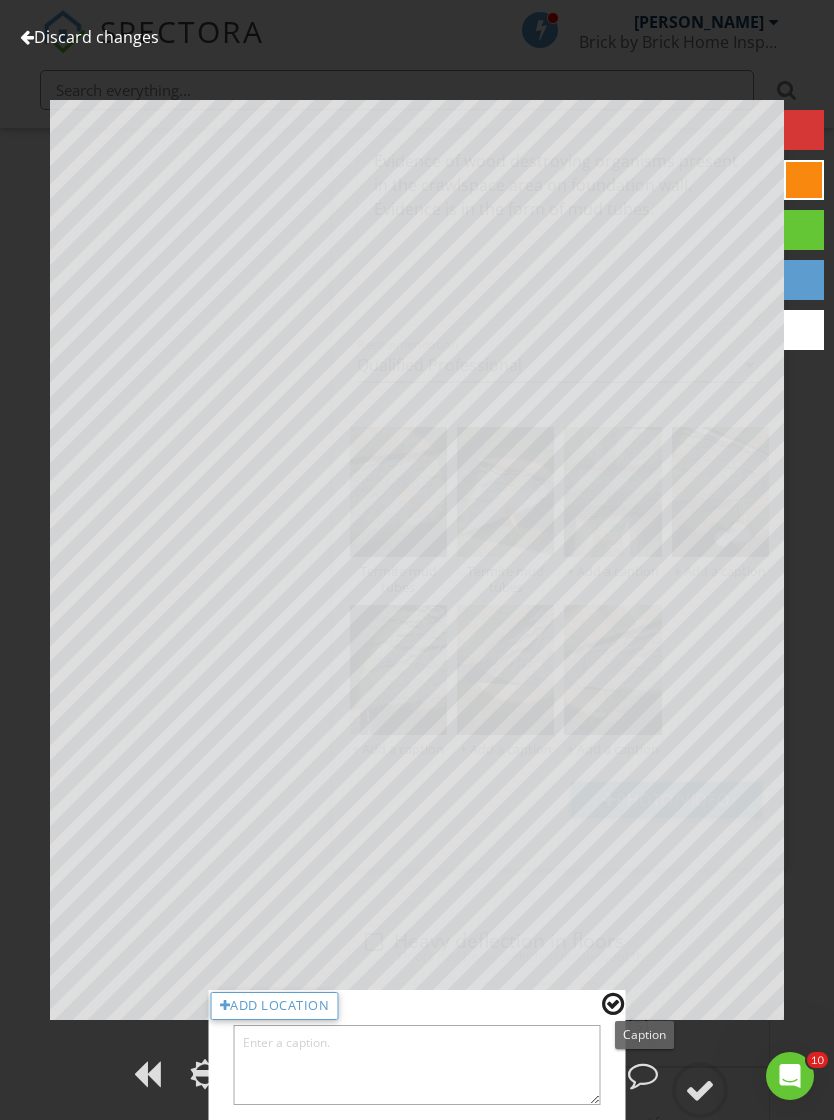 click at bounding box center (417, 1065) 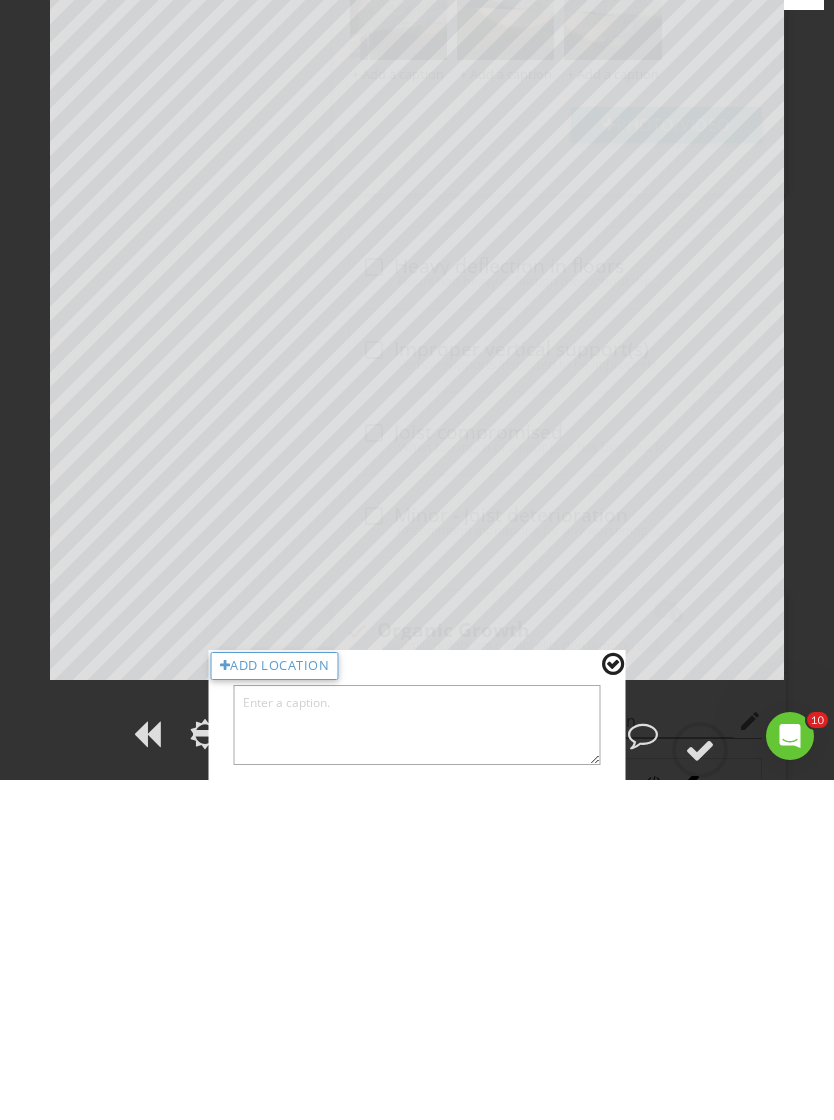 click at bounding box center (417, 1065) 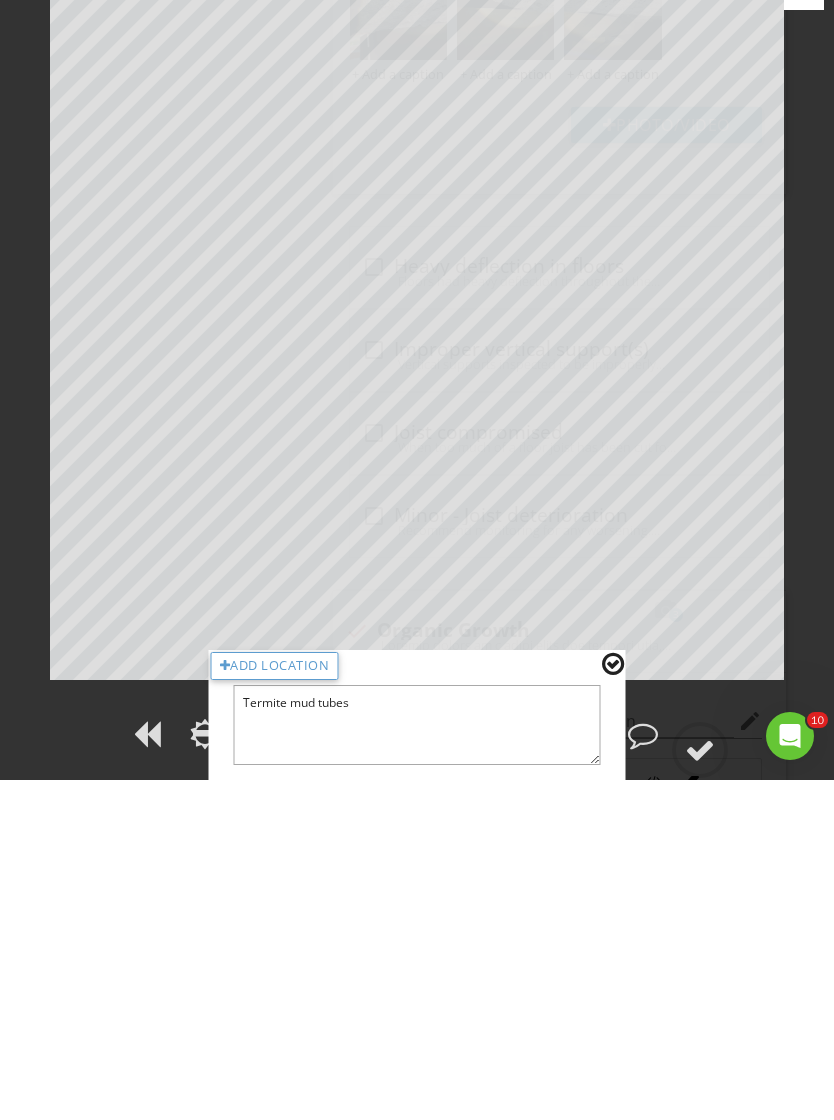 type on "Termite mud tubes" 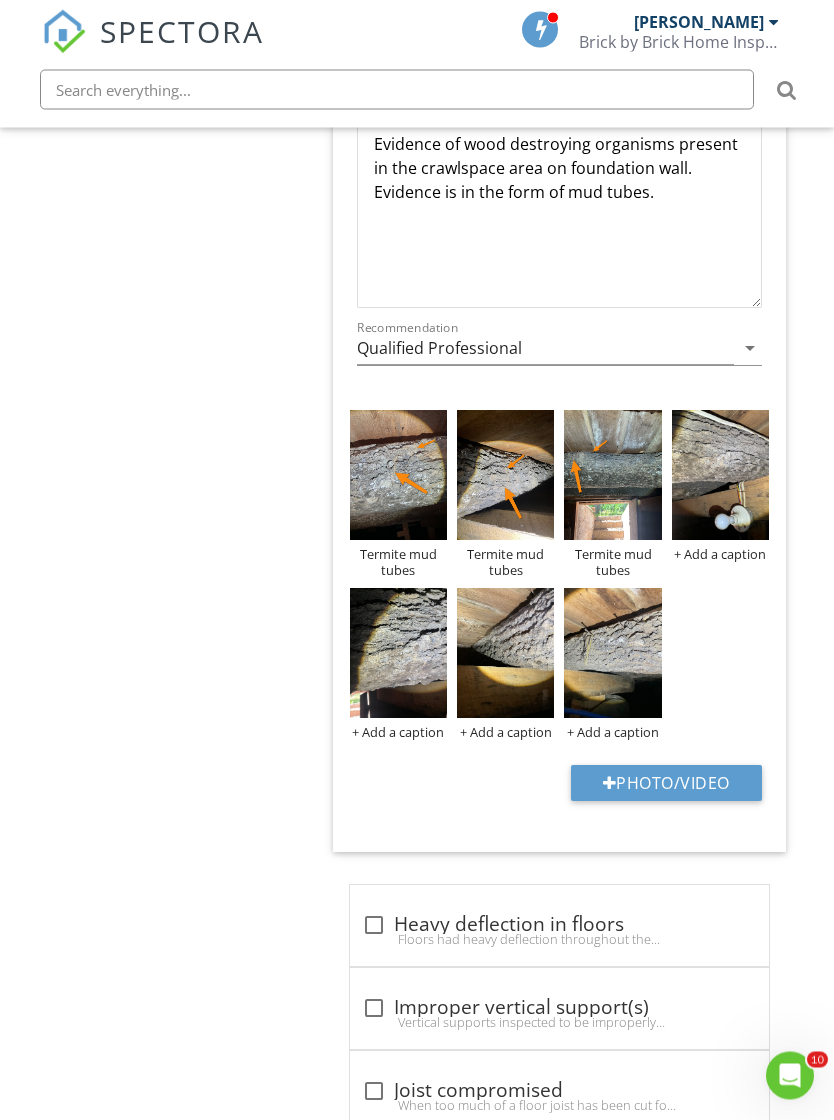scroll, scrollTop: 2444, scrollLeft: 0, axis: vertical 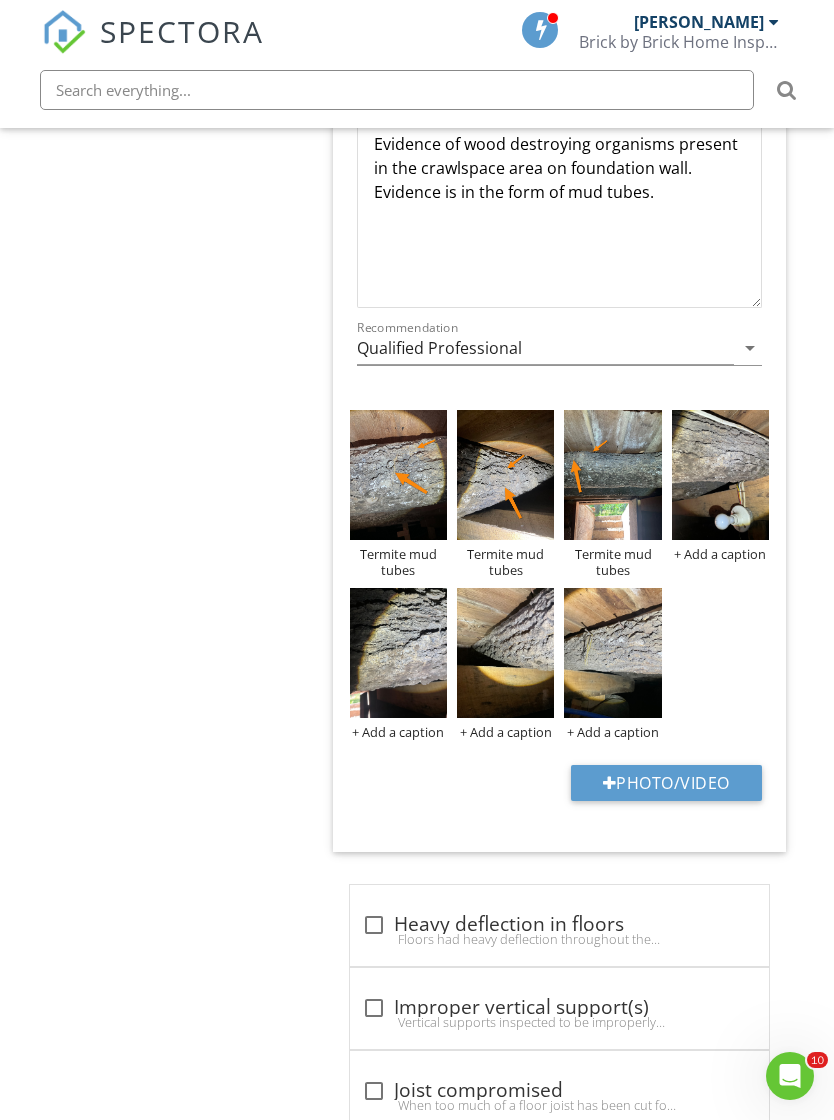 click at bounding box center [720, 475] 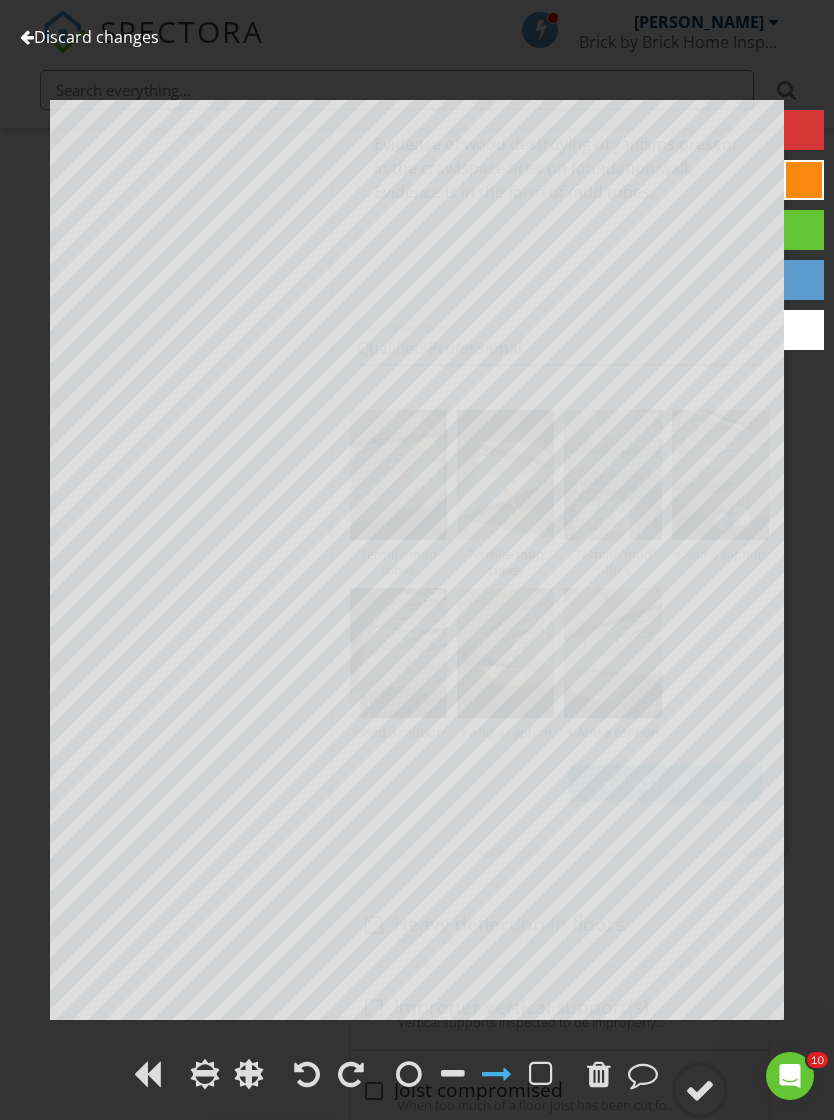 click at bounding box center (643, 1074) 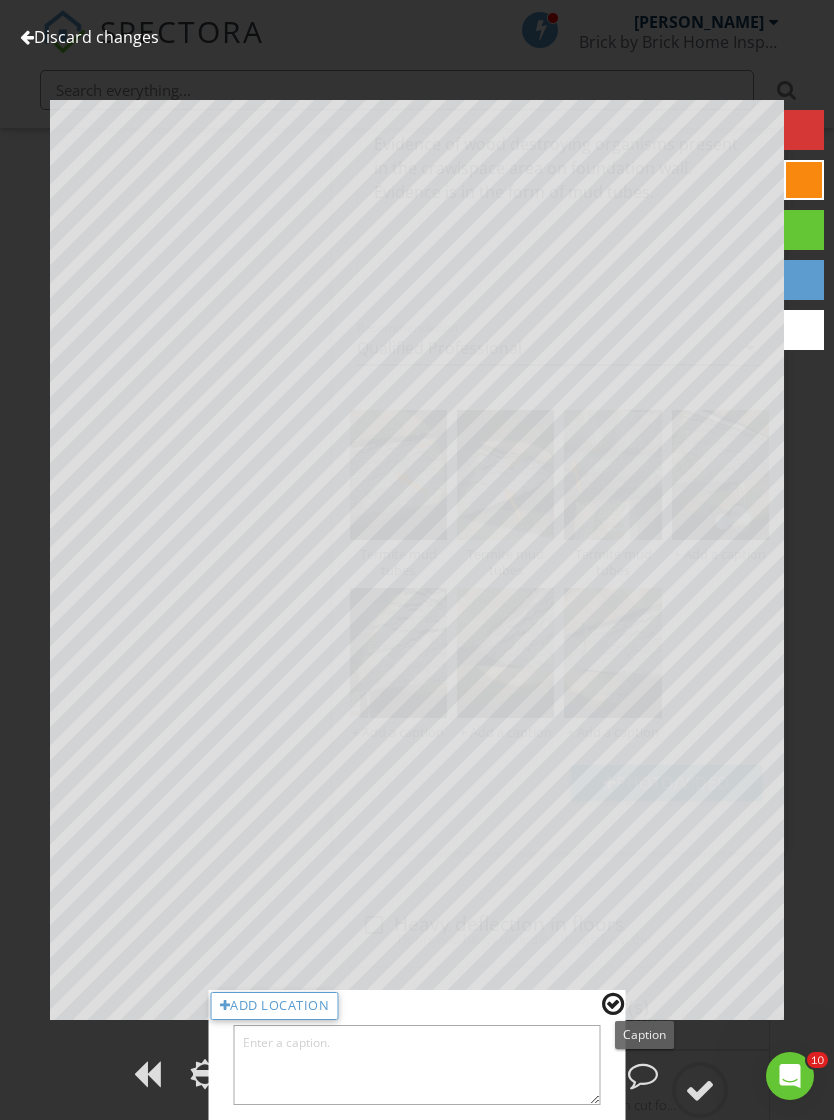 click at bounding box center (417, 1065) 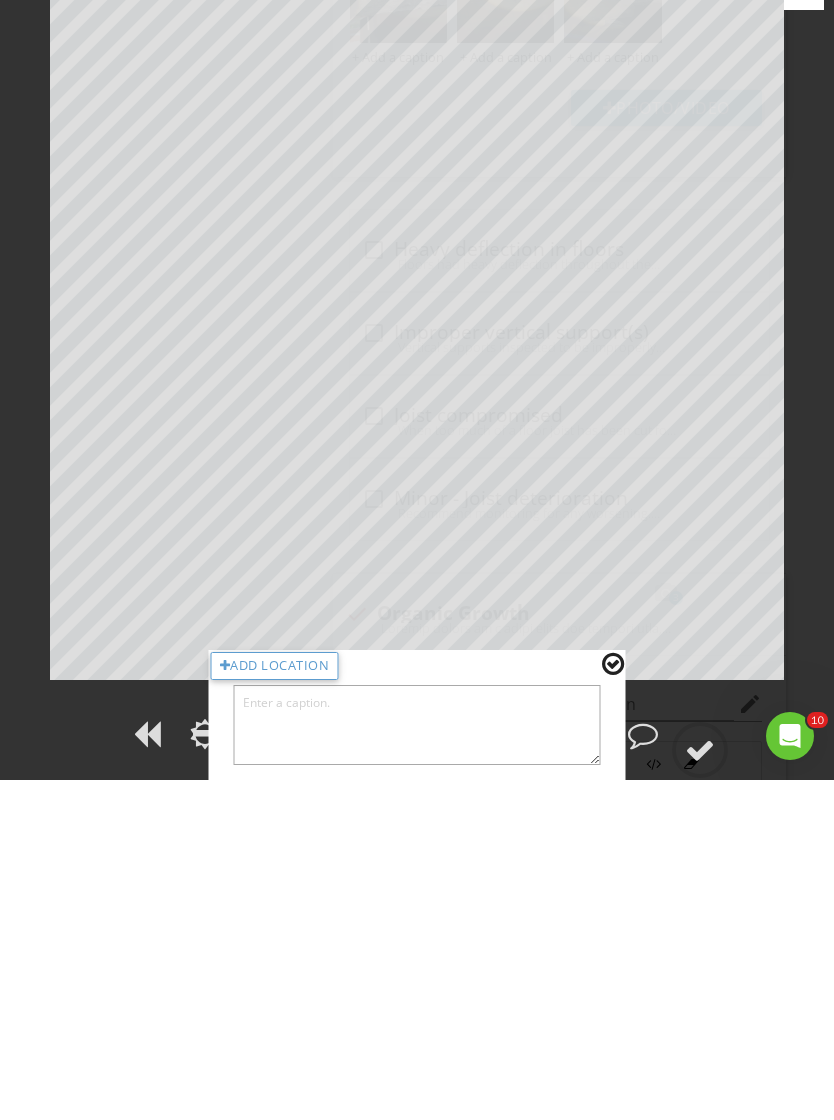 click at bounding box center [417, 1065] 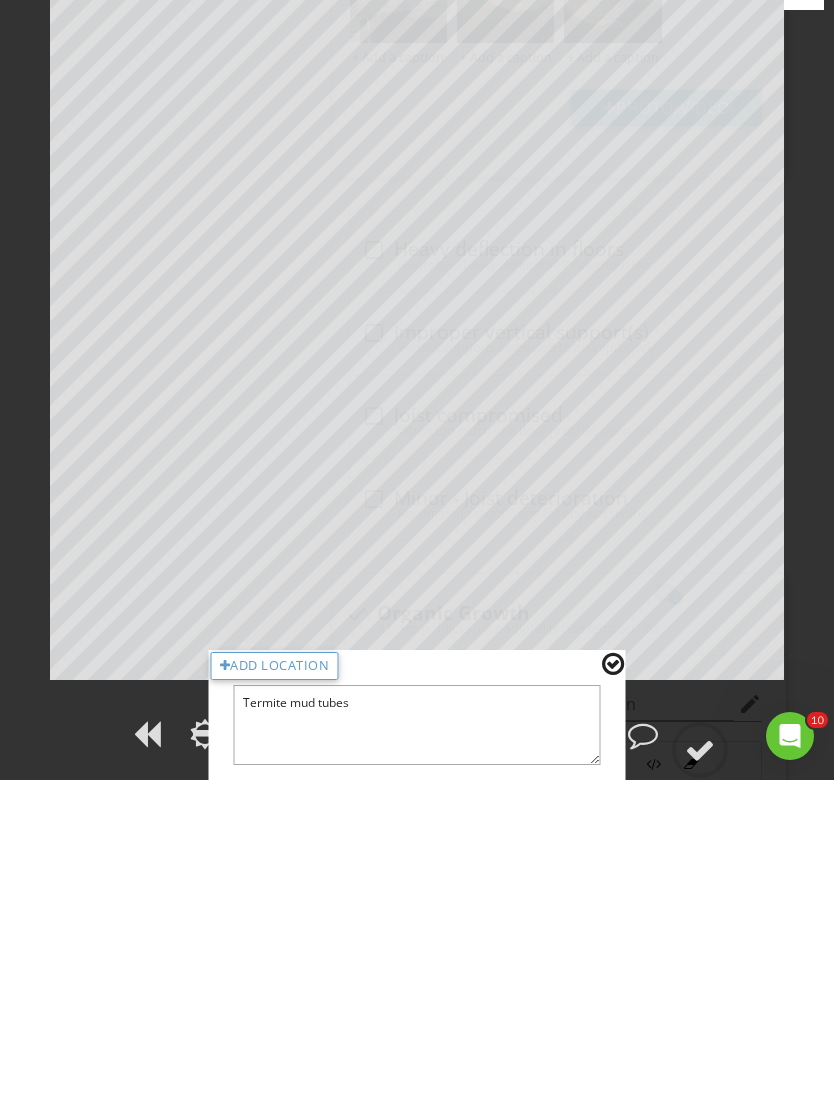 type on "Termite mud tubes" 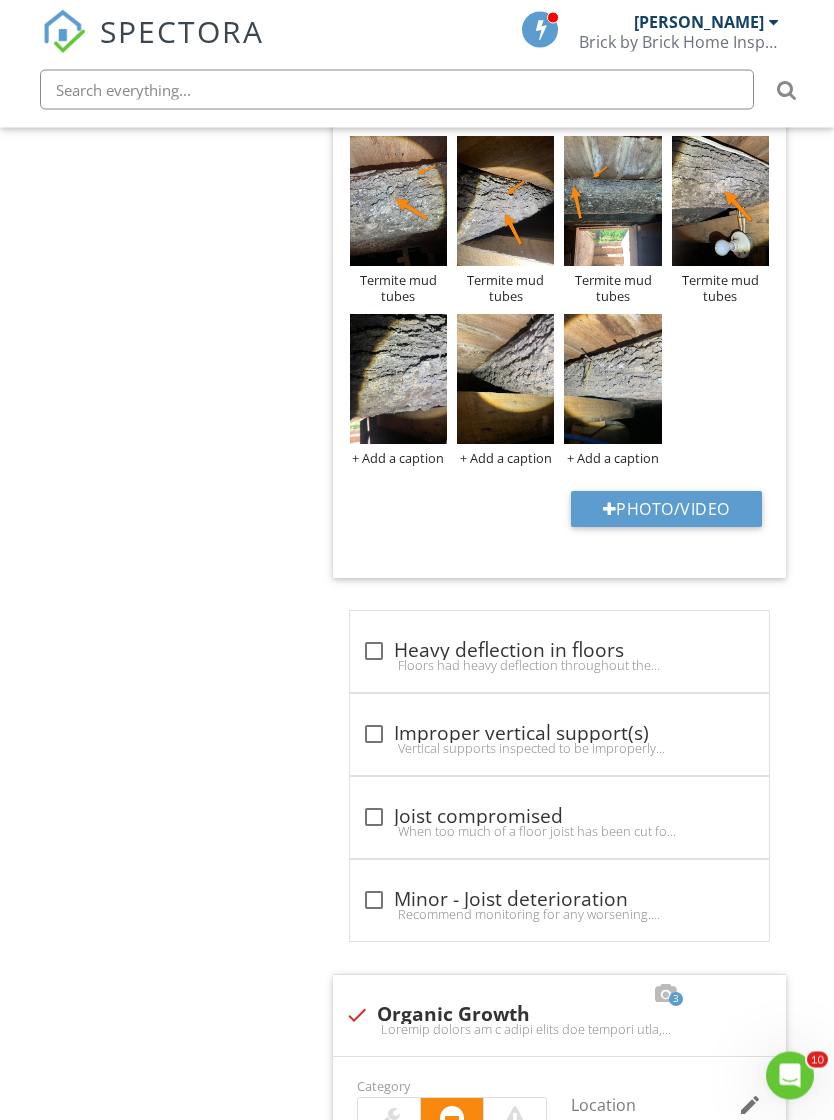 scroll, scrollTop: 2670, scrollLeft: 0, axis: vertical 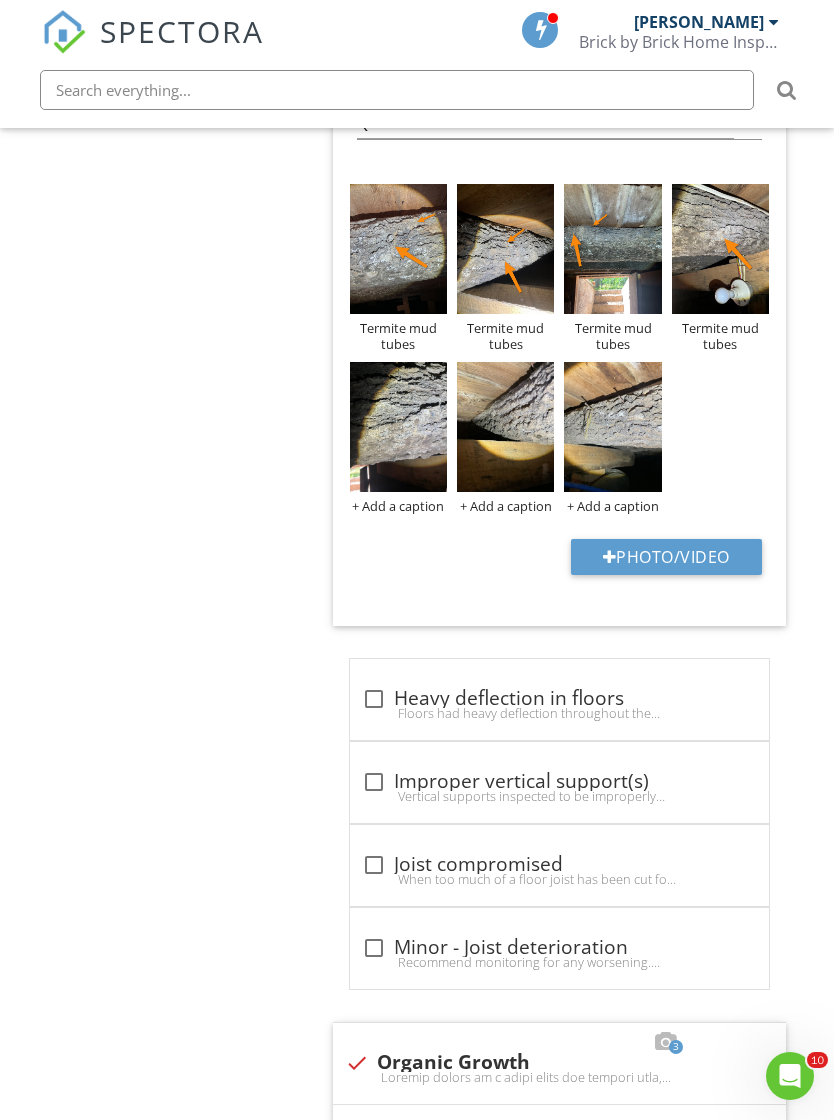 click at bounding box center [398, 427] 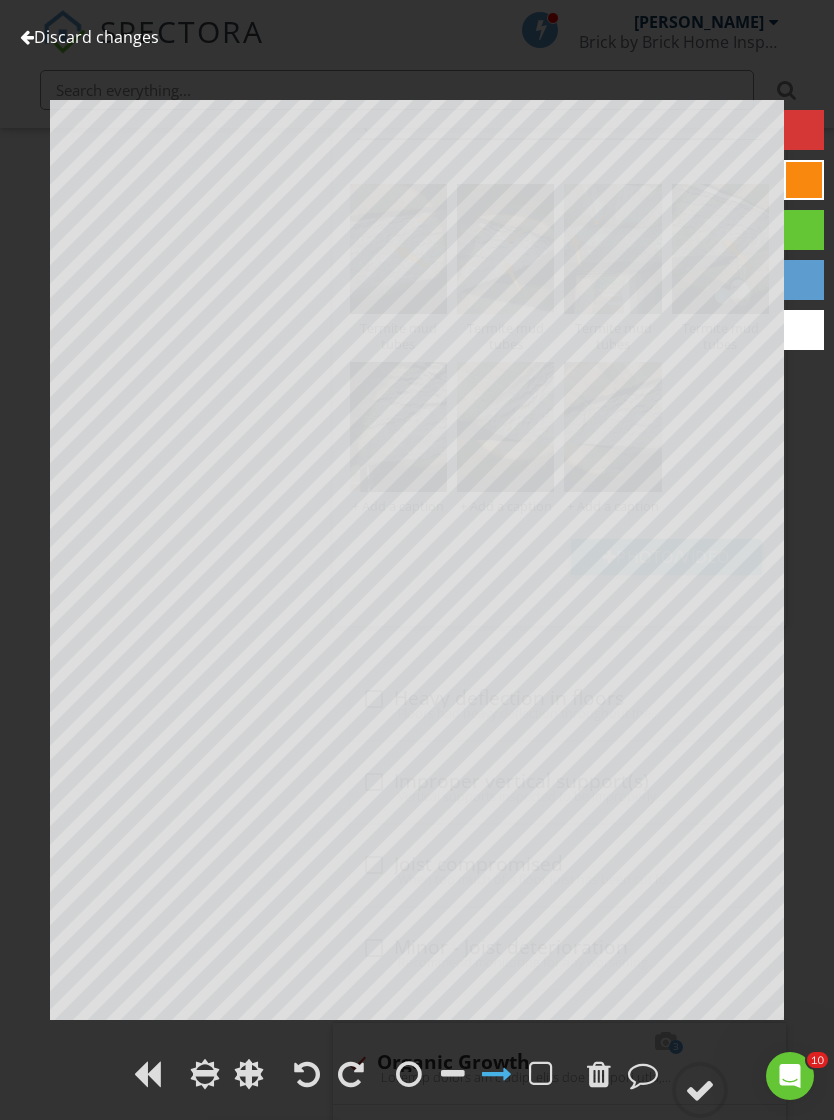 click at bounding box center [643, 1074] 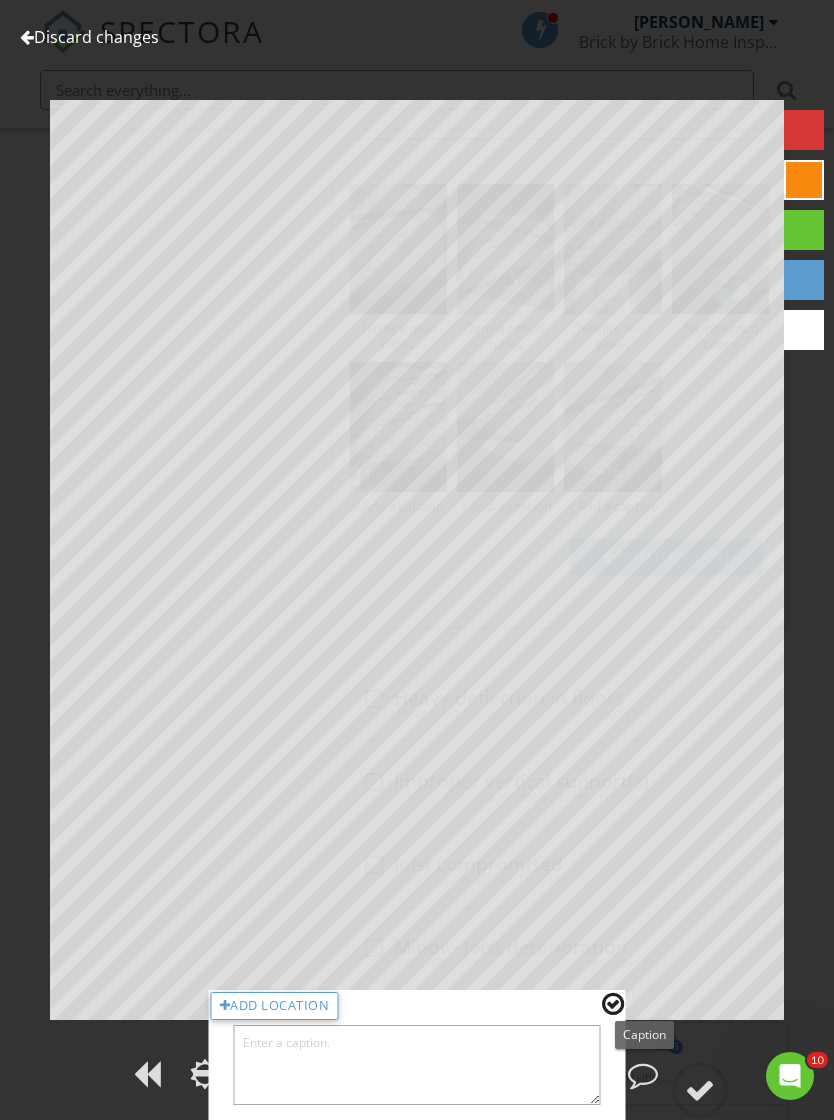 click at bounding box center [417, 1065] 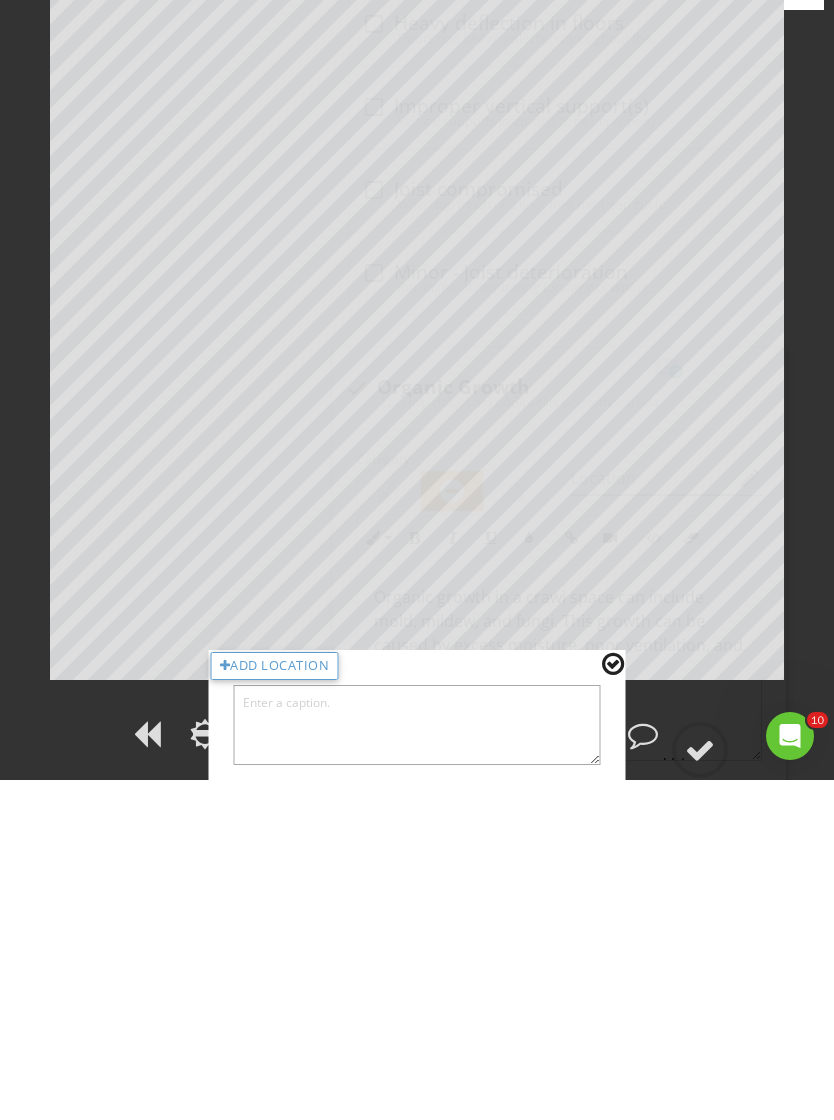click at bounding box center (417, 1065) 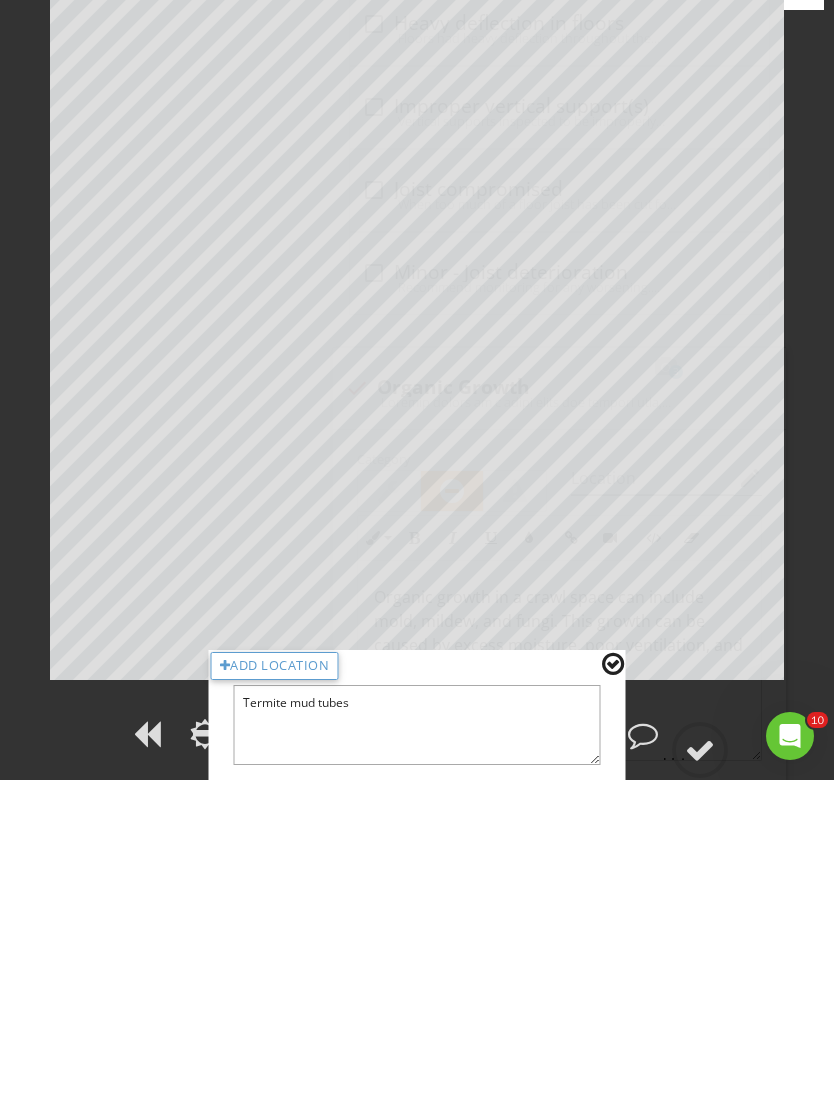 type on "Termite mud tubes" 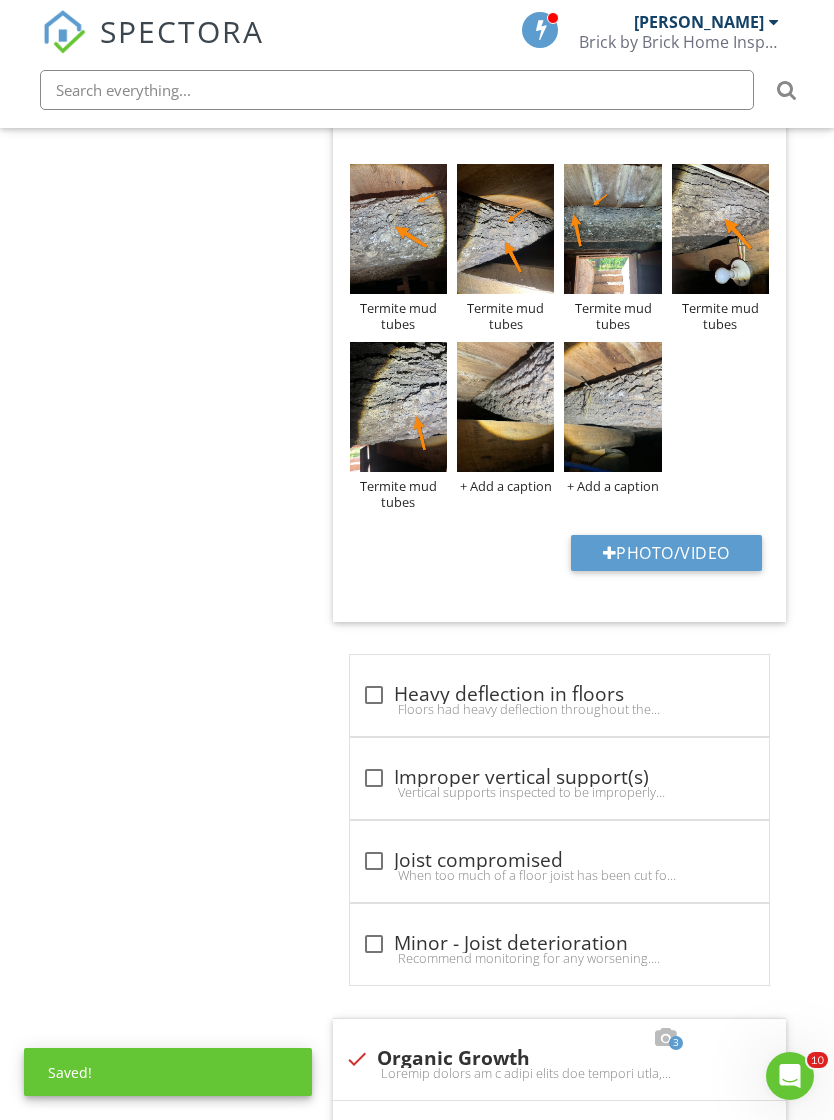 scroll, scrollTop: 2582, scrollLeft: 0, axis: vertical 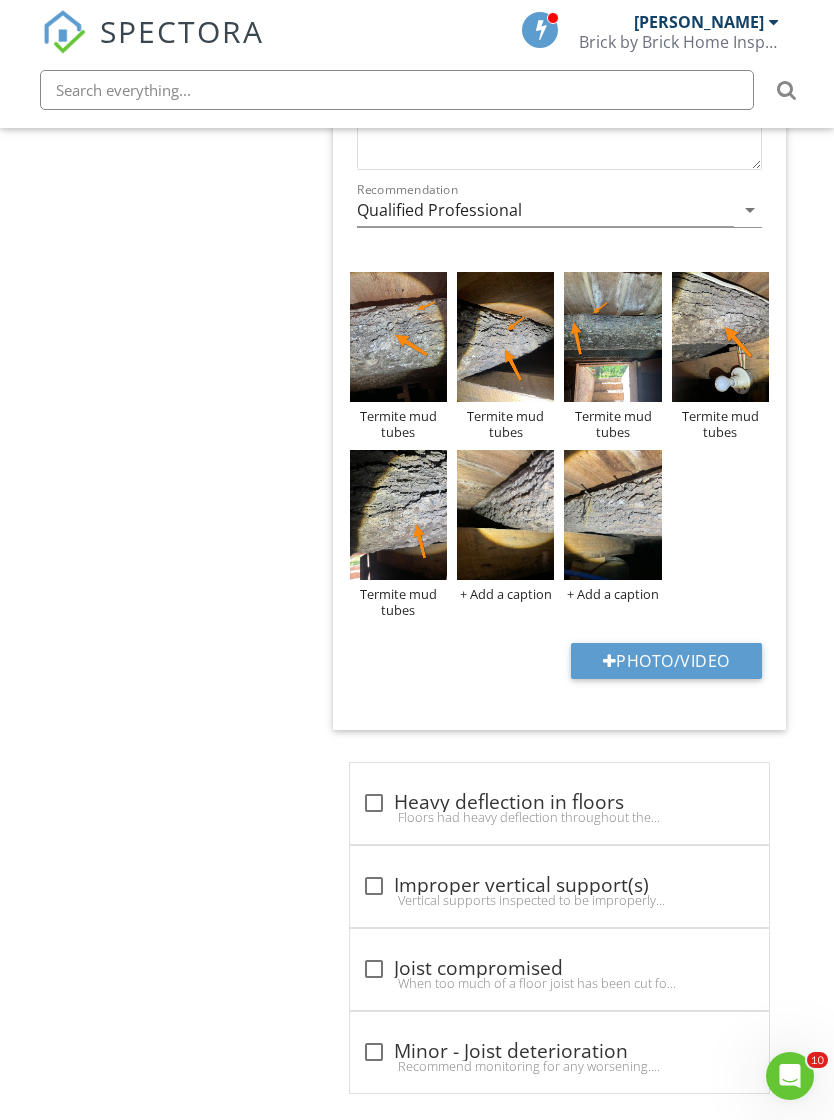 click at bounding box center [505, 515] 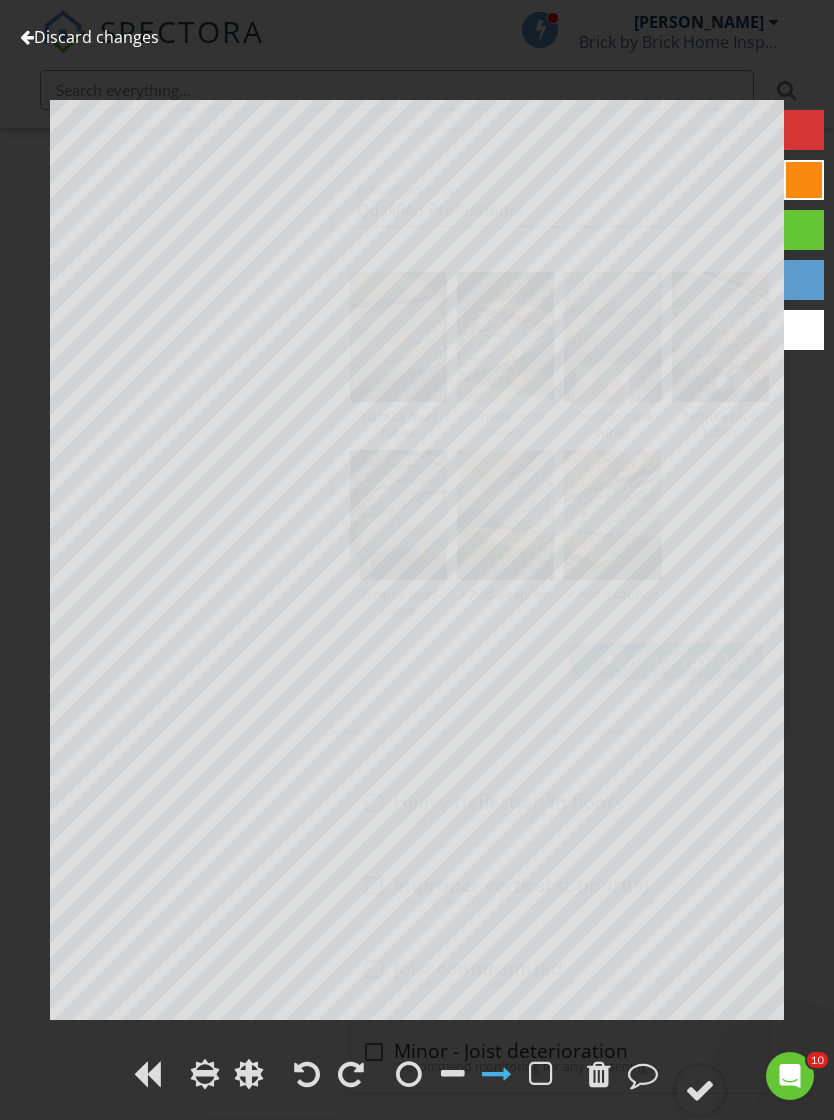 click 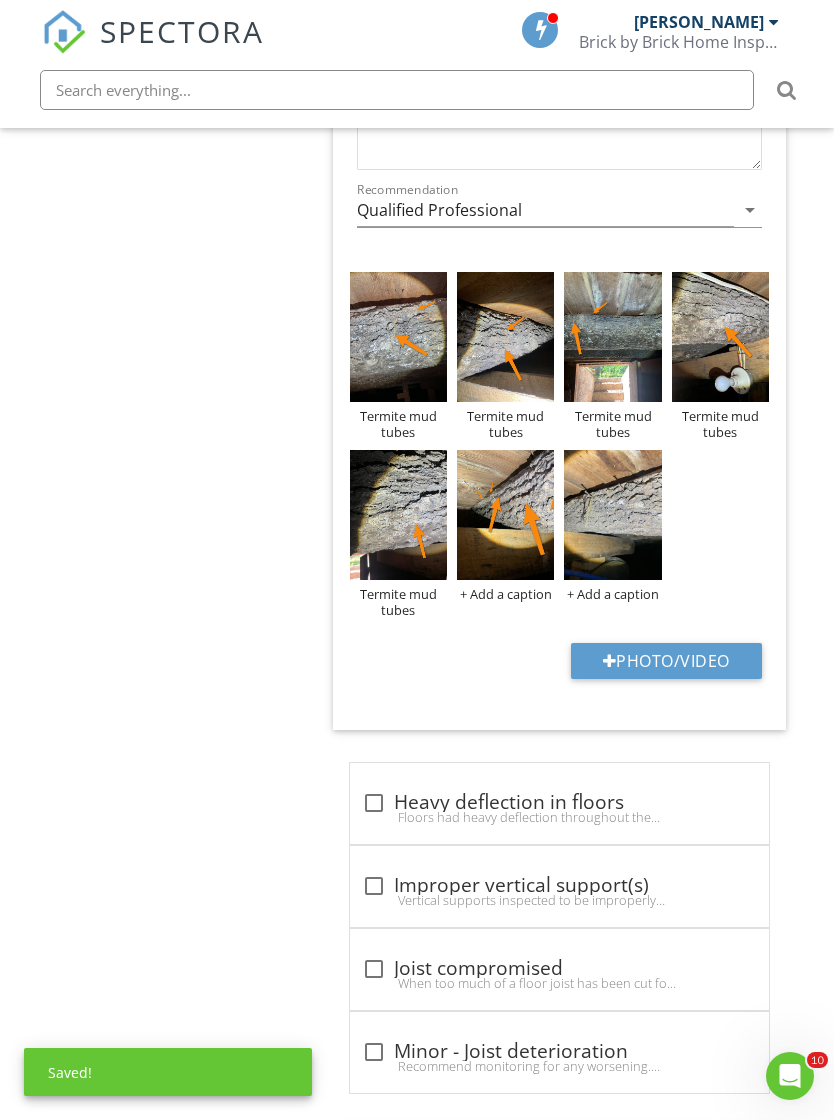 click at bounding box center [505, 515] 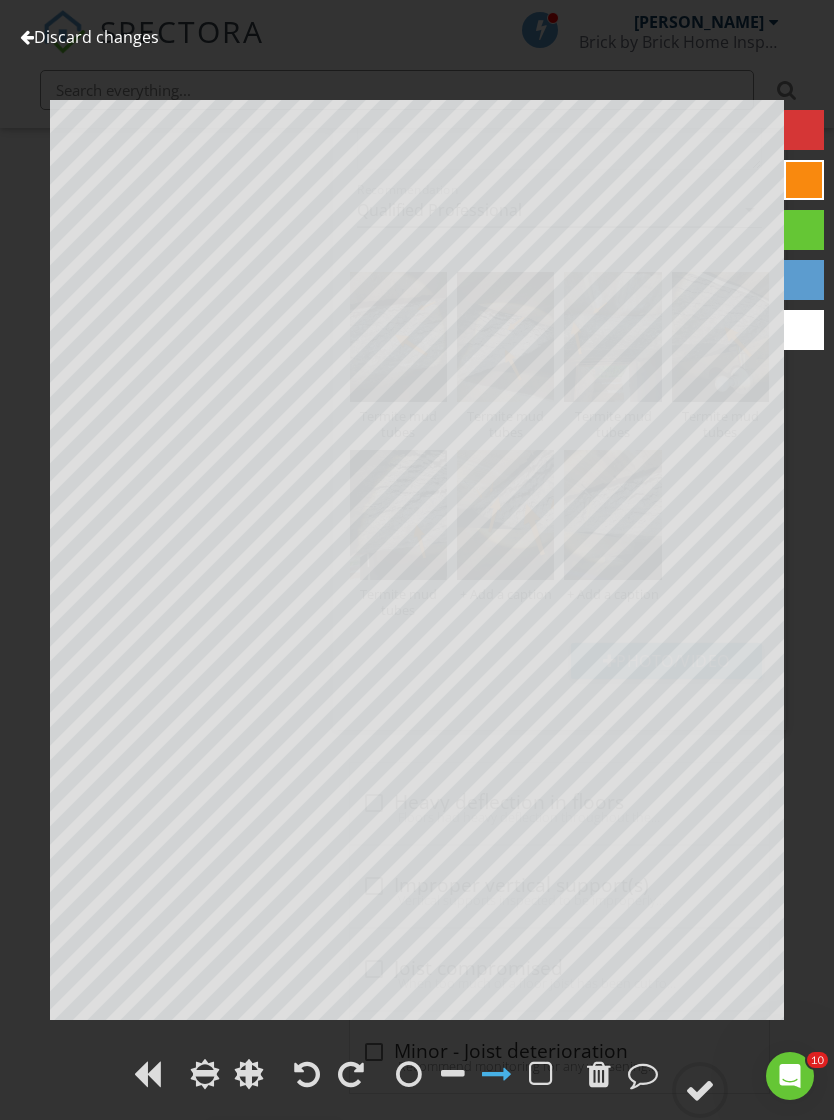 click at bounding box center (643, 1074) 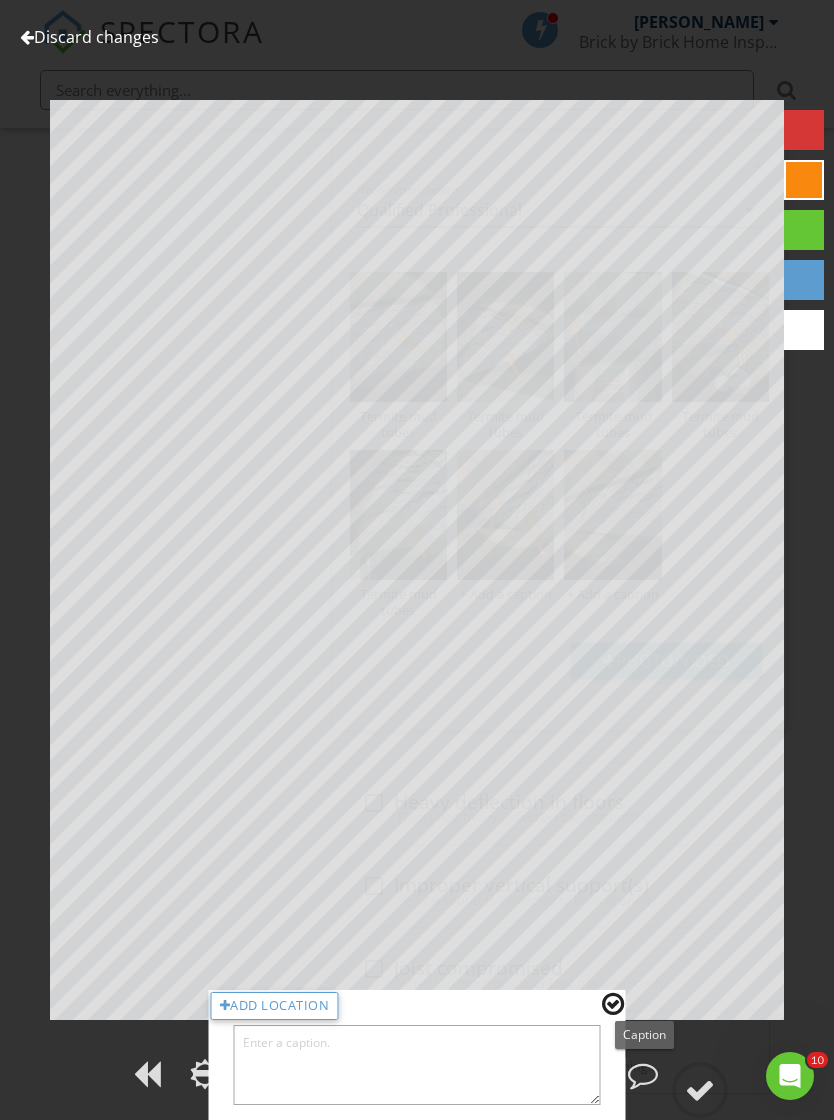 click at bounding box center (417, 1065) 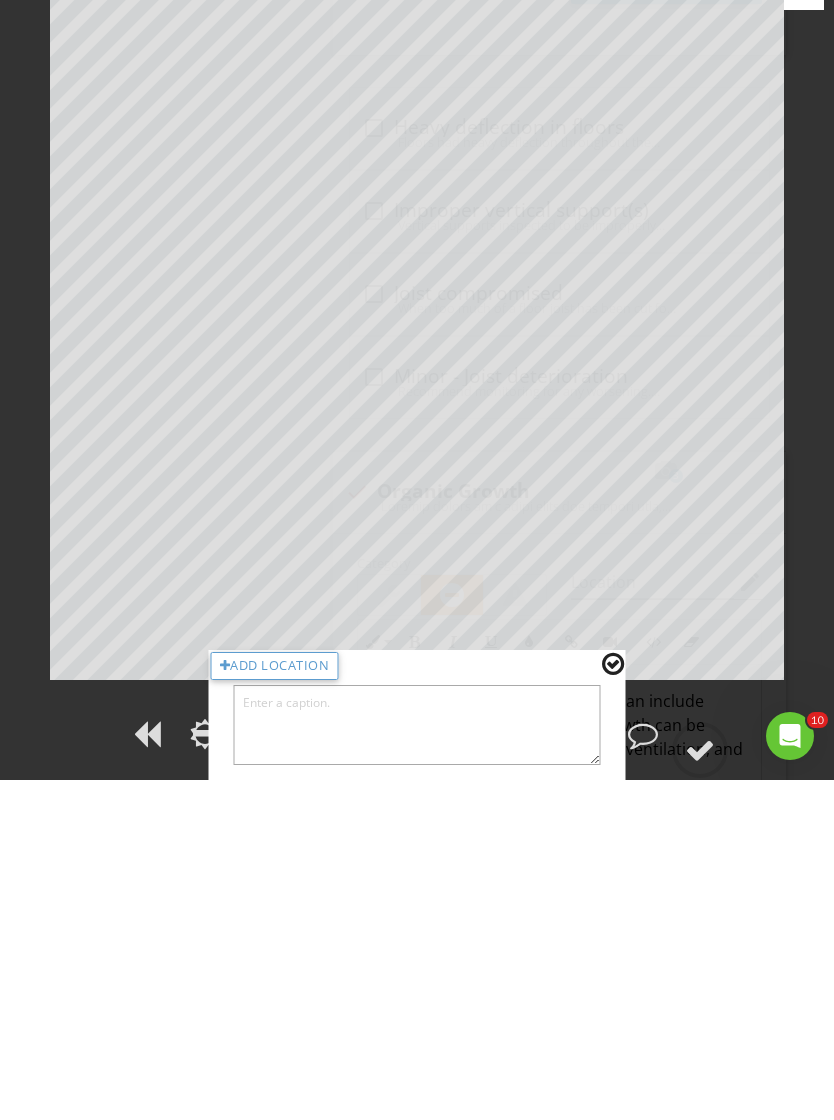 click at bounding box center (417, 1065) 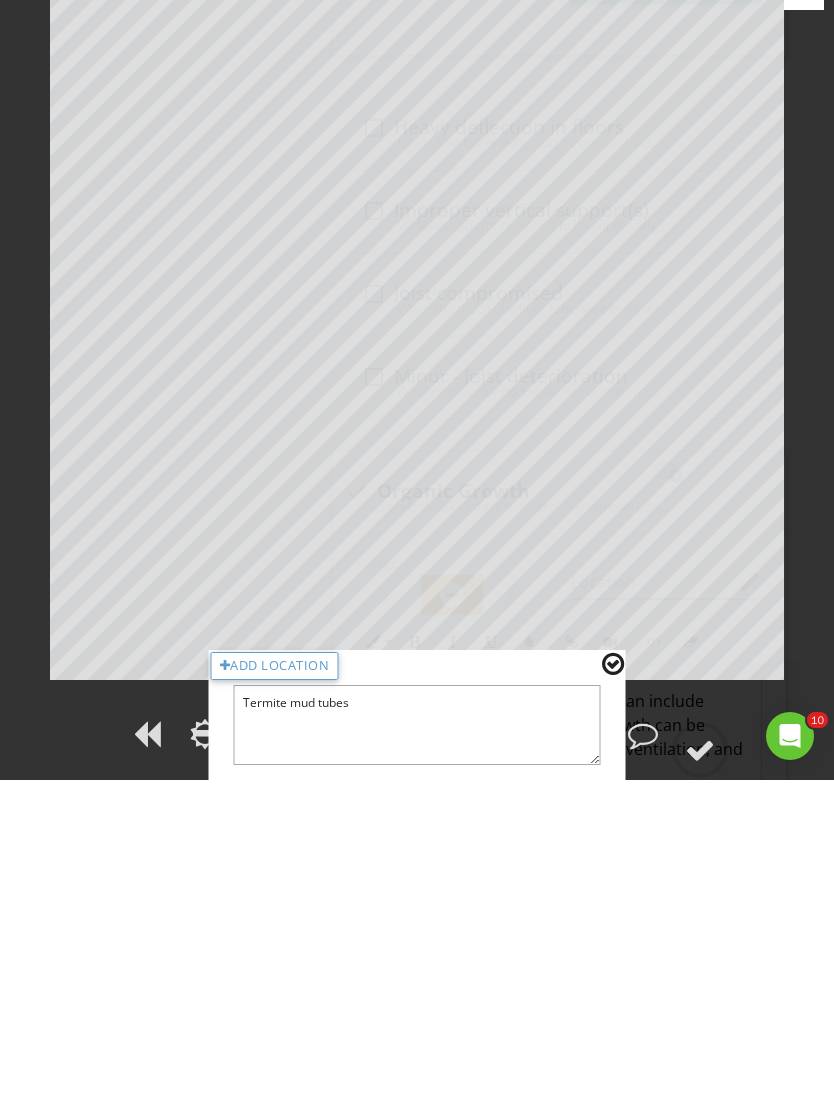 type on "Termite mud tubes" 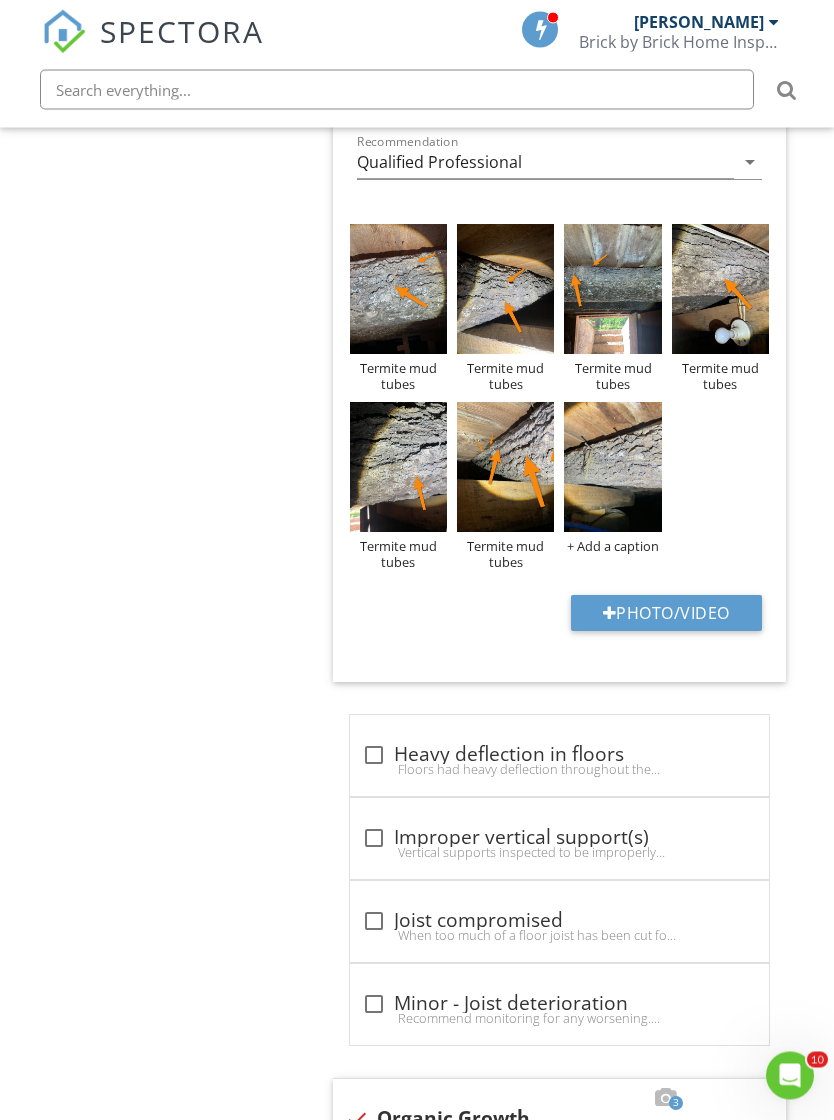 scroll, scrollTop: 2630, scrollLeft: 0, axis: vertical 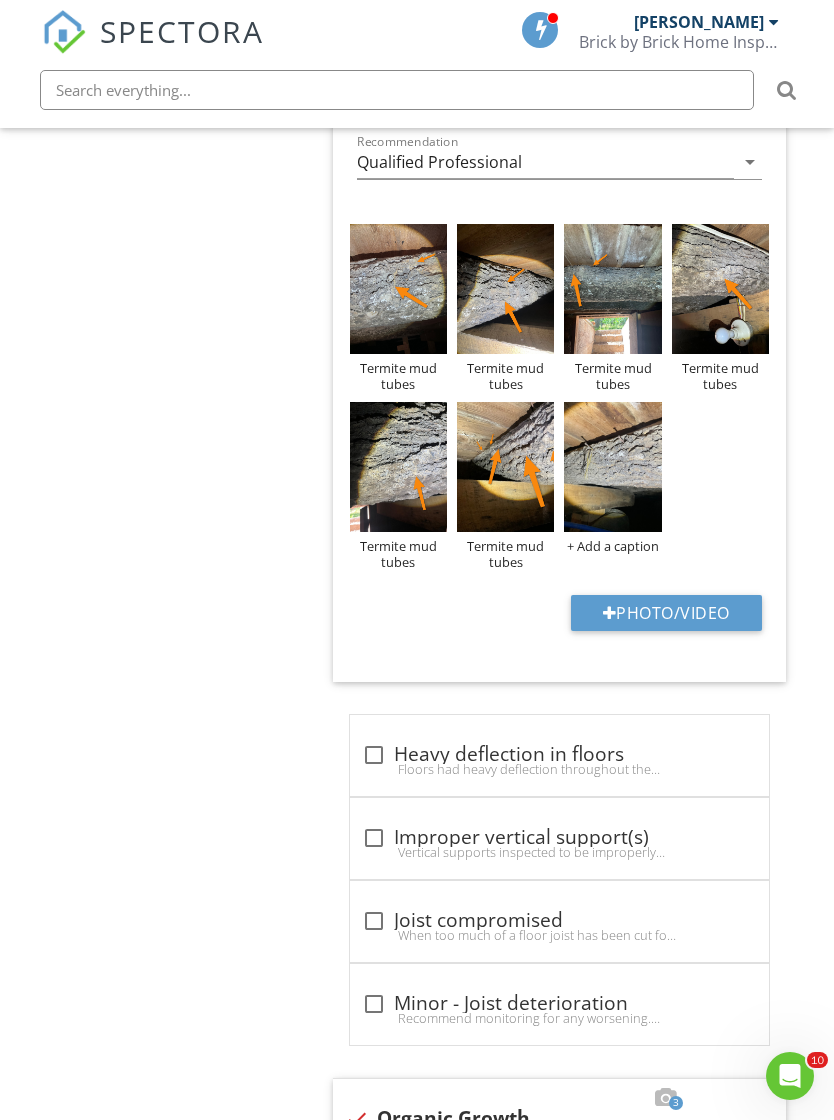 click at bounding box center [612, 467] 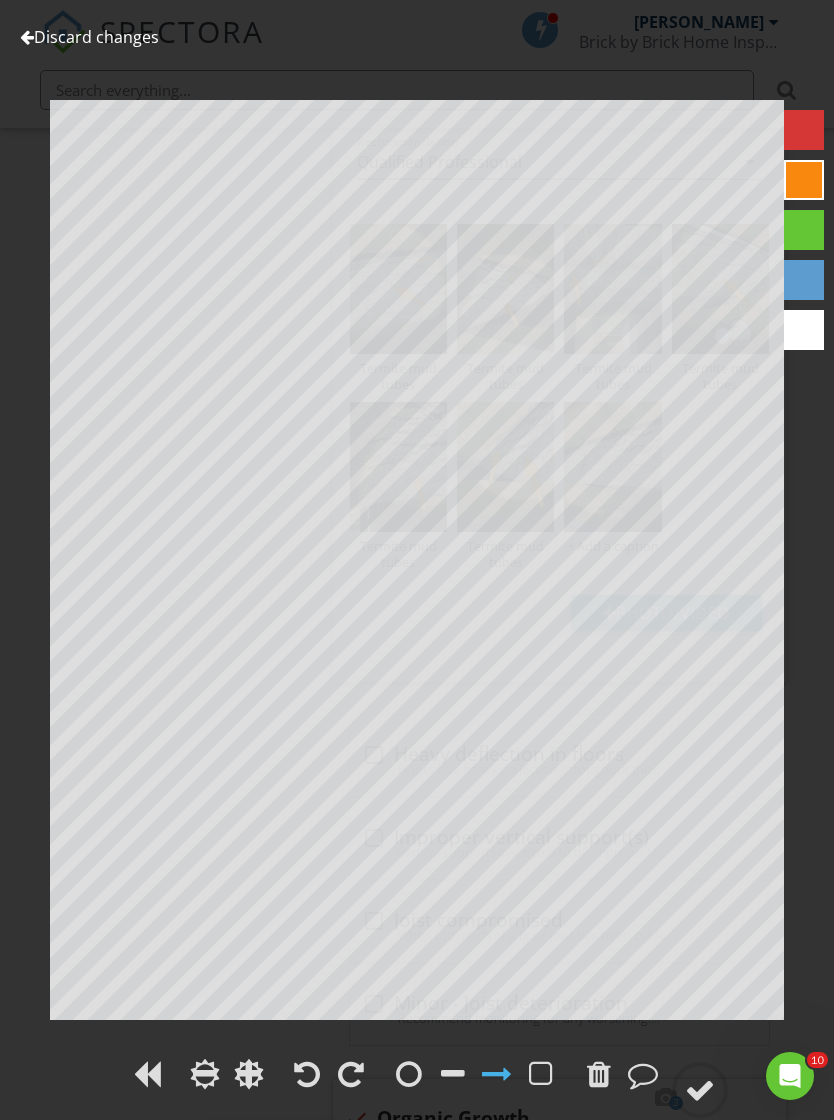 click 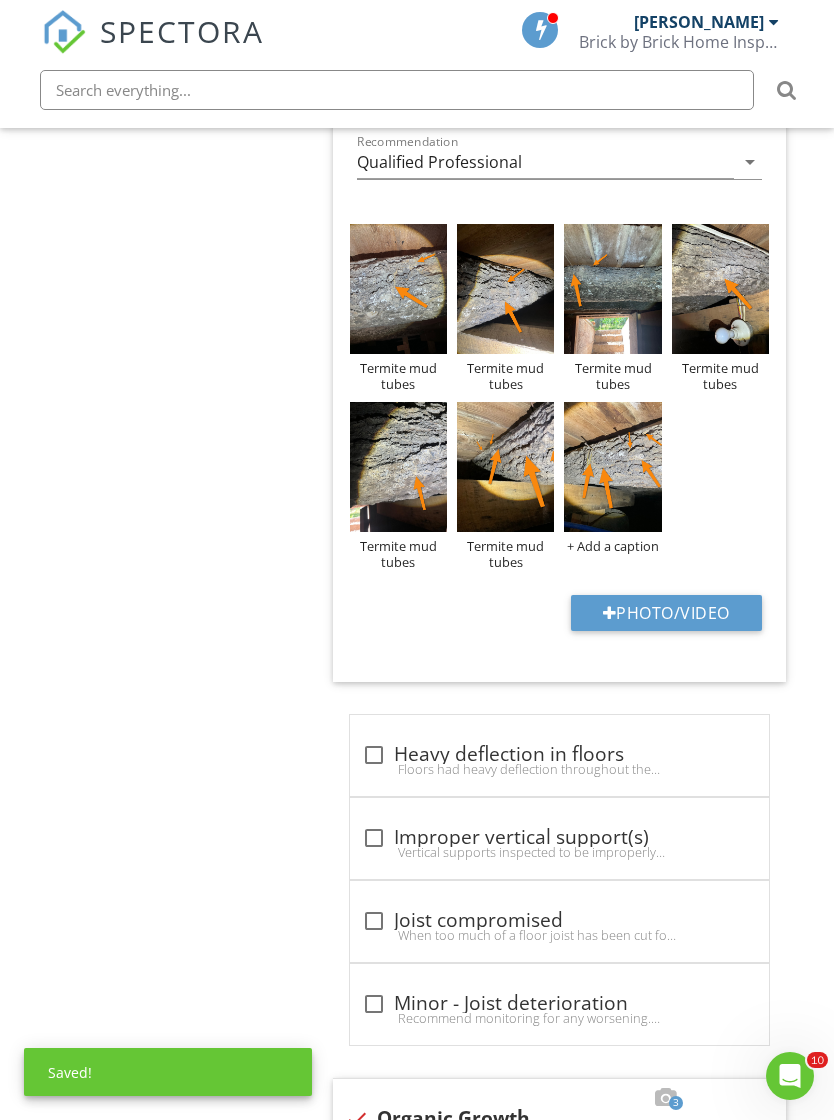 click on "+ Add a caption" at bounding box center (612, 546) 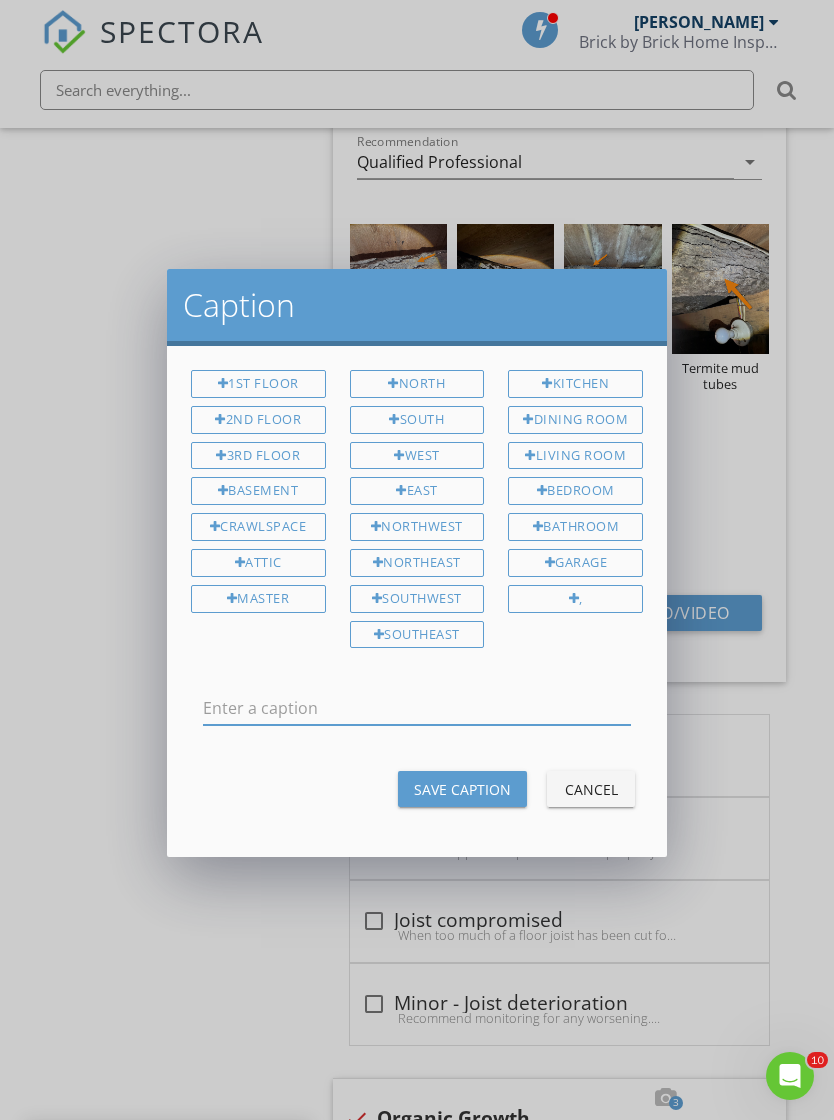 click at bounding box center (417, 708) 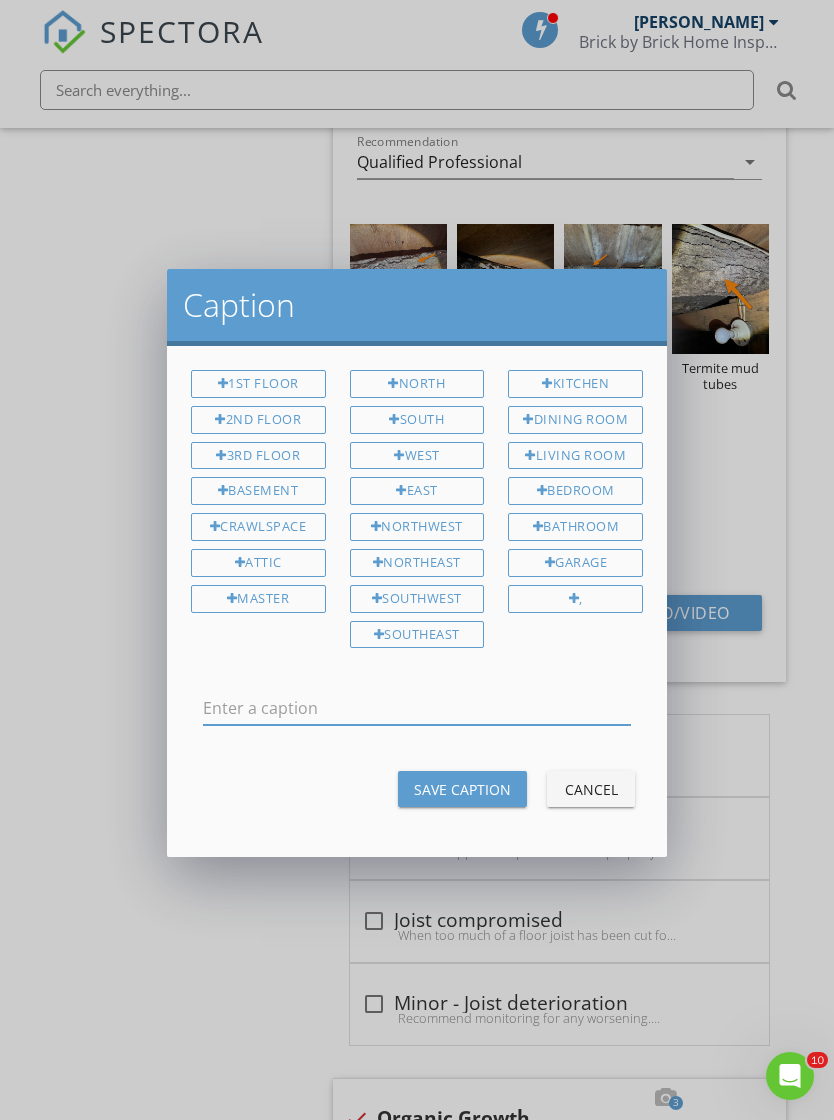 scroll, scrollTop: 2629, scrollLeft: 0, axis: vertical 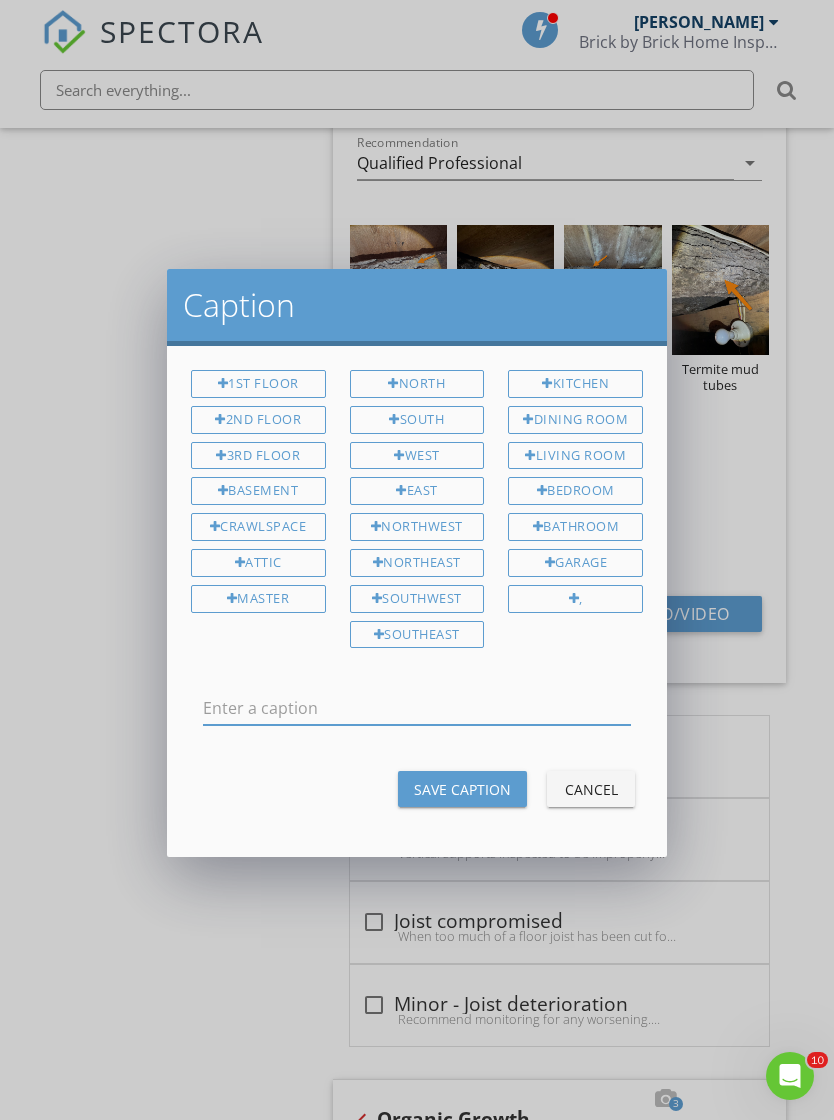 click at bounding box center [417, 708] 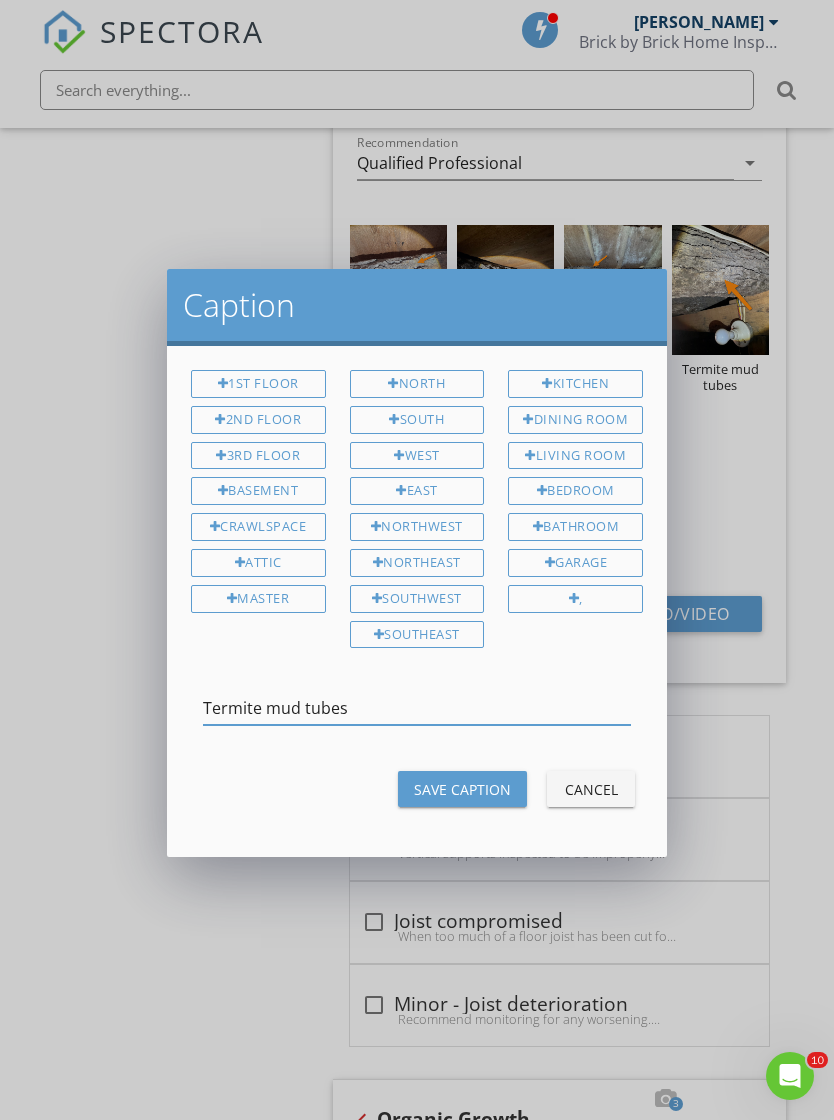 type on "Termite mud tubes" 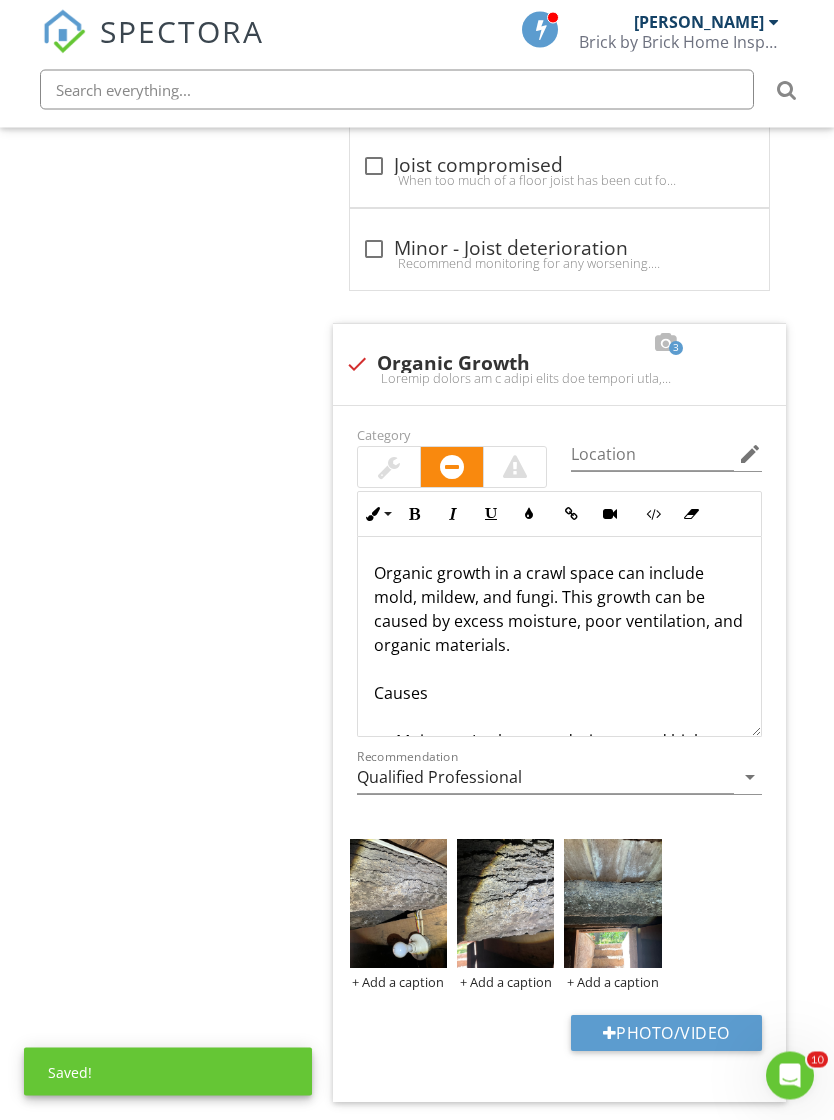 scroll, scrollTop: 3412, scrollLeft: 0, axis: vertical 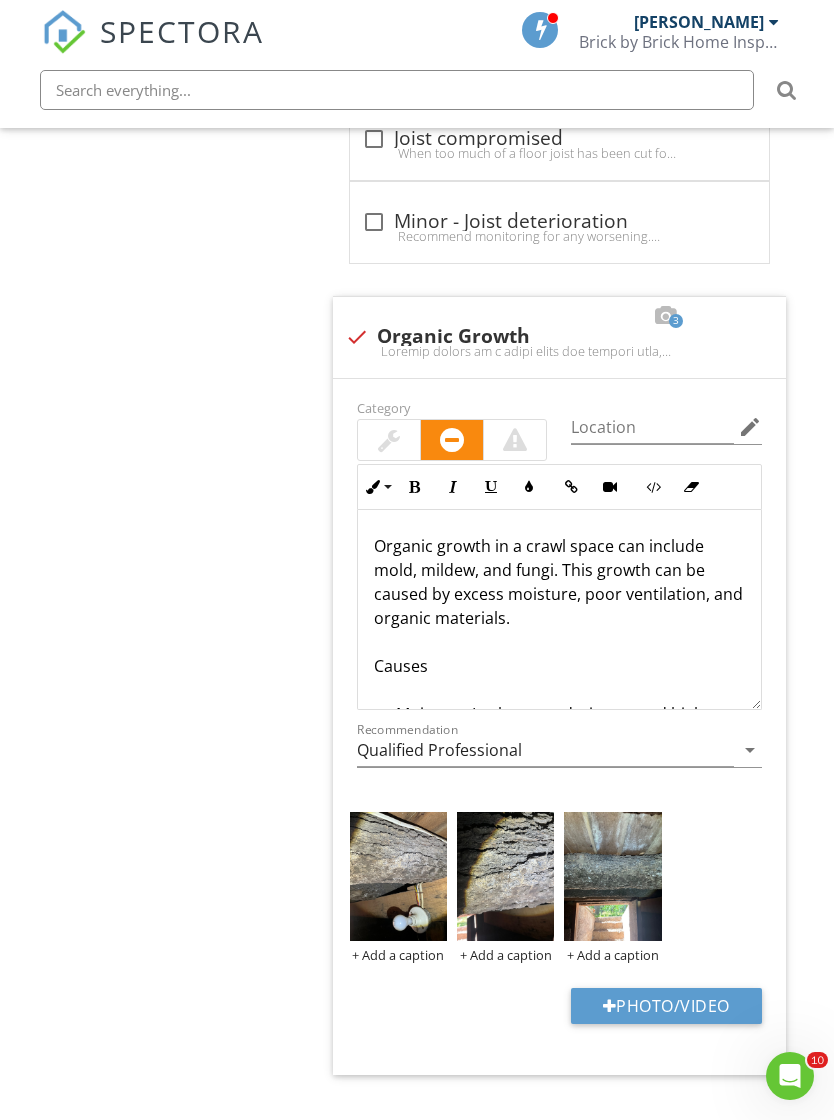 click on "Photo/Video" at bounding box center [666, 1006] 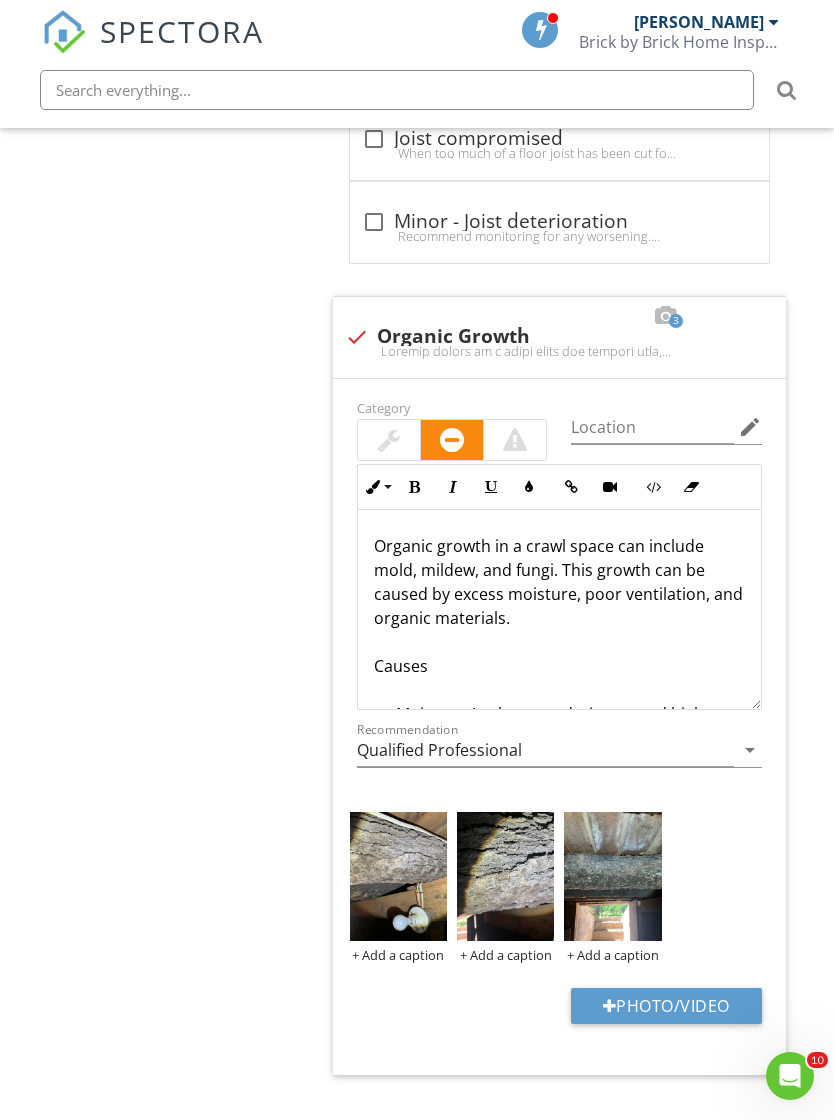 type on "C:\fakepath\IMG_9985.jpeg" 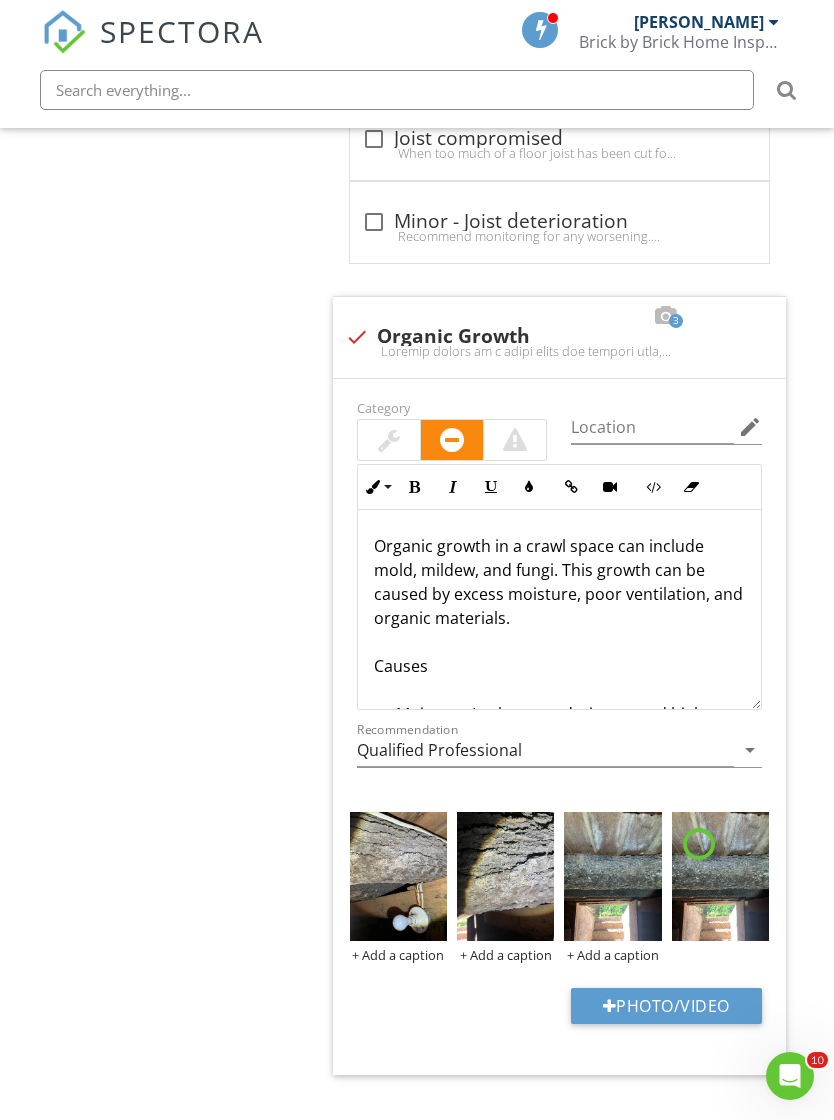 click at bounding box center (720, 877) 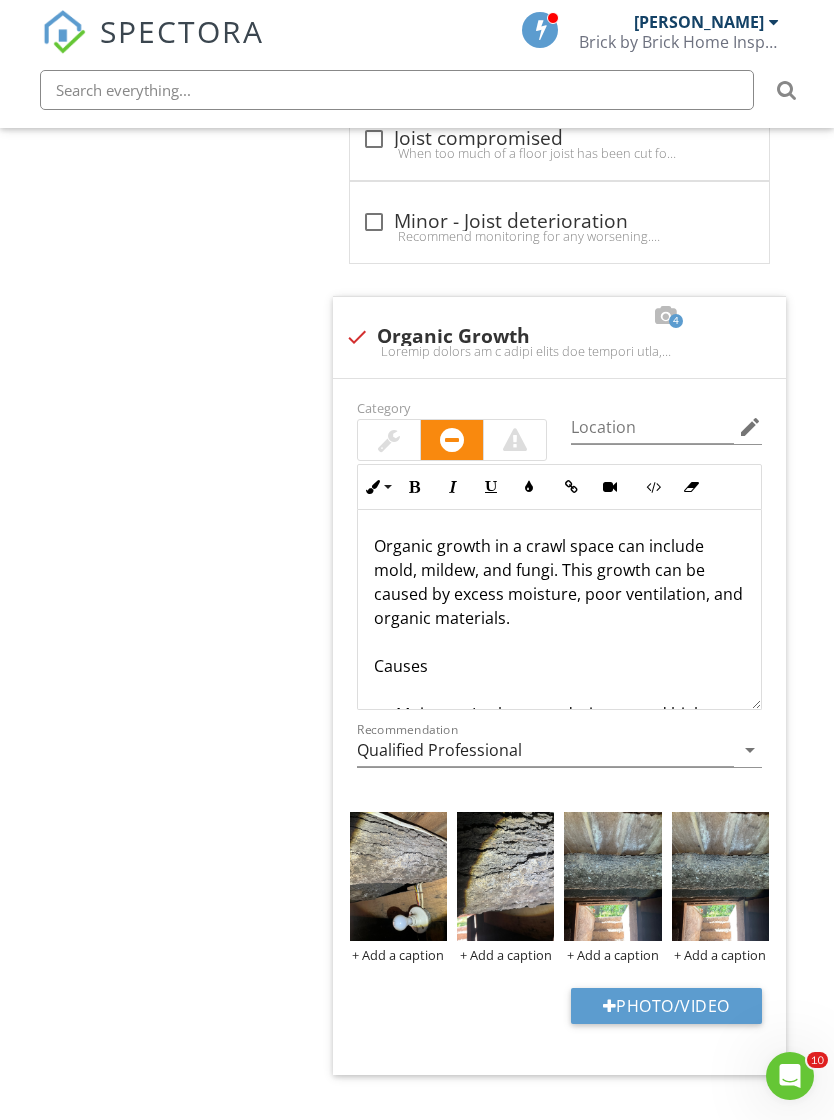 click at bounding box center (0, 0) 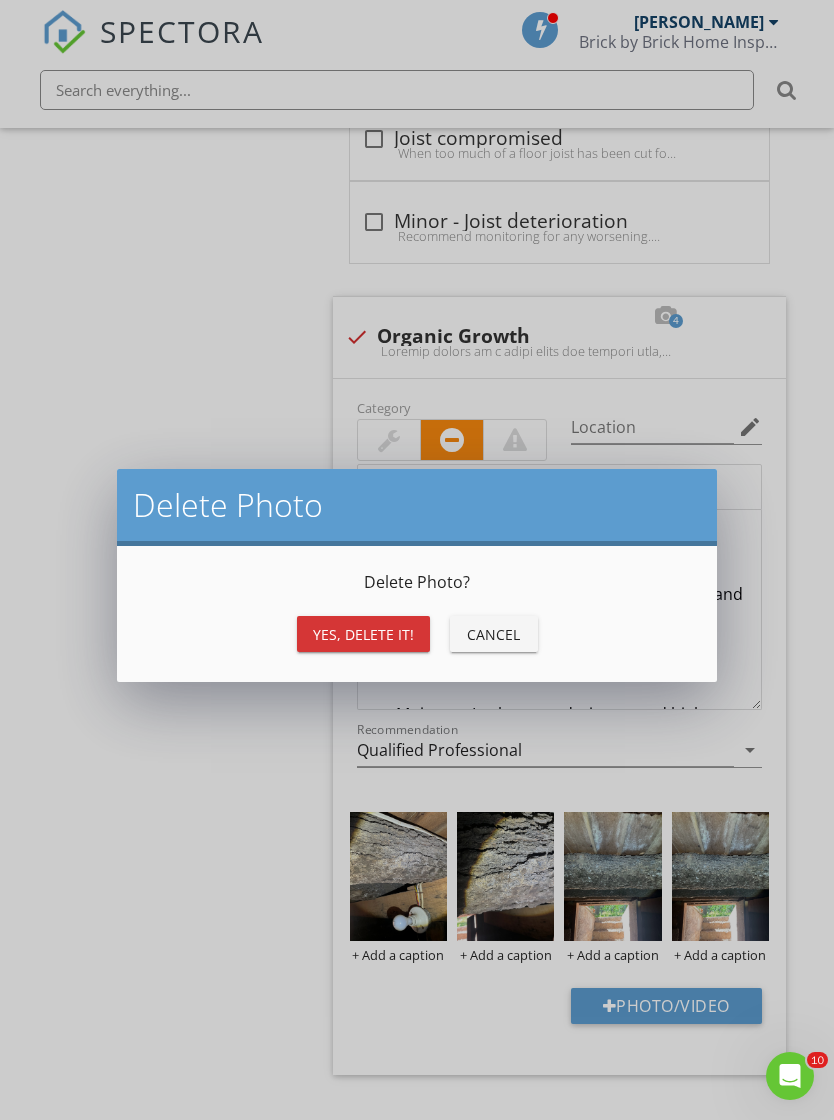 click on "Yes, Delete it!" at bounding box center (363, 634) 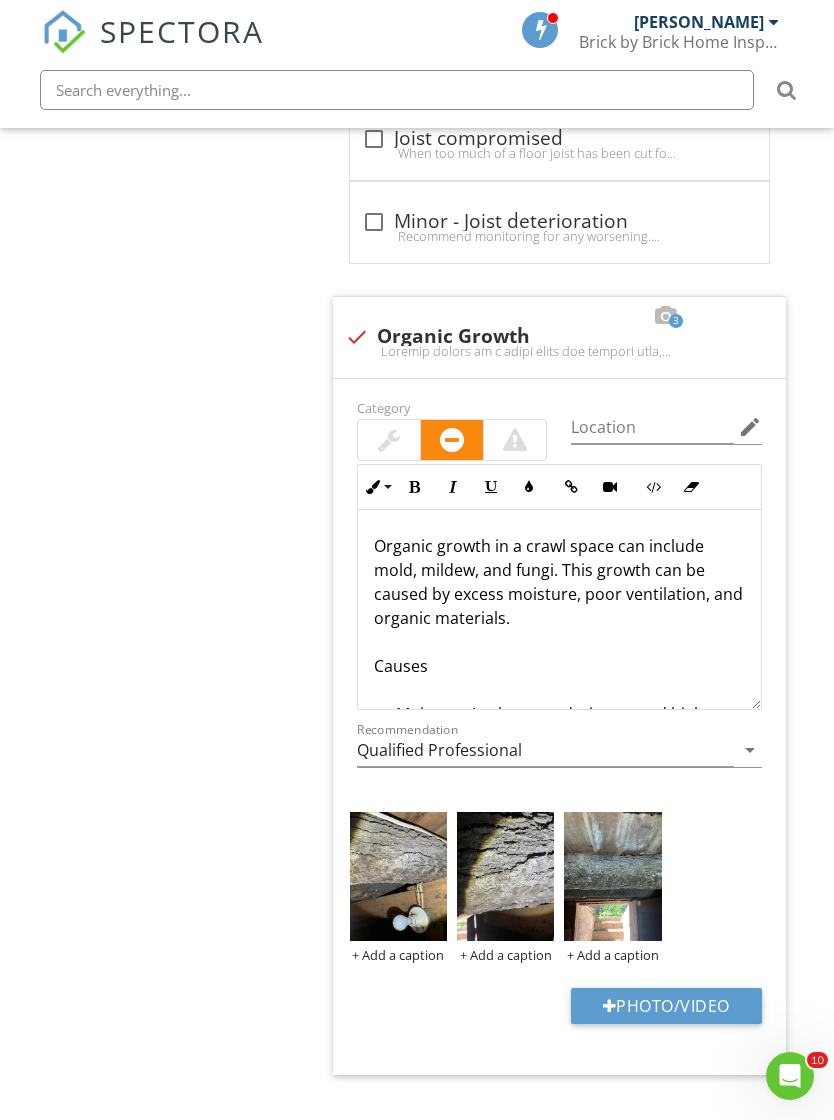 click at bounding box center [398, 877] 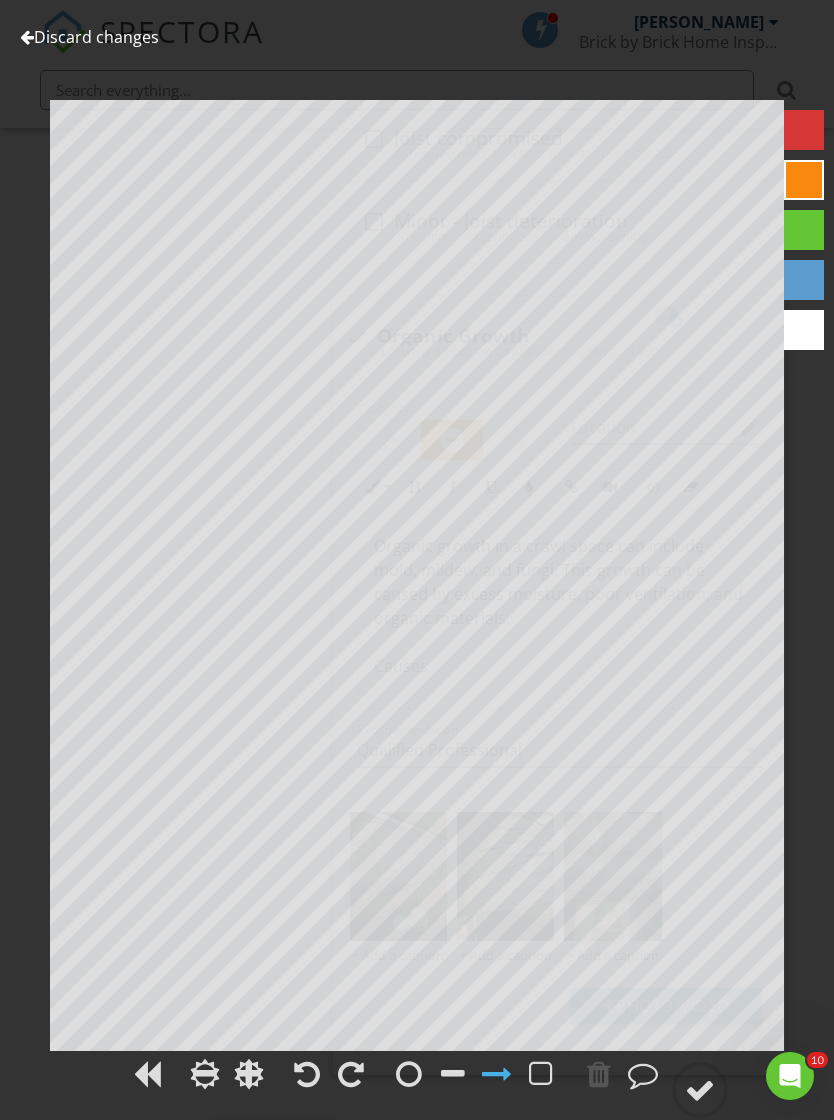 click at bounding box center (541, 1074) 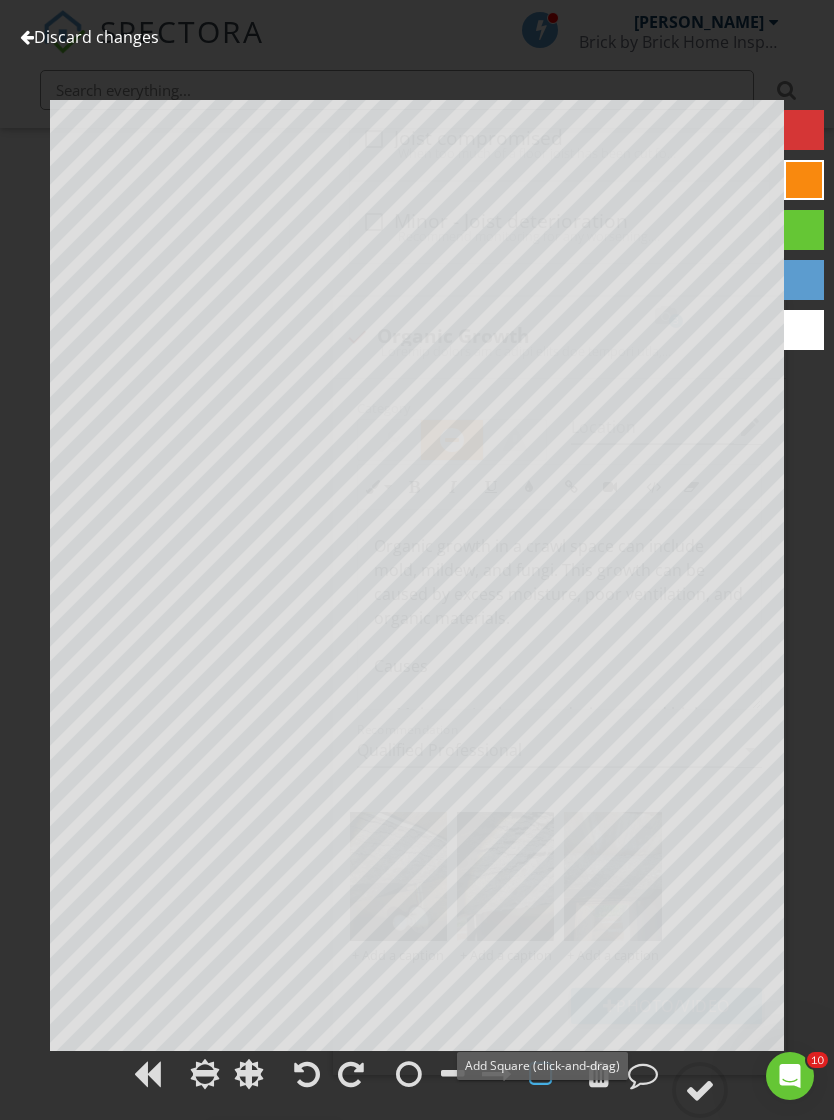 click at bounding box center (497, 1074) 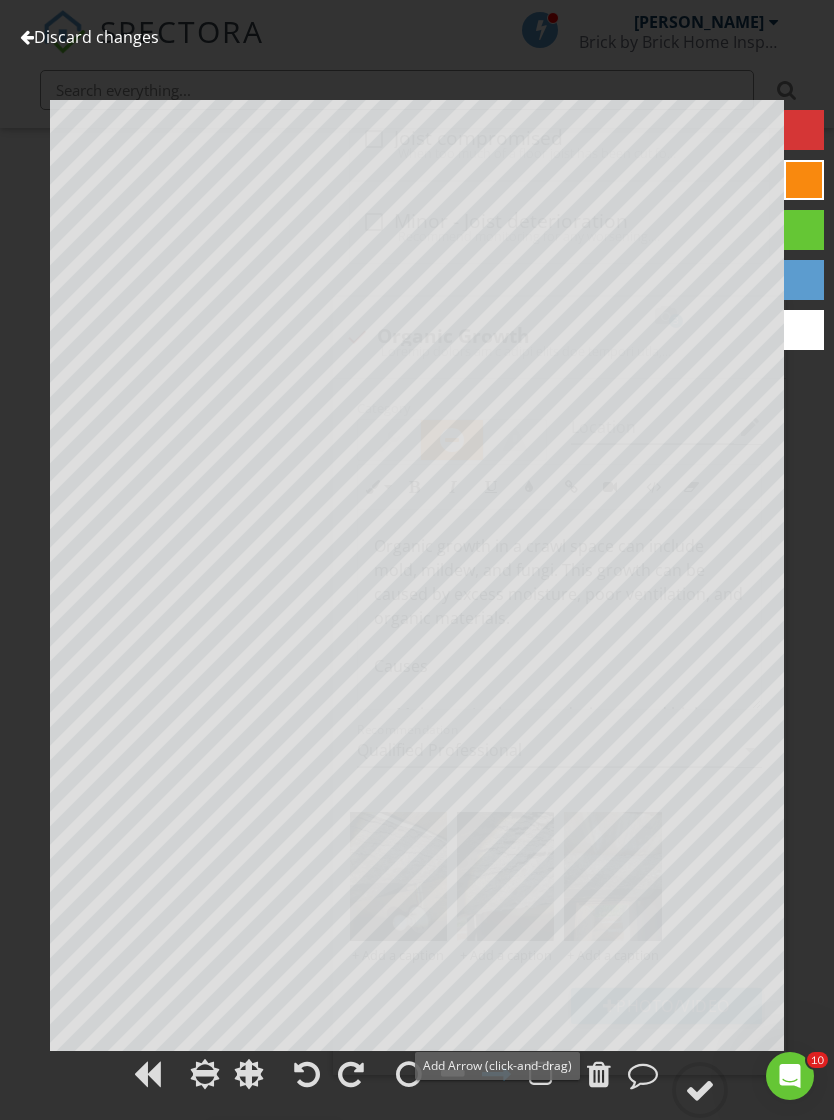 click at bounding box center [700, 1090] 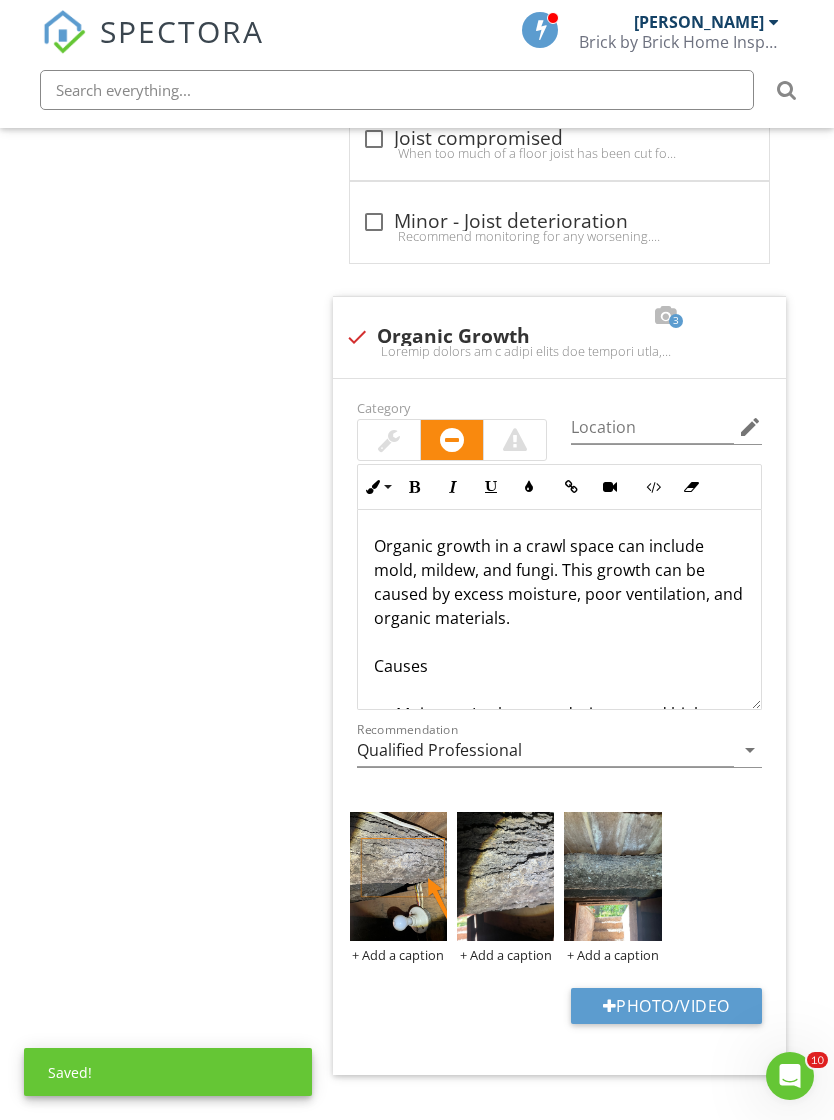 click at bounding box center (505, 877) 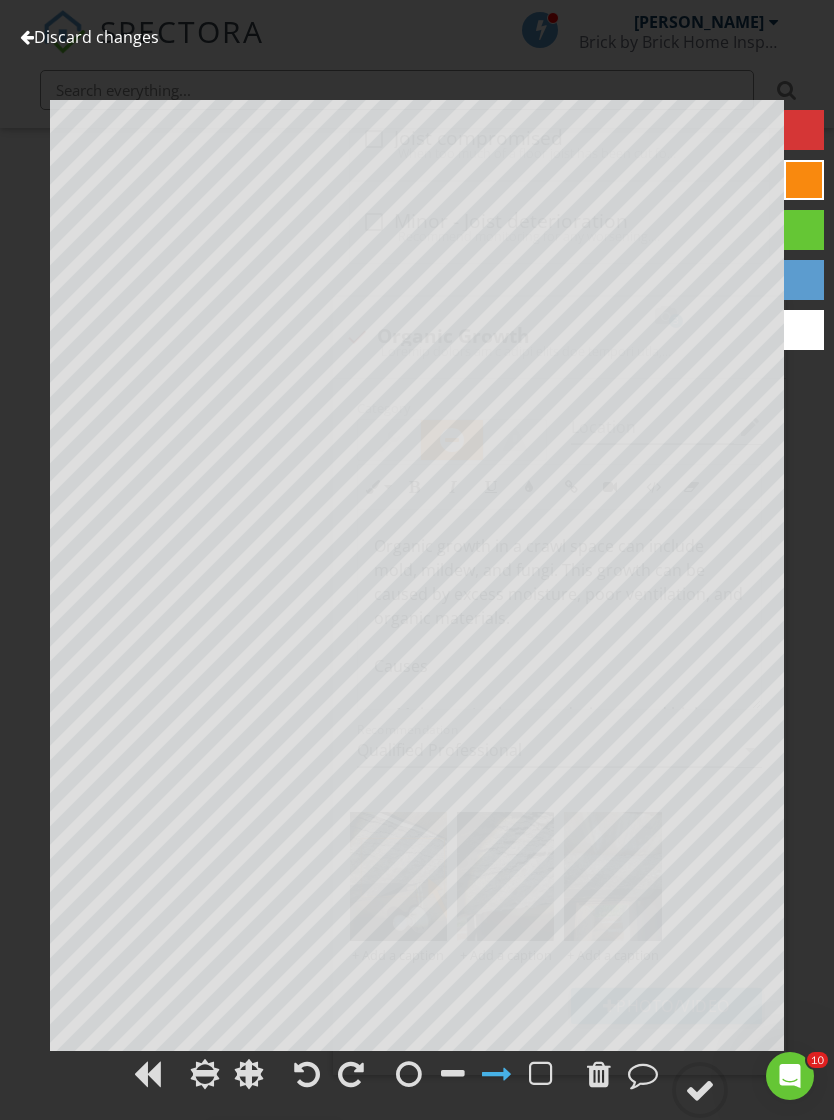 click at bounding box center (700, 1090) 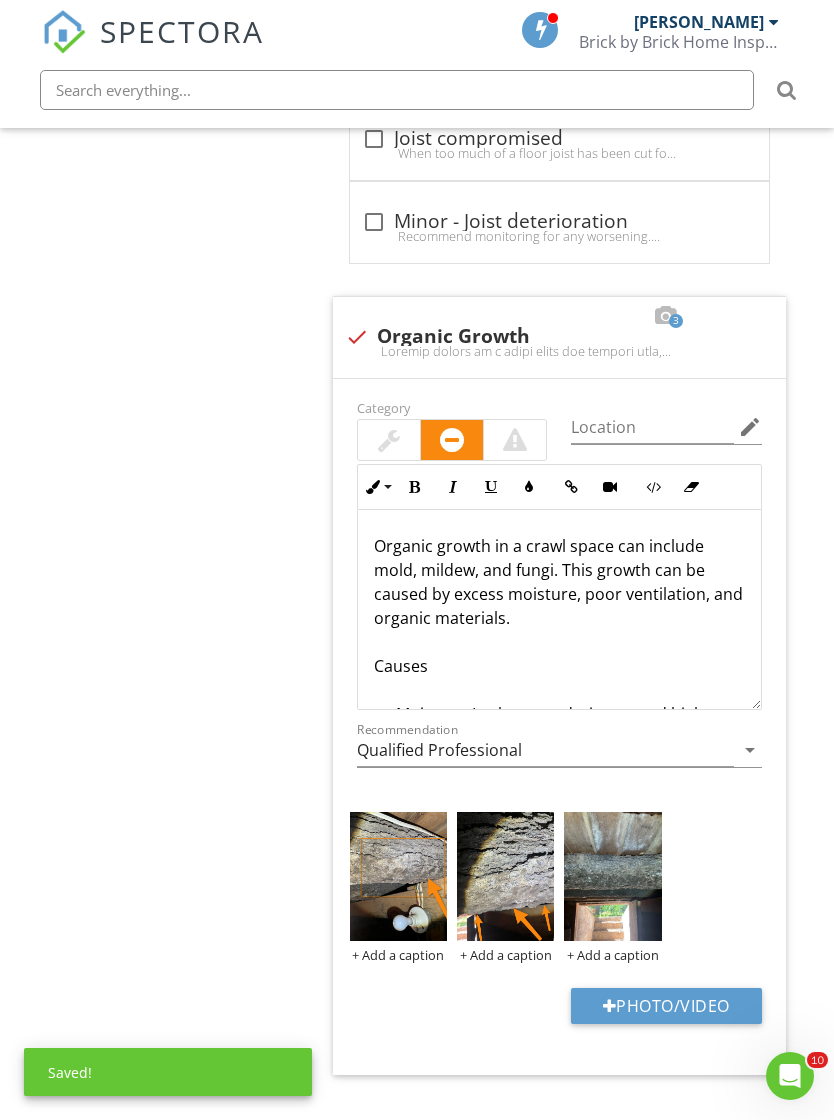 click at bounding box center (612, 877) 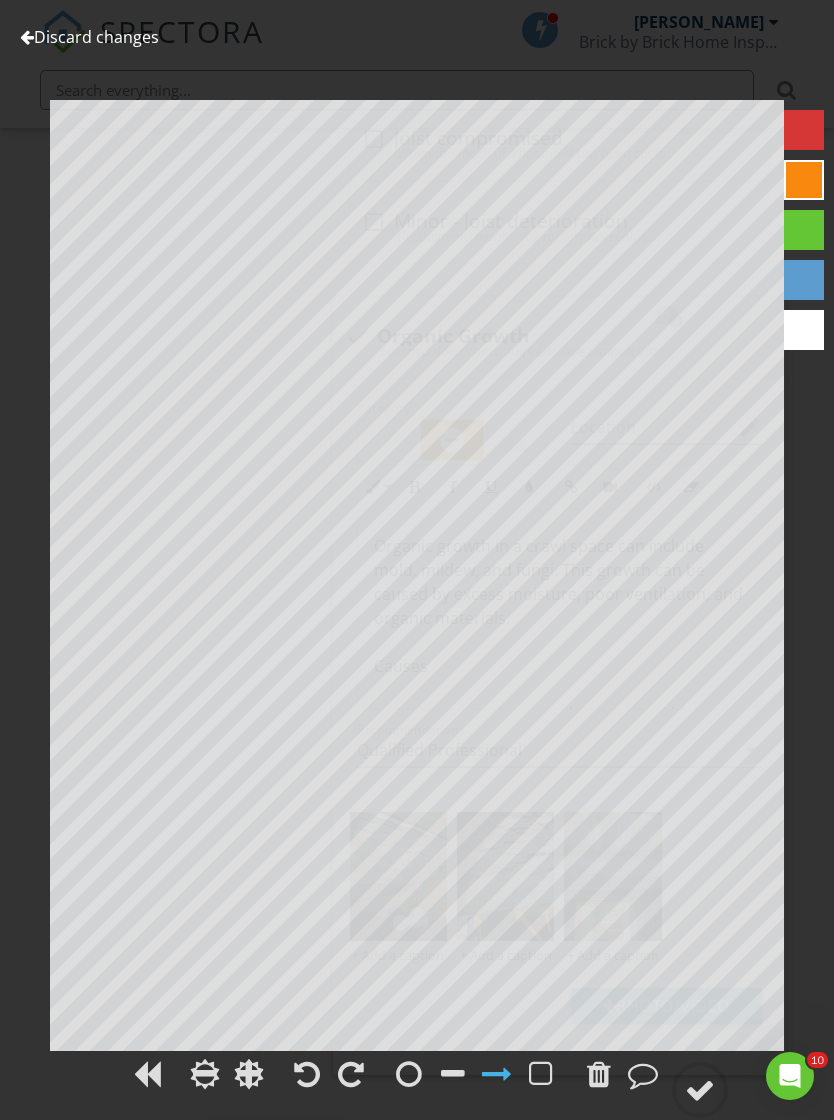 click at bounding box center (599, 1074) 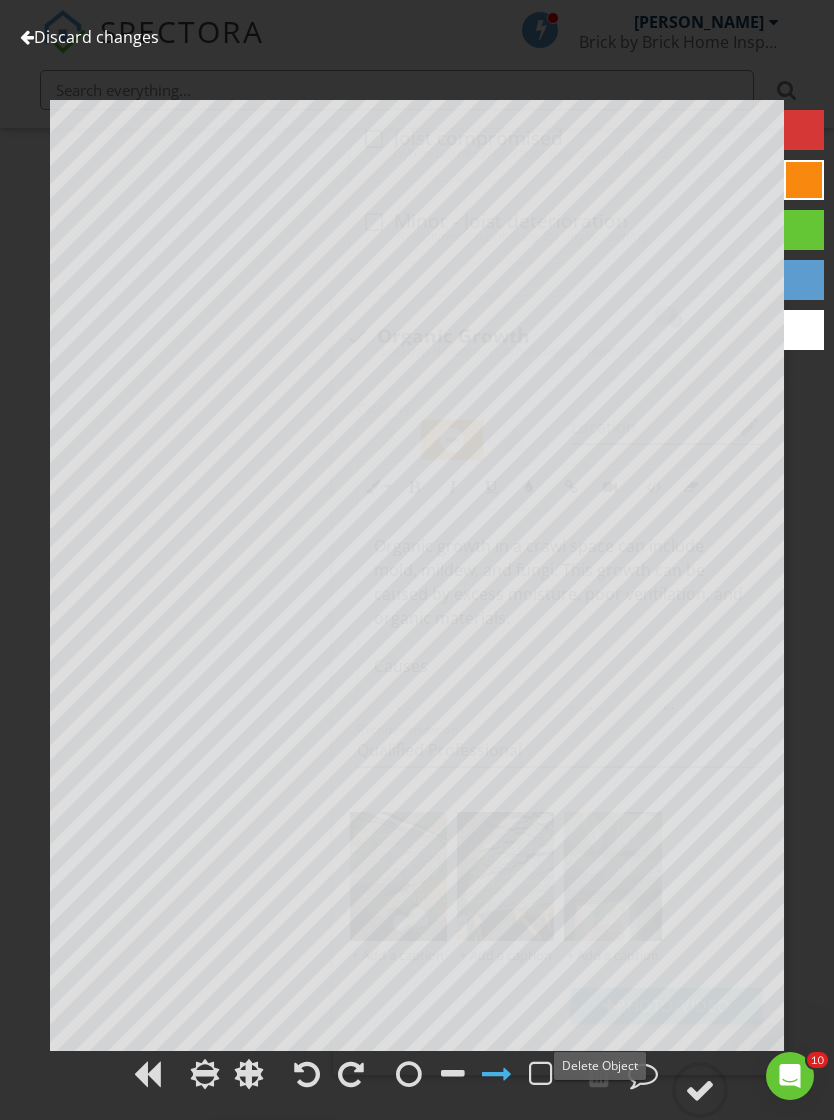 click at bounding box center [541, 1074] 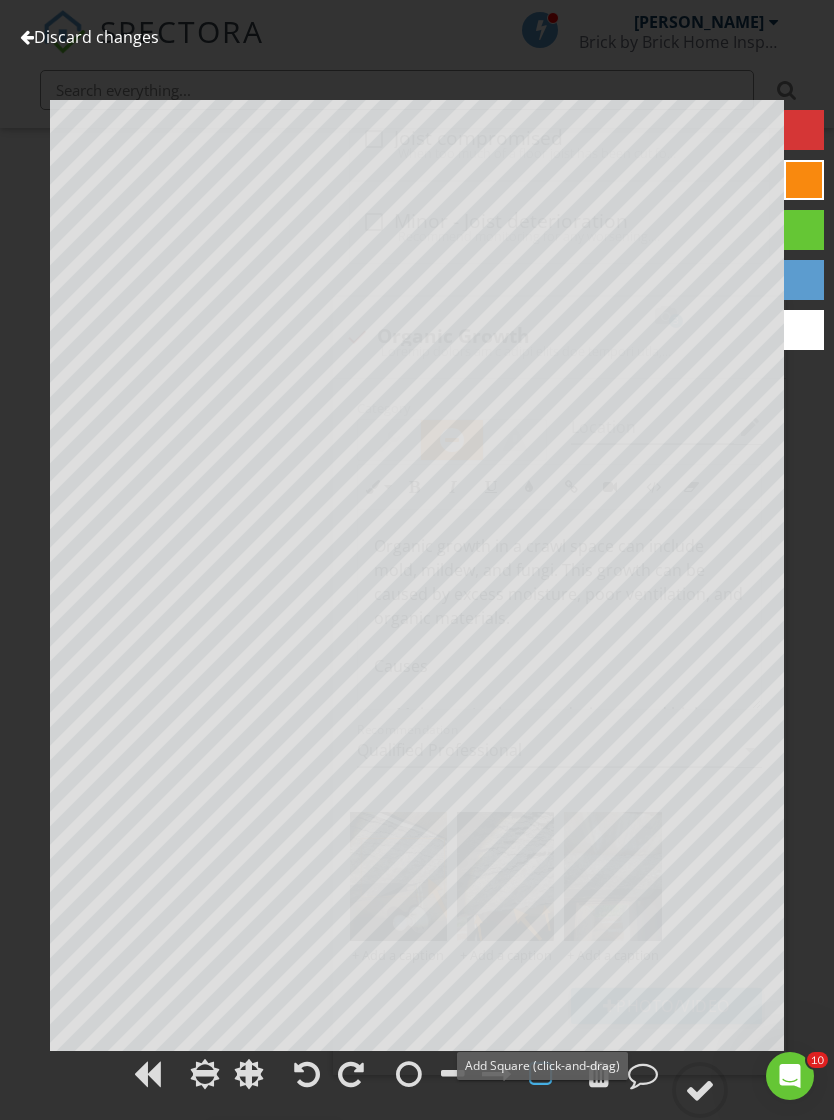click at bounding box center (497, 1074) 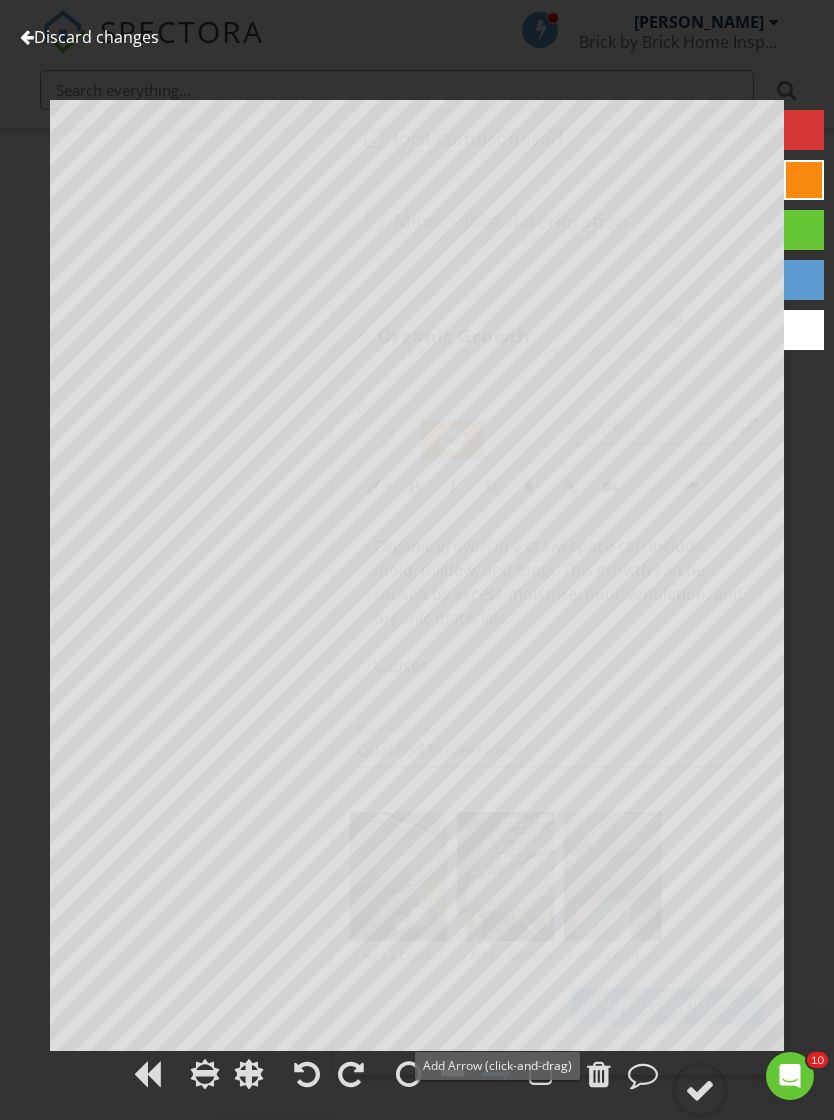click at bounding box center [700, 1090] 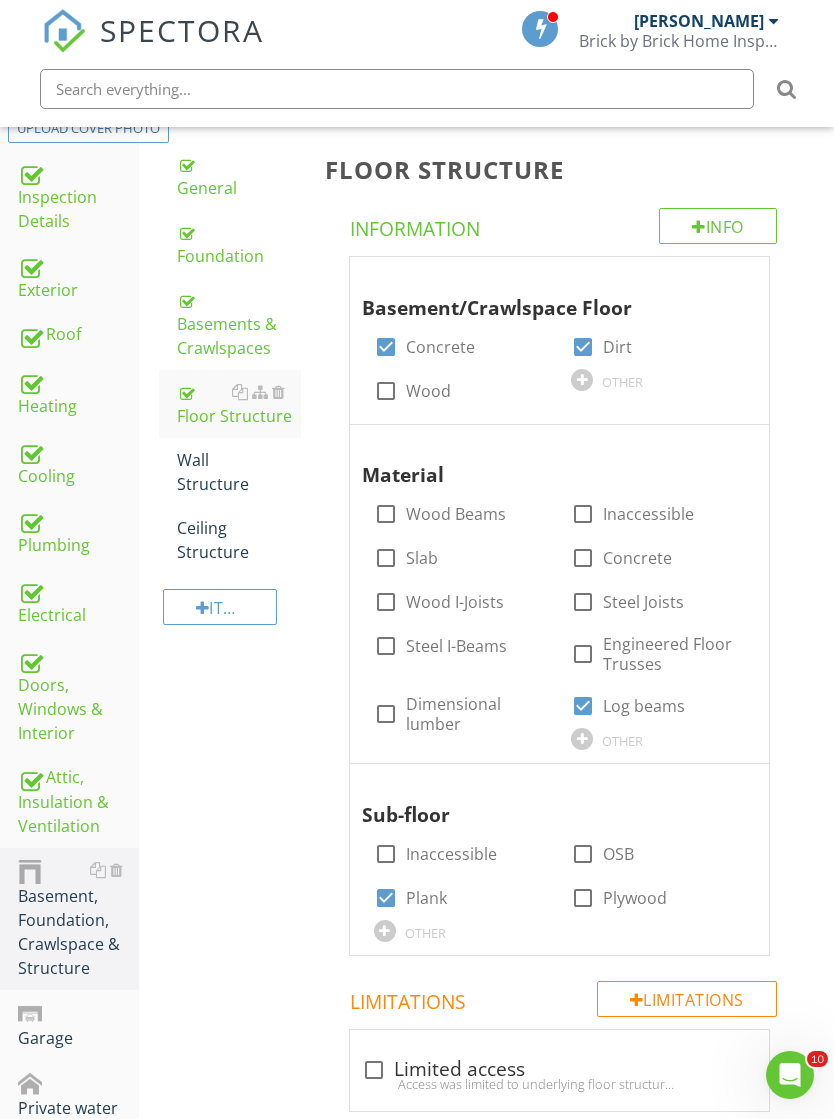 scroll, scrollTop: 300, scrollLeft: 0, axis: vertical 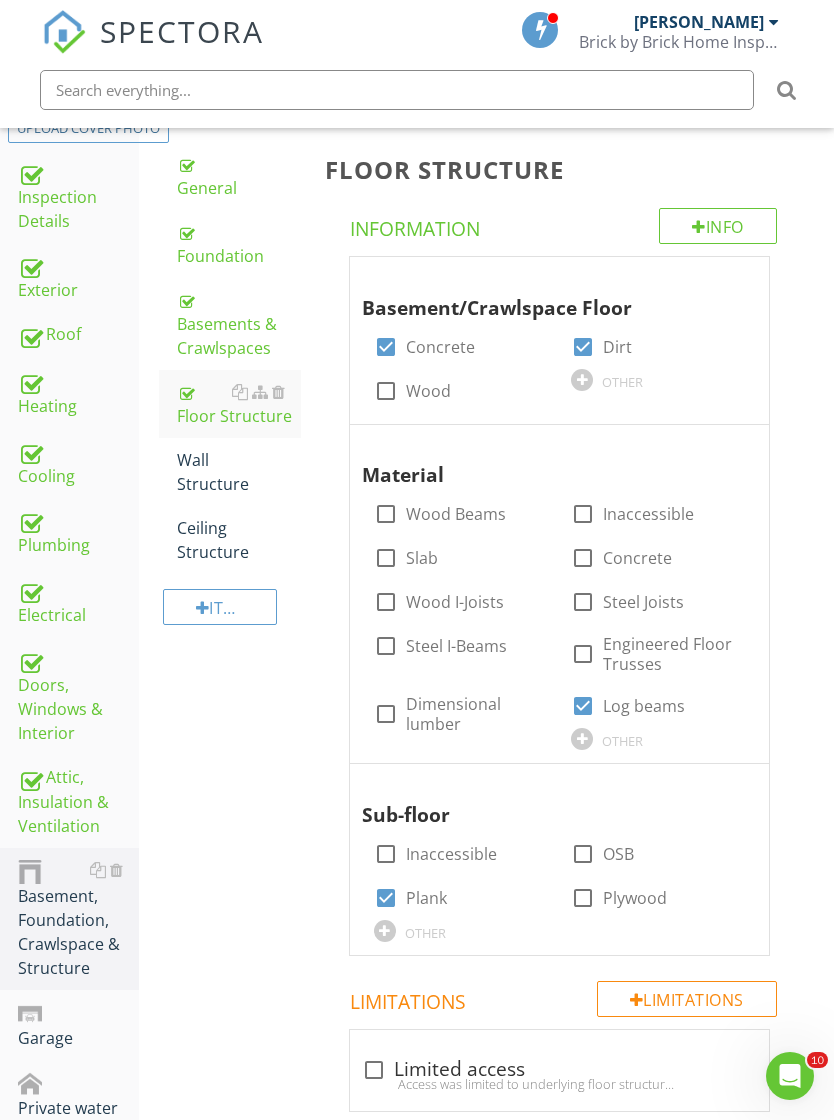 click on "Wall Structure" at bounding box center [239, 472] 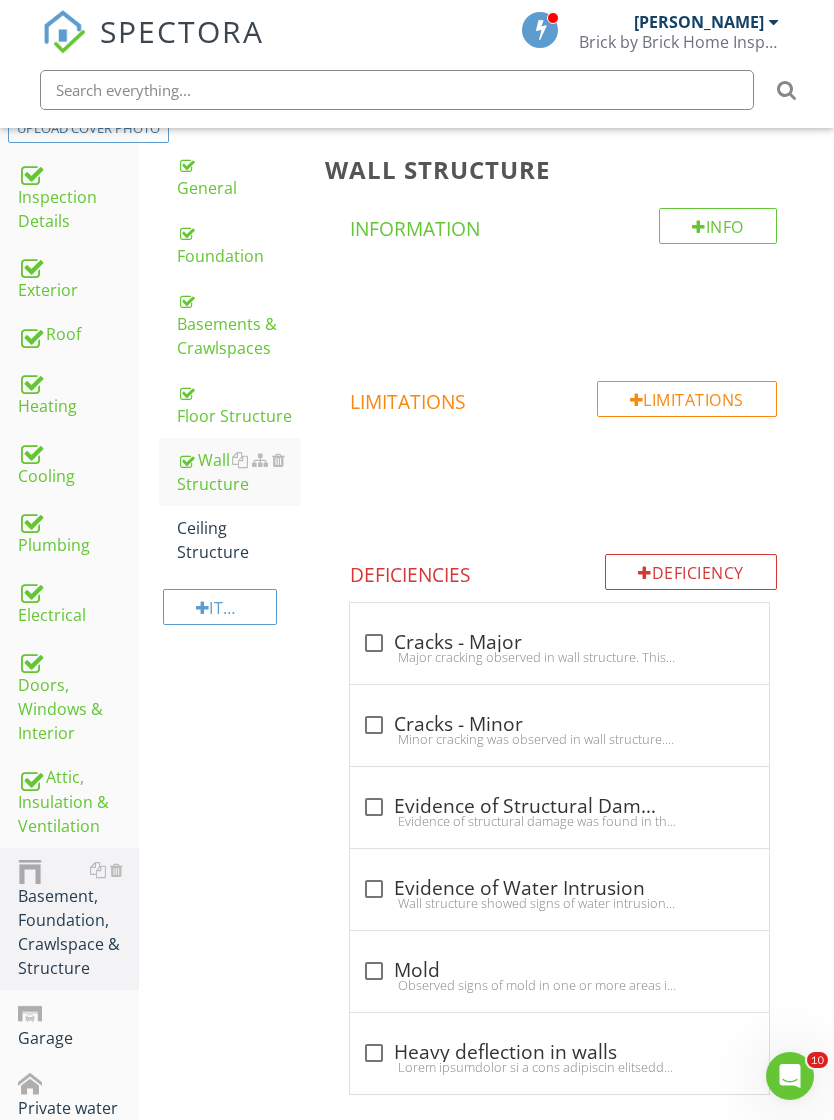 click on "Ceiling Structure" at bounding box center (239, 540) 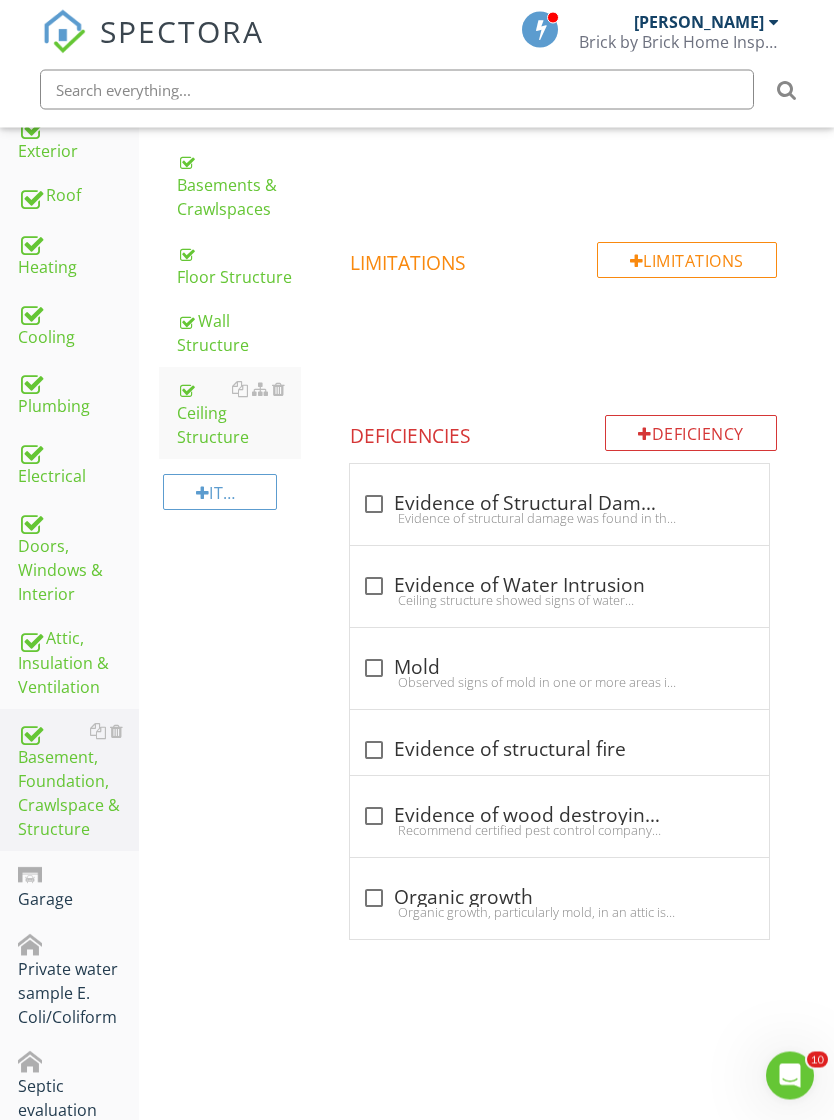 scroll, scrollTop: 439, scrollLeft: 0, axis: vertical 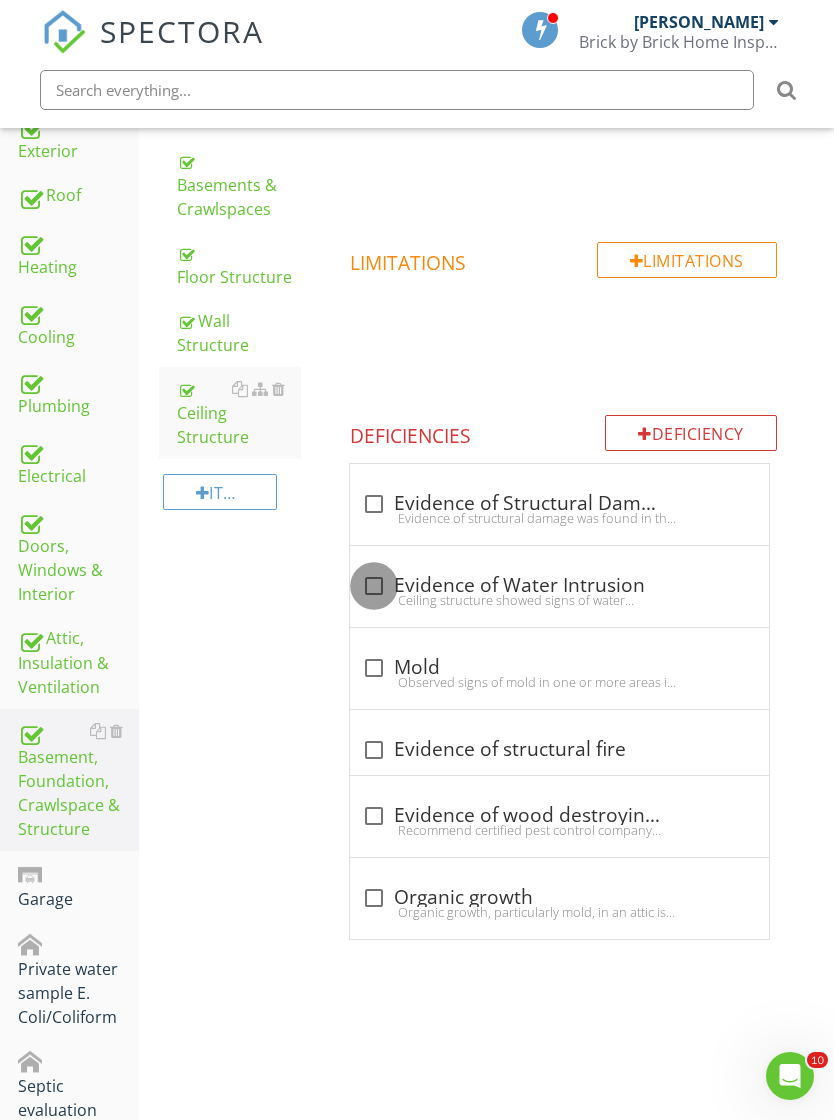 click at bounding box center [374, 586] 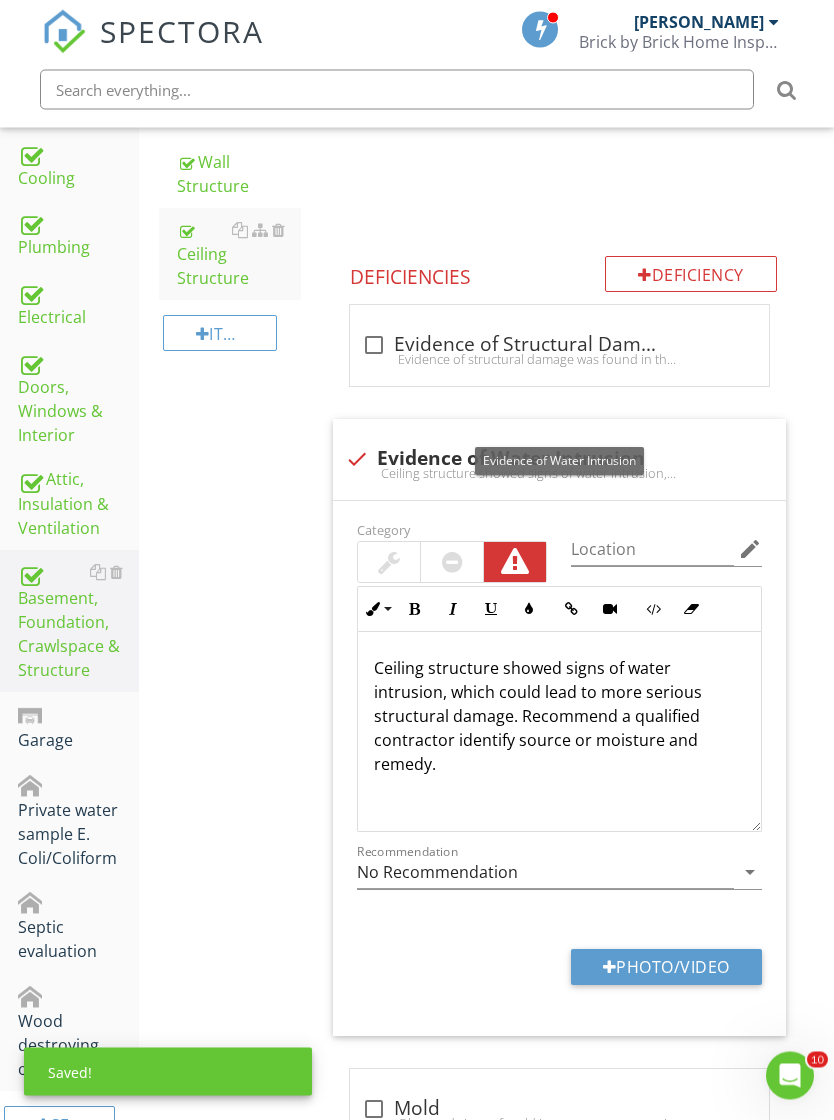 scroll, scrollTop: 598, scrollLeft: 0, axis: vertical 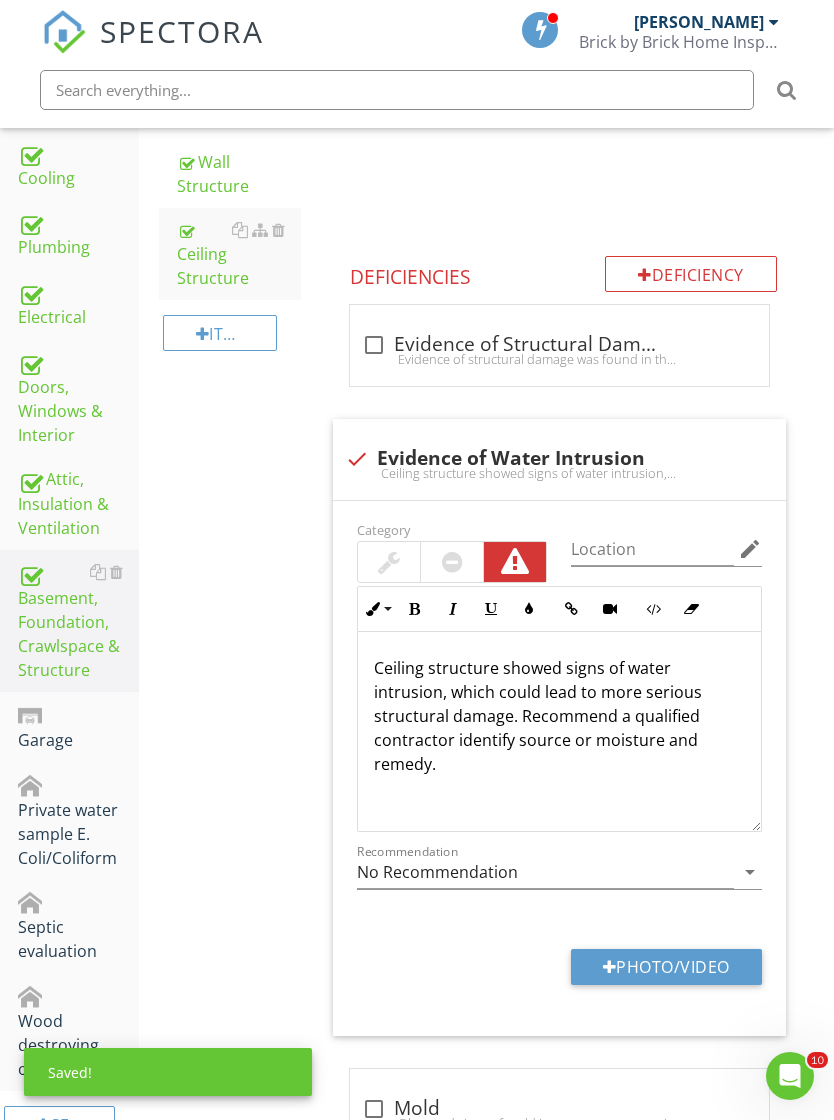 click on "Photo/Video" at bounding box center (666, 967) 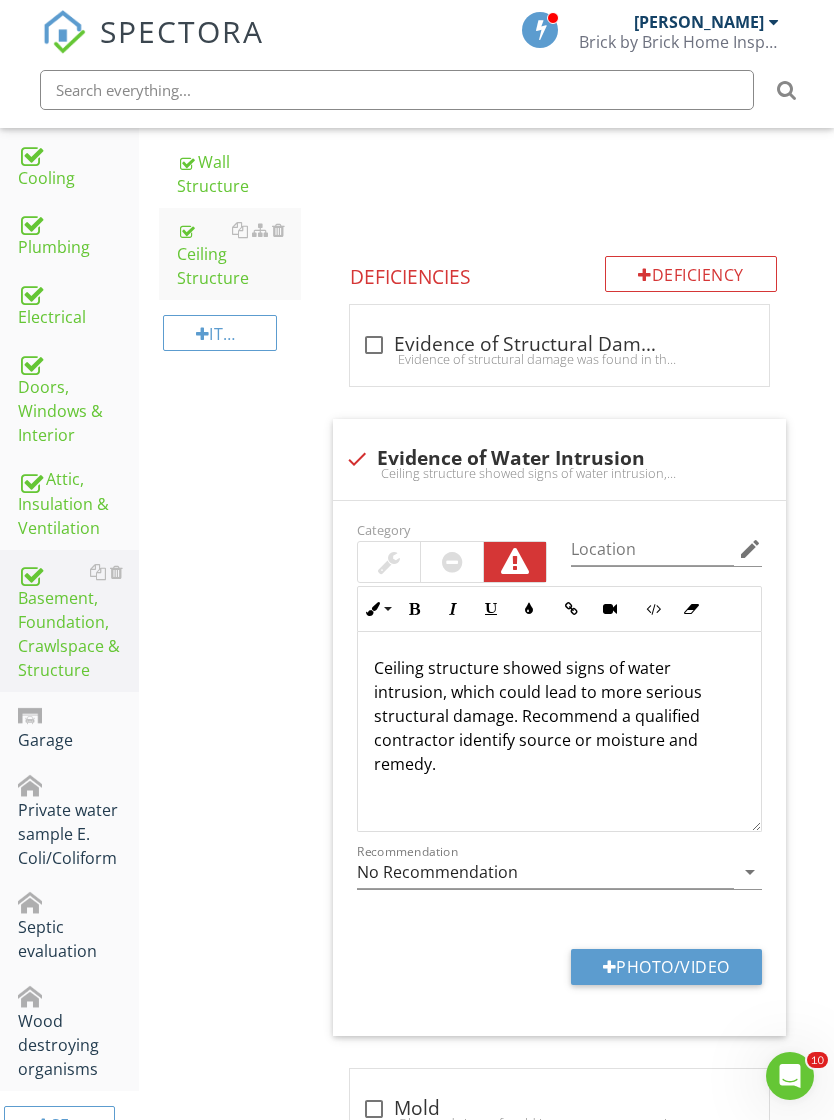 type on "C:\fakepath\IMG_9996.jpeg" 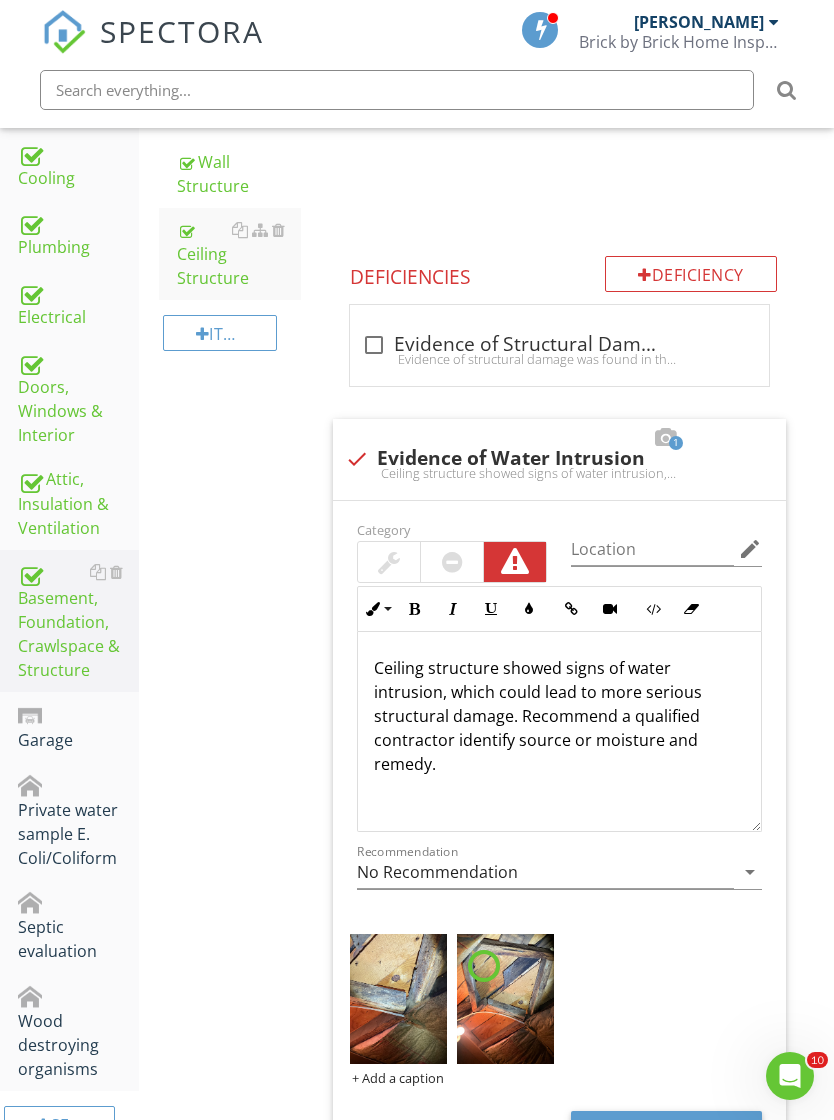 click at bounding box center [398, 999] 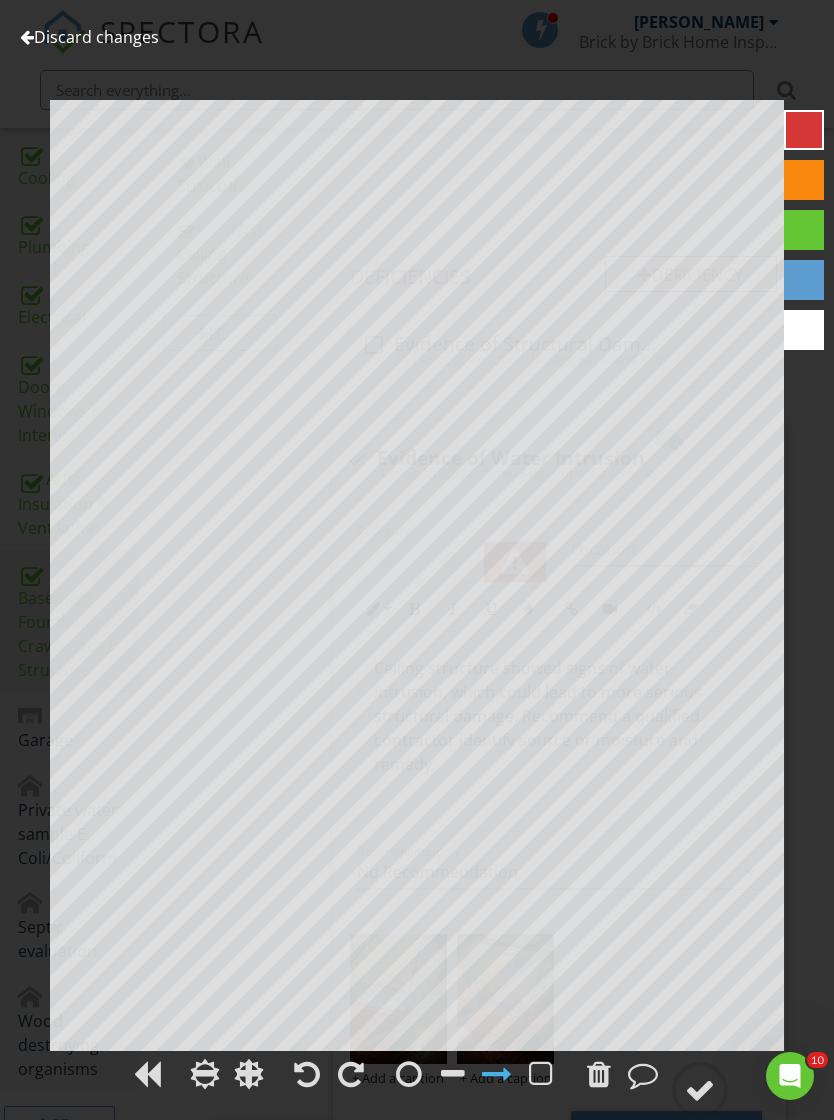 click at bounding box center (700, 1090) 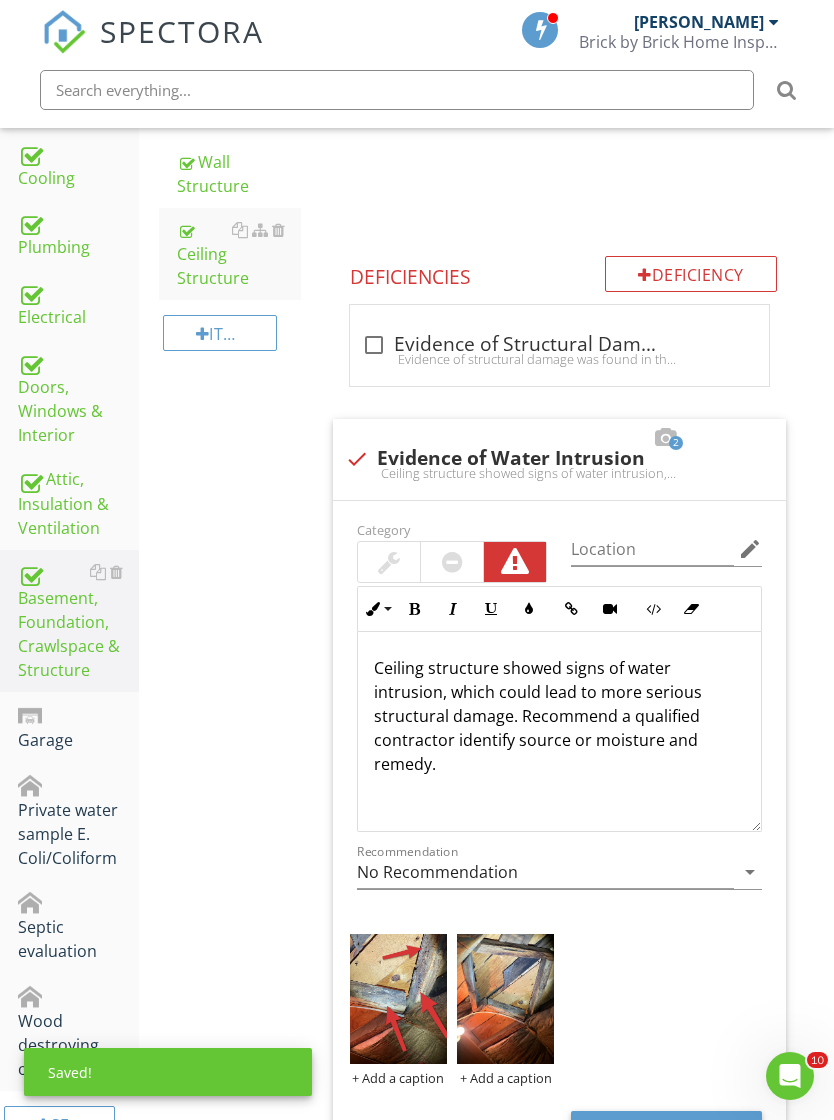 click at bounding box center [505, 999] 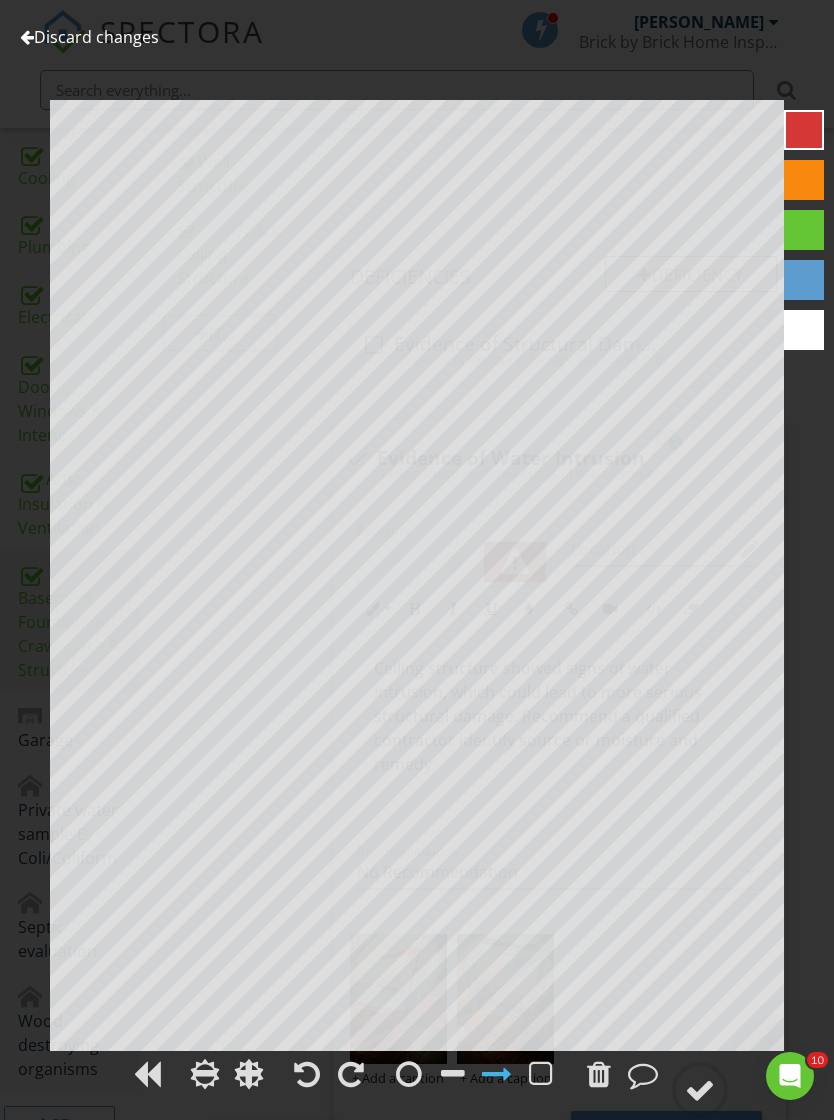 click at bounding box center (700, 1090) 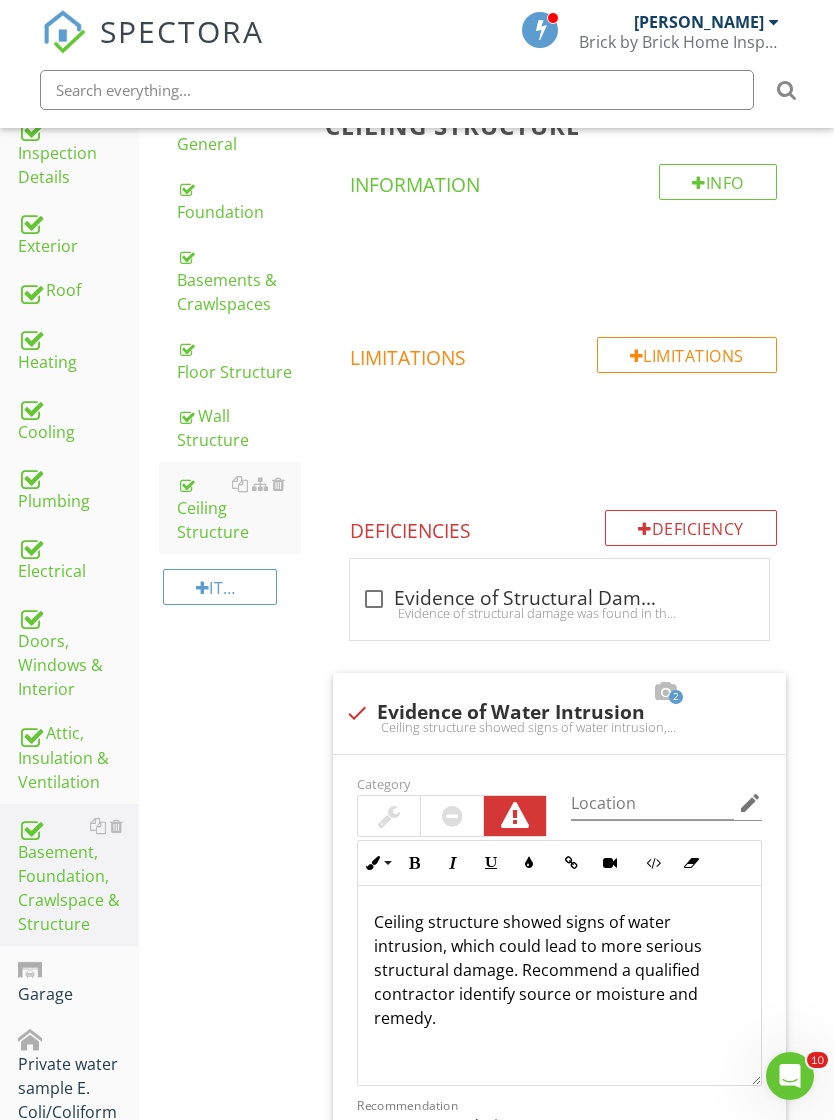 scroll, scrollTop: 466, scrollLeft: 0, axis: vertical 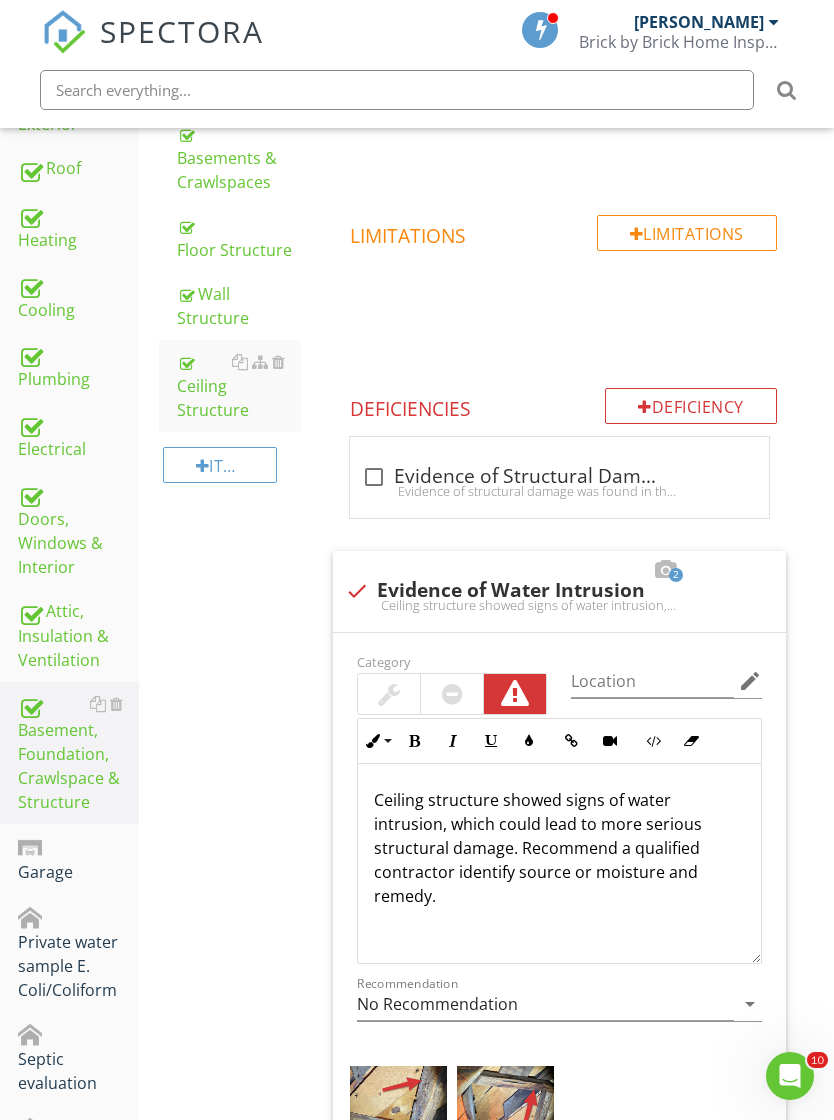 click at bounding box center [116, 846] 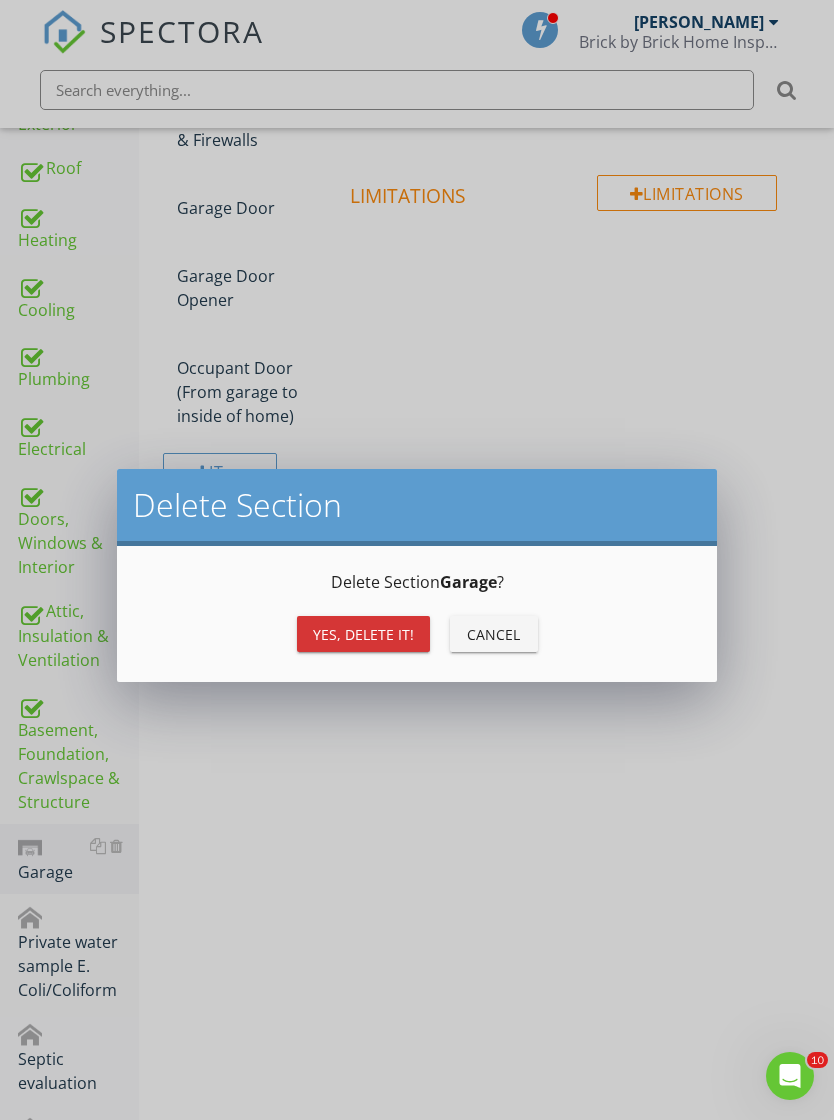 click on "Yes, Delete it!" at bounding box center (363, 634) 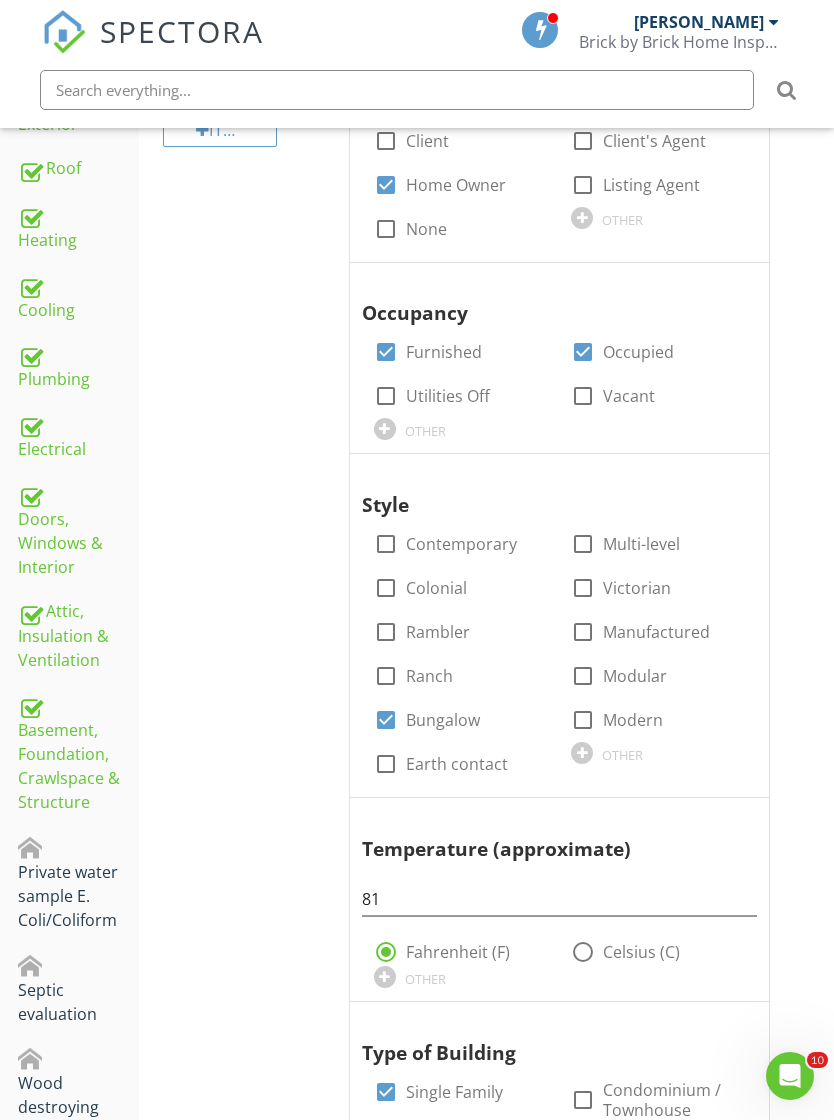 click at bounding box center [116, 846] 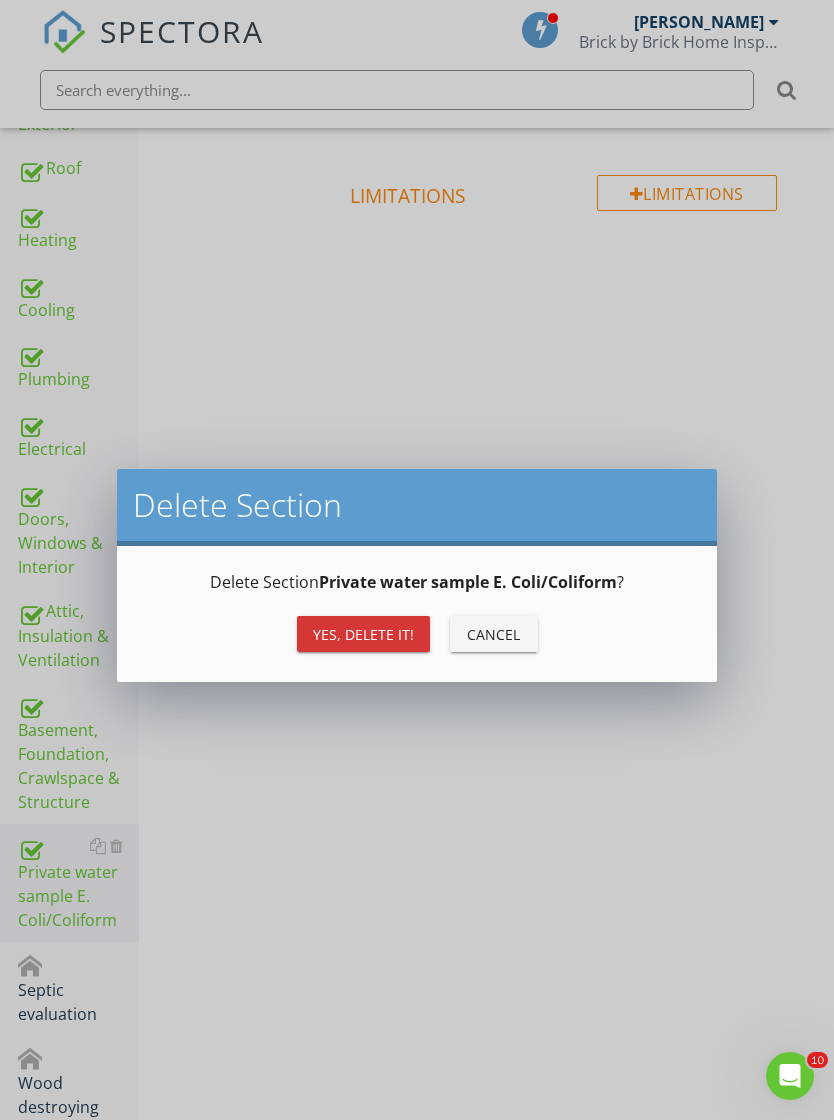 click on "Yes, Delete it!" at bounding box center (363, 634) 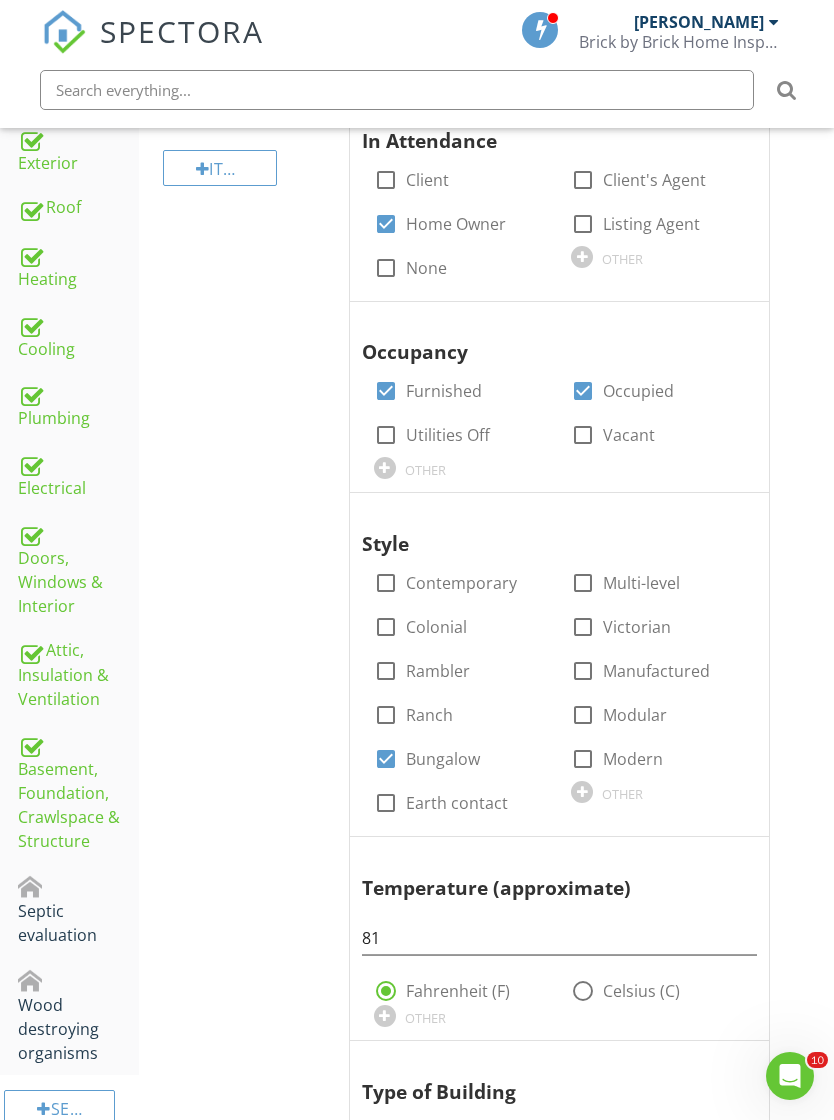 click at bounding box center (116, 885) 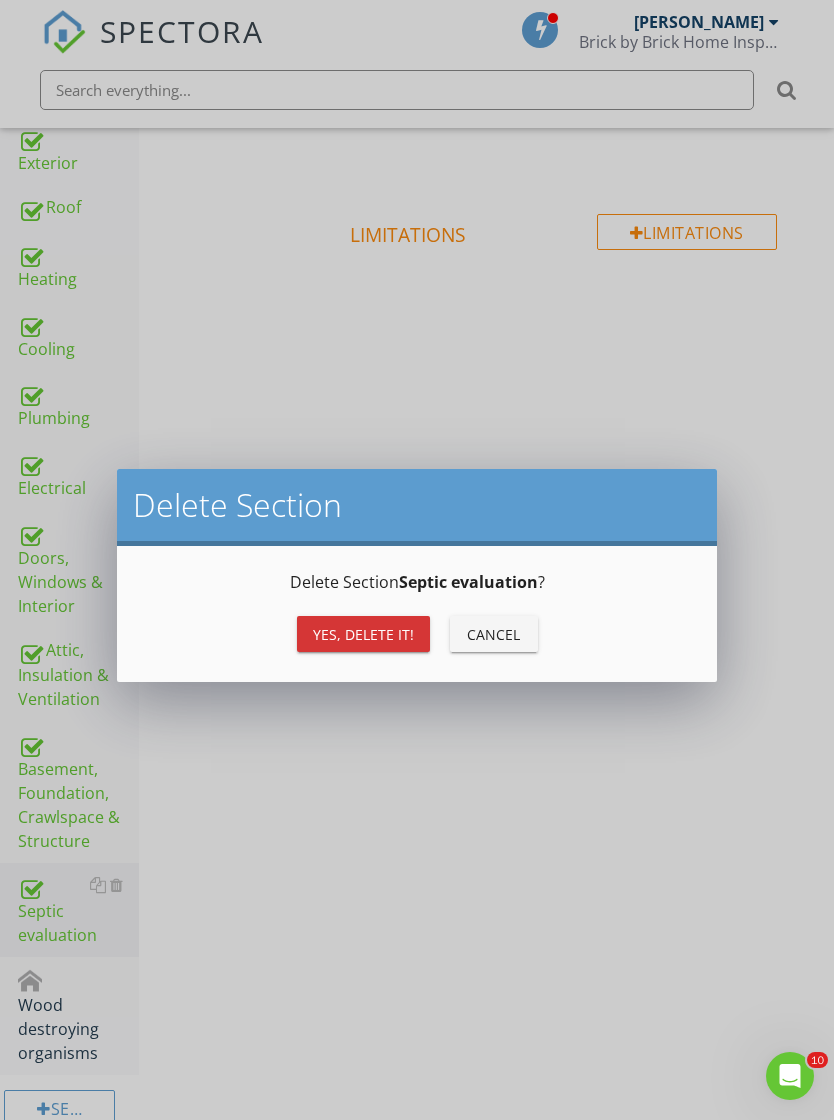 click on "Yes, Delete it!" at bounding box center (363, 634) 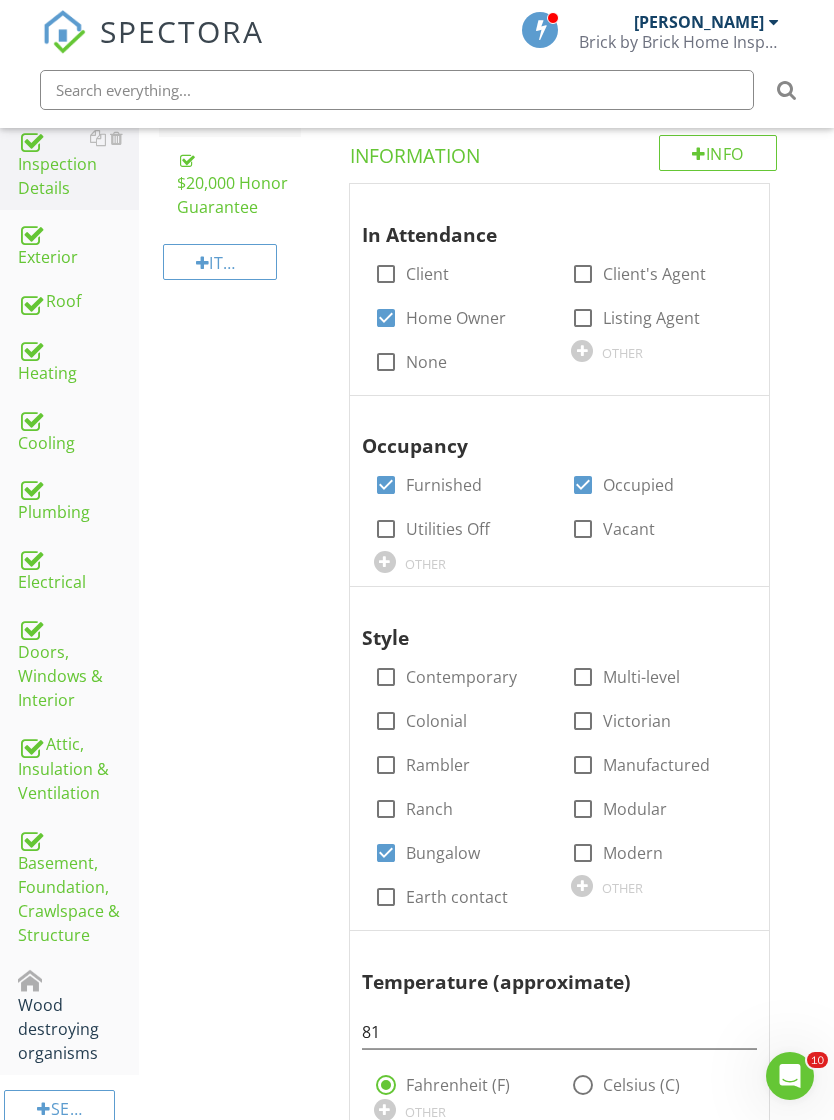 click at bounding box center [116, 979] 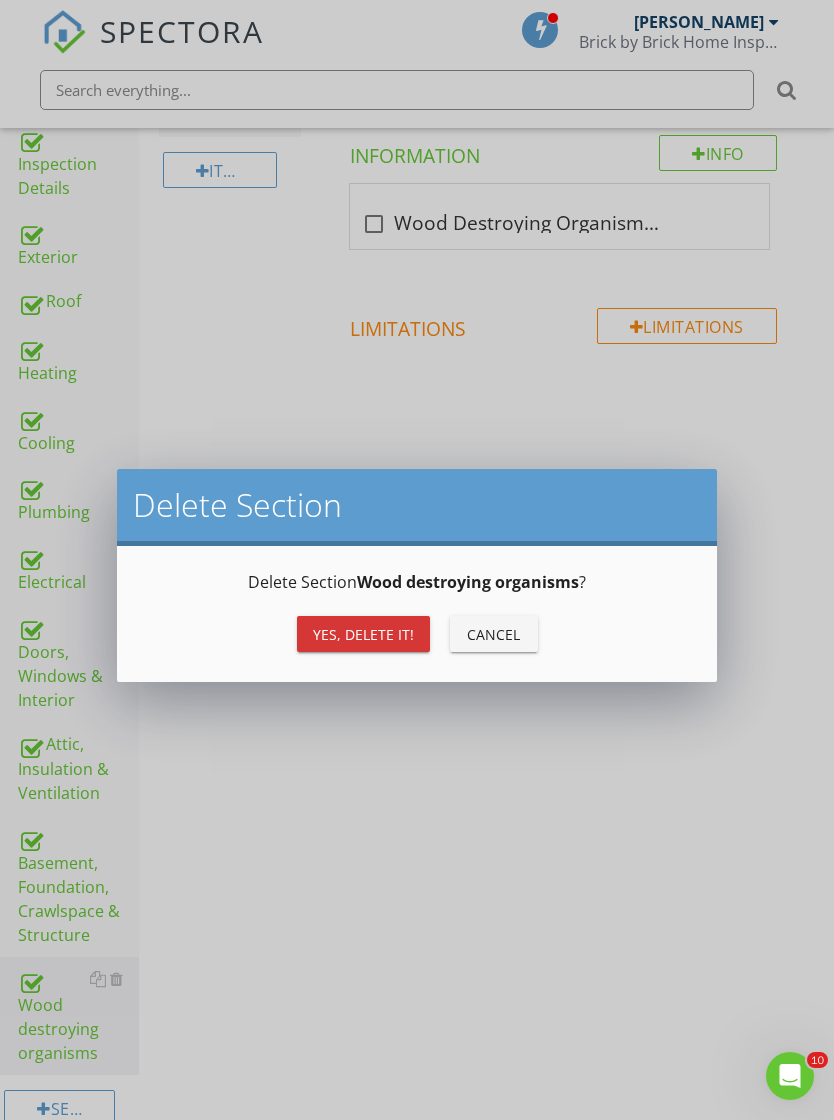 click on "Yes, Delete it!" at bounding box center (363, 634) 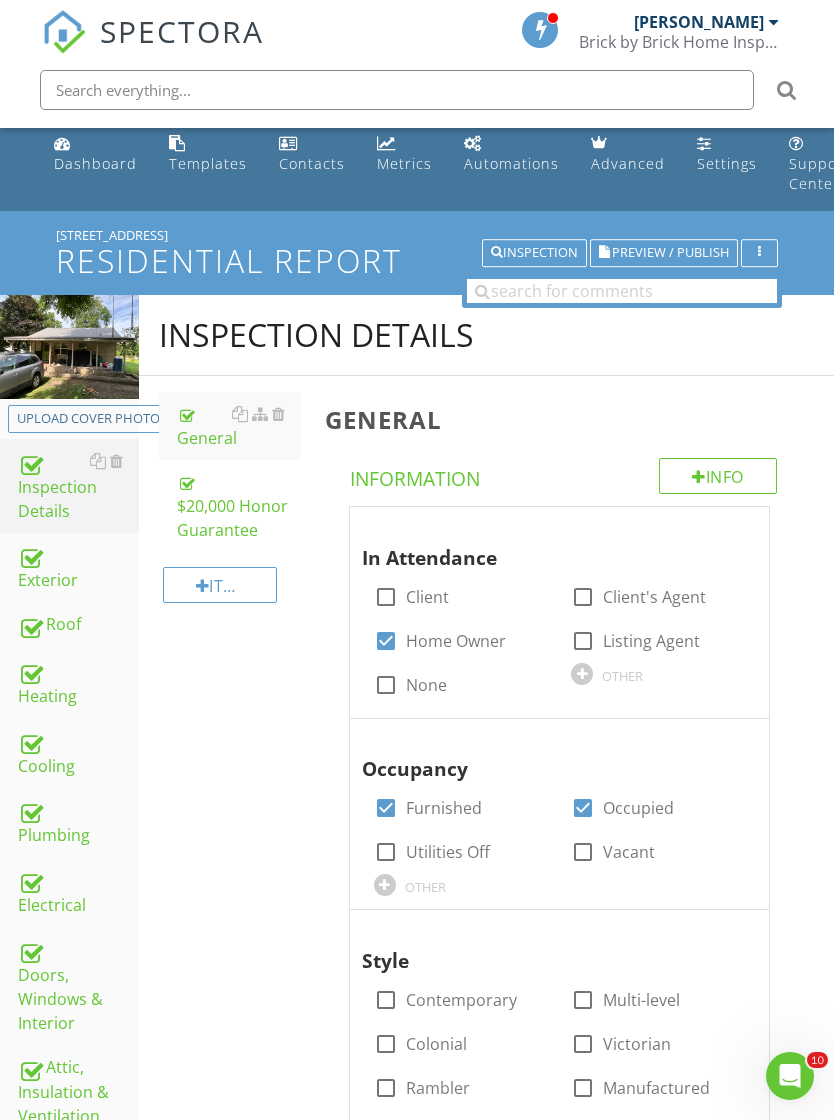 scroll, scrollTop: 0, scrollLeft: 0, axis: both 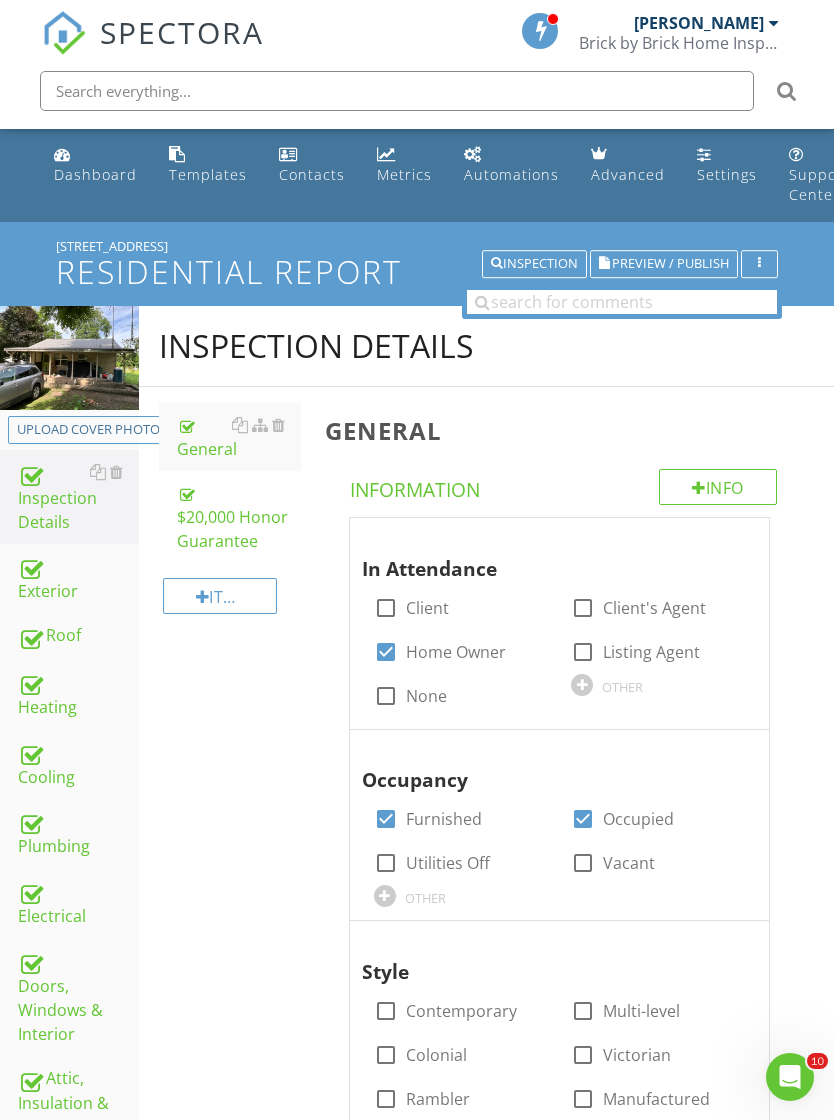 click on "Preview / Publish" at bounding box center (670, 263) 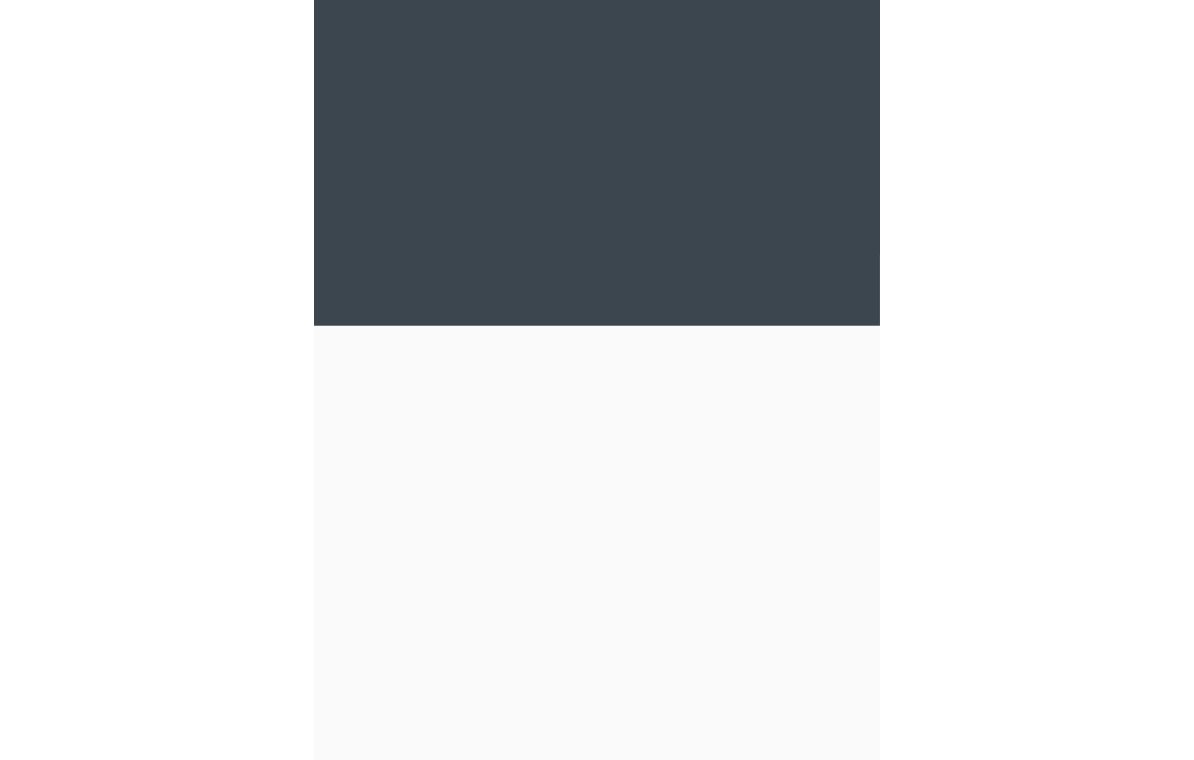 scroll, scrollTop: 0, scrollLeft: 0, axis: both 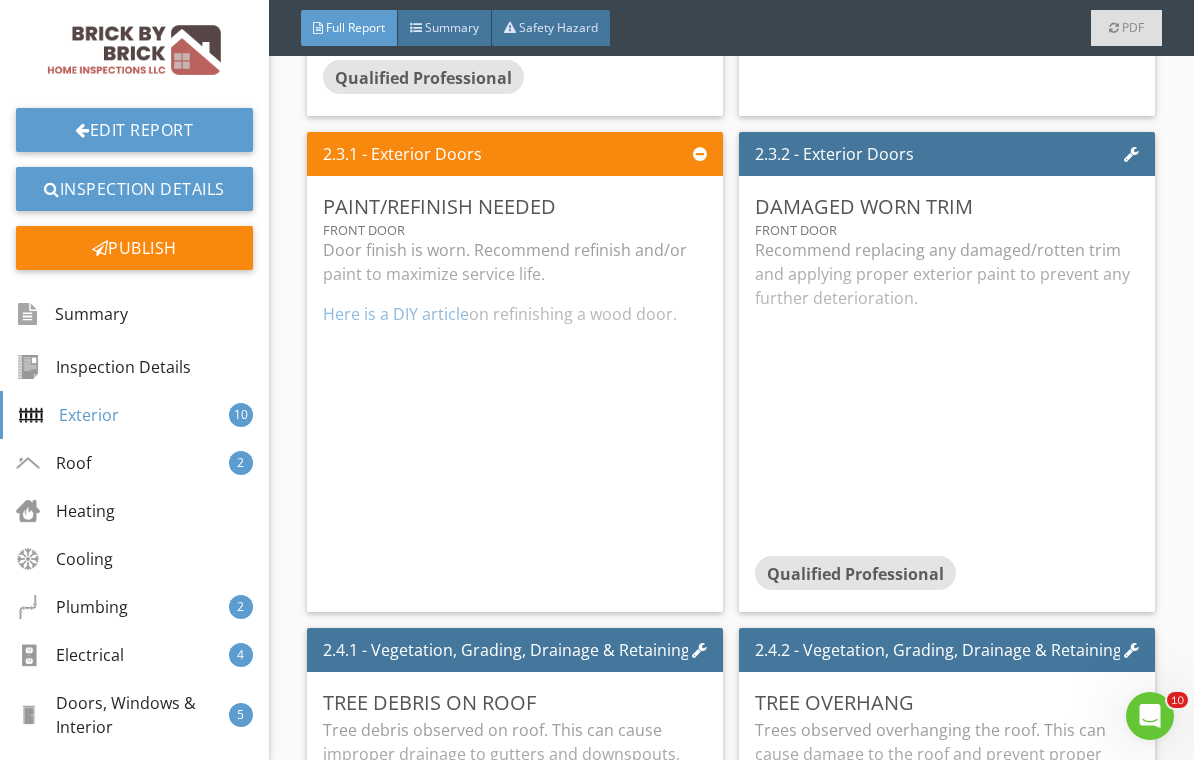 click on "Edit" at bounding box center (0, 0) 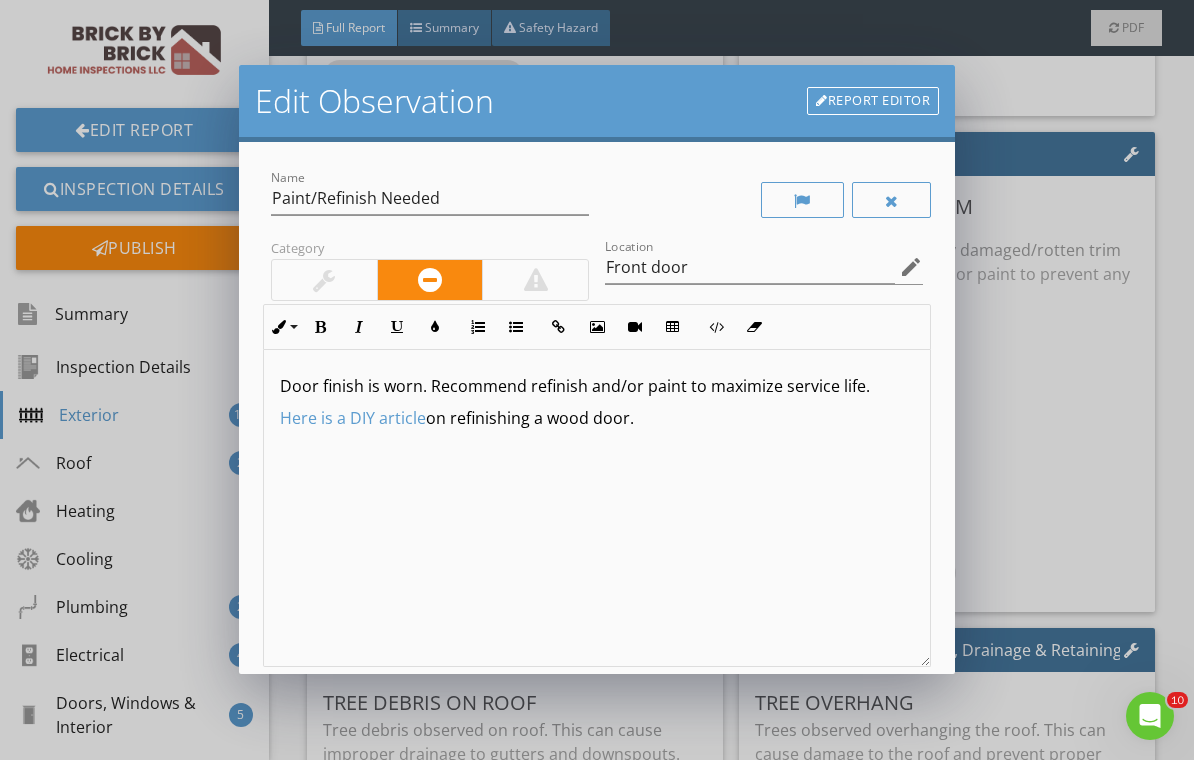 click at bounding box center [324, 280] 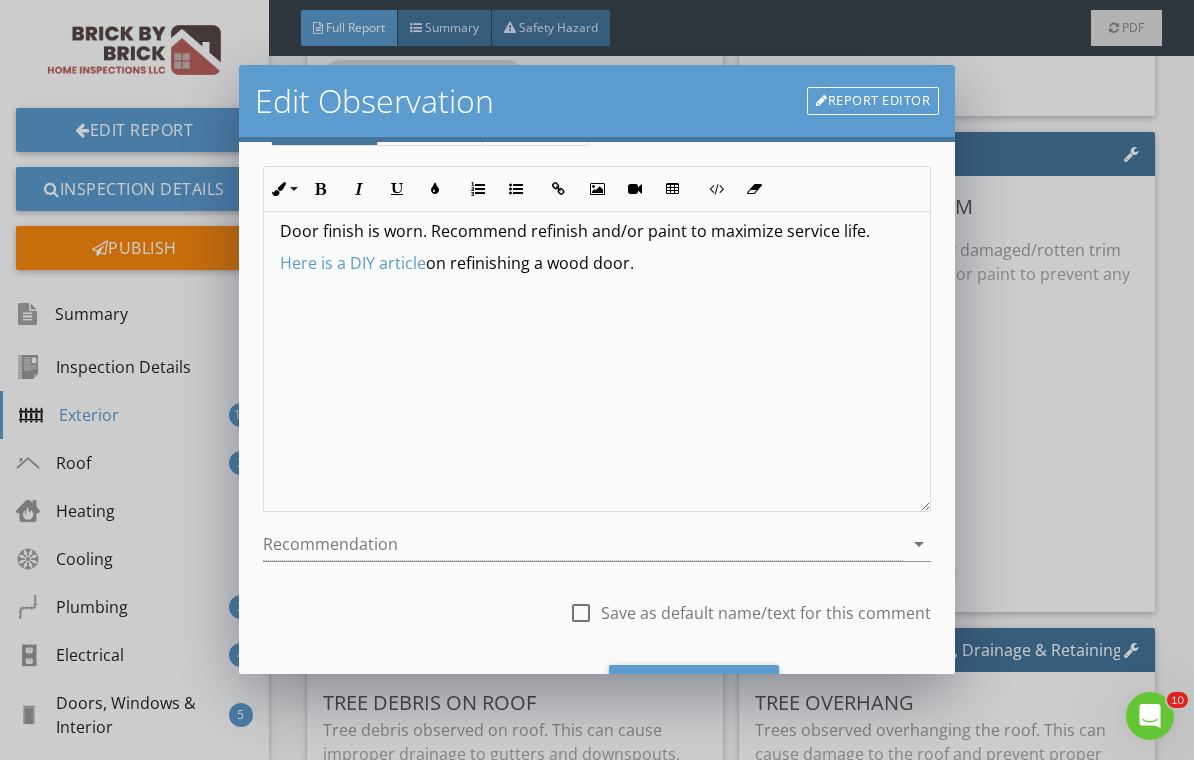 scroll, scrollTop: 163, scrollLeft: 0, axis: vertical 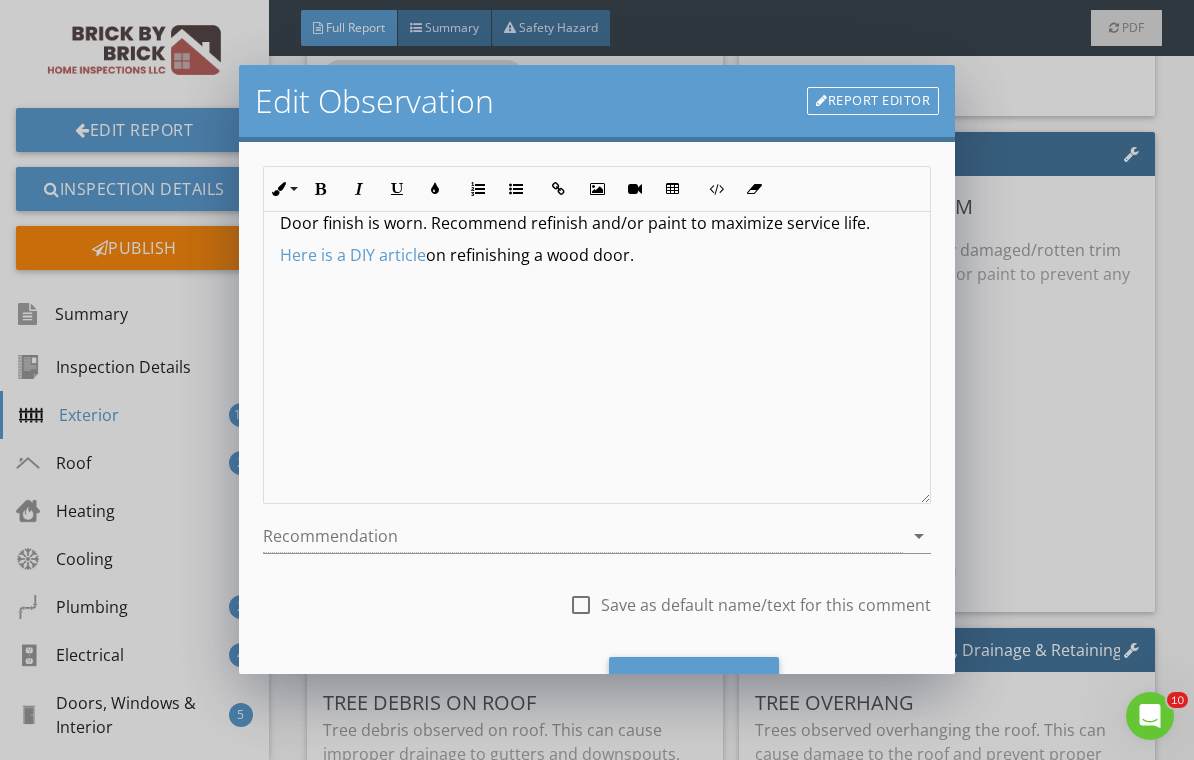 click on "Save Changes" at bounding box center [694, 684] 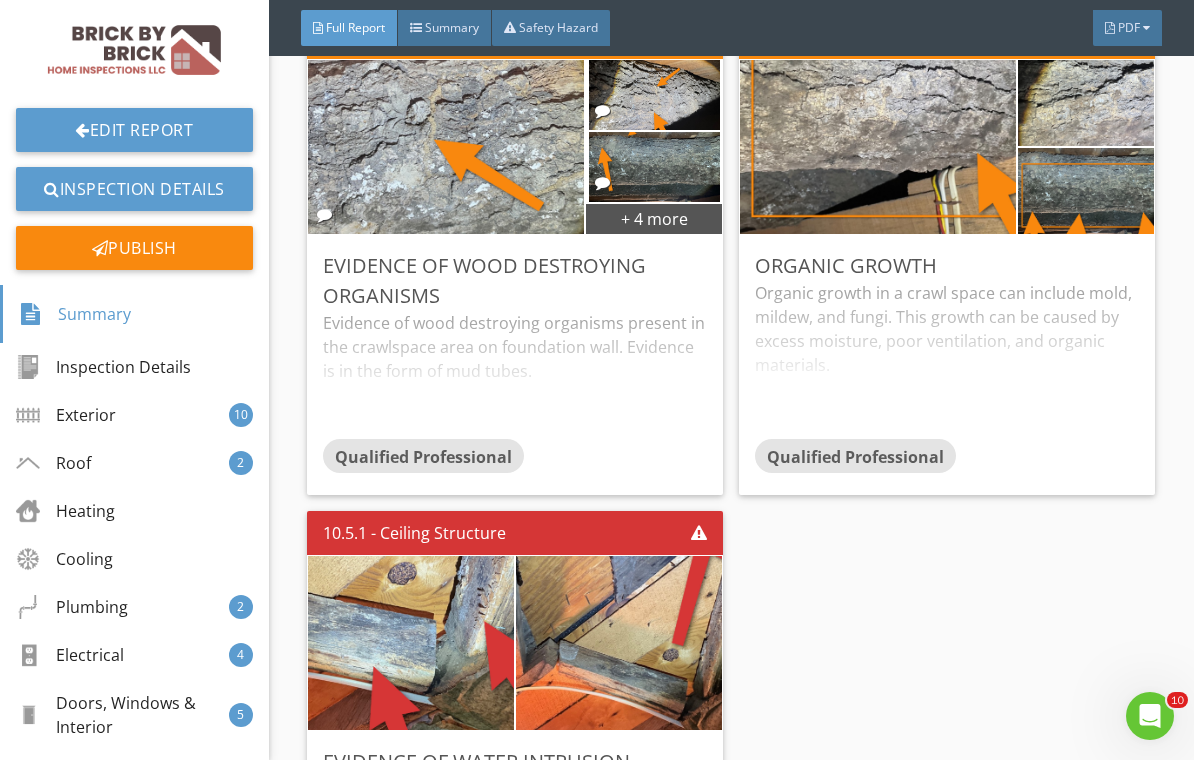 scroll, scrollTop: 18026, scrollLeft: 0, axis: vertical 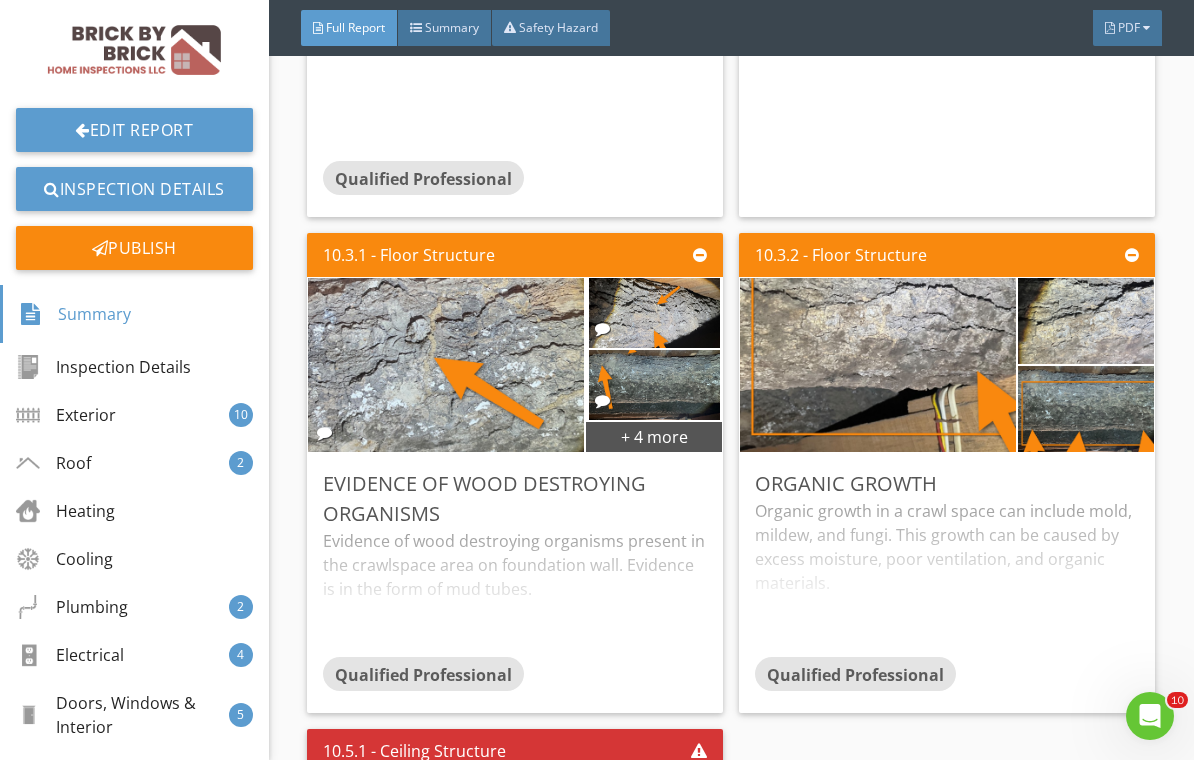 click on "Edit" at bounding box center (0, 0) 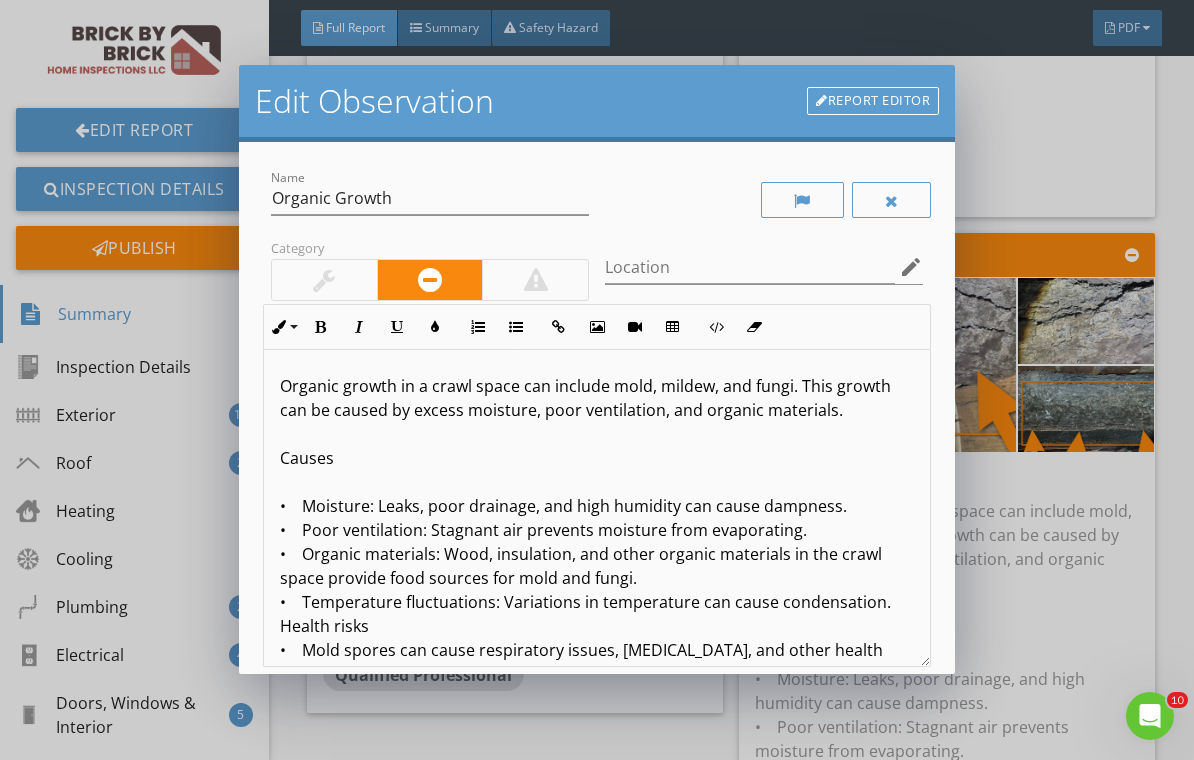 click at bounding box center (535, 280) 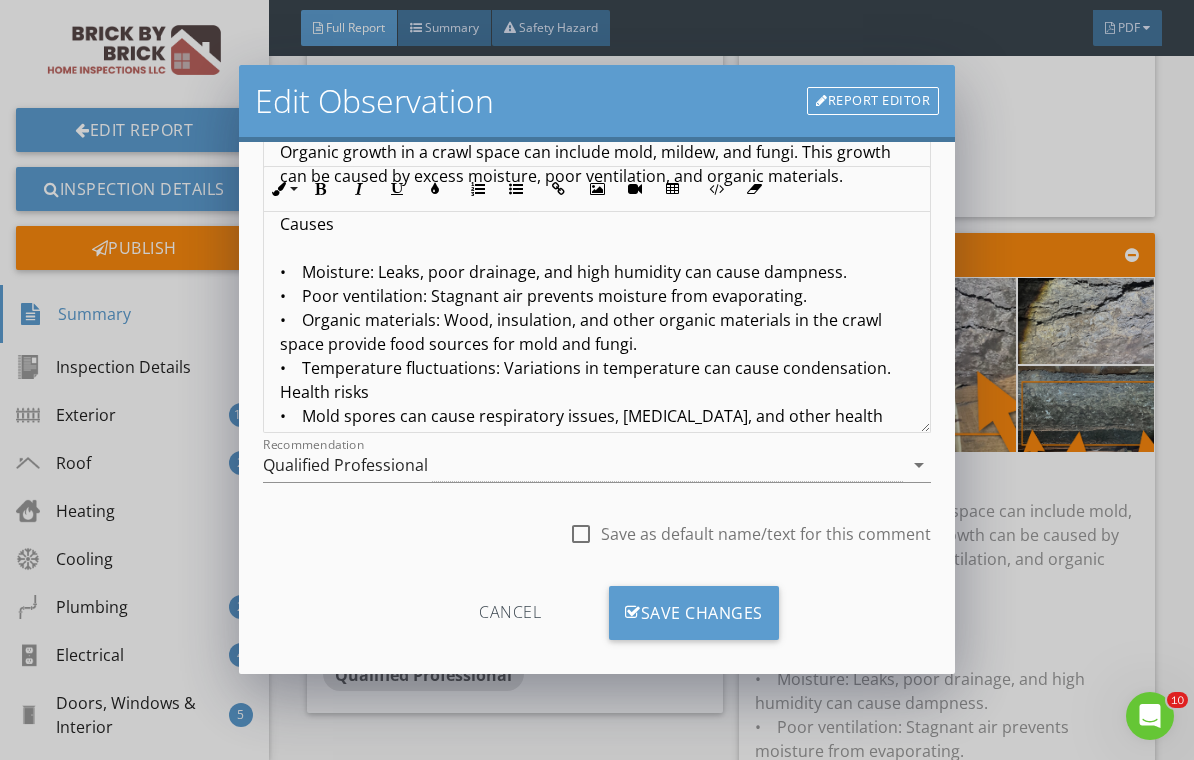 scroll, scrollTop: 233, scrollLeft: 0, axis: vertical 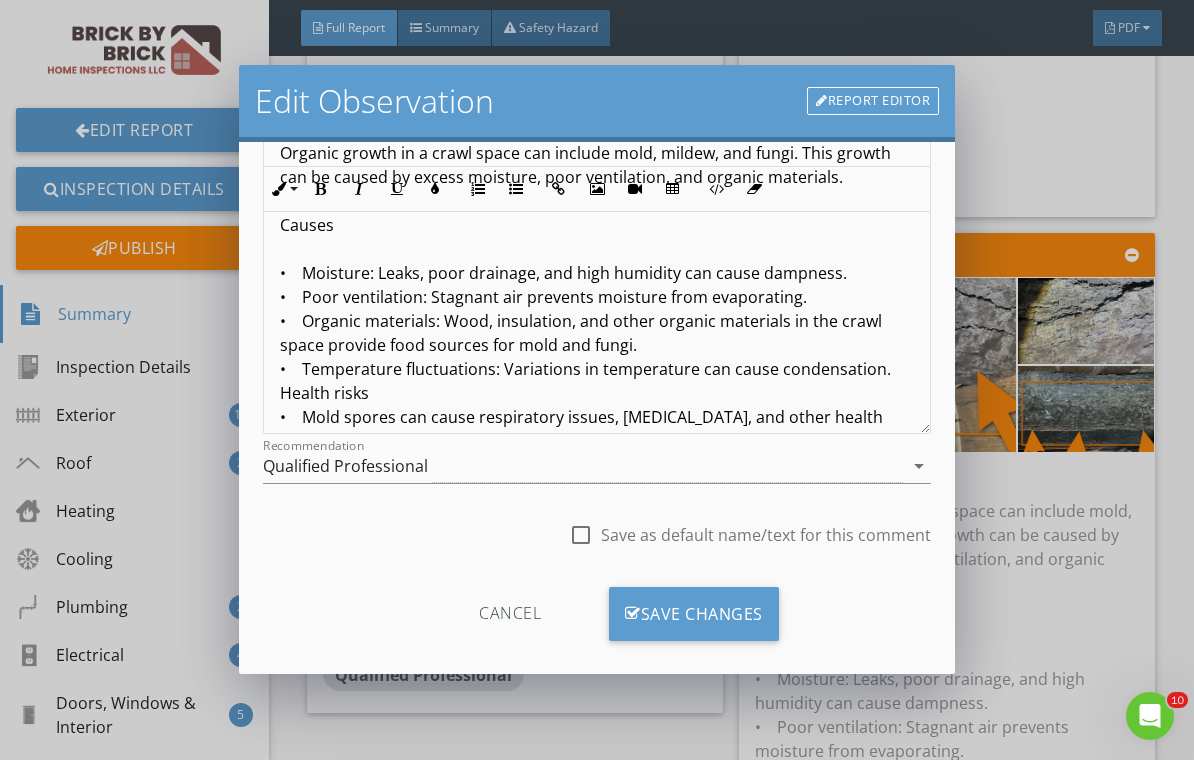 click on "Save Changes" at bounding box center (694, 614) 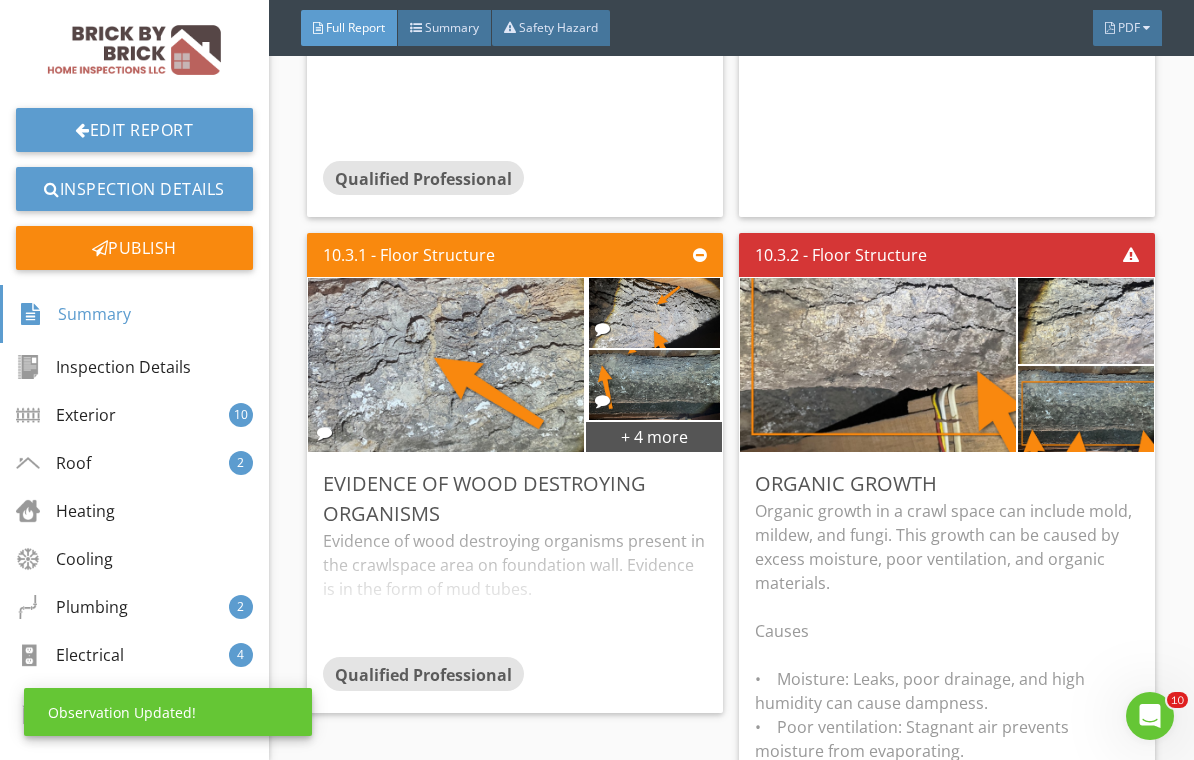 scroll, scrollTop: 0, scrollLeft: 0, axis: both 